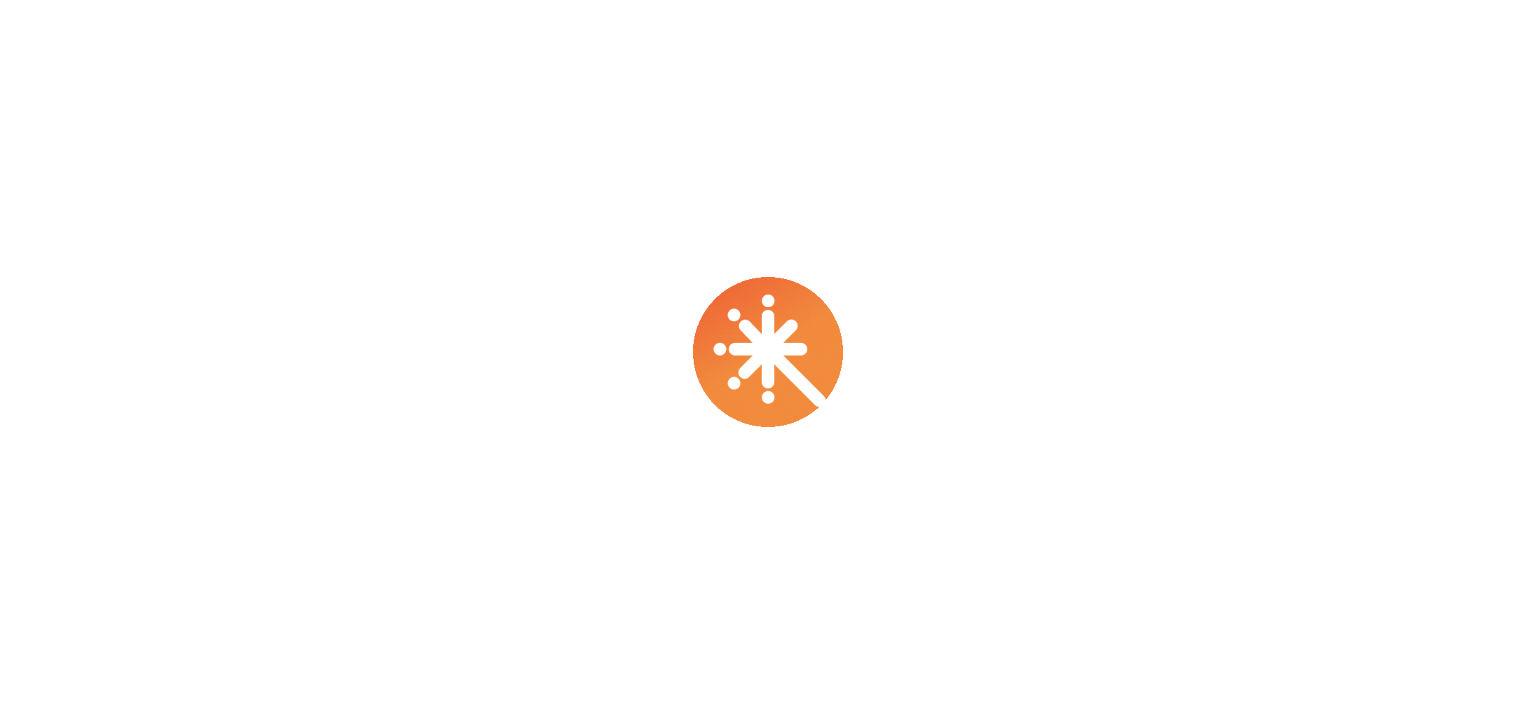 scroll, scrollTop: 0, scrollLeft: 0, axis: both 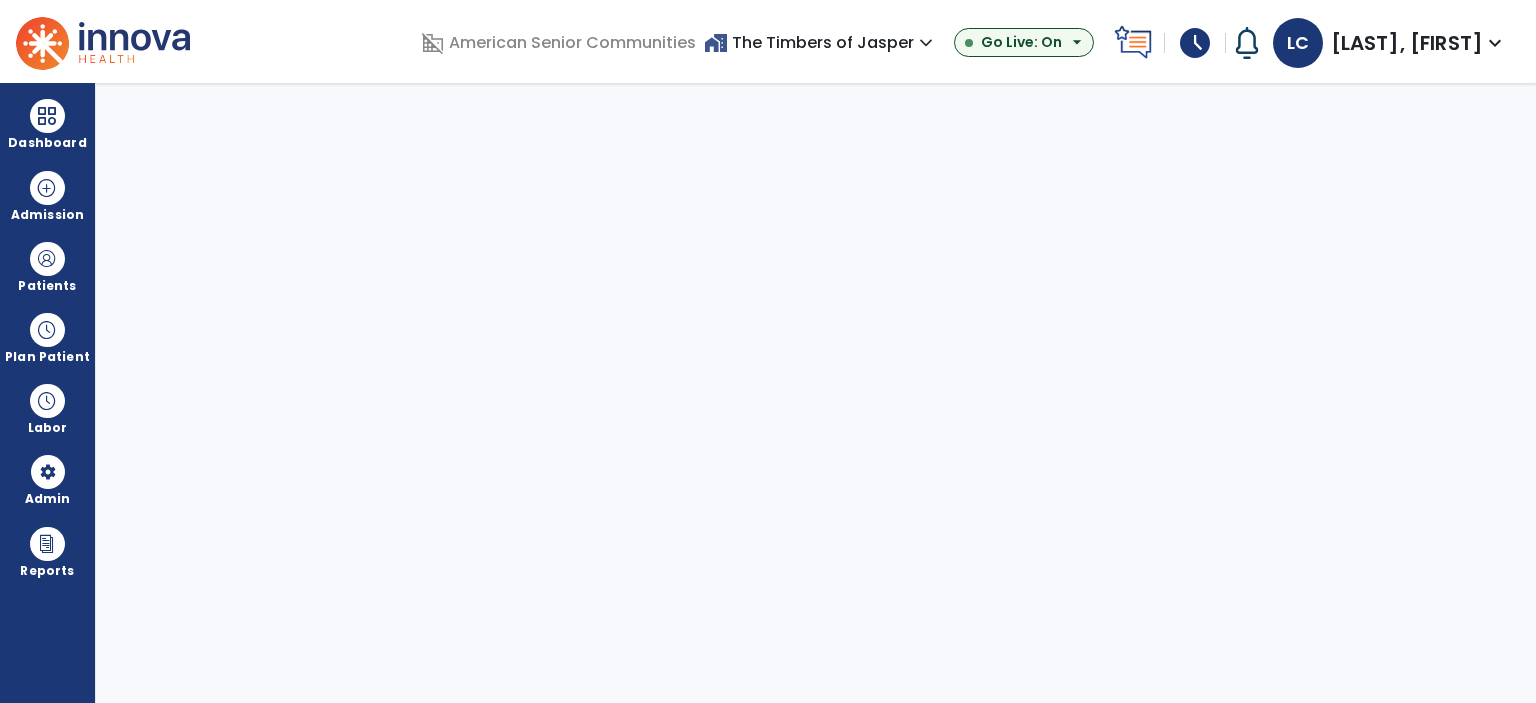 select on "***" 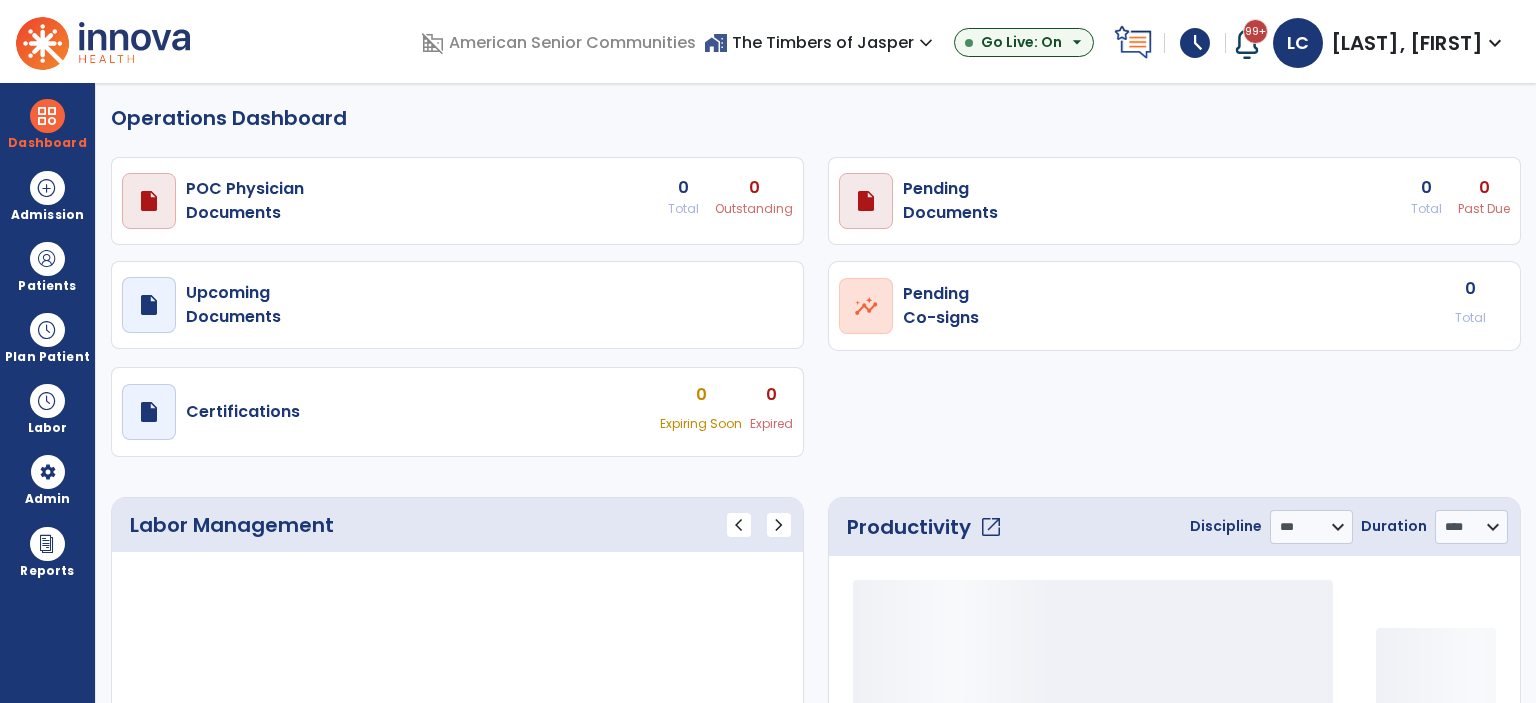 select on "***" 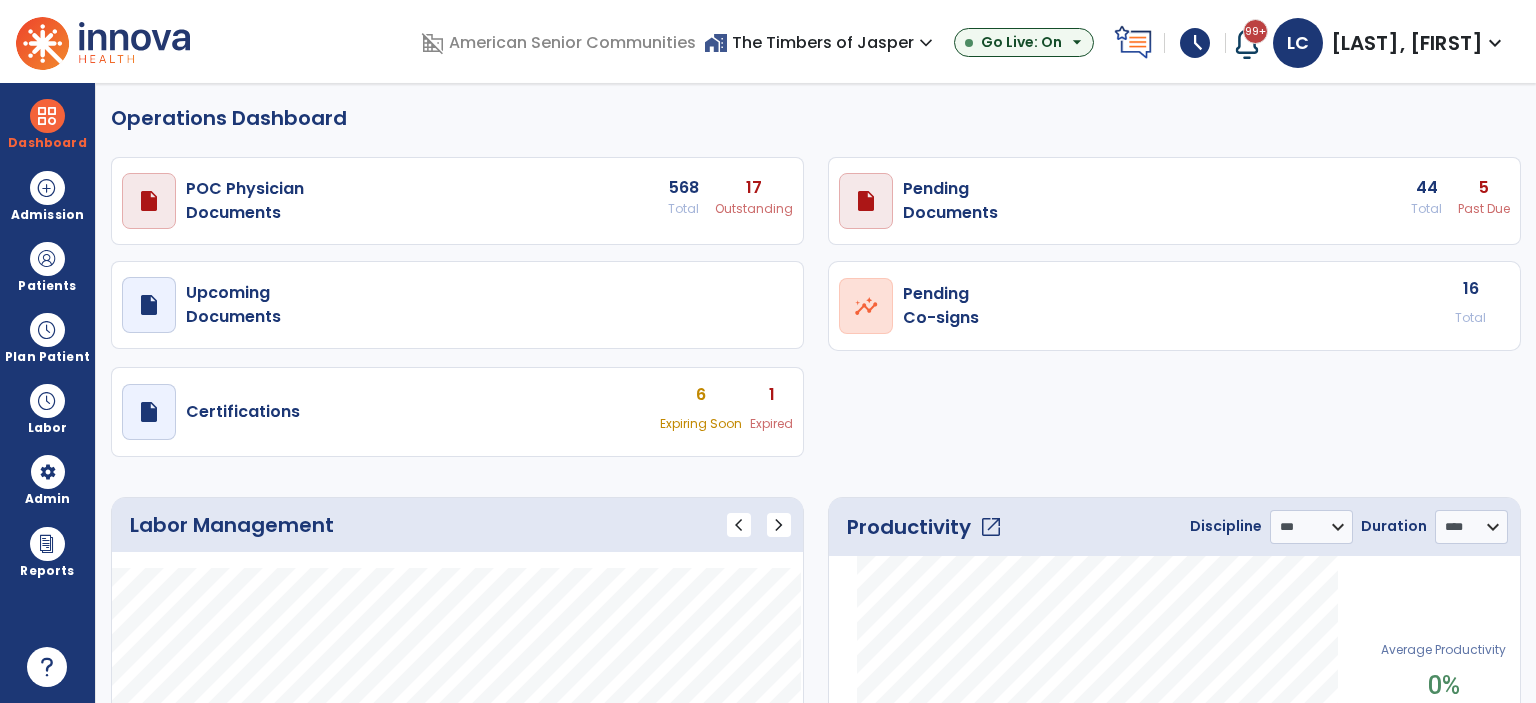 click on "[LAST], [FIRST]" at bounding box center [1407, 43] 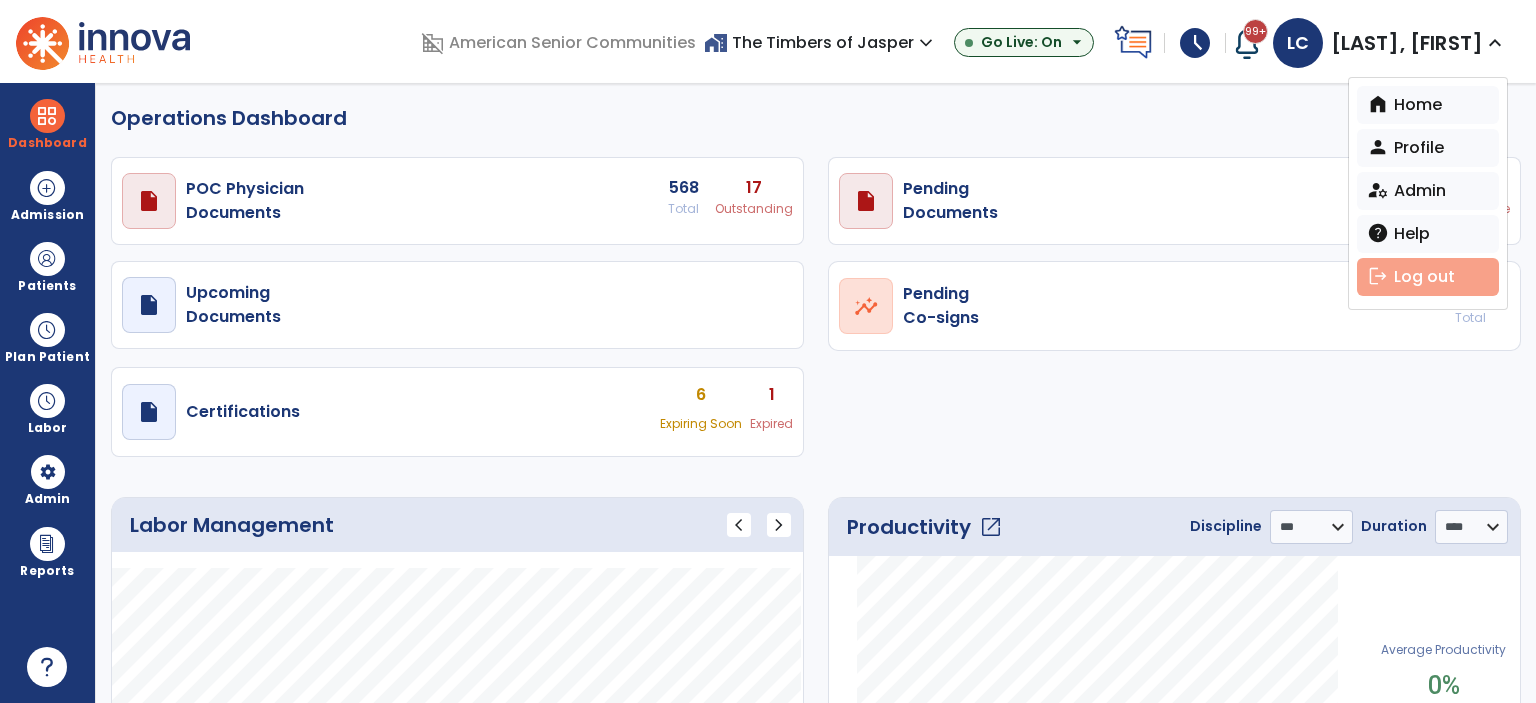 click on "logout   Log out" at bounding box center [1428, 277] 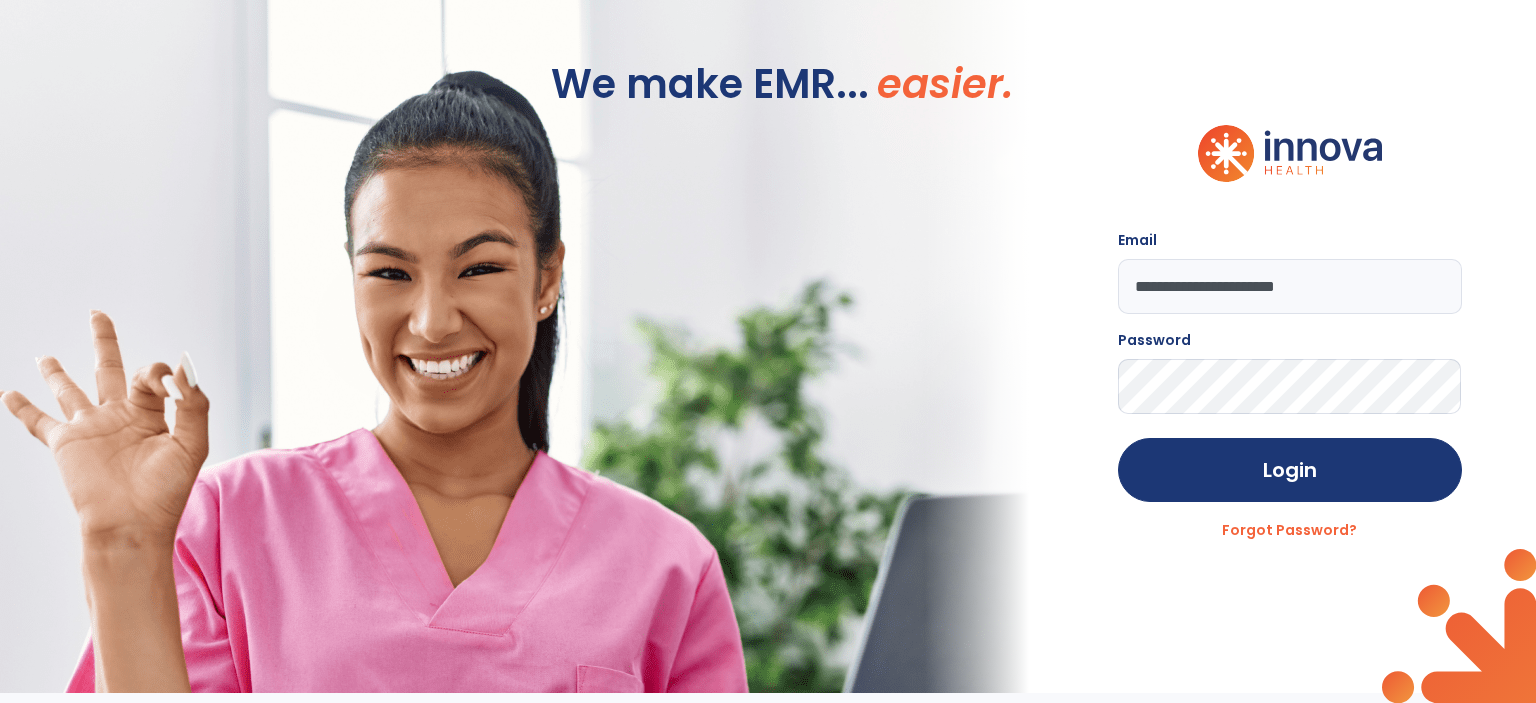 click on "**********" 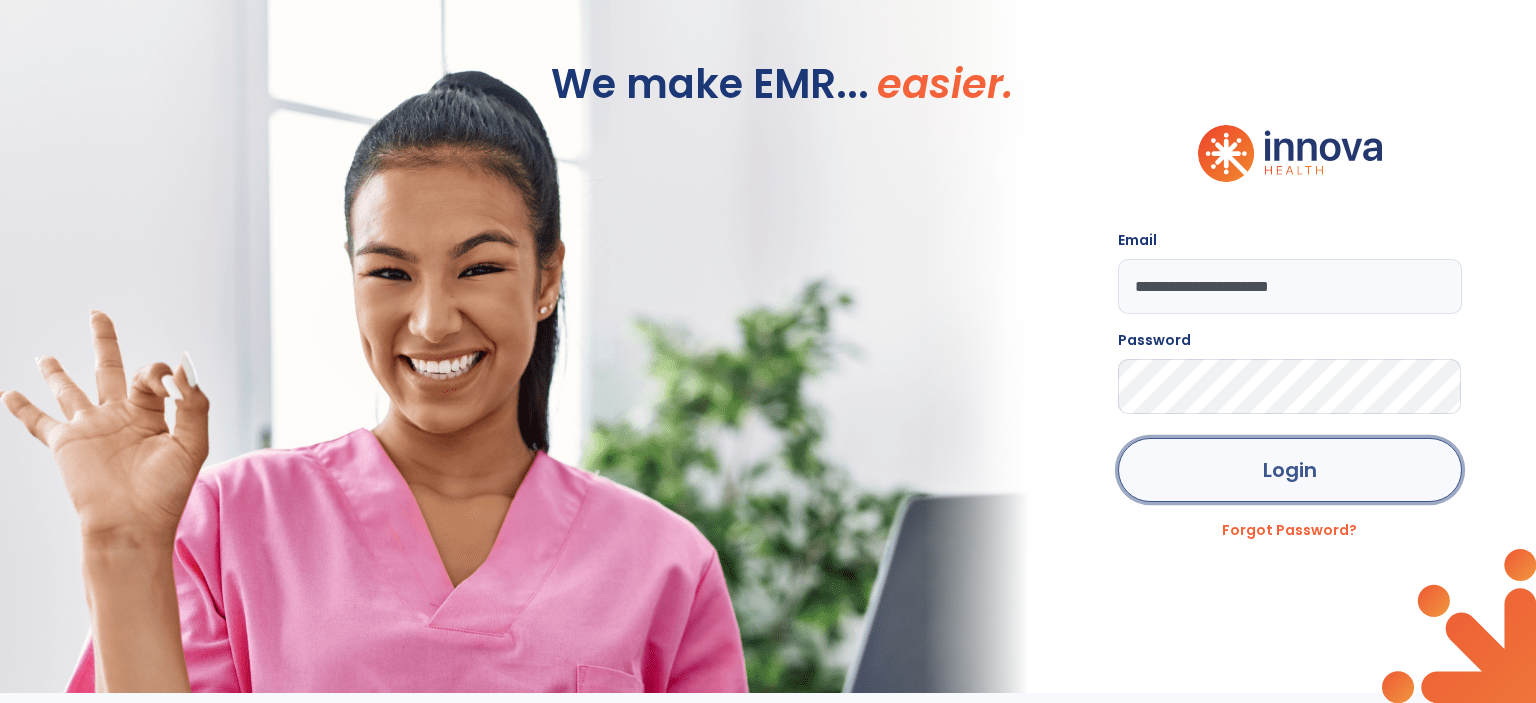 click on "Login" 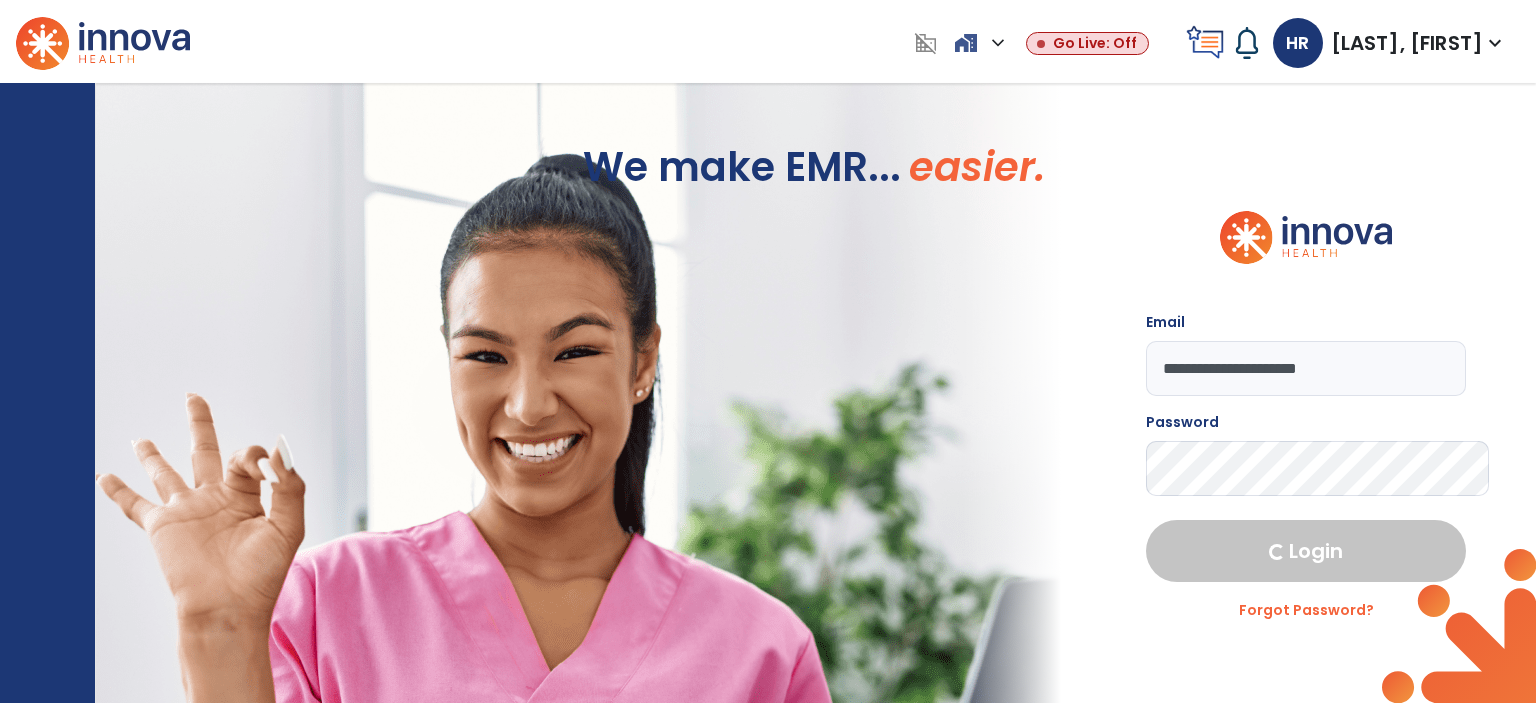 select on "****" 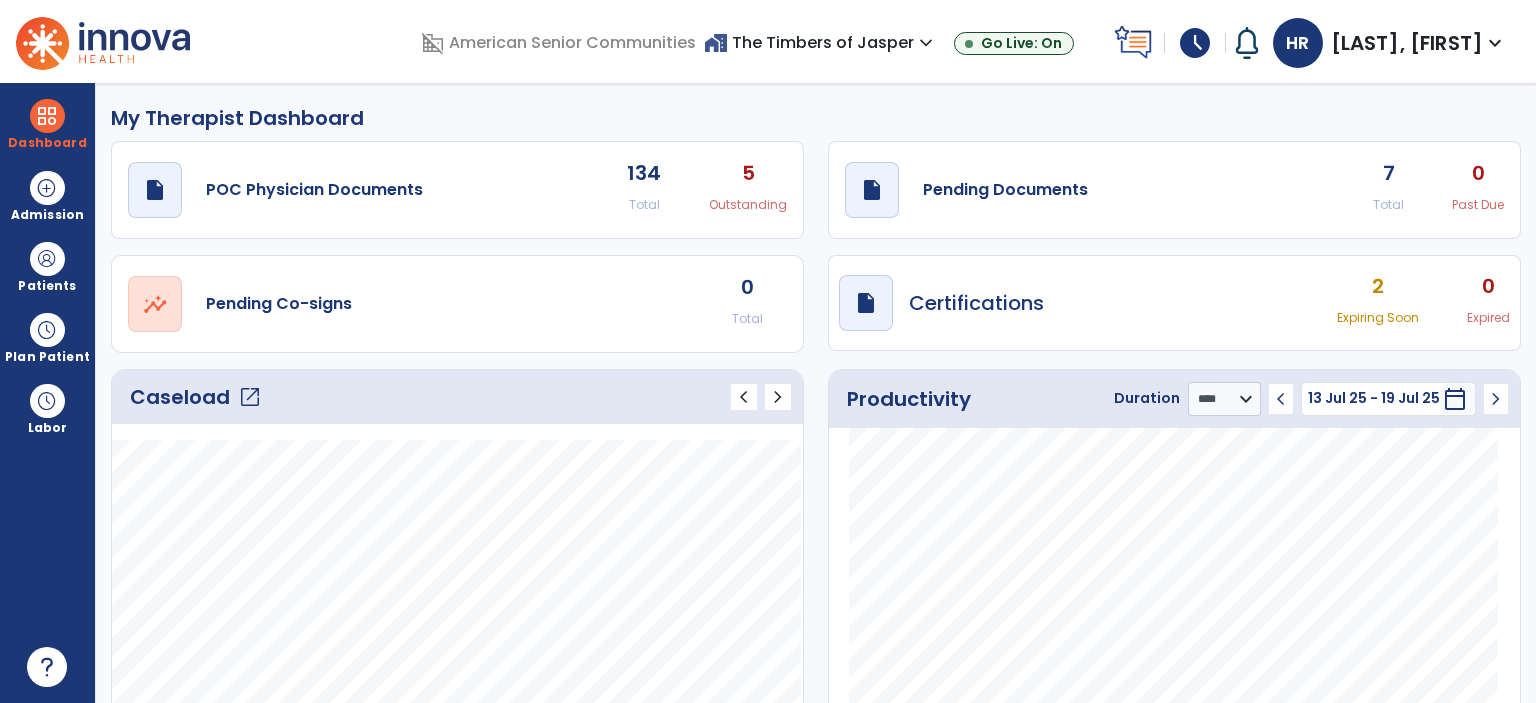 click on "open_in_new" 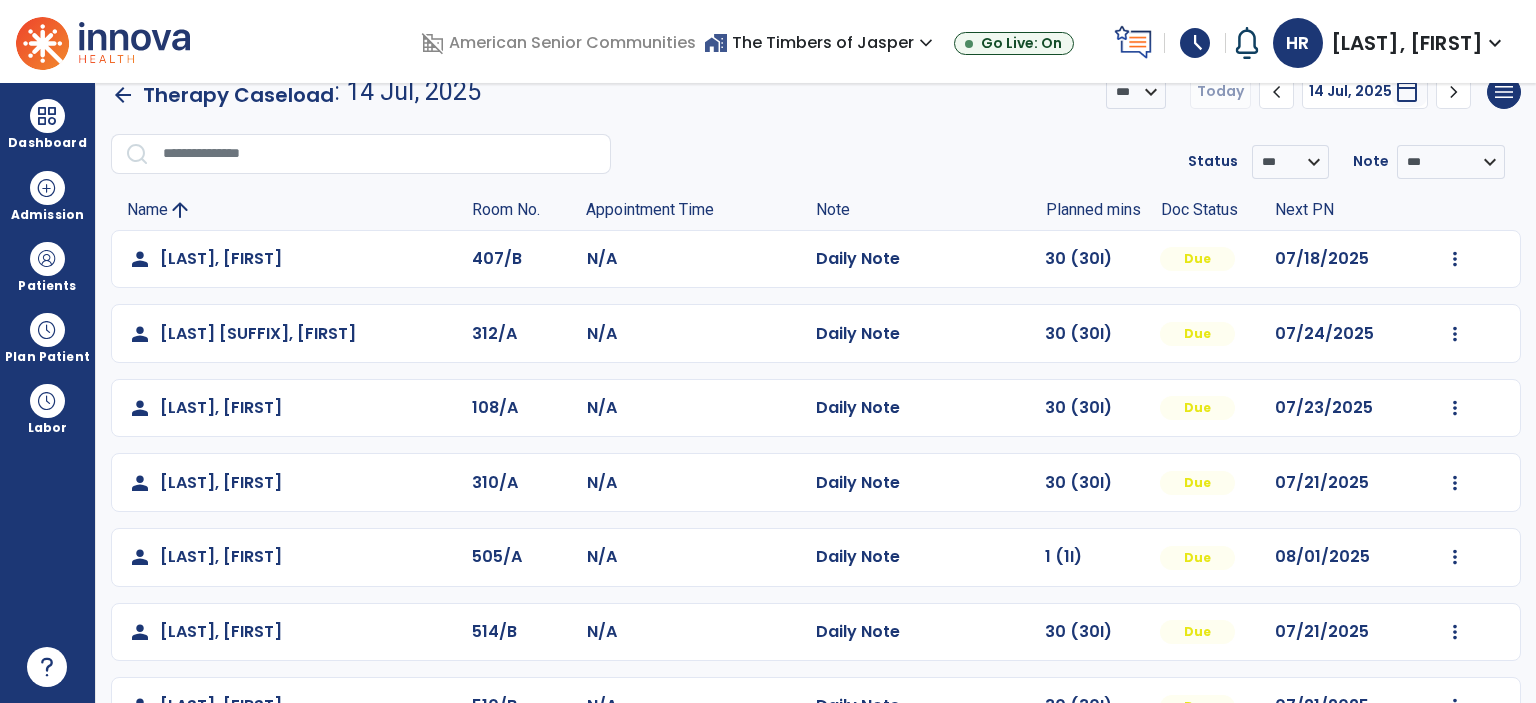 scroll, scrollTop: 0, scrollLeft: 0, axis: both 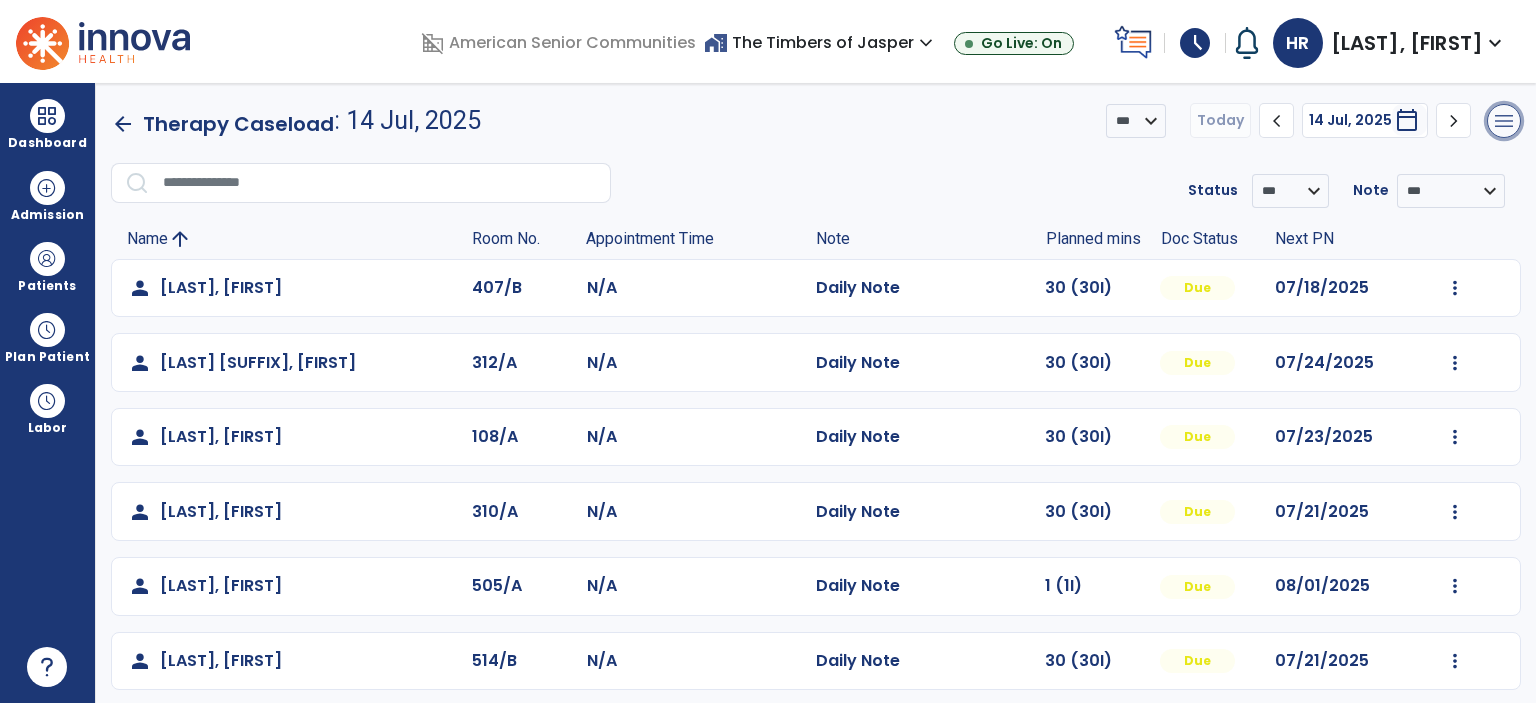 click on "menu" at bounding box center (1504, 121) 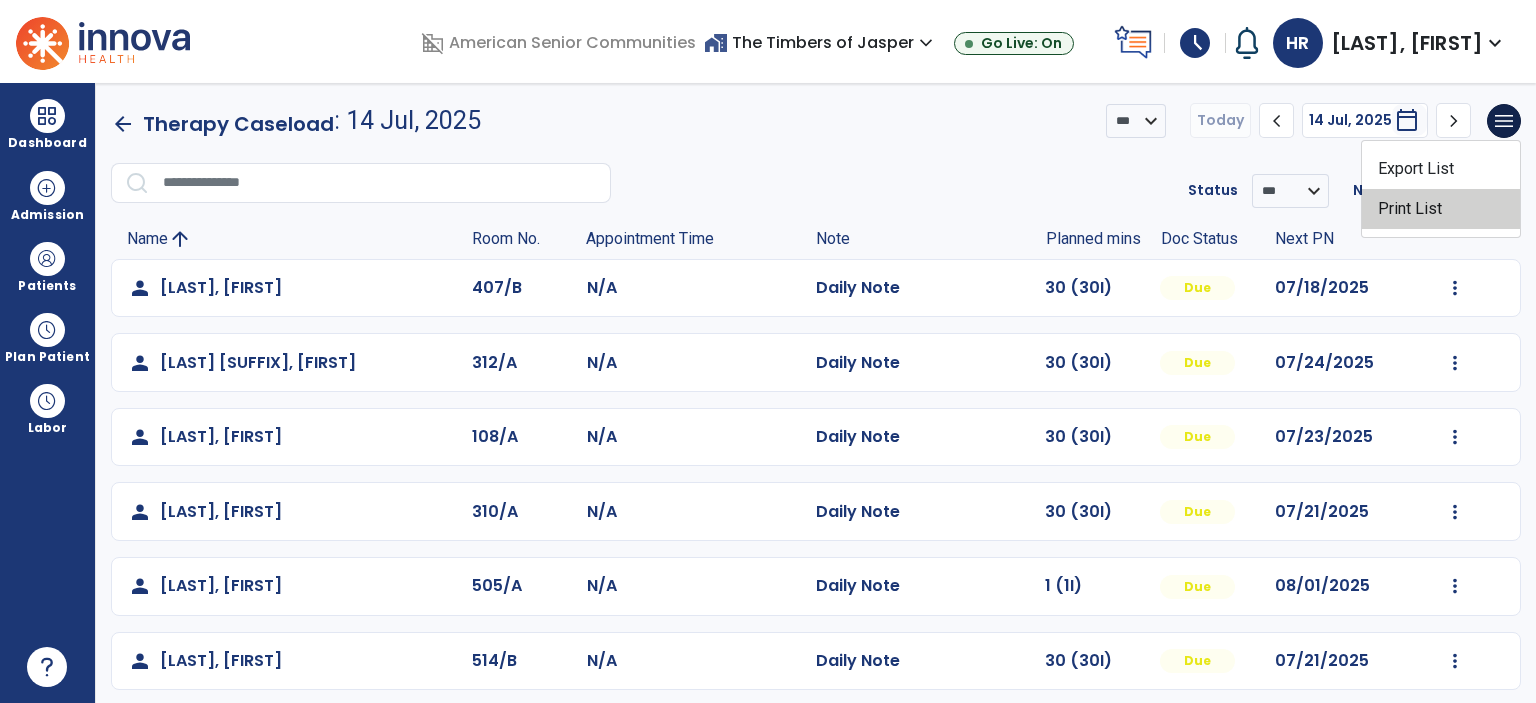 click on "Print List" 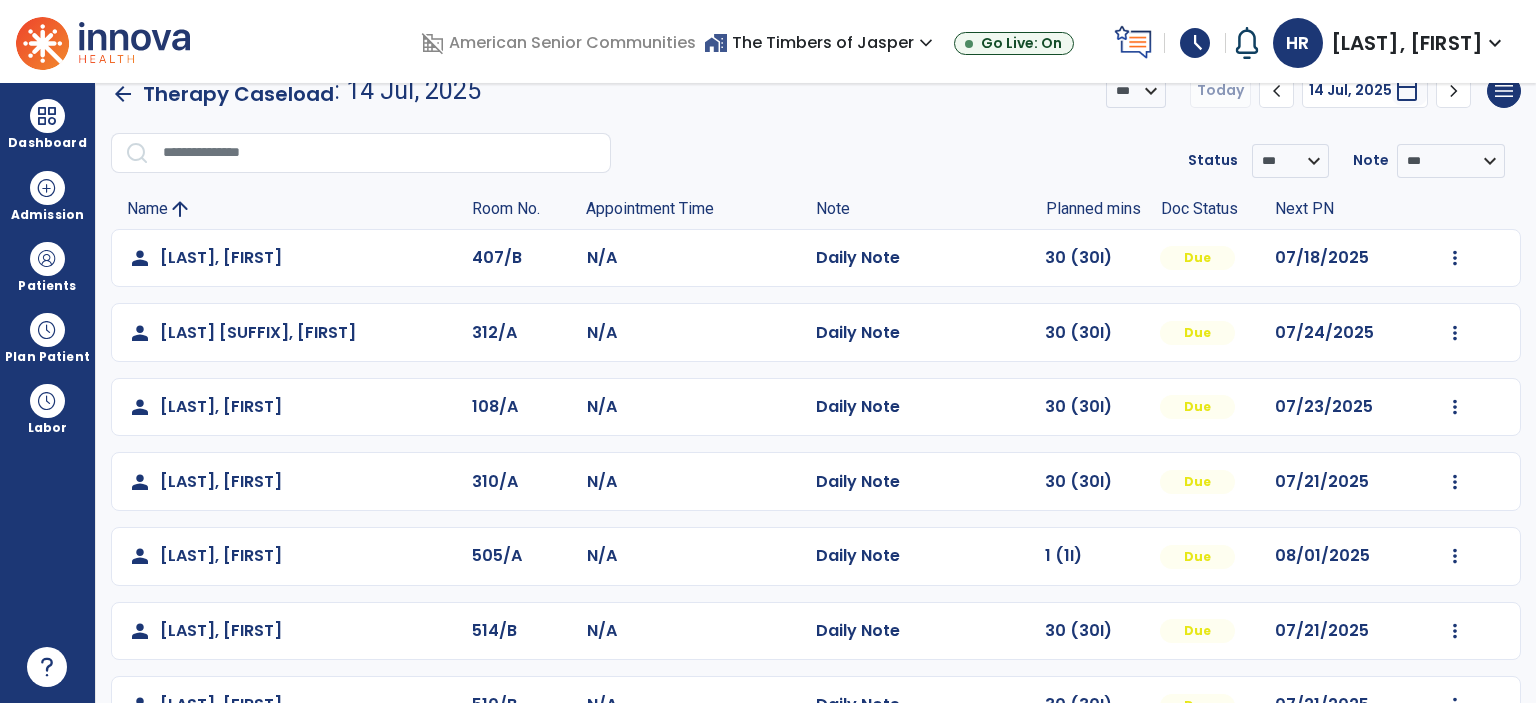 scroll, scrollTop: 0, scrollLeft: 0, axis: both 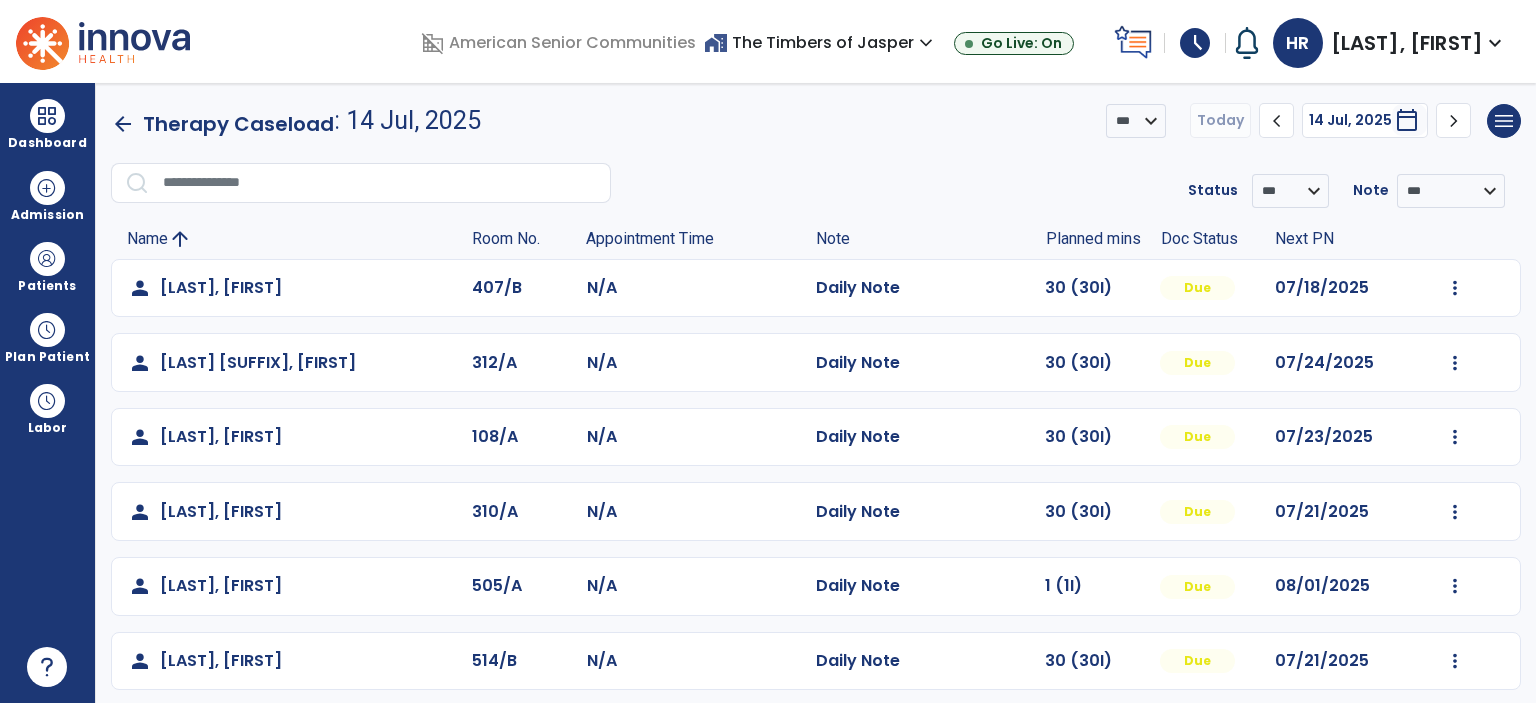 click on "chevron_right" 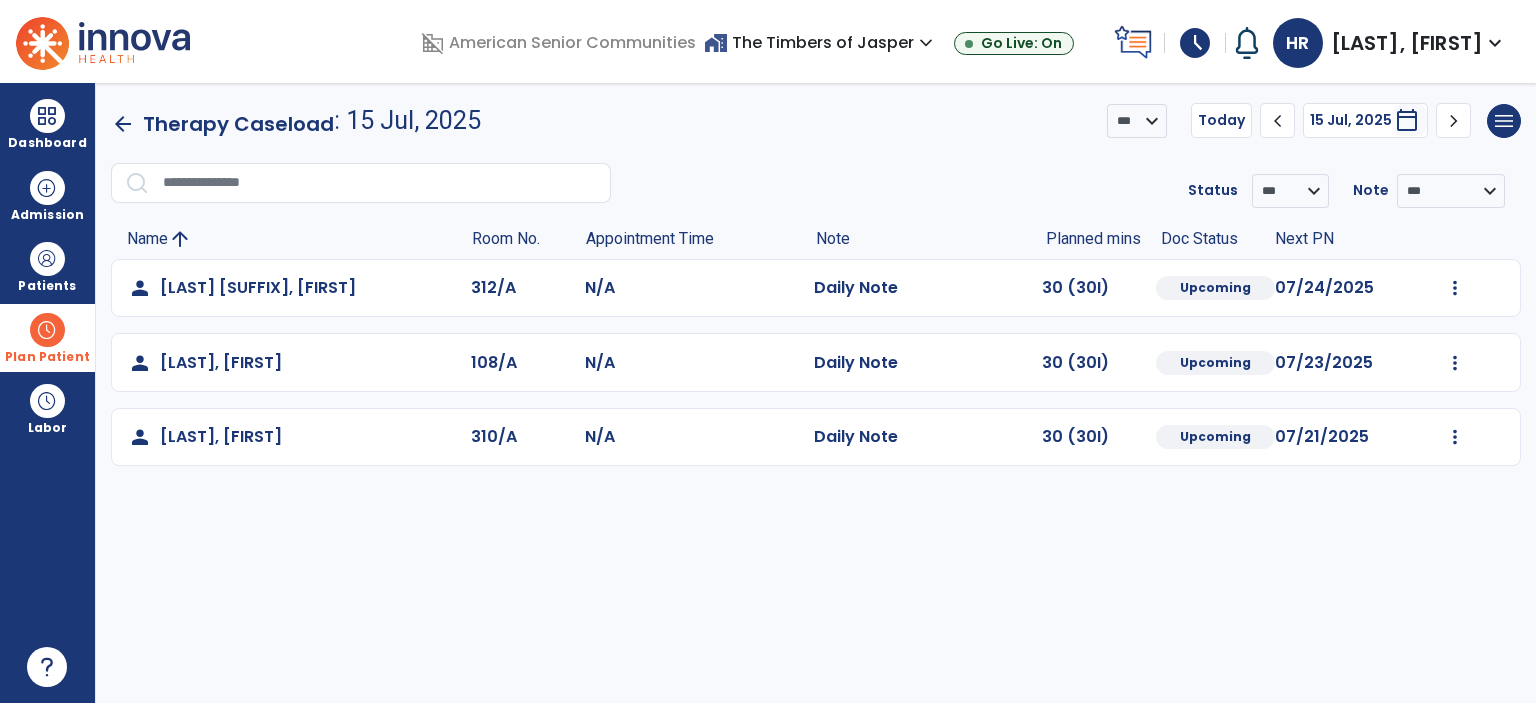 click on "Plan Patient" at bounding box center (47, 266) 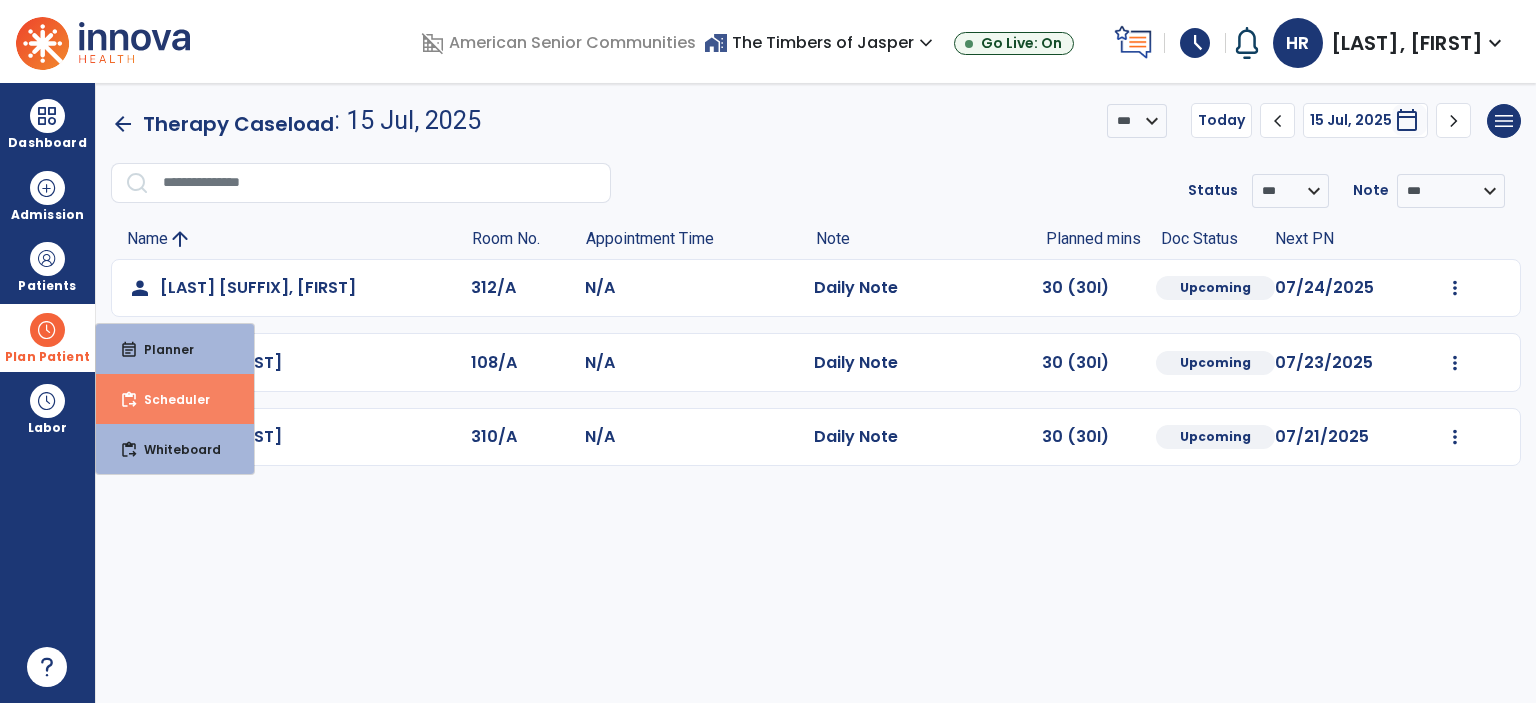 click on "Scheduler" at bounding box center [169, 399] 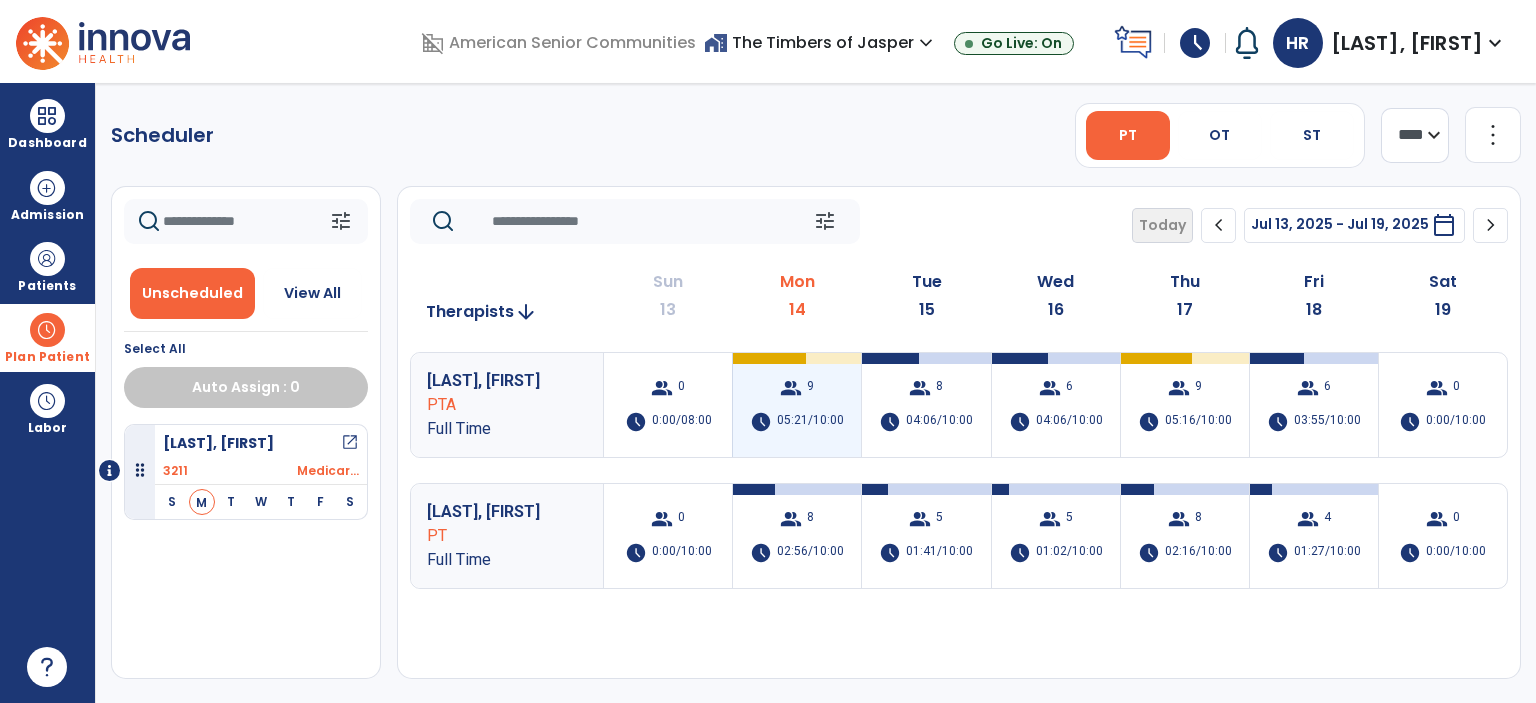 click on "group  9  schedule  05:21/10:00" at bounding box center (797, 405) 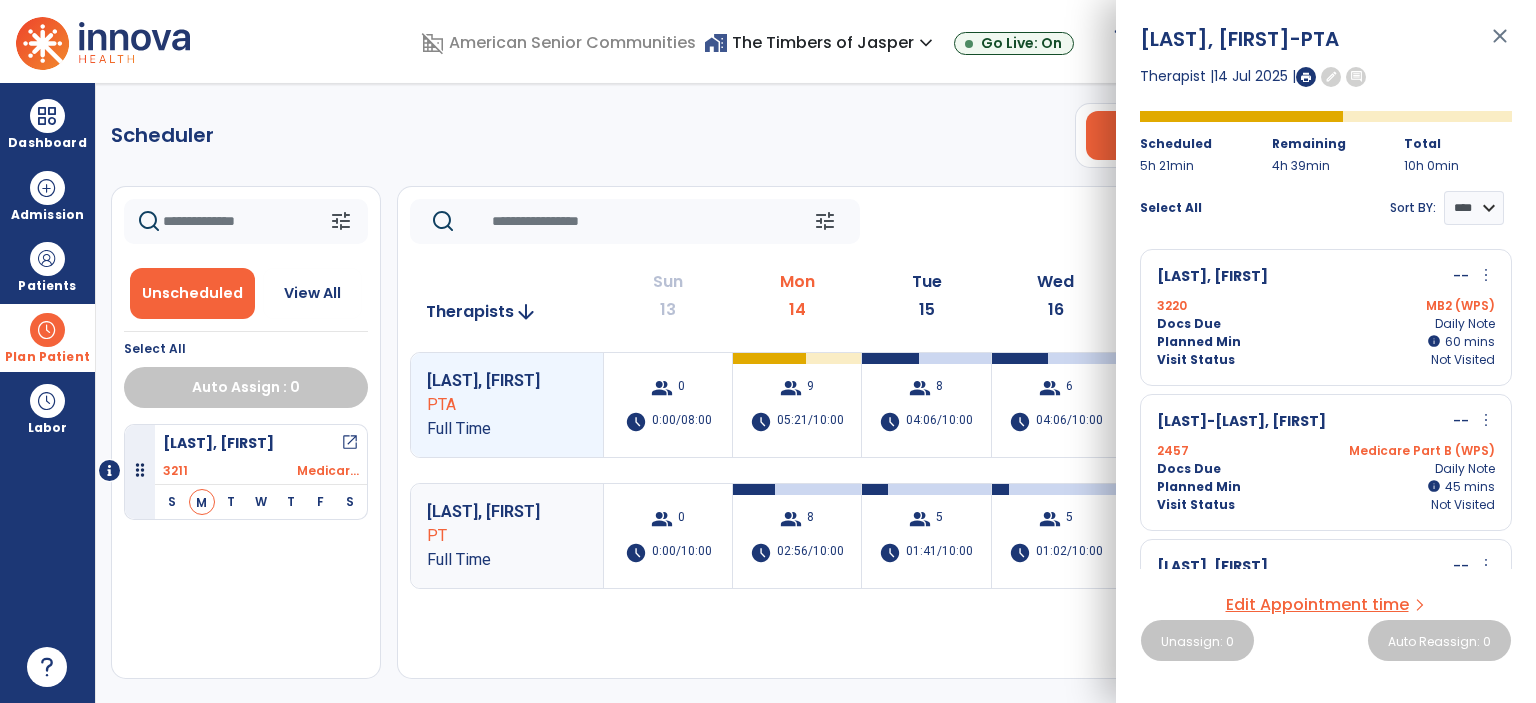 click at bounding box center (1306, 77) 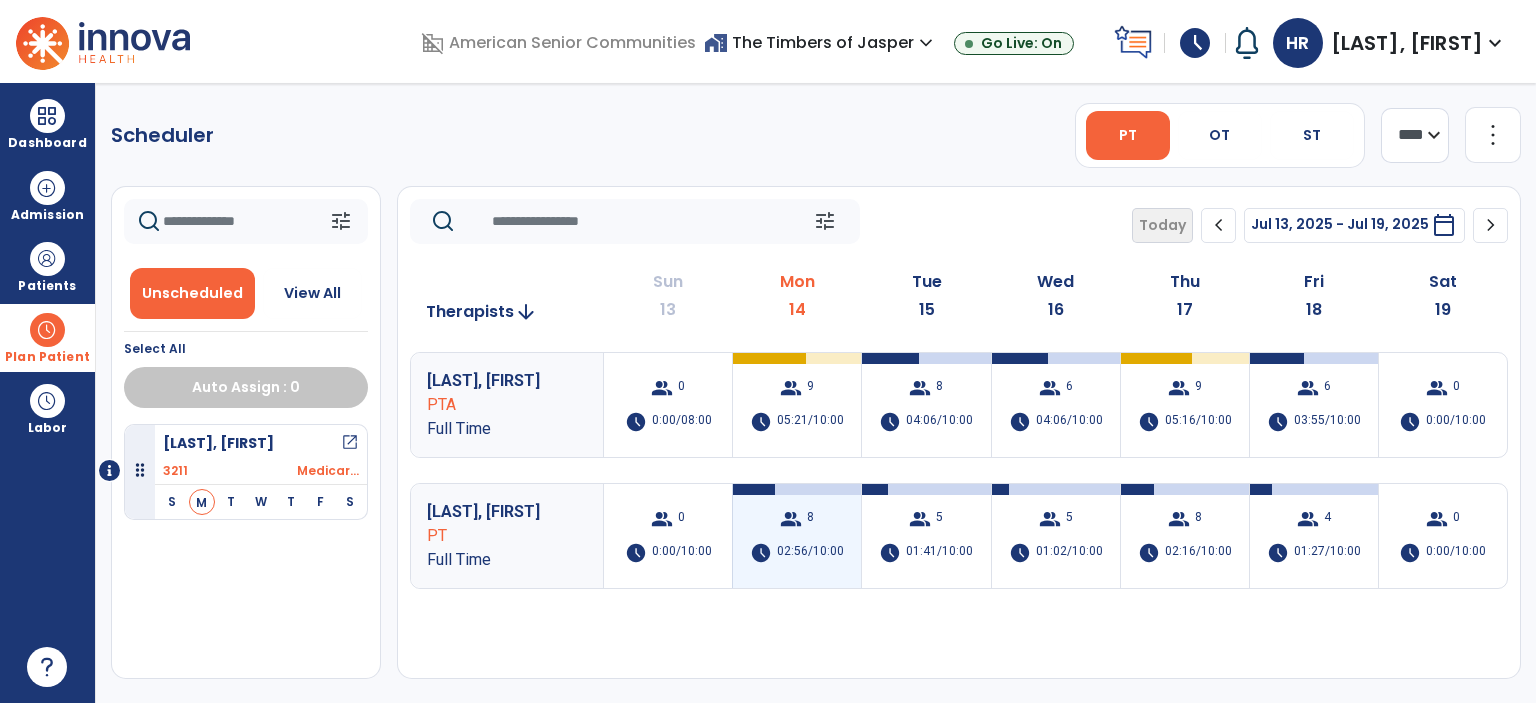click on "02:56/10:00" at bounding box center [810, 553] 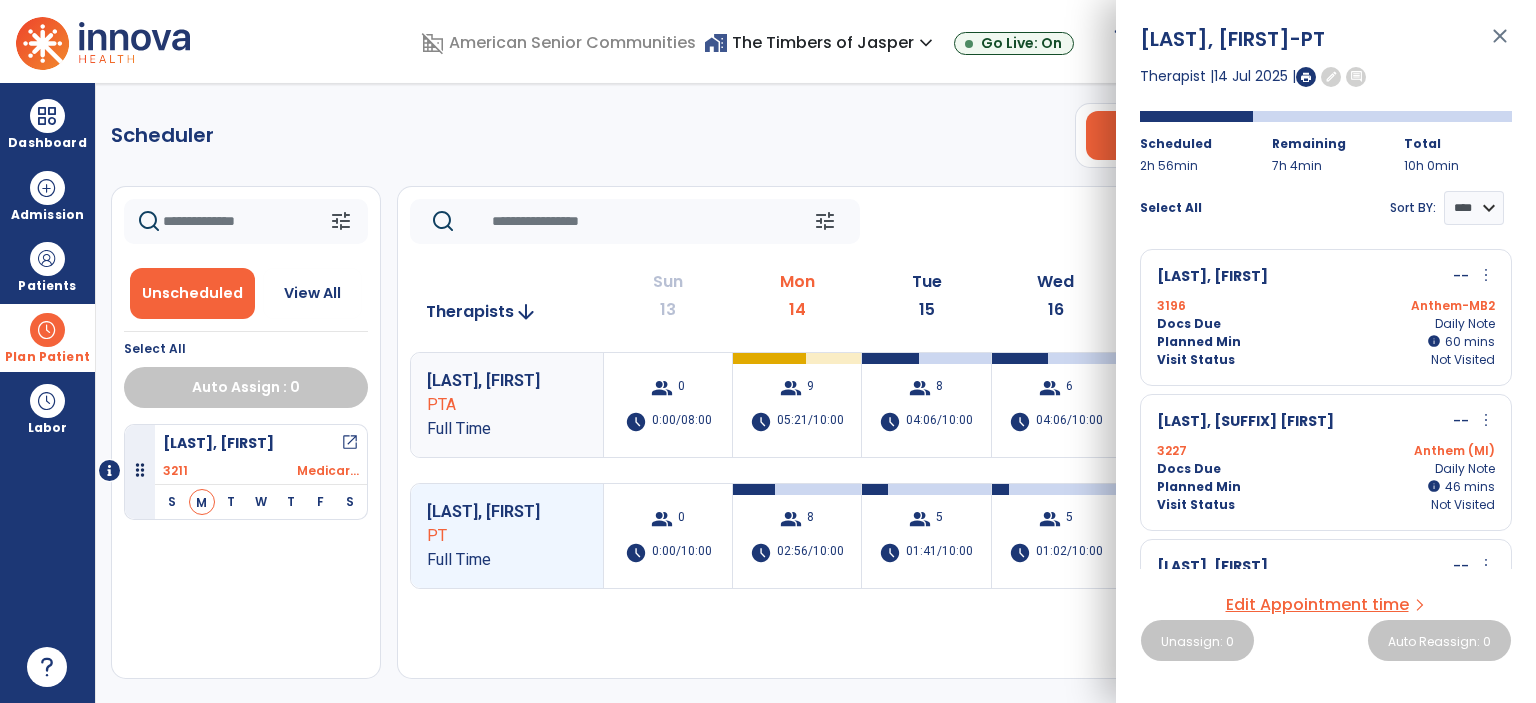 click at bounding box center [1306, 77] 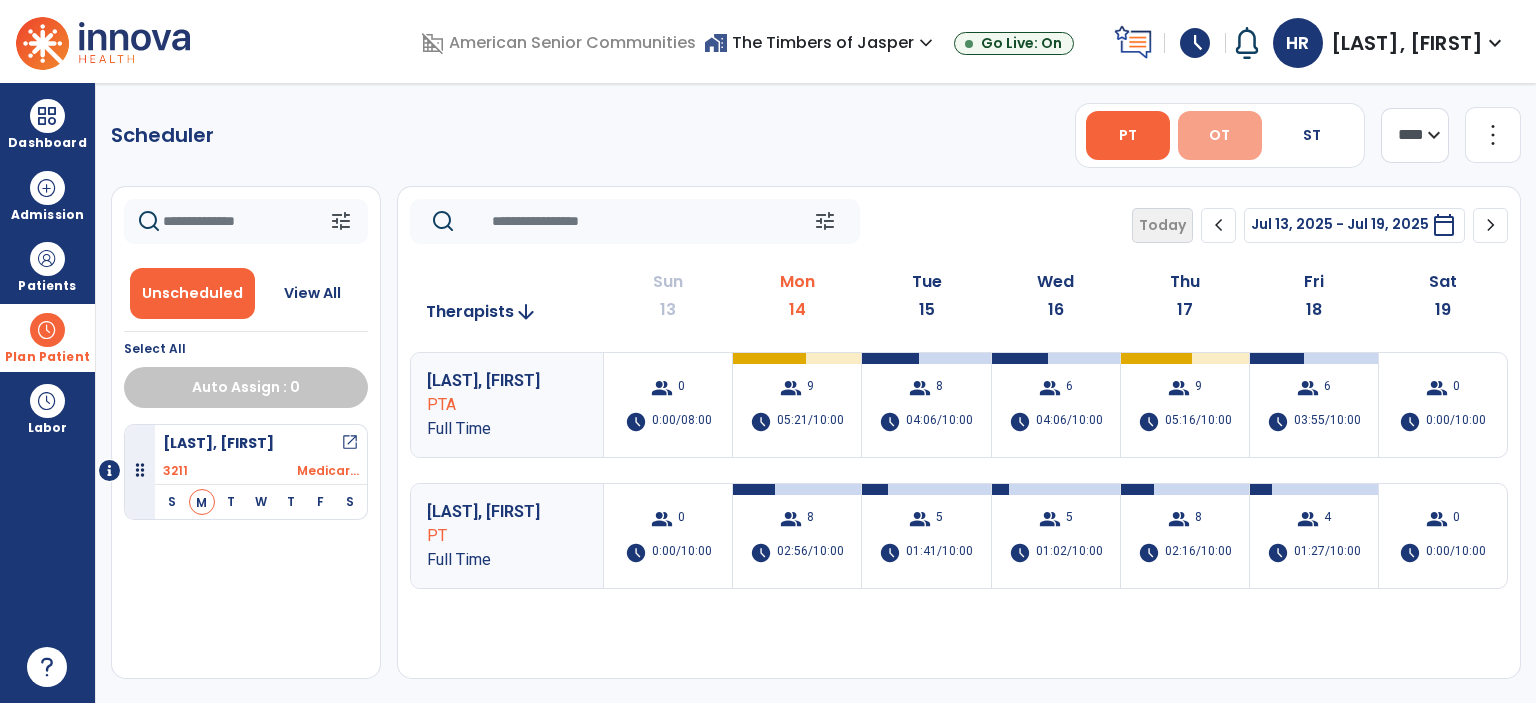 click on "OT" at bounding box center (1220, 135) 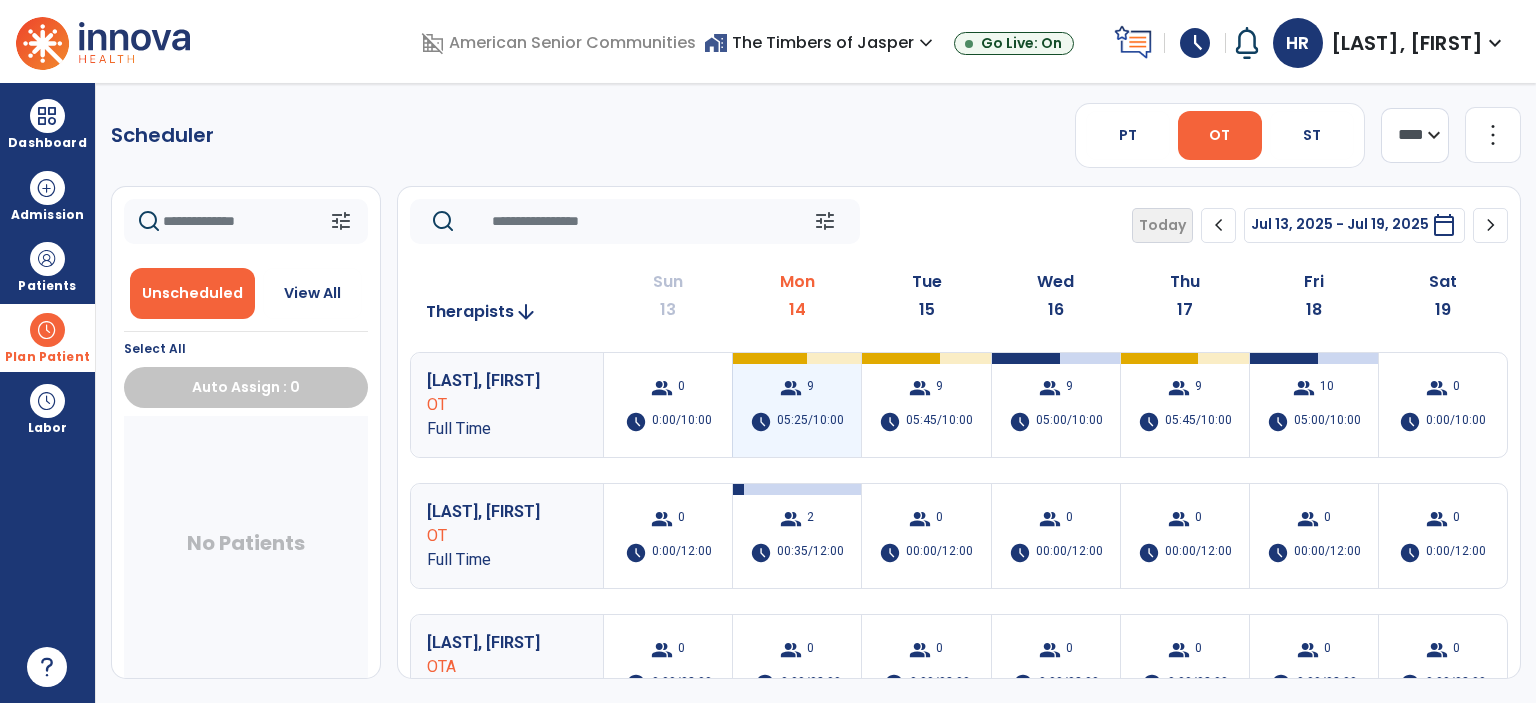 click on "05:25/10:00" at bounding box center [810, 422] 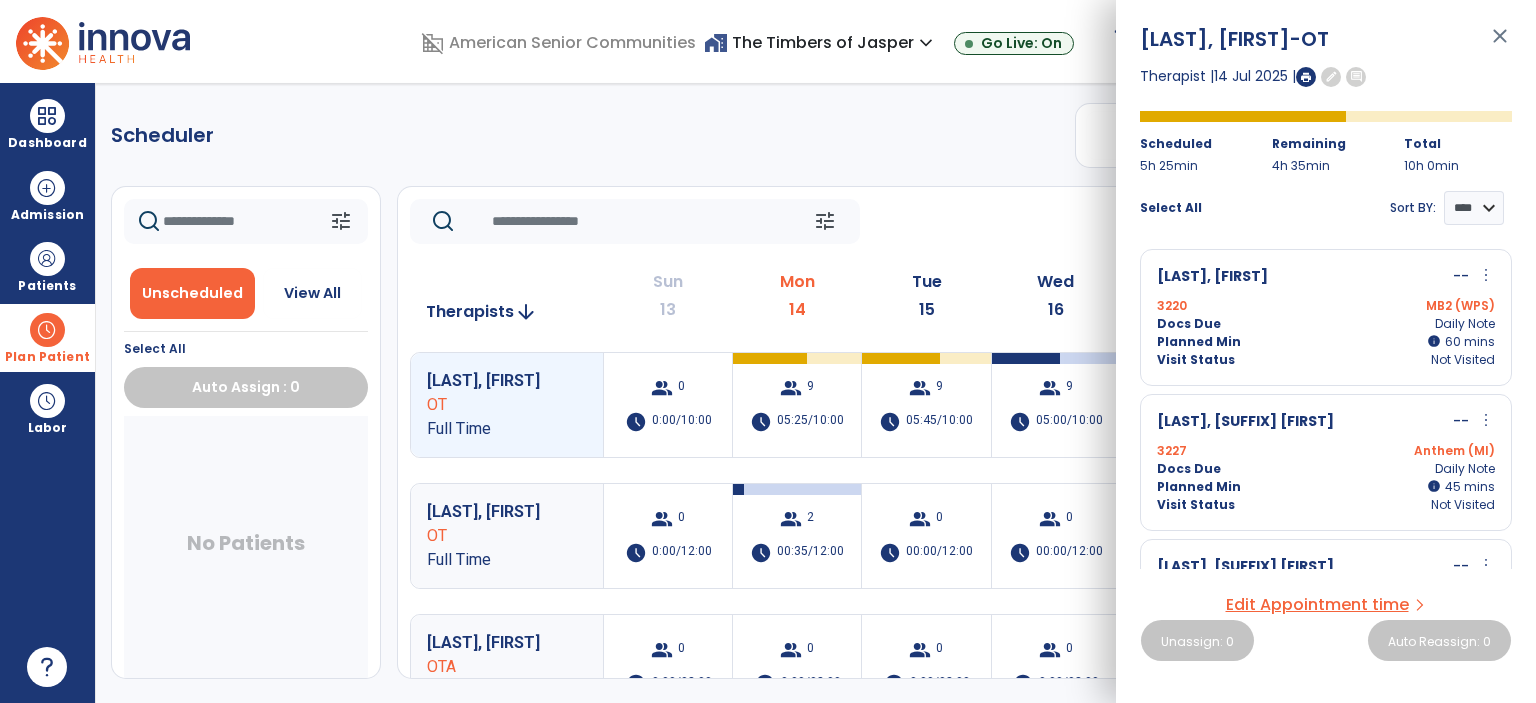 click at bounding box center (1306, 77) 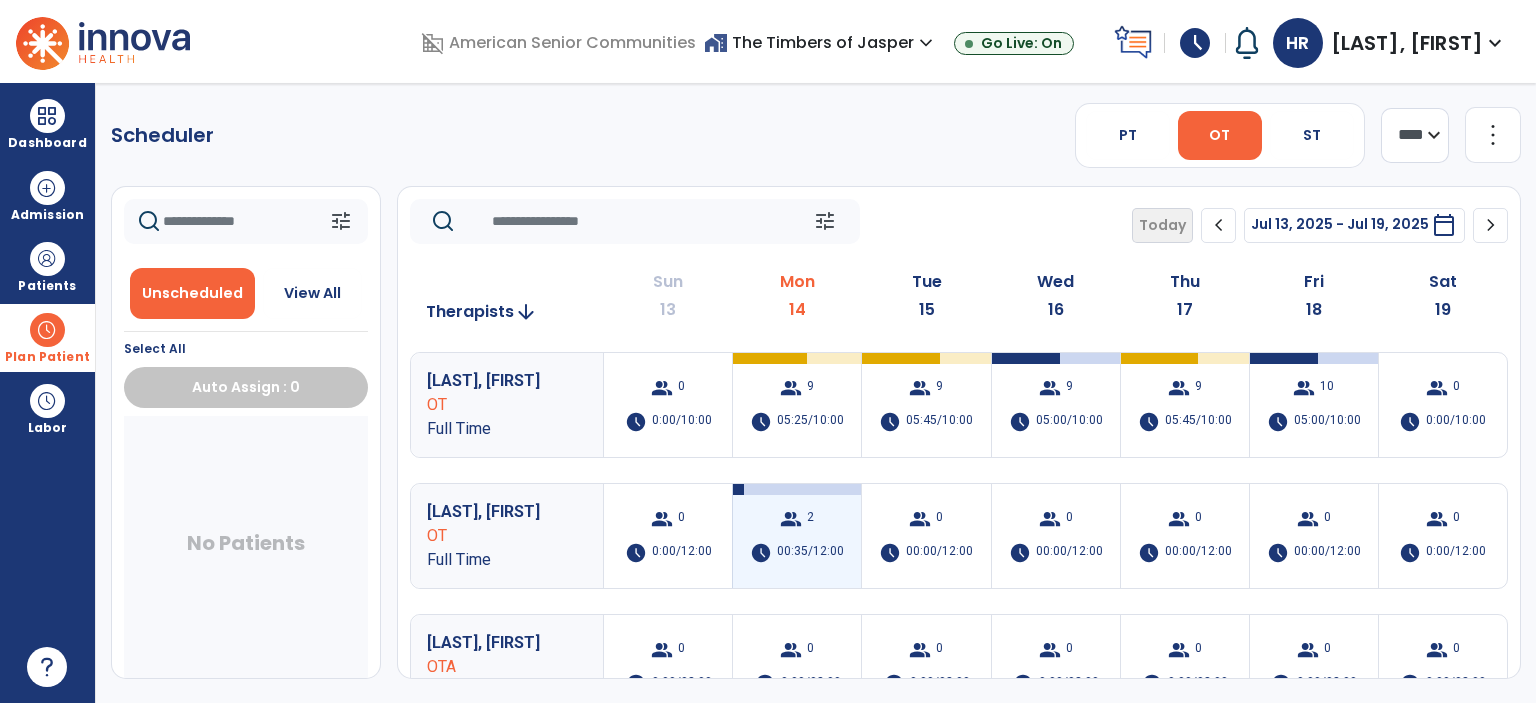 click on "group  2  schedule  00:35/12:00" at bounding box center [797, 536] 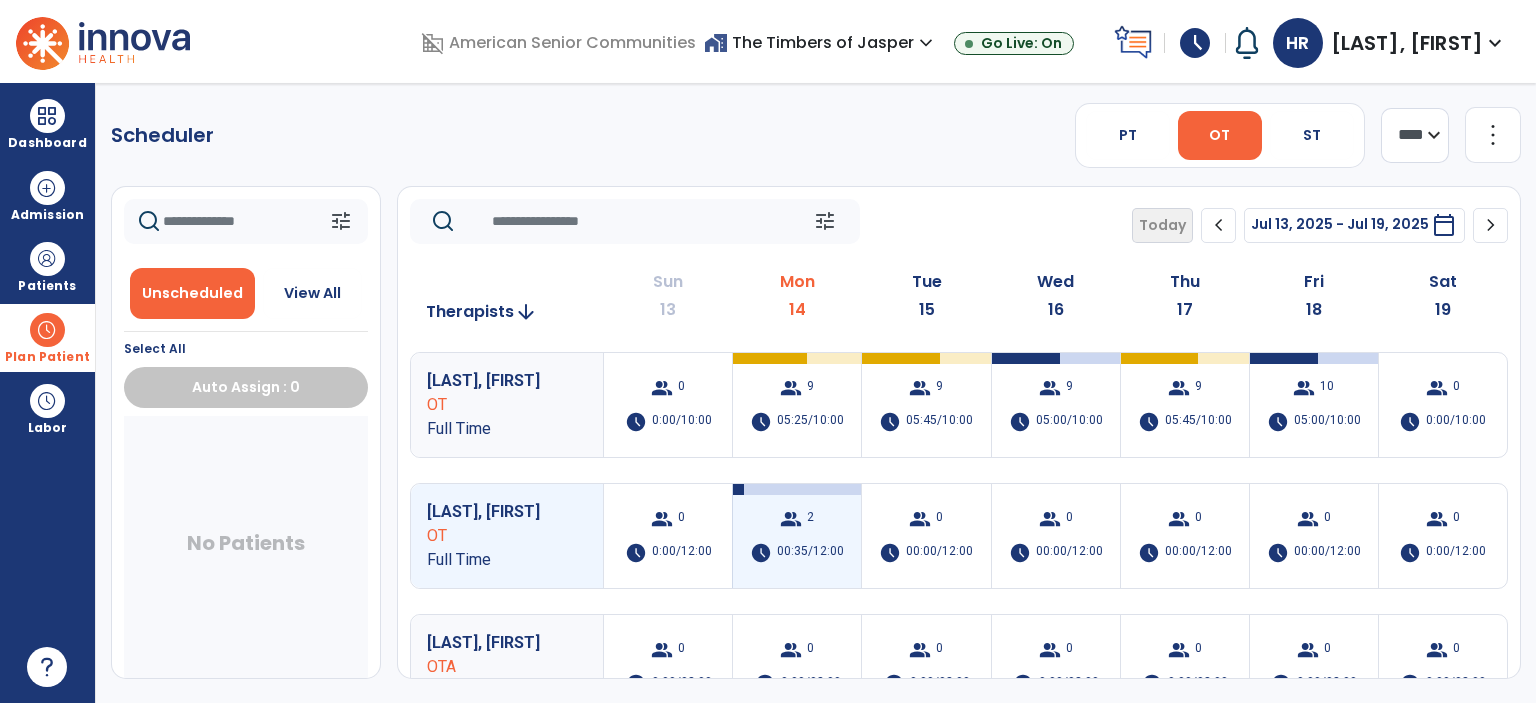click on "00:35/12:00" at bounding box center (810, 553) 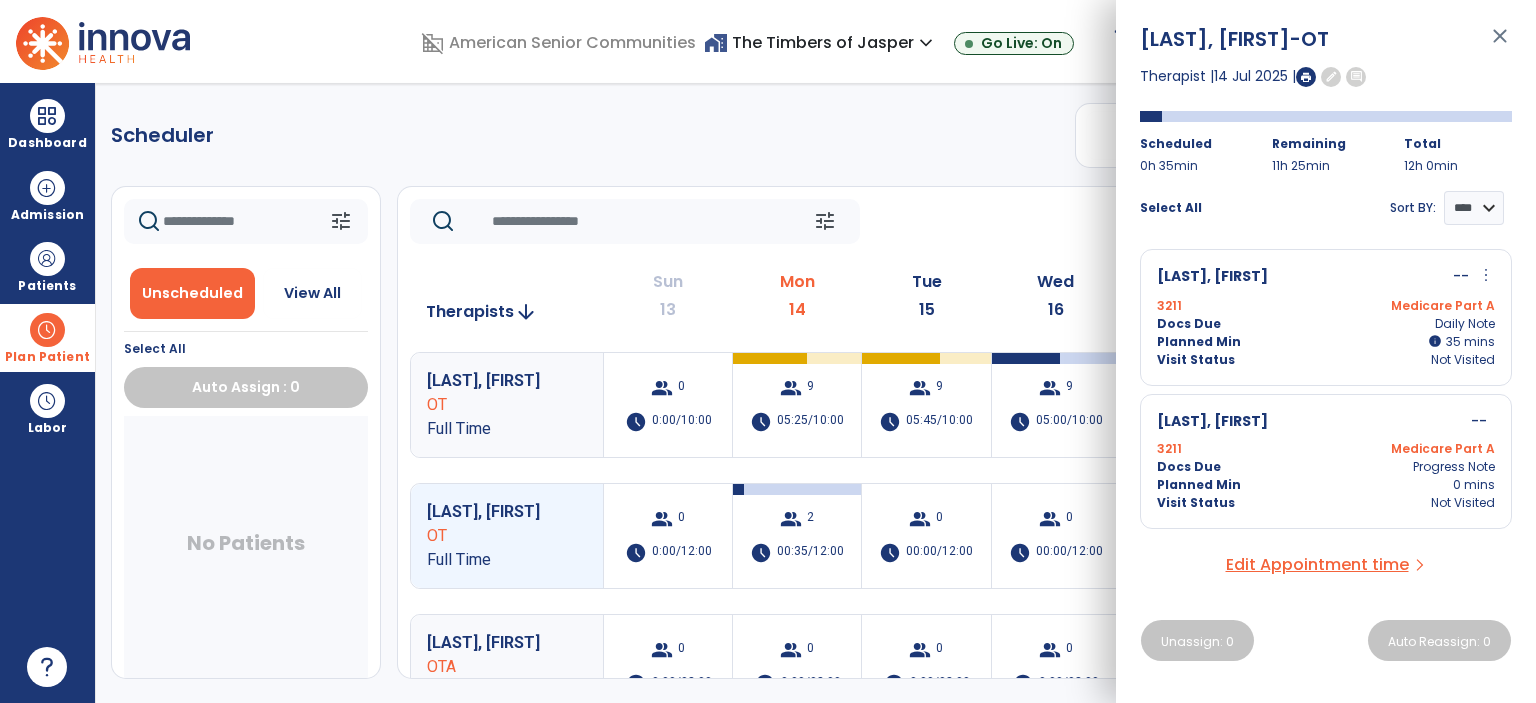 click on "close" at bounding box center (1500, 45) 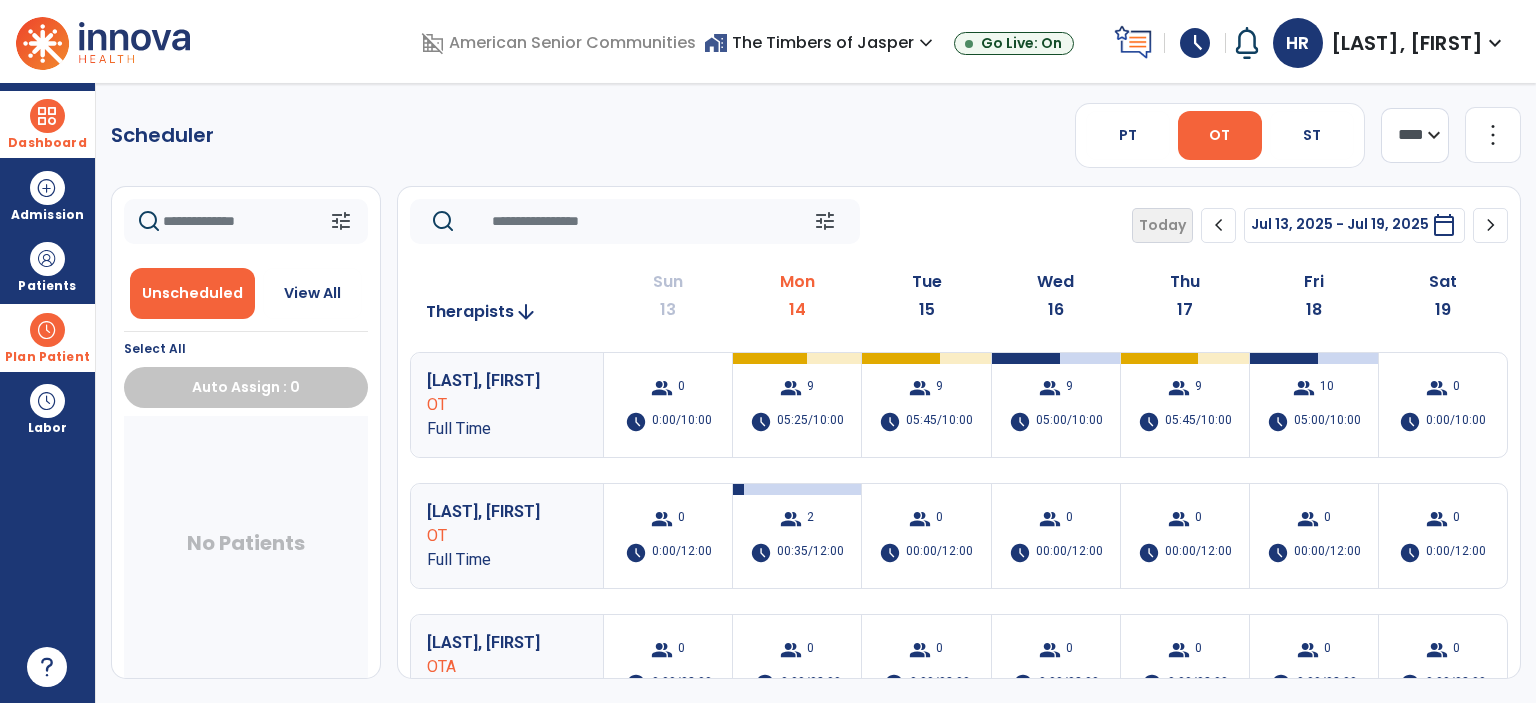 click on "Dashboard" at bounding box center [47, 143] 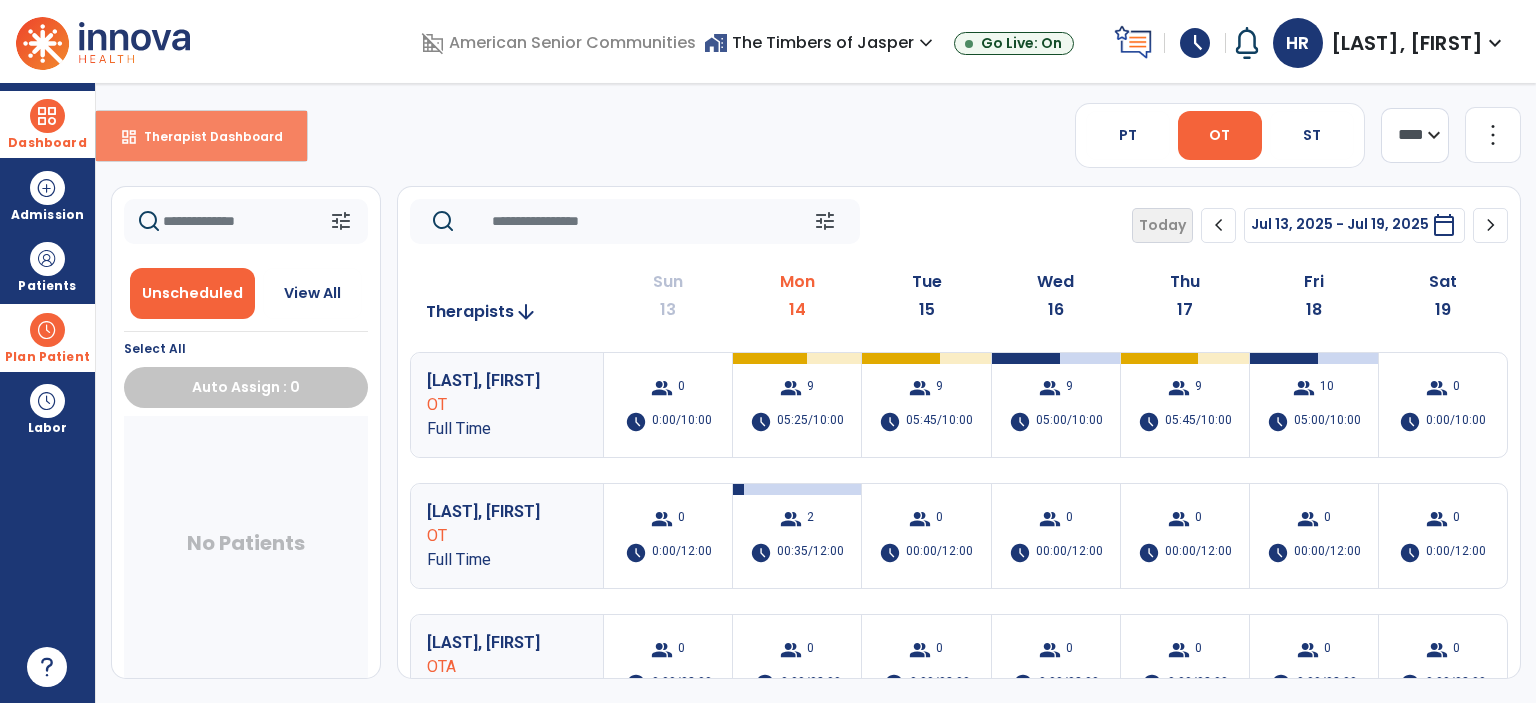 click on "dashboard  Therapist Dashboard" at bounding box center [201, 136] 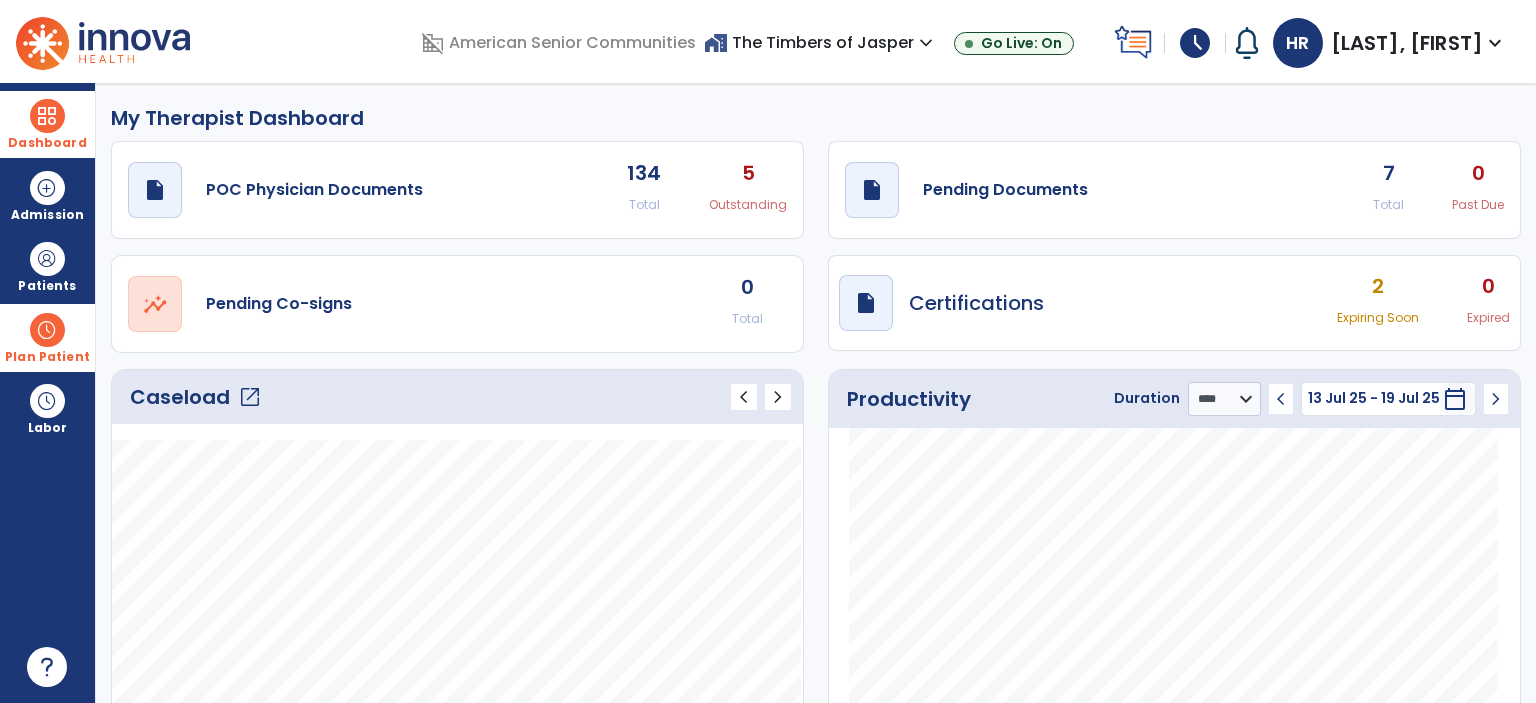 click on "open_in_new" 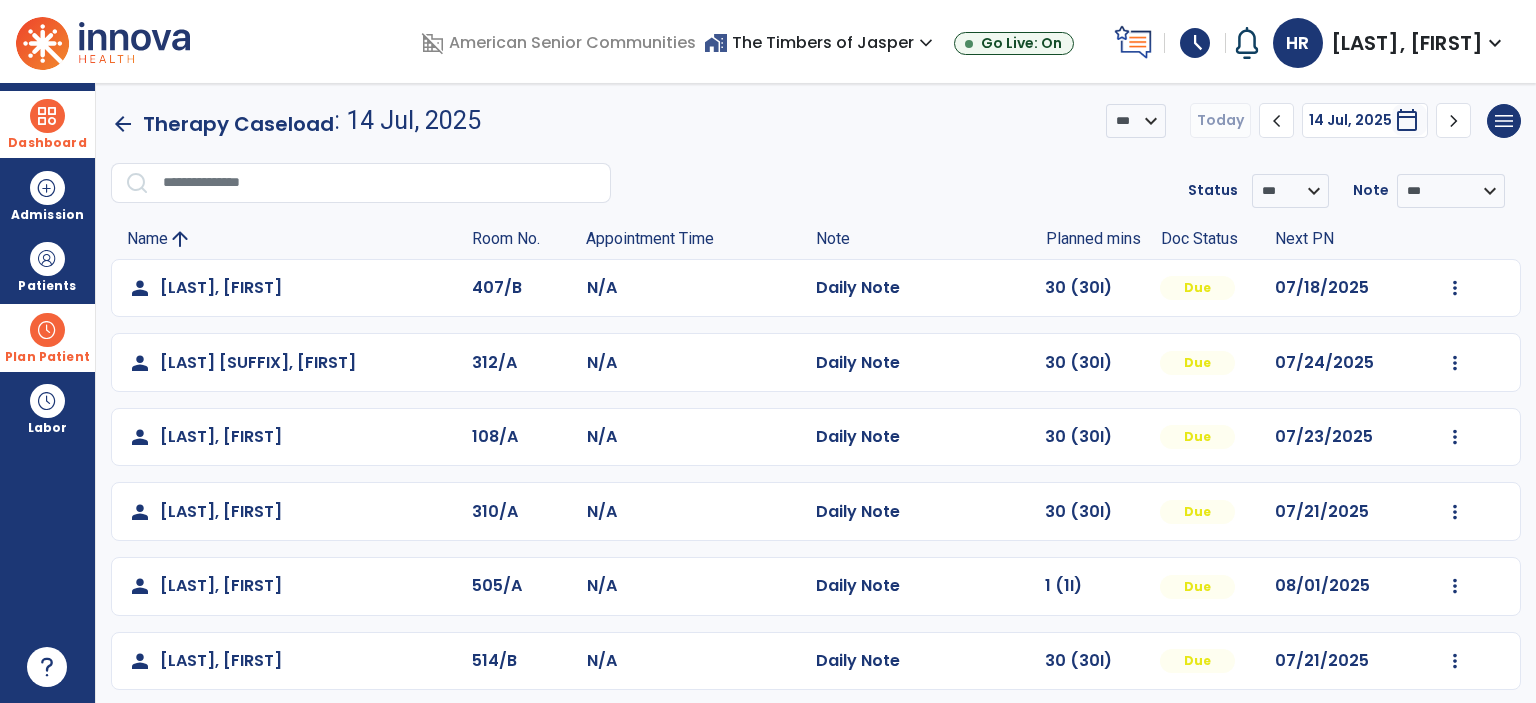 click on "chevron_right" 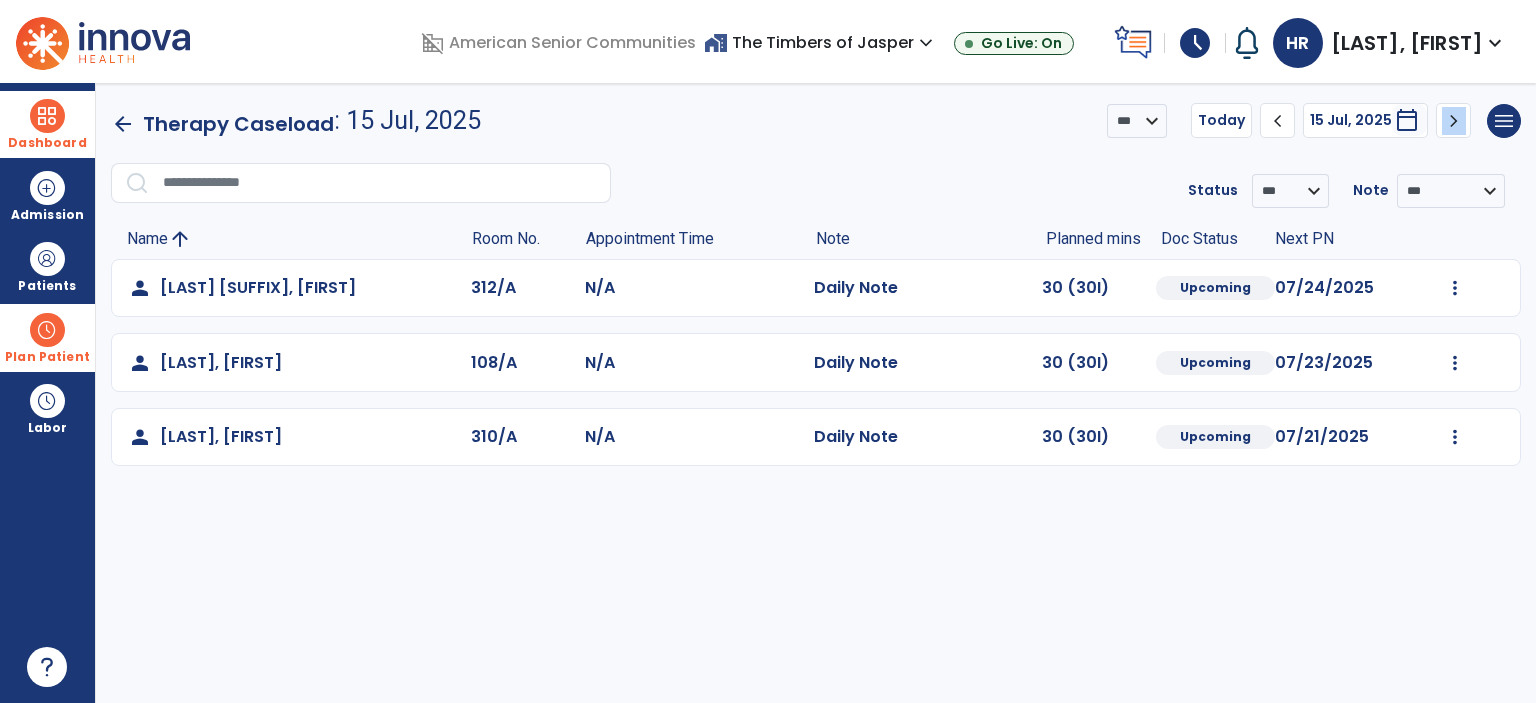 click on "chevron_right" 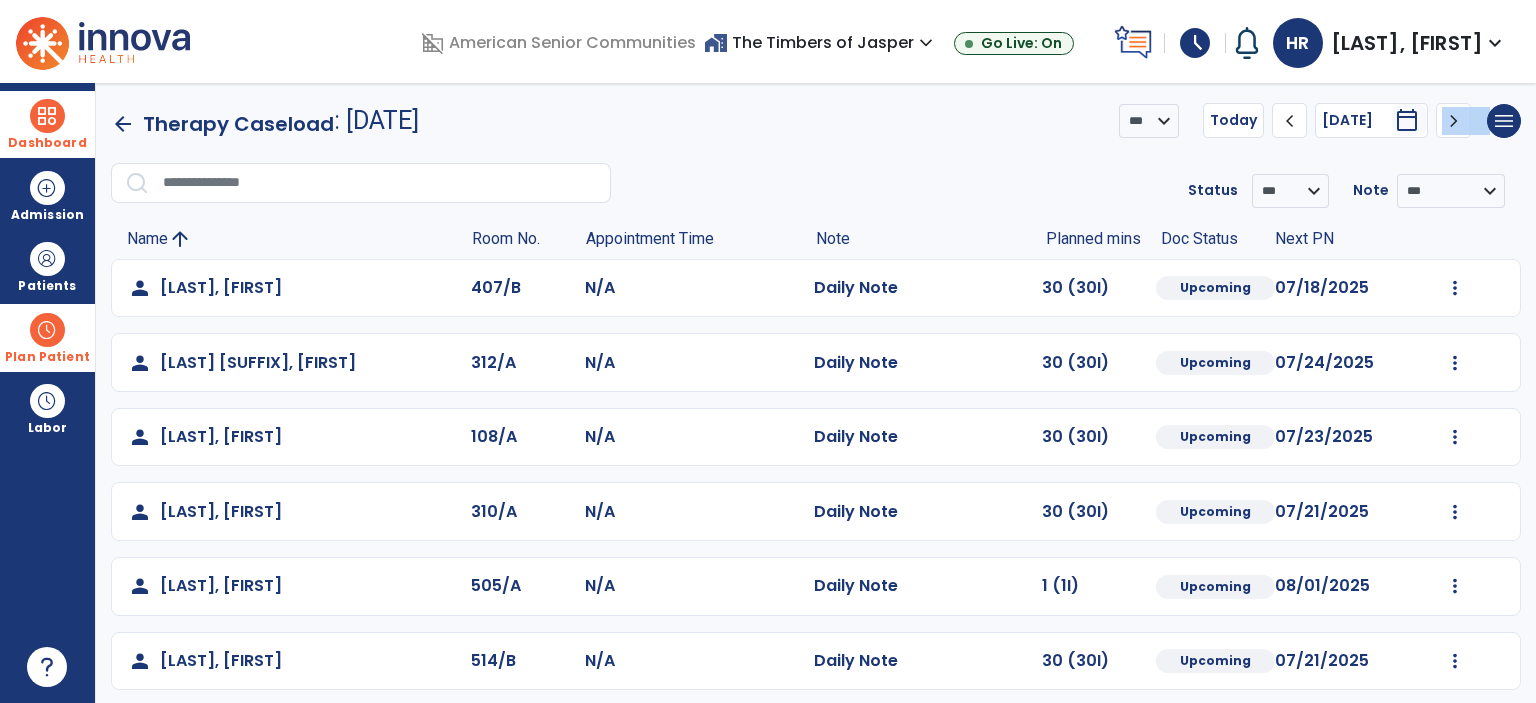 click on "chevron_right" 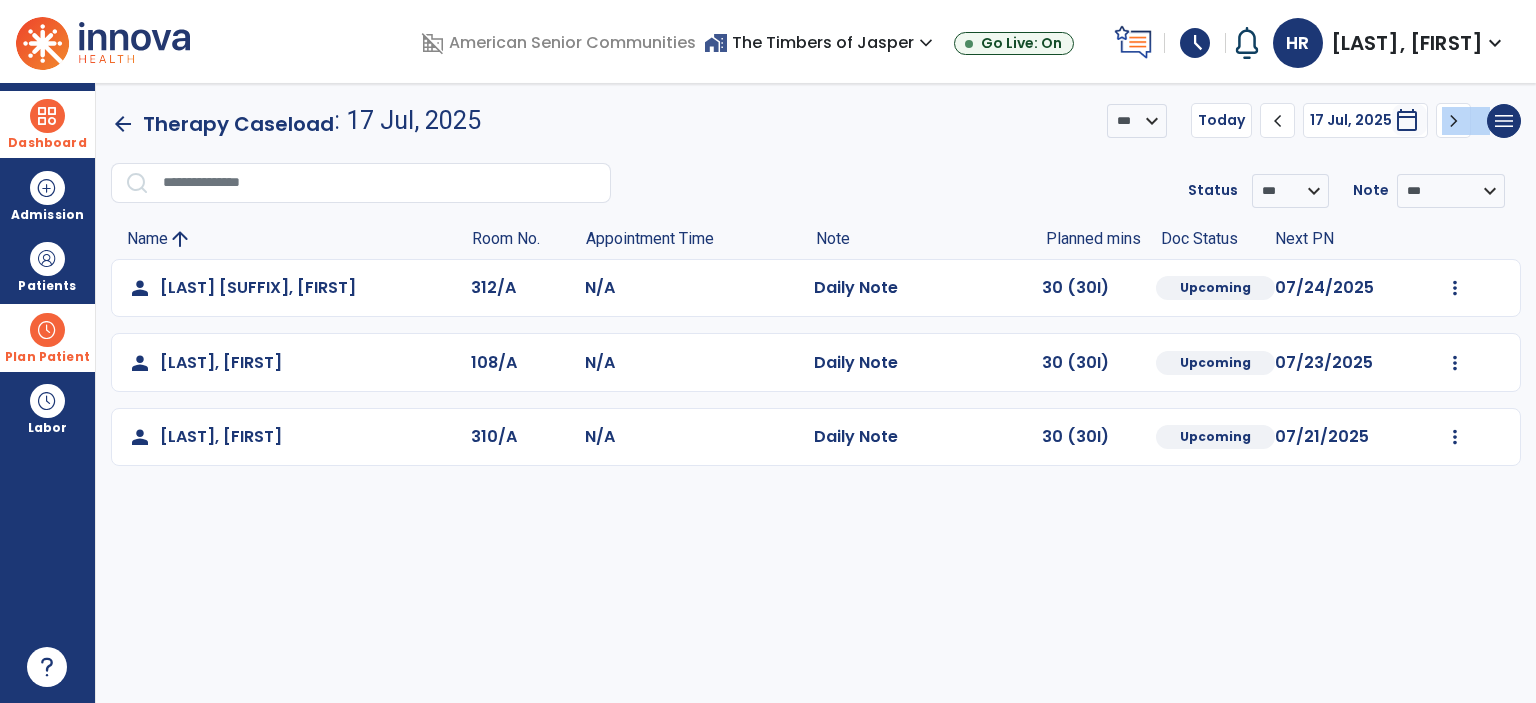 click on "chevron_right" 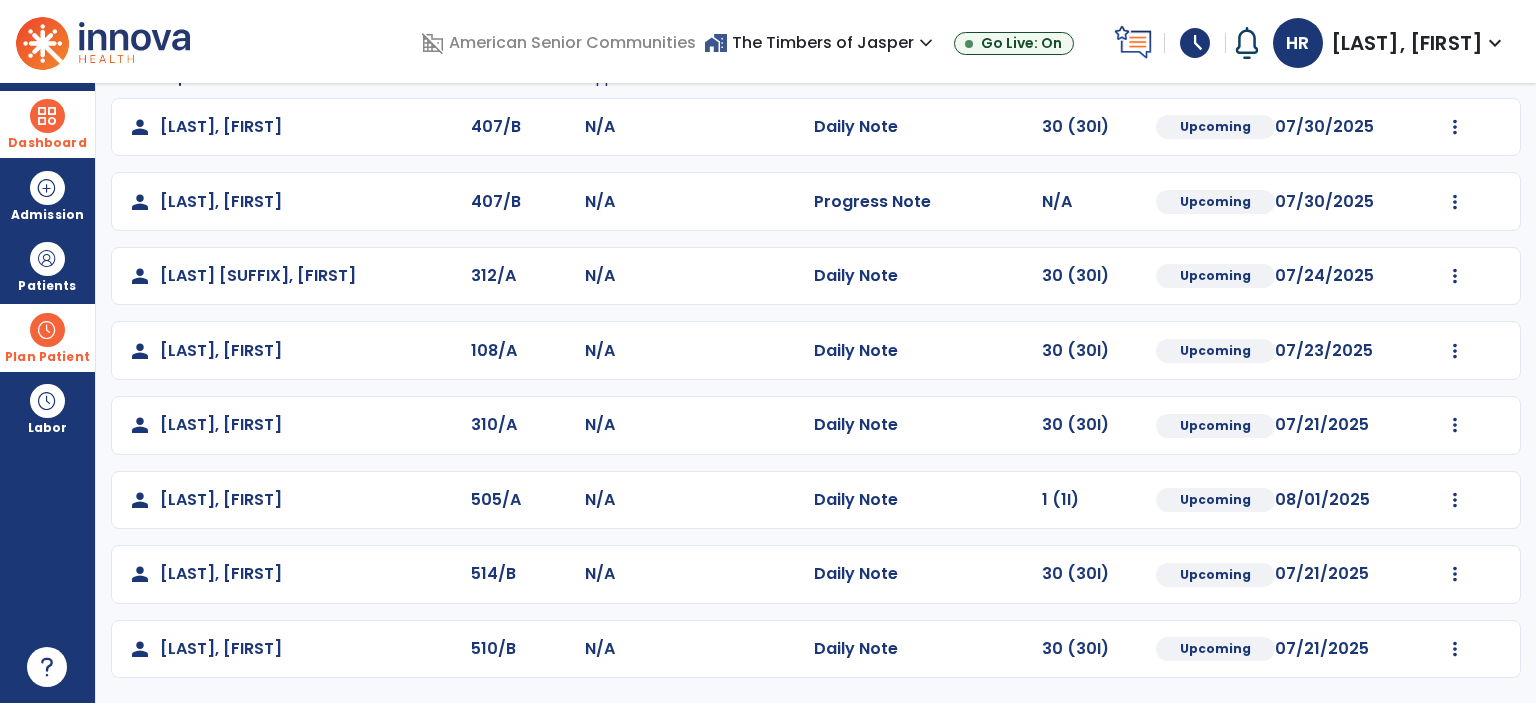 scroll, scrollTop: 0, scrollLeft: 0, axis: both 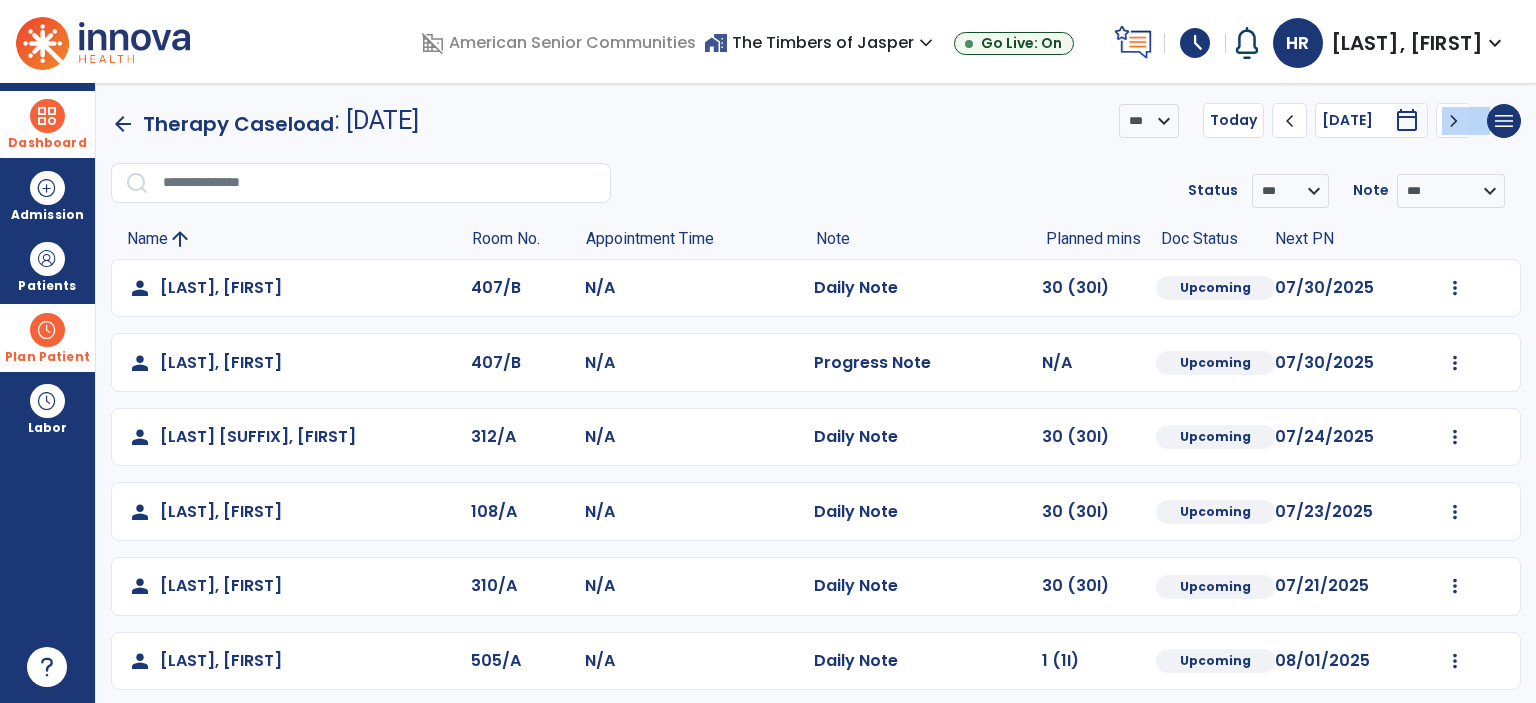 click on "[LAST], [FIRST]" at bounding box center (1407, 43) 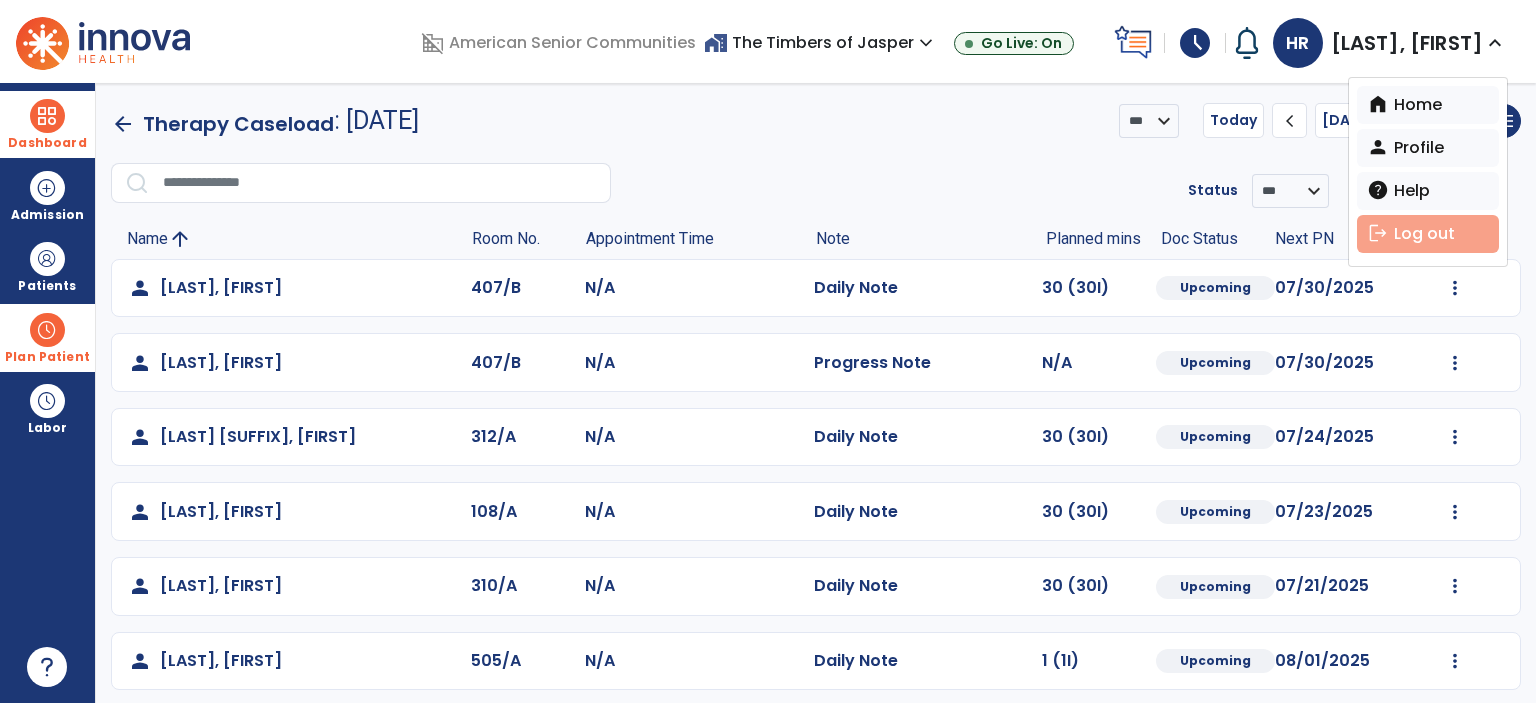 click on "logout" at bounding box center (1378, 233) 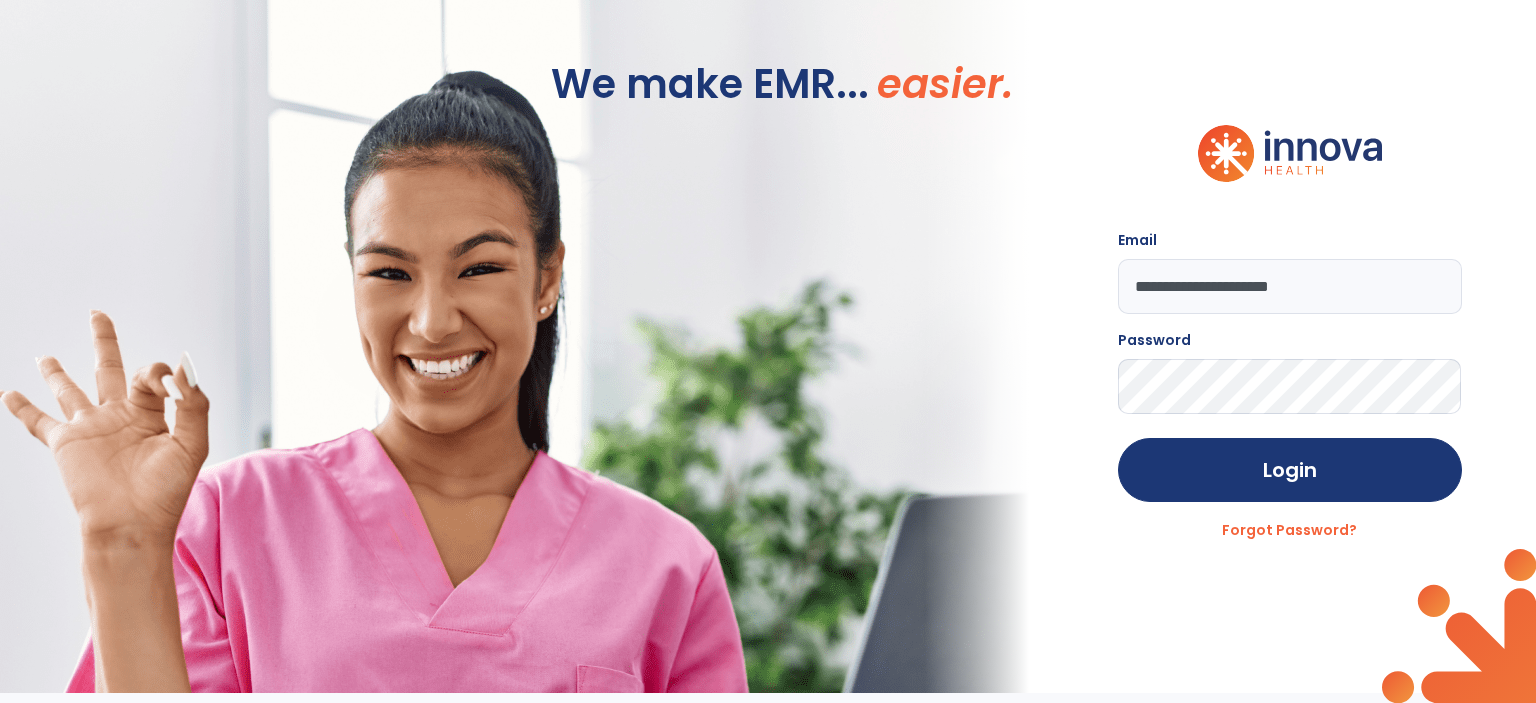 click on "**********" 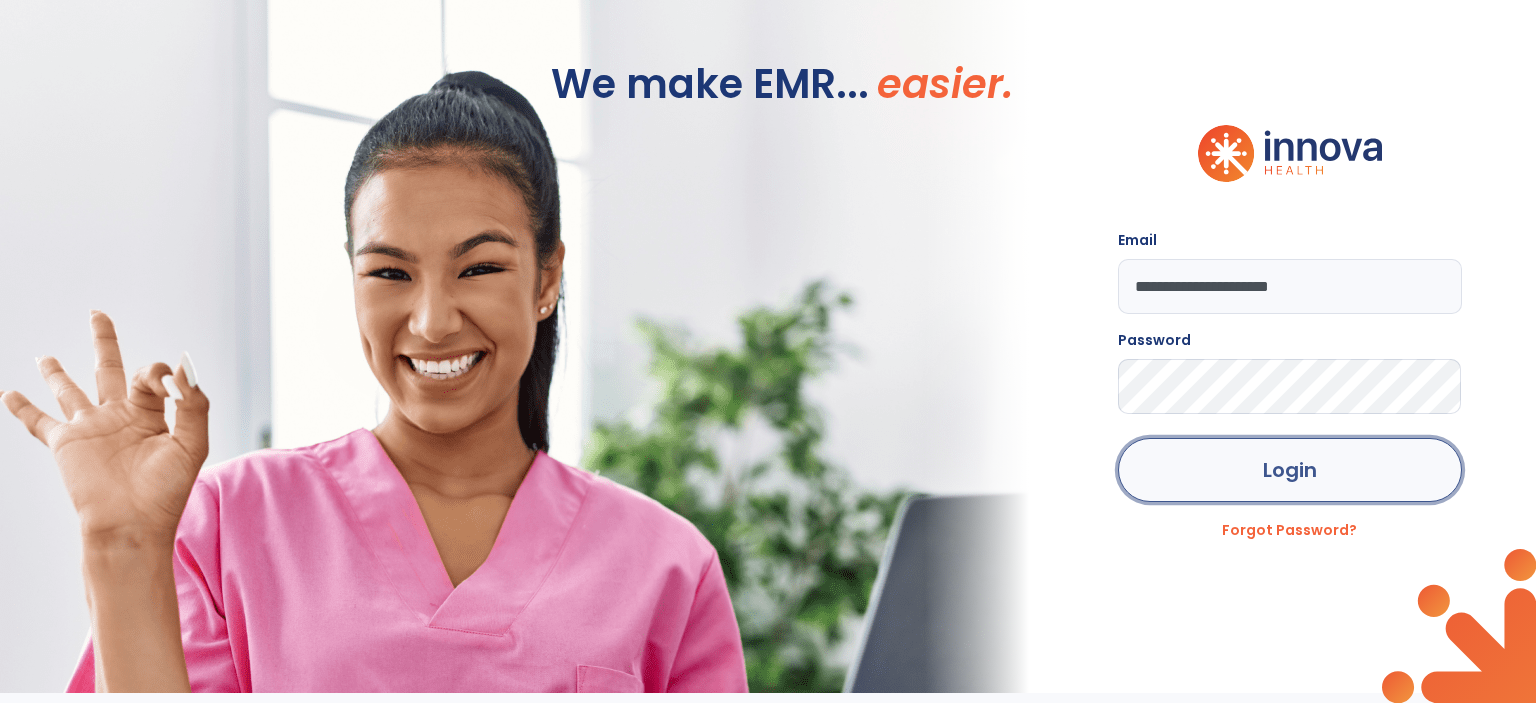 click on "Login" 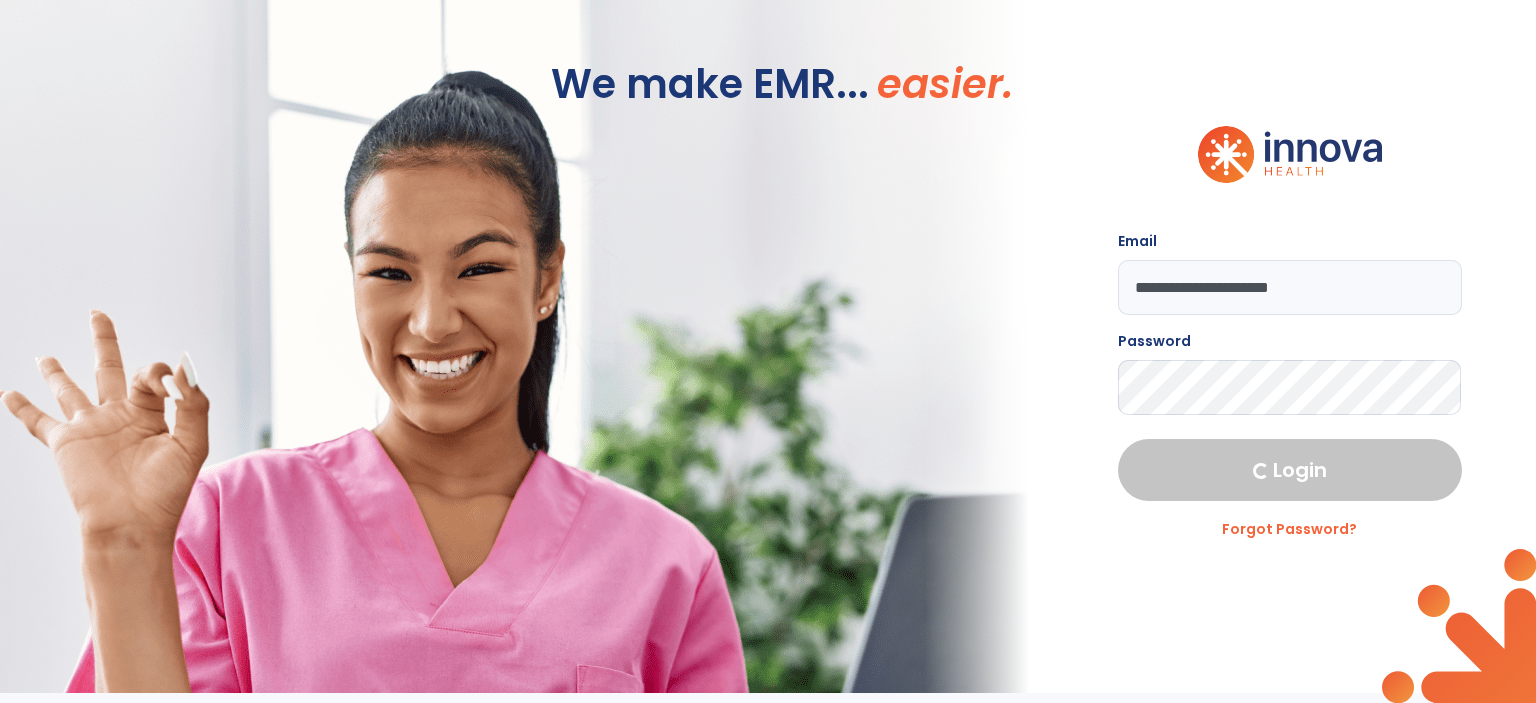 select on "***" 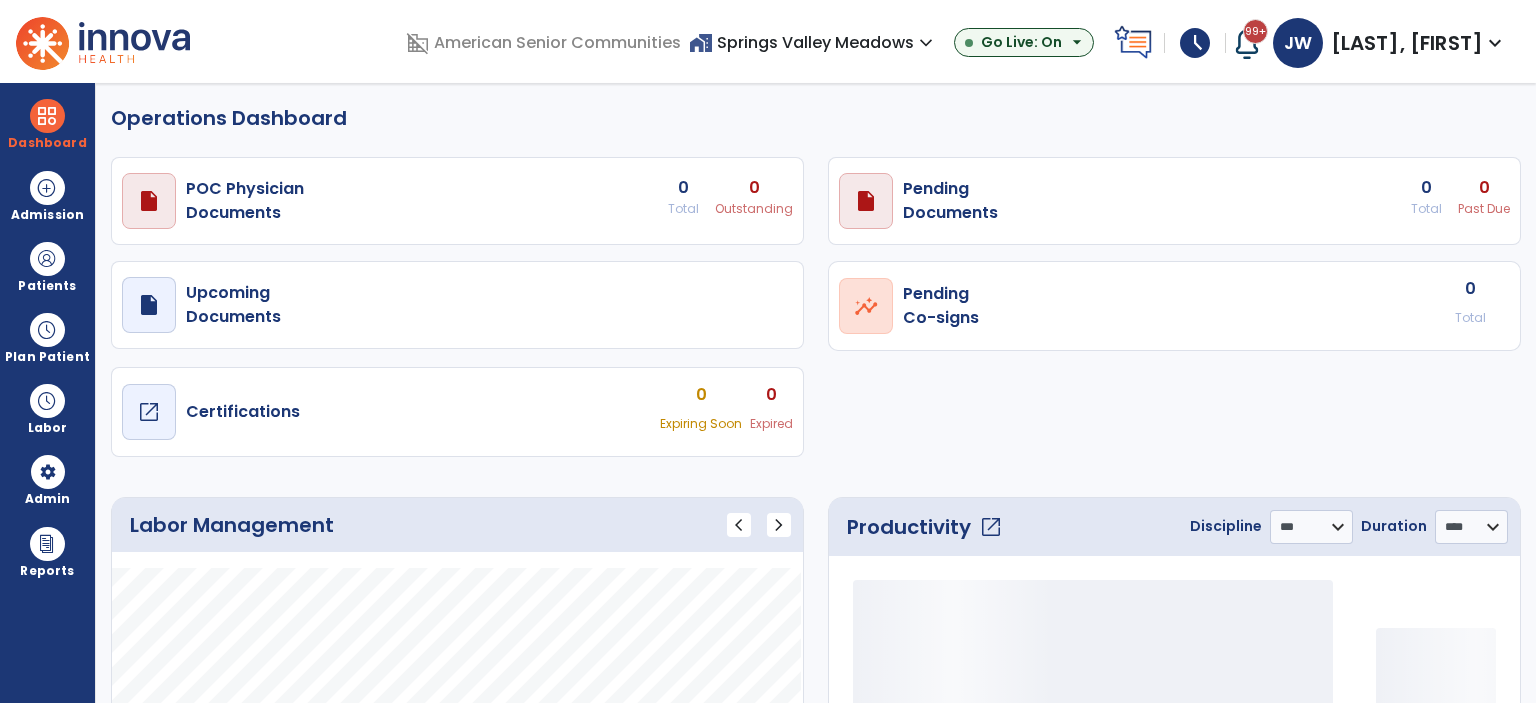 select on "***" 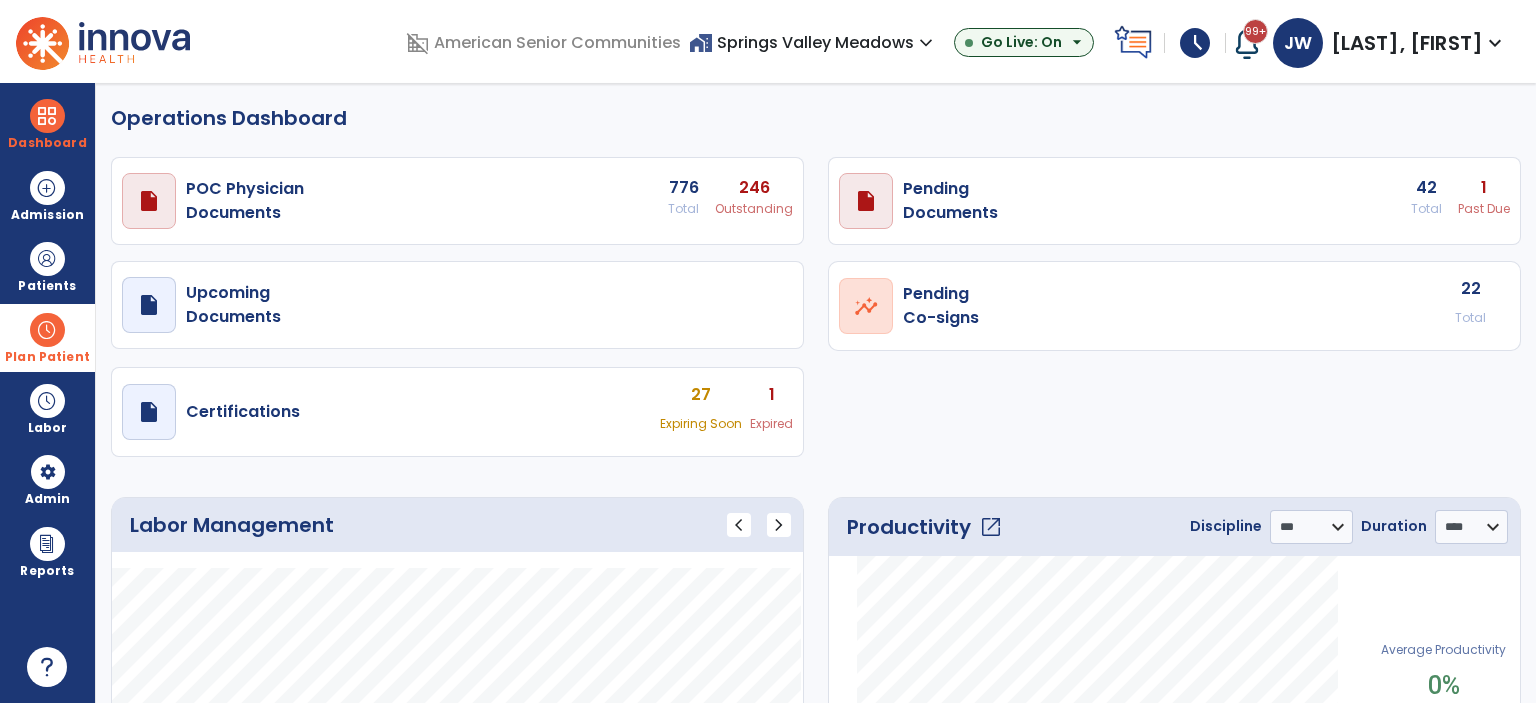 click on "Plan Patient" at bounding box center [47, 266] 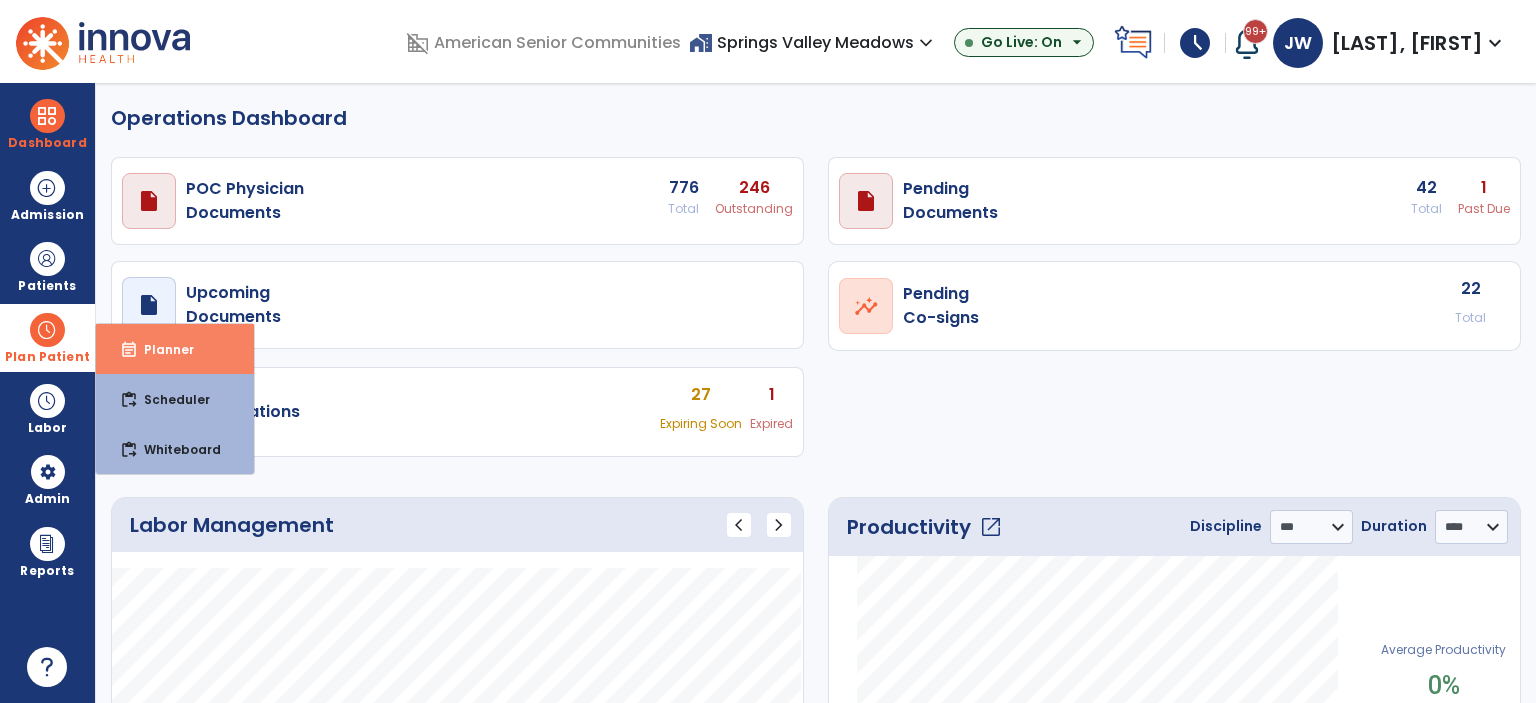 click on "event_note  Planner" at bounding box center [175, 349] 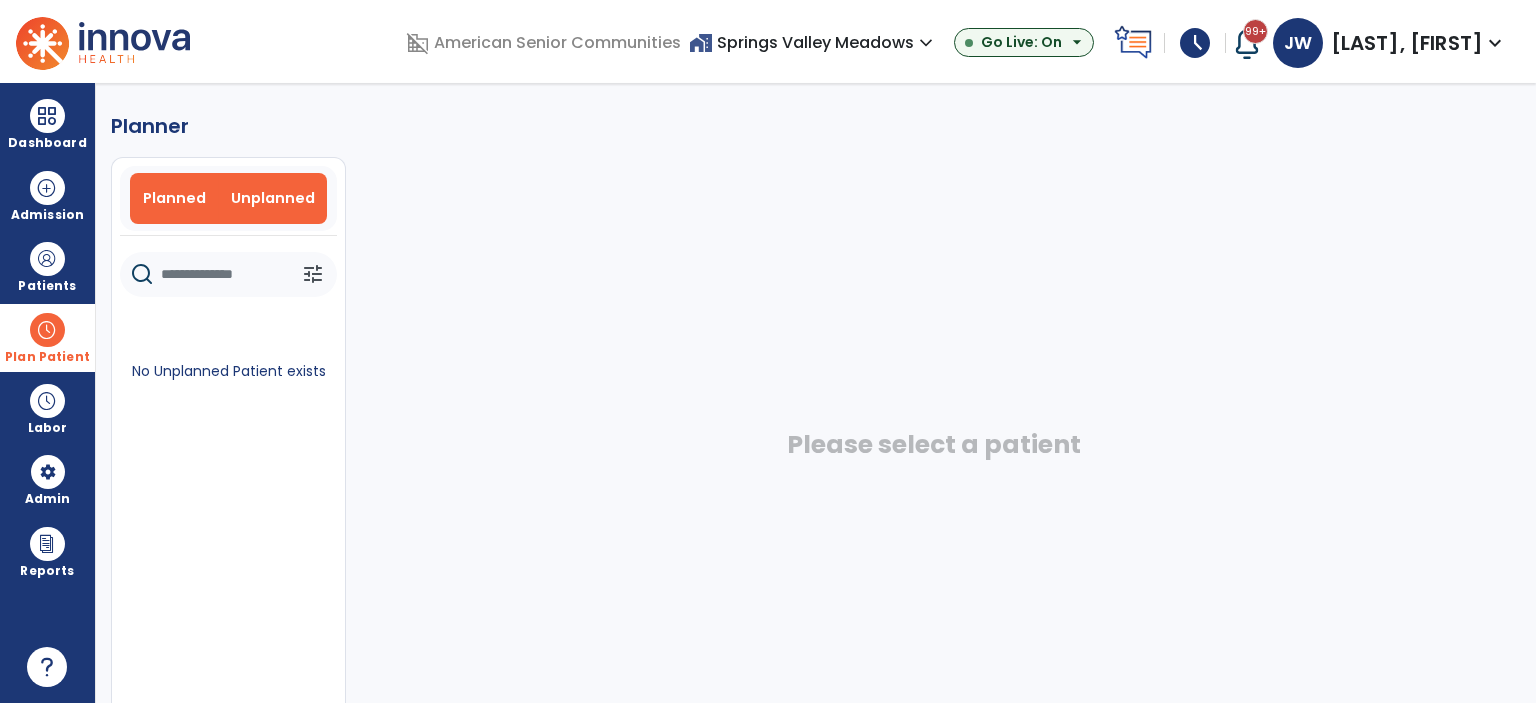 click on "Planned" at bounding box center (174, 198) 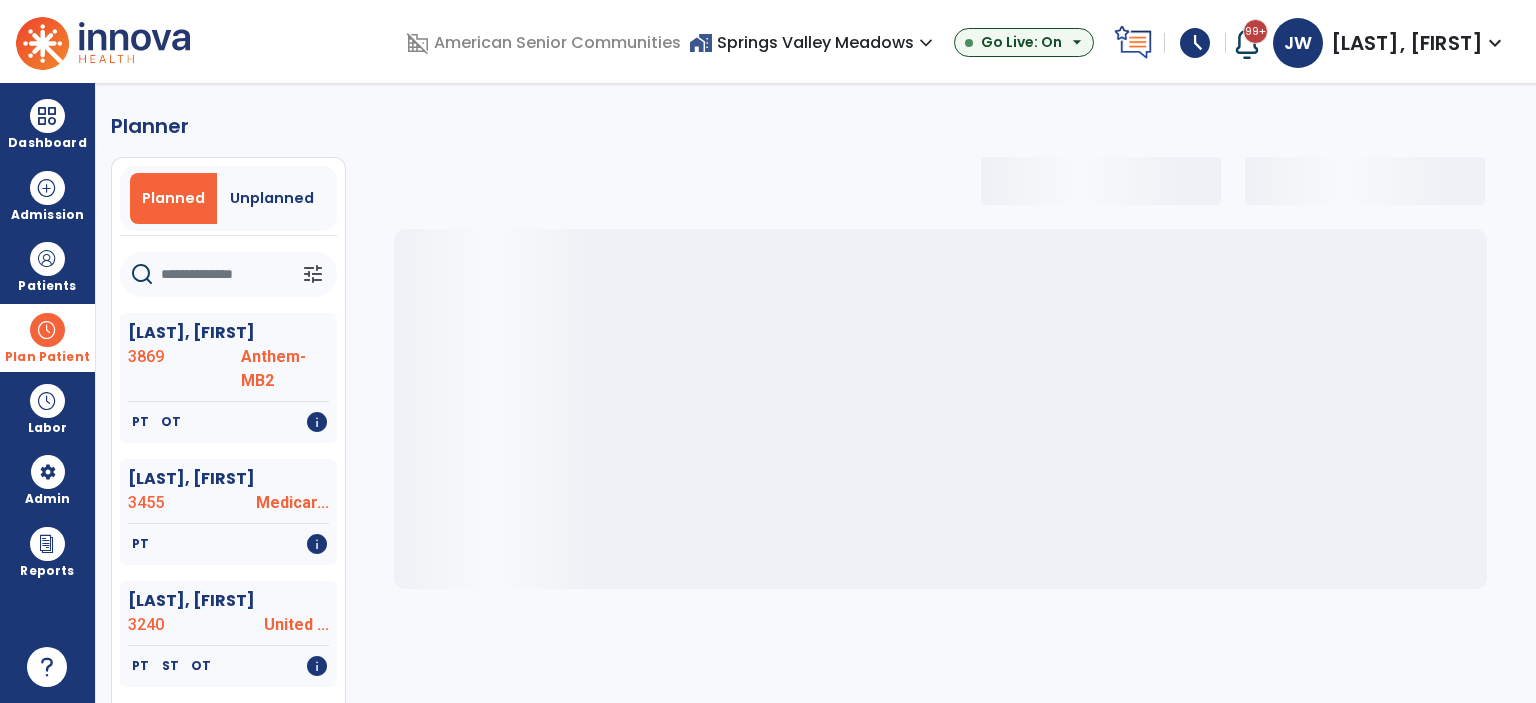 select on "***" 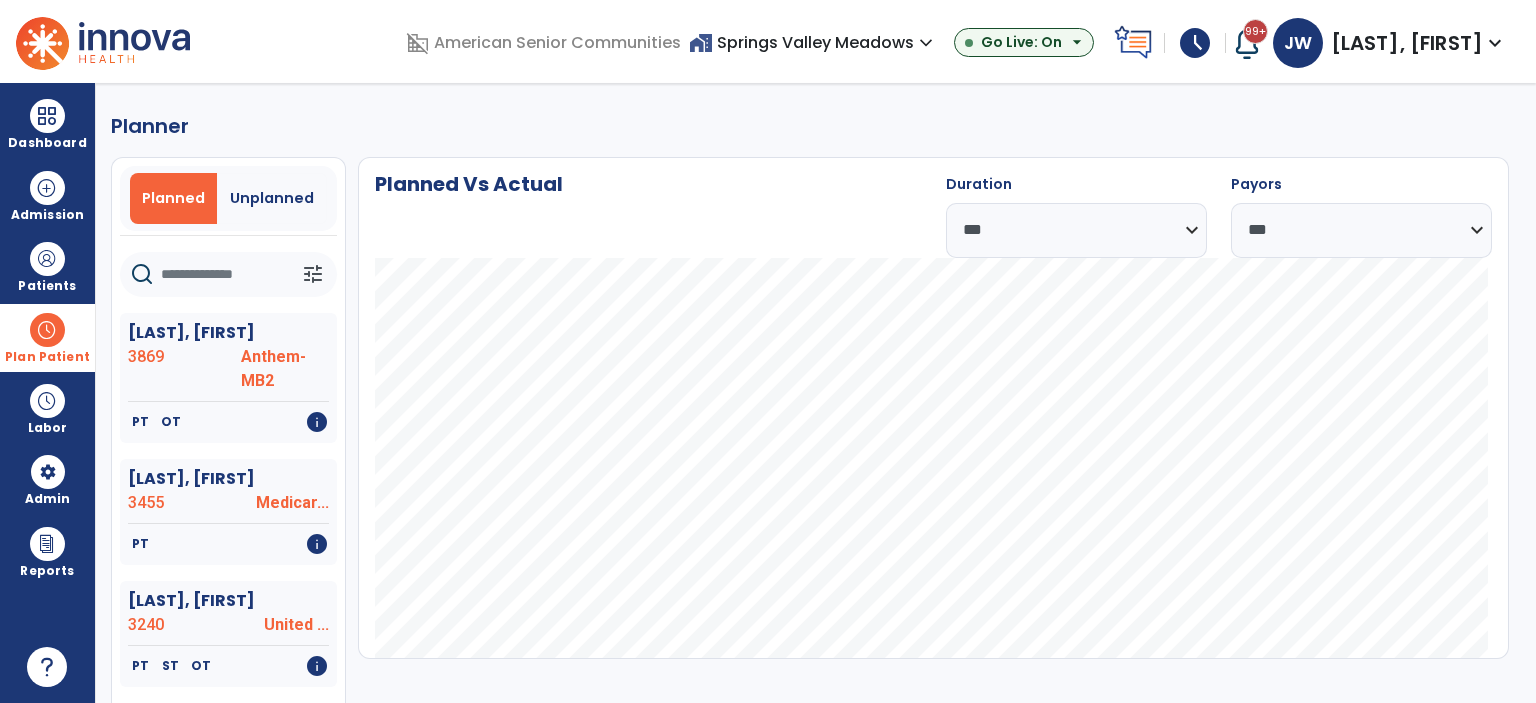 click on "home_work   Springs Valley Meadows   expand_more" at bounding box center (813, 42) 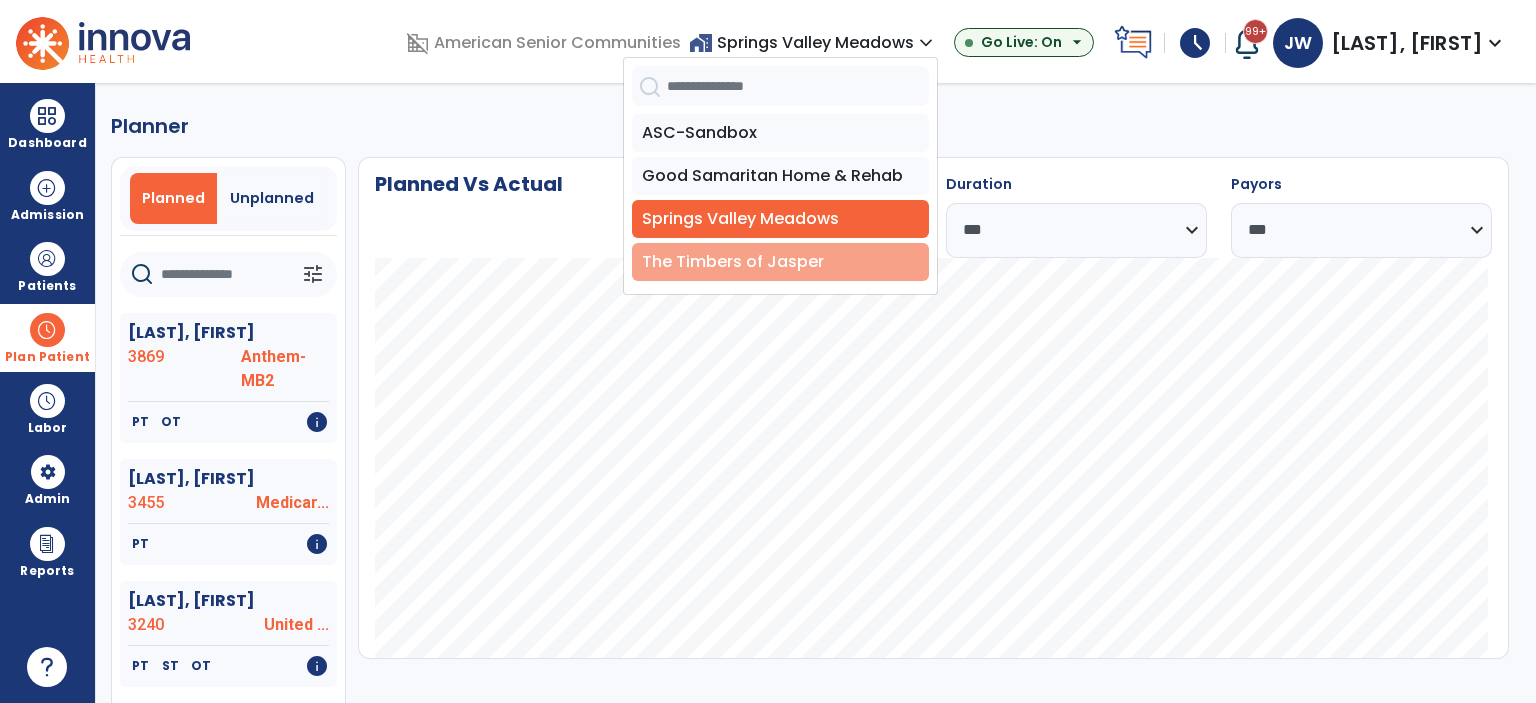 click on "The Timbers of Jasper" at bounding box center [780, 262] 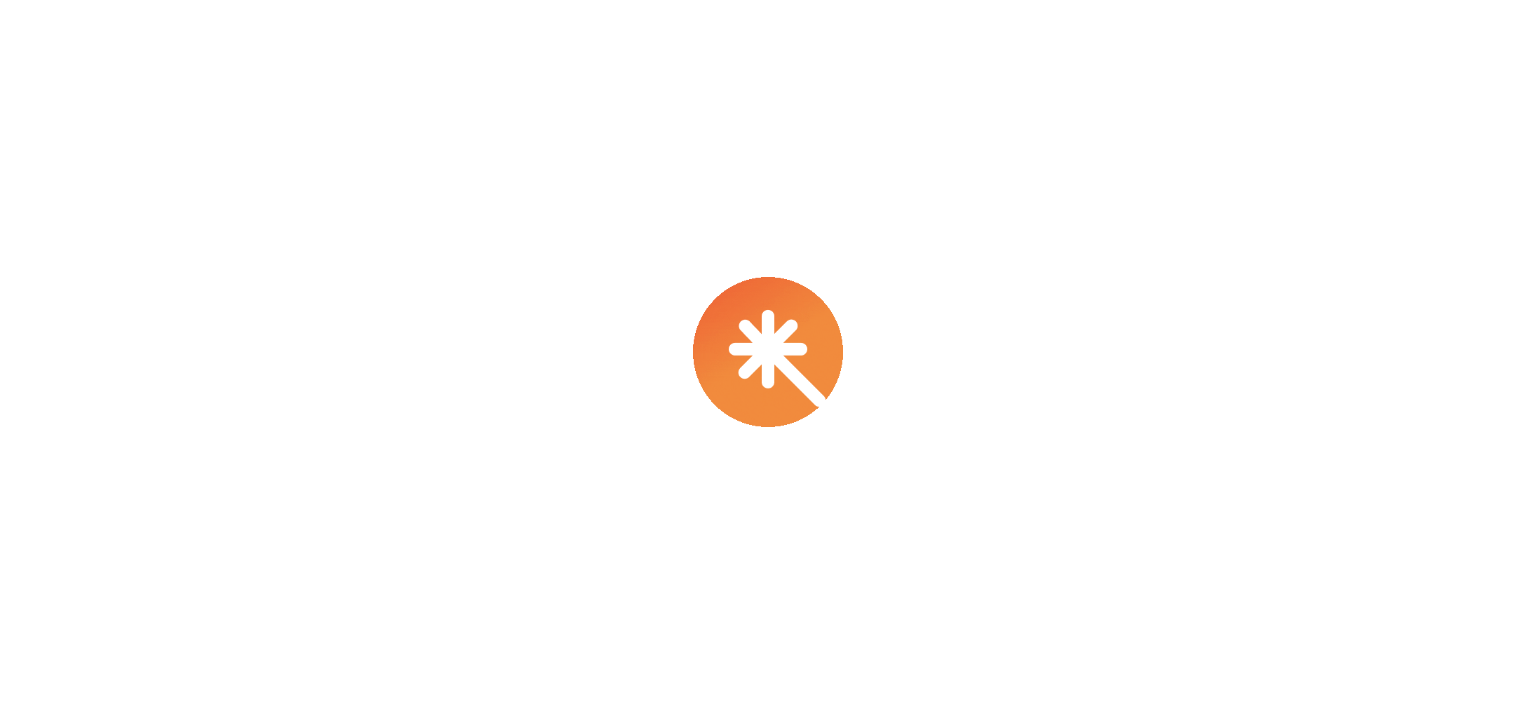 scroll, scrollTop: 0, scrollLeft: 0, axis: both 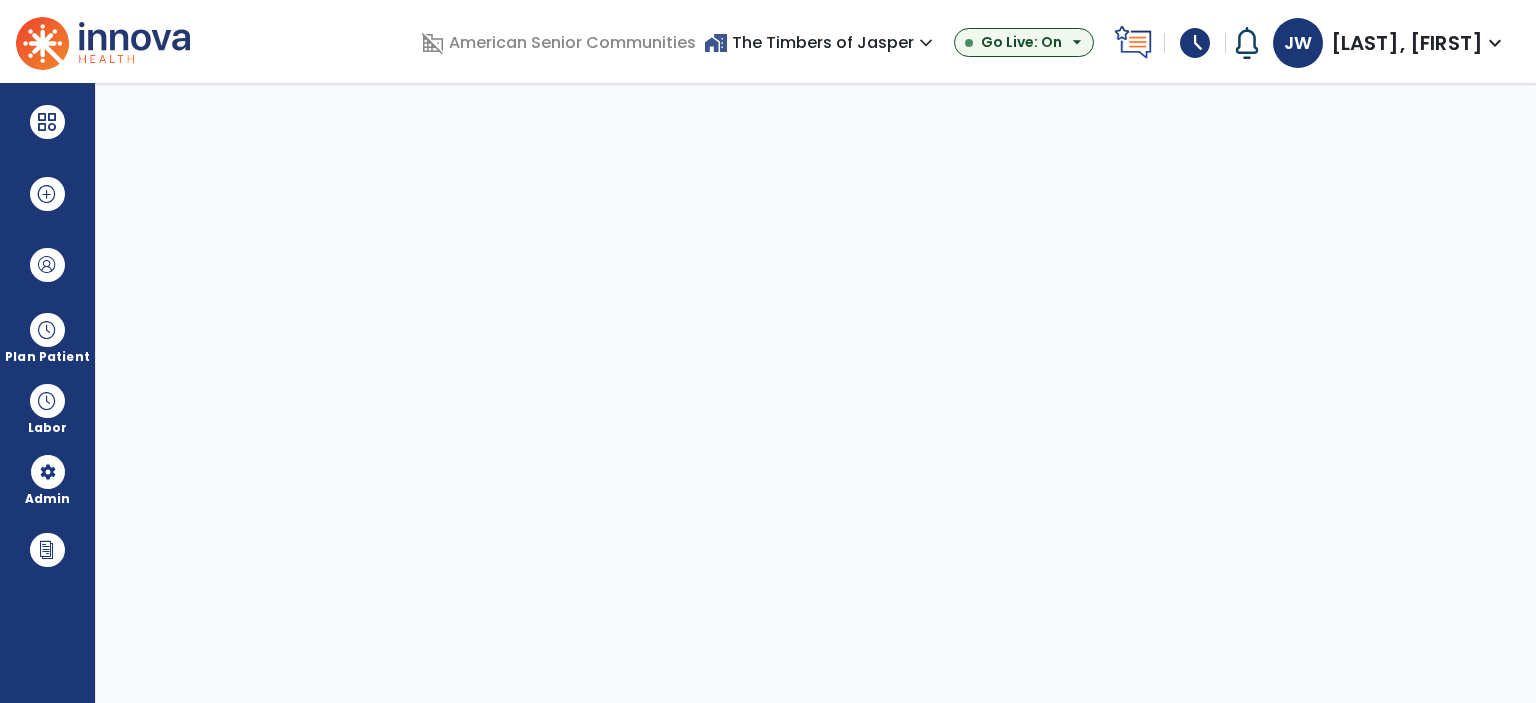 select on "***" 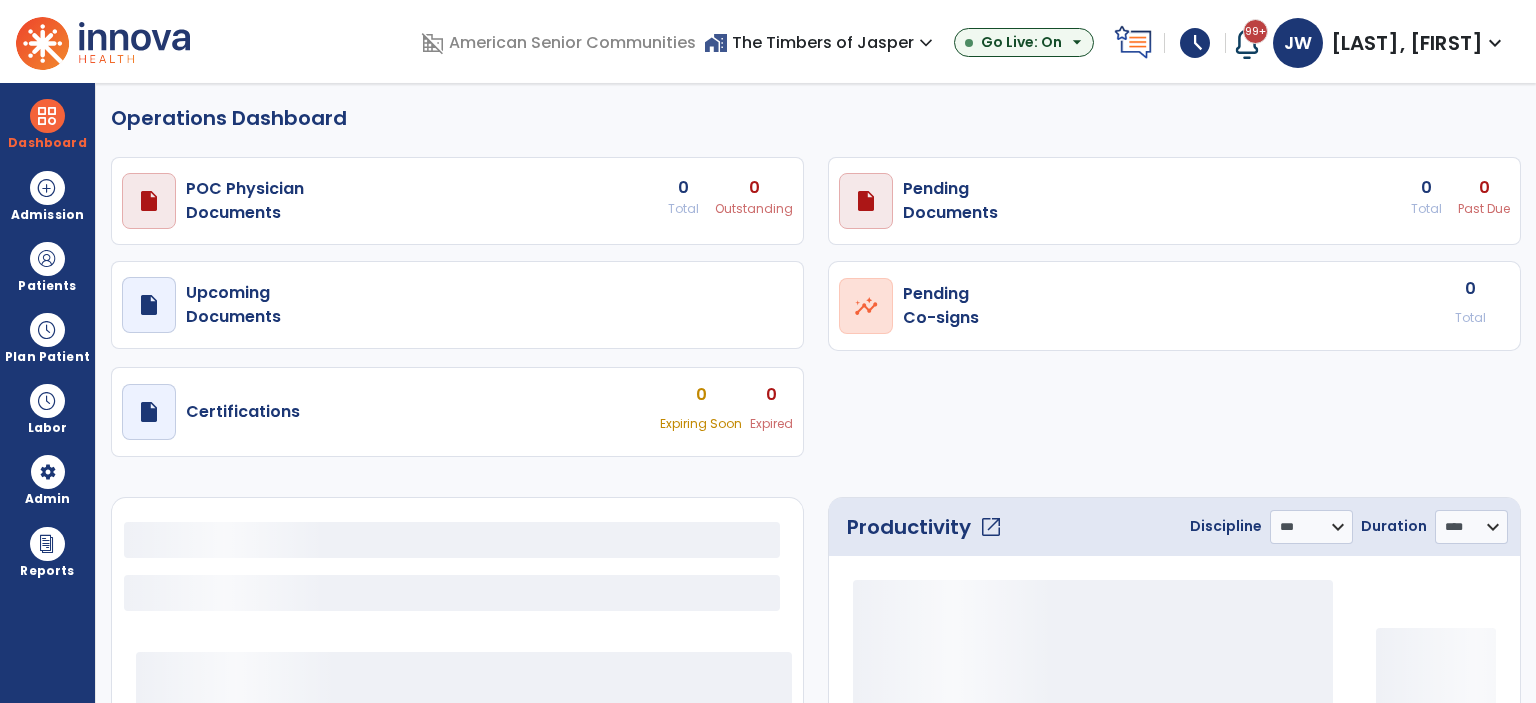 select on "***" 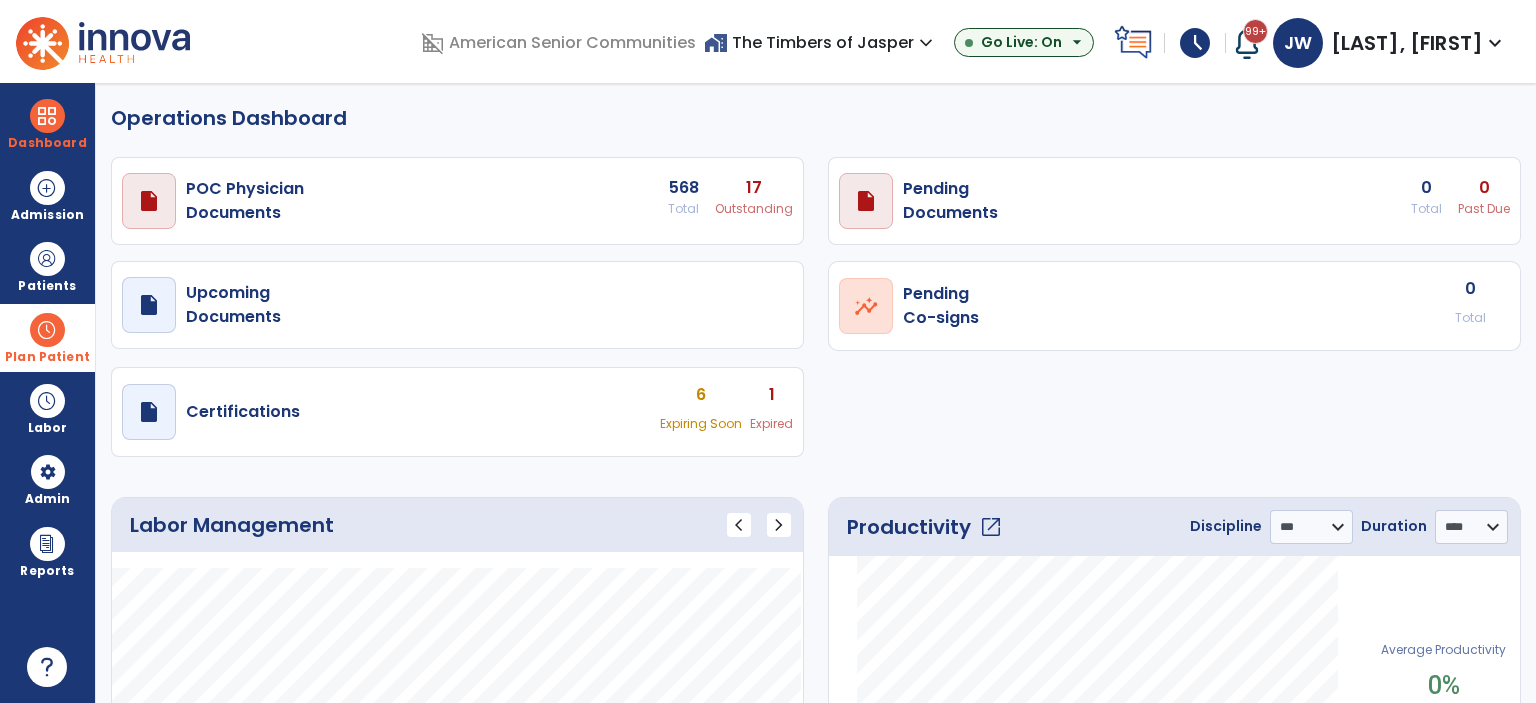 click at bounding box center (47, 330) 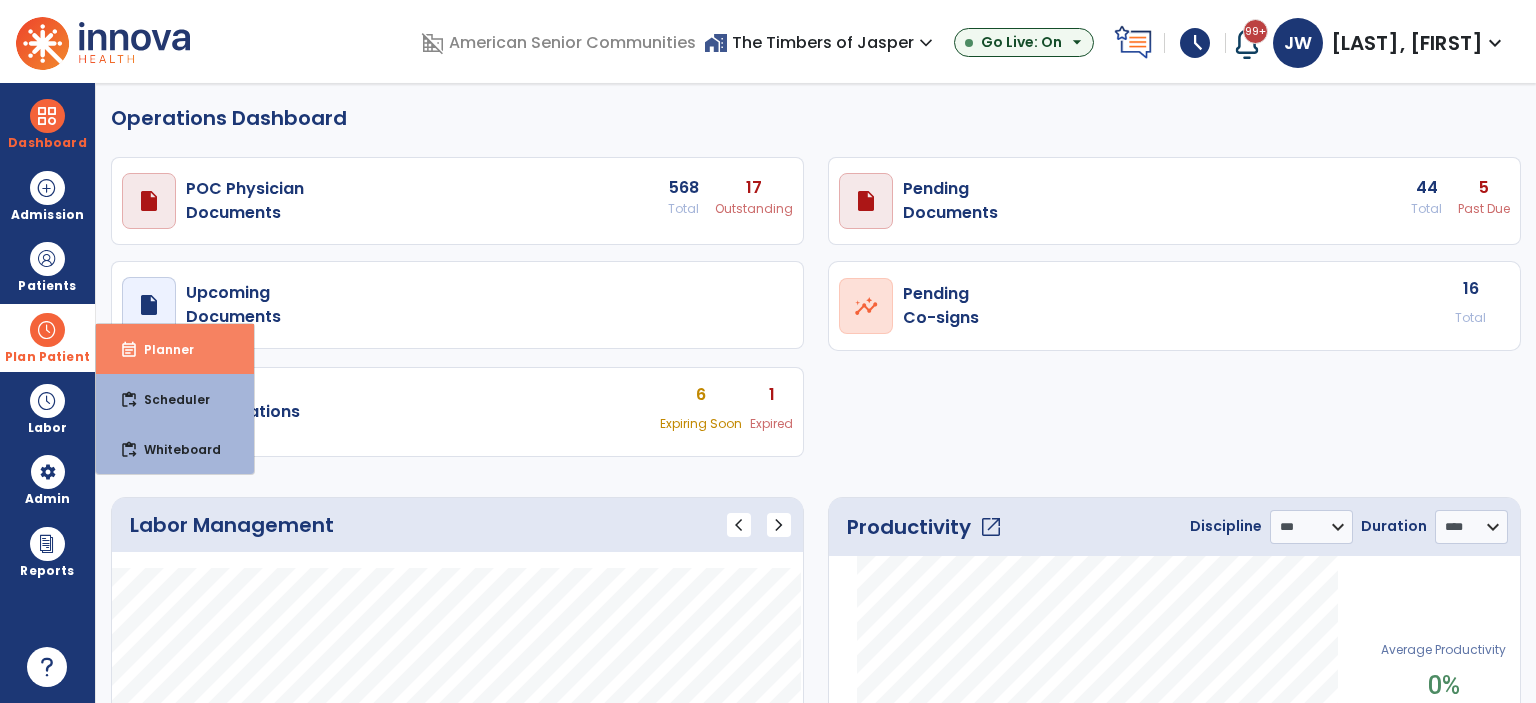 click on "Planner" at bounding box center [161, 349] 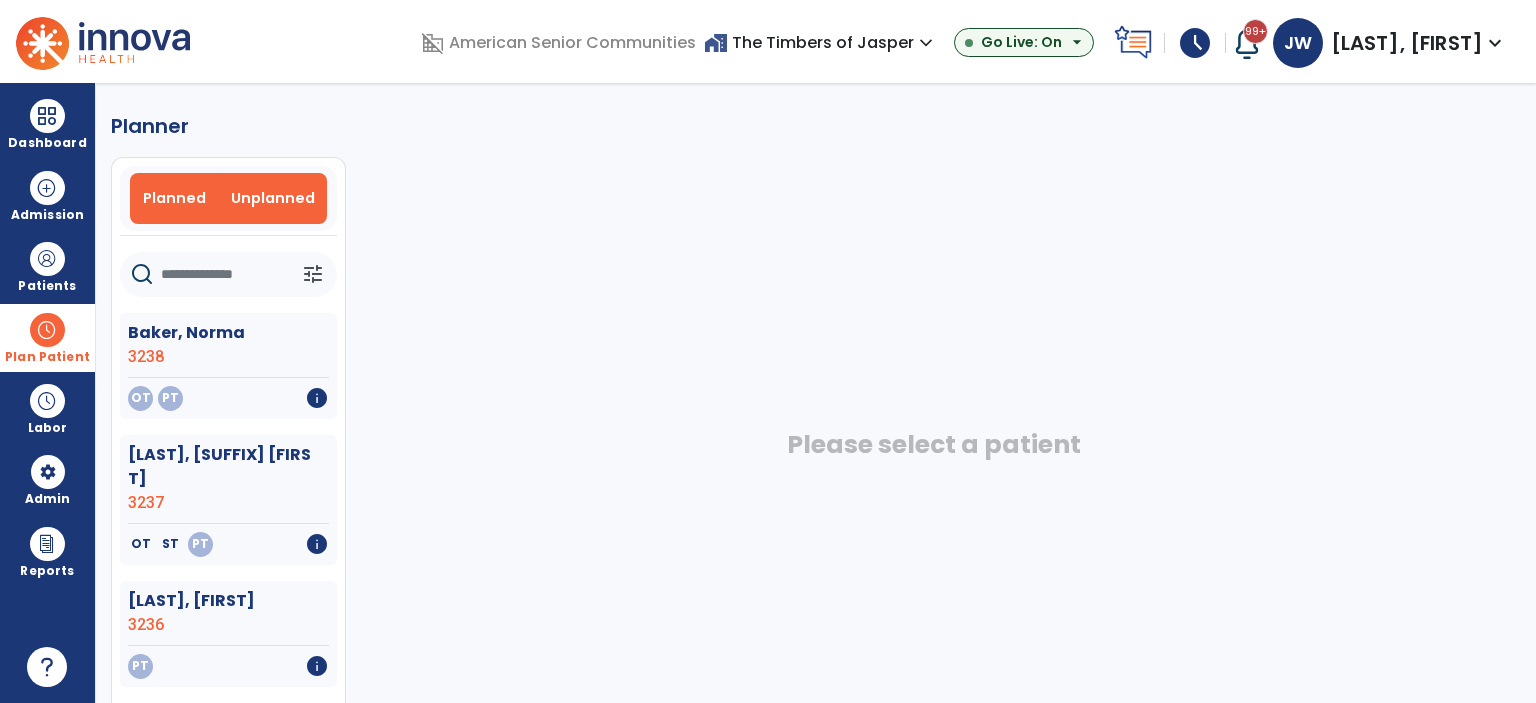 click on "Planned" at bounding box center [174, 198] 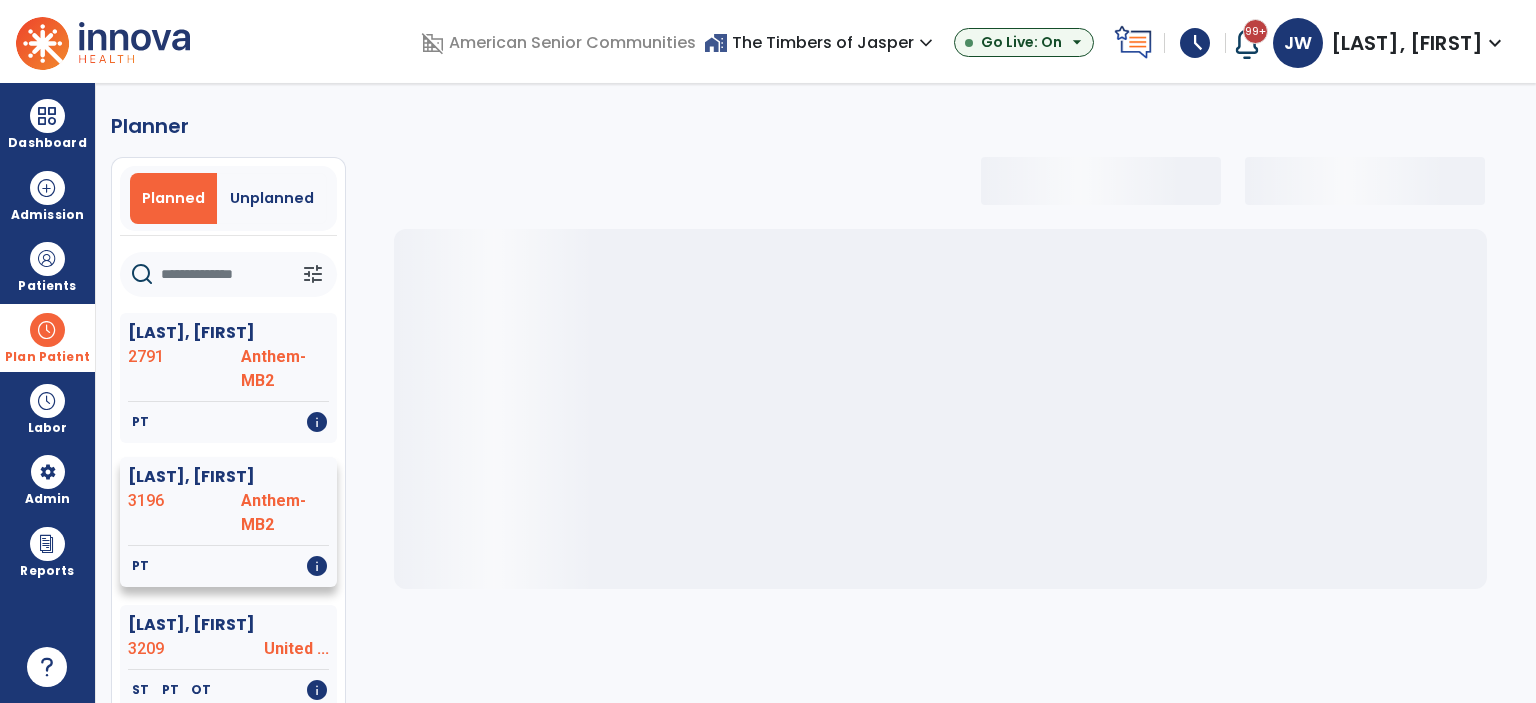 select on "***" 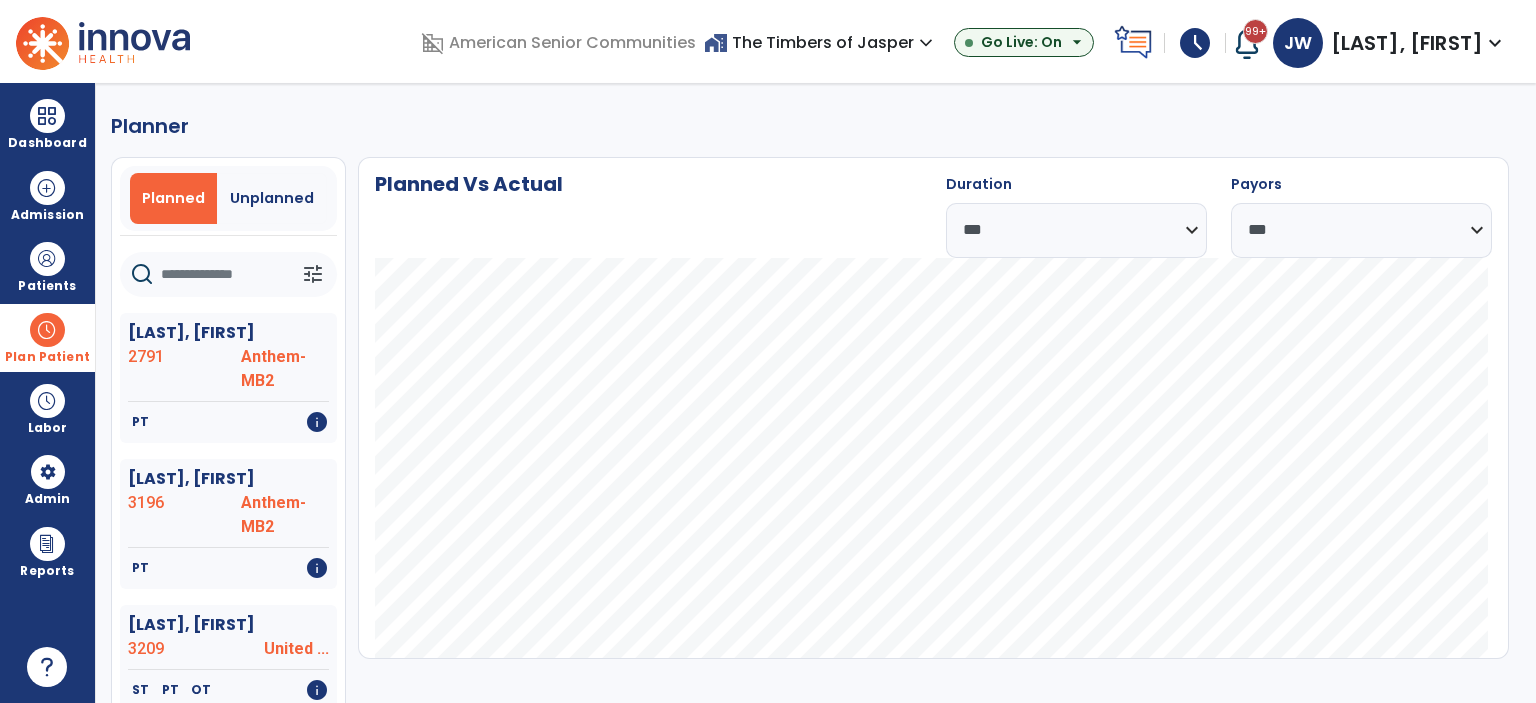click 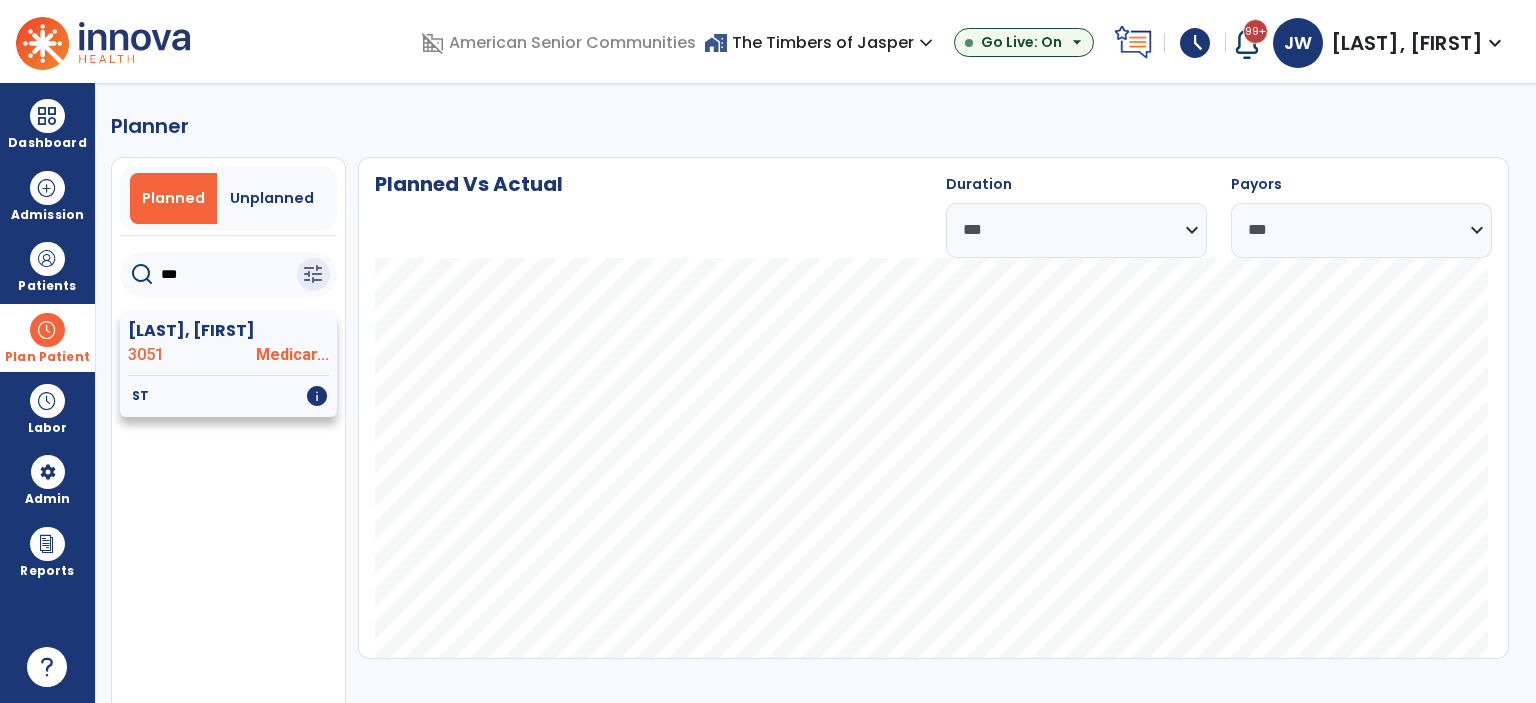 click on "3051" 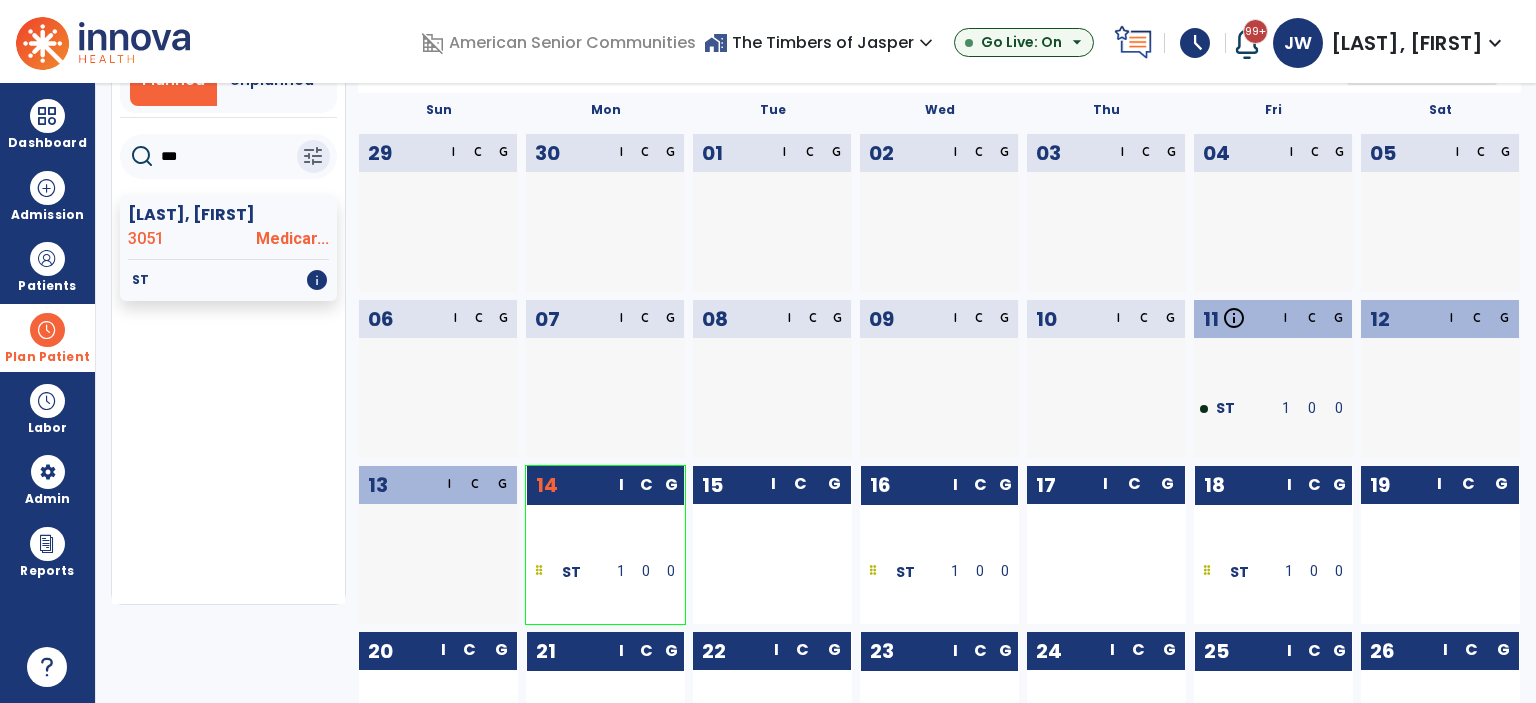 scroll, scrollTop: 200, scrollLeft: 0, axis: vertical 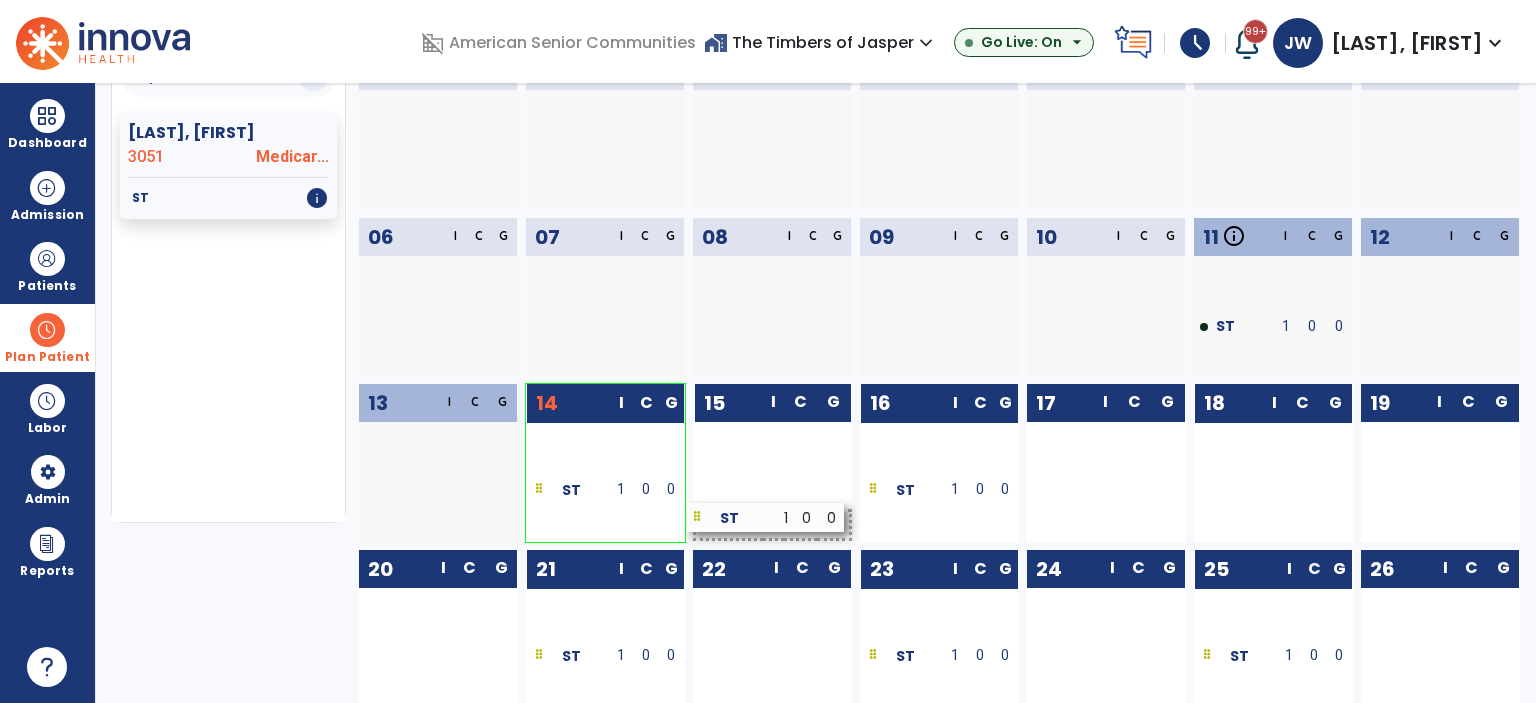 drag, startPoint x: 1255, startPoint y: 499, endPoint x: 748, endPoint y: 527, distance: 507.77258 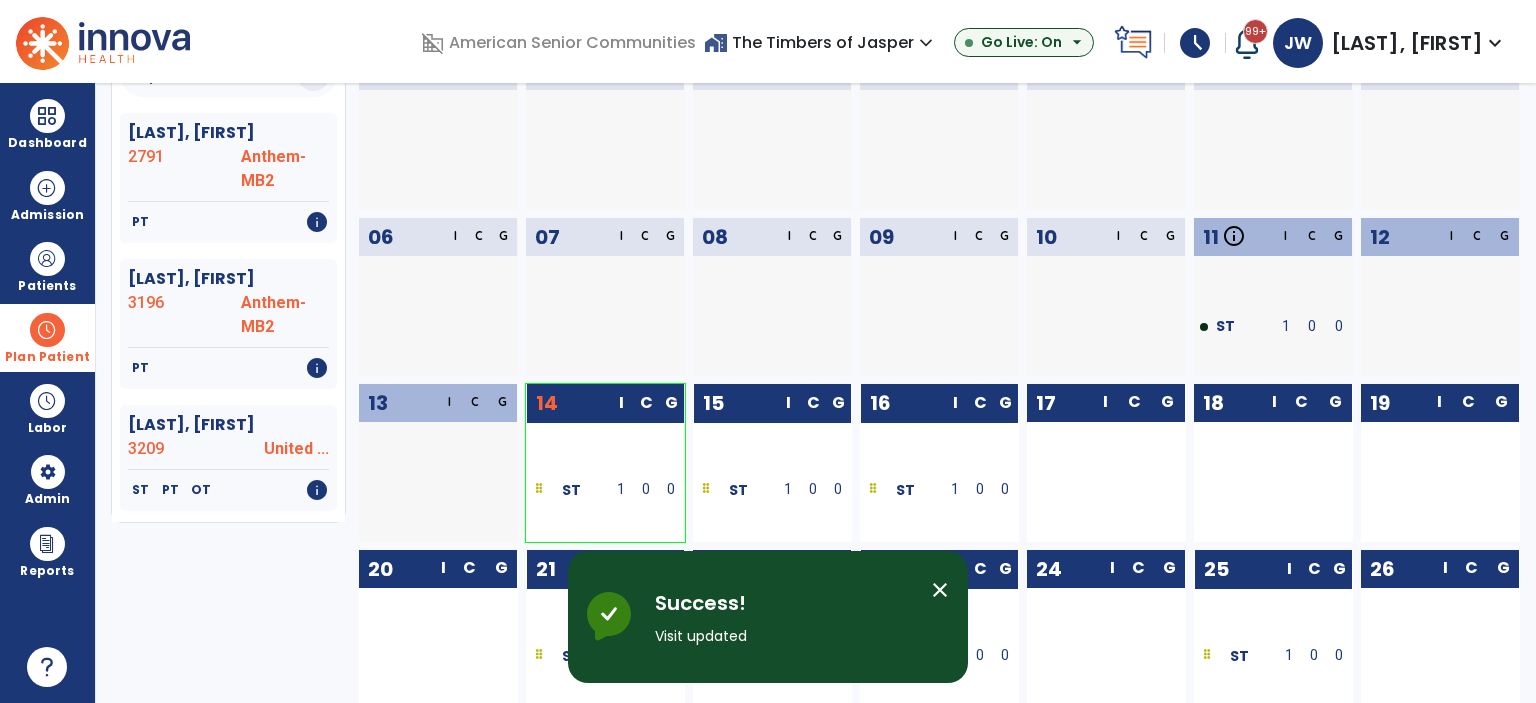 scroll, scrollTop: 0, scrollLeft: 0, axis: both 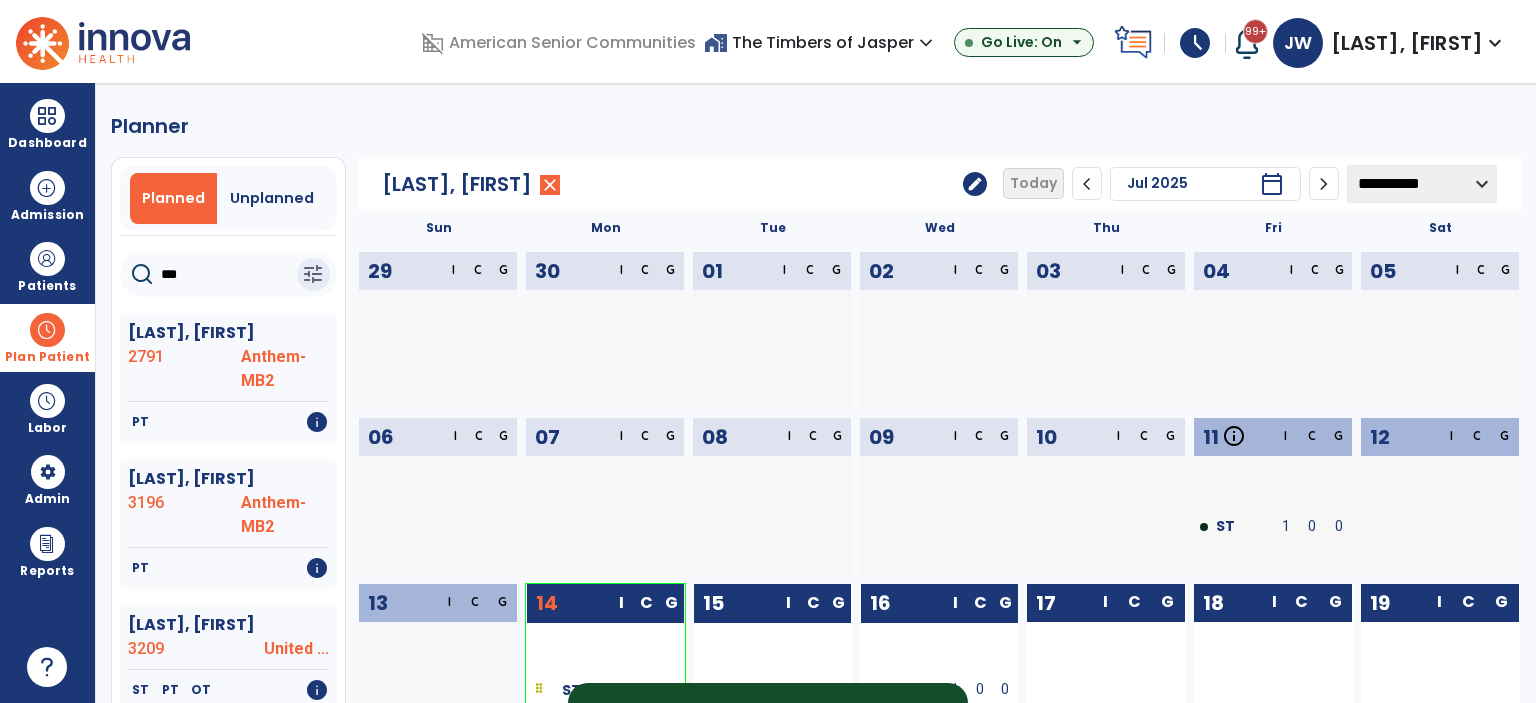 click on "***" 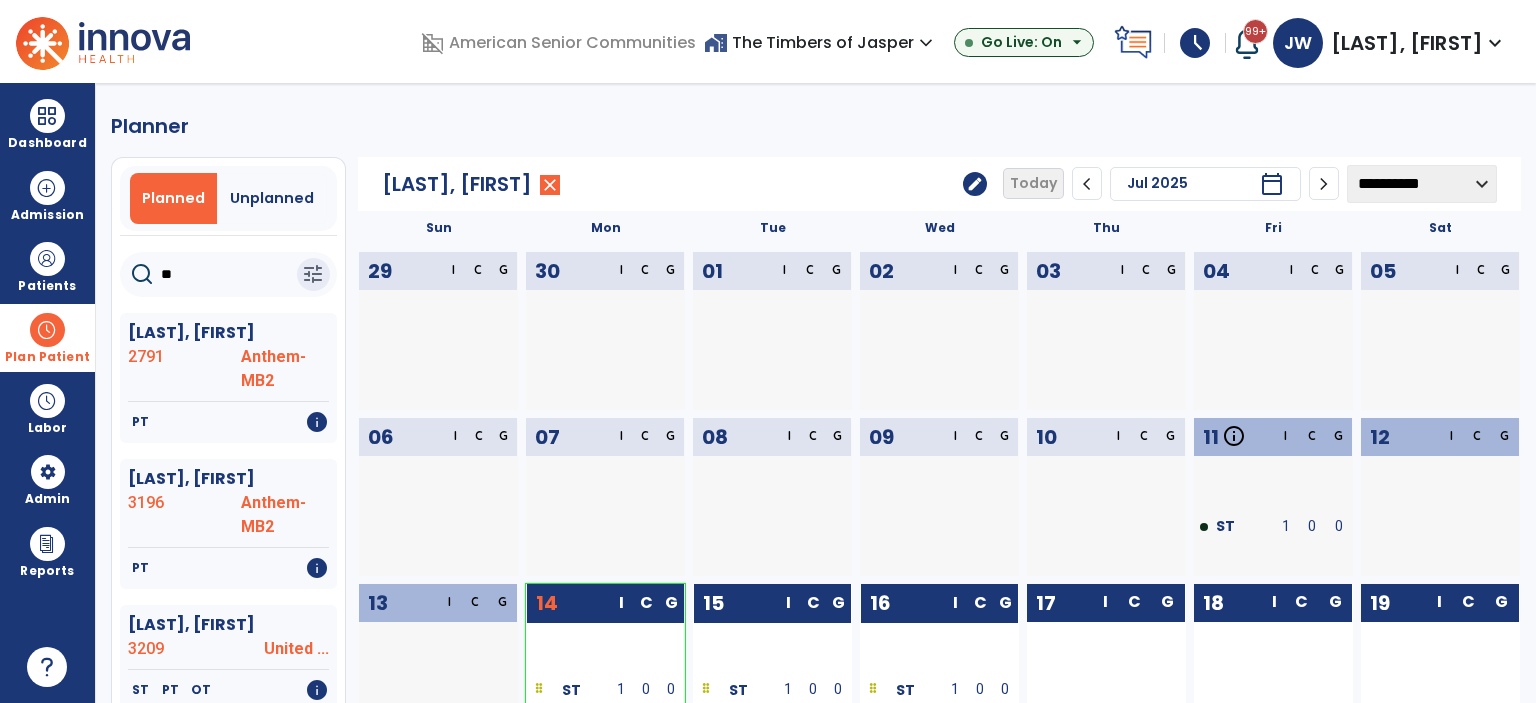 type on "*" 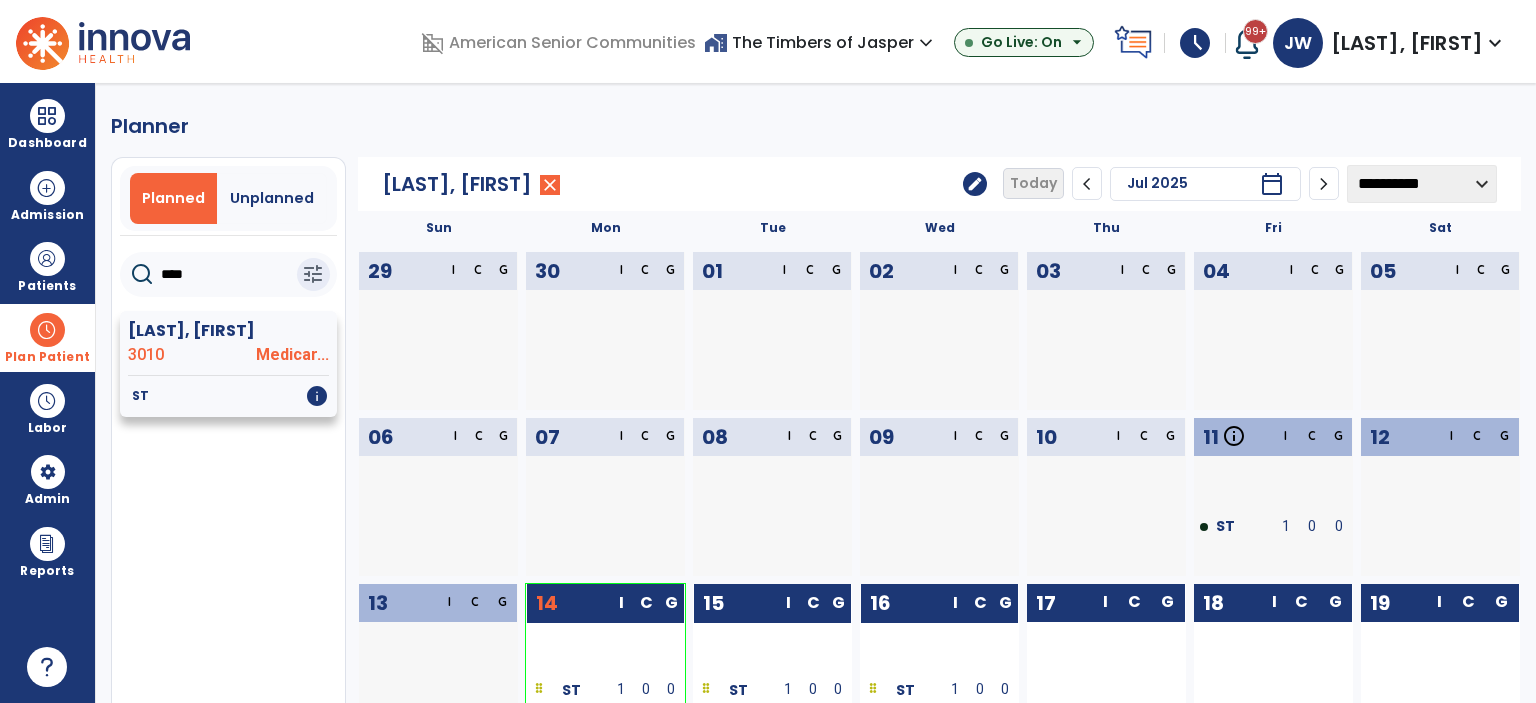 click on "Medicar..." 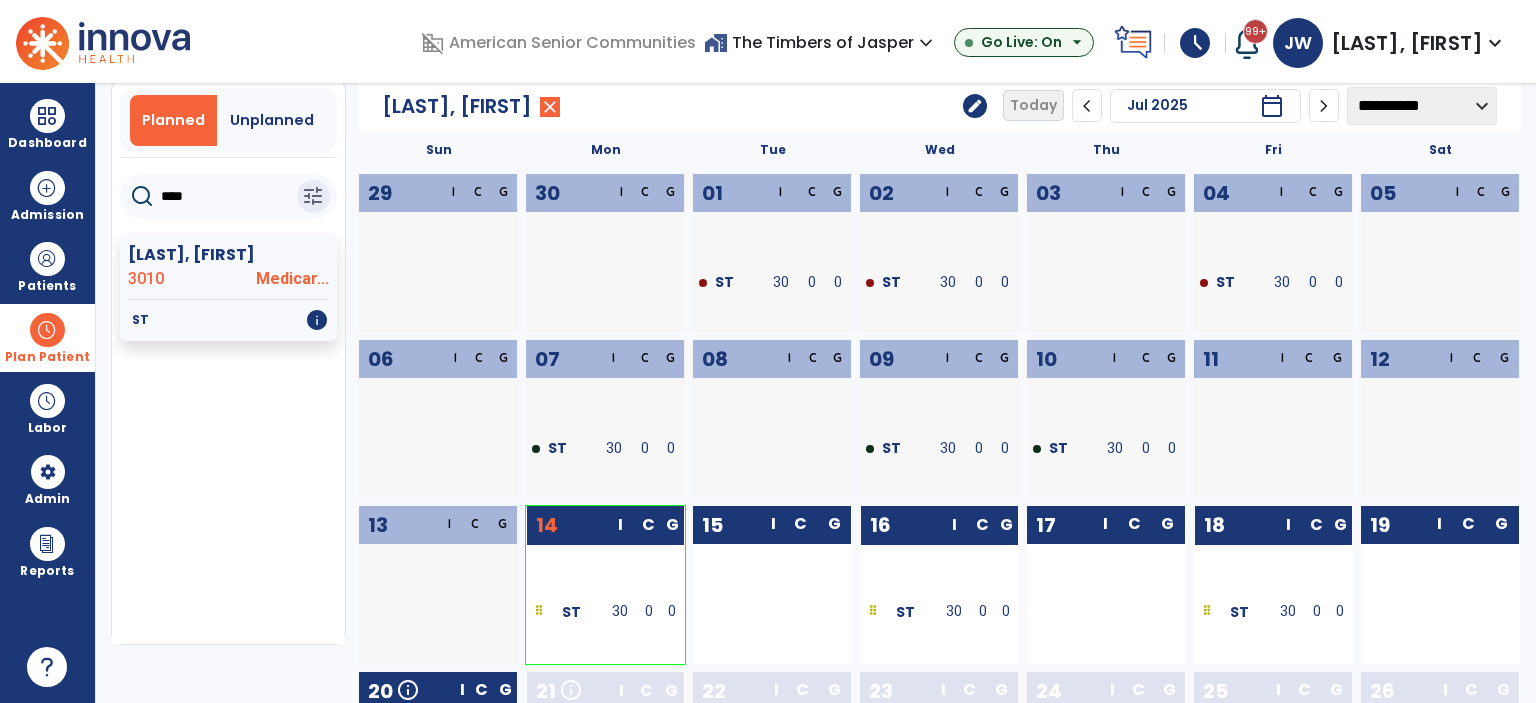 scroll, scrollTop: 100, scrollLeft: 0, axis: vertical 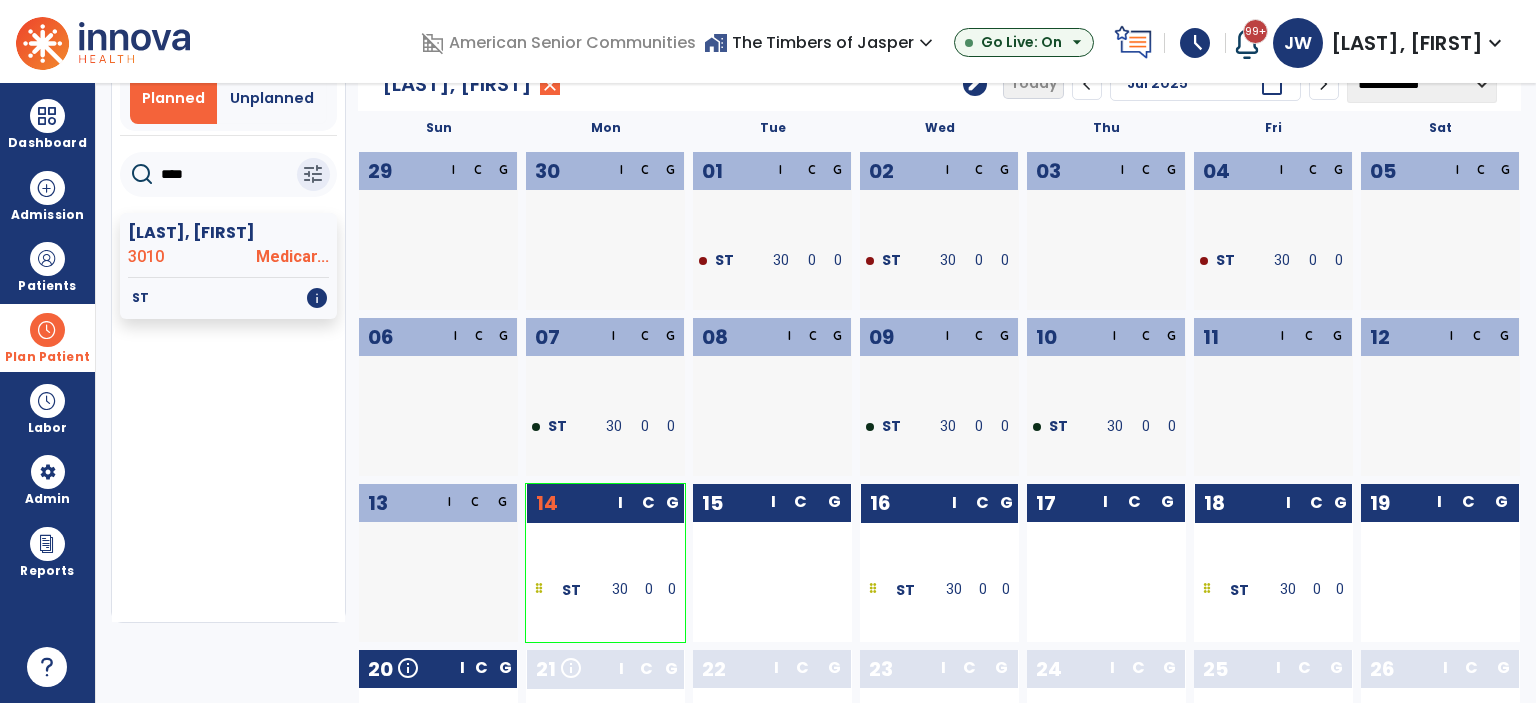 drag, startPoint x: 1248, startPoint y: 597, endPoint x: 1085, endPoint y: 599, distance: 163.01227 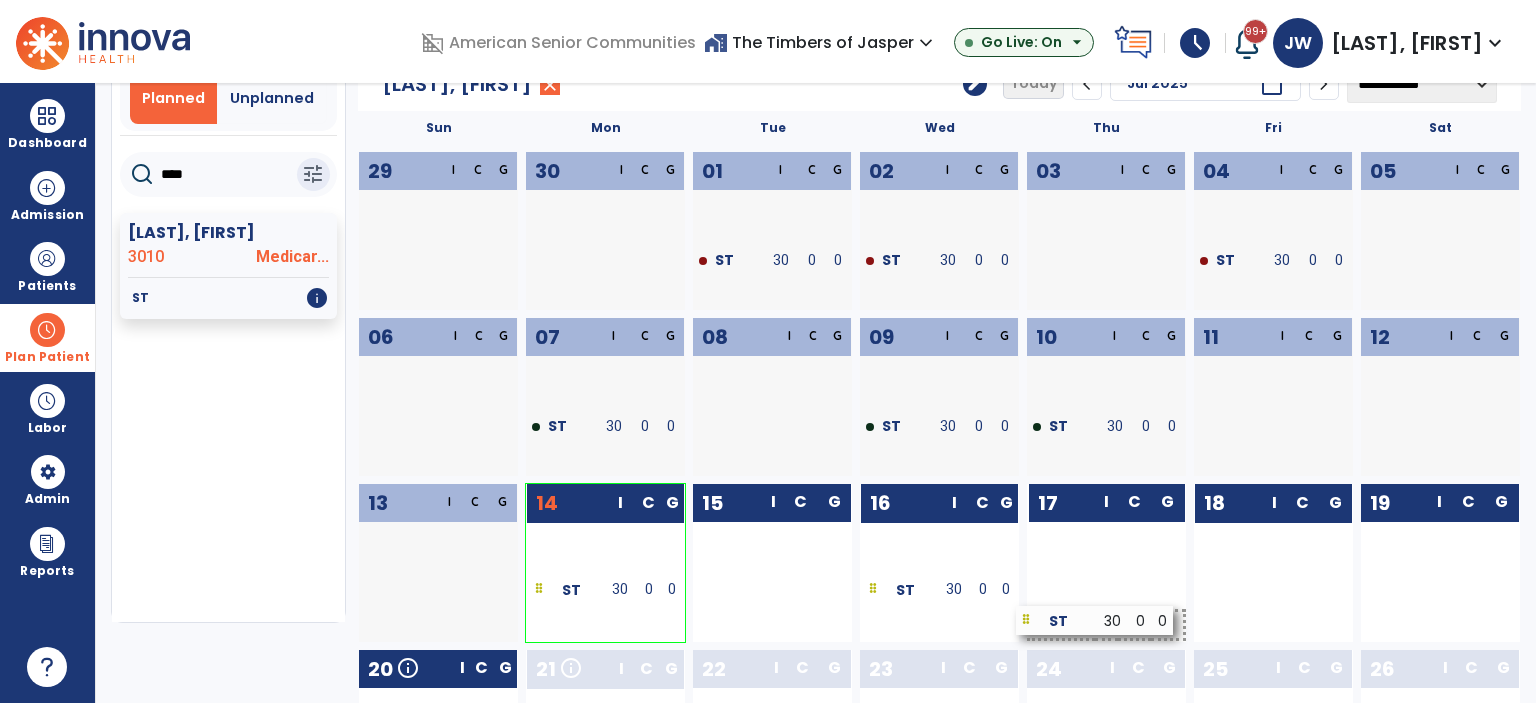 drag, startPoint x: 1245, startPoint y: 598, endPoint x: 1067, endPoint y: 629, distance: 180.67928 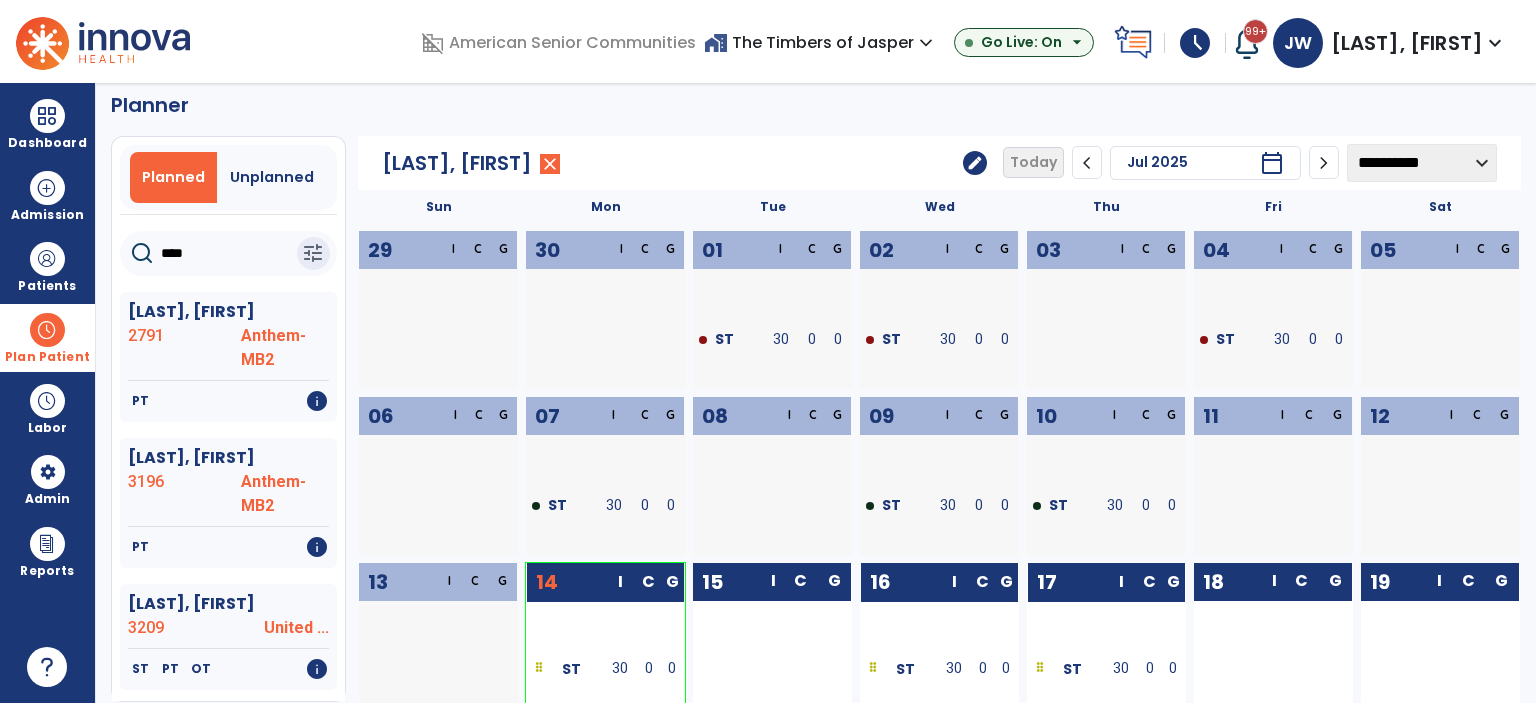 scroll, scrollTop: 0, scrollLeft: 0, axis: both 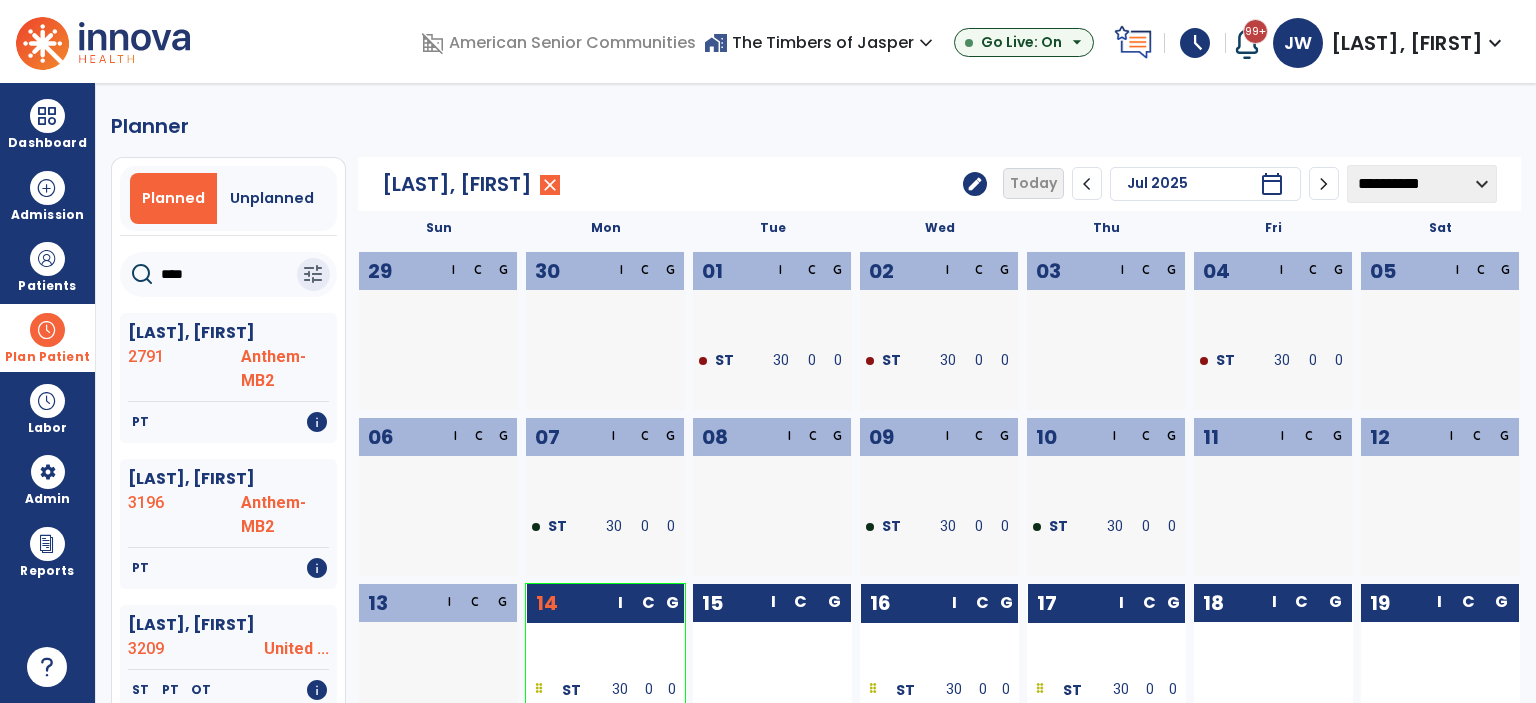 click on "****" 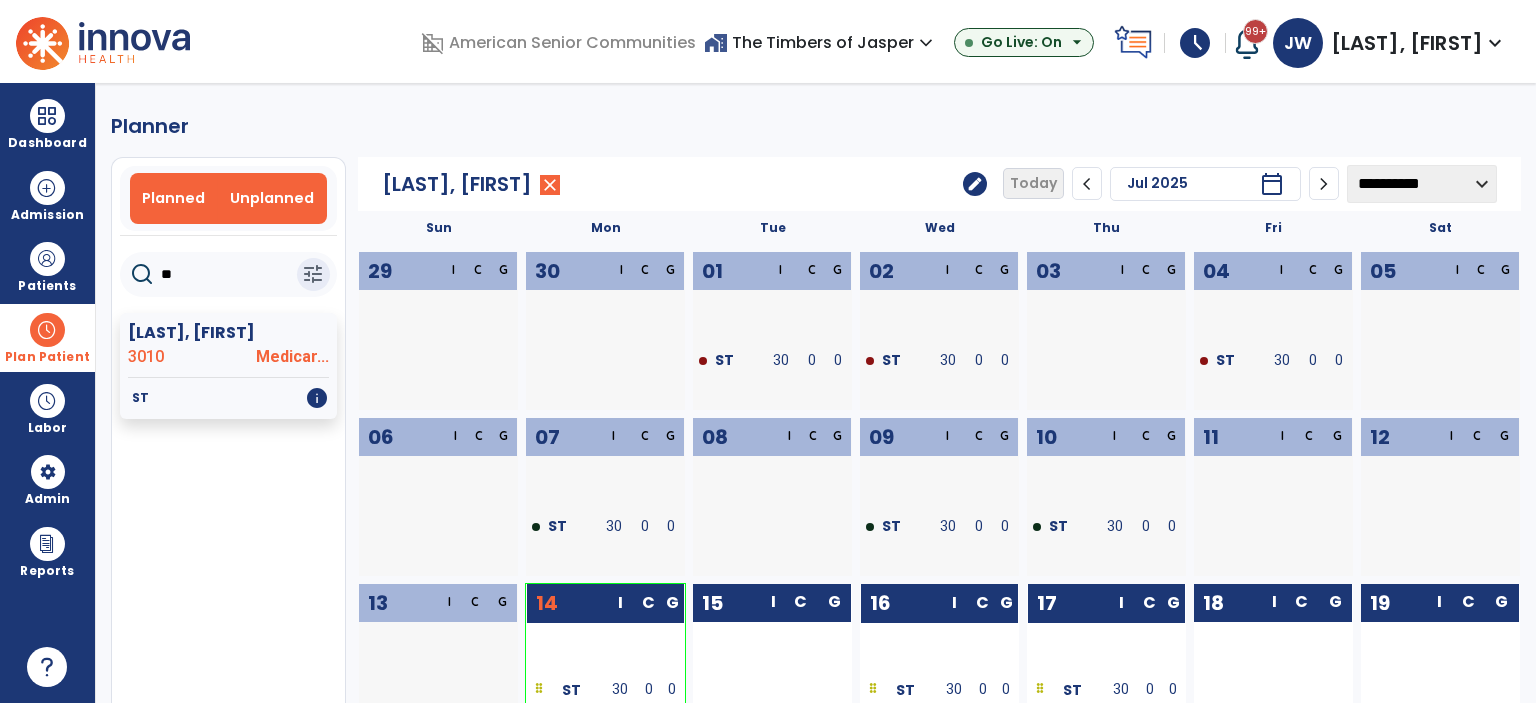 type on "*" 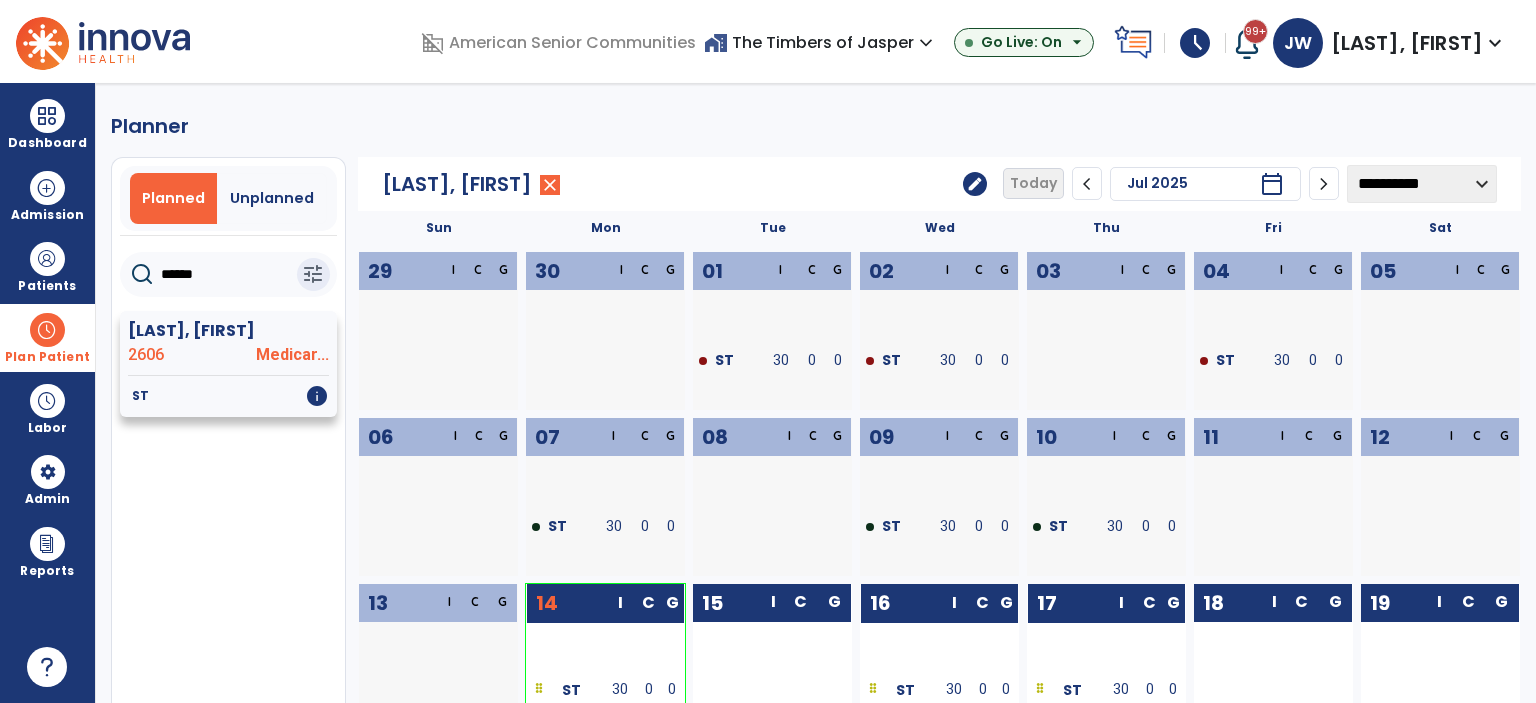 type on "******" 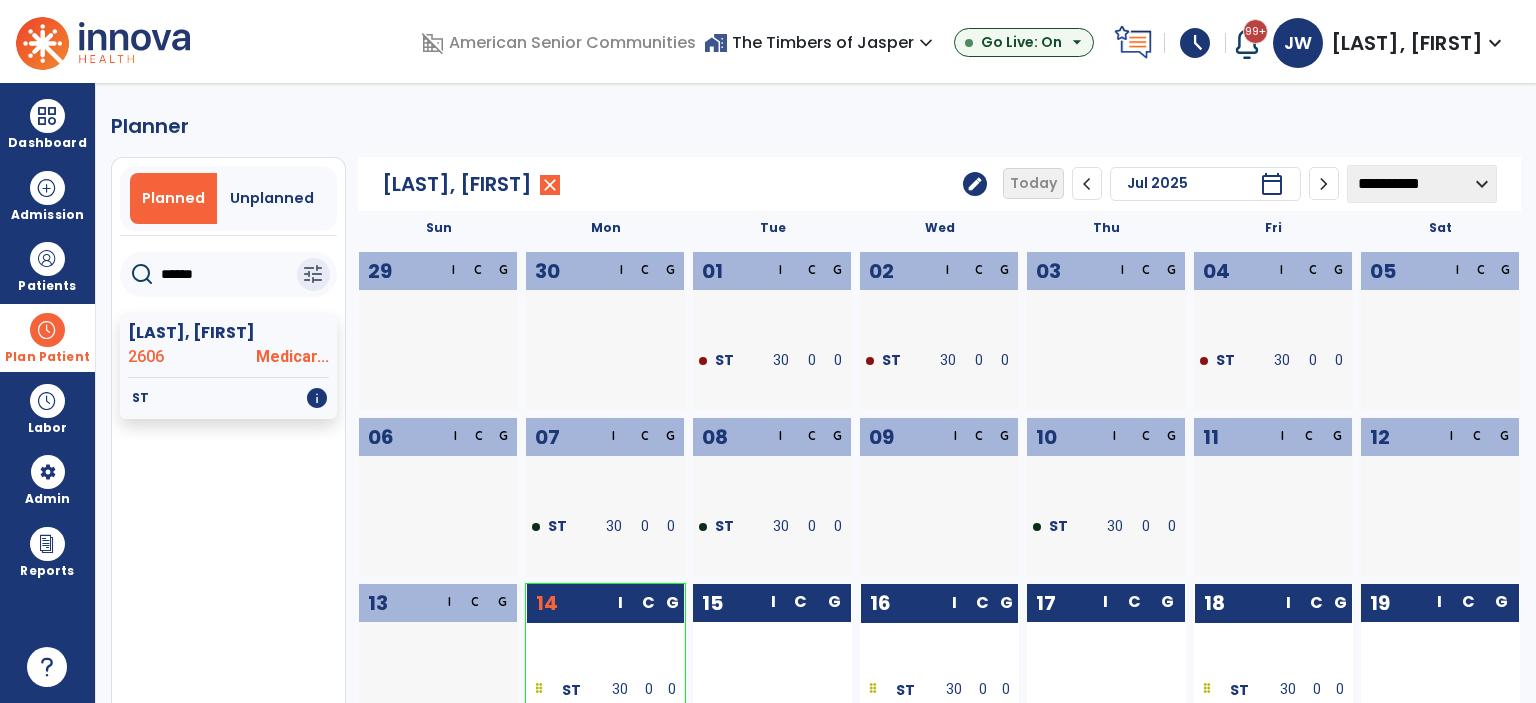 scroll, scrollTop: 300, scrollLeft: 0, axis: vertical 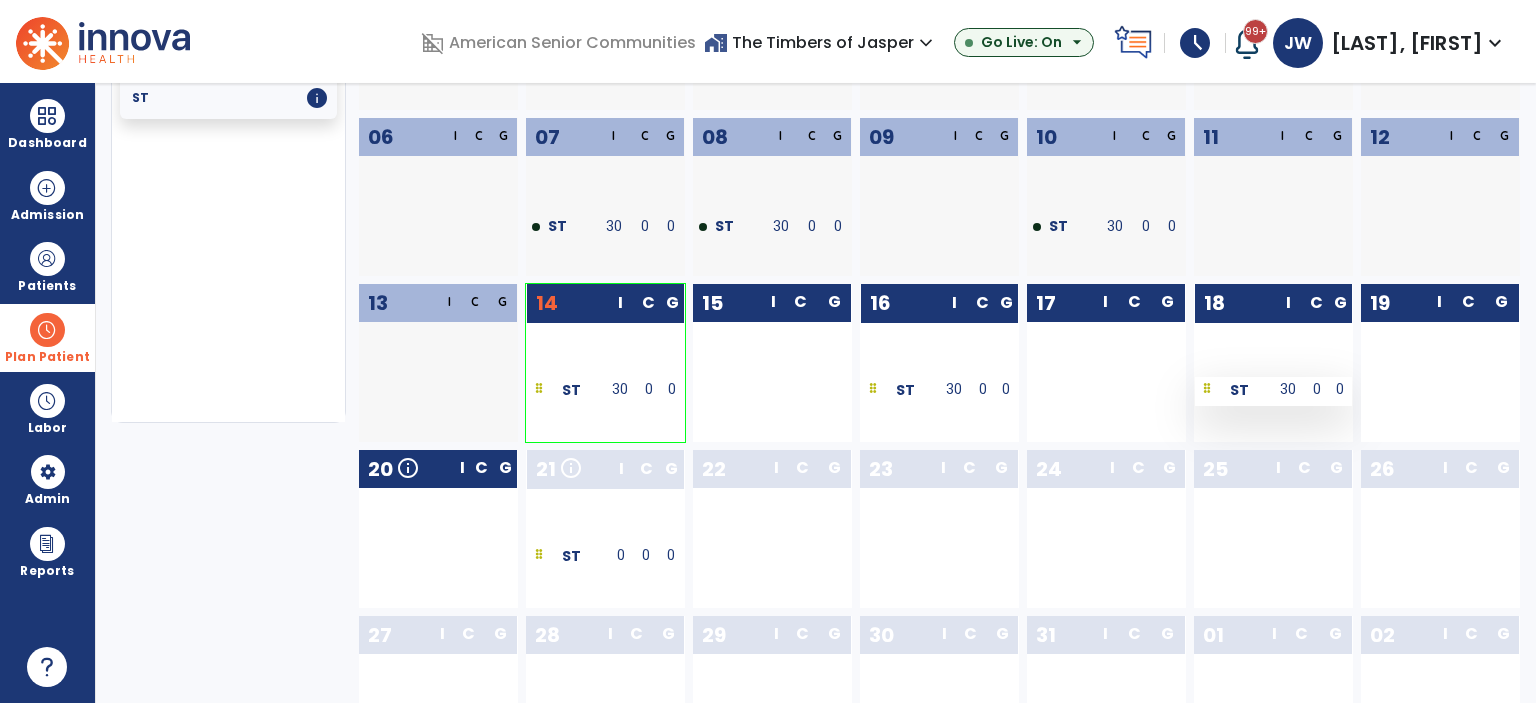 drag, startPoint x: 1271, startPoint y: 398, endPoint x: 1231, endPoint y: 402, distance: 40.1995 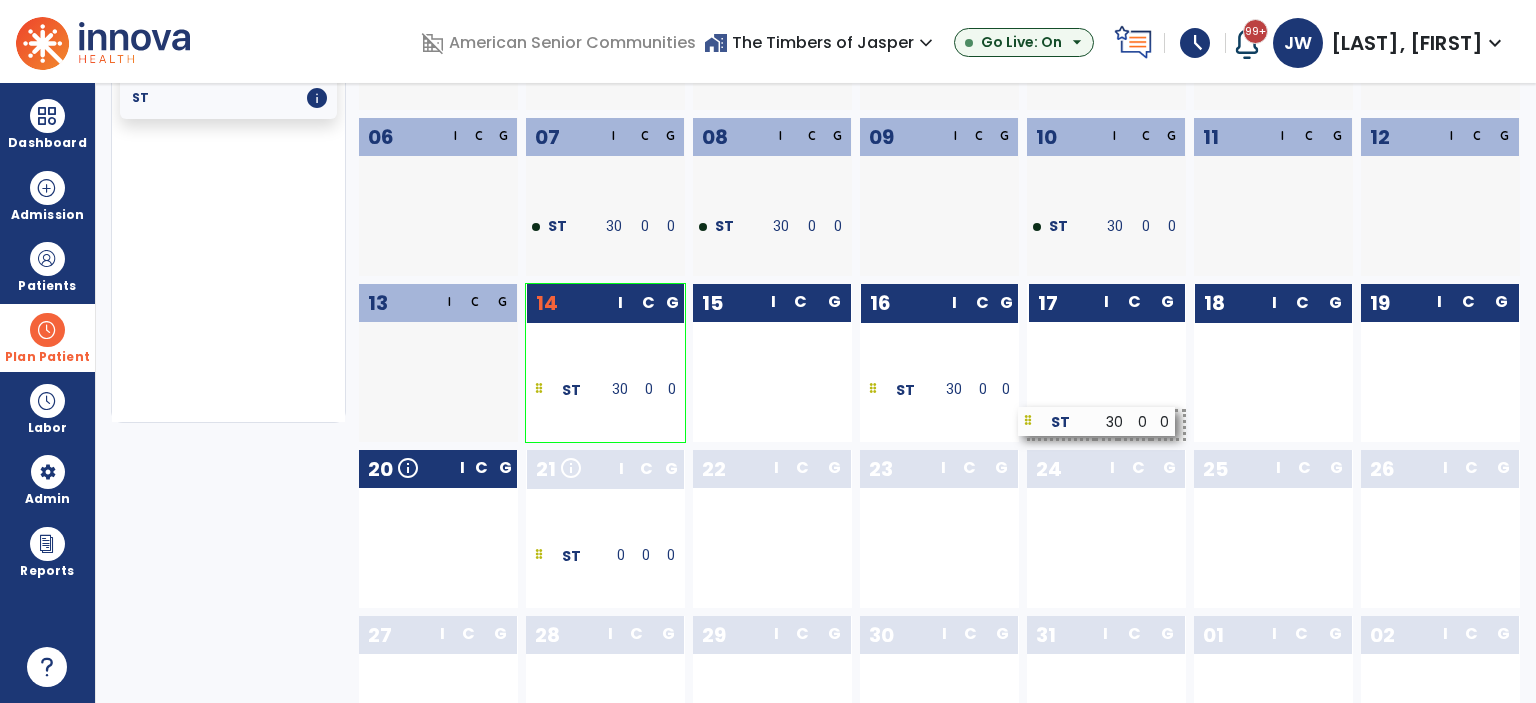 drag, startPoint x: 1243, startPoint y: 391, endPoint x: 1066, endPoint y: 420, distance: 179.35997 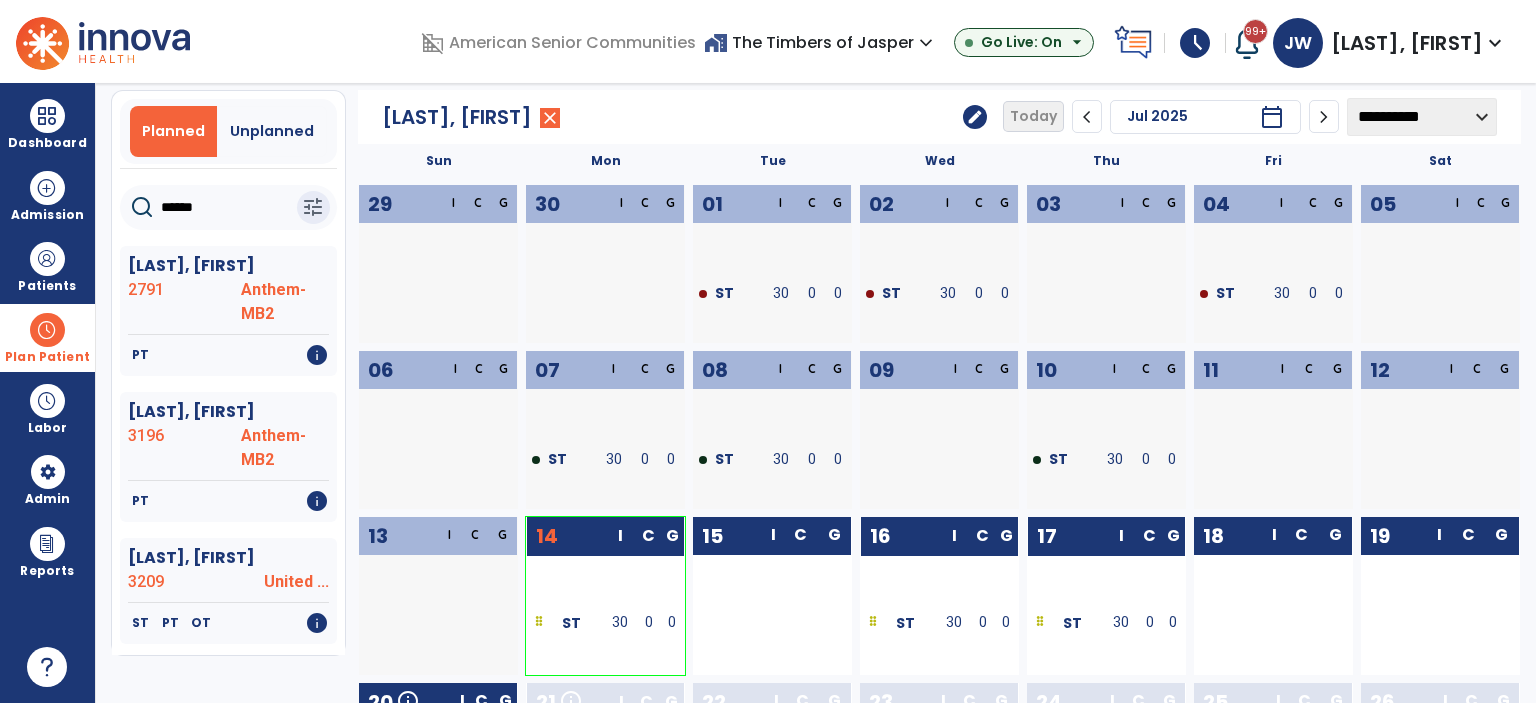 scroll, scrollTop: 0, scrollLeft: 0, axis: both 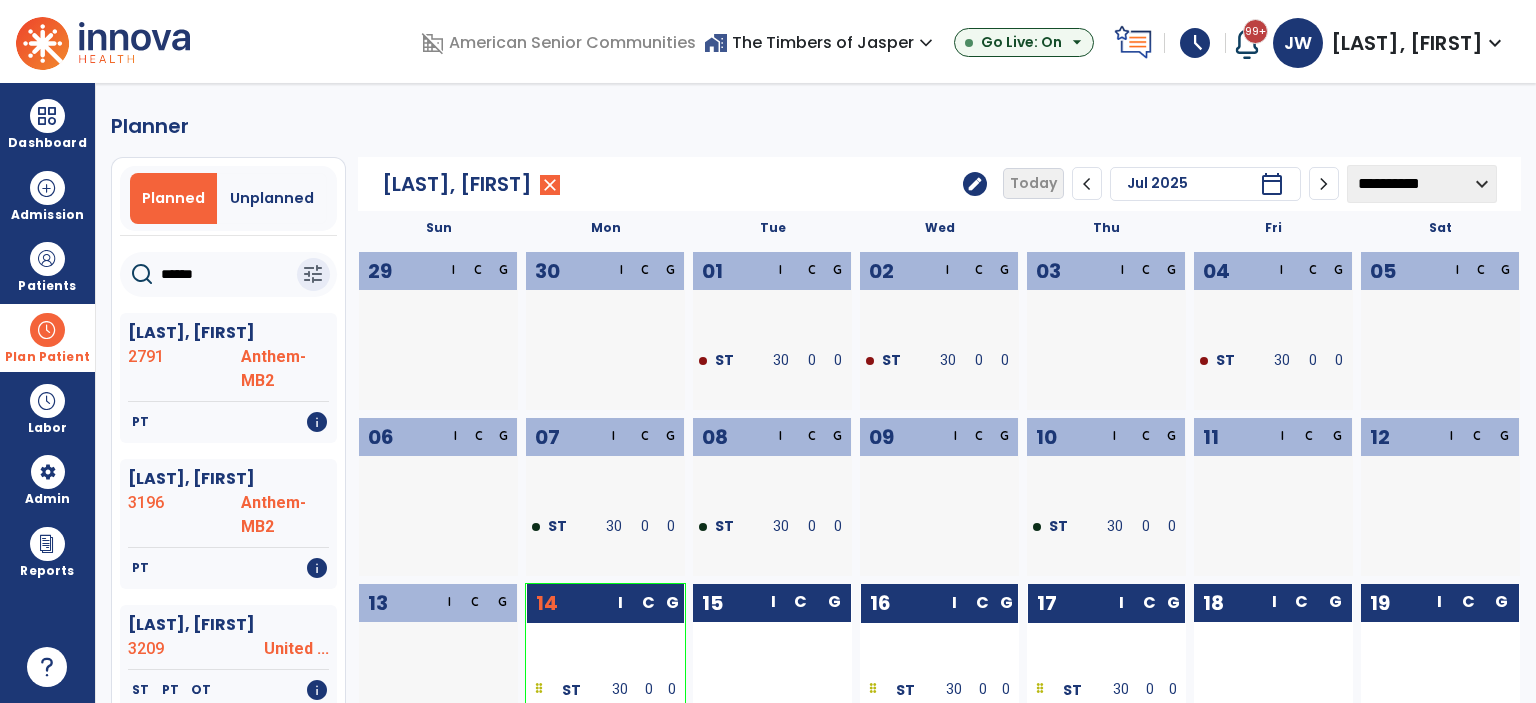 click on "Wehr, Jordan" at bounding box center (1407, 43) 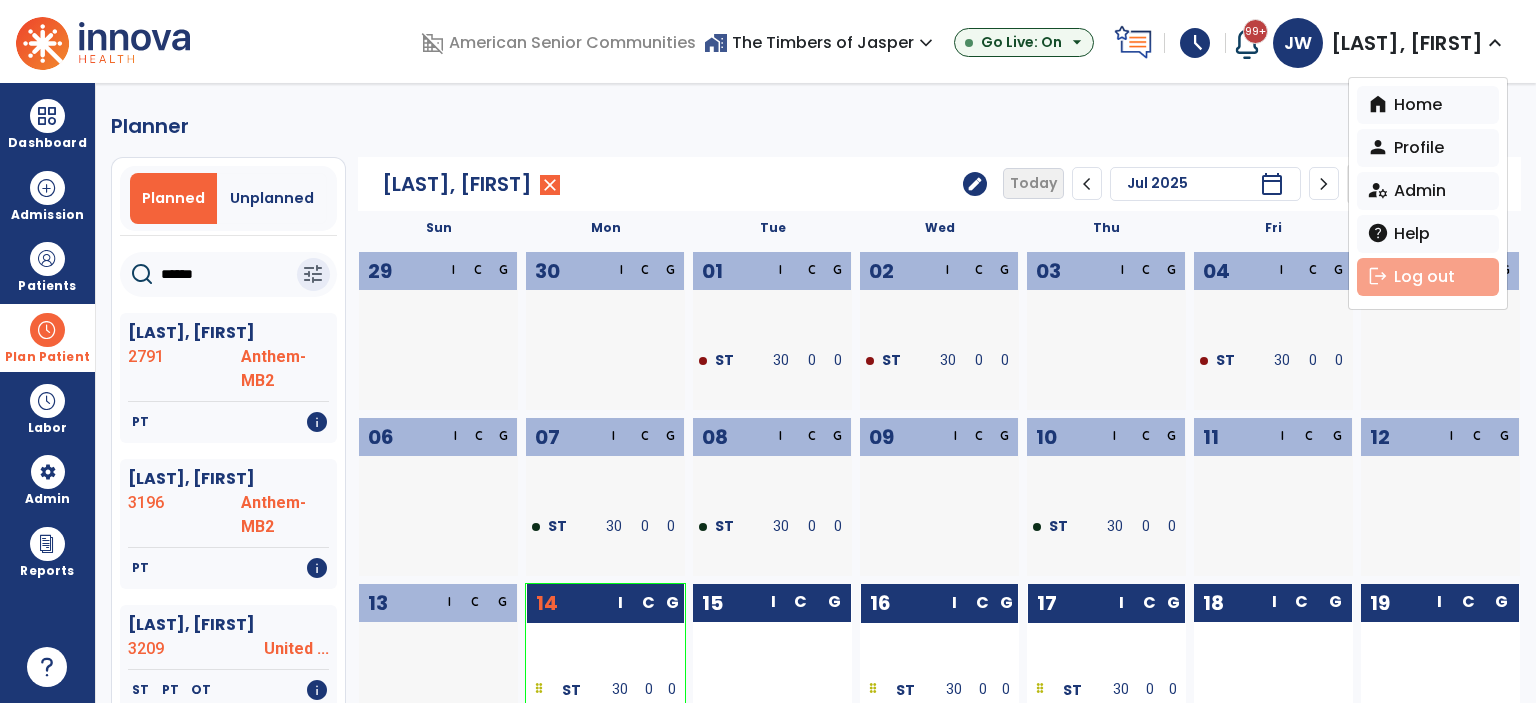 click on "logout   Log out" at bounding box center (1428, 277) 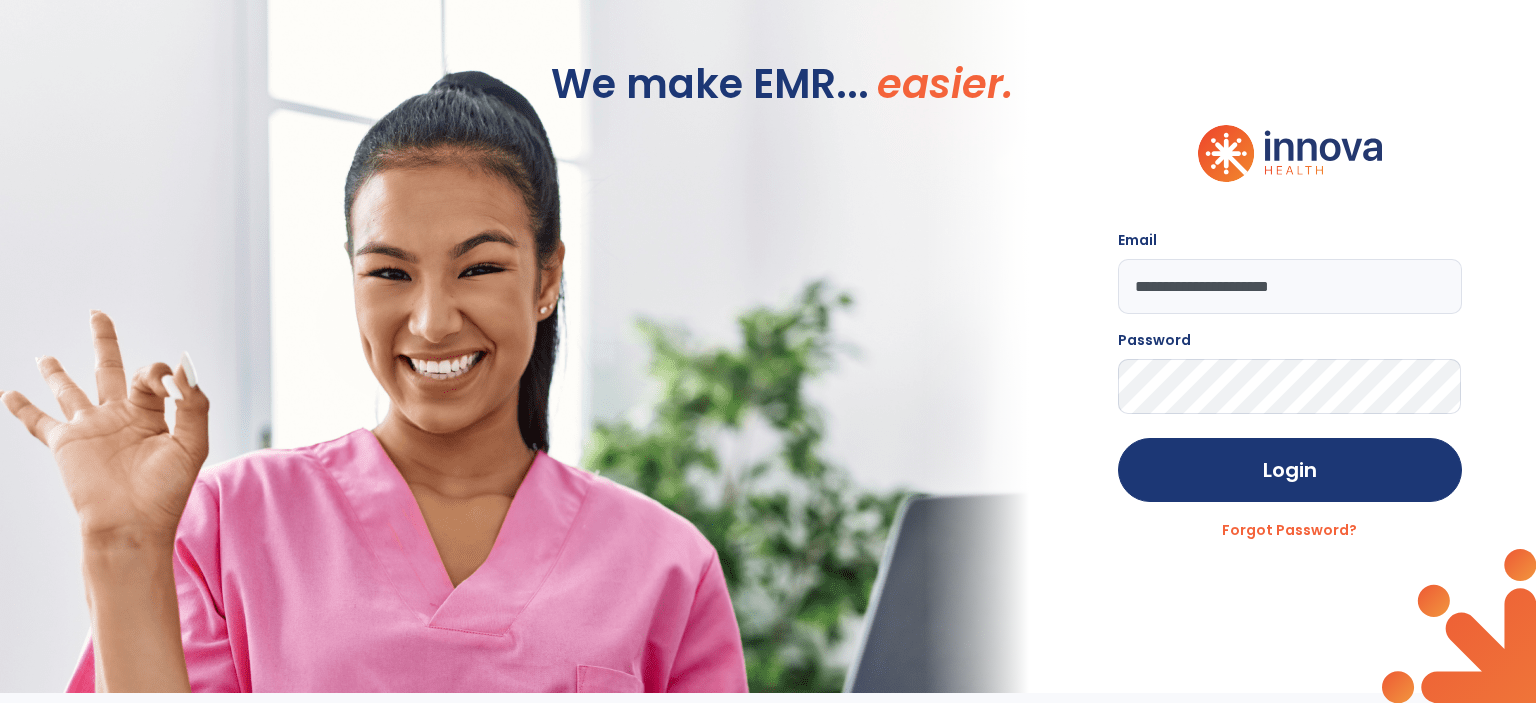 drag, startPoint x: 1245, startPoint y: 300, endPoint x: 1236, endPoint y: 309, distance: 12.727922 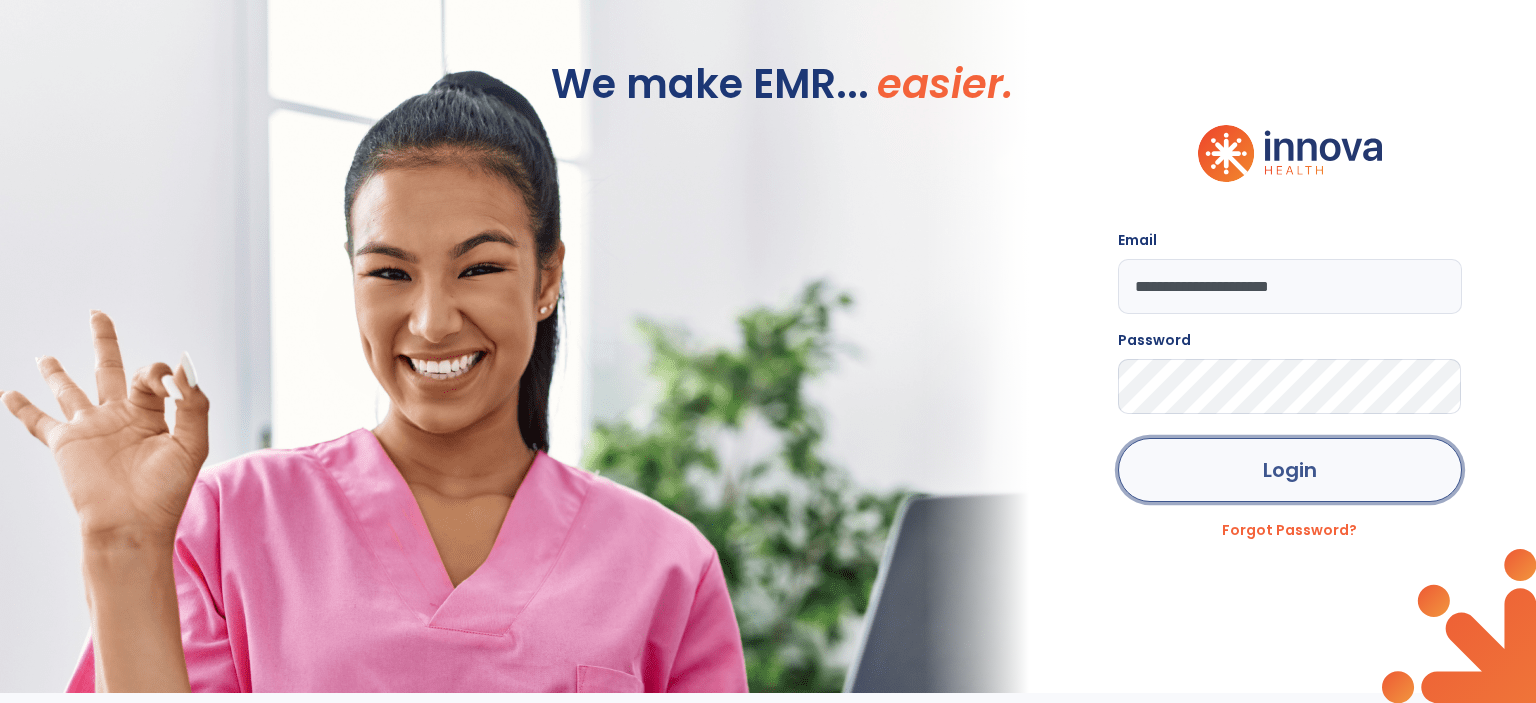 click on "Login" 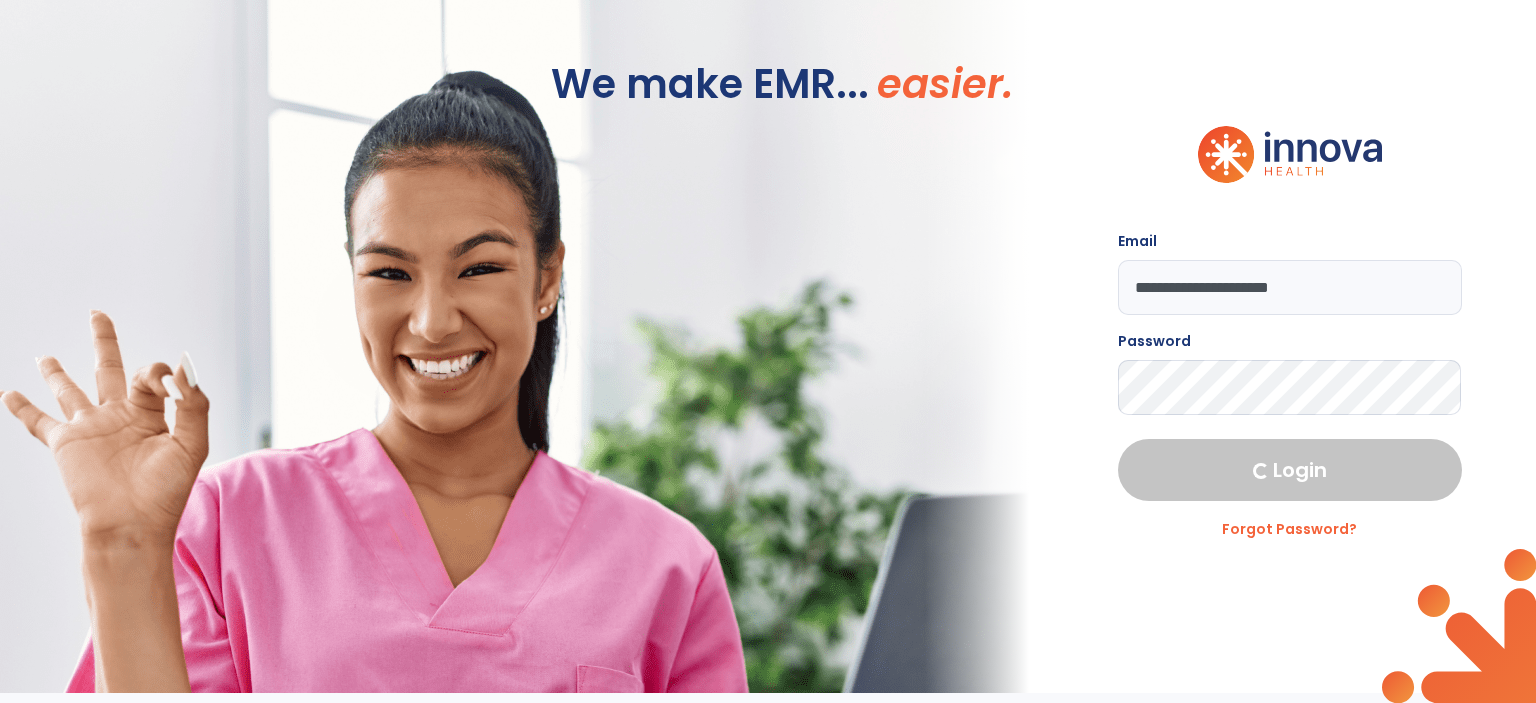 select on "****" 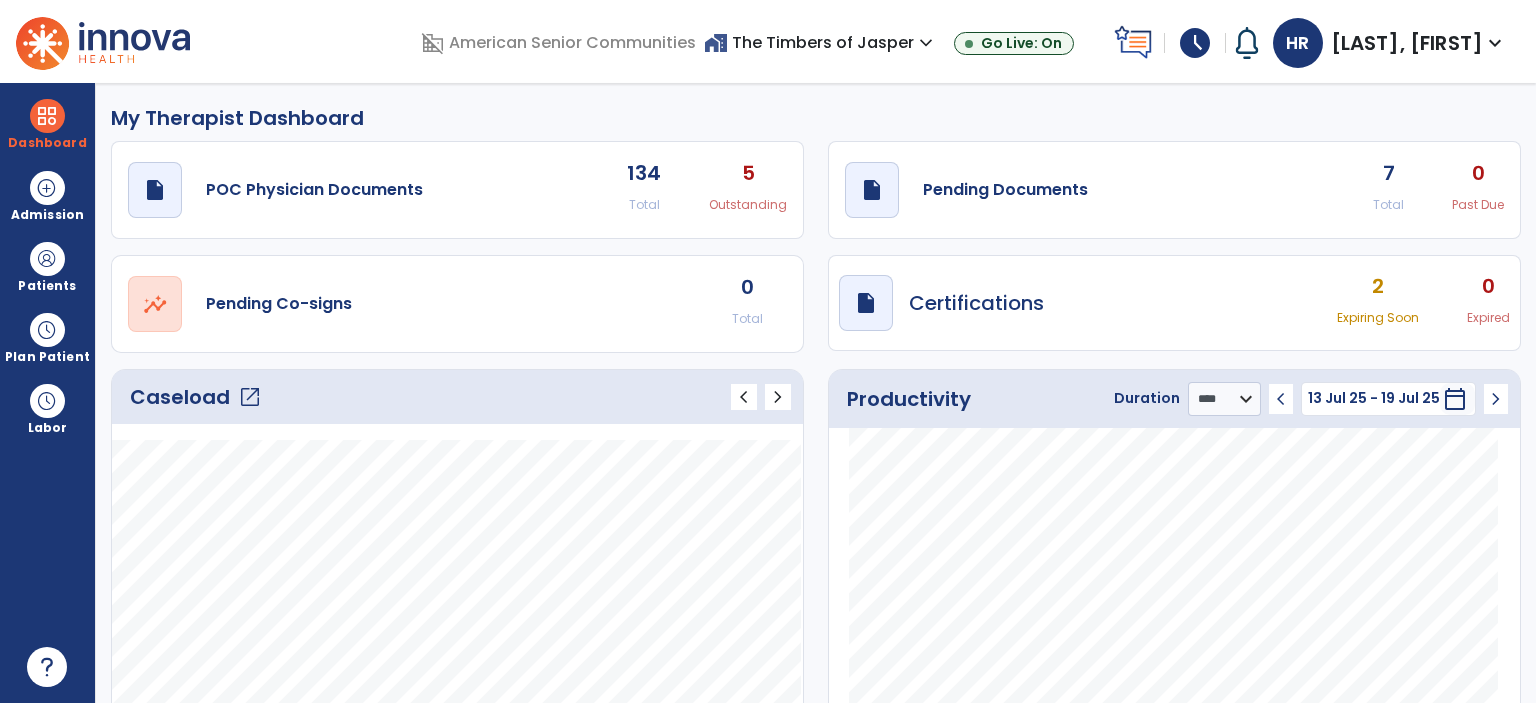 click on "open_in_new" 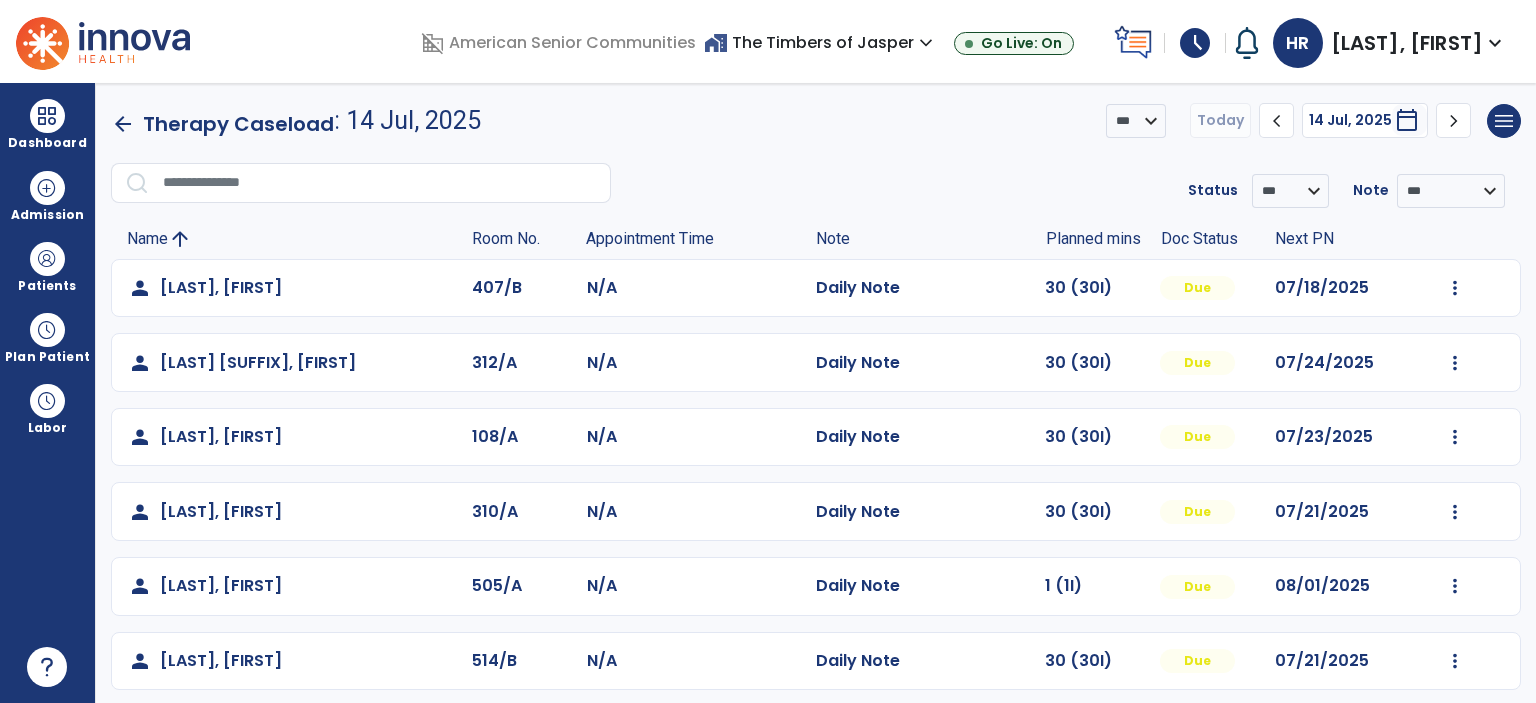 click on "chevron_right" 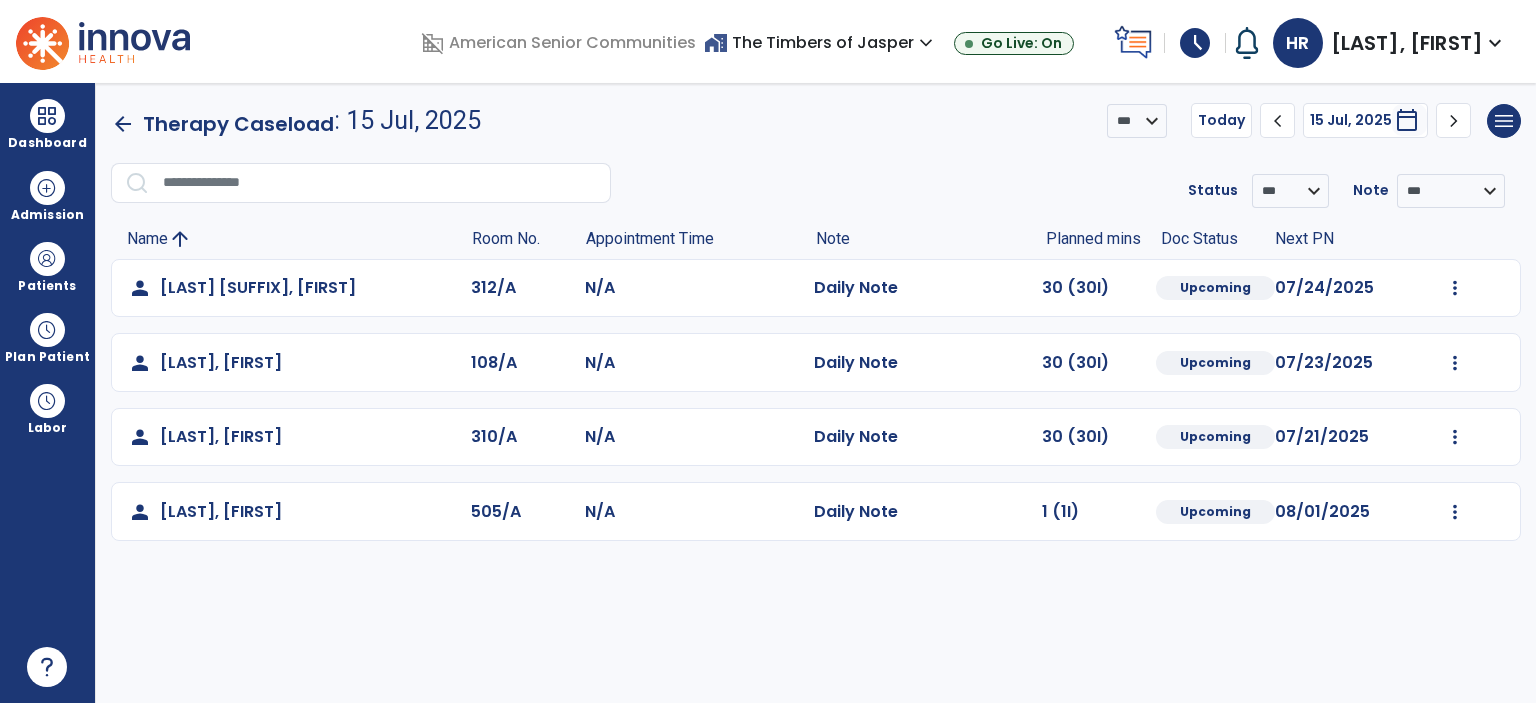 click on "chevron_right" 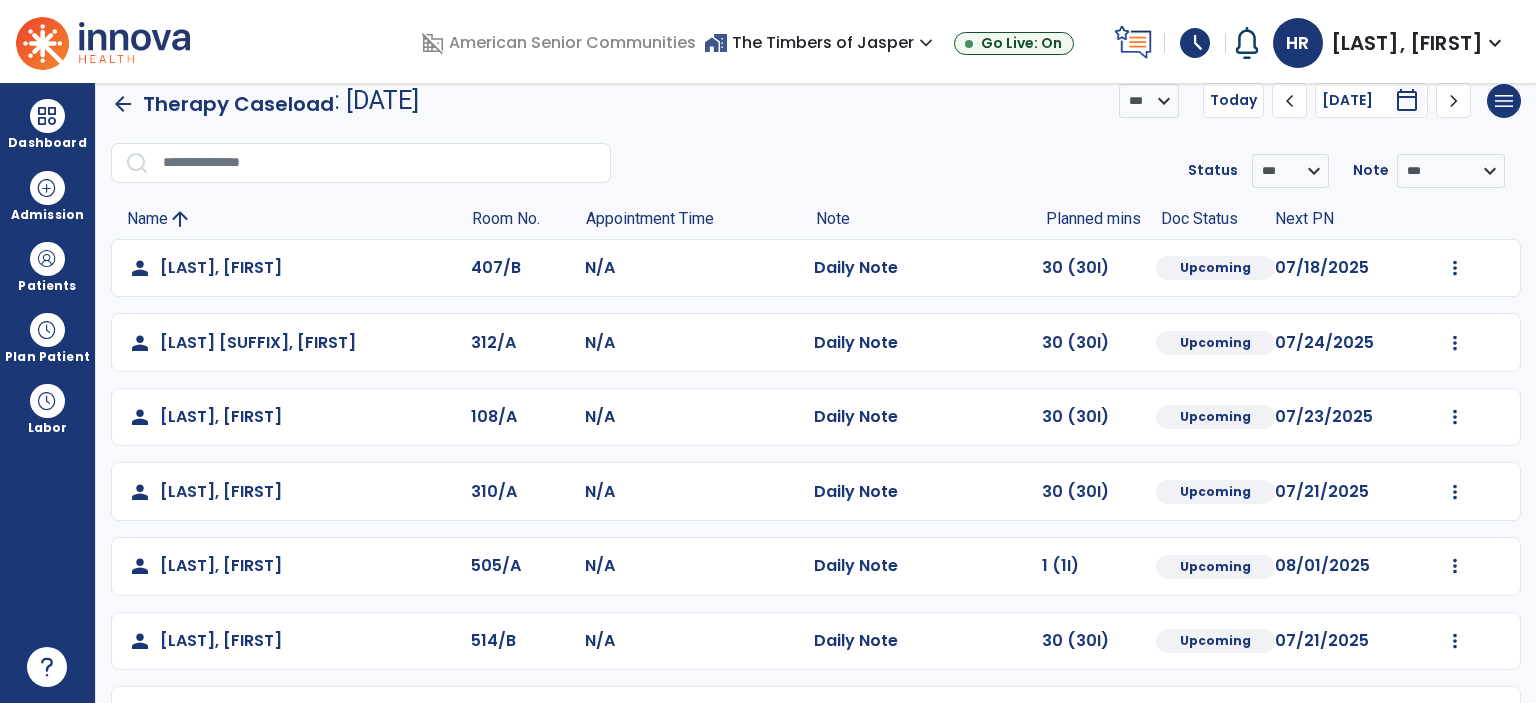 scroll, scrollTop: 0, scrollLeft: 0, axis: both 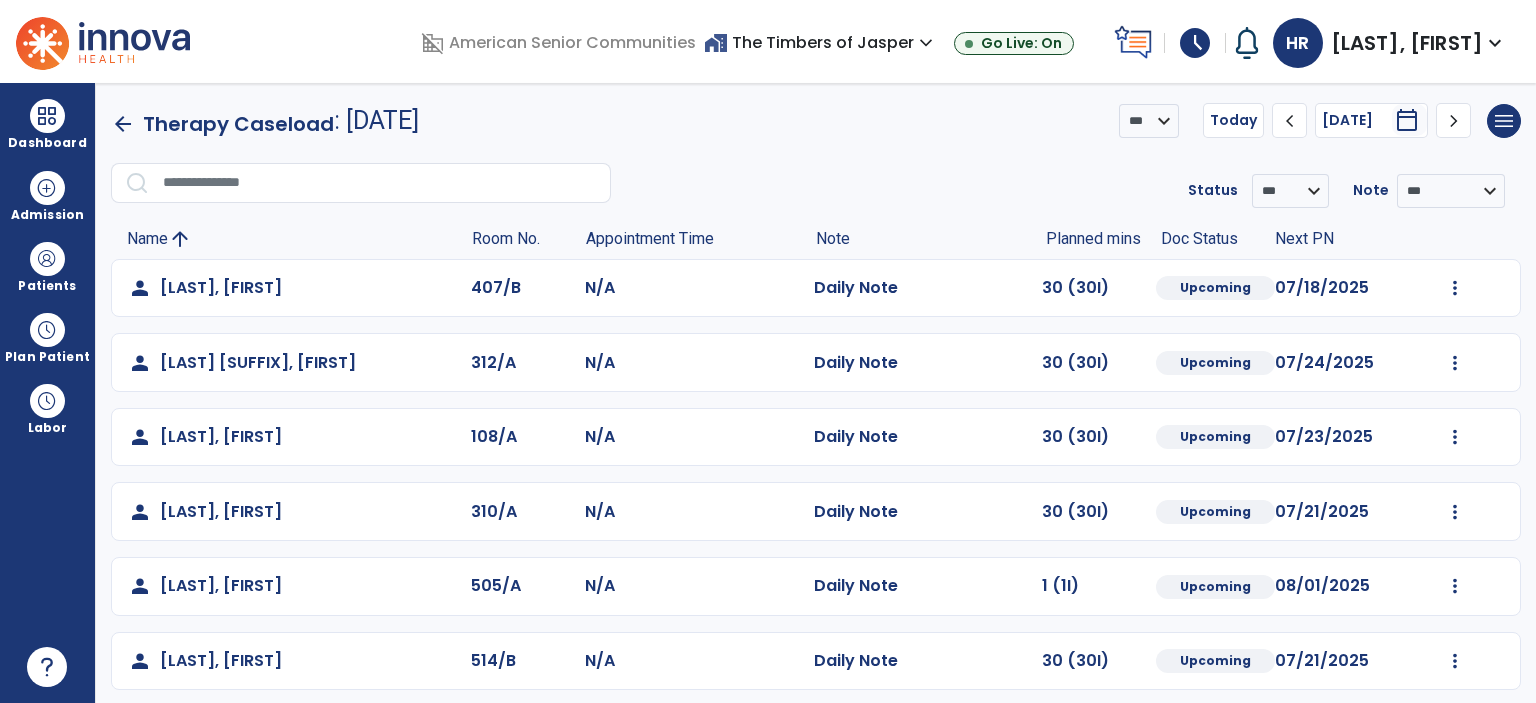 click on "chevron_right" 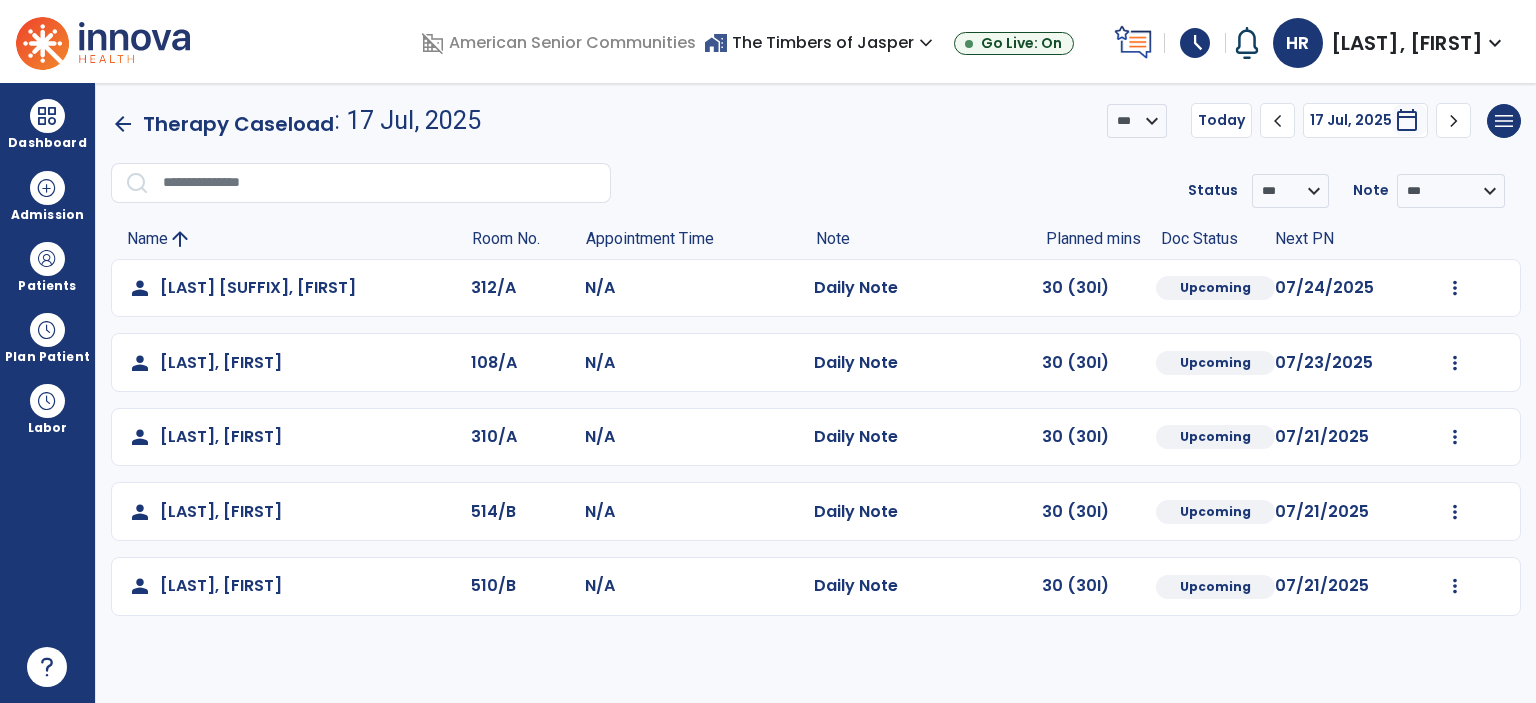 click on "chevron_right" 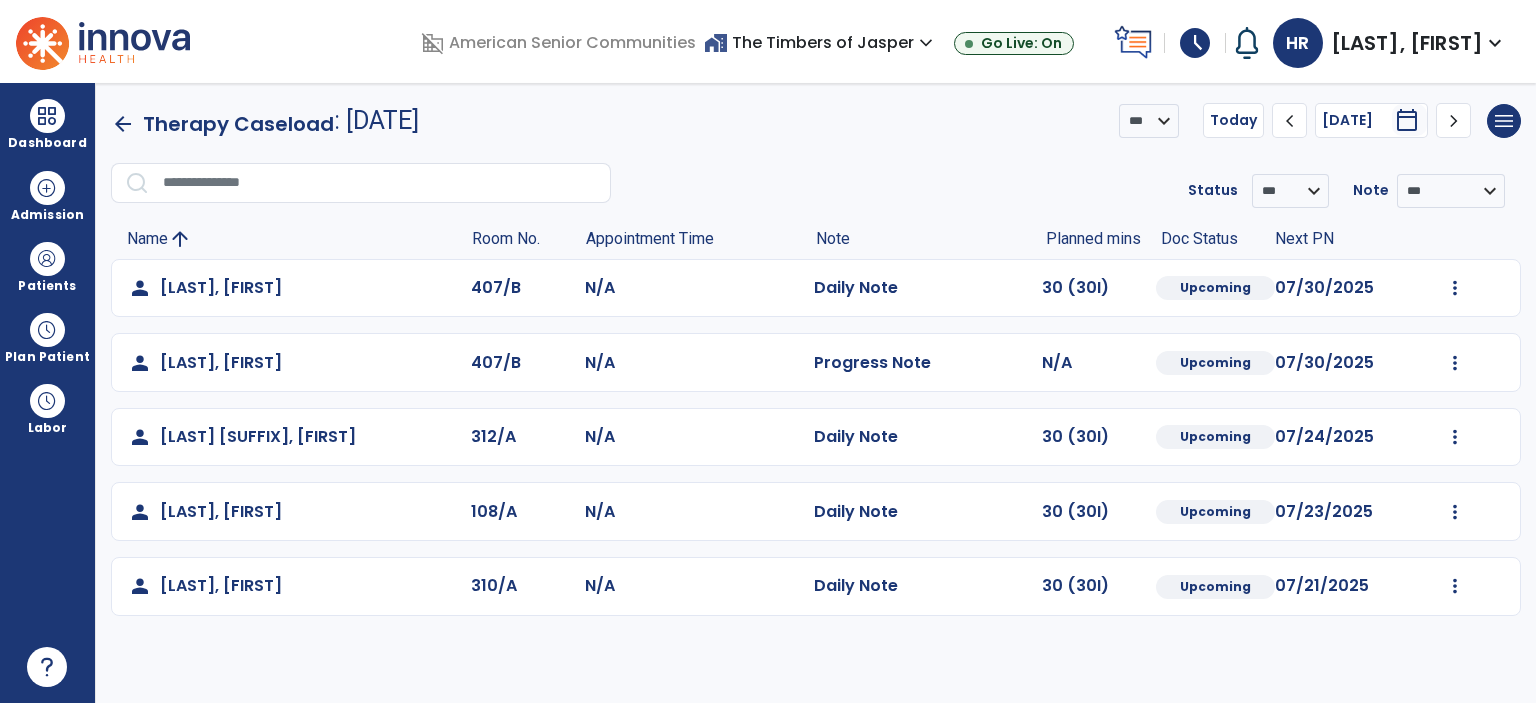 click on "chevron_left" 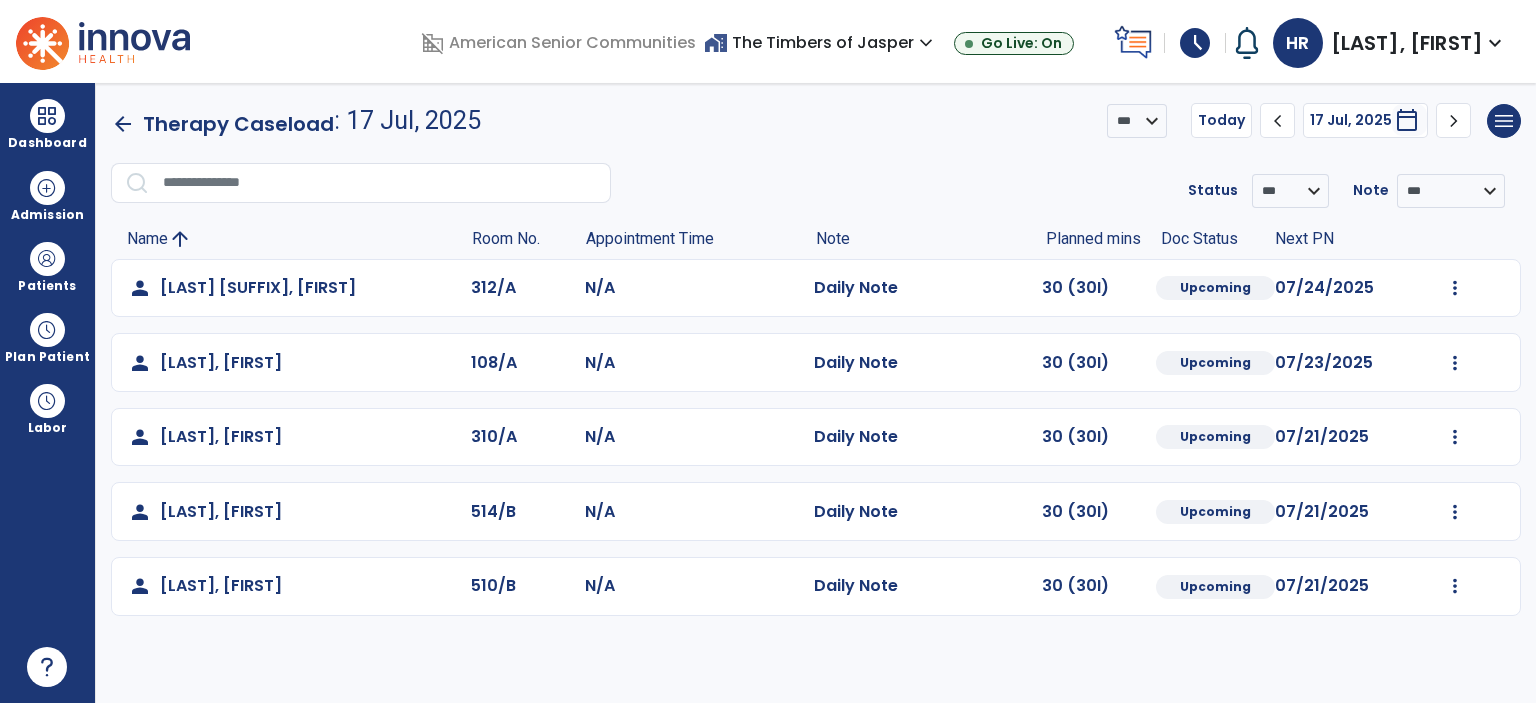 click on "*** ****  Today  chevron_left 17 Jul, 2025  *********  calendar_today  chevron_right  menu   Export List   Print List" 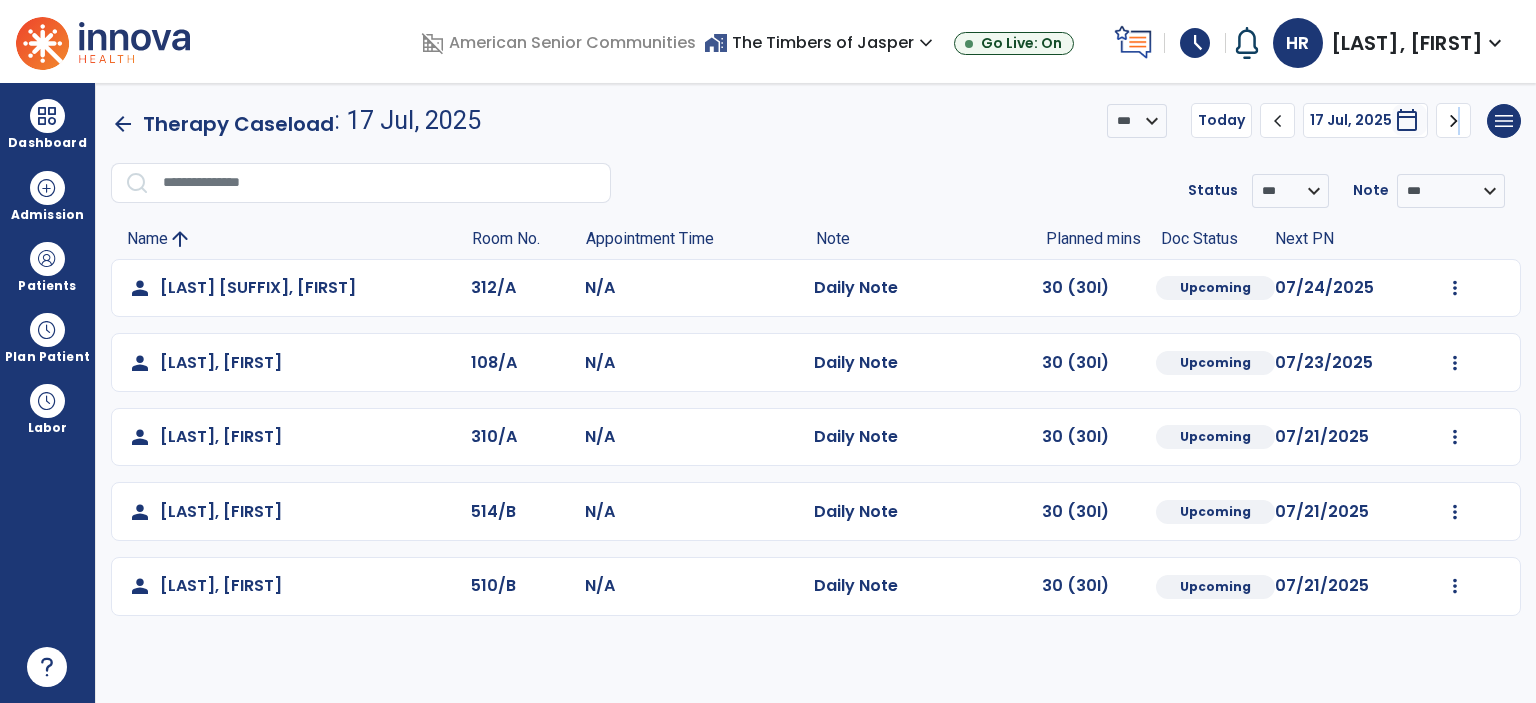 click on "chevron_right" 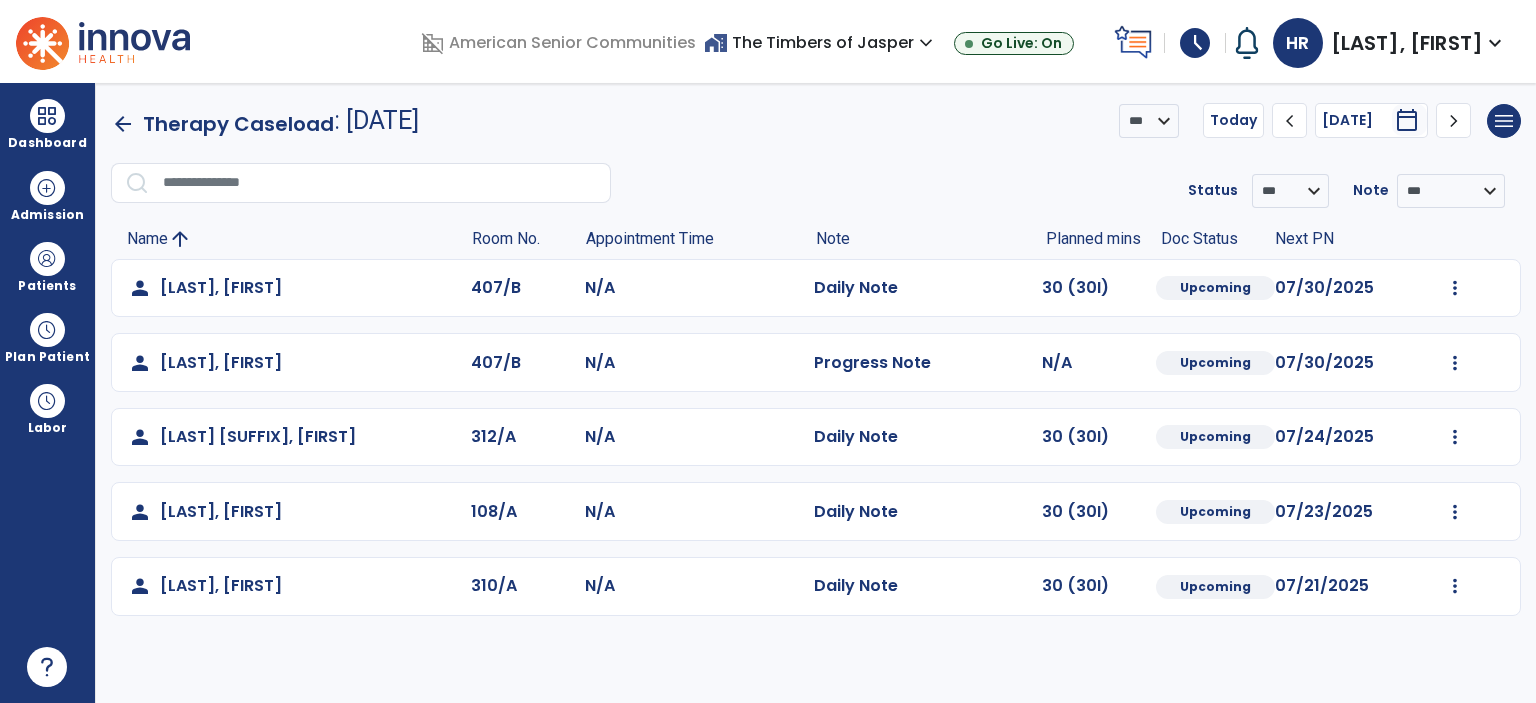 click on "chevron_left" 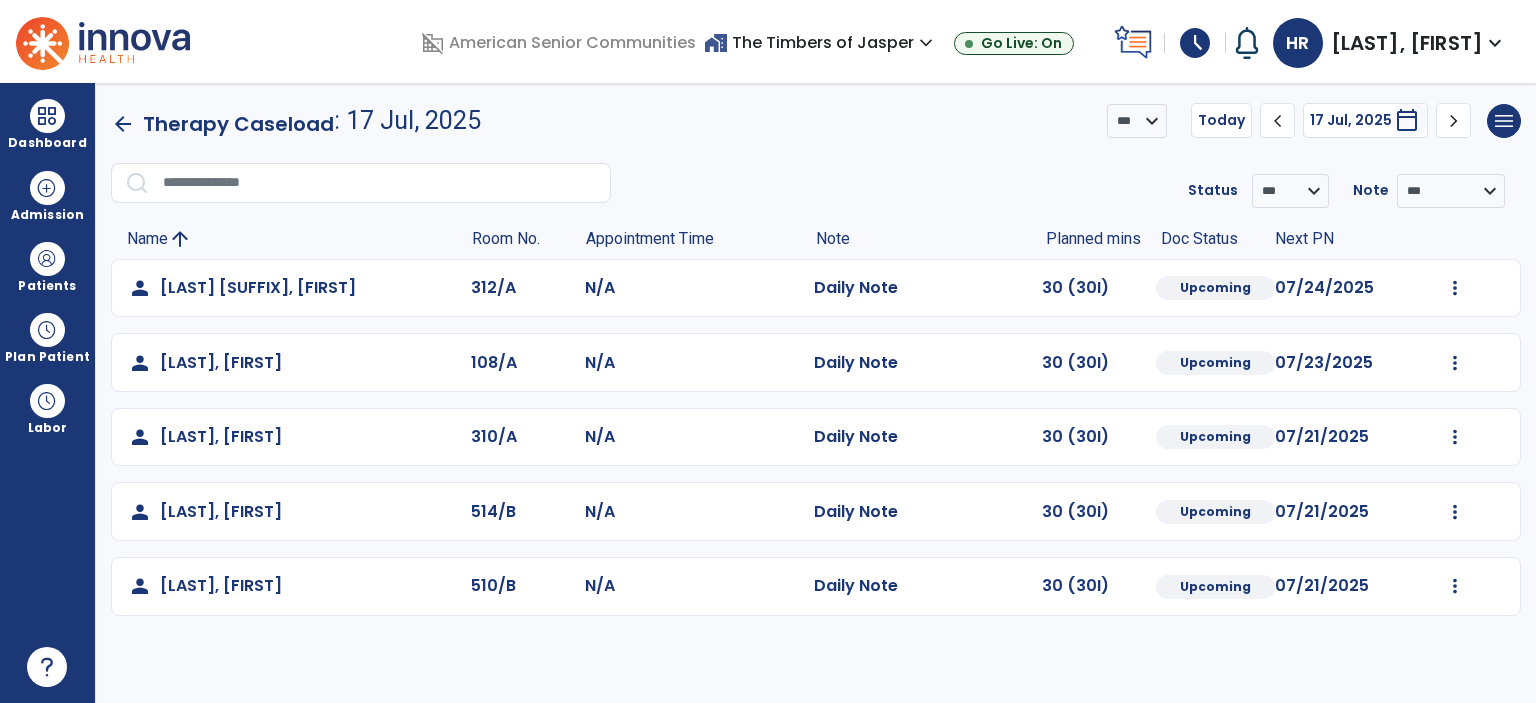 click on "chevron_right" 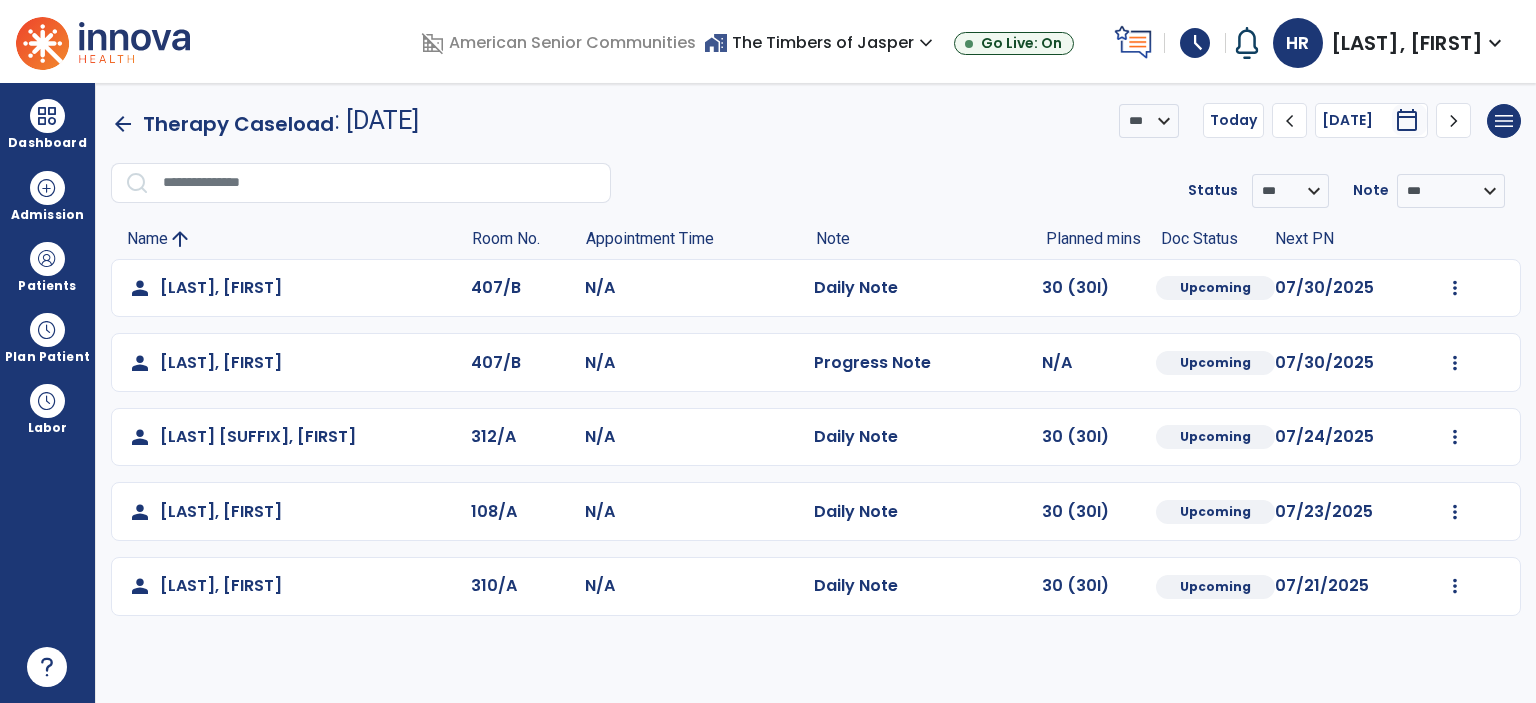 click on "chevron_right" 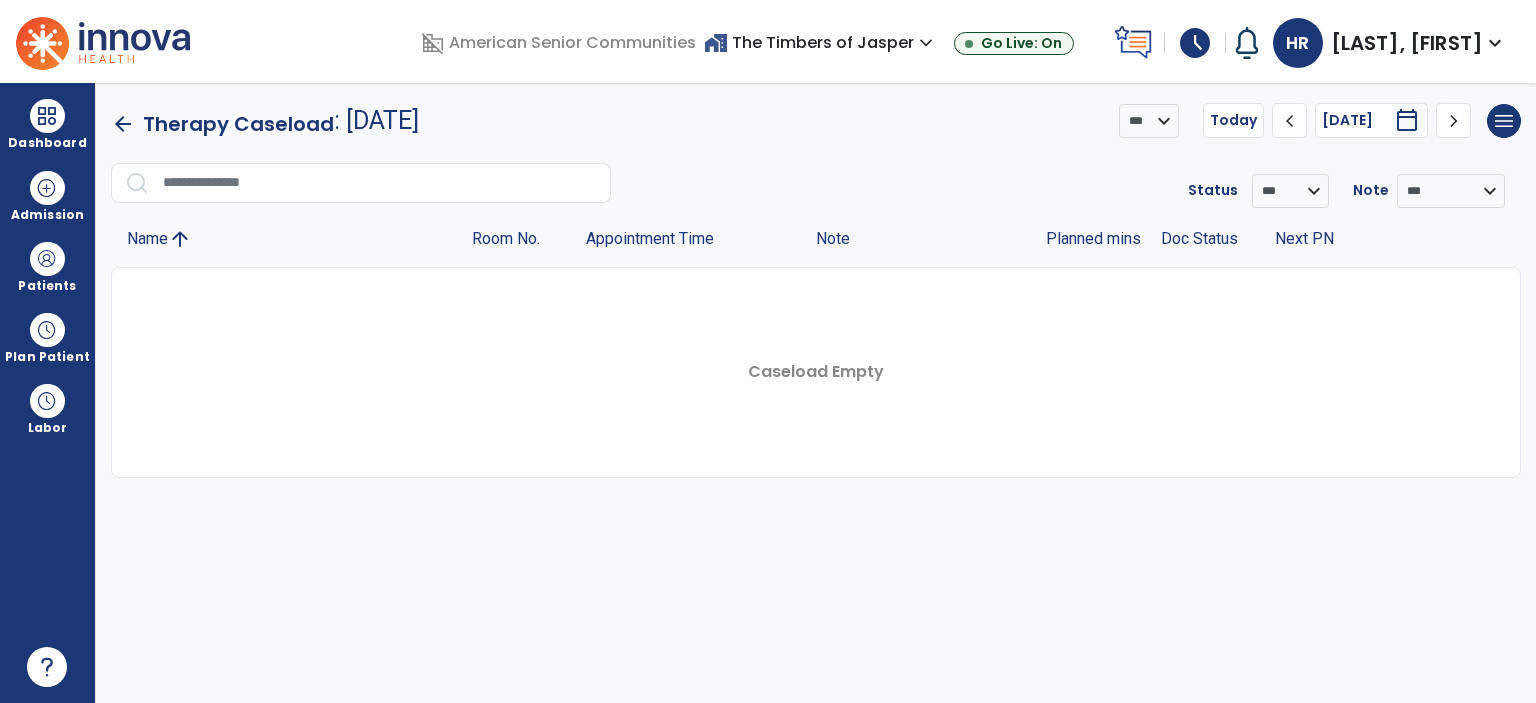 click on "chevron_left" 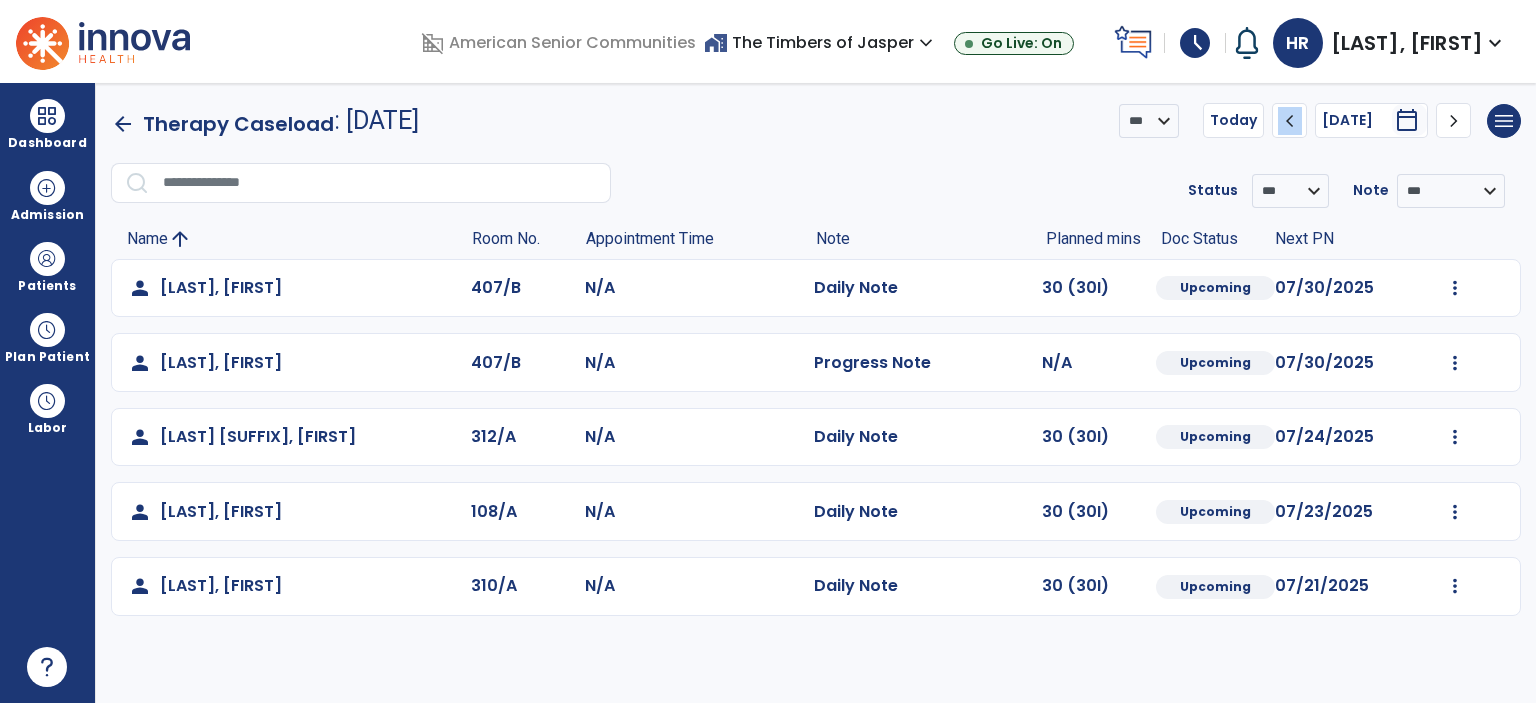 click on "chevron_left" 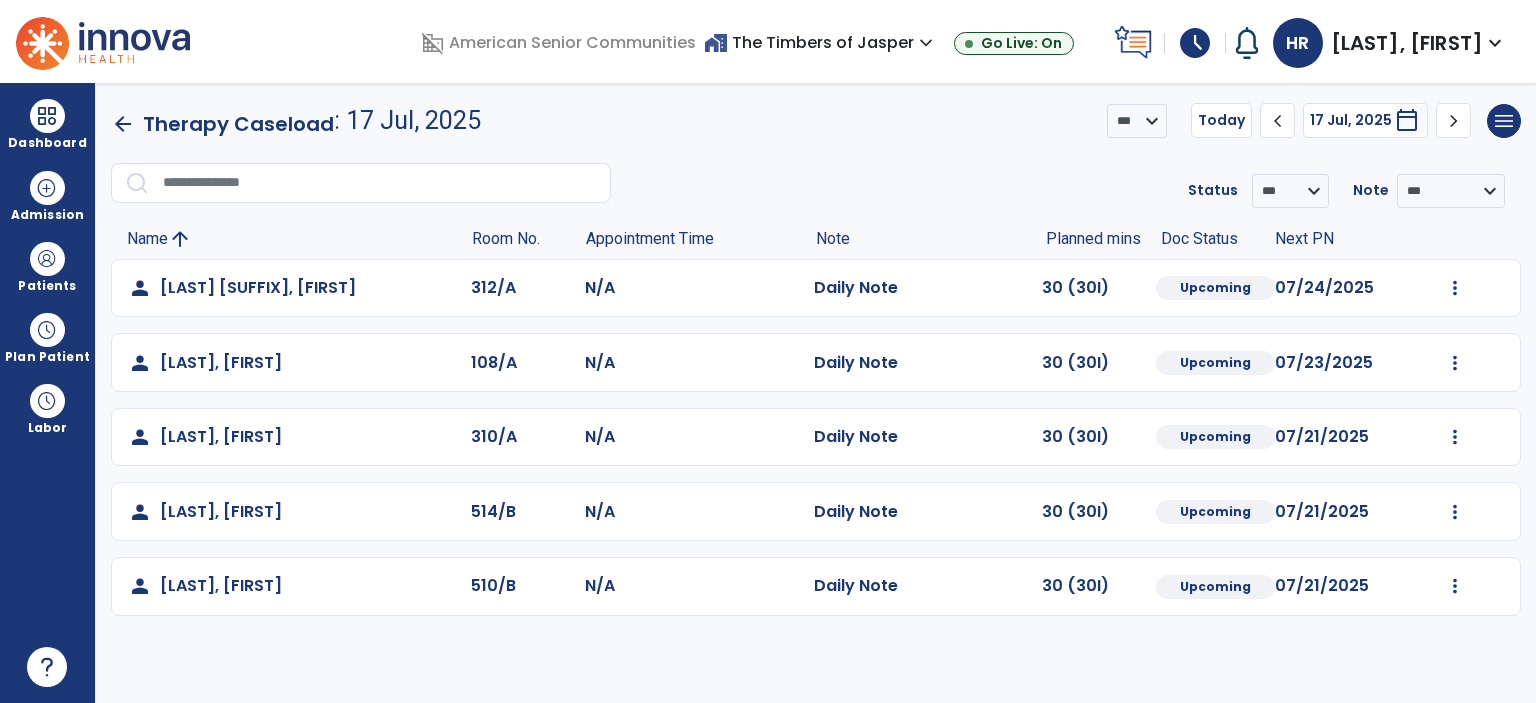 click on "home_work   The Timbers of Jasper   expand_more" at bounding box center (821, 42) 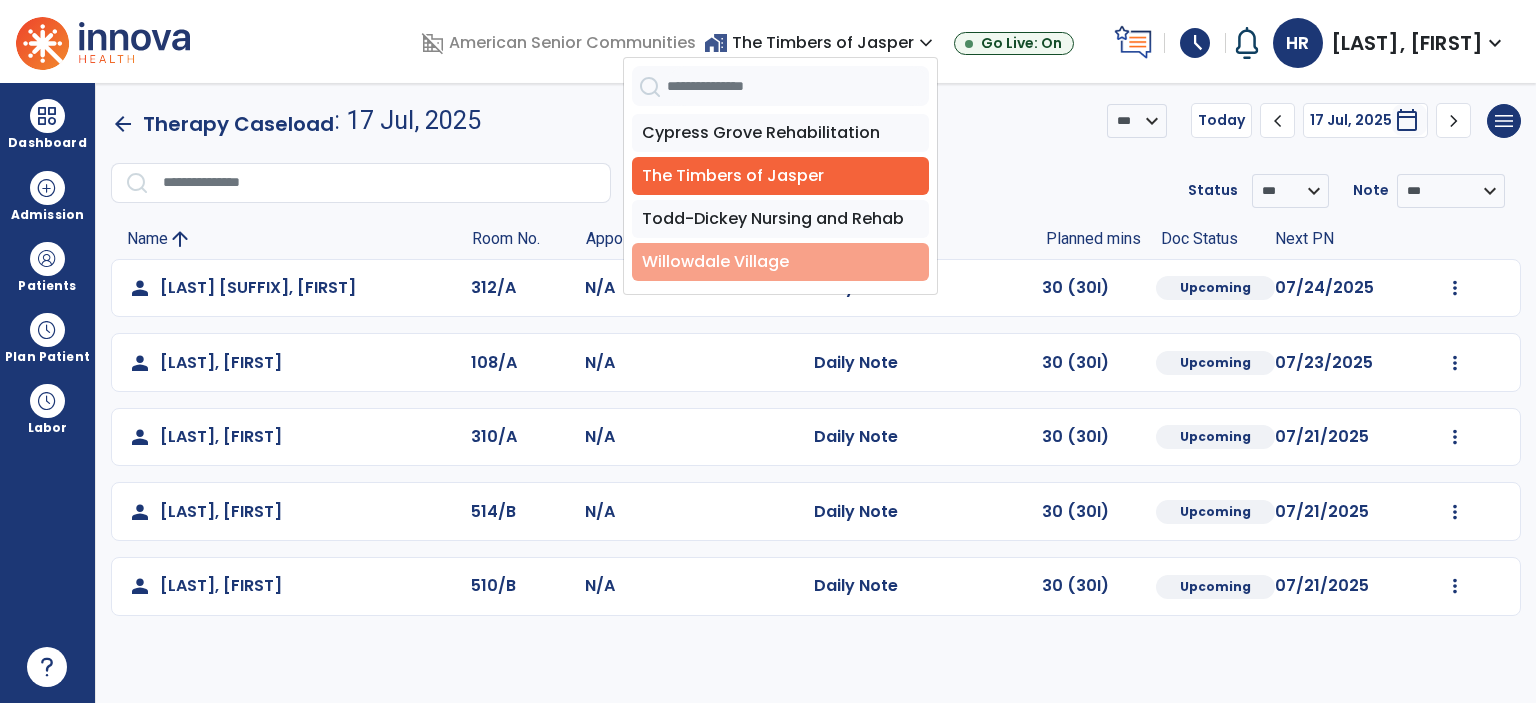 click on "Willowdale Village" at bounding box center (780, 262) 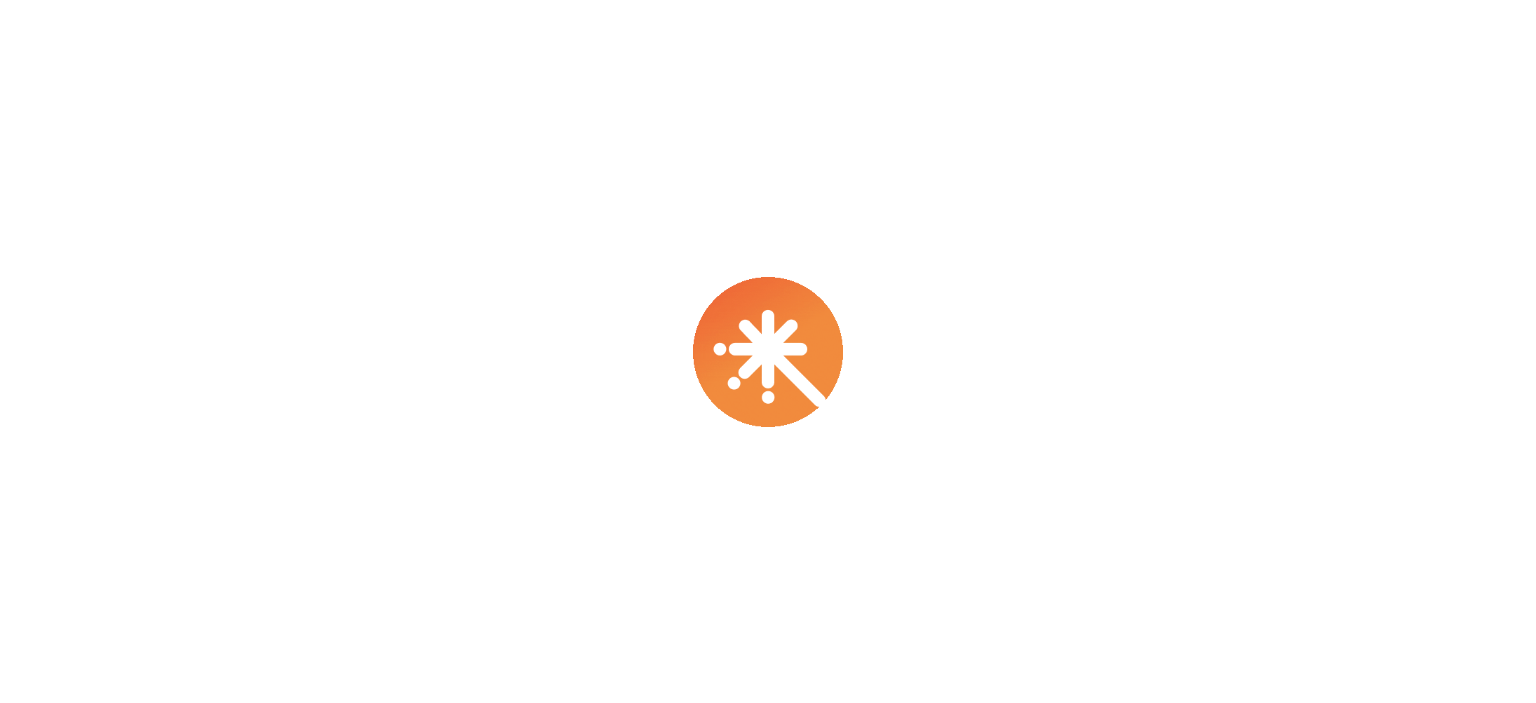 scroll, scrollTop: 0, scrollLeft: 0, axis: both 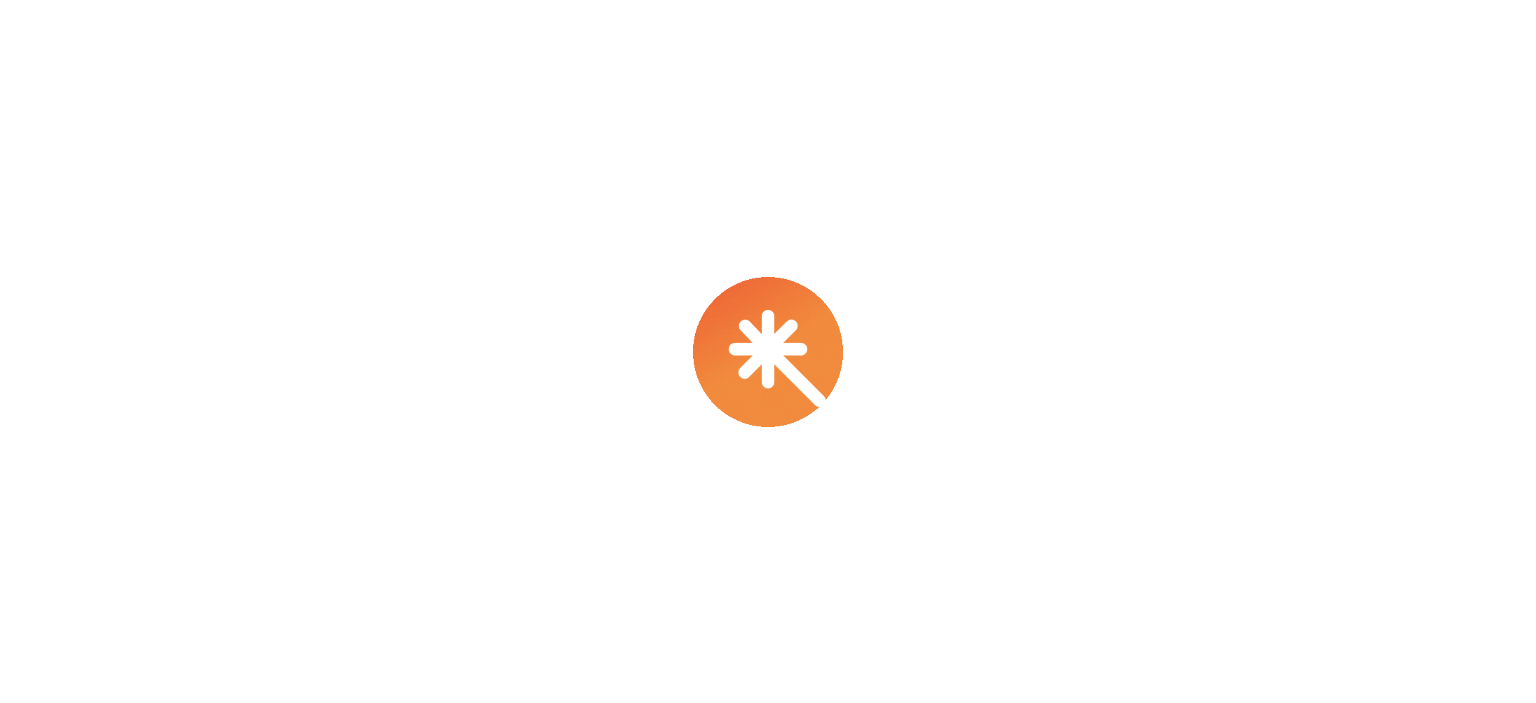 select on "****" 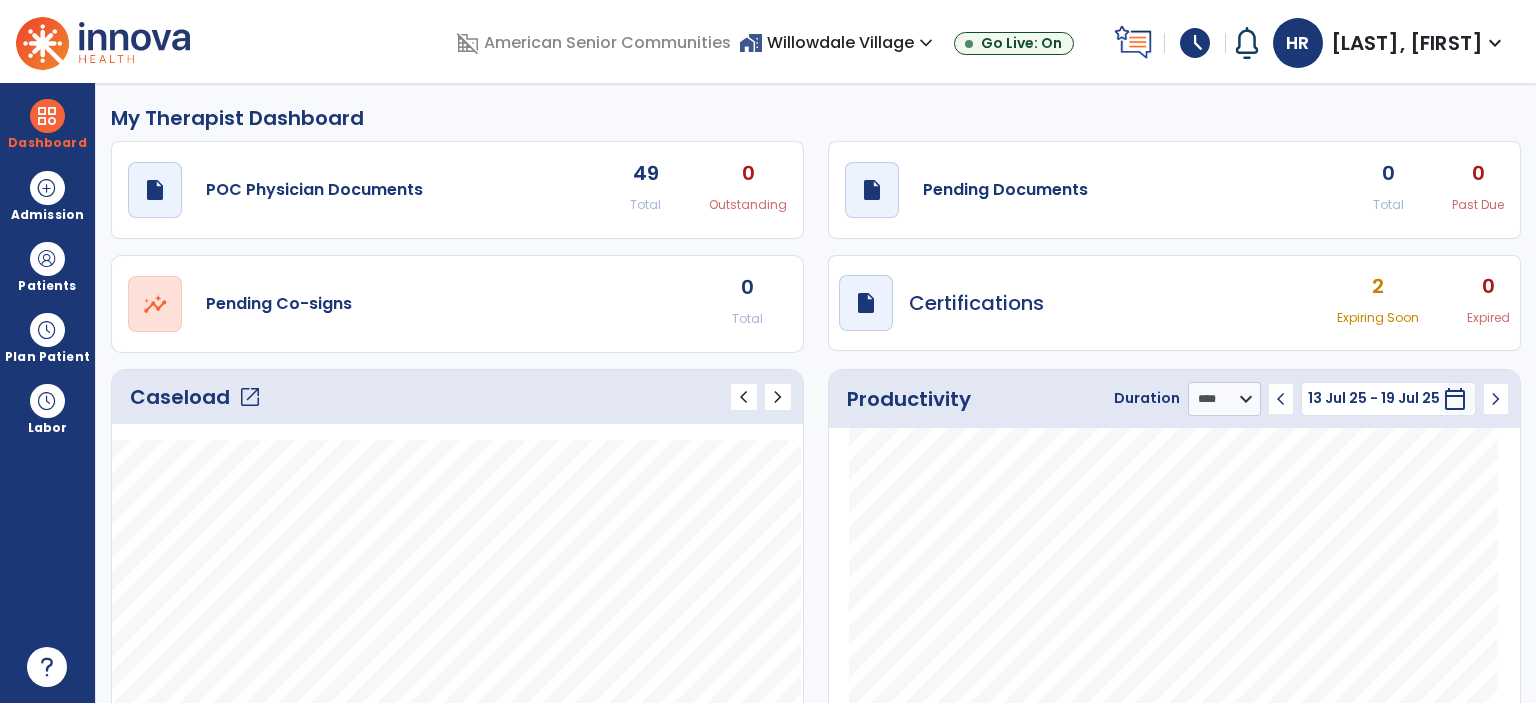 click on "open_in_new" 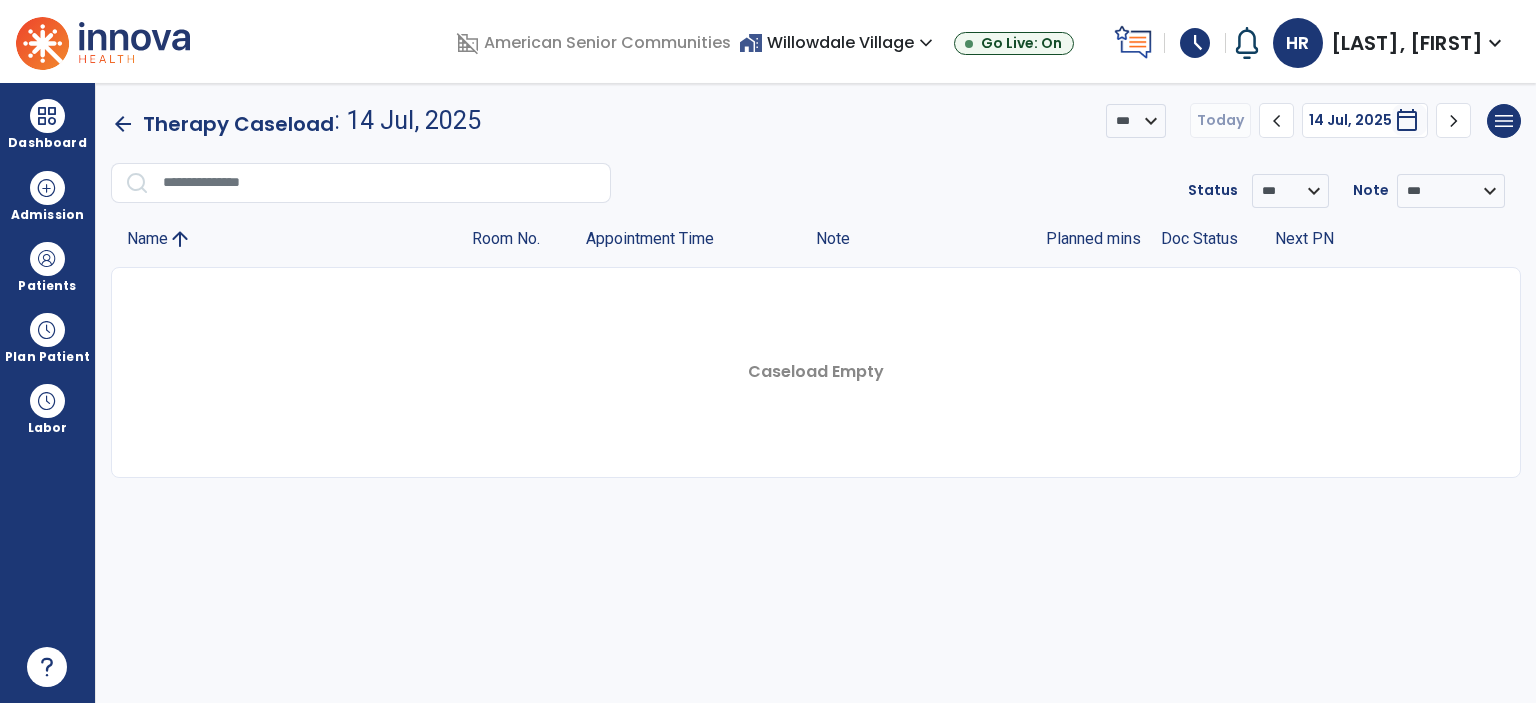 click on "chevron_right" 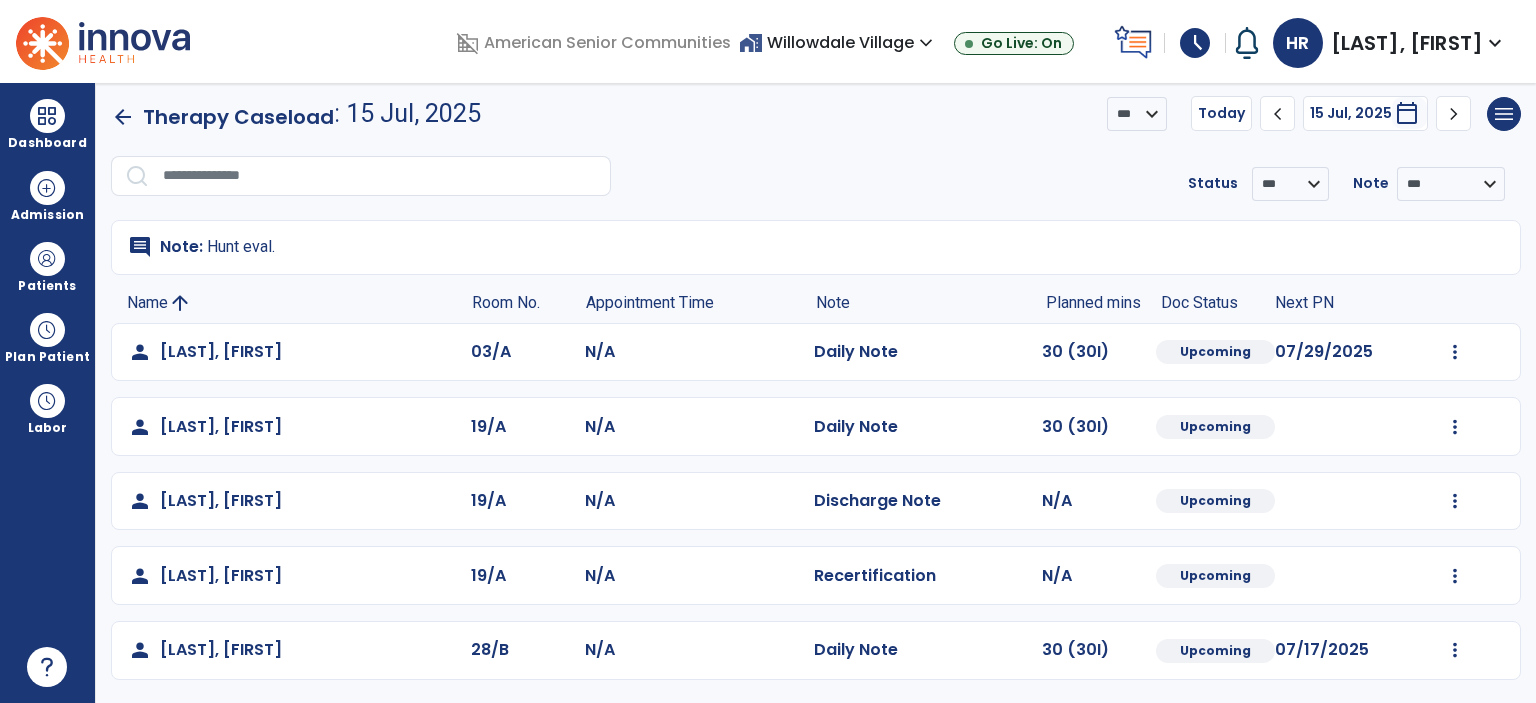 scroll, scrollTop: 8, scrollLeft: 0, axis: vertical 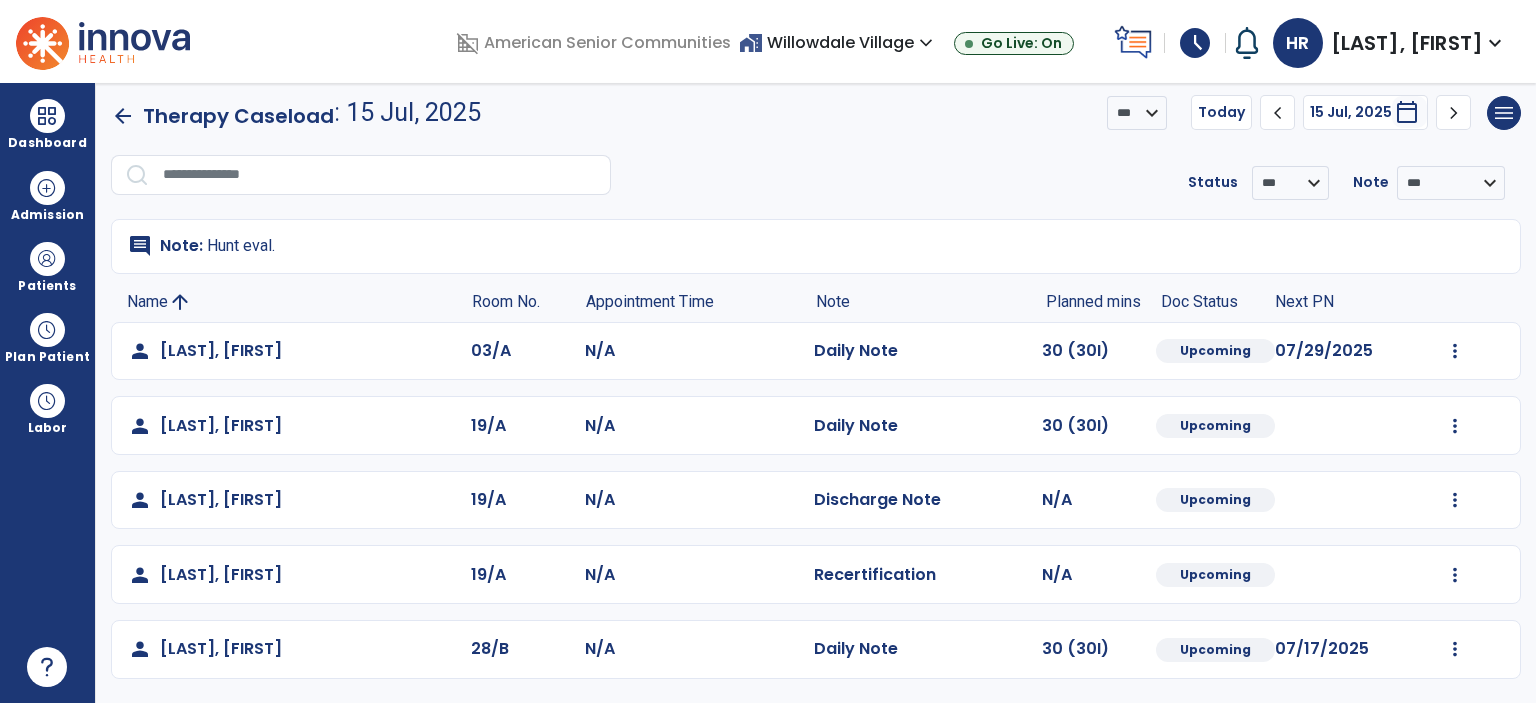 click on "chevron_right" 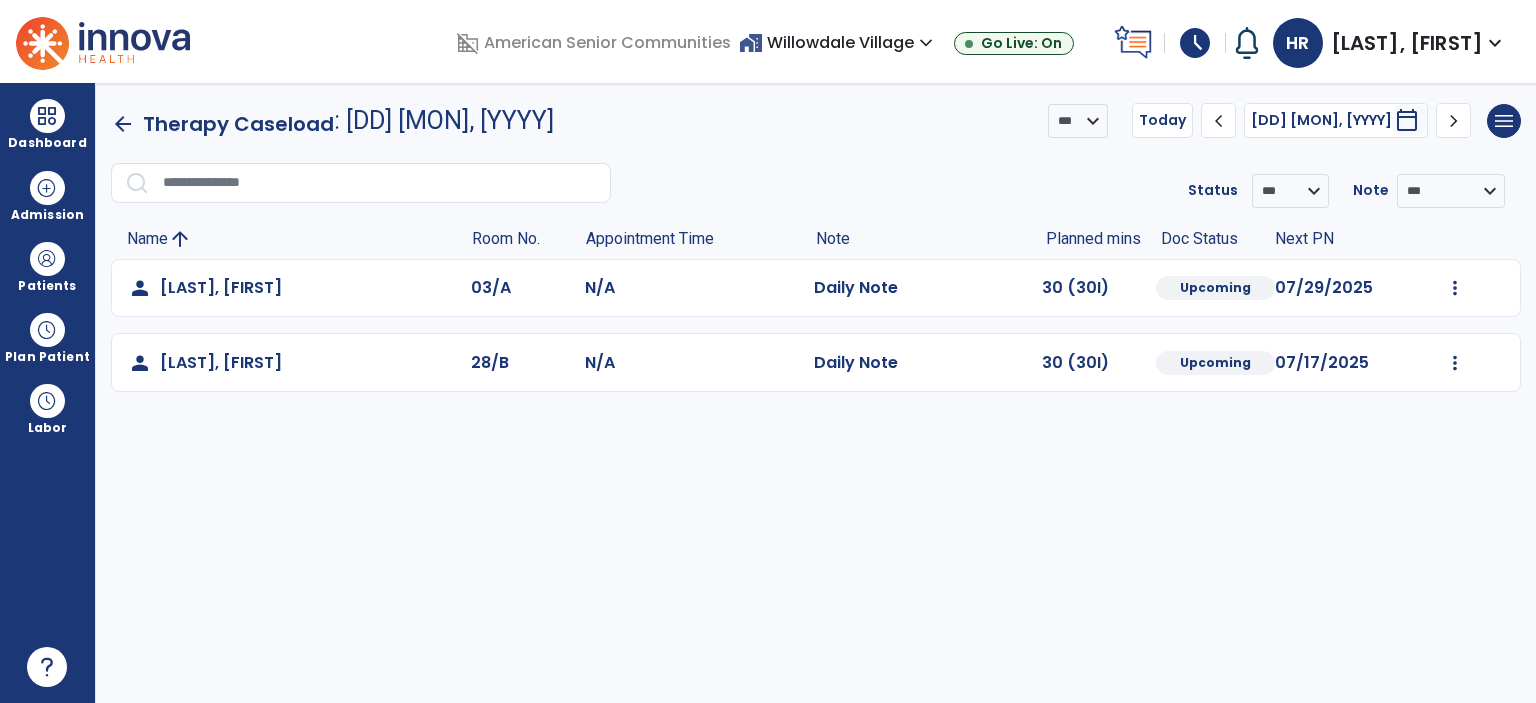 scroll, scrollTop: 0, scrollLeft: 0, axis: both 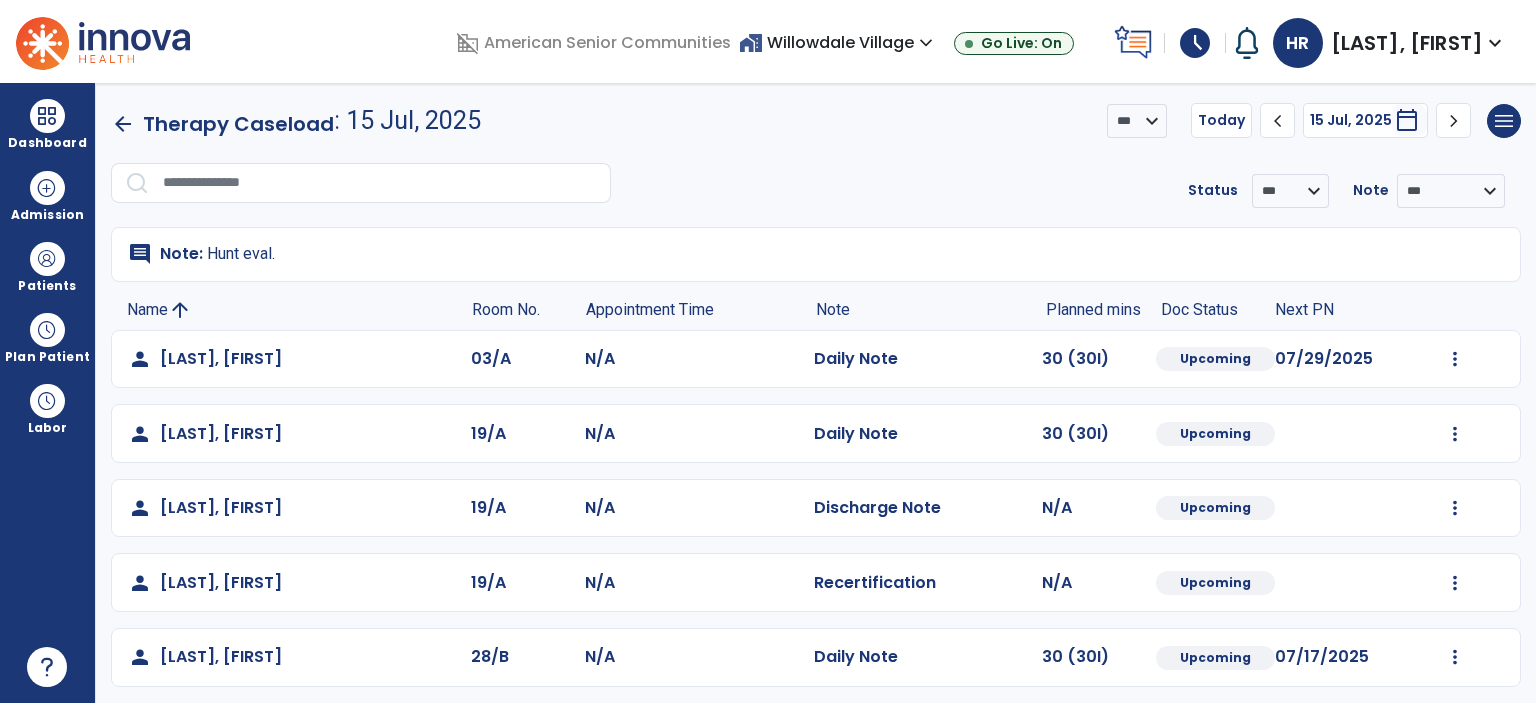 click on "chevron_left" 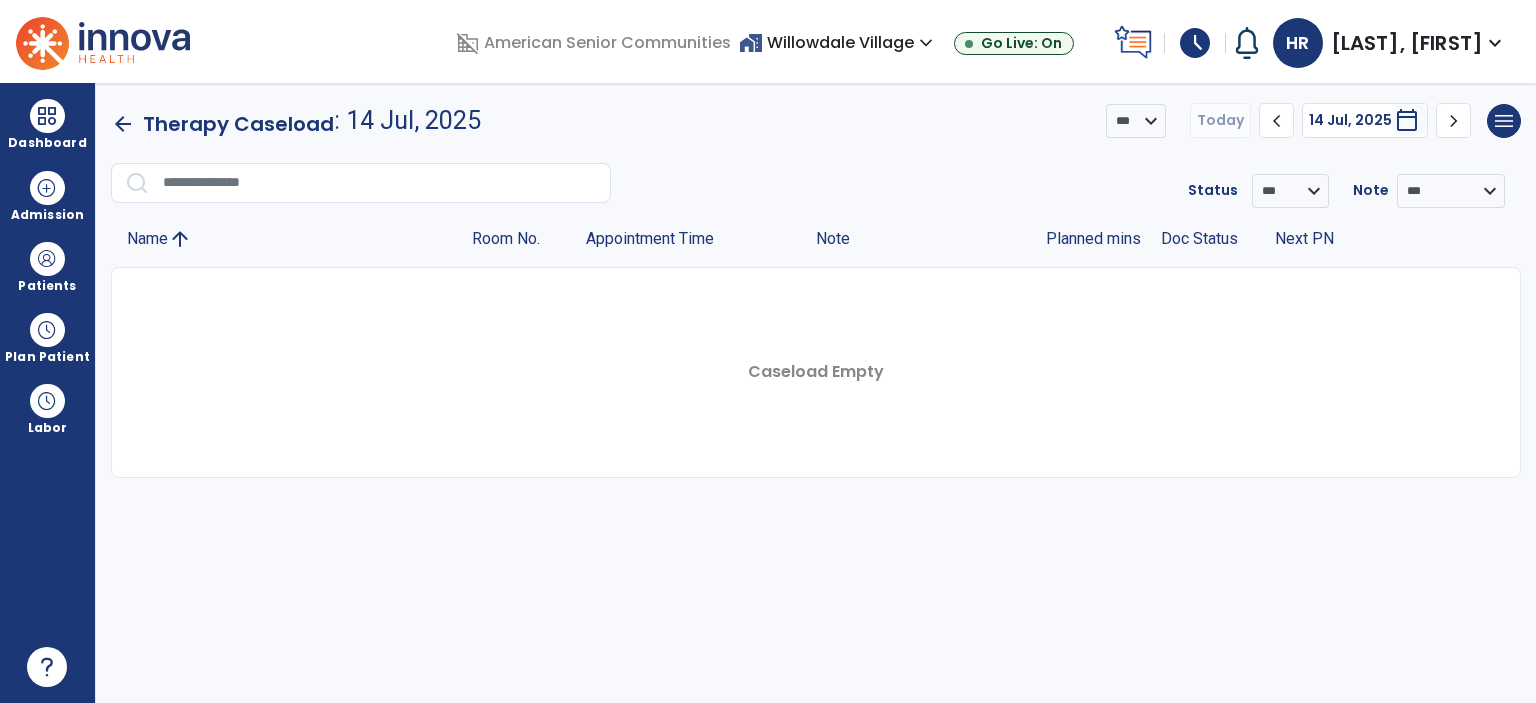 drag, startPoint x: 868, startPoint y: 47, endPoint x: 861, endPoint y: 78, distance: 31.780497 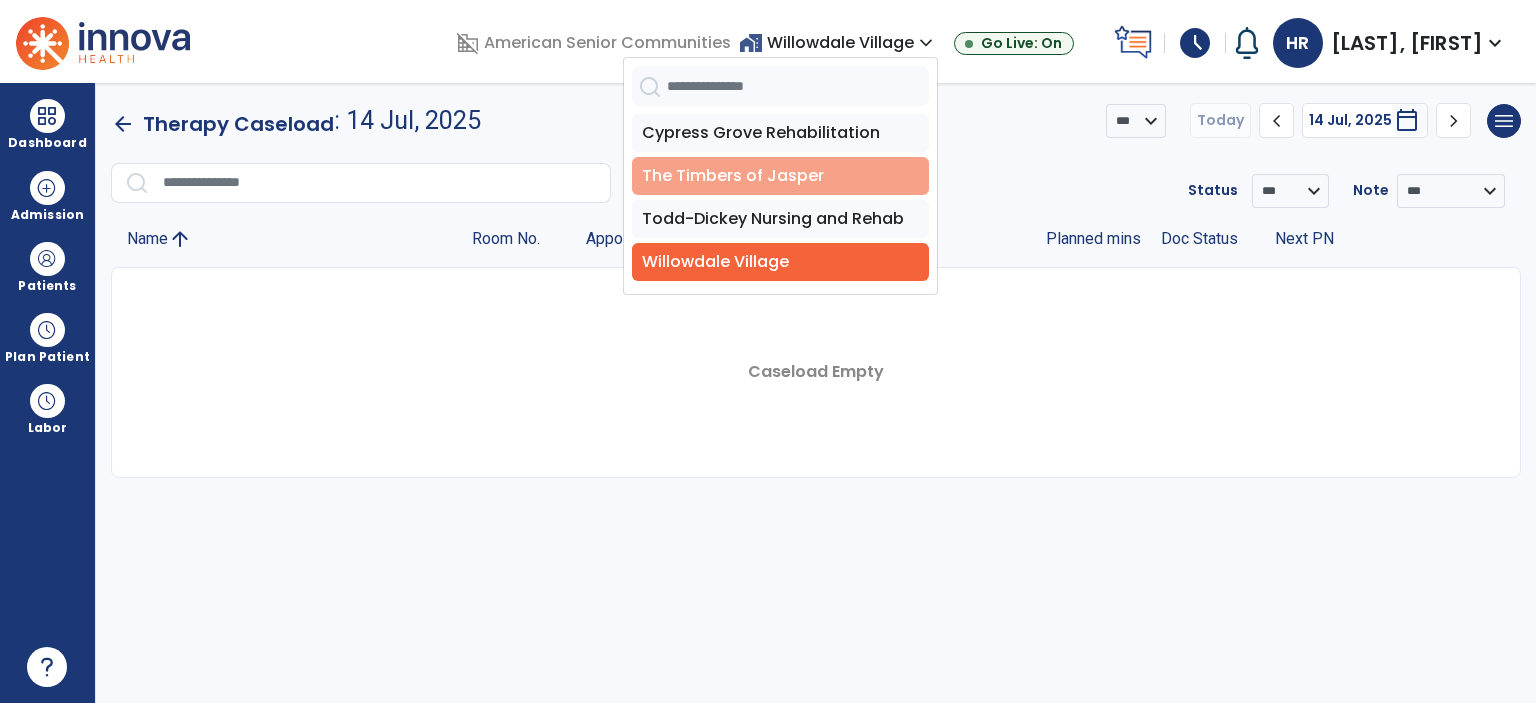 click on "The Timbers of Jasper" at bounding box center (780, 176) 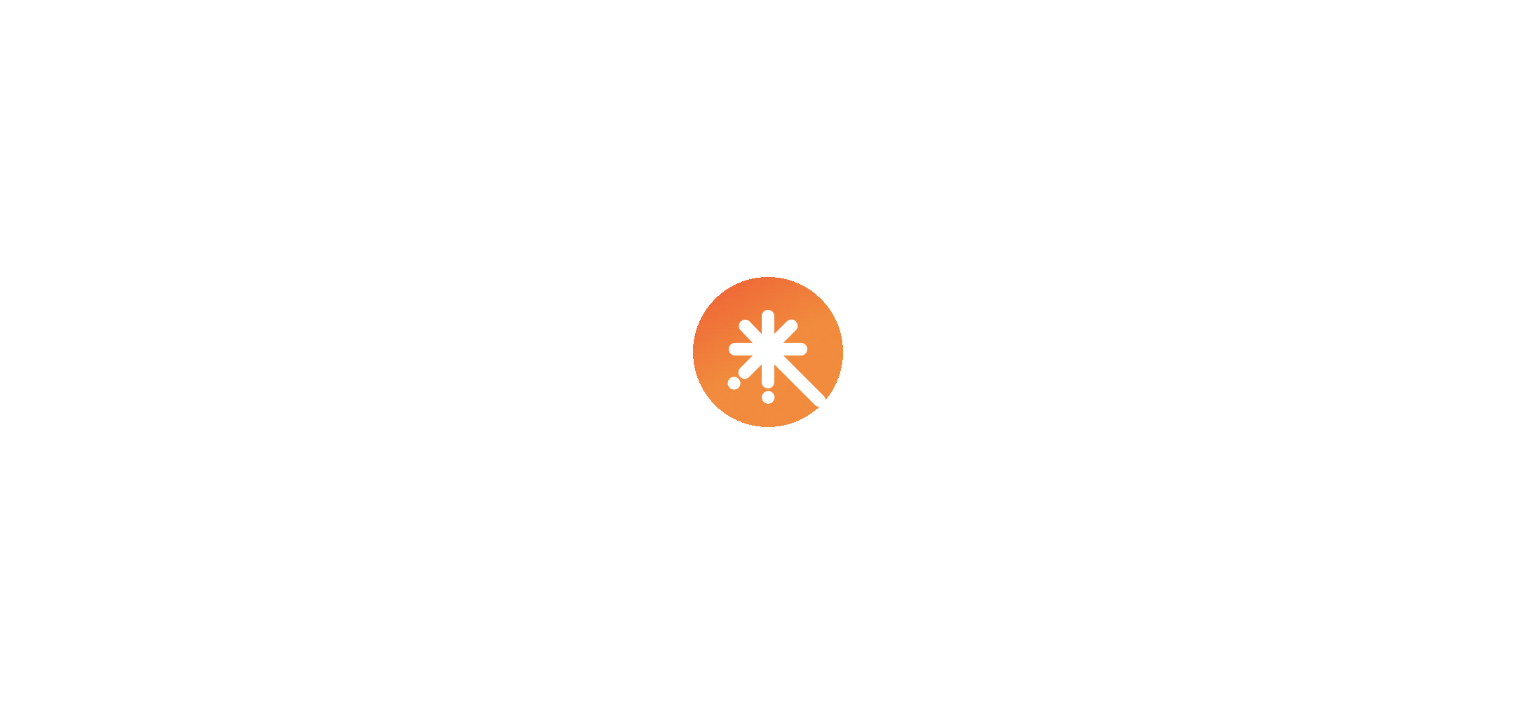 scroll, scrollTop: 0, scrollLeft: 0, axis: both 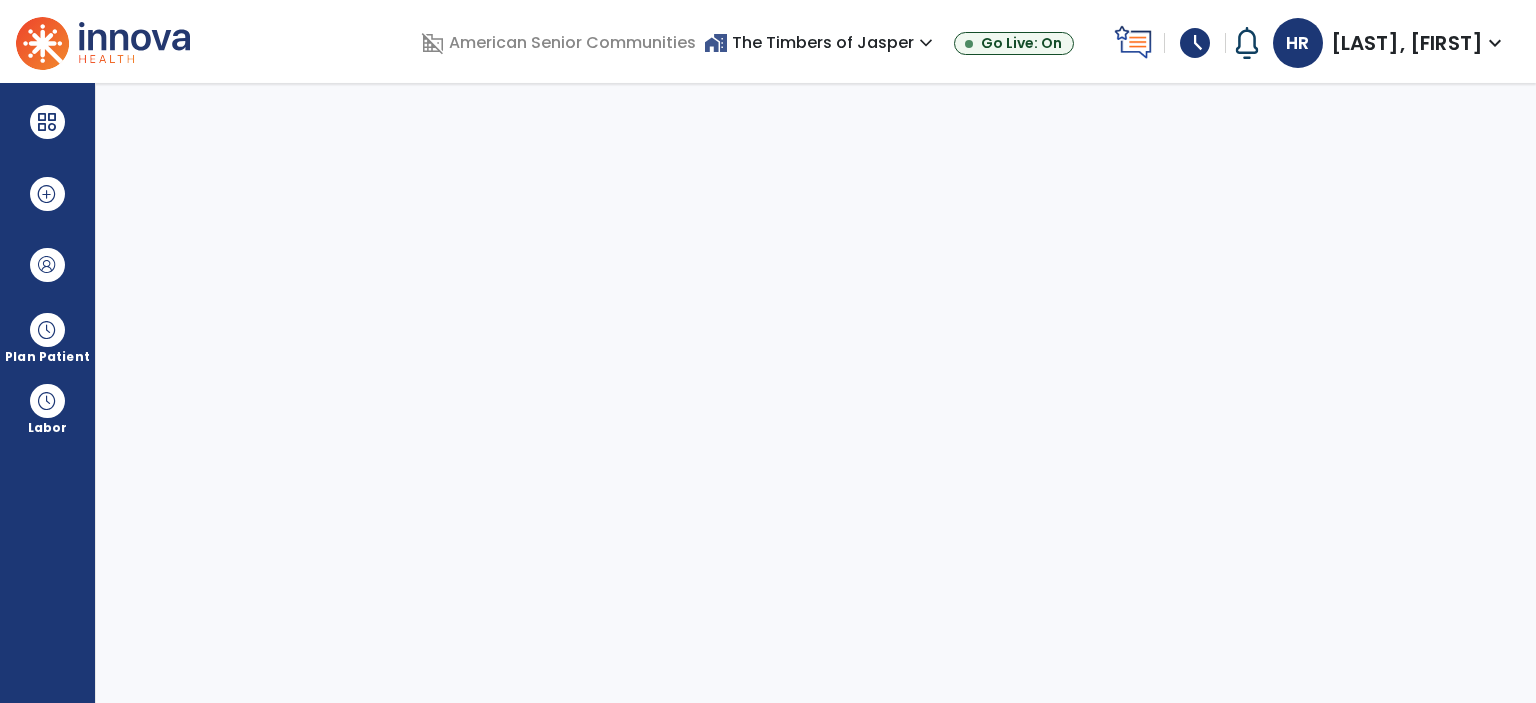 select on "****" 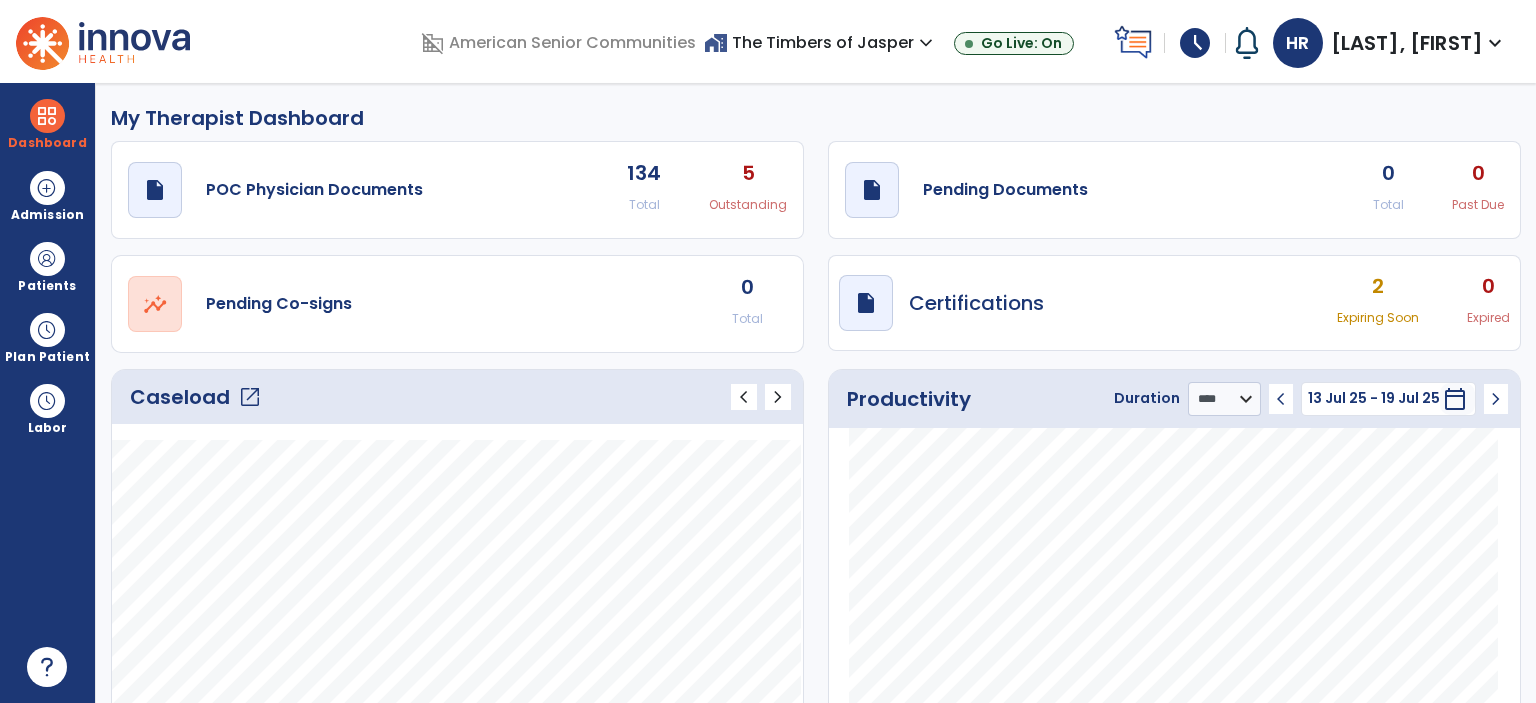 click on "open_in_new" 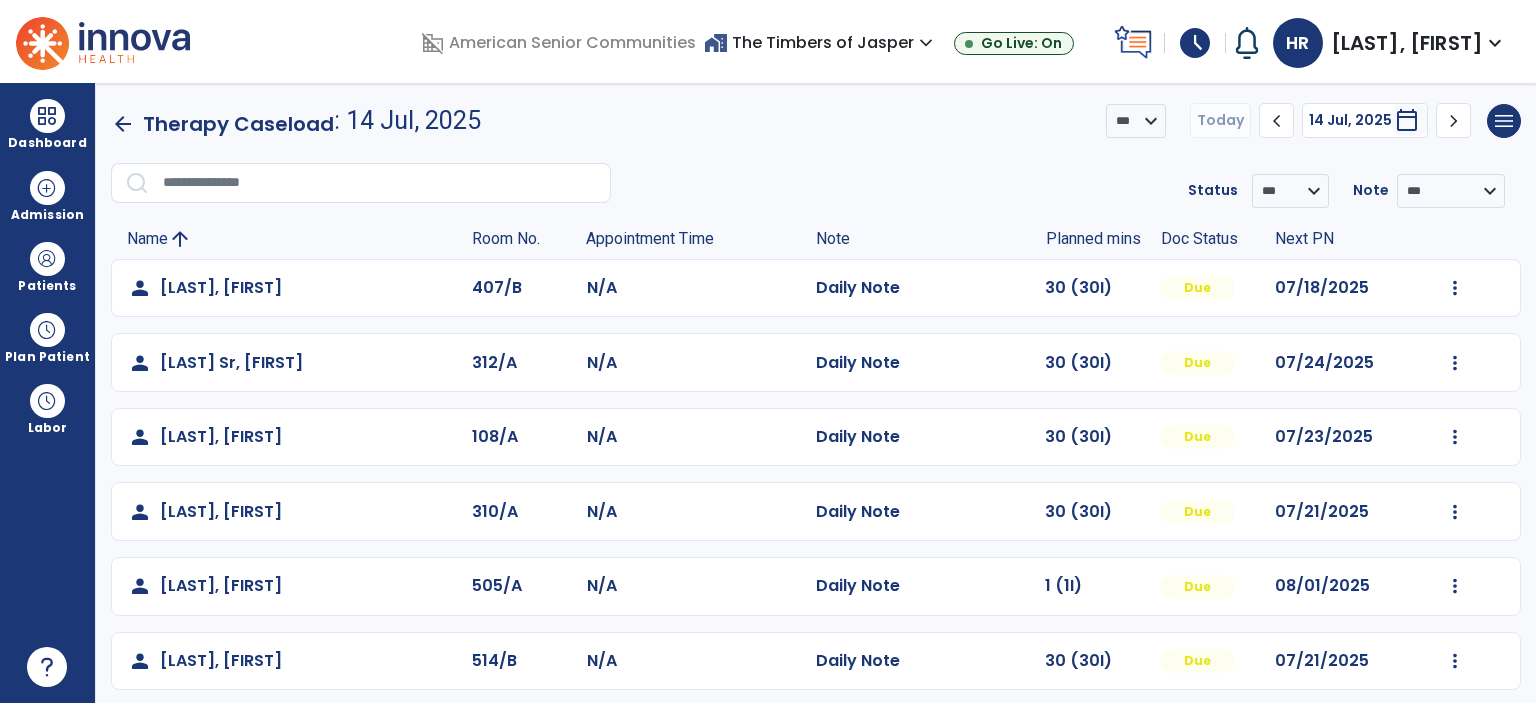 click on "chevron_right" 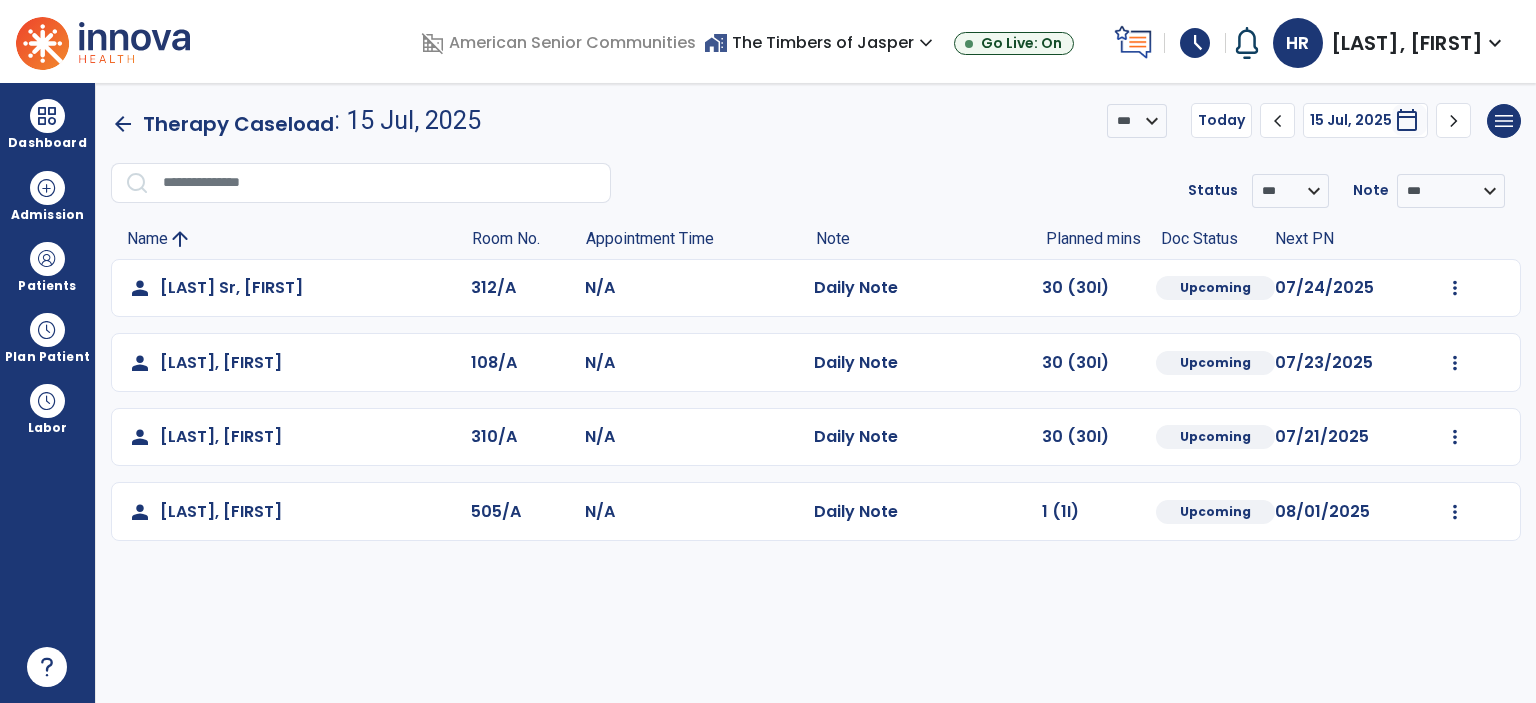 click on "[LAST], [FIRST]" at bounding box center (1407, 43) 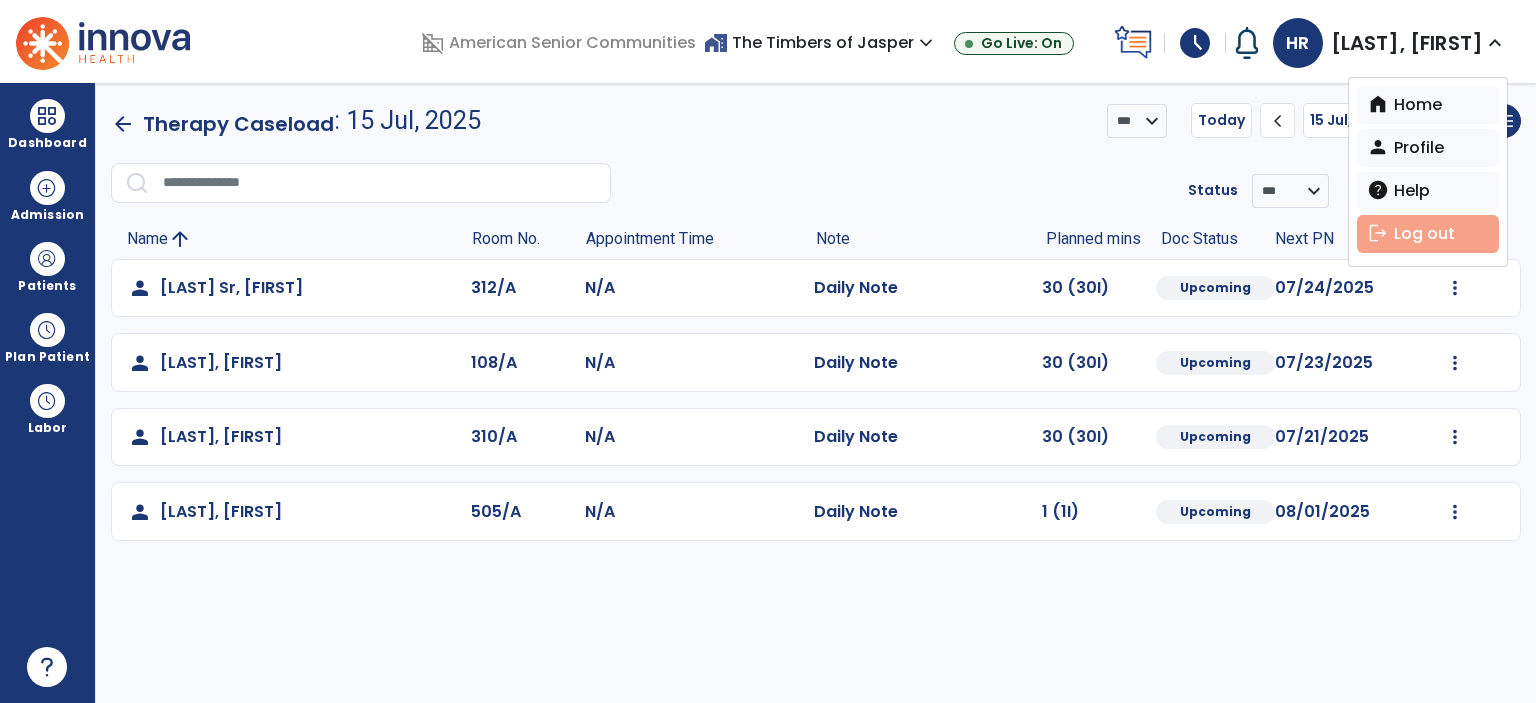 click on "logout   Log out" at bounding box center [1428, 234] 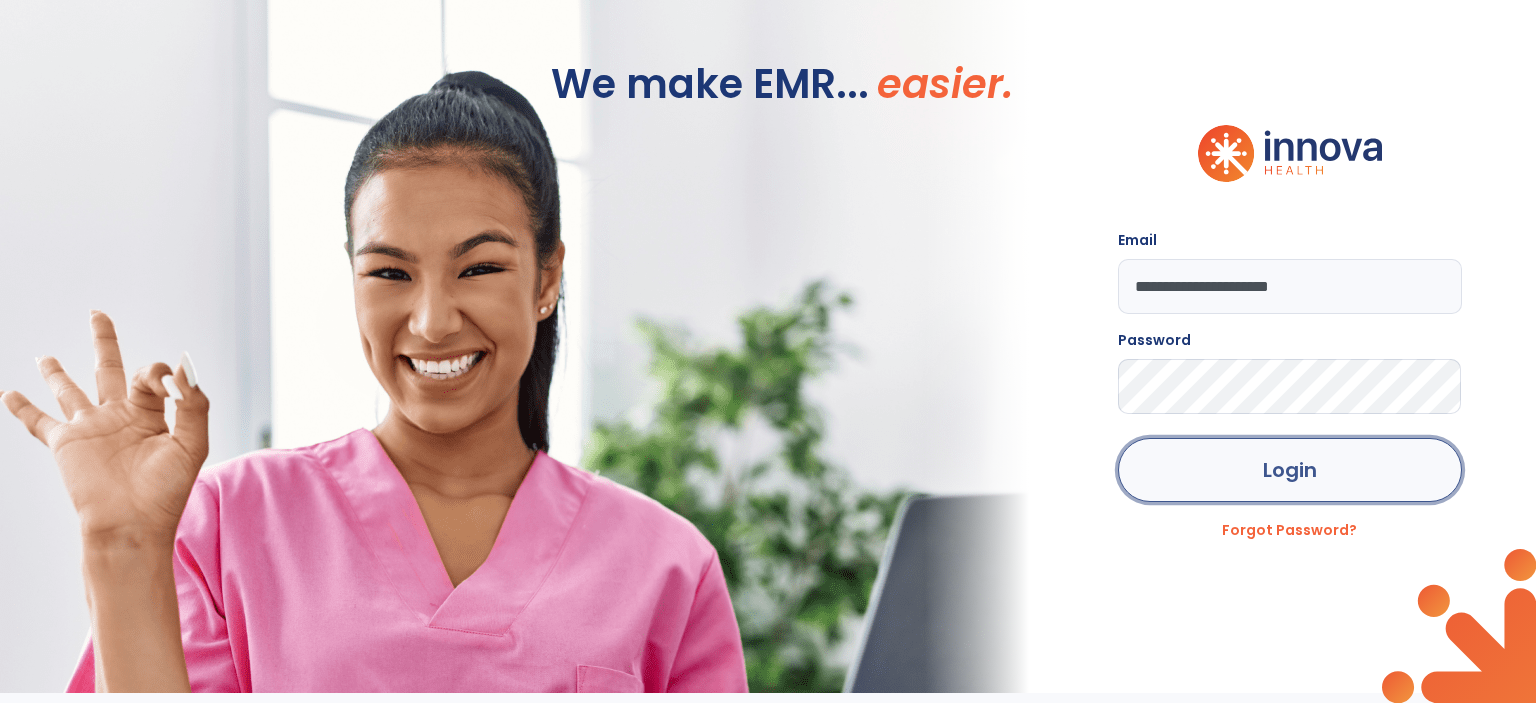 click on "Login" 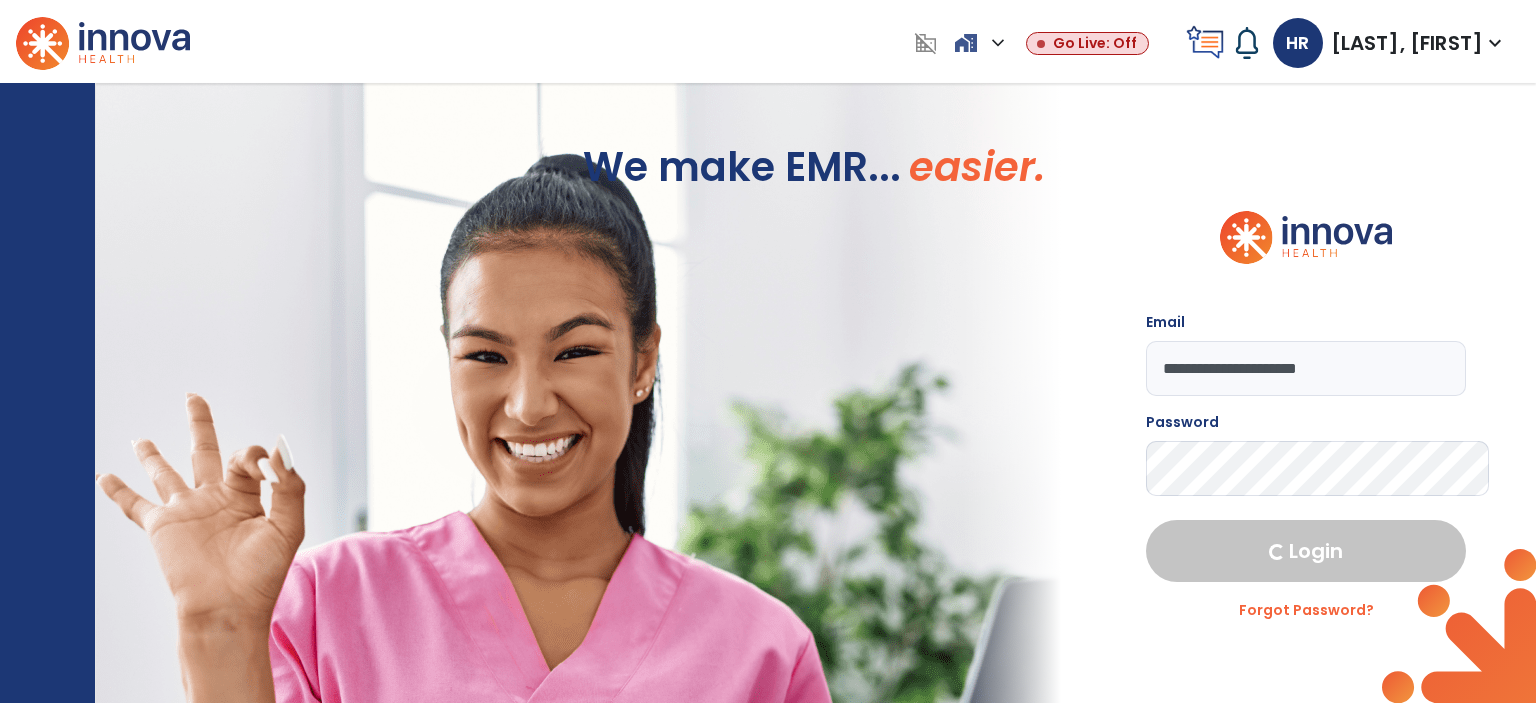select on "****" 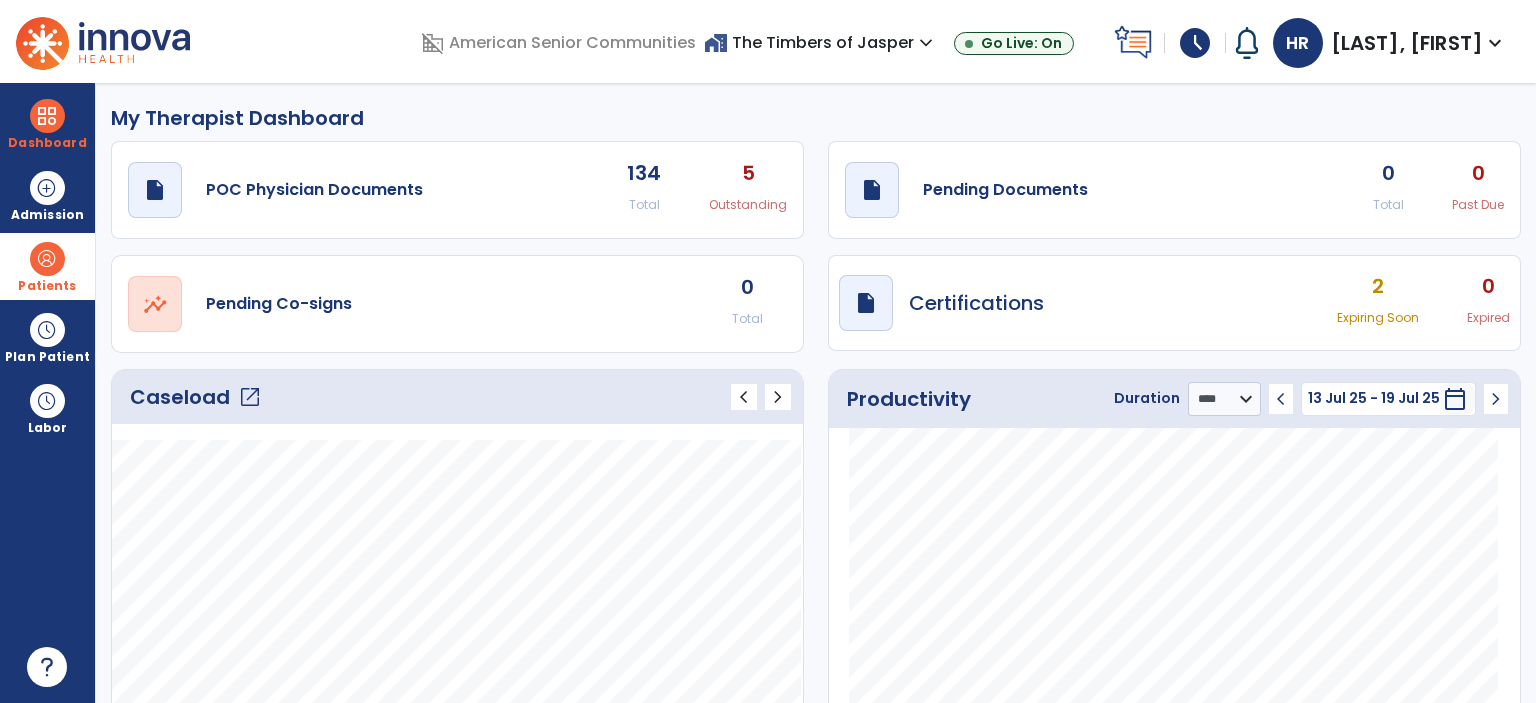 click on "Patients" at bounding box center (47, 286) 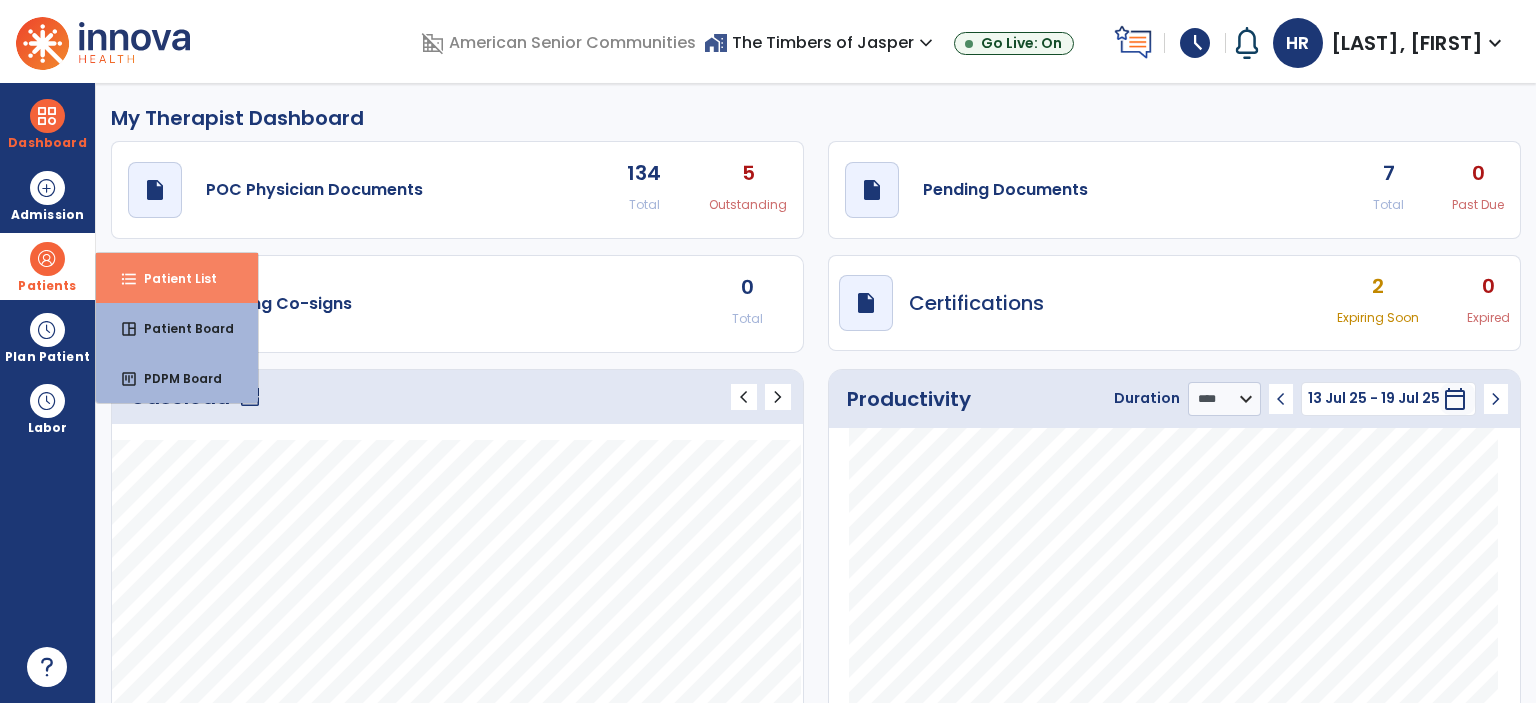 click on "Patient List" at bounding box center (172, 278) 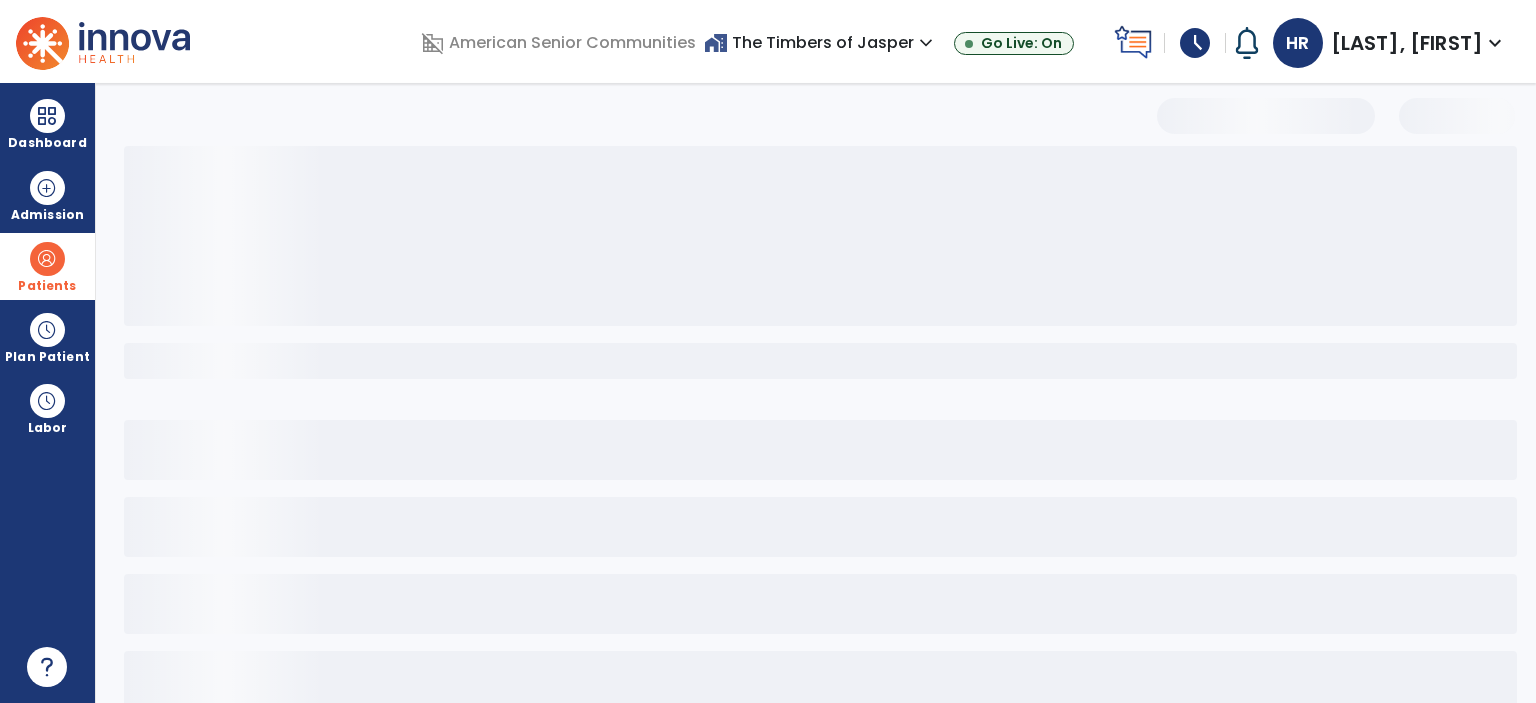 select on "***" 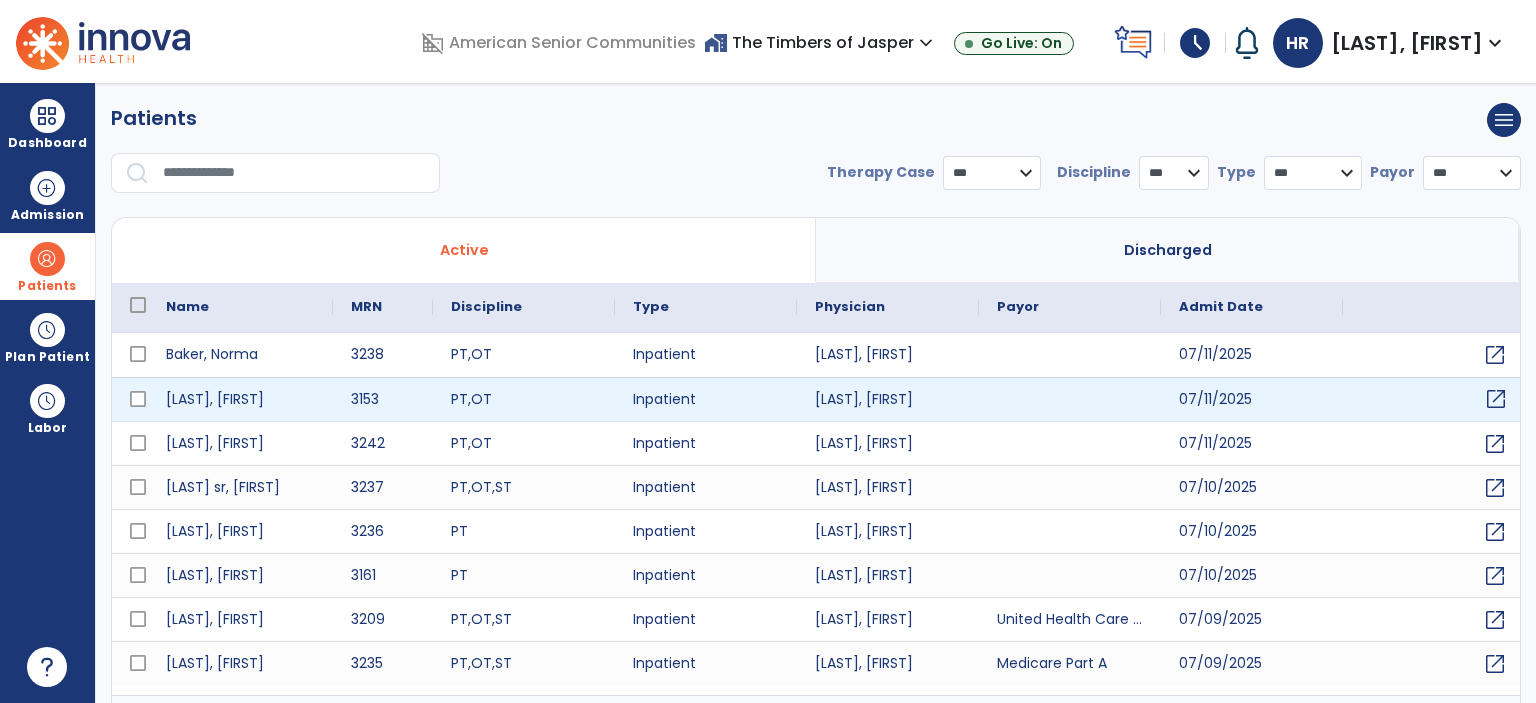 click on "open_in_new" at bounding box center [1496, 399] 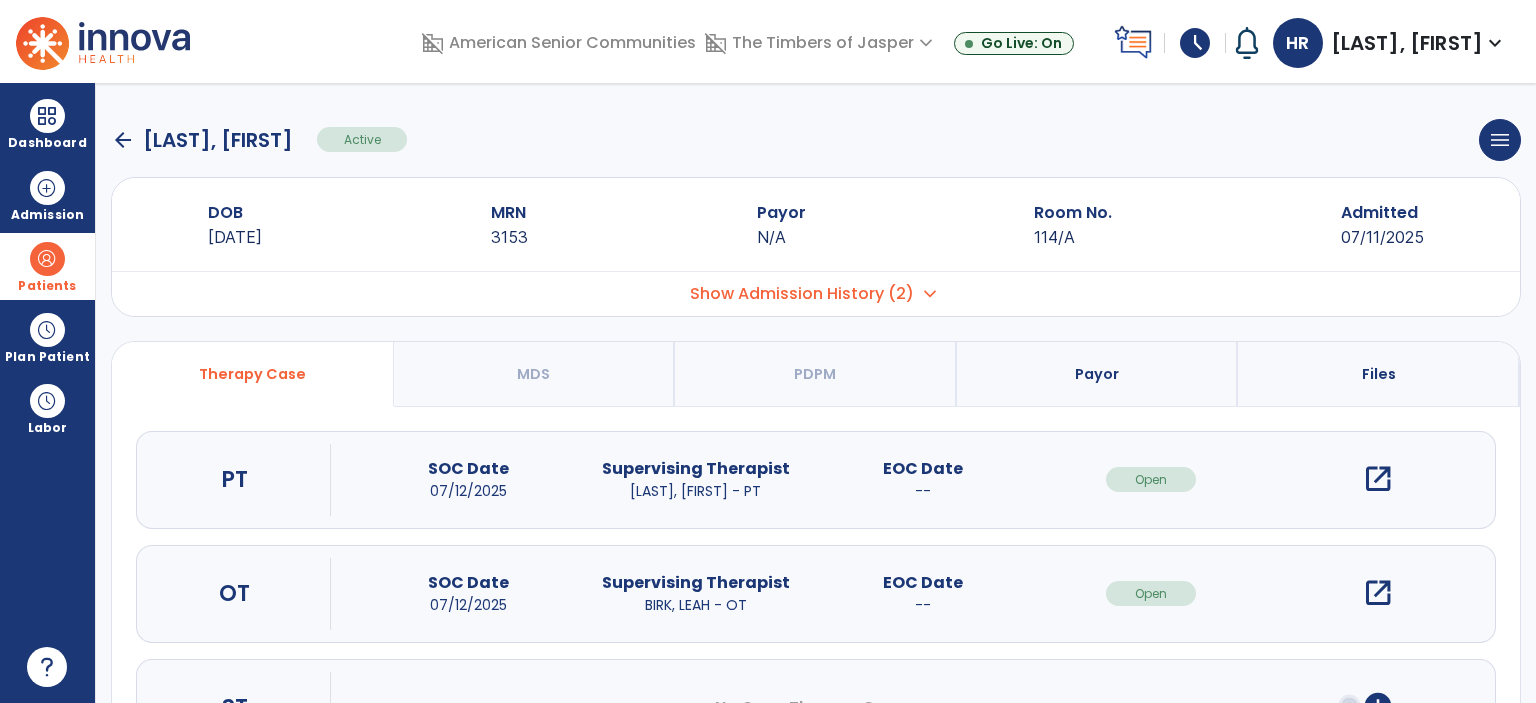click on "arrow_back" 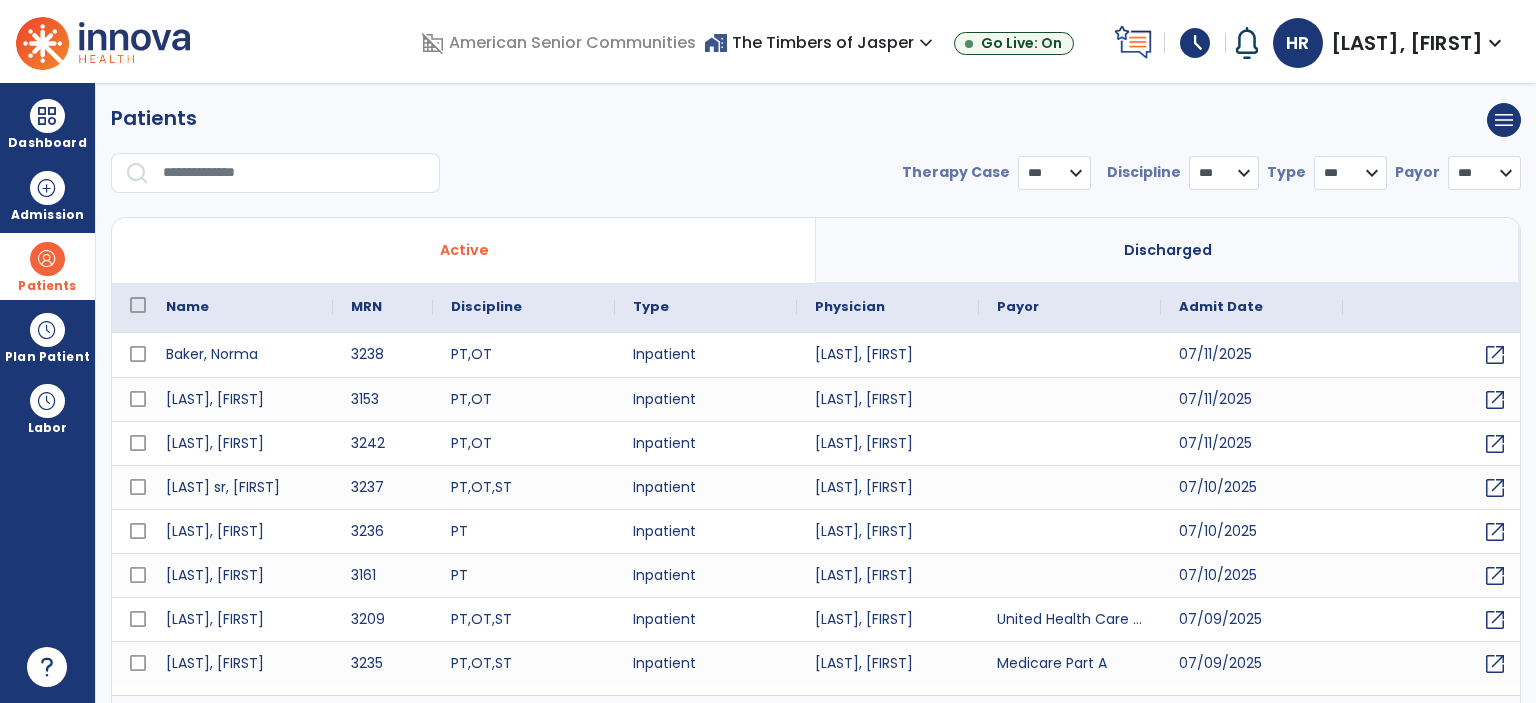 select on "***" 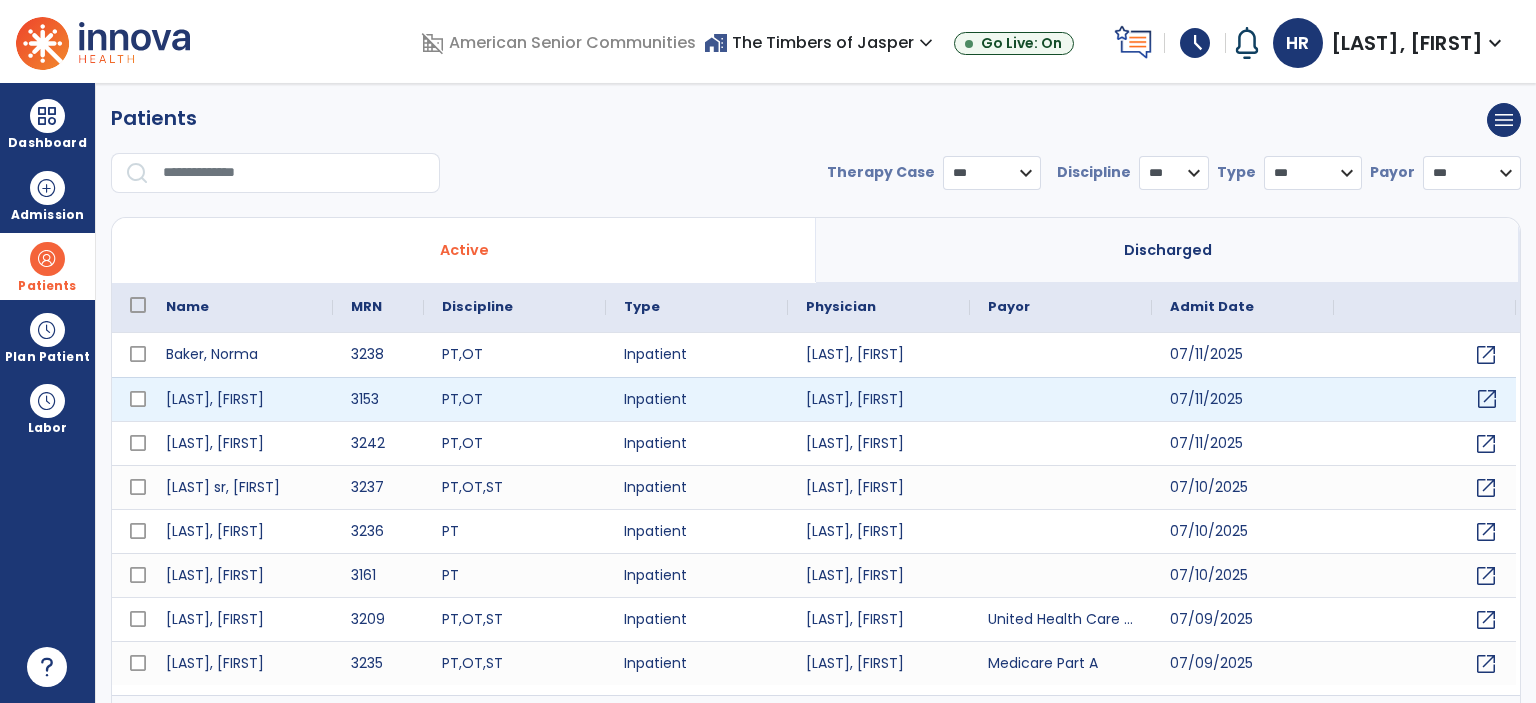 click on "open_in_new" at bounding box center [1487, 399] 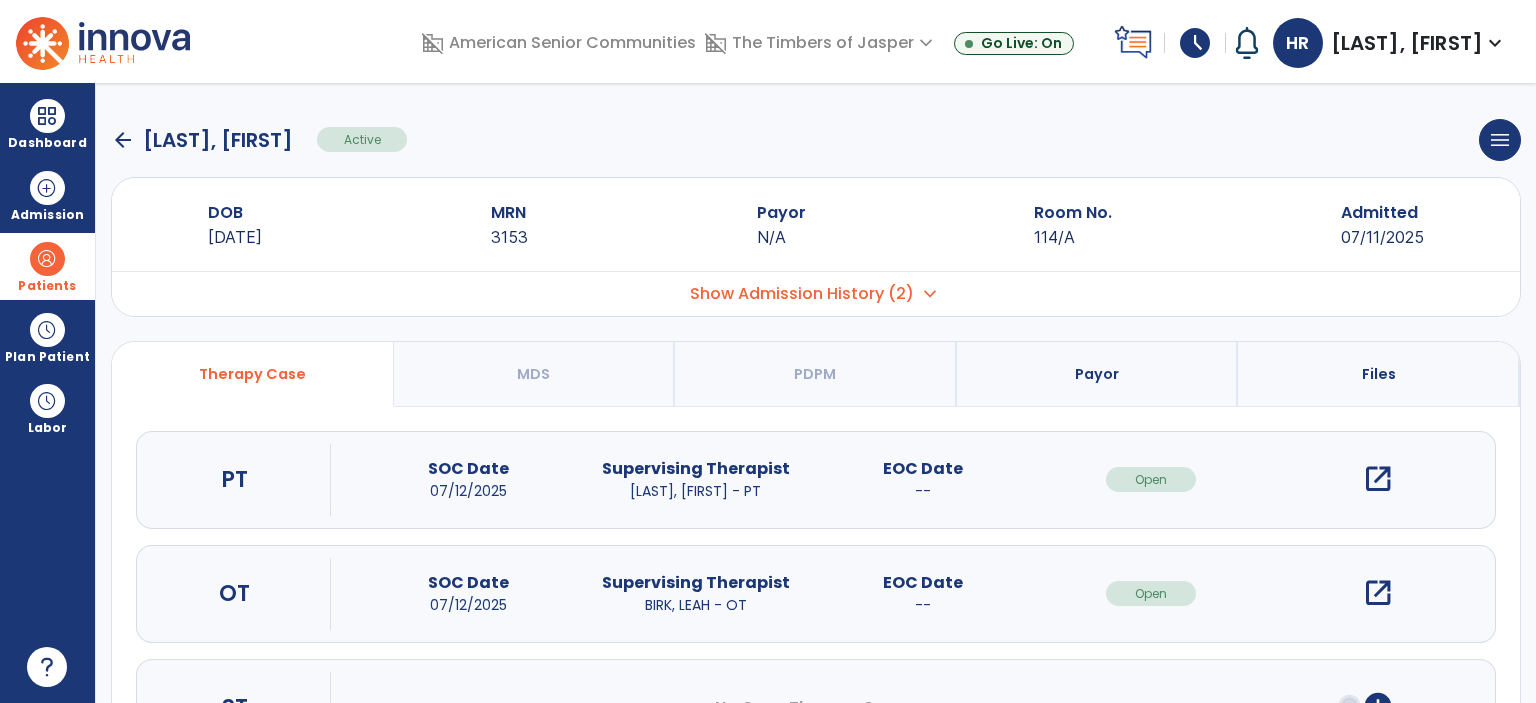 click on "open_in_new" at bounding box center [1378, 593] 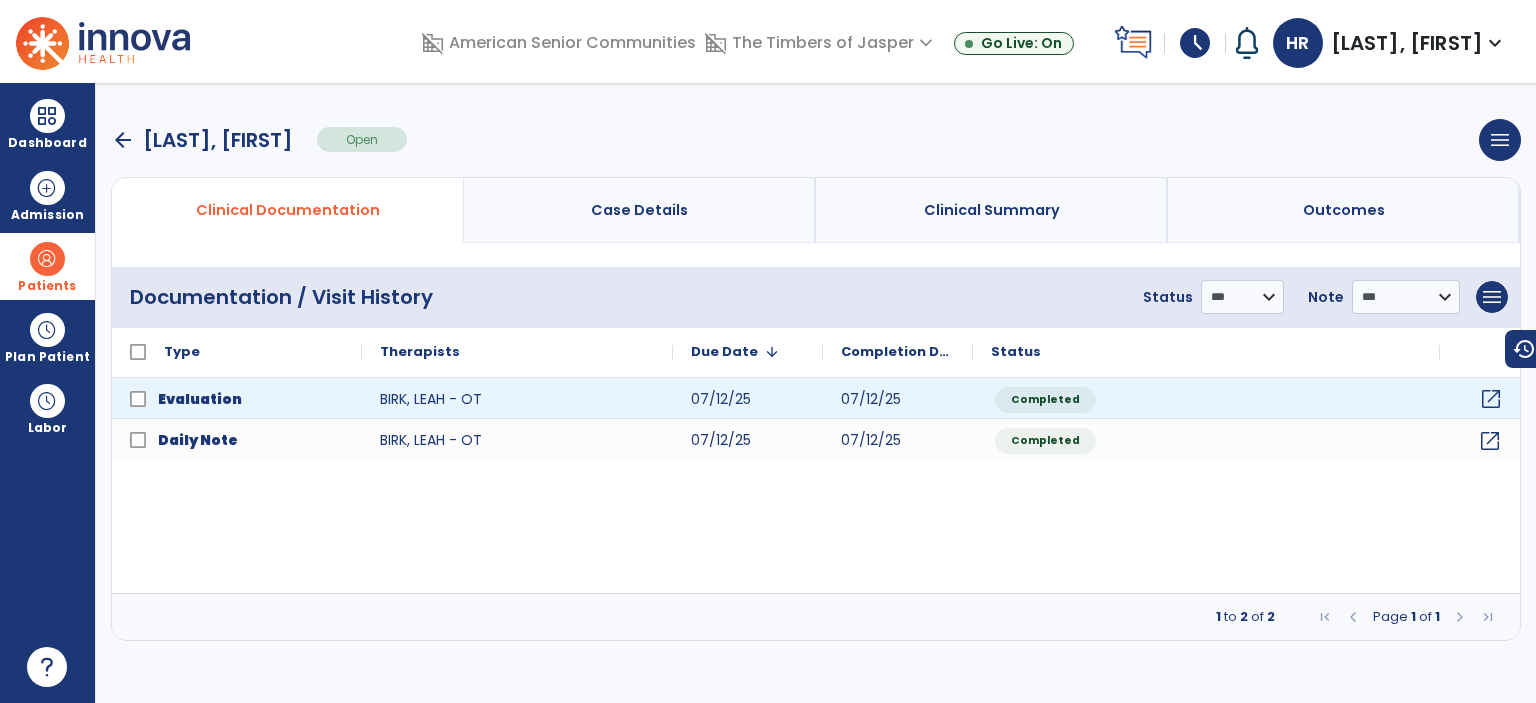 click on "open_in_new" 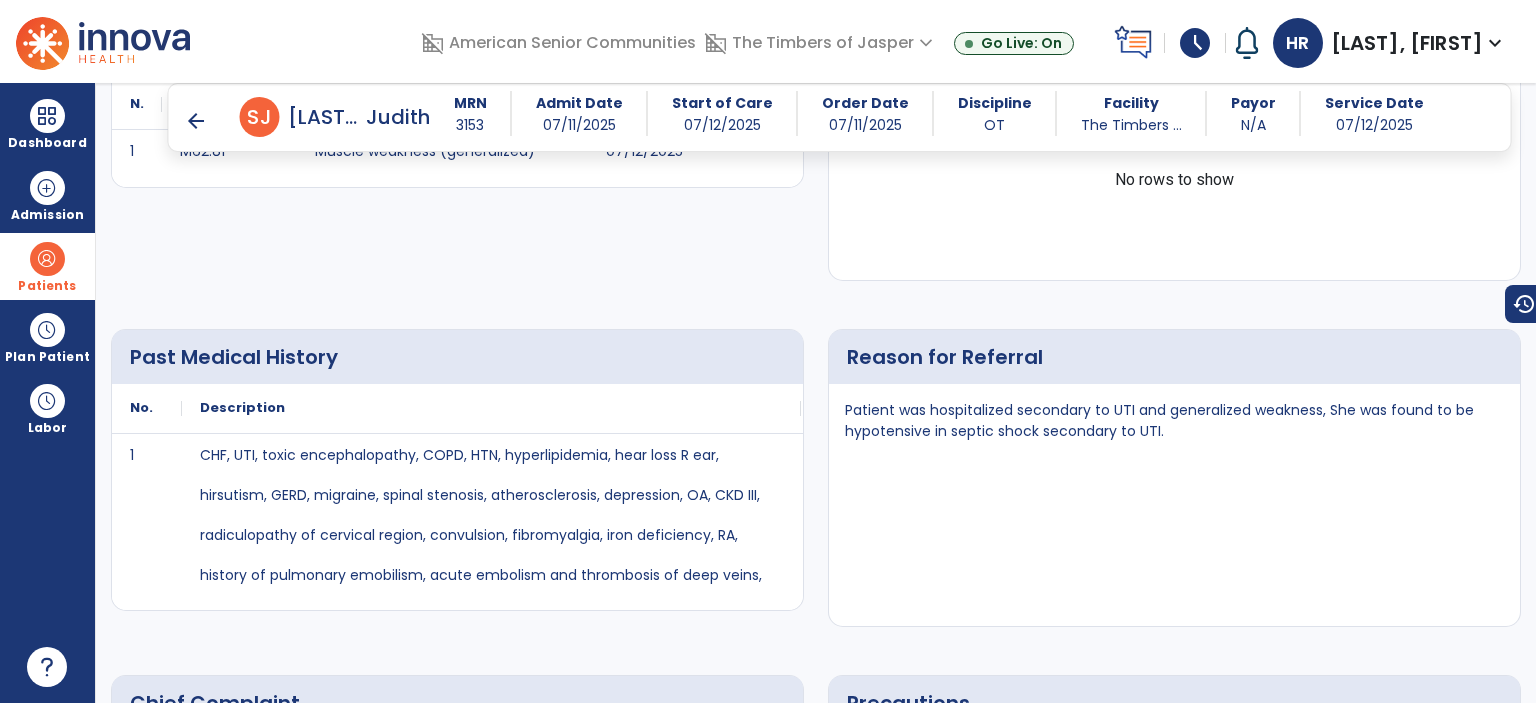 scroll, scrollTop: 324, scrollLeft: 0, axis: vertical 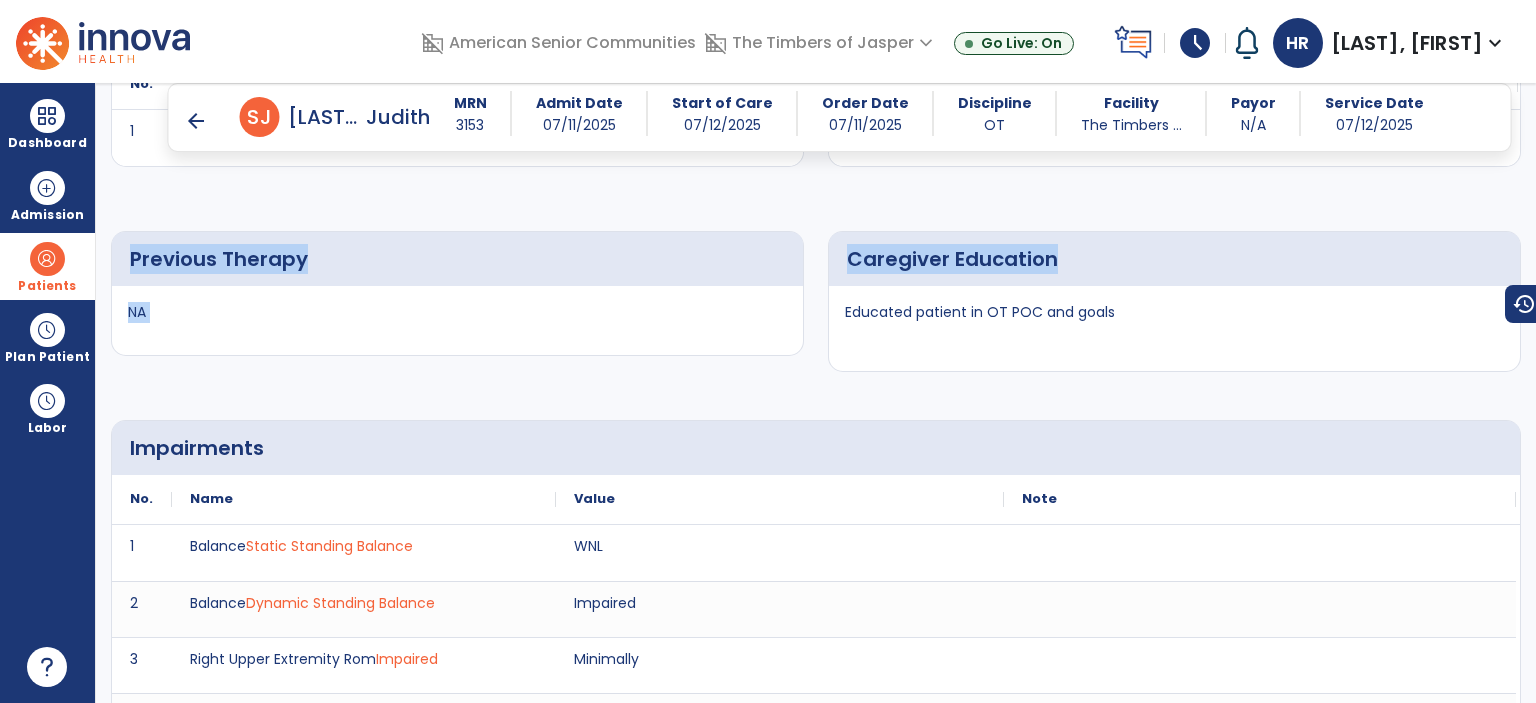 drag, startPoint x: 1530, startPoint y: 246, endPoint x: 1535, endPoint y: 208, distance: 38.327538 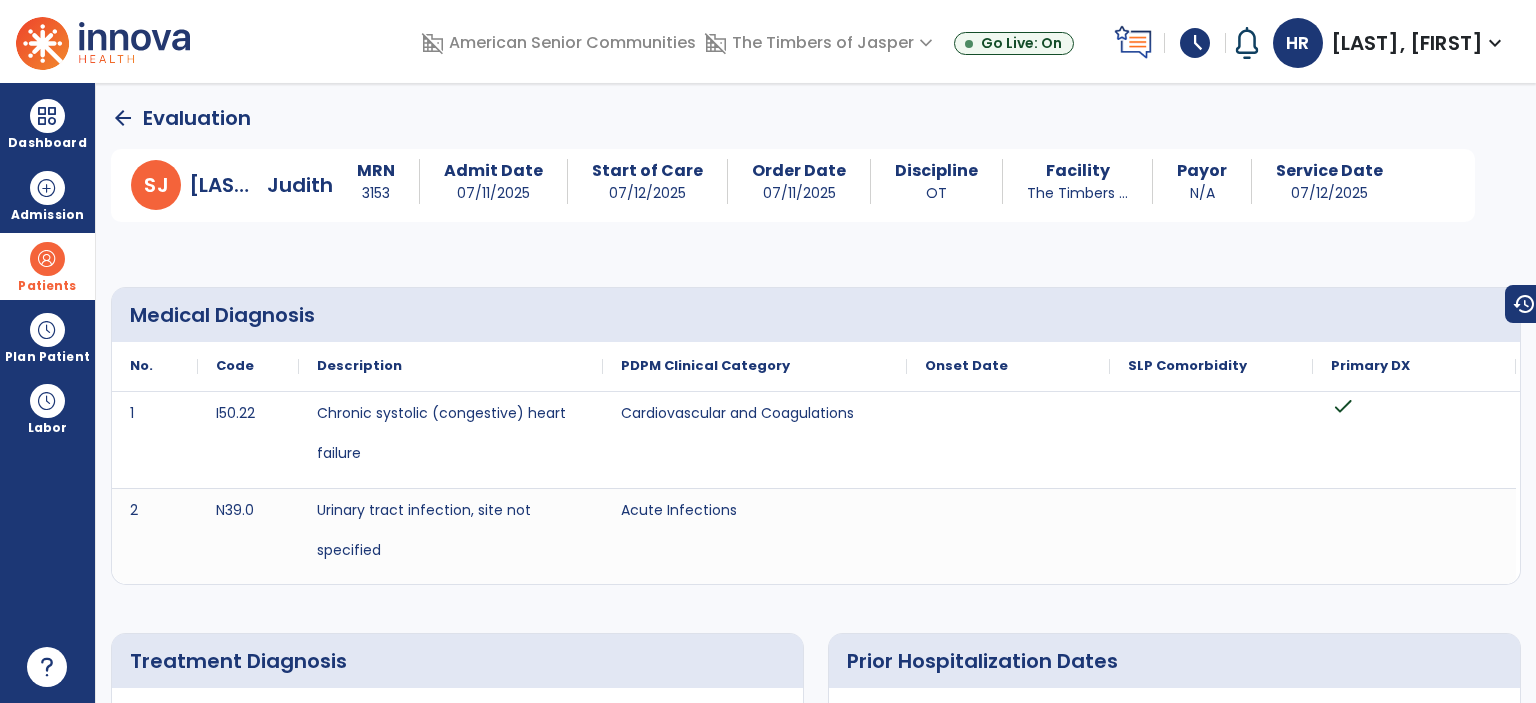 click on "arrow_back" 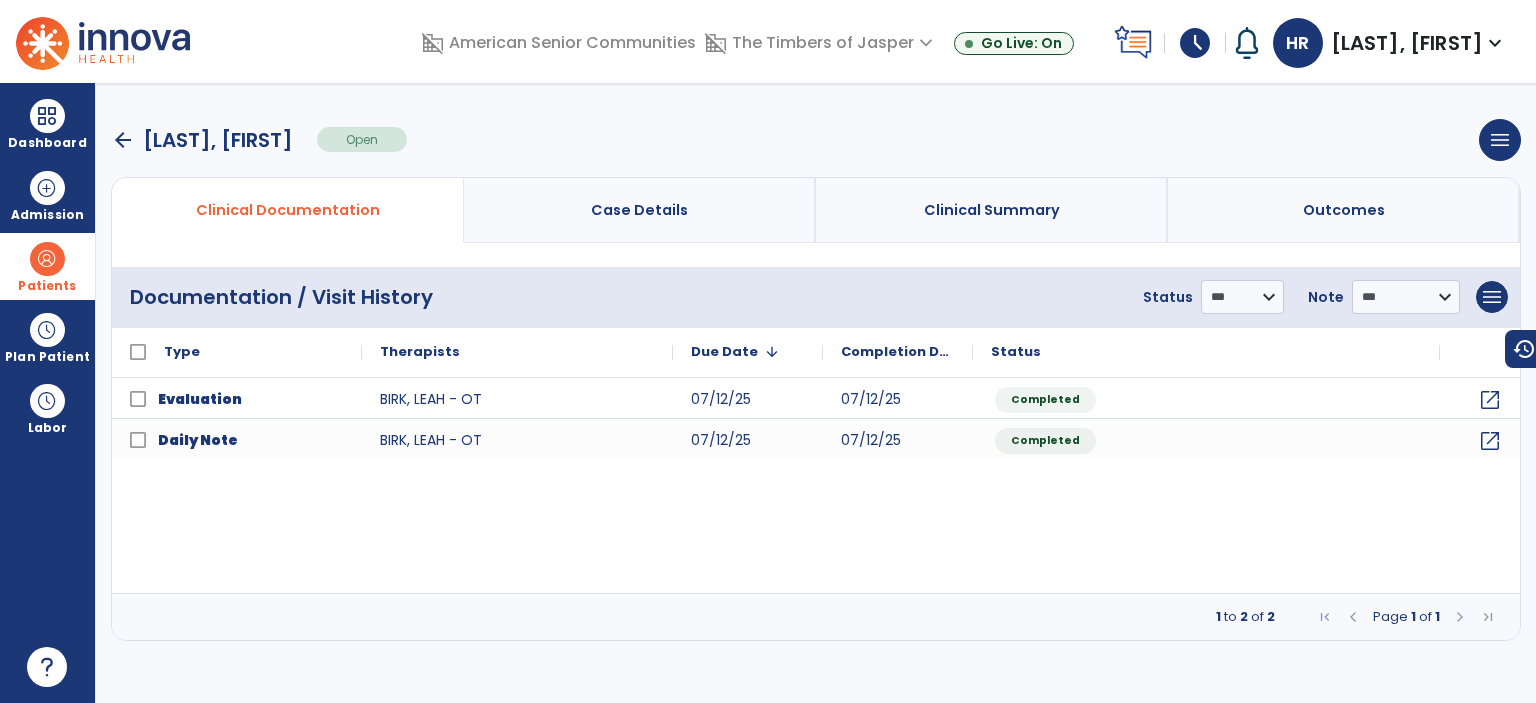 click on "Patients" at bounding box center (47, 286) 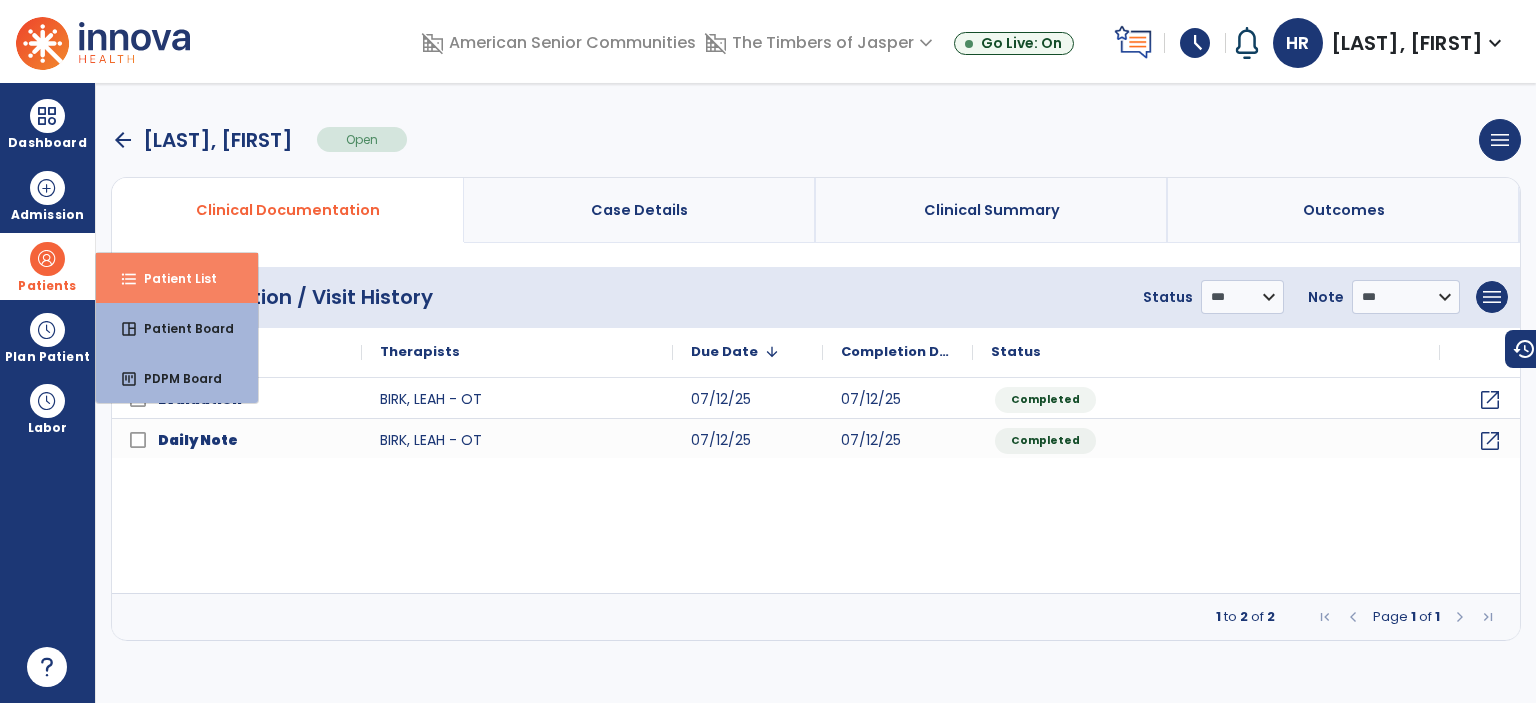 click on "format_list_bulleted  Patient List" at bounding box center (177, 278) 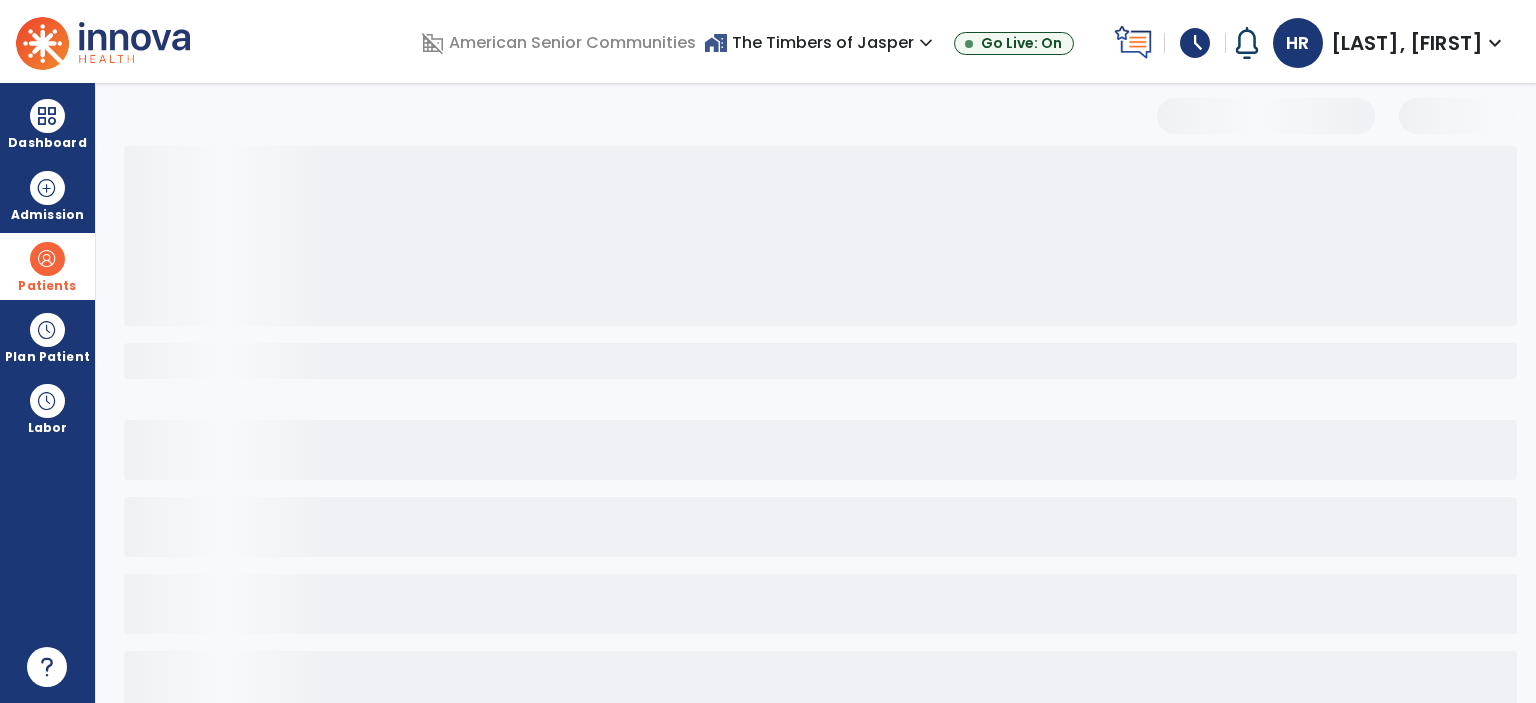 select on "***" 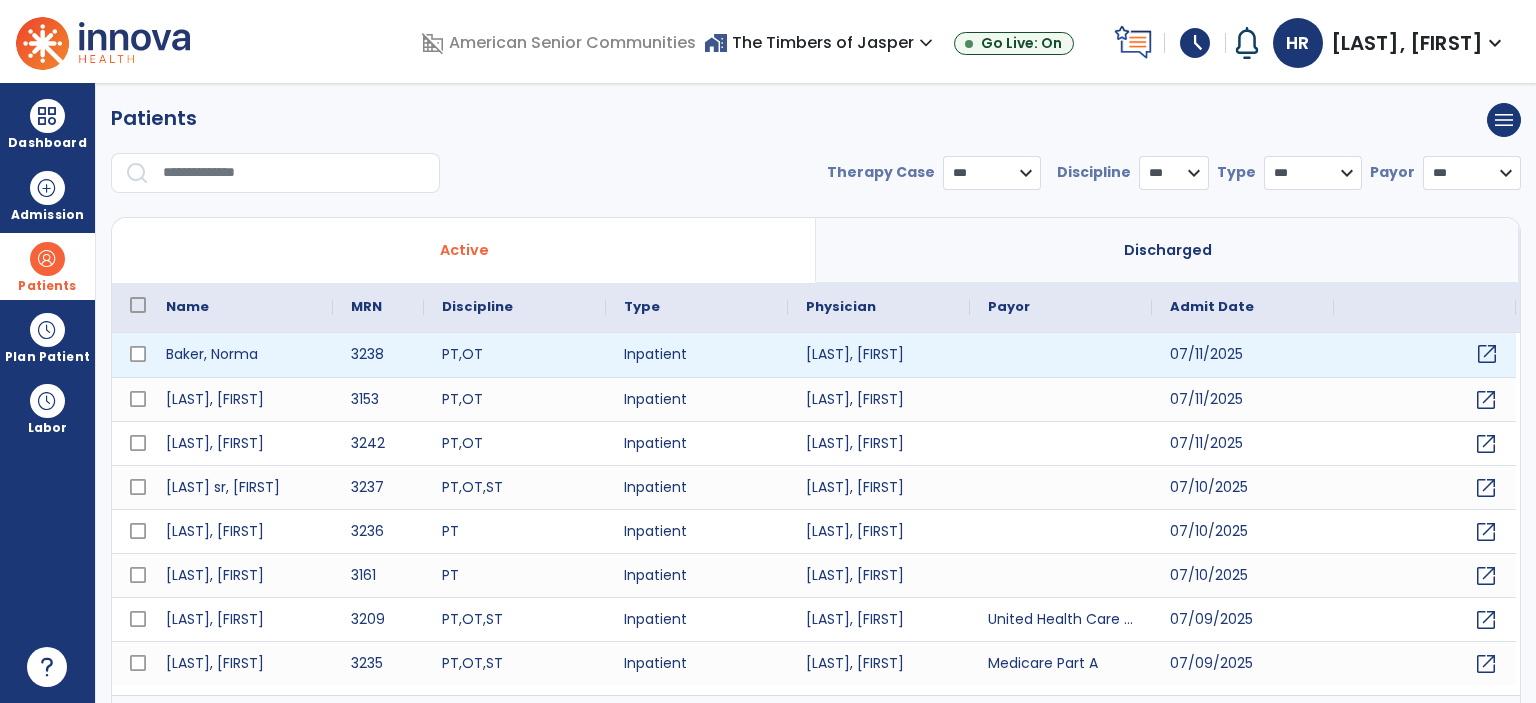 click on "open_in_new" at bounding box center [1487, 354] 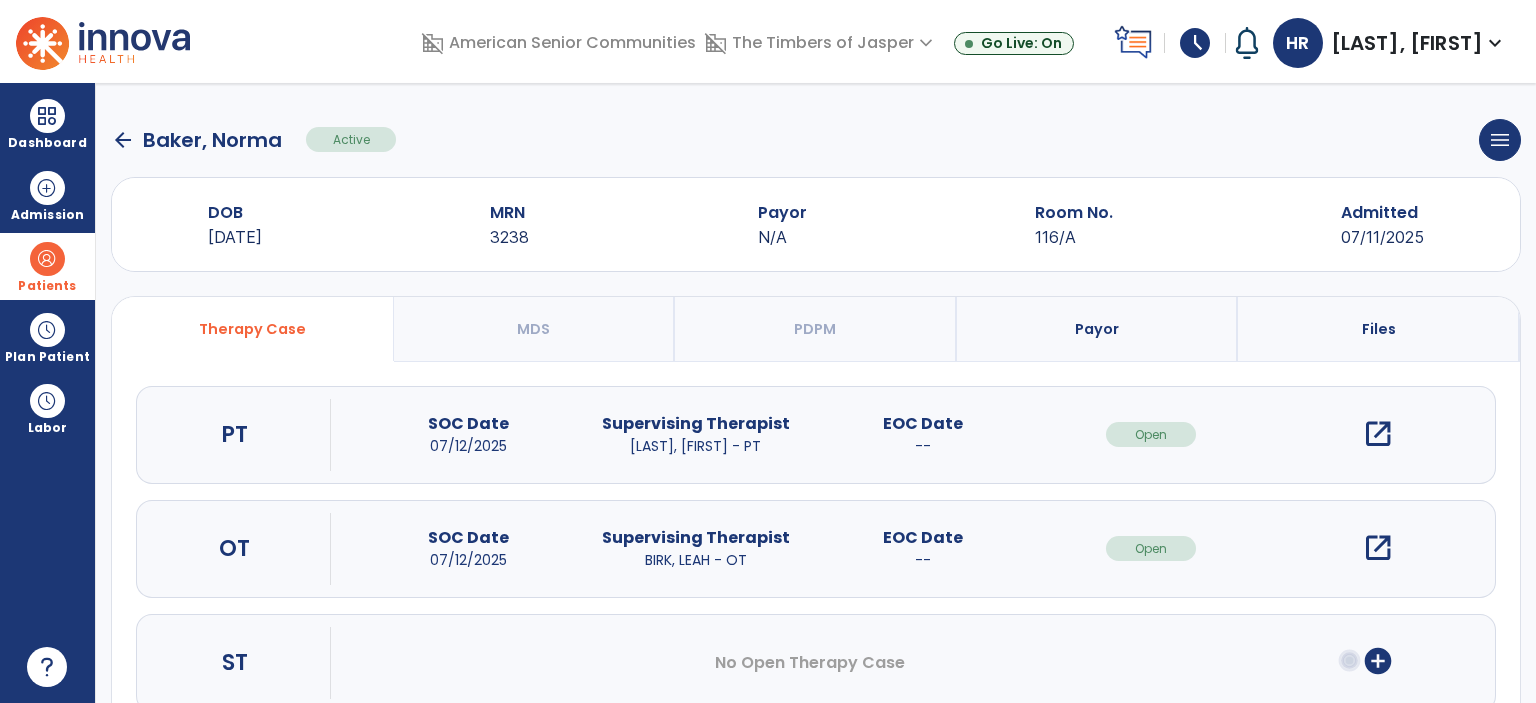 click on "open_in_new" at bounding box center (1378, 548) 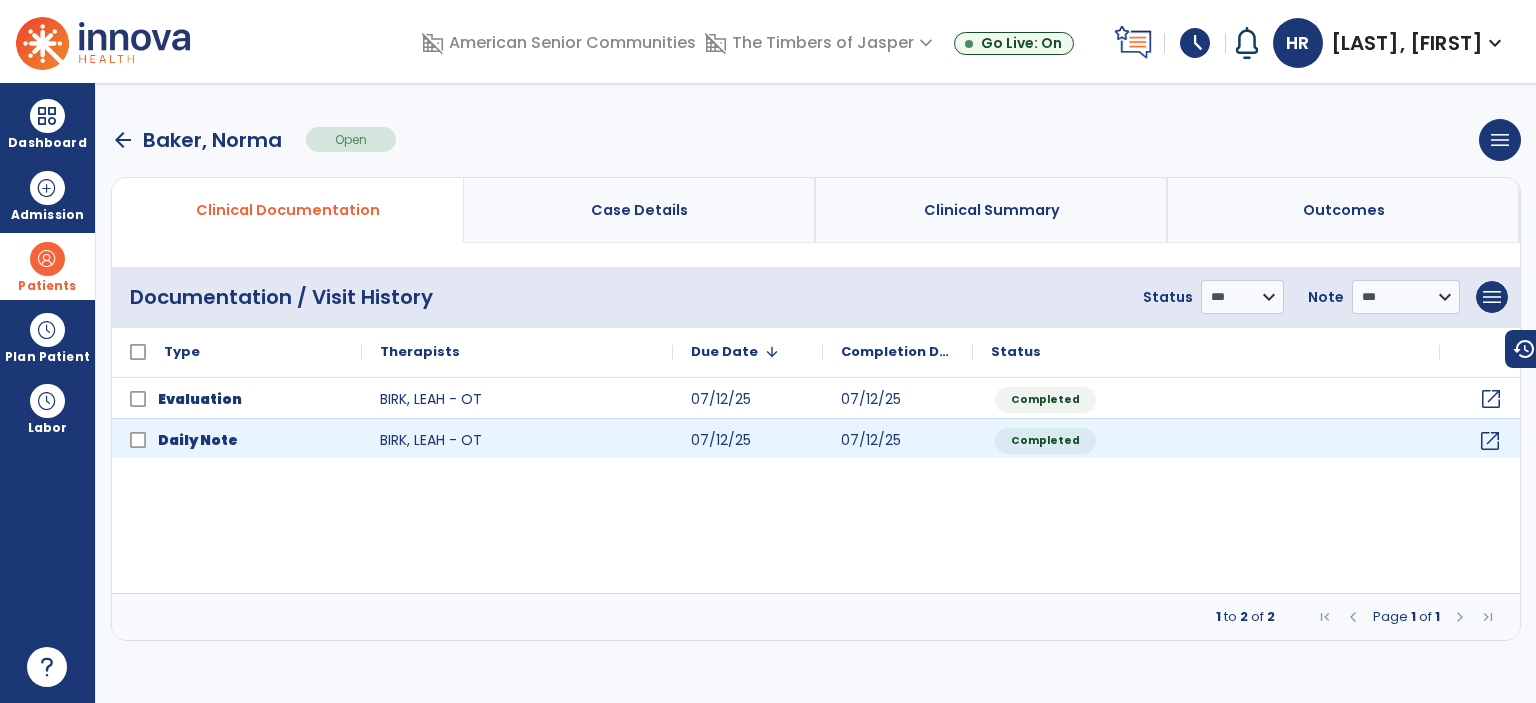 click on "open_in_new" 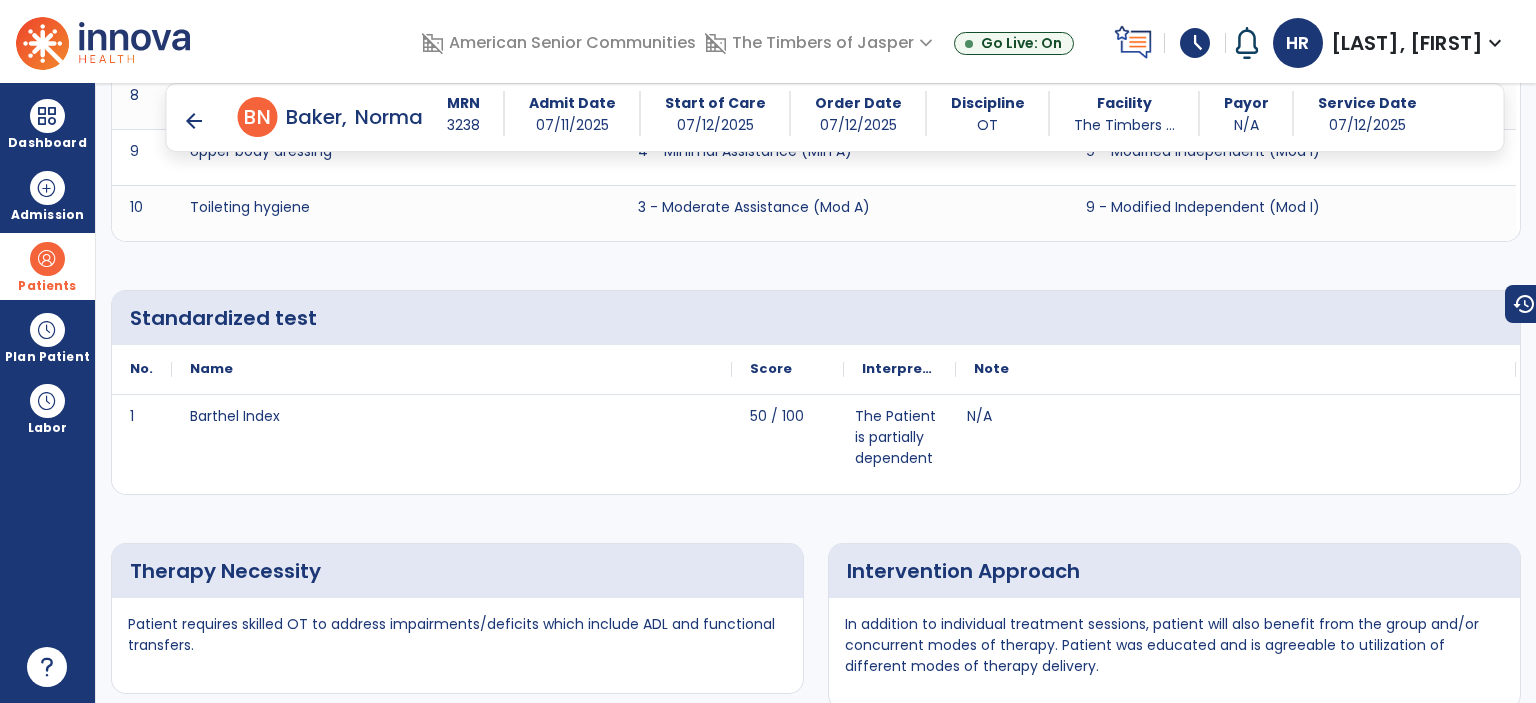 scroll, scrollTop: 3077, scrollLeft: 0, axis: vertical 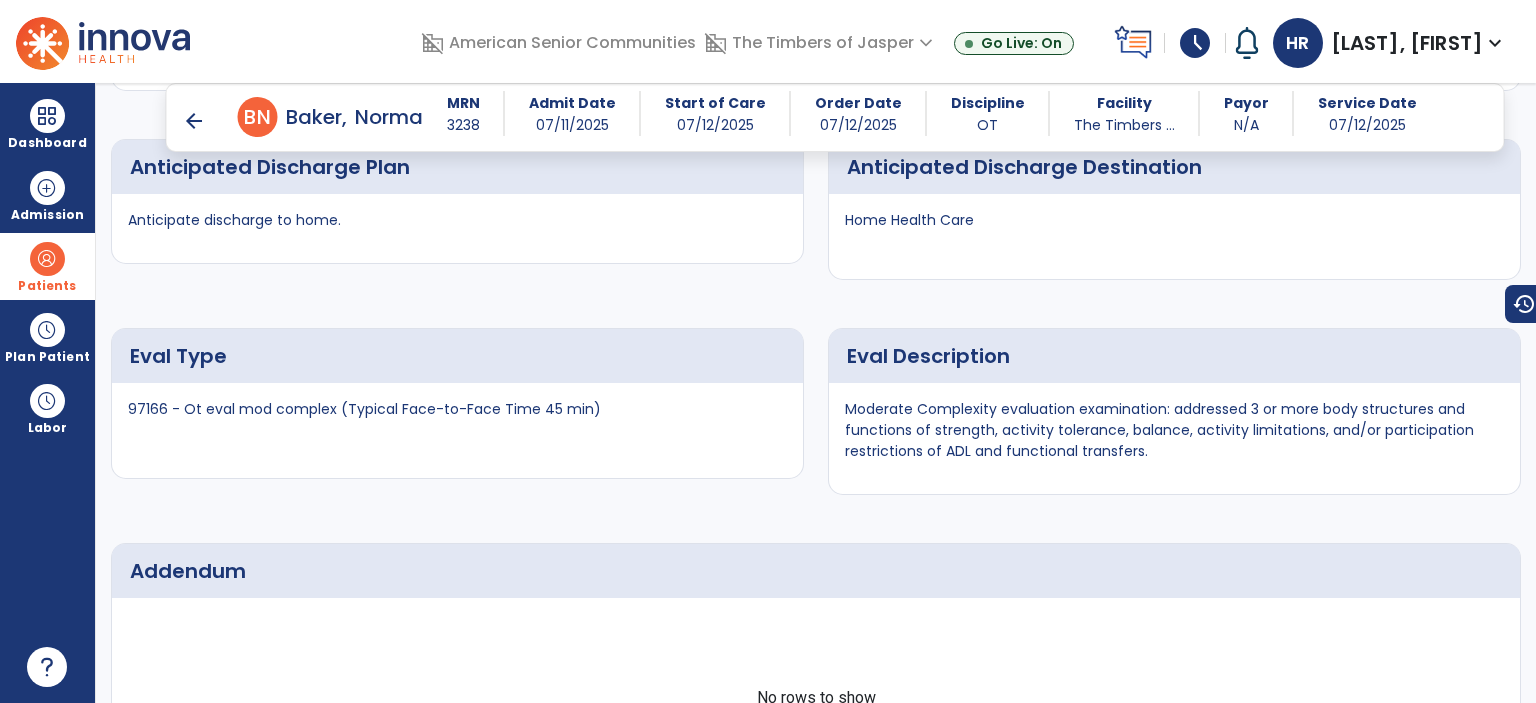 click on "arrow_back" at bounding box center [194, 121] 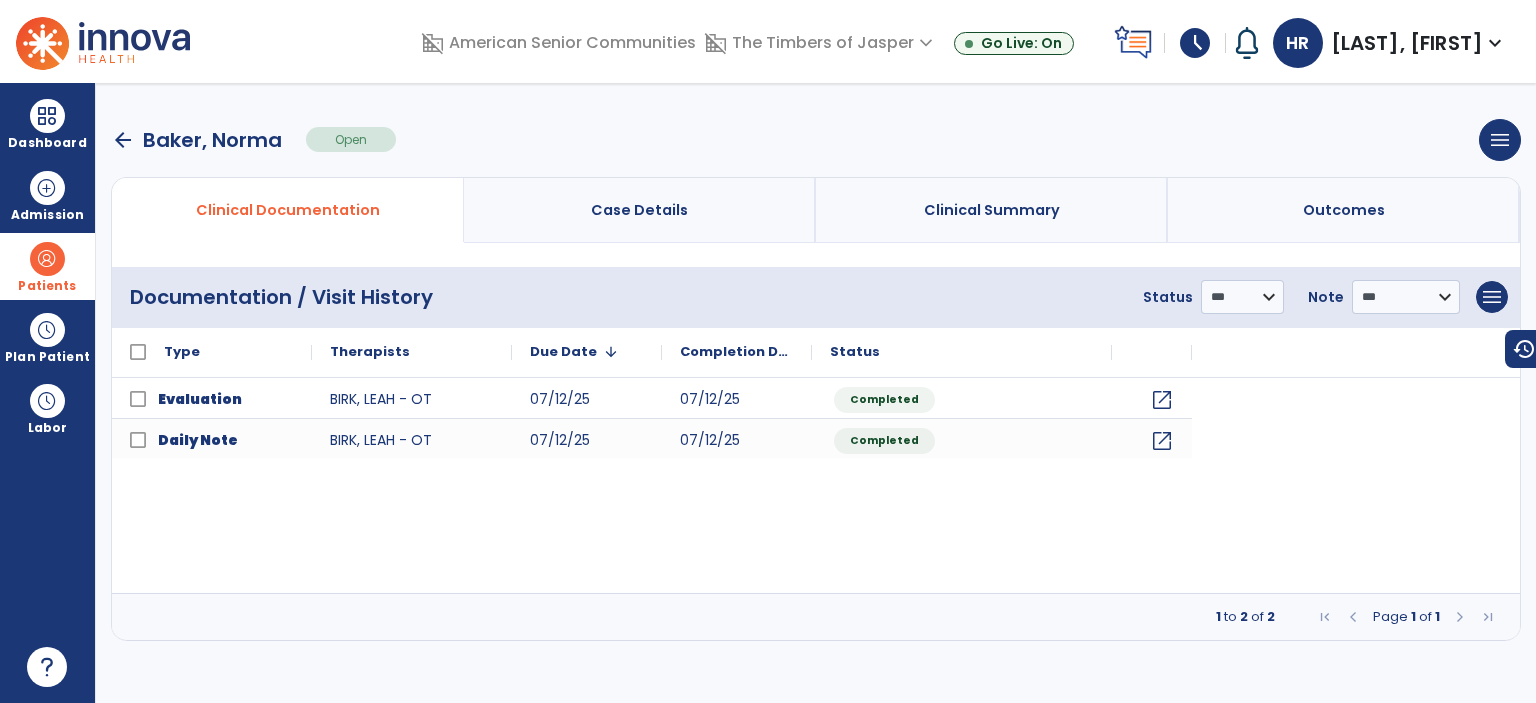 scroll, scrollTop: 0, scrollLeft: 0, axis: both 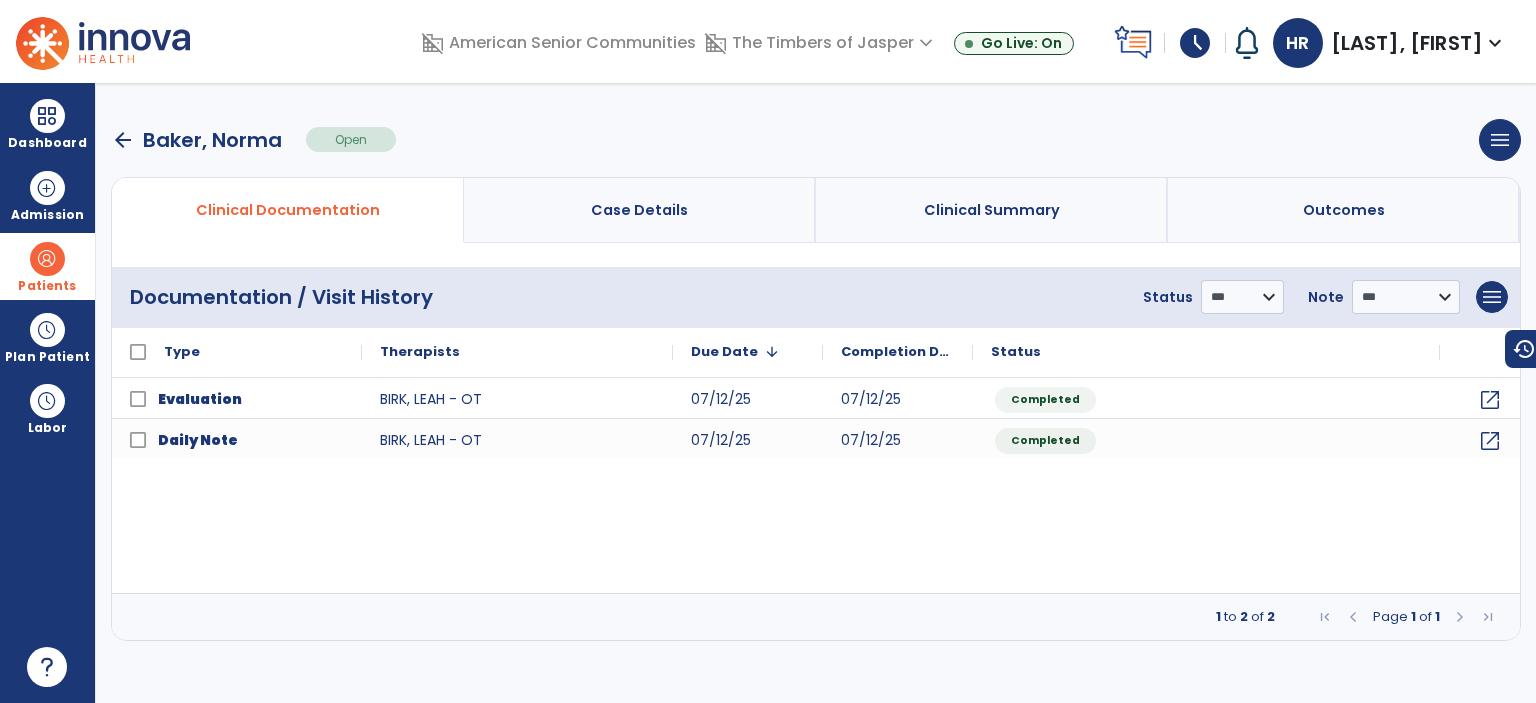 click on "arrow_back" at bounding box center (123, 140) 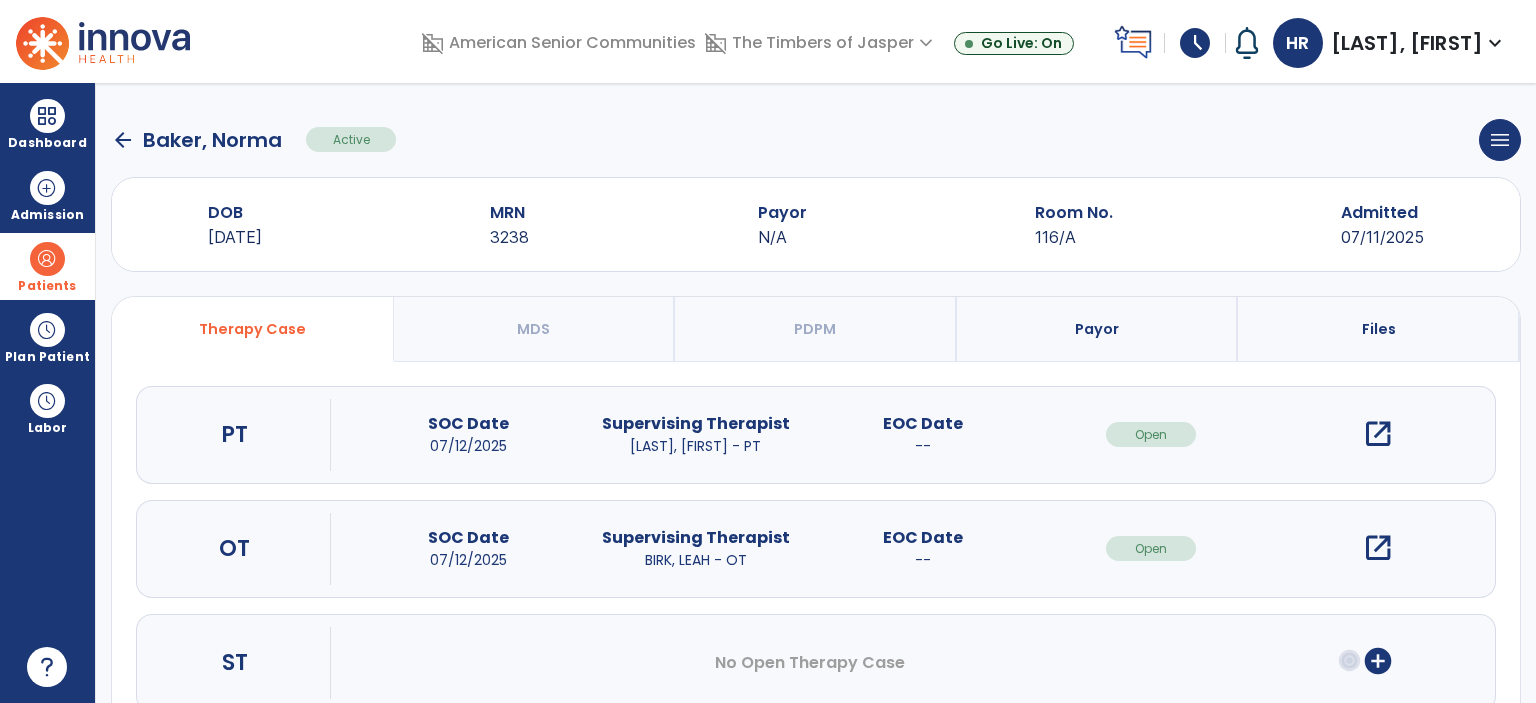 click on "arrow_back" 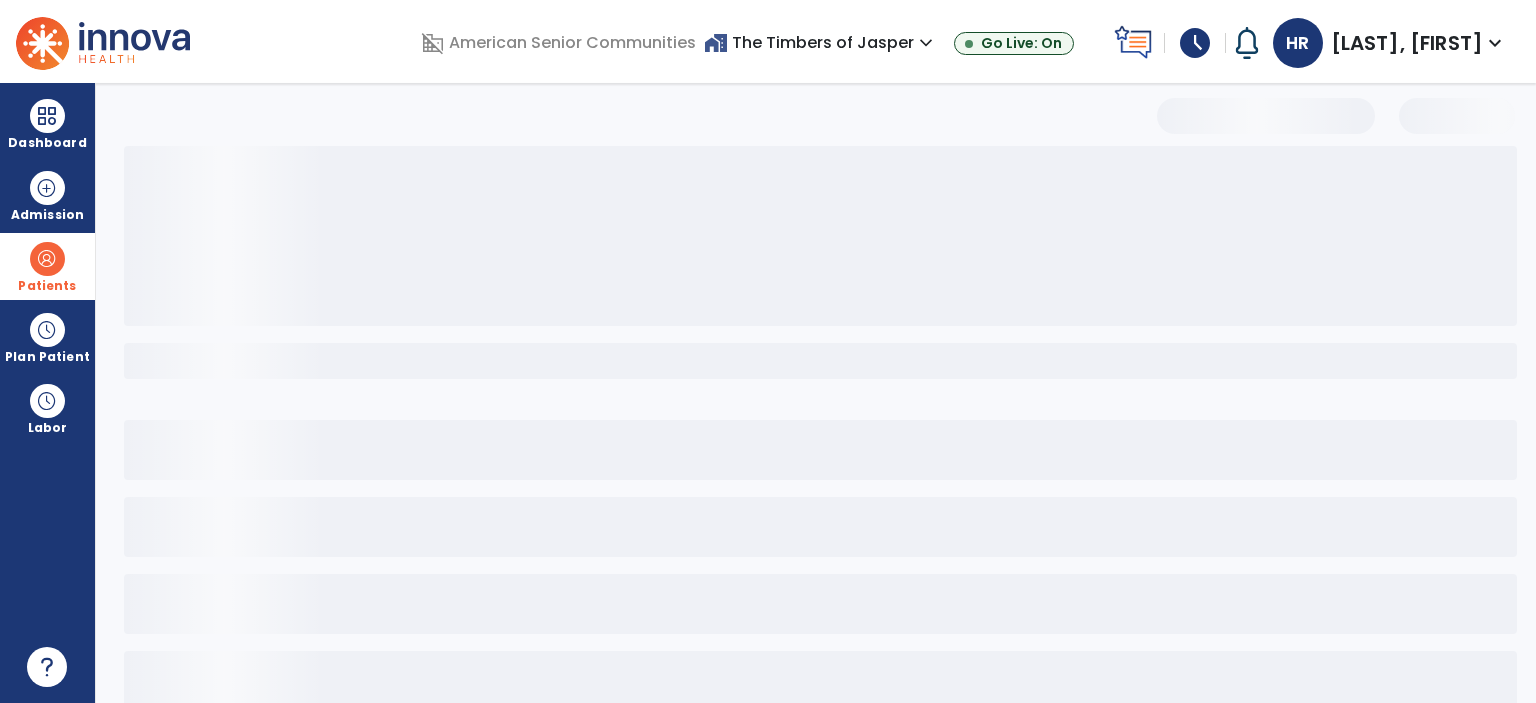 select on "***" 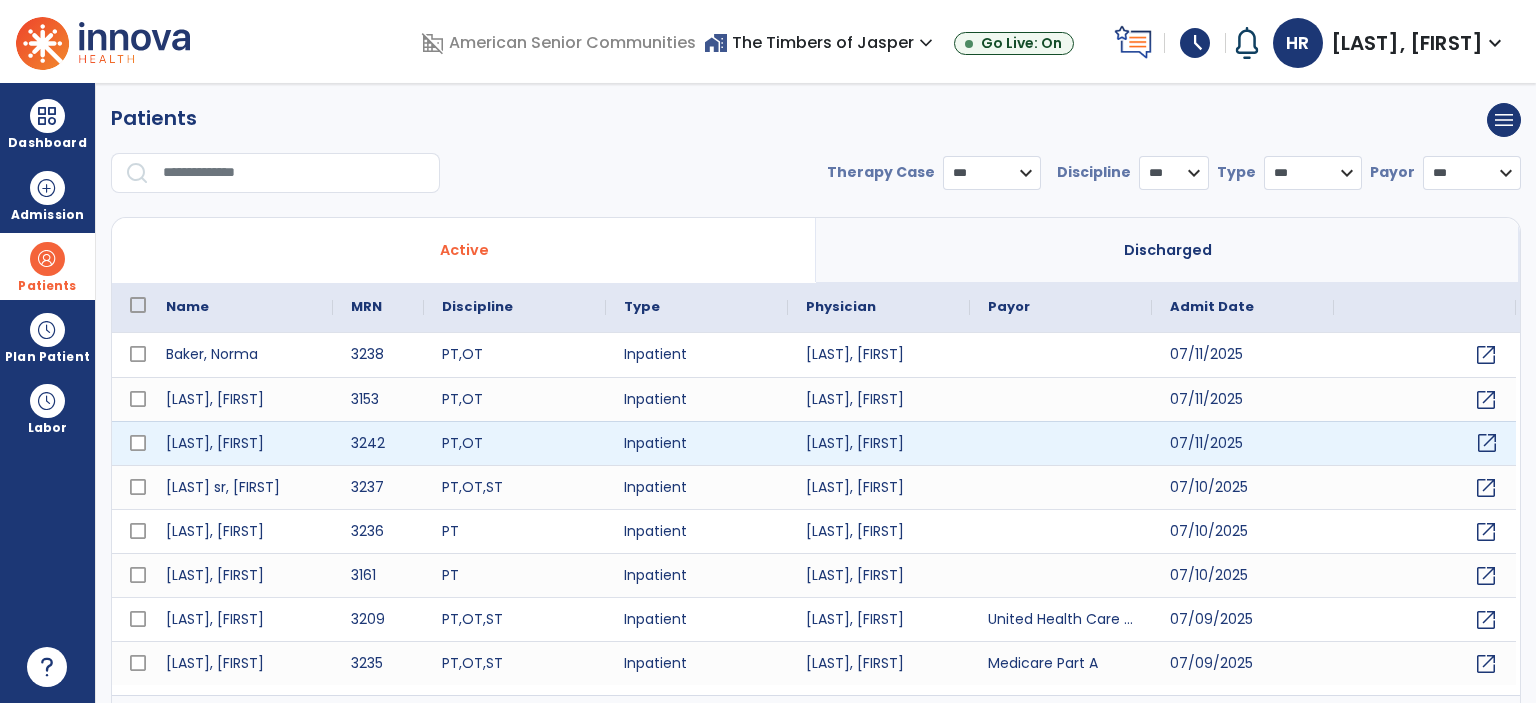click on "open_in_new" at bounding box center (1487, 443) 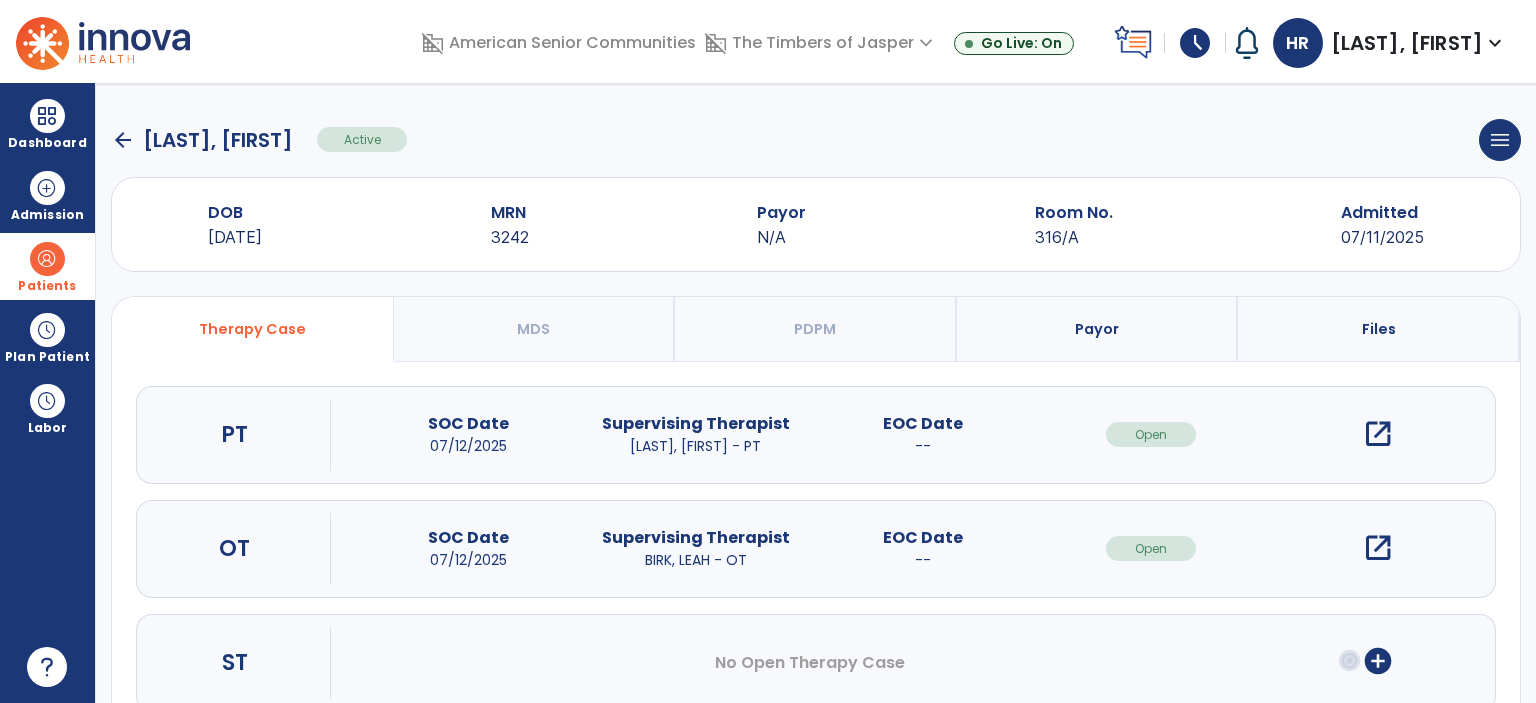 click on "open_in_new" at bounding box center [1378, 548] 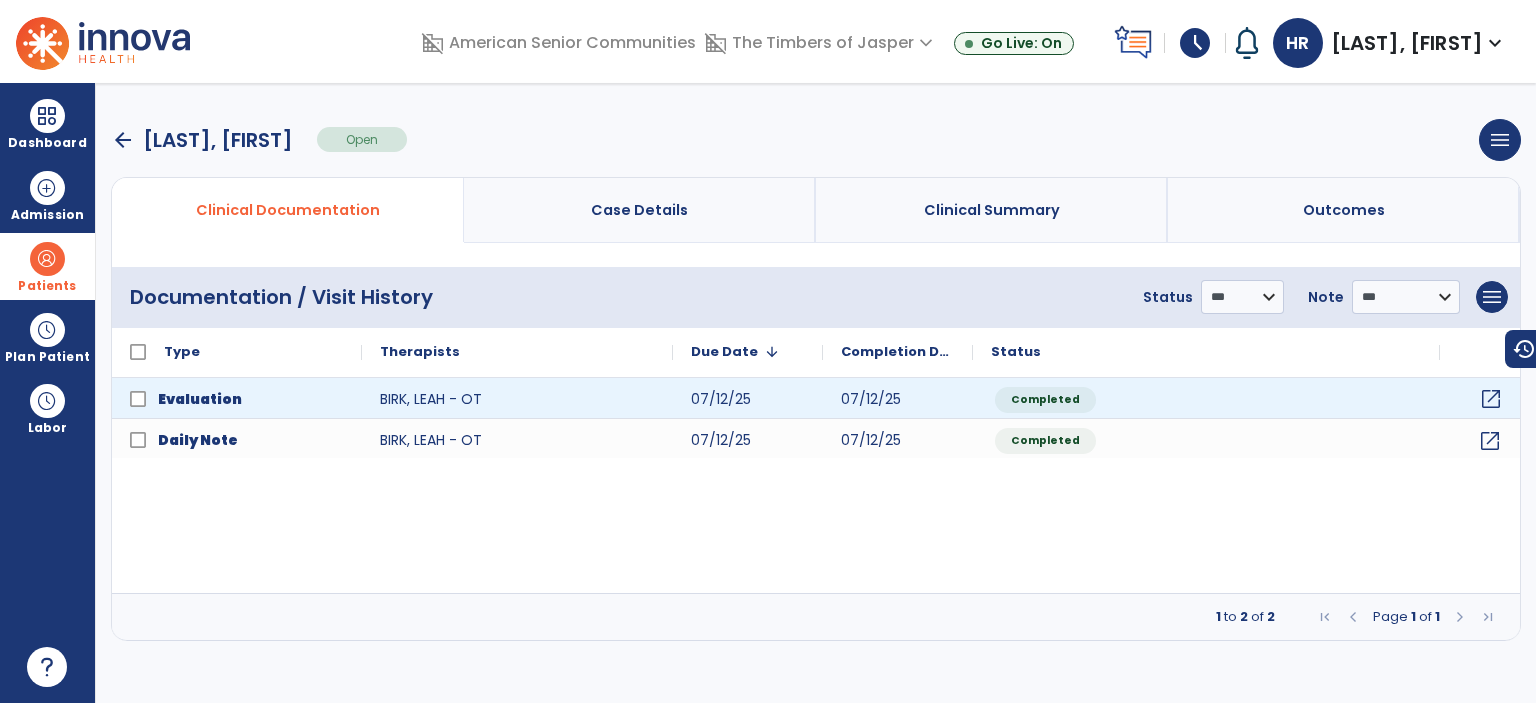 click on "open_in_new" 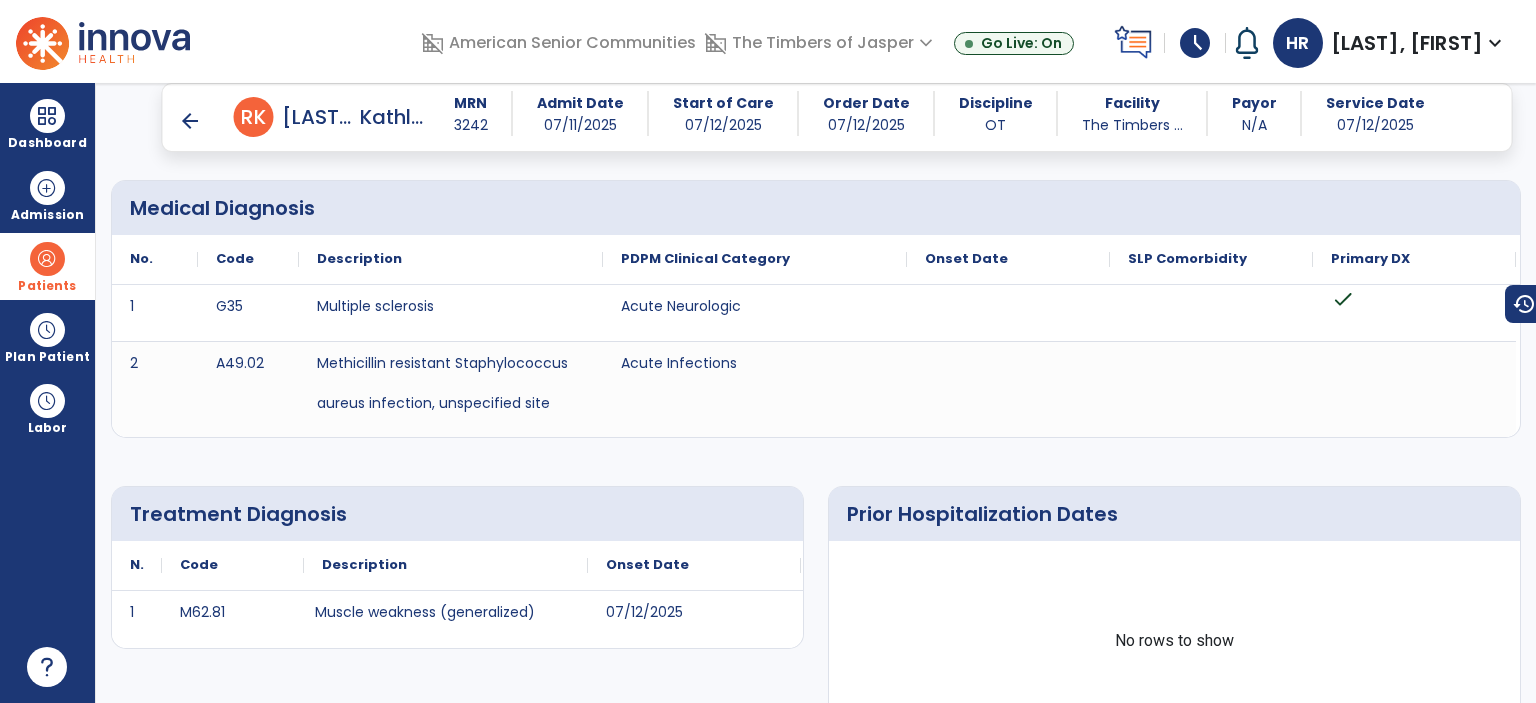 scroll, scrollTop: 0, scrollLeft: 0, axis: both 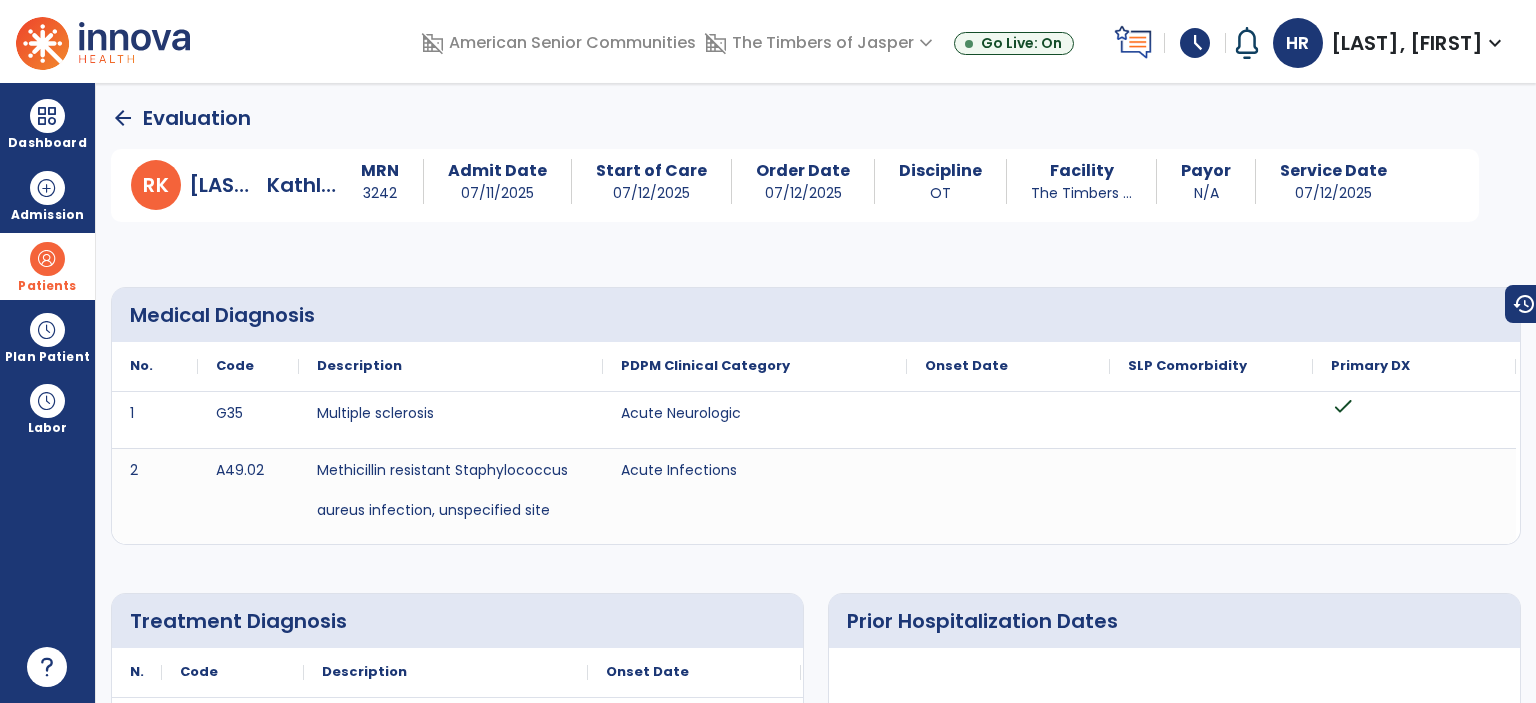 click on "arrow_back" 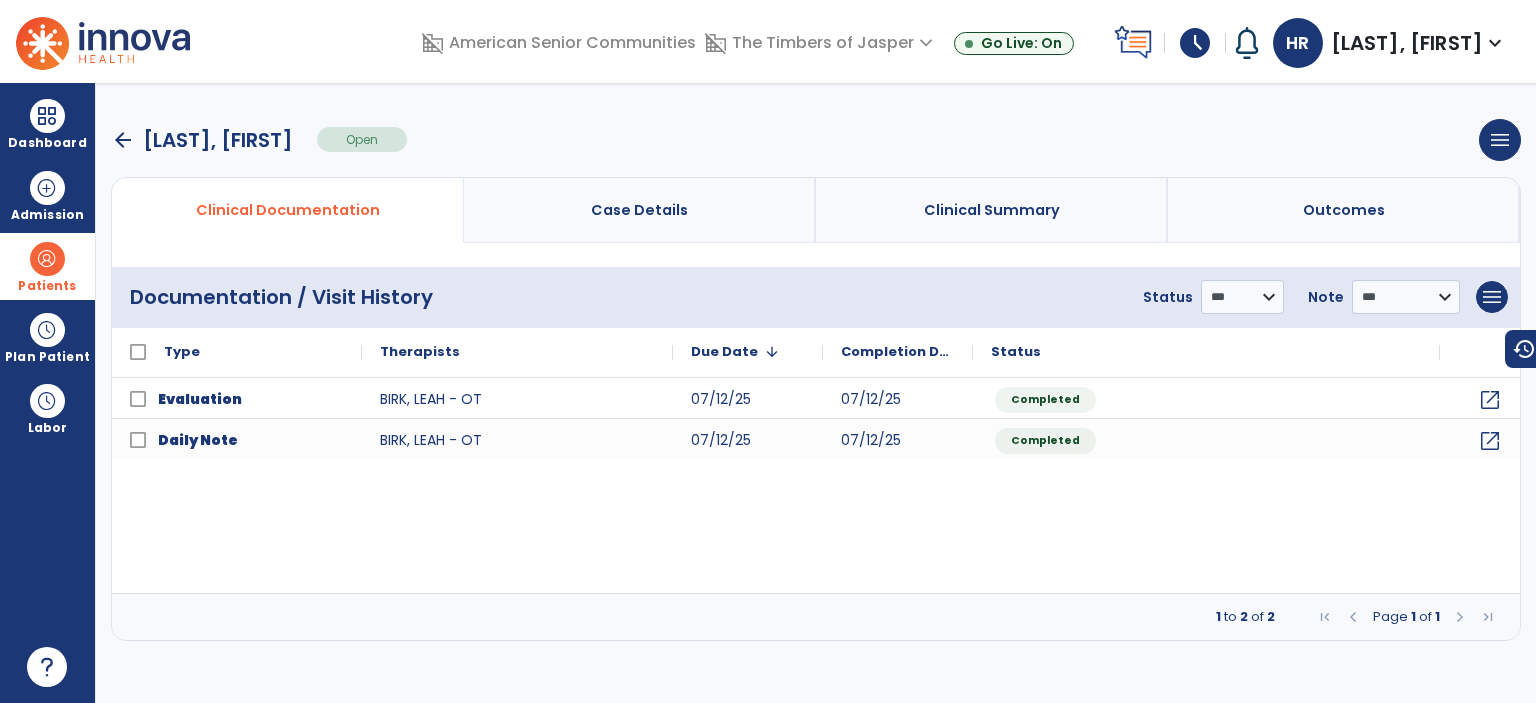 click on "arrow_back" at bounding box center (123, 140) 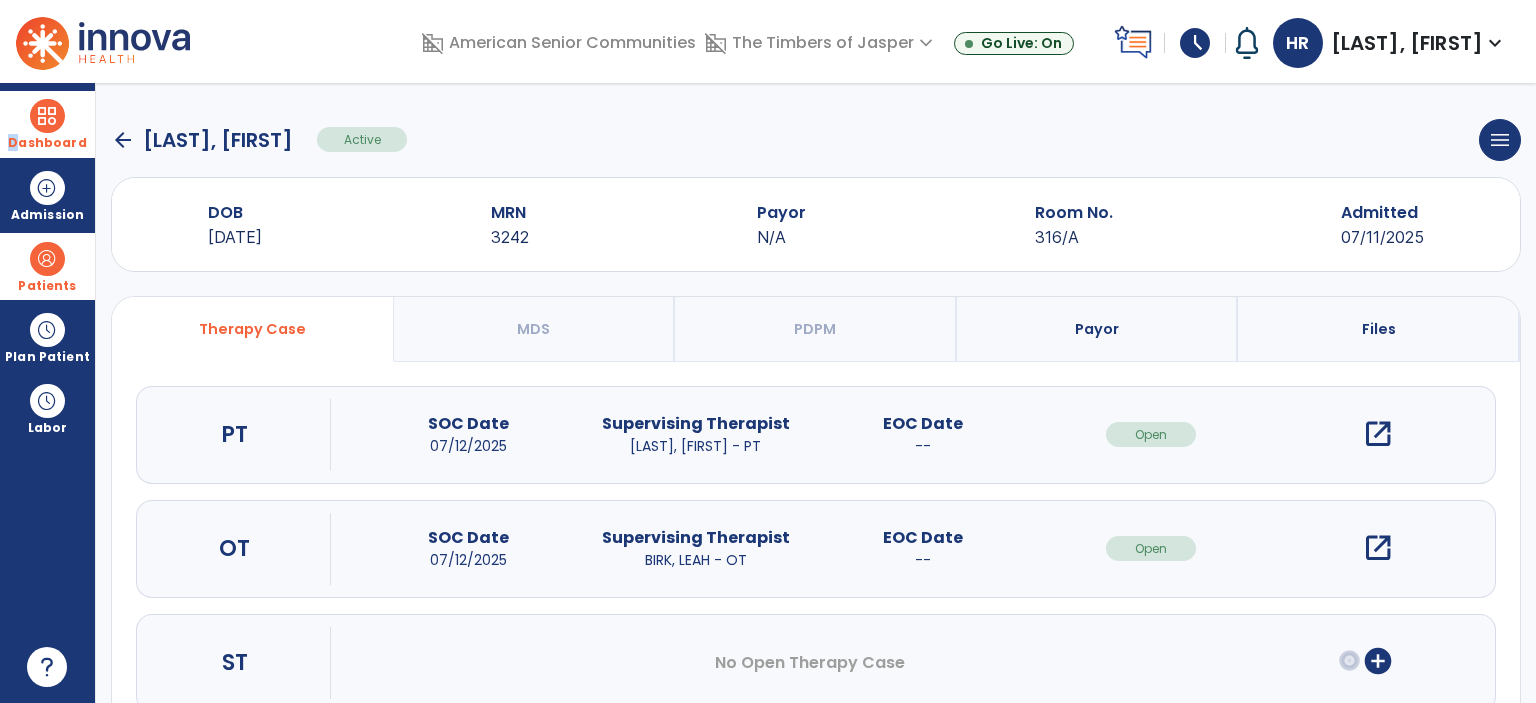 drag, startPoint x: 16, startPoint y: 140, endPoint x: 31, endPoint y: 142, distance: 15.132746 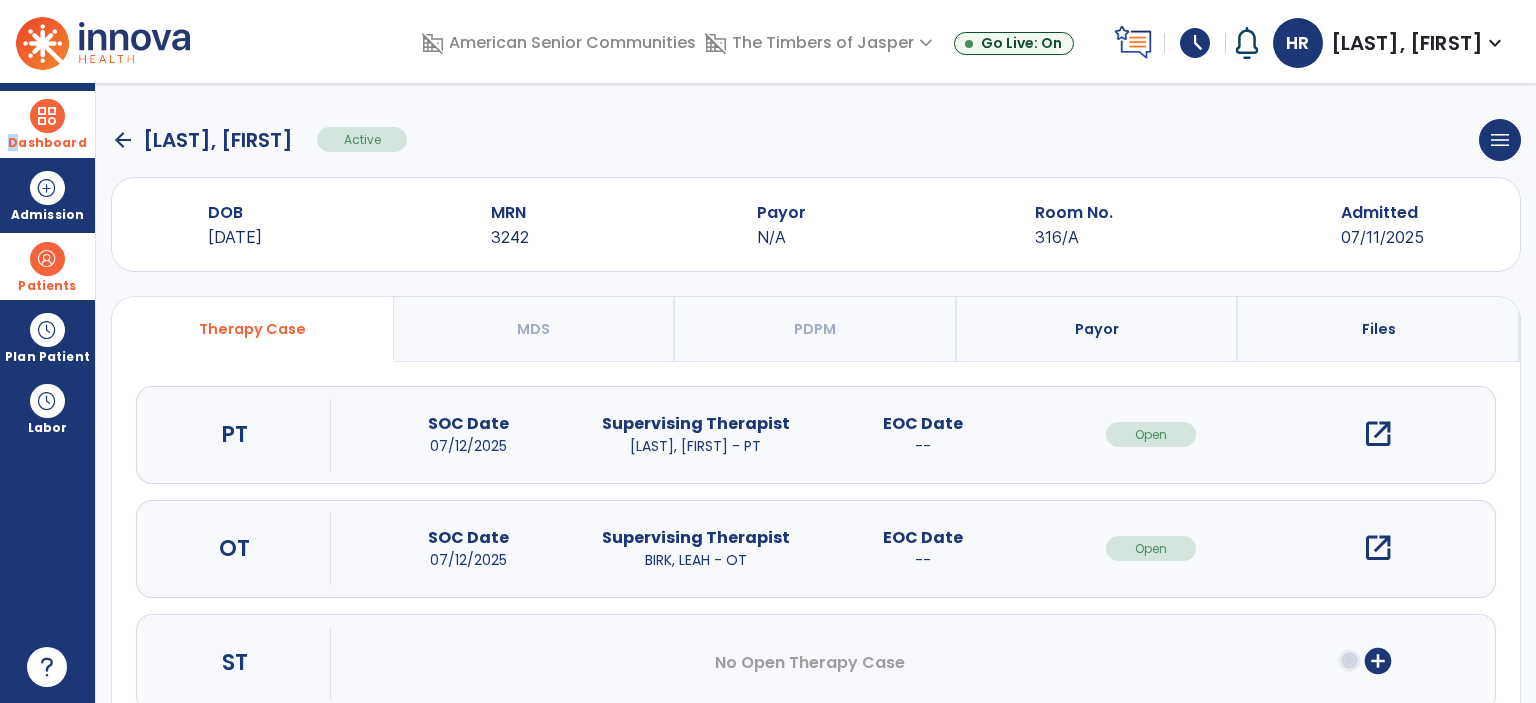 click on "Dashboard" at bounding box center [47, 143] 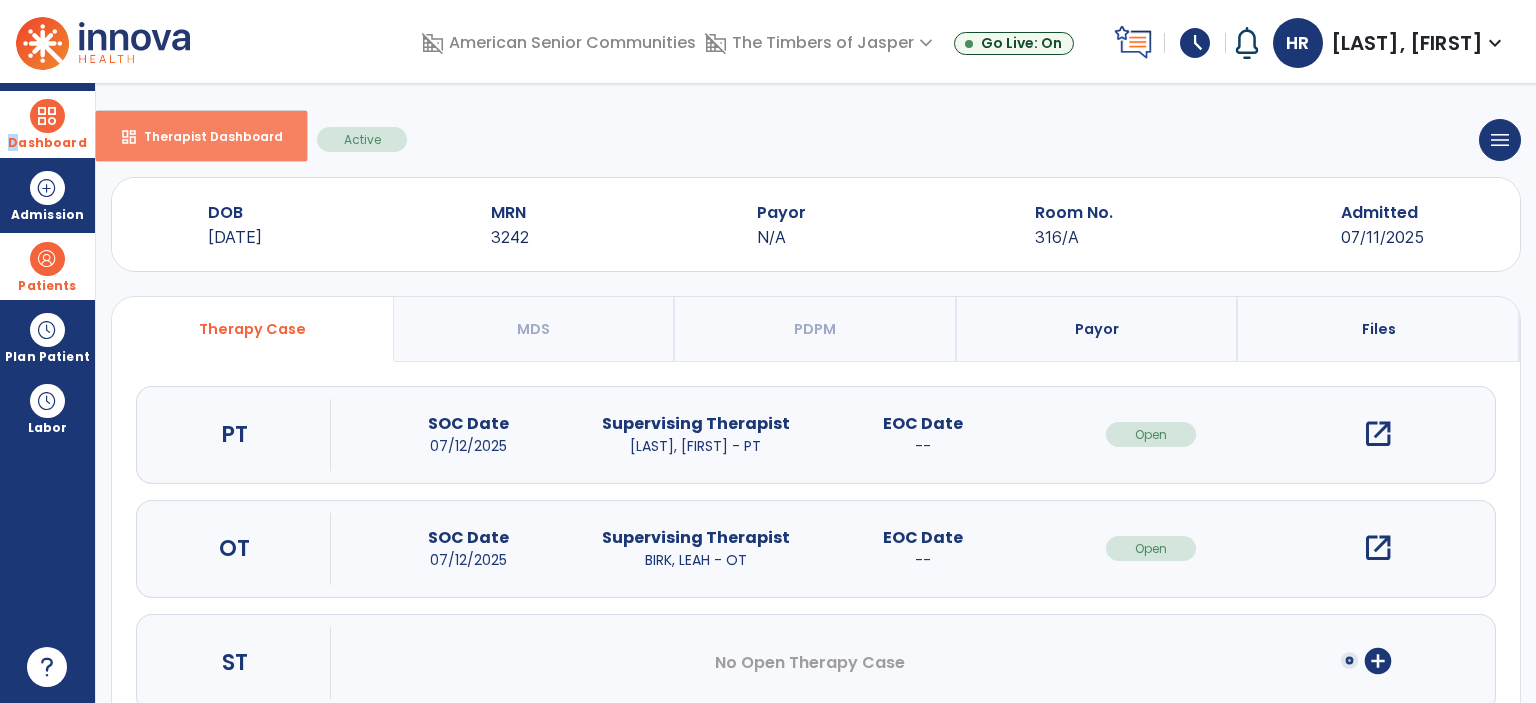 click on "Therapist Dashboard" at bounding box center [205, 136] 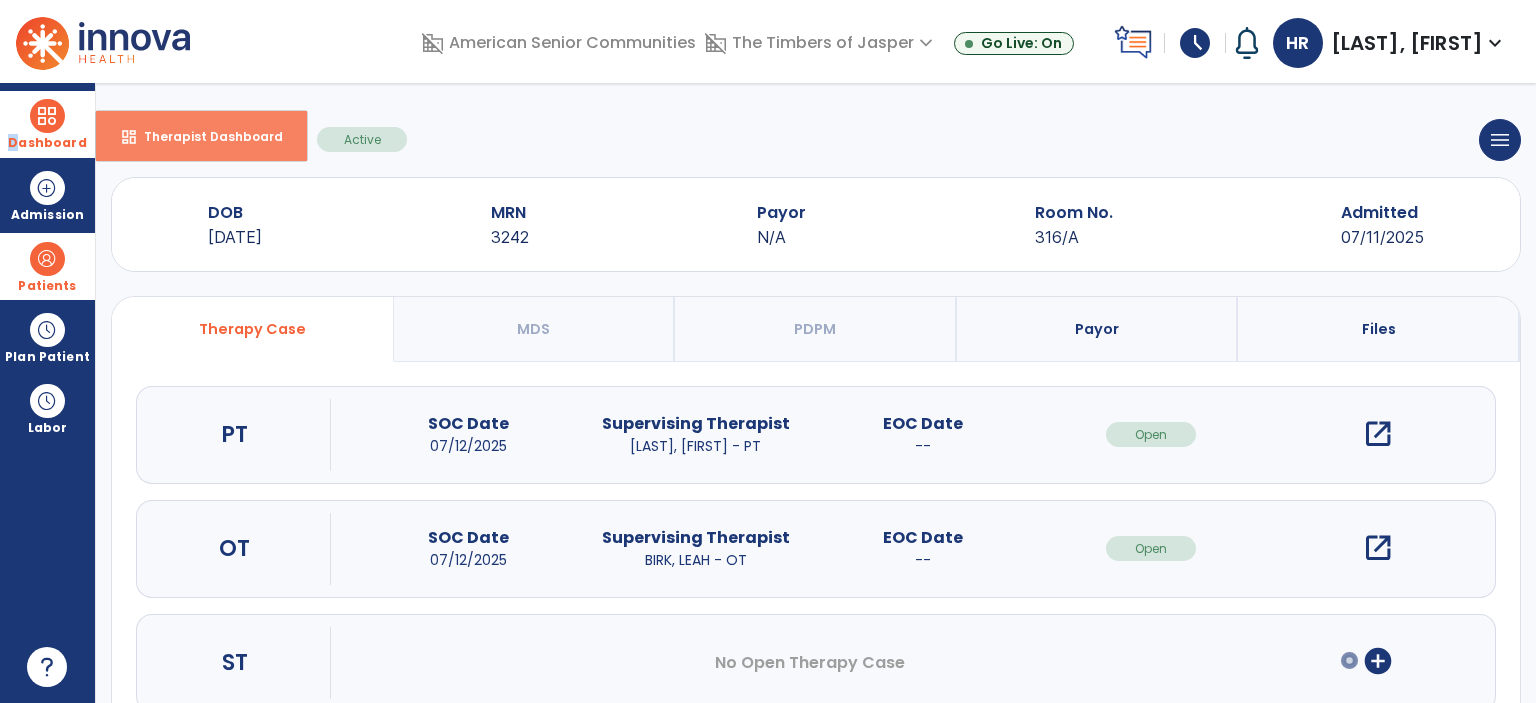 select on "****" 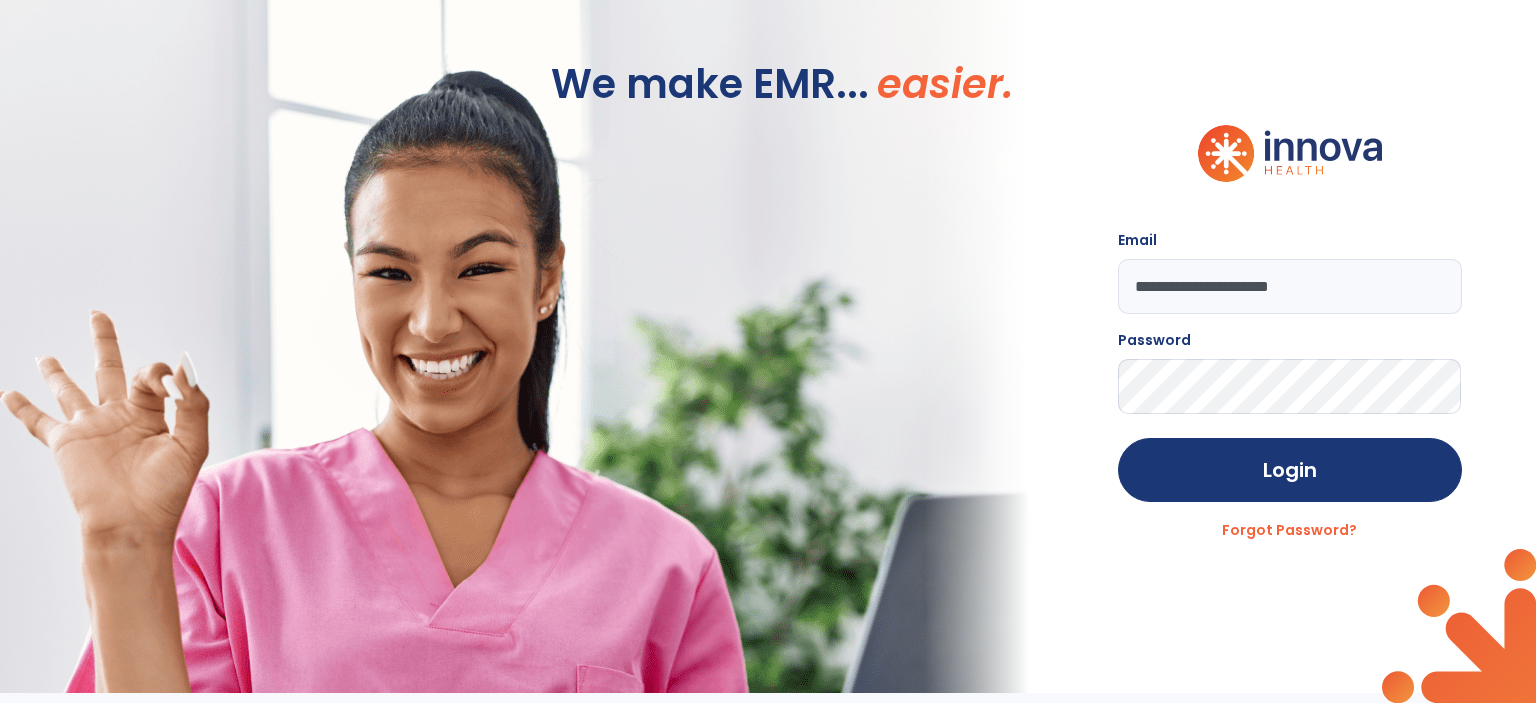 click on "**********" 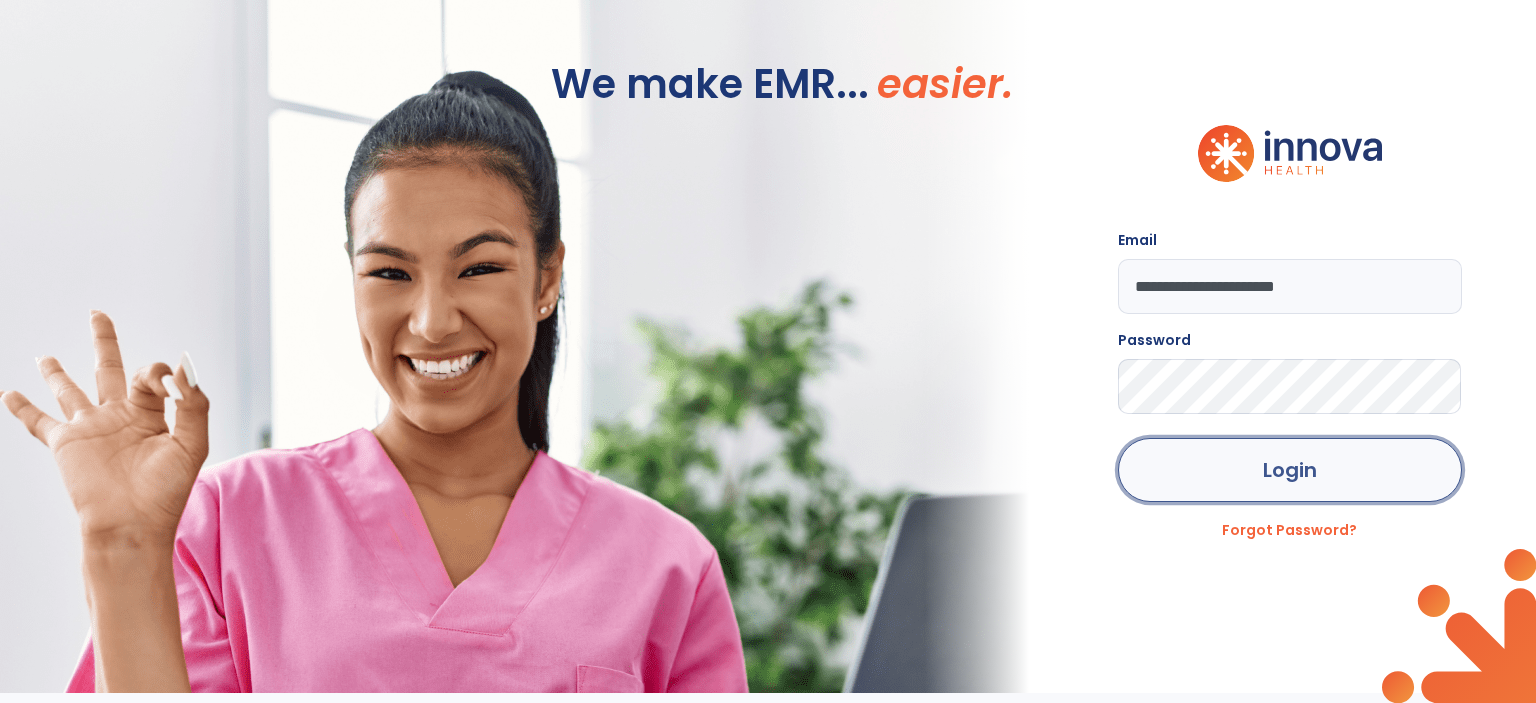 click on "Login" 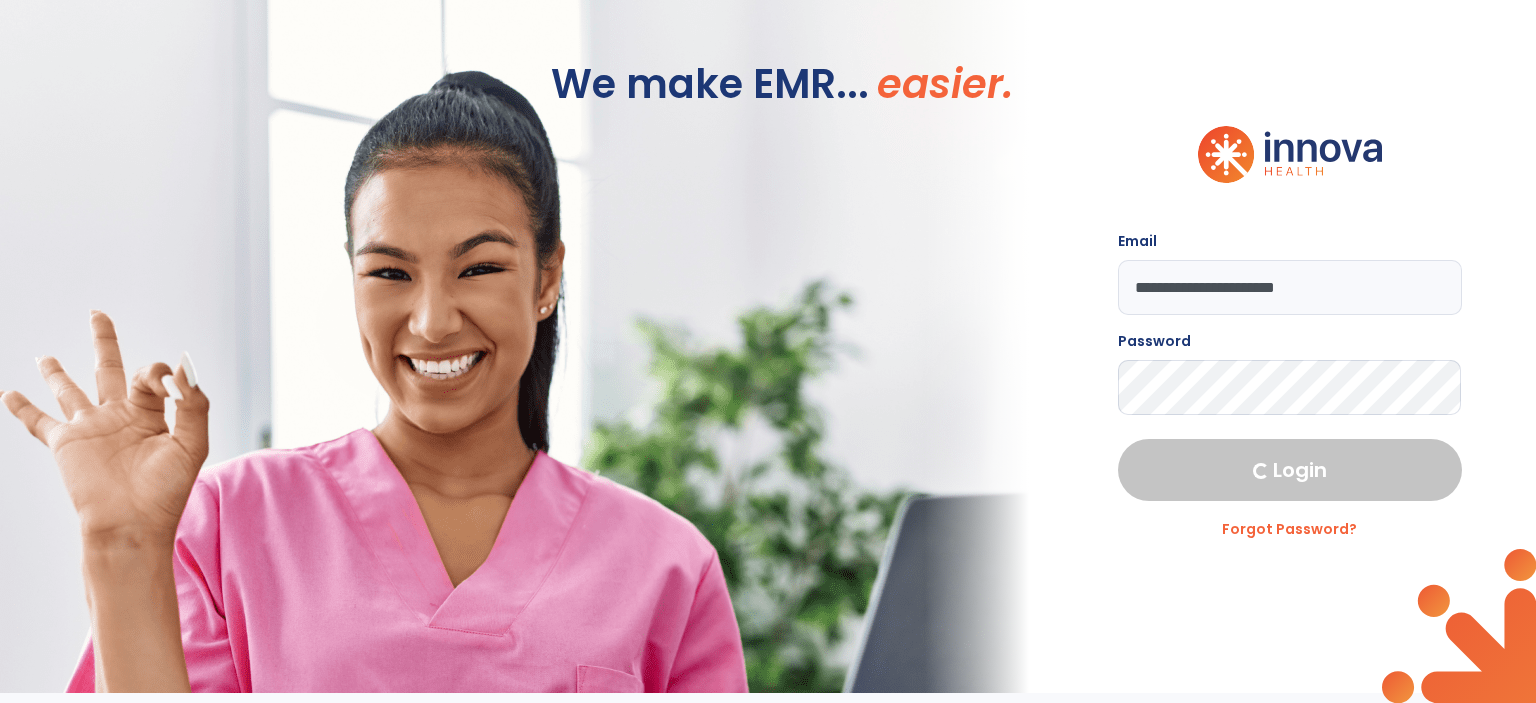 select on "***" 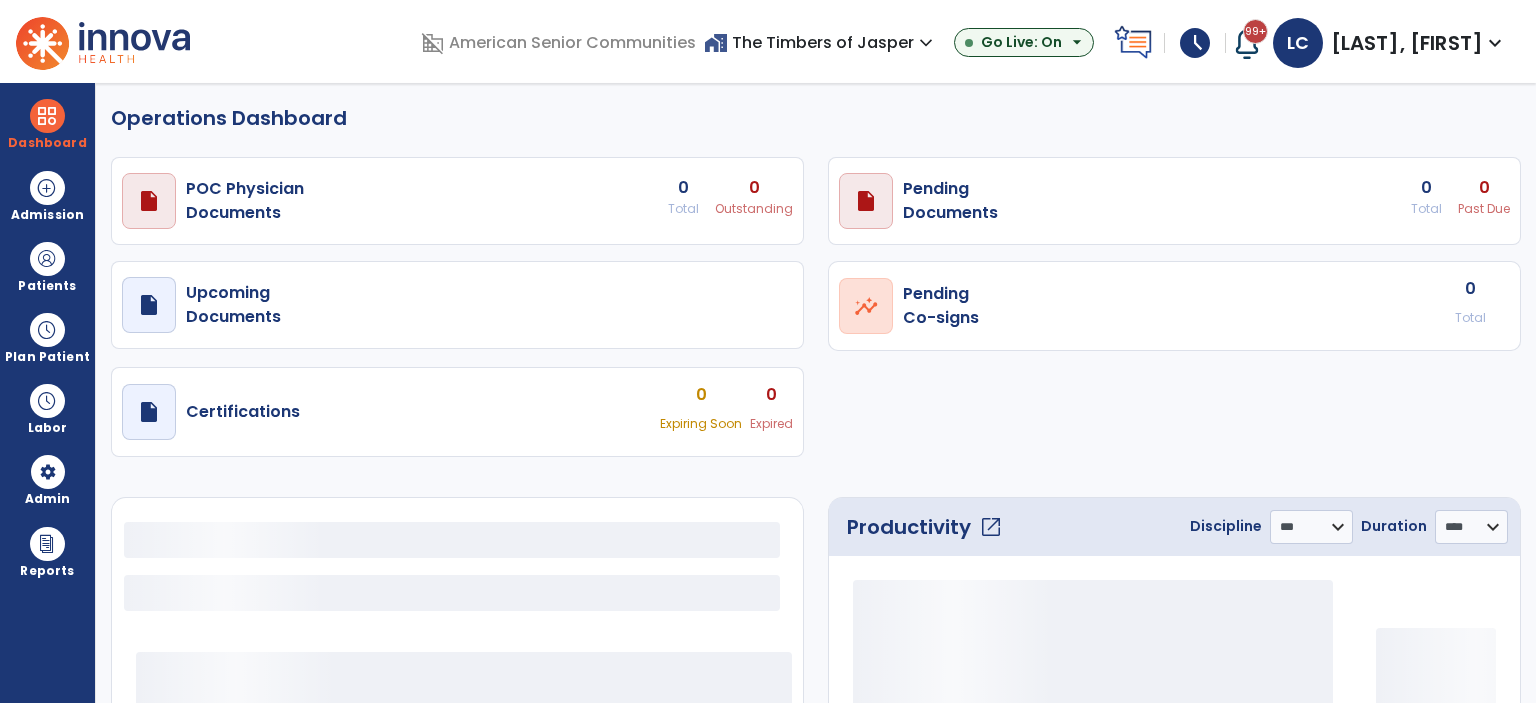 select on "***" 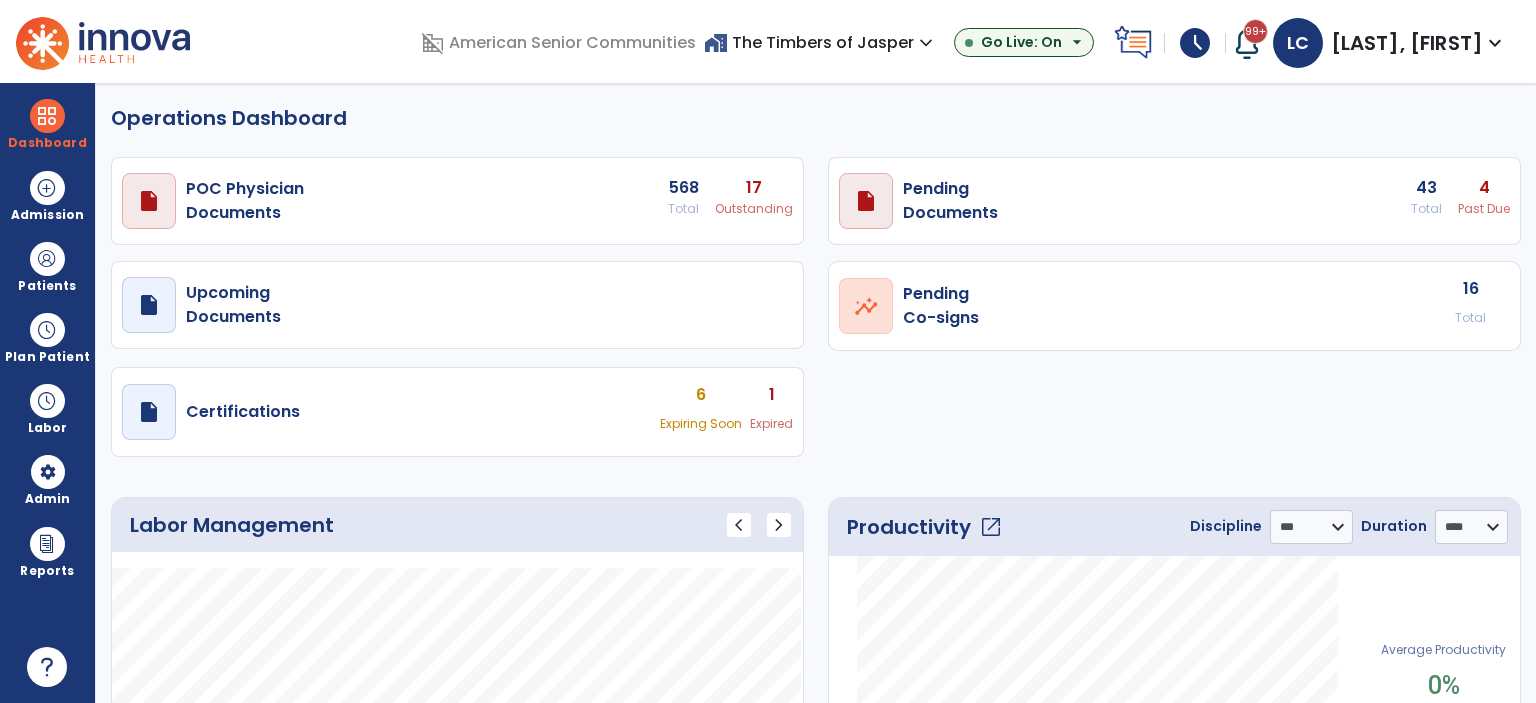 click on "[LAST], [FIRST]" at bounding box center (1407, 43) 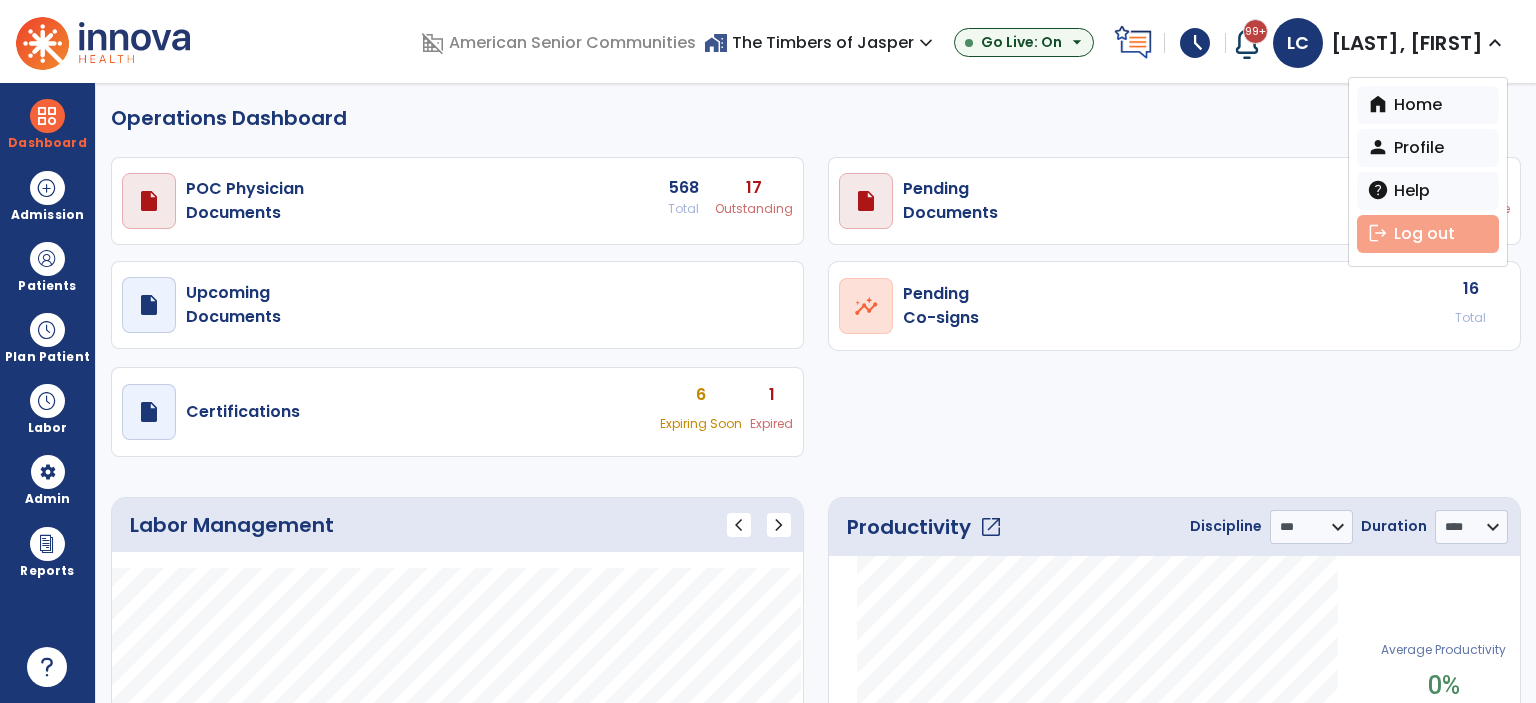 click on "logout   Log out" at bounding box center [1428, 234] 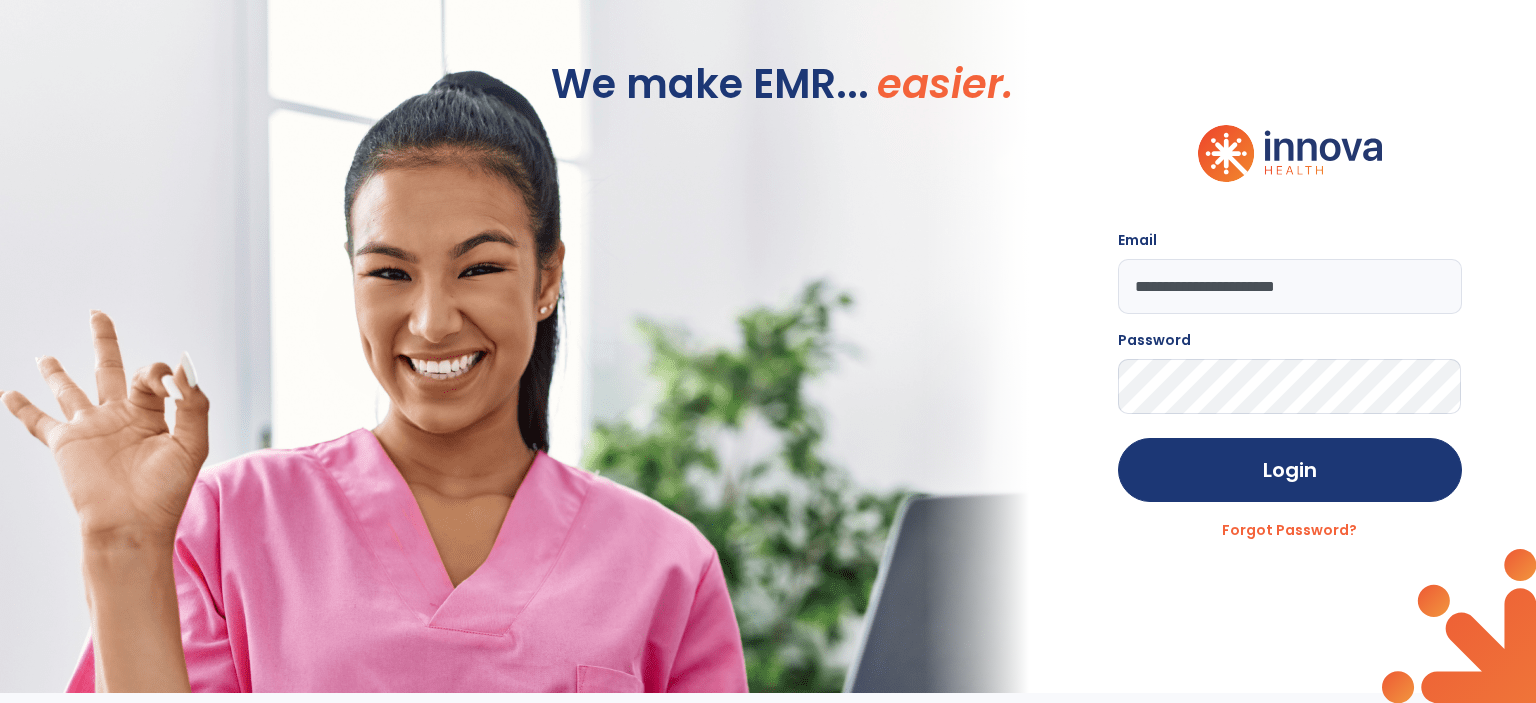 click on "**********" 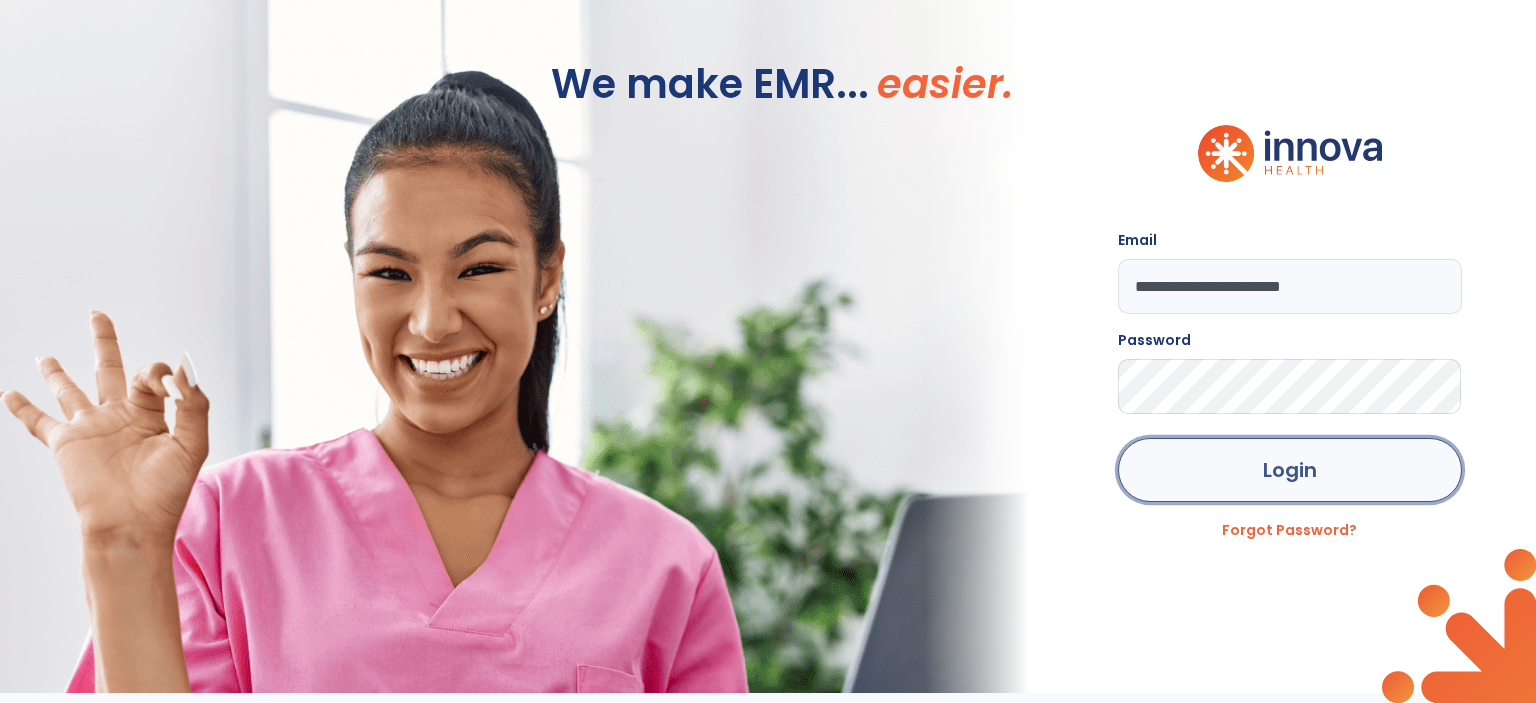 click on "Login" 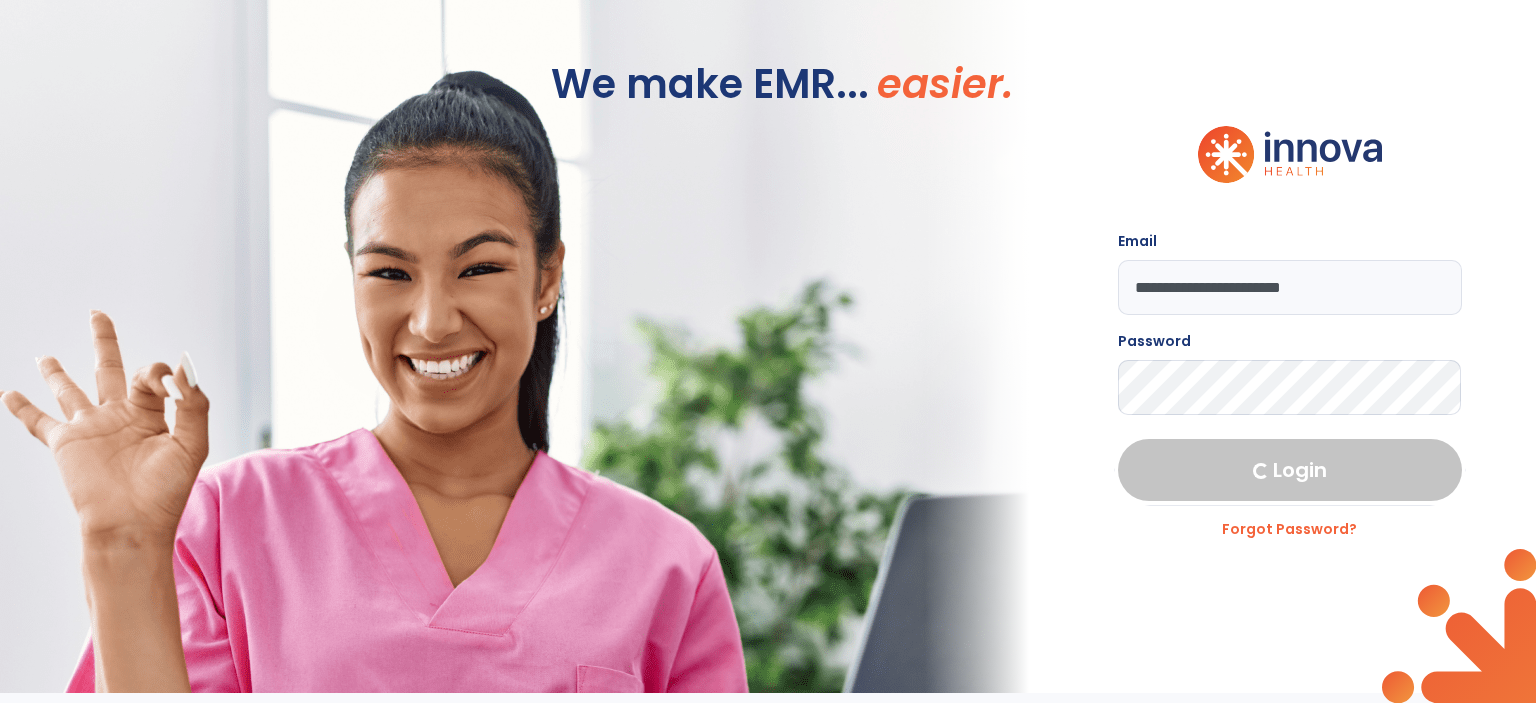 select on "****" 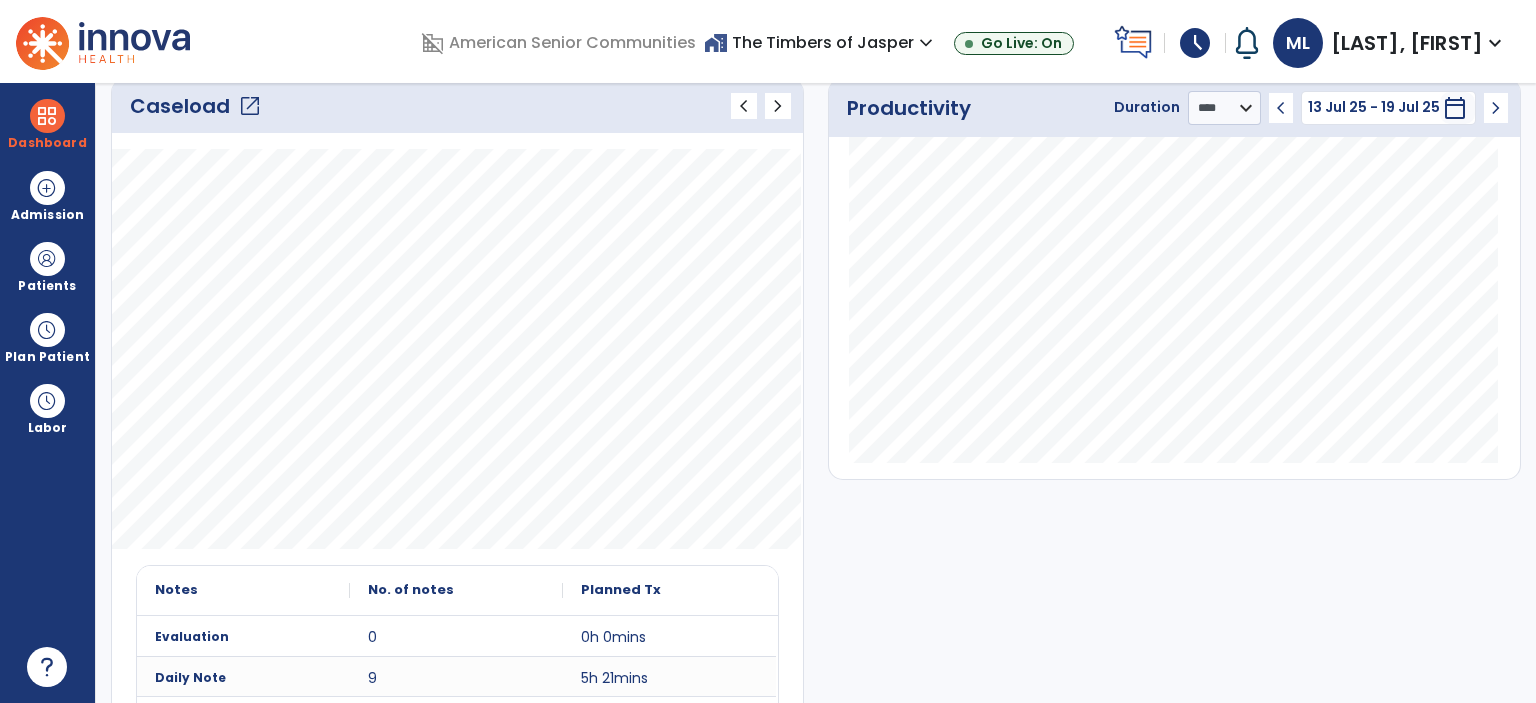 scroll, scrollTop: 300, scrollLeft: 0, axis: vertical 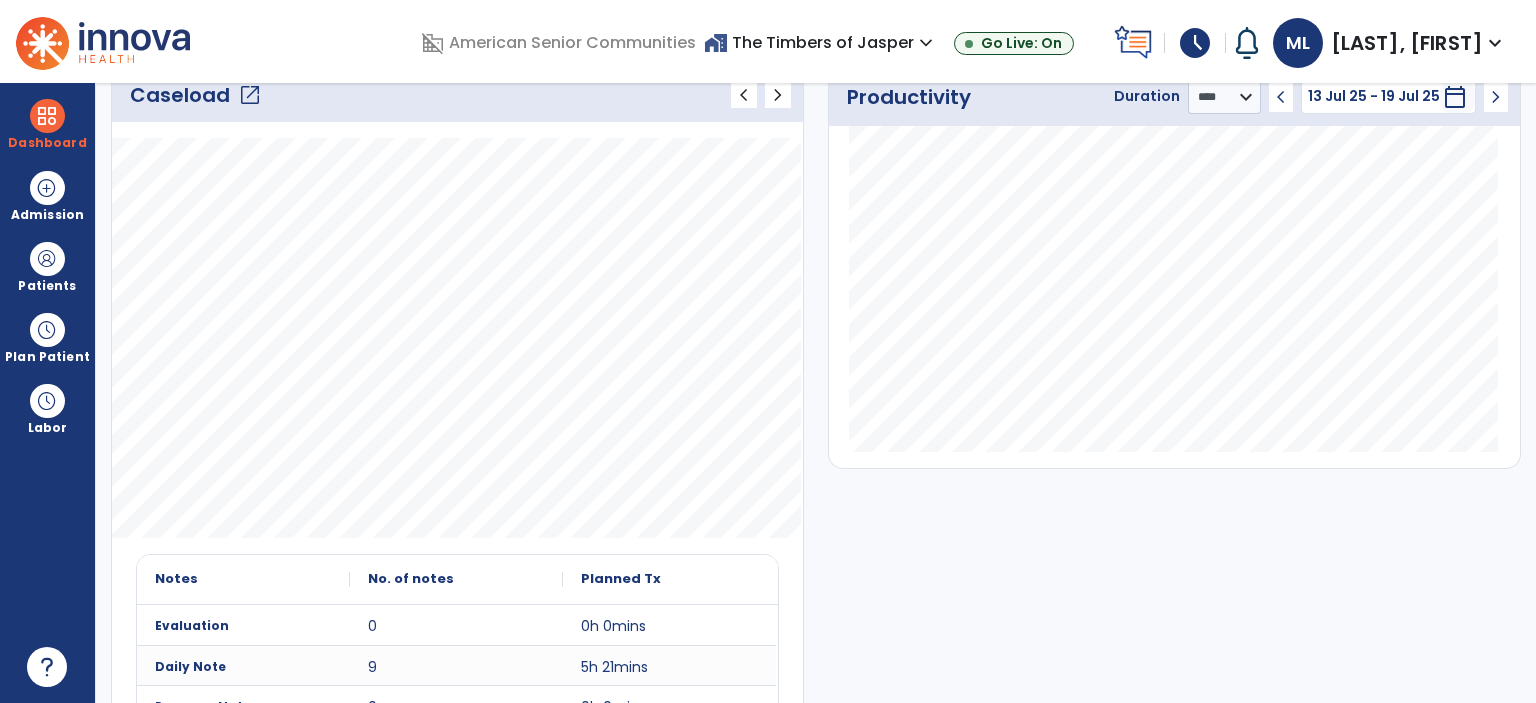 click on "chevron_left 13 Jul 25 - 19 Jul 25  *********  calendar_today  chevron_right" 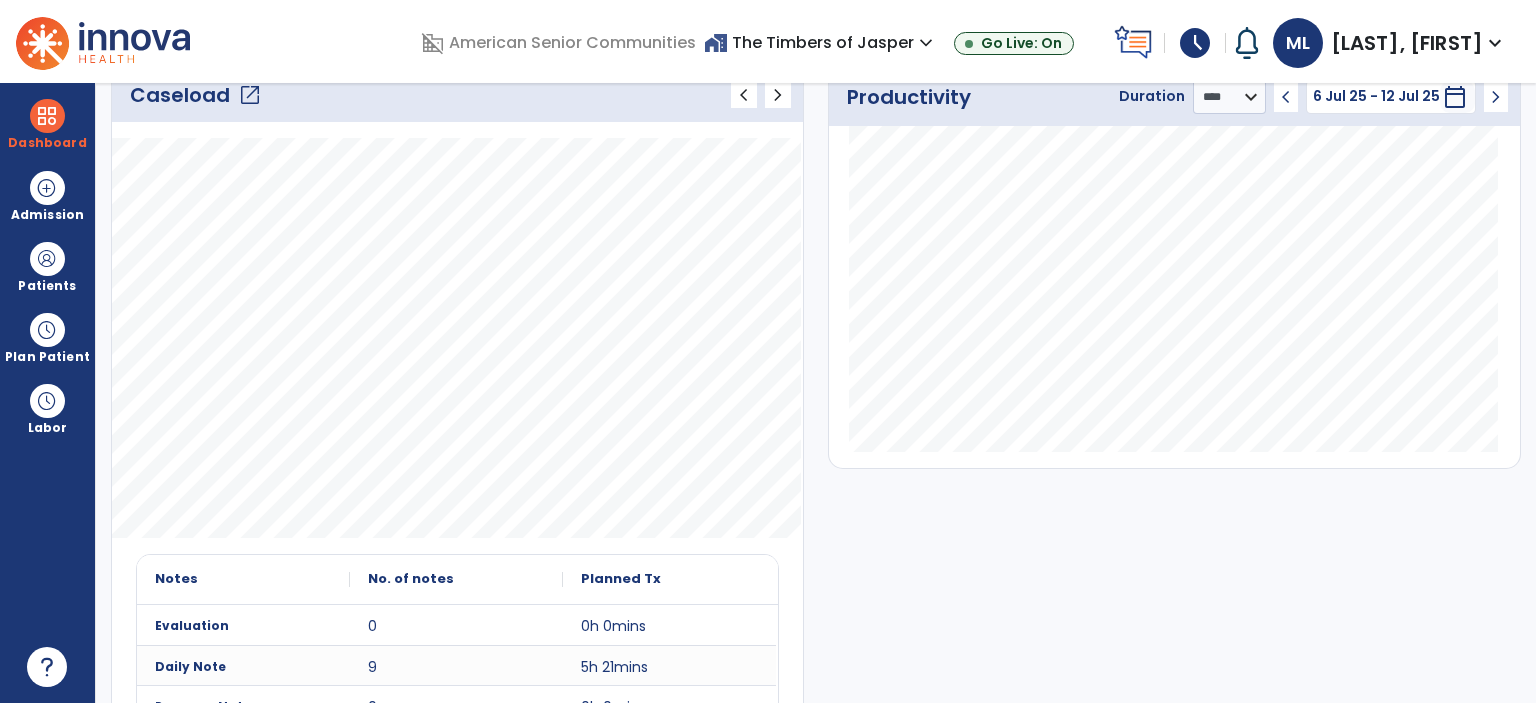 scroll, scrollTop: 0, scrollLeft: 0, axis: both 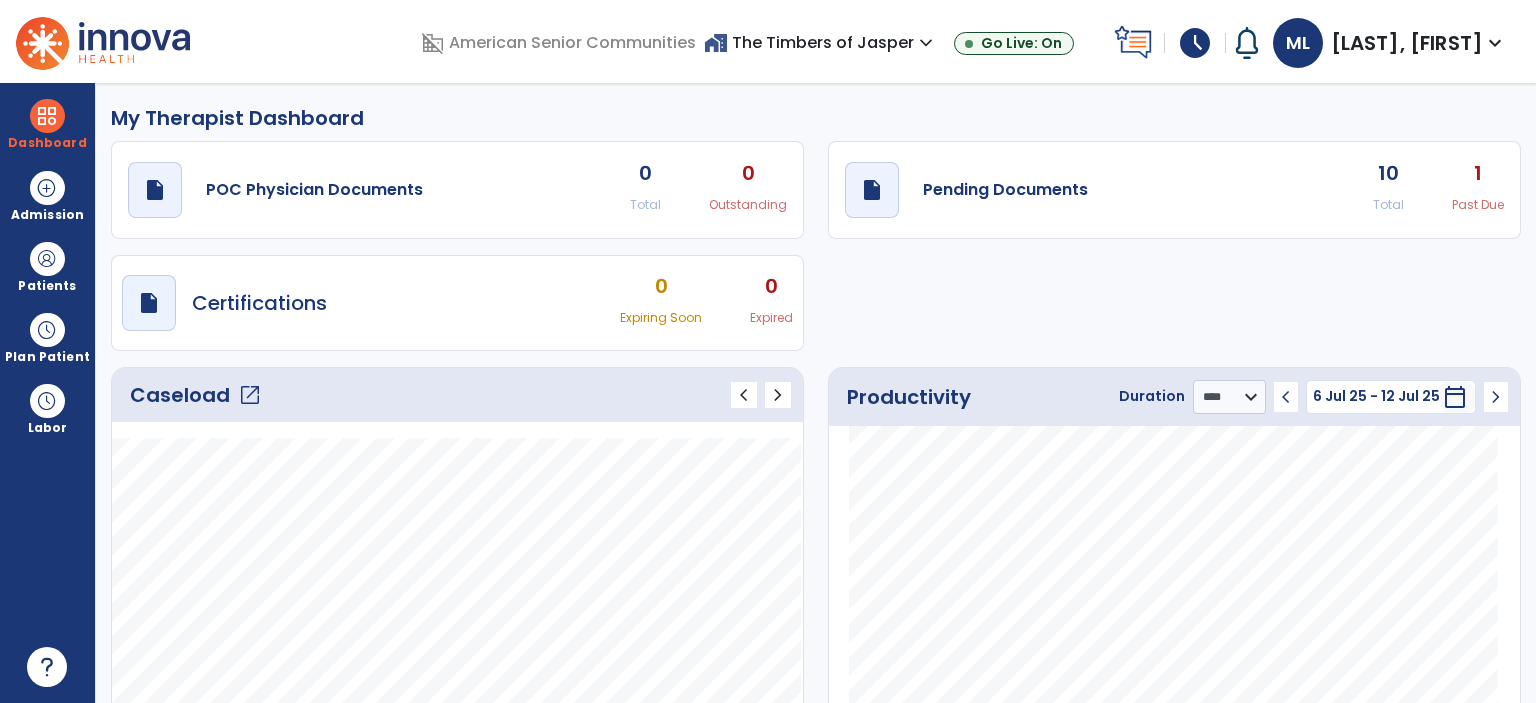 drag, startPoint x: 1452, startPoint y: 37, endPoint x: 1424, endPoint y: 117, distance: 84.758484 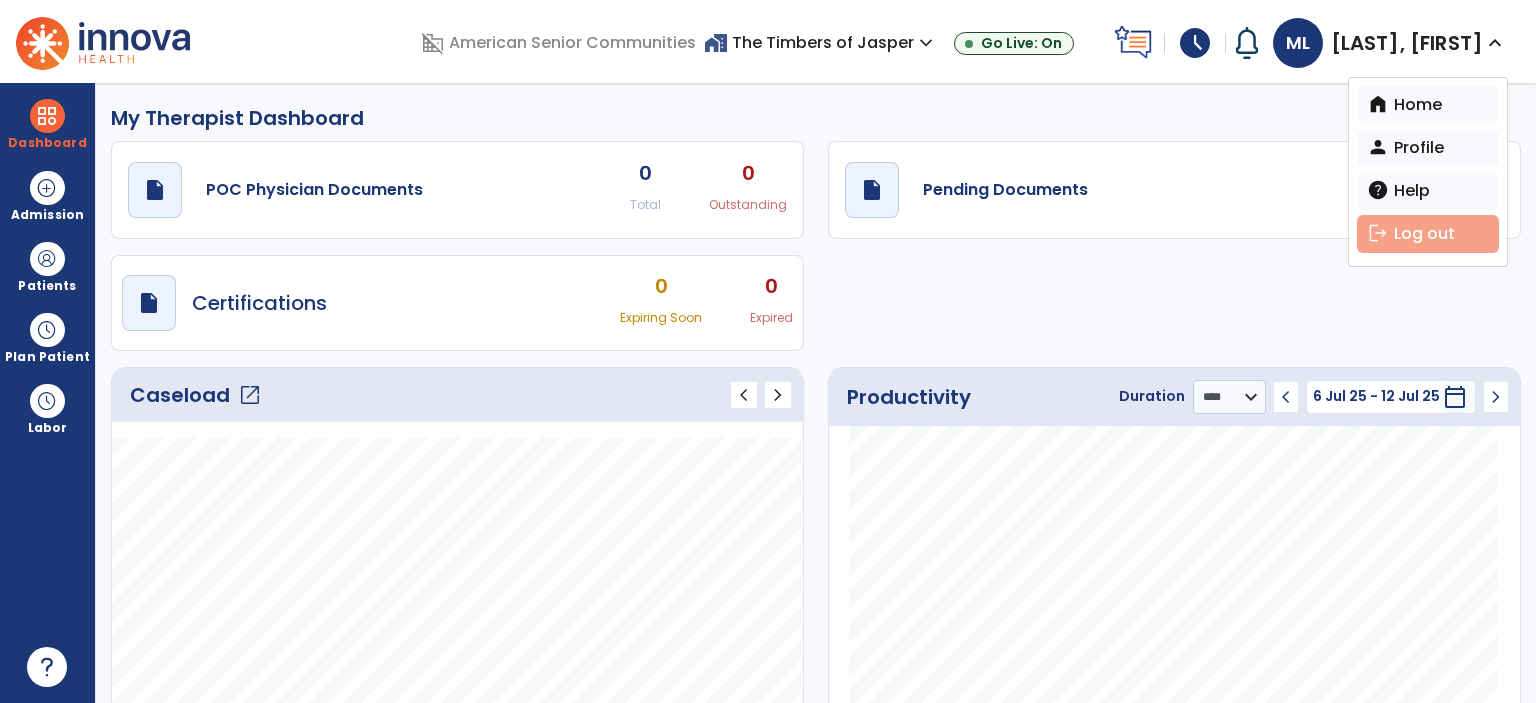 click on "logout   Log out" at bounding box center [1428, 234] 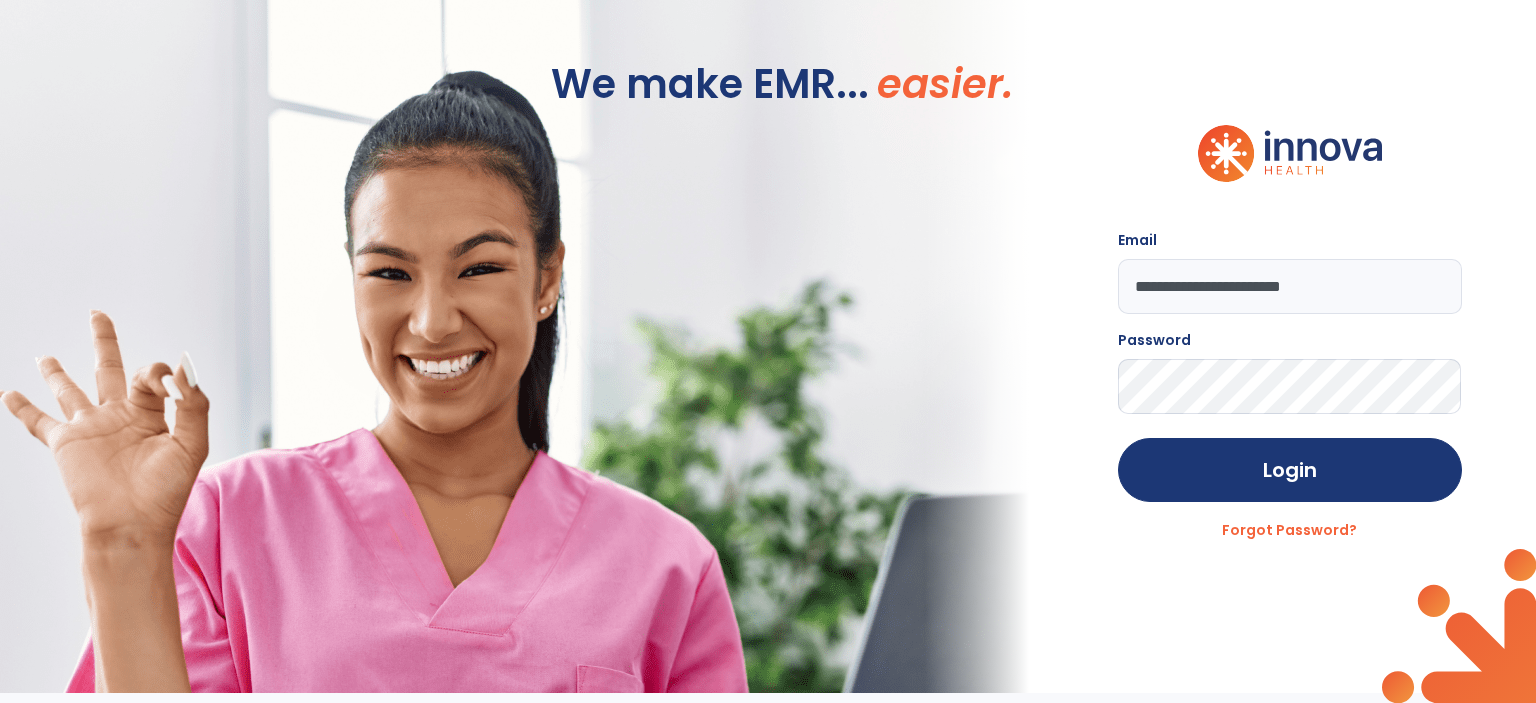click on "**********" 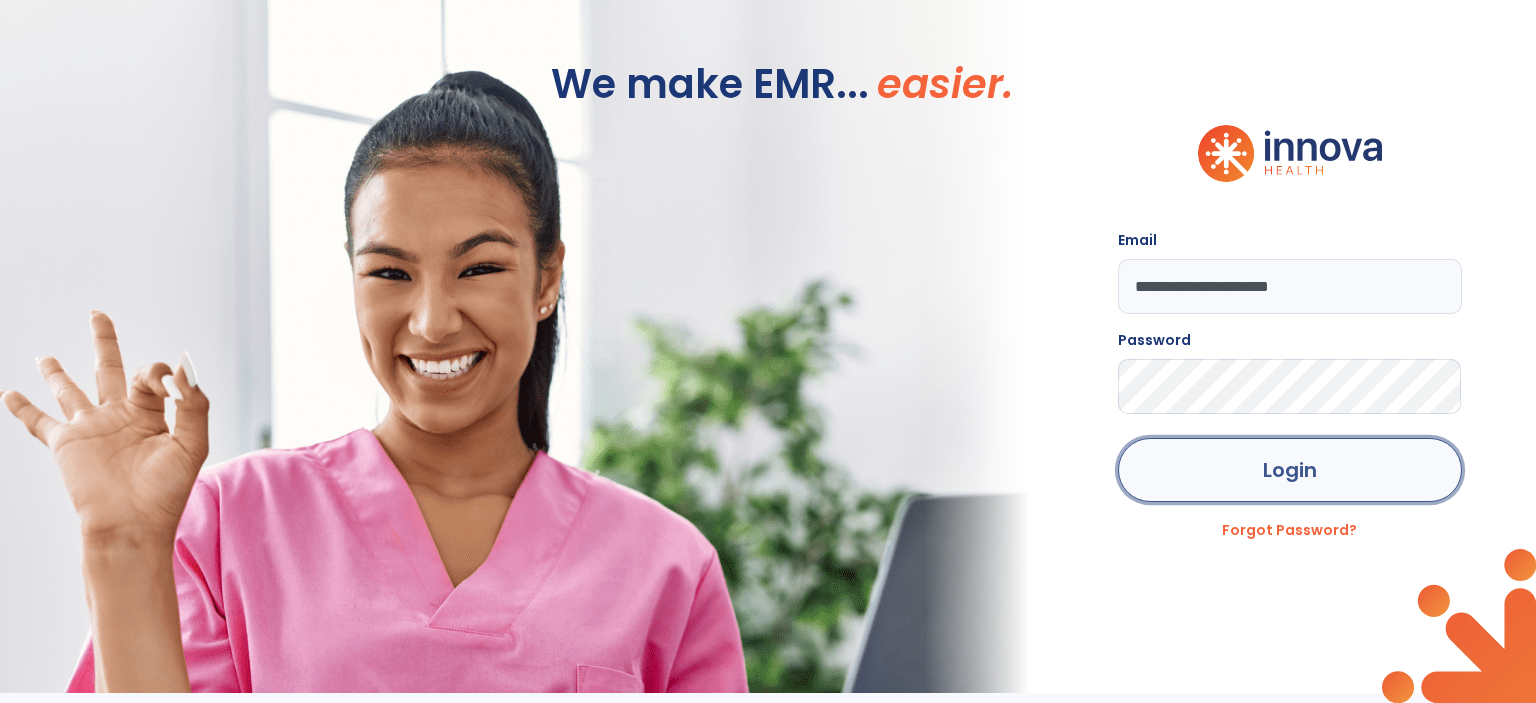 drag, startPoint x: 1244, startPoint y: 472, endPoint x: 1236, endPoint y: 459, distance: 15.264338 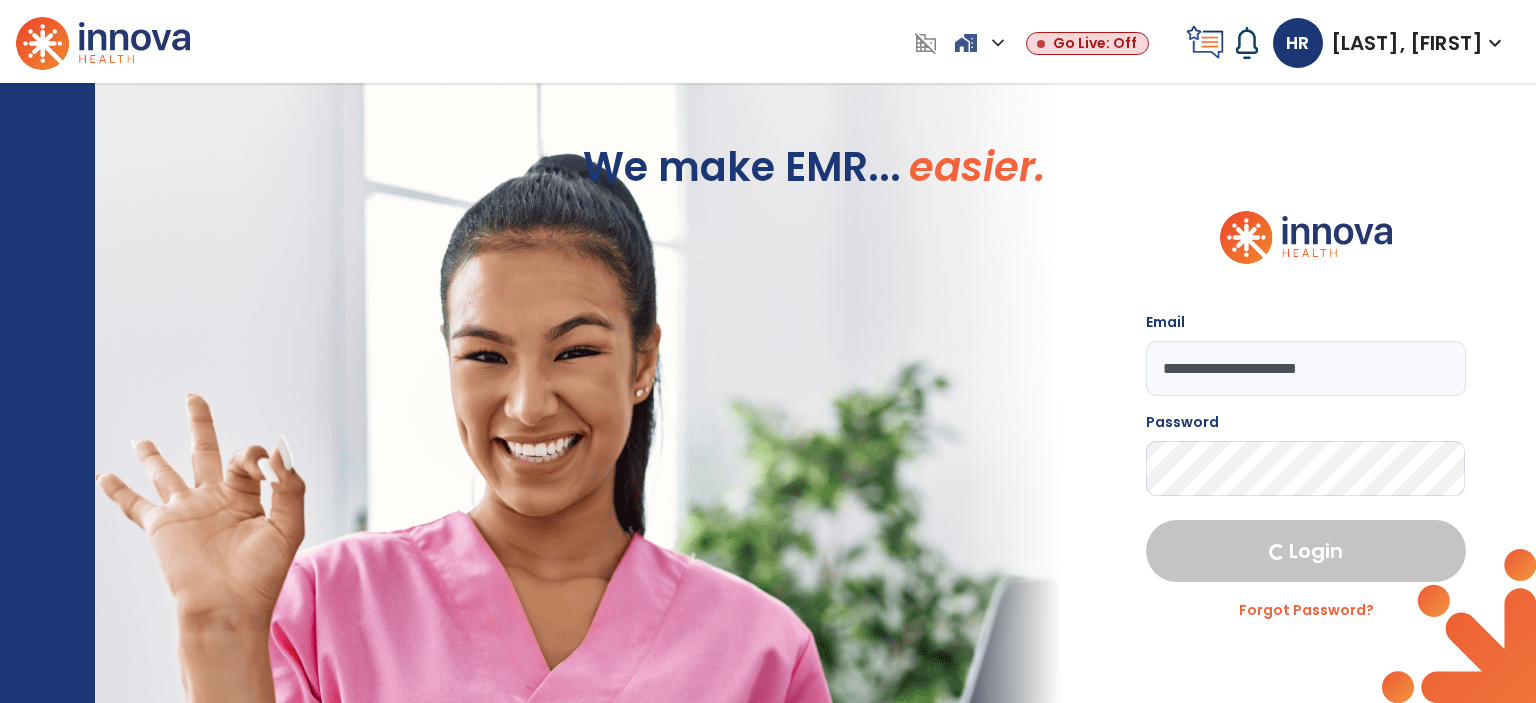 select on "****" 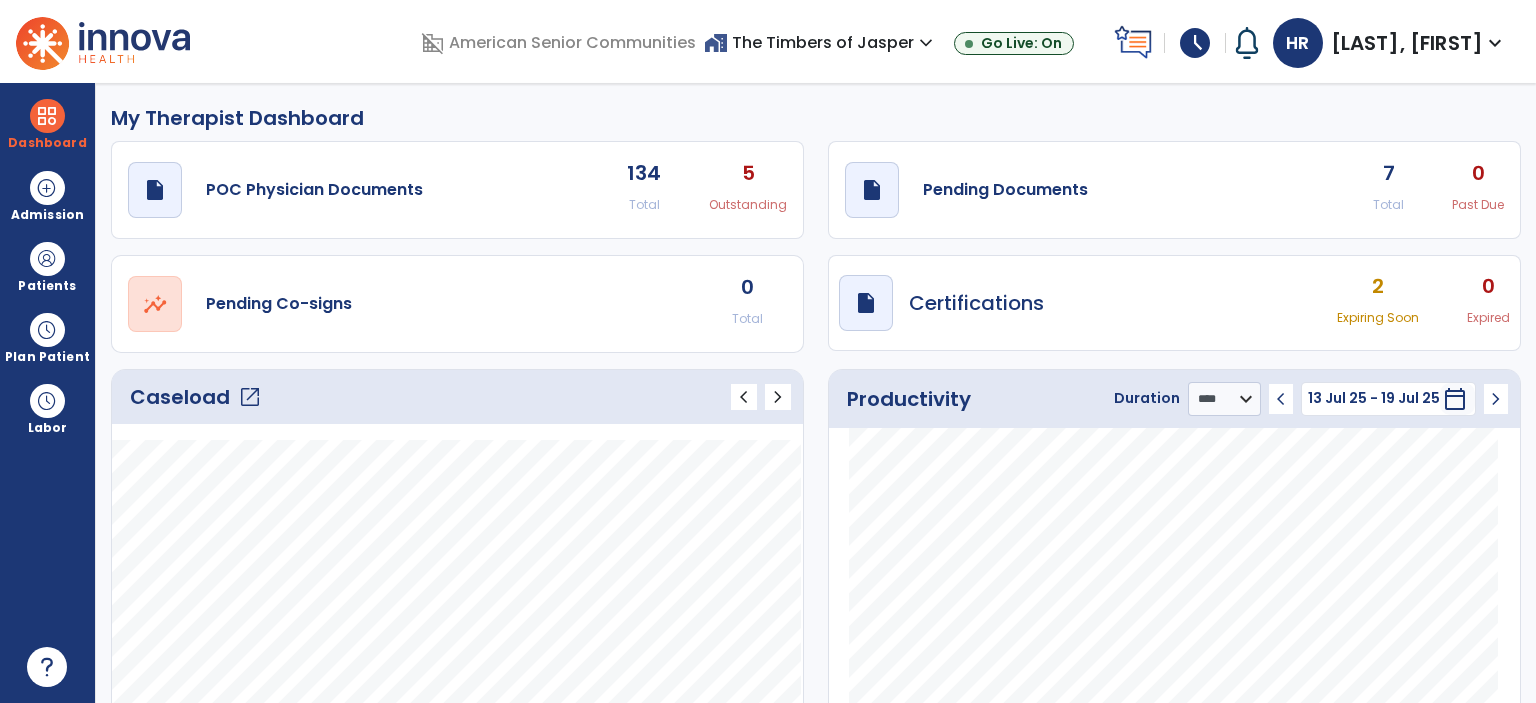 click on "open_in_new" 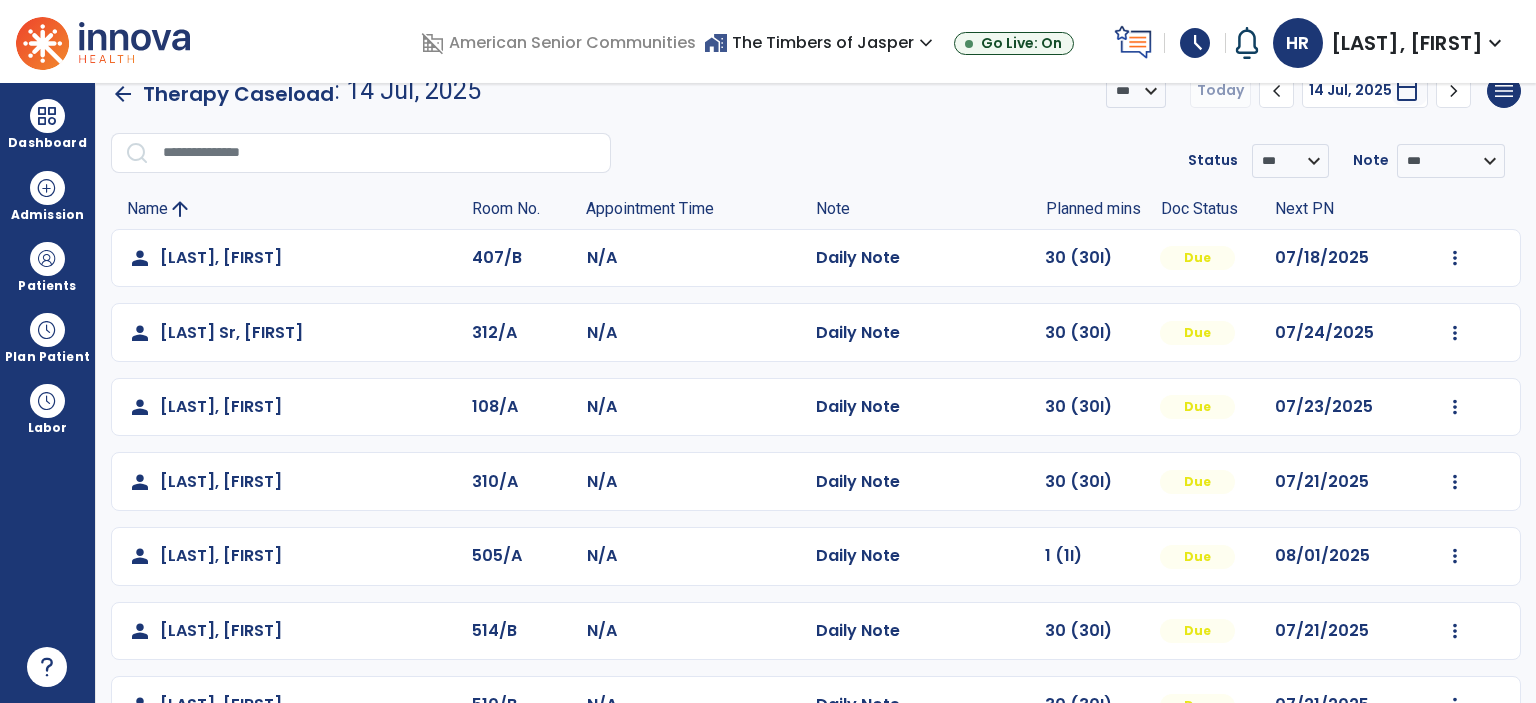 scroll, scrollTop: 0, scrollLeft: 0, axis: both 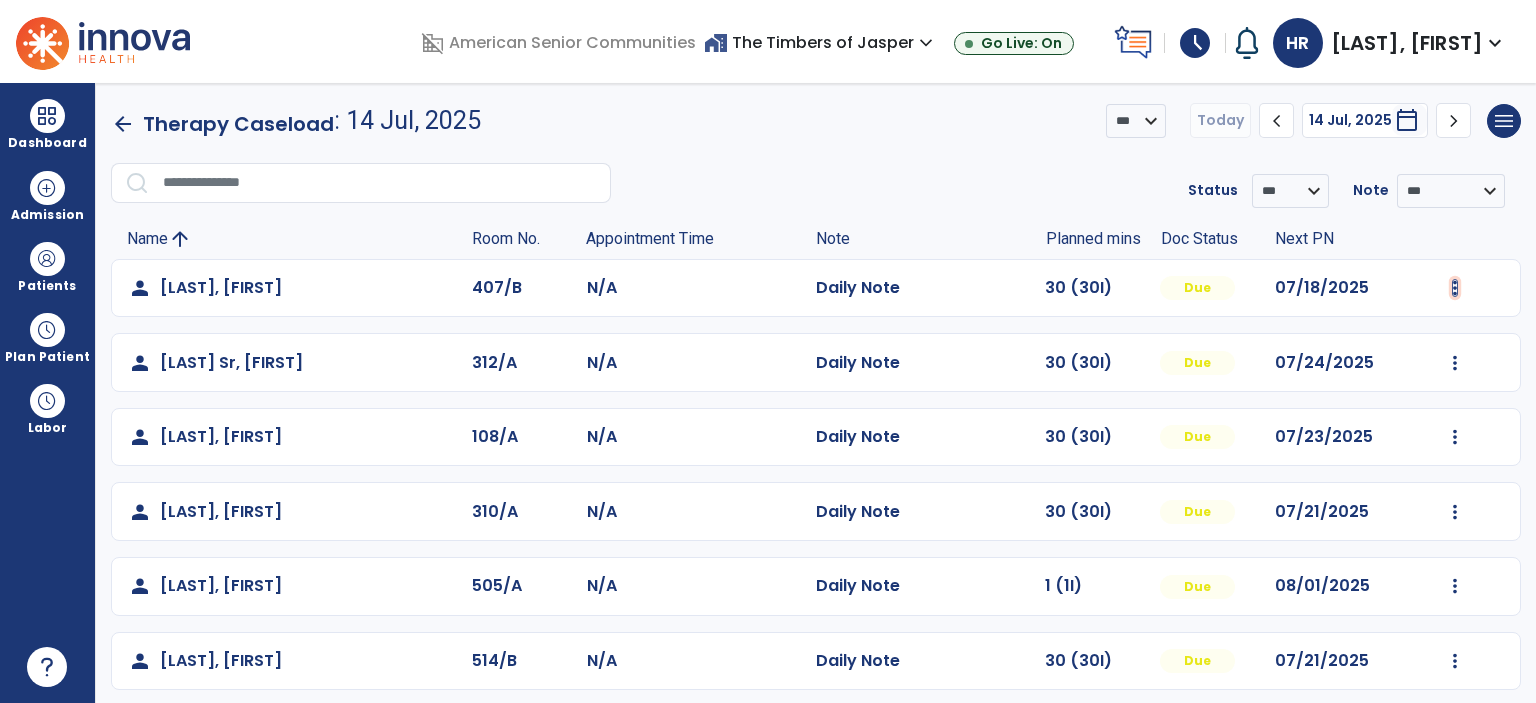 click at bounding box center [1455, 288] 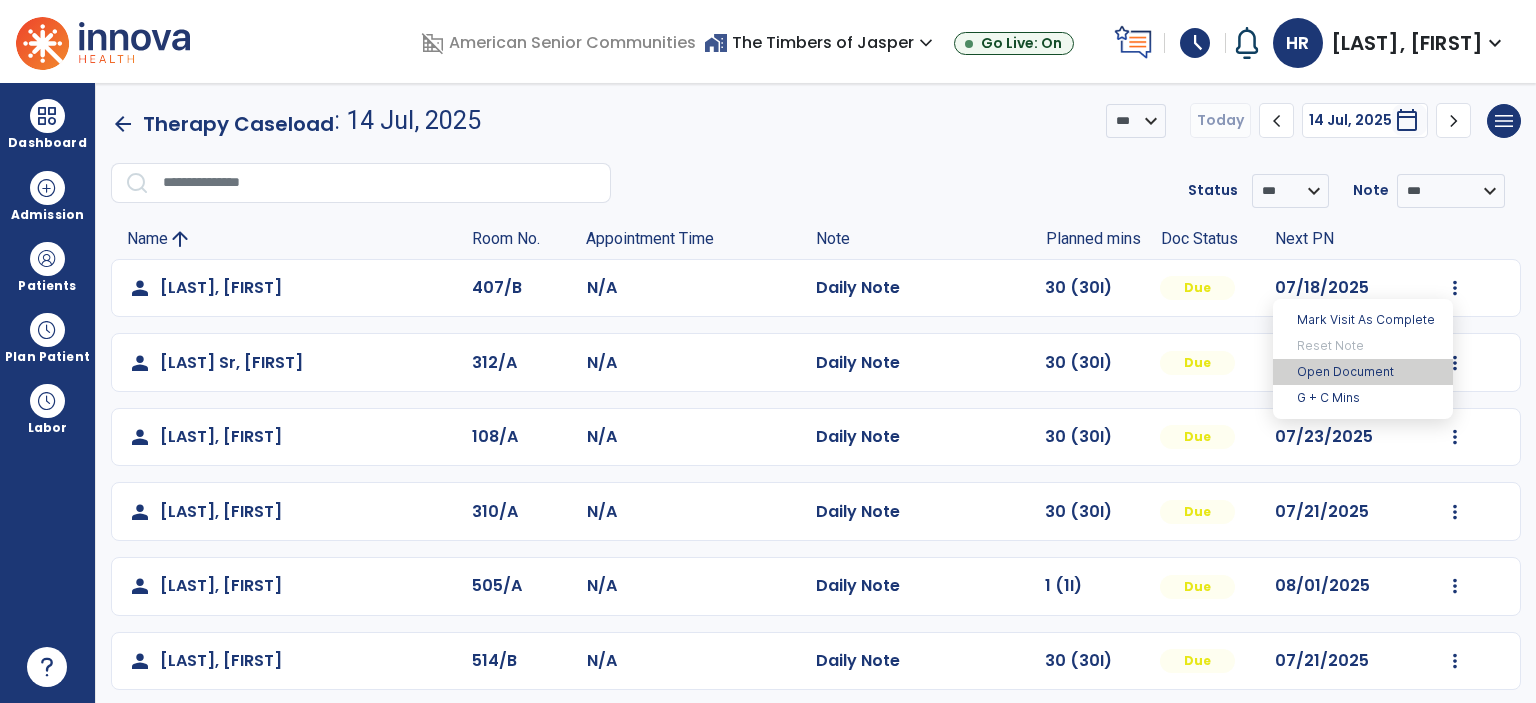 click on "Open Document" at bounding box center (1363, 372) 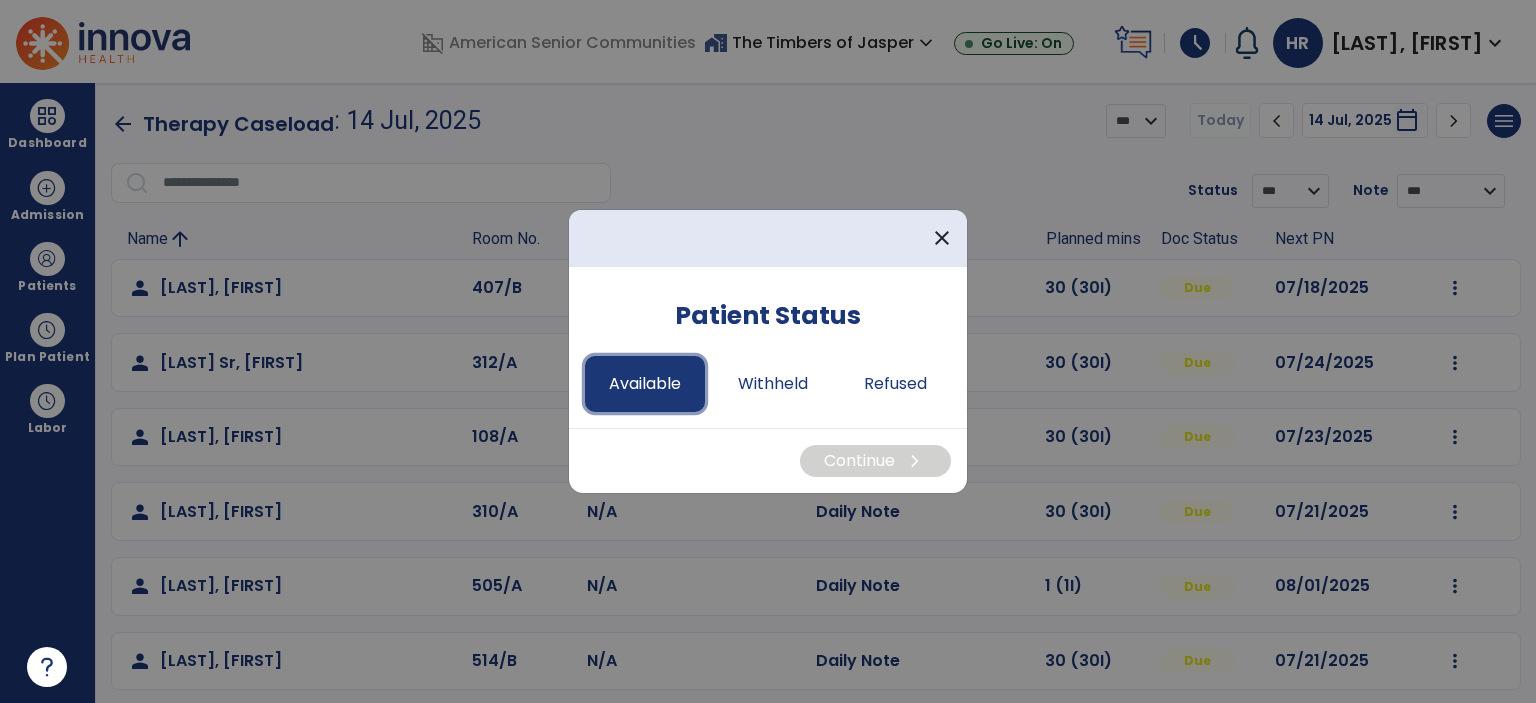 click on "Available" at bounding box center (645, 384) 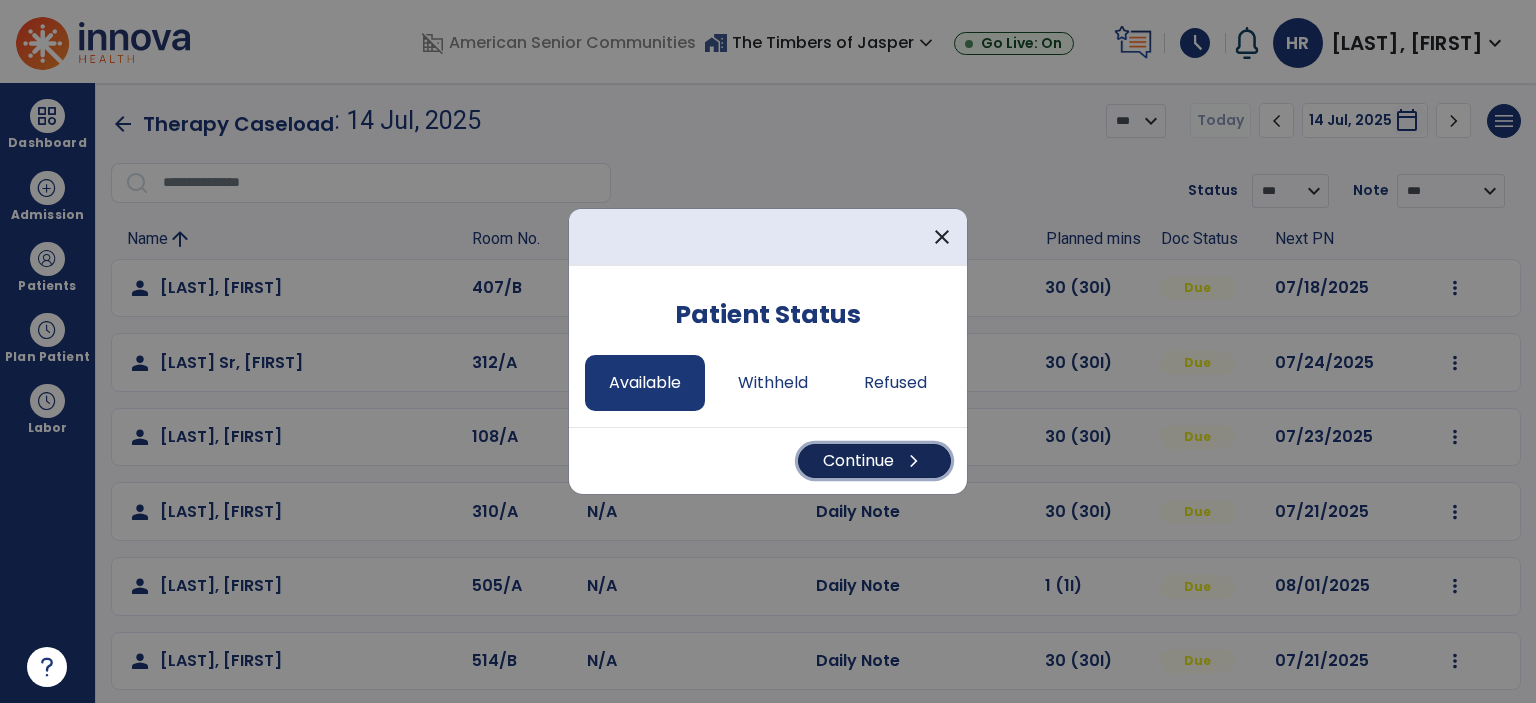 click on "Continue   chevron_right" at bounding box center (874, 461) 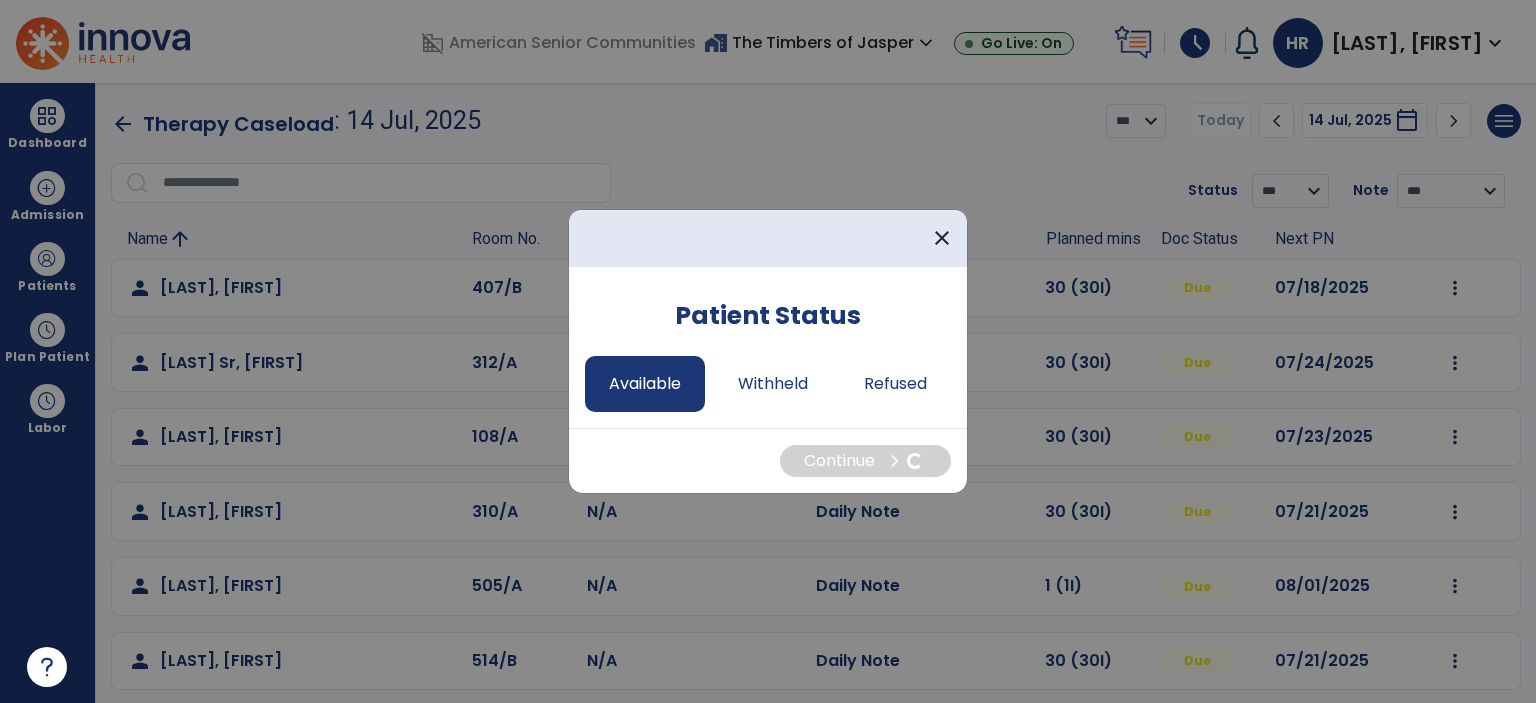 select on "*" 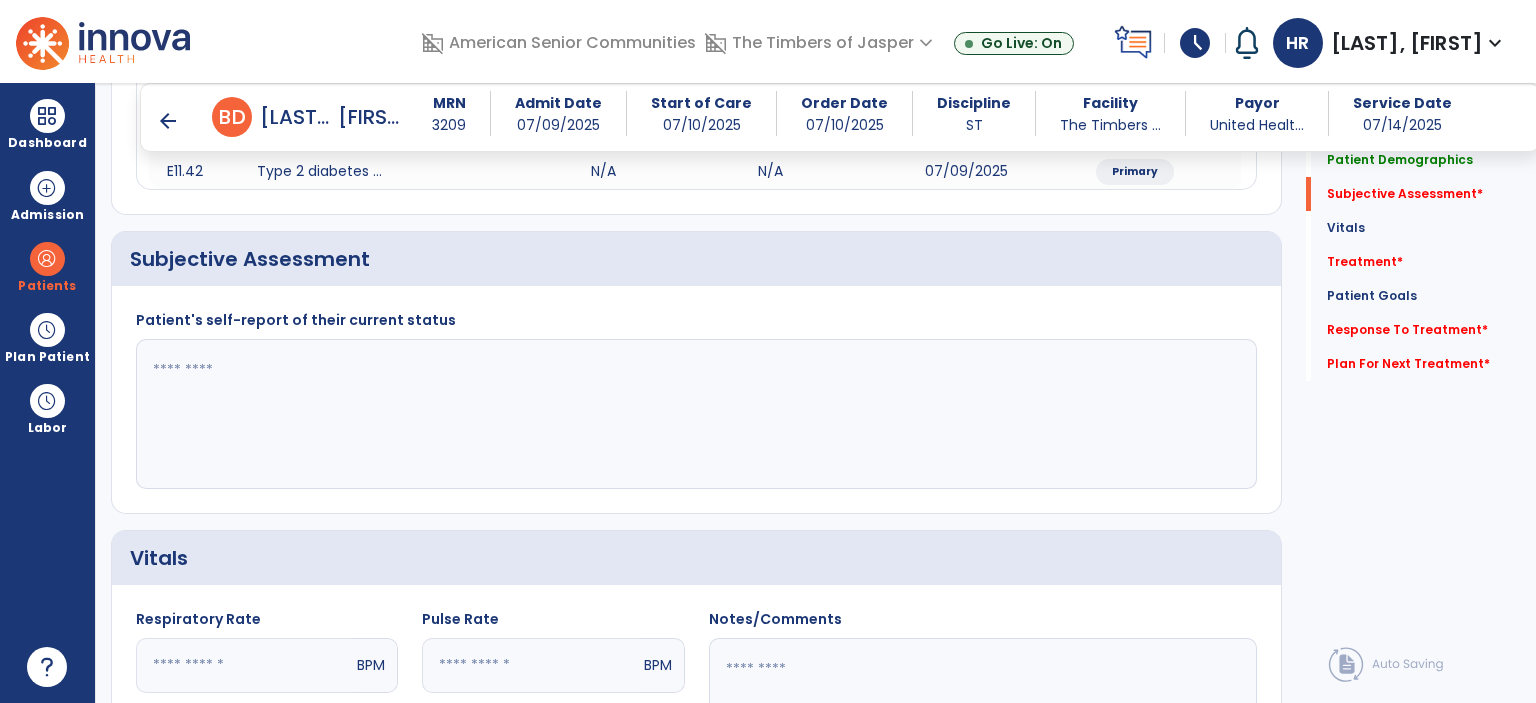 scroll, scrollTop: 300, scrollLeft: 0, axis: vertical 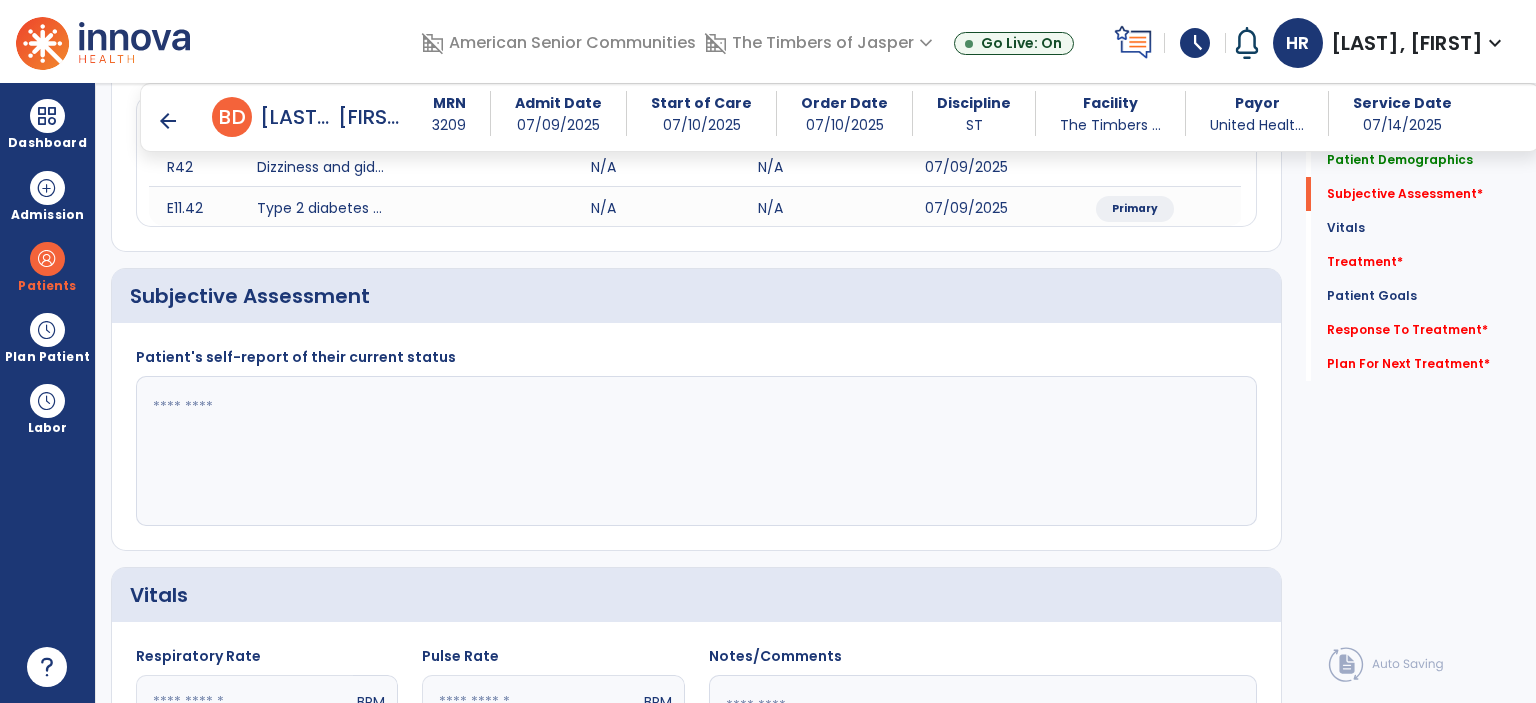 click 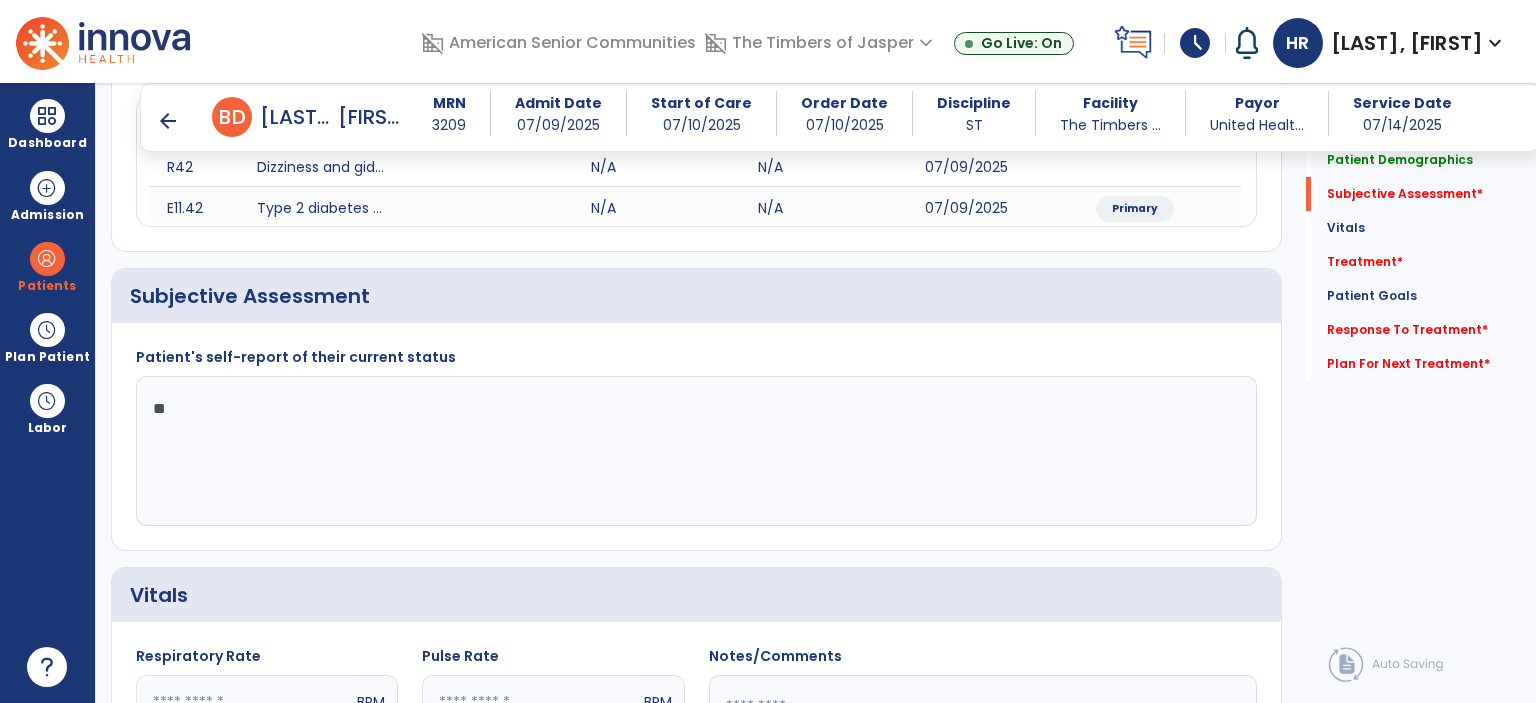 type on "*" 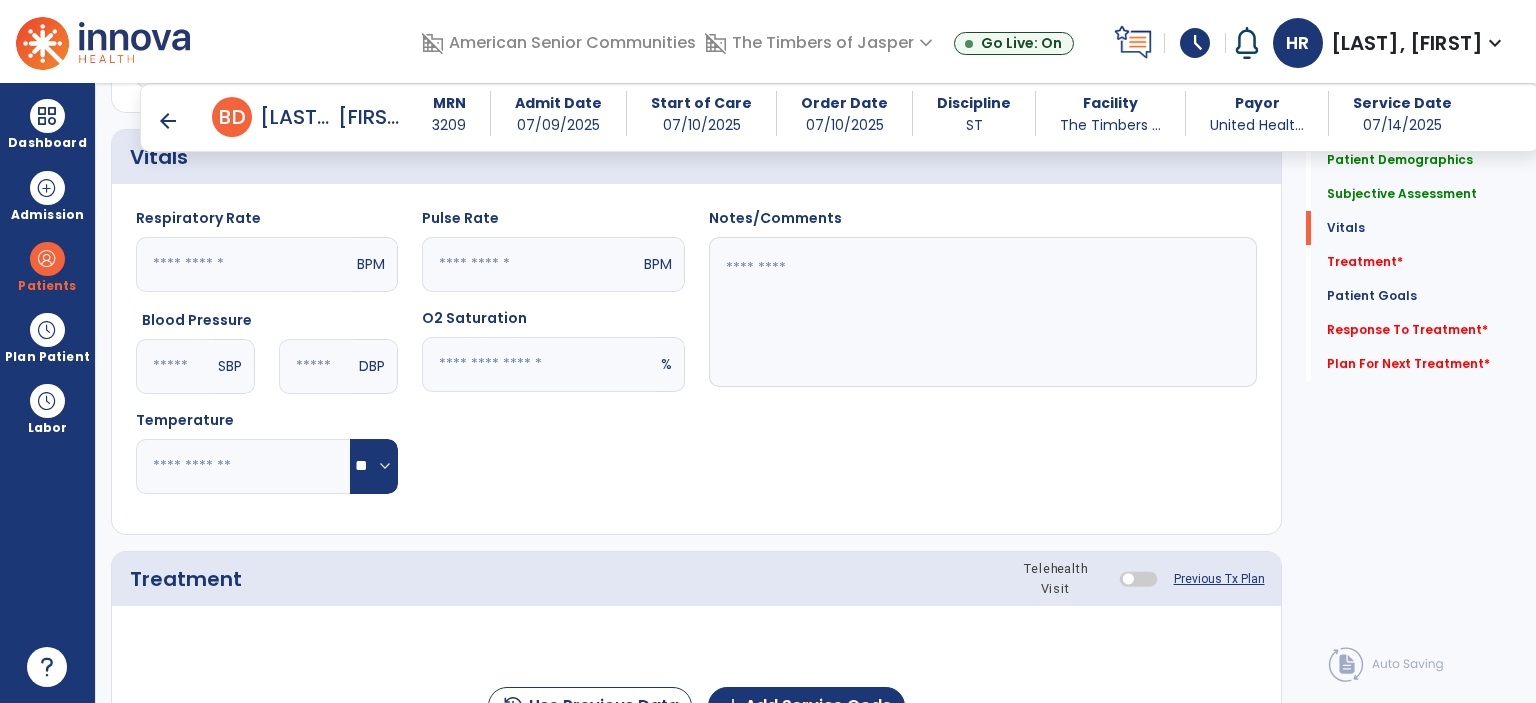 scroll, scrollTop: 800, scrollLeft: 0, axis: vertical 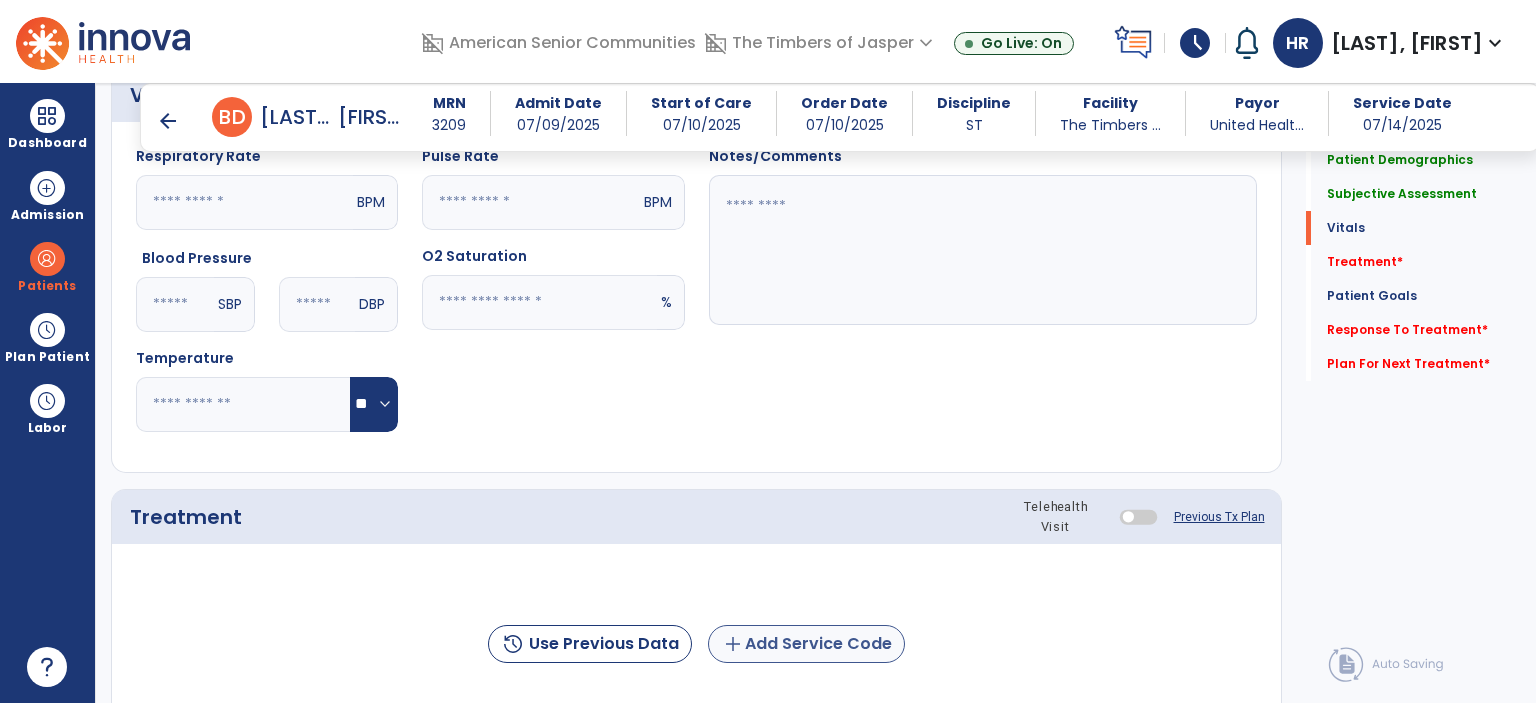 type on "**********" 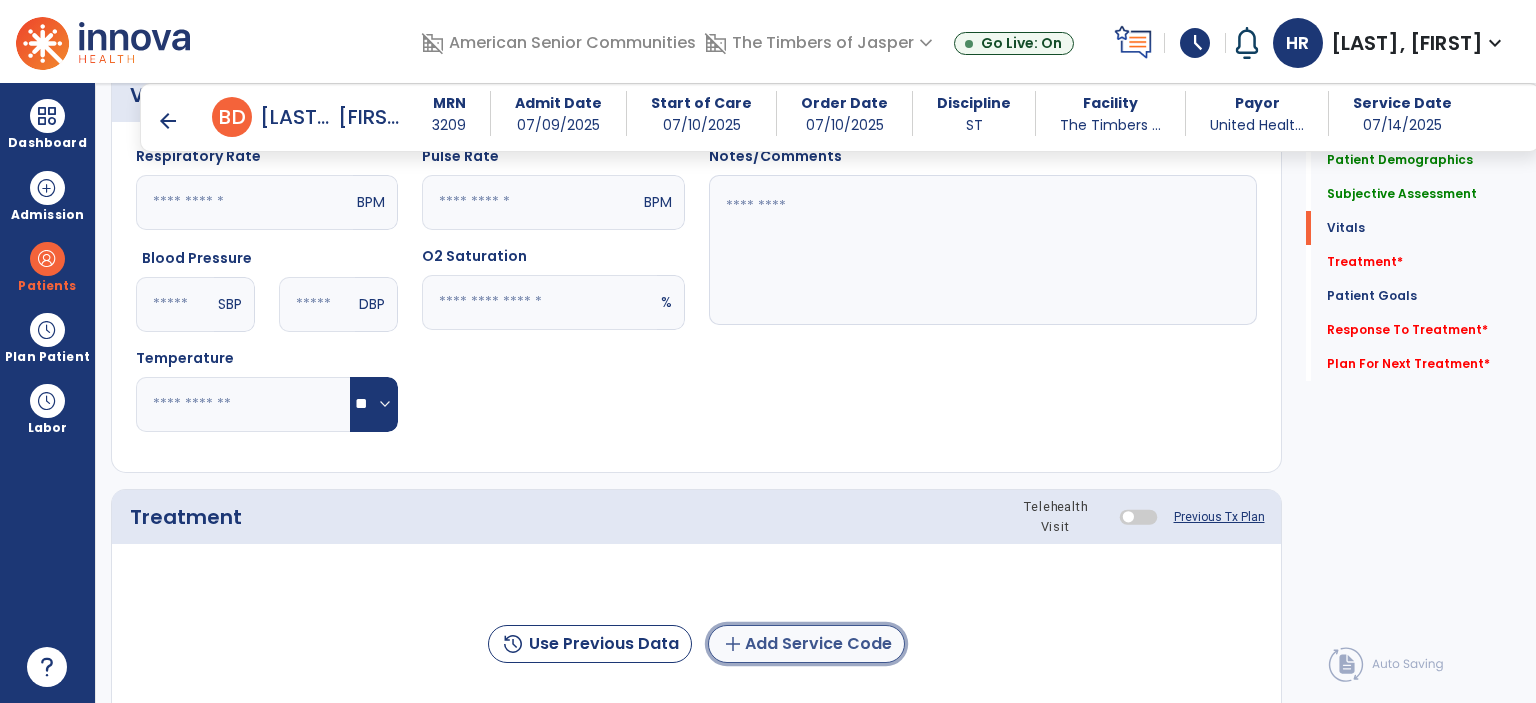 click on "add  Add Service Code" 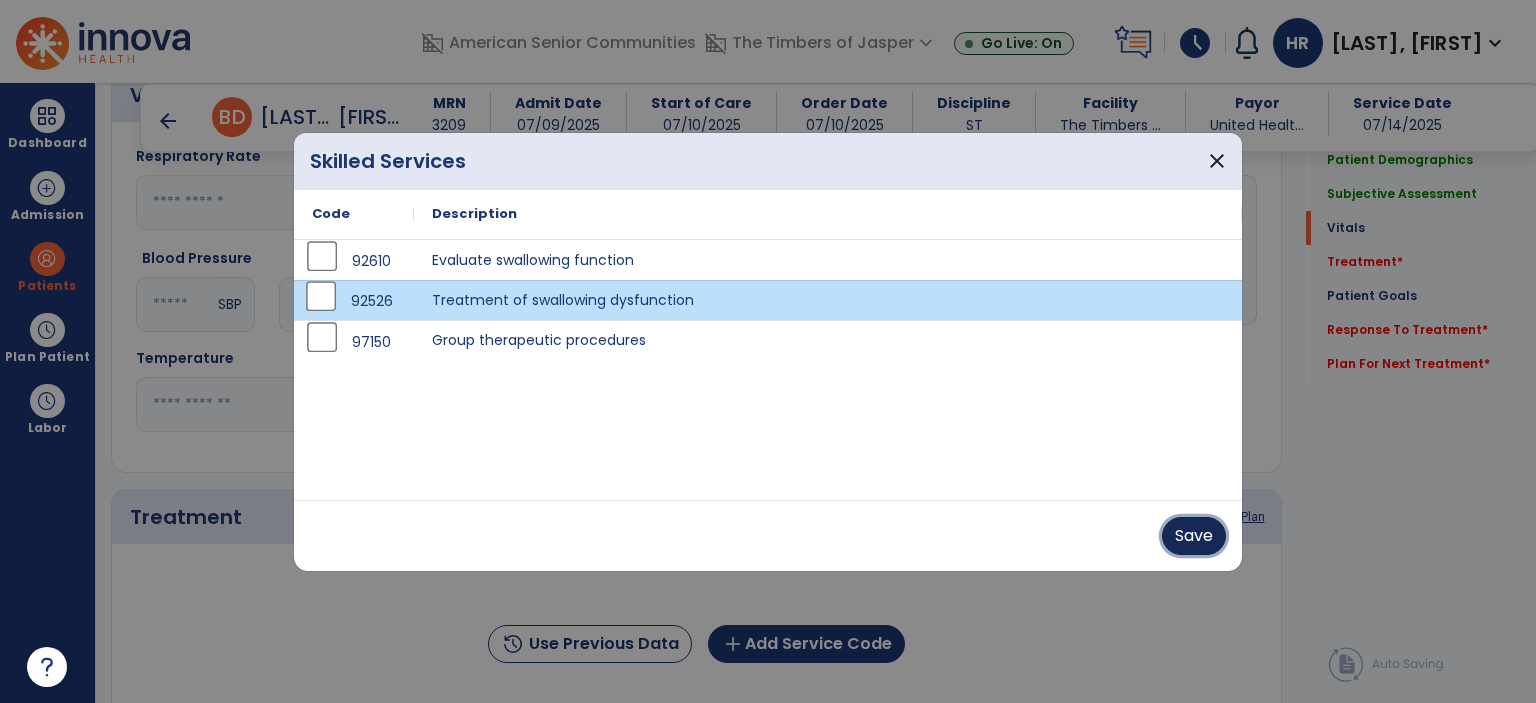 click on "Save" at bounding box center (1194, 536) 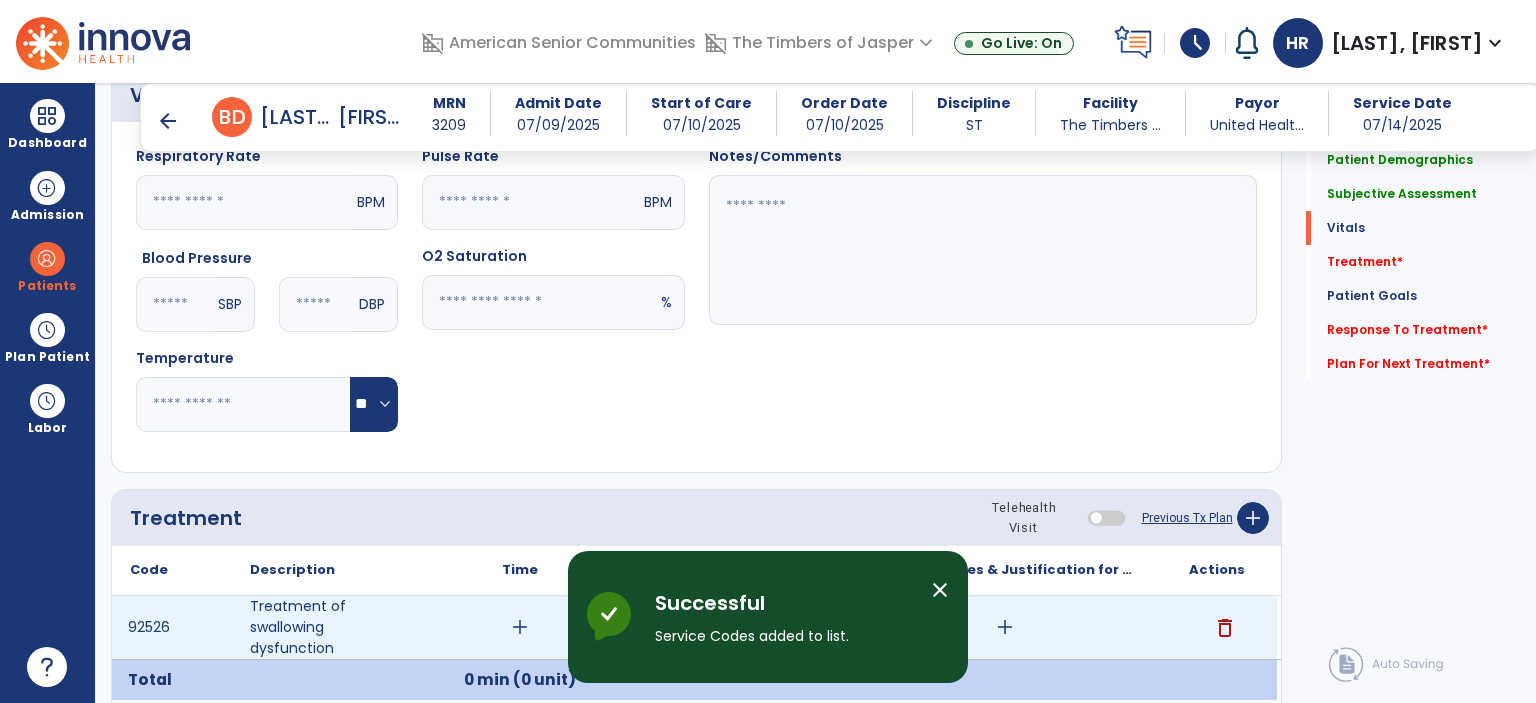 click on "add" at bounding box center (520, 627) 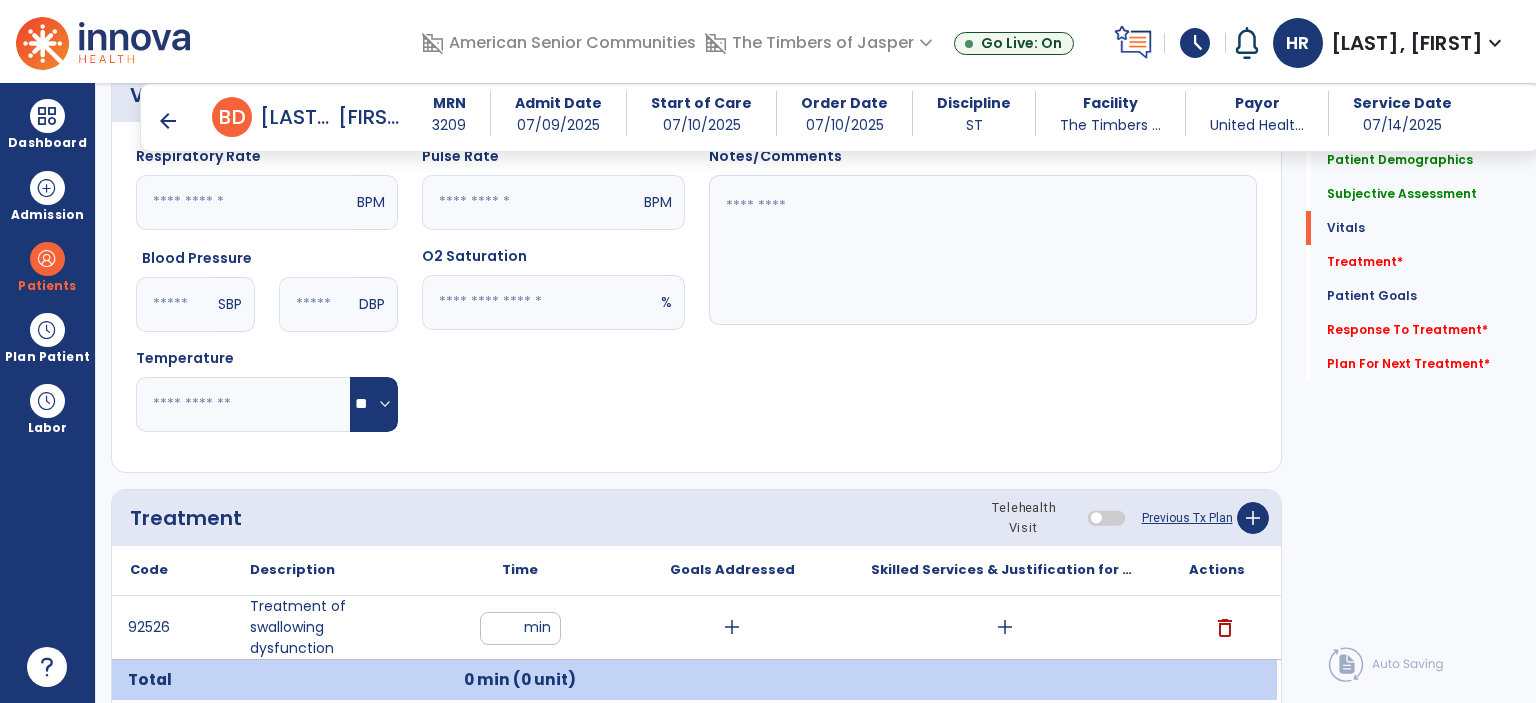 type on "**" 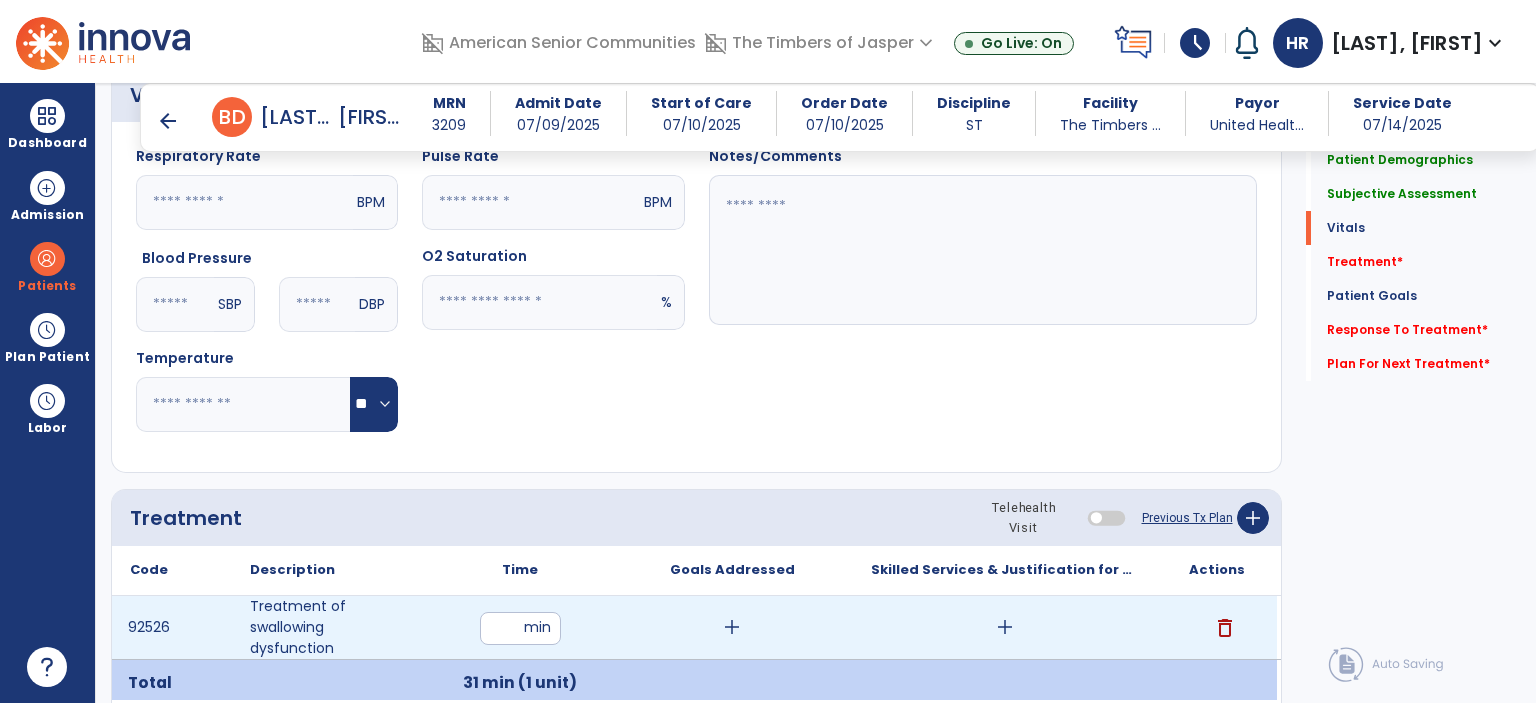 click on "add" at bounding box center (1005, 627) 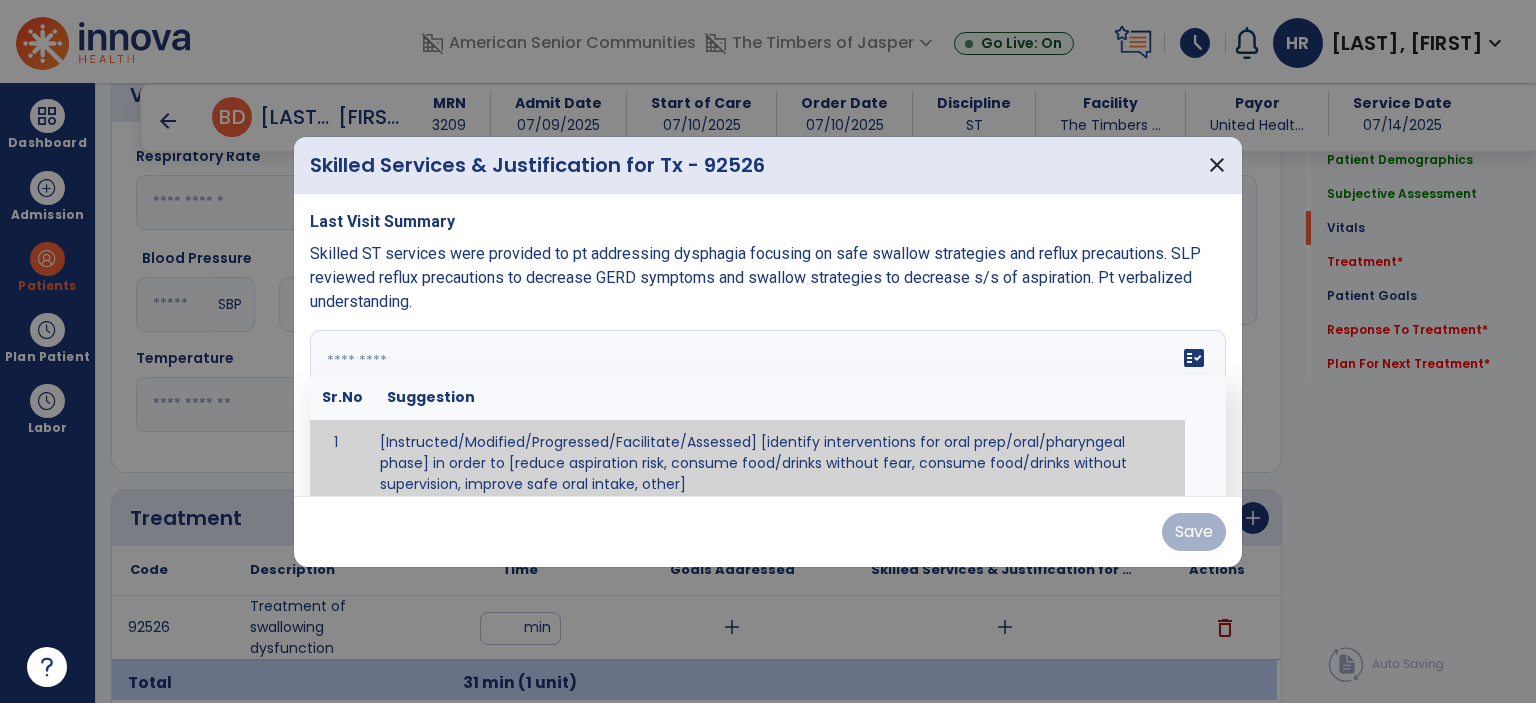 click at bounding box center (766, 405) 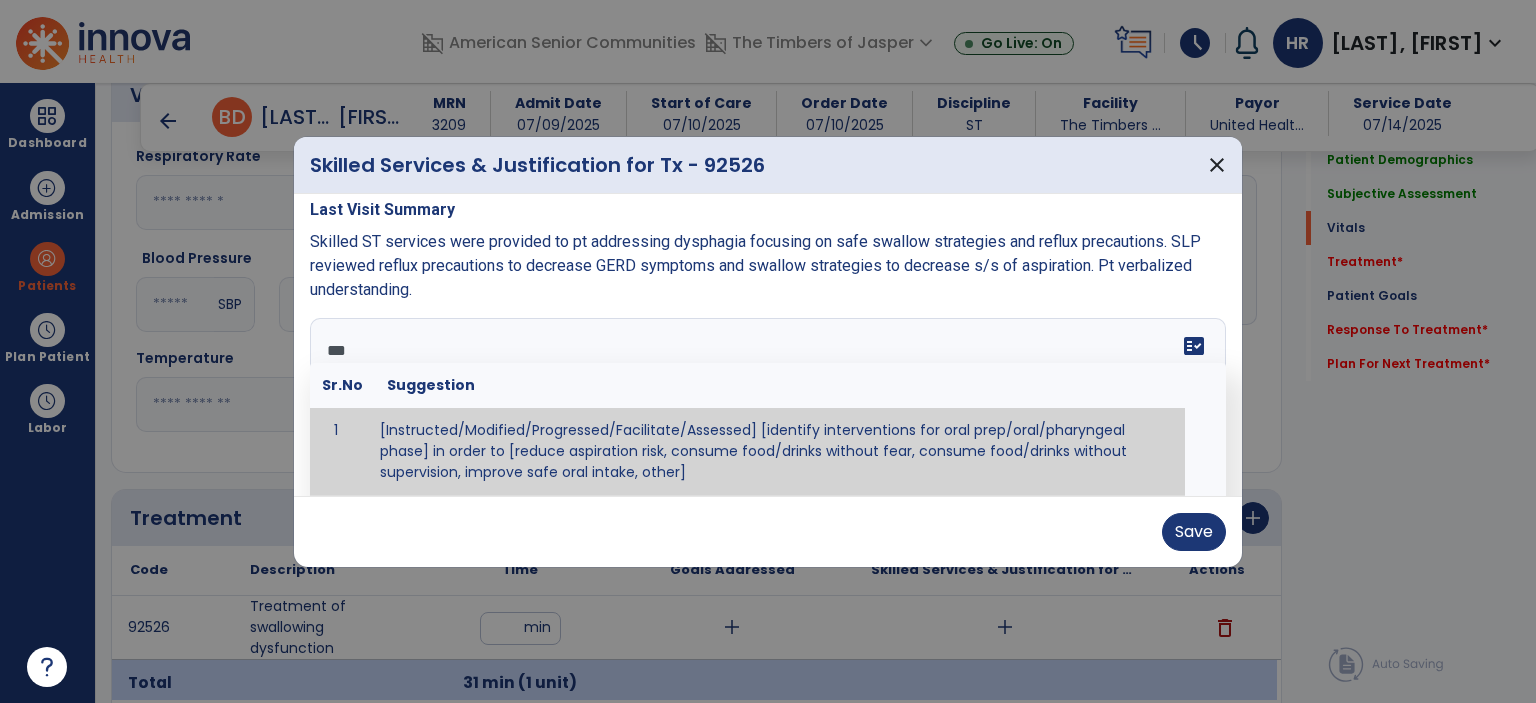scroll, scrollTop: 0, scrollLeft: 0, axis: both 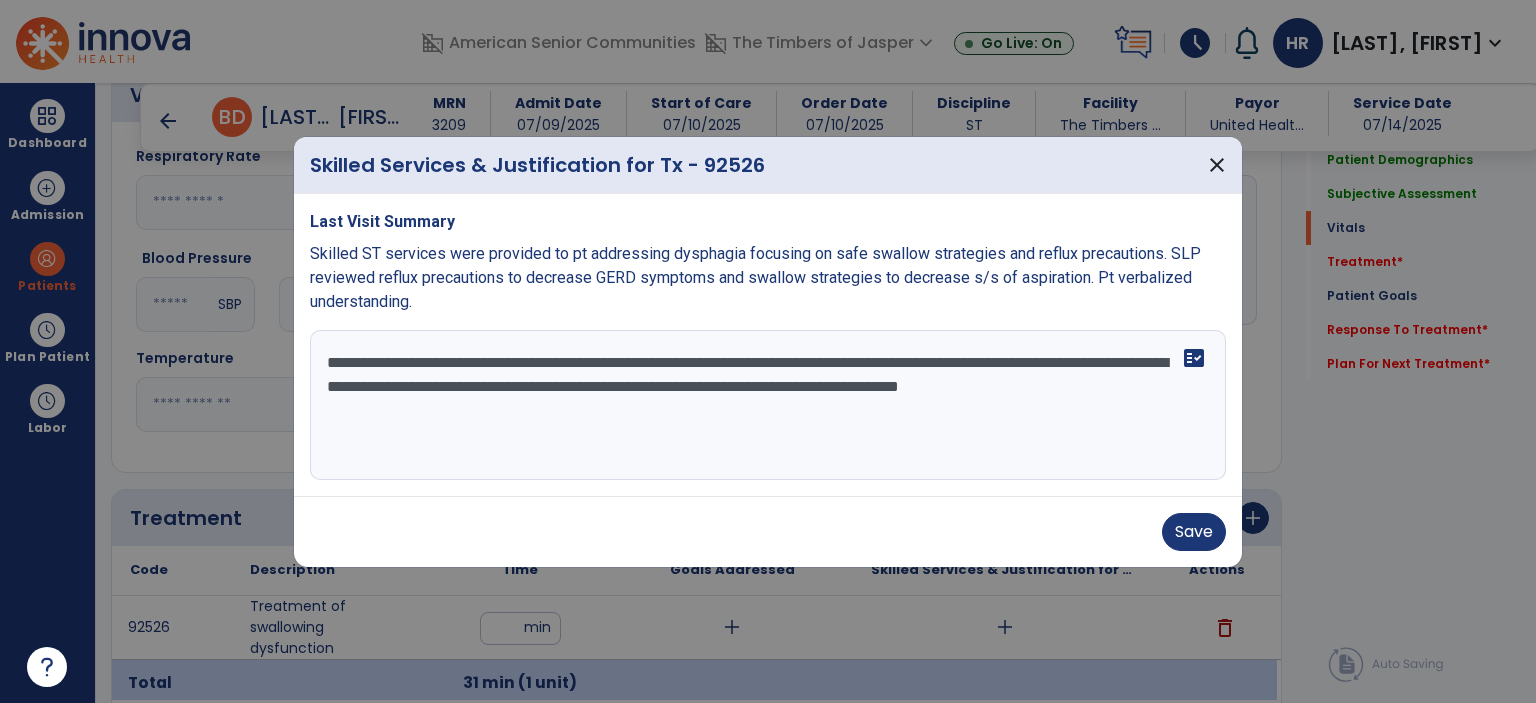 click on "**********" at bounding box center (768, 405) 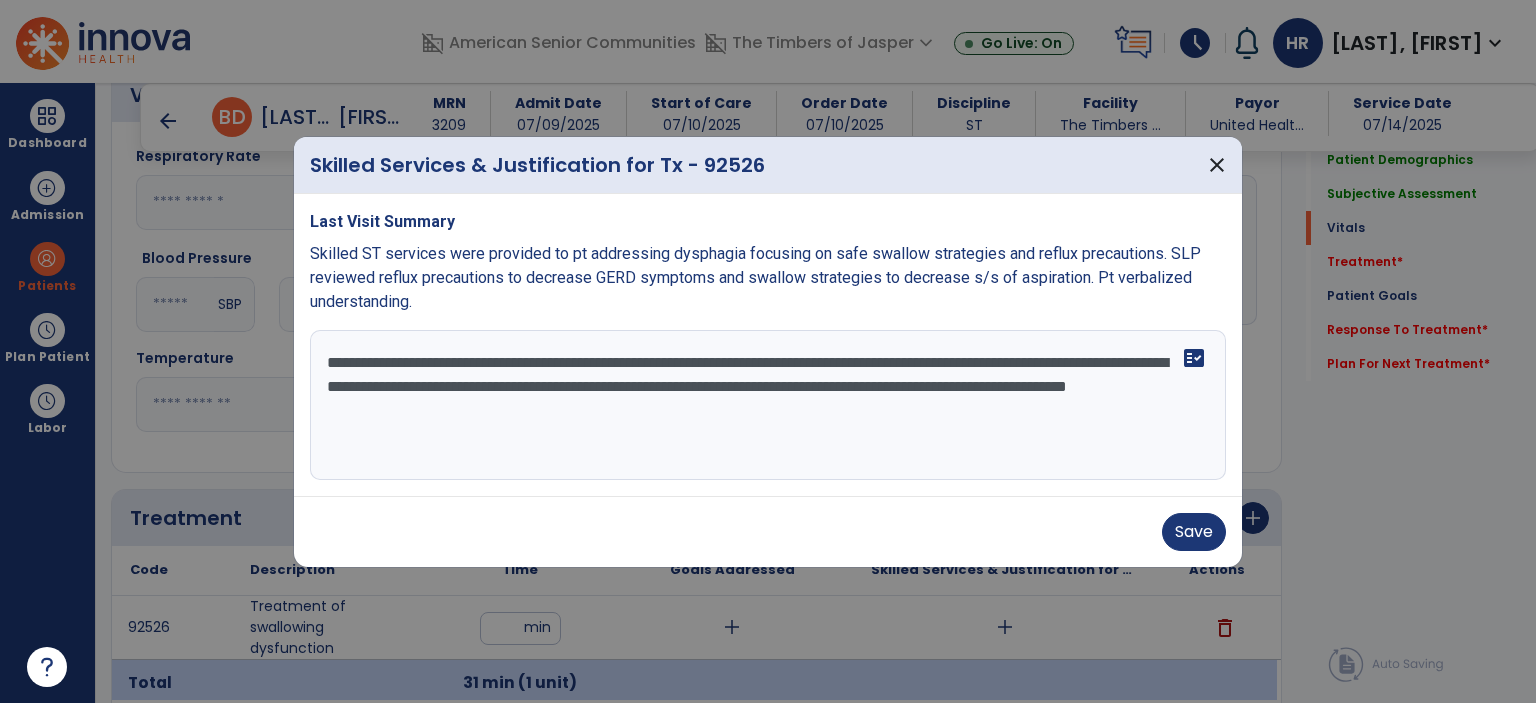 click on "**********" at bounding box center [768, 405] 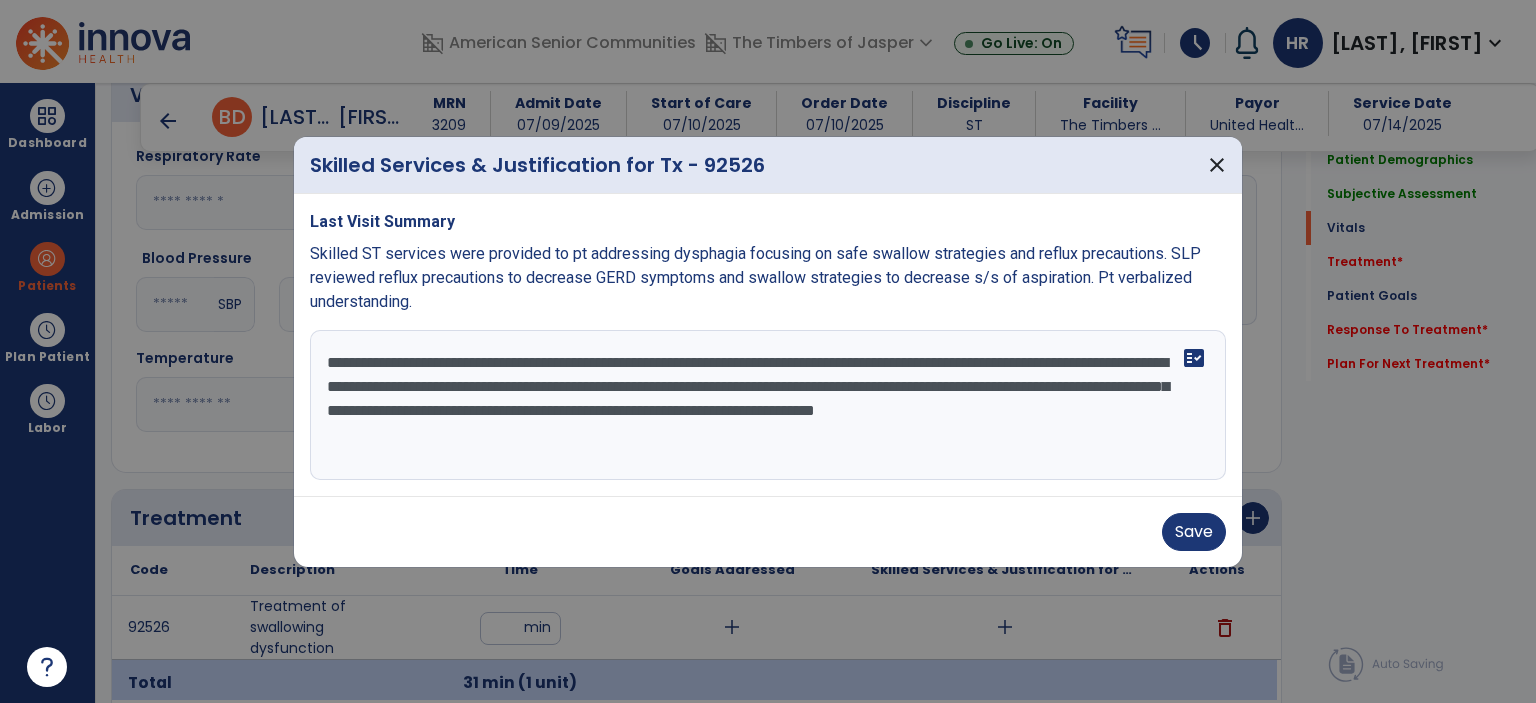 click on "**********" at bounding box center (768, 405) 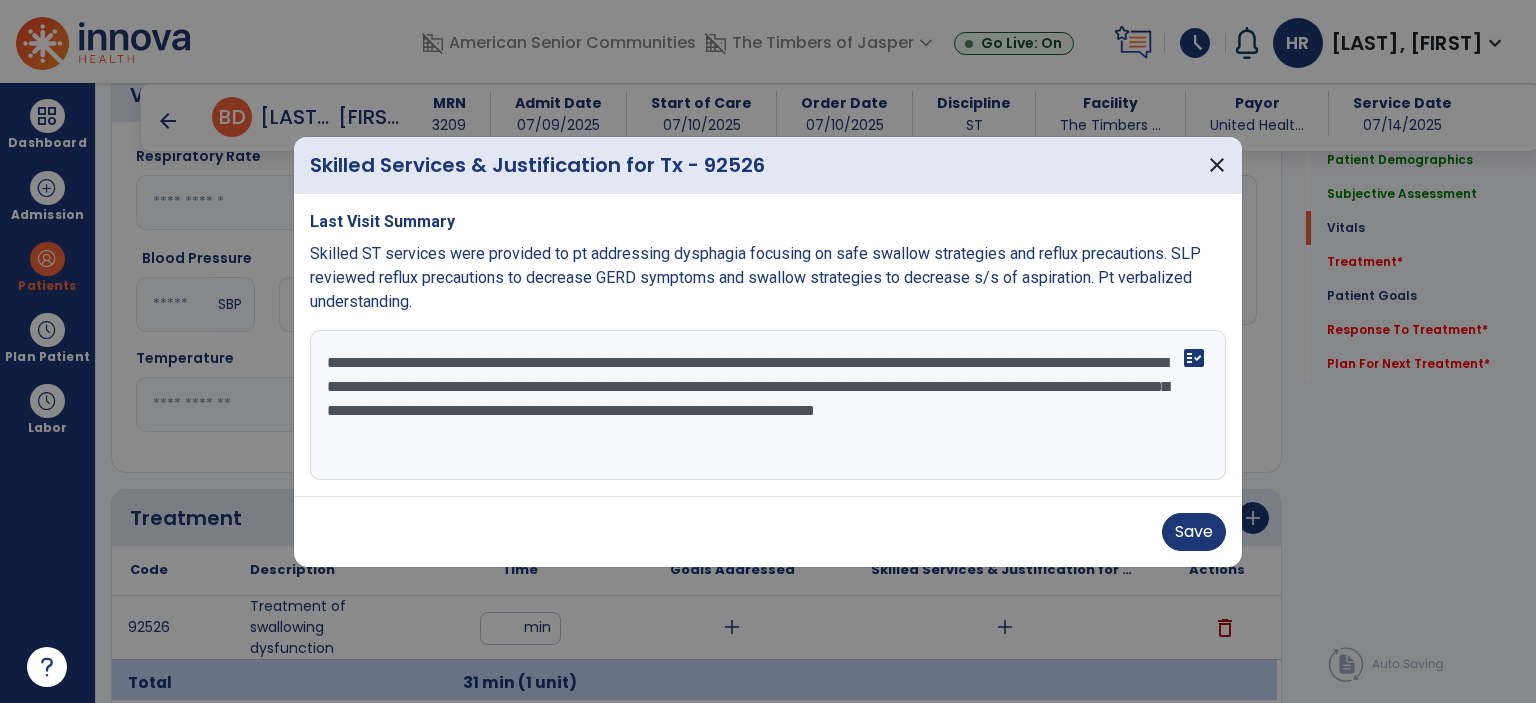 click on "**********" at bounding box center [768, 405] 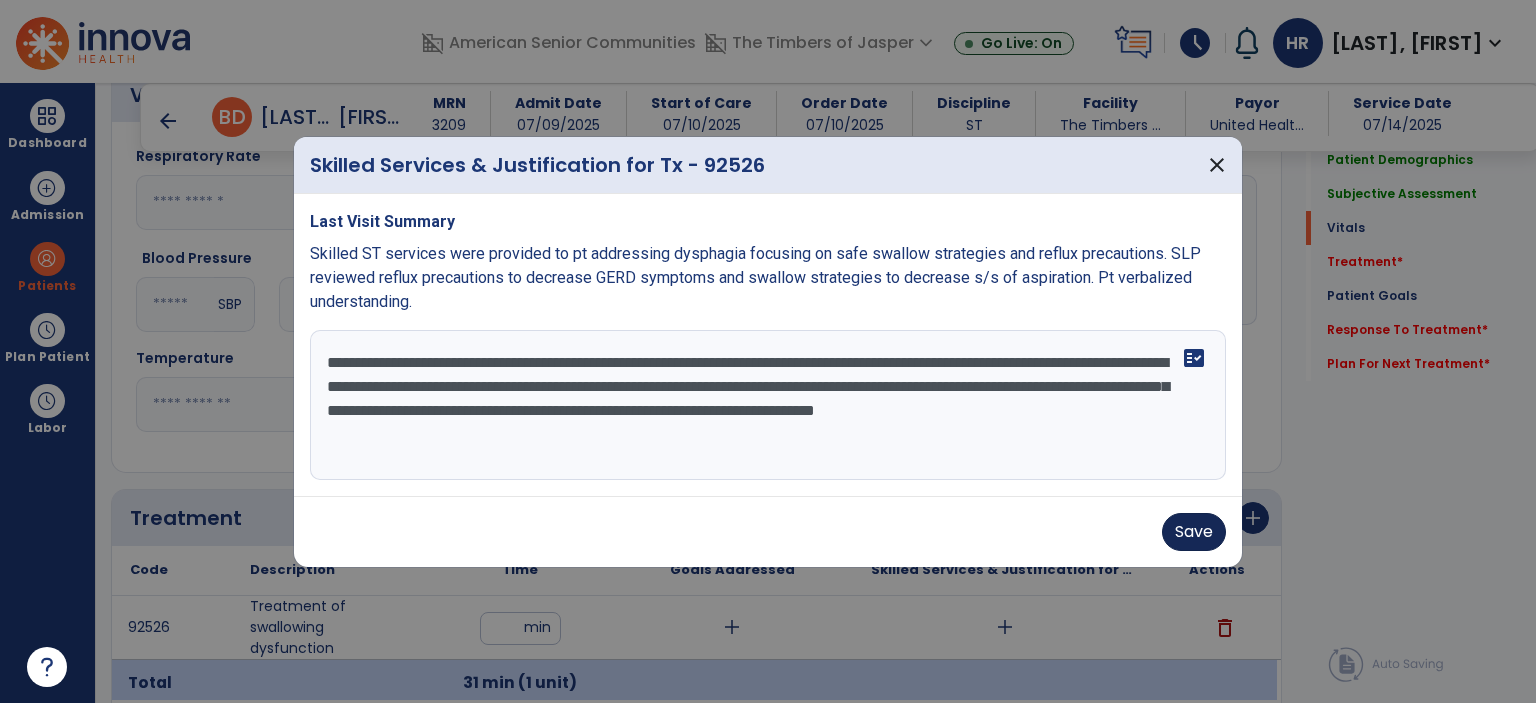 type on "**********" 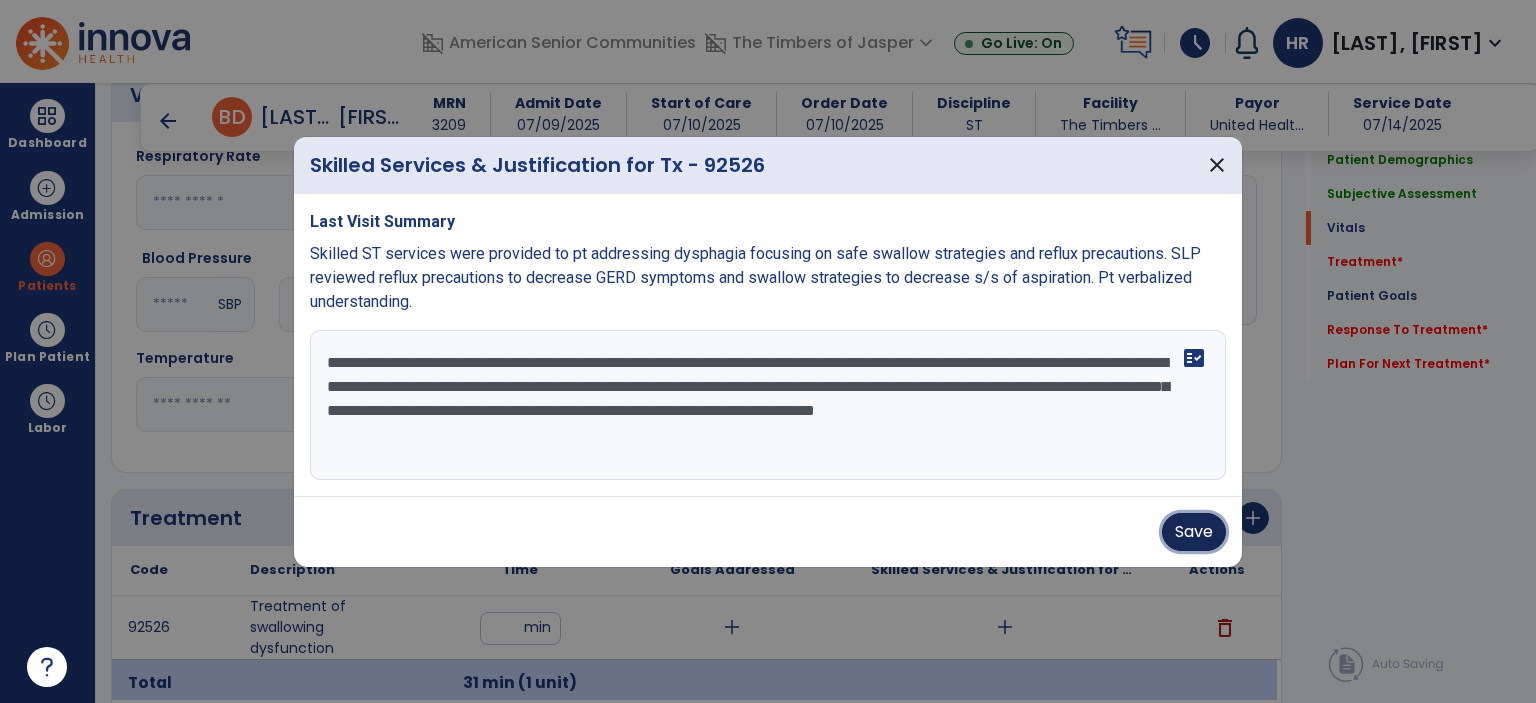 click on "Save" at bounding box center (1194, 532) 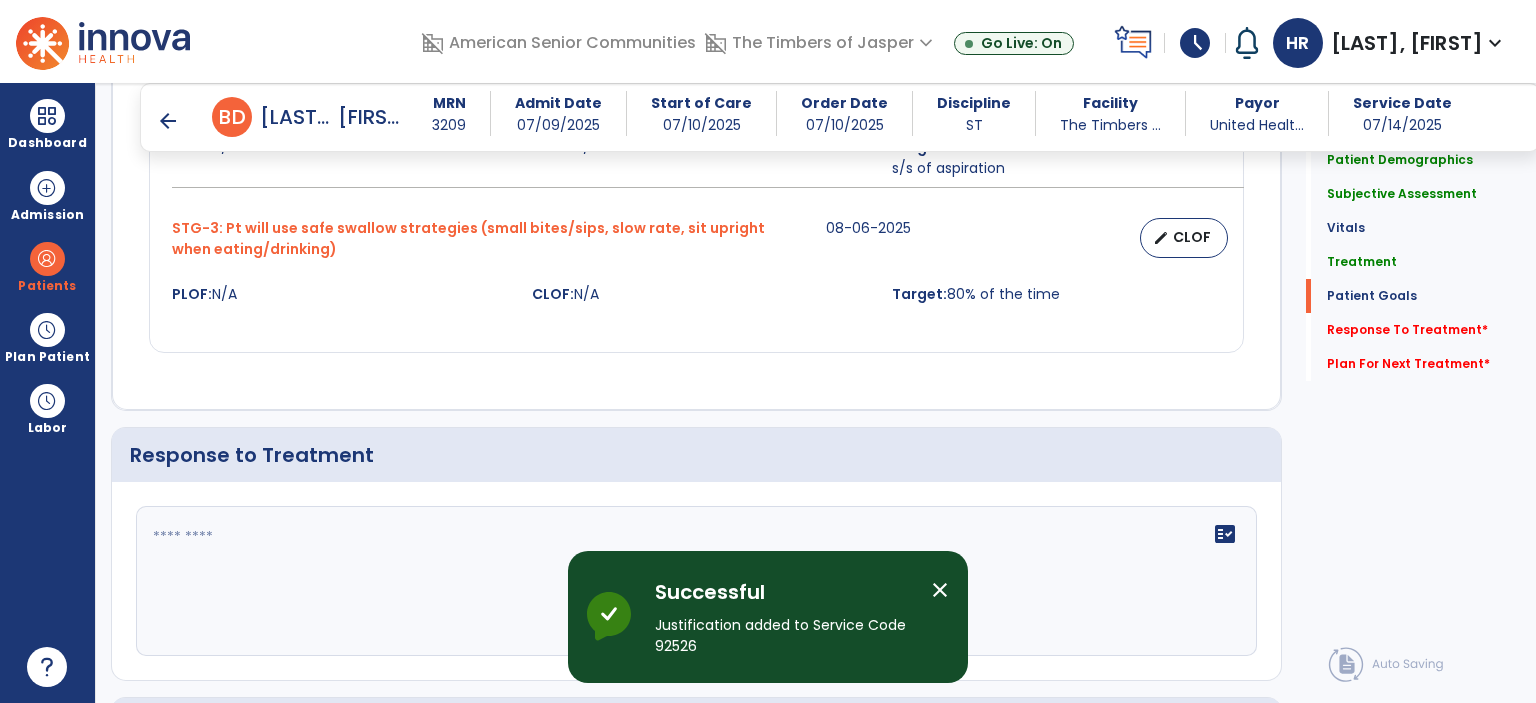 scroll, scrollTop: 2300, scrollLeft: 0, axis: vertical 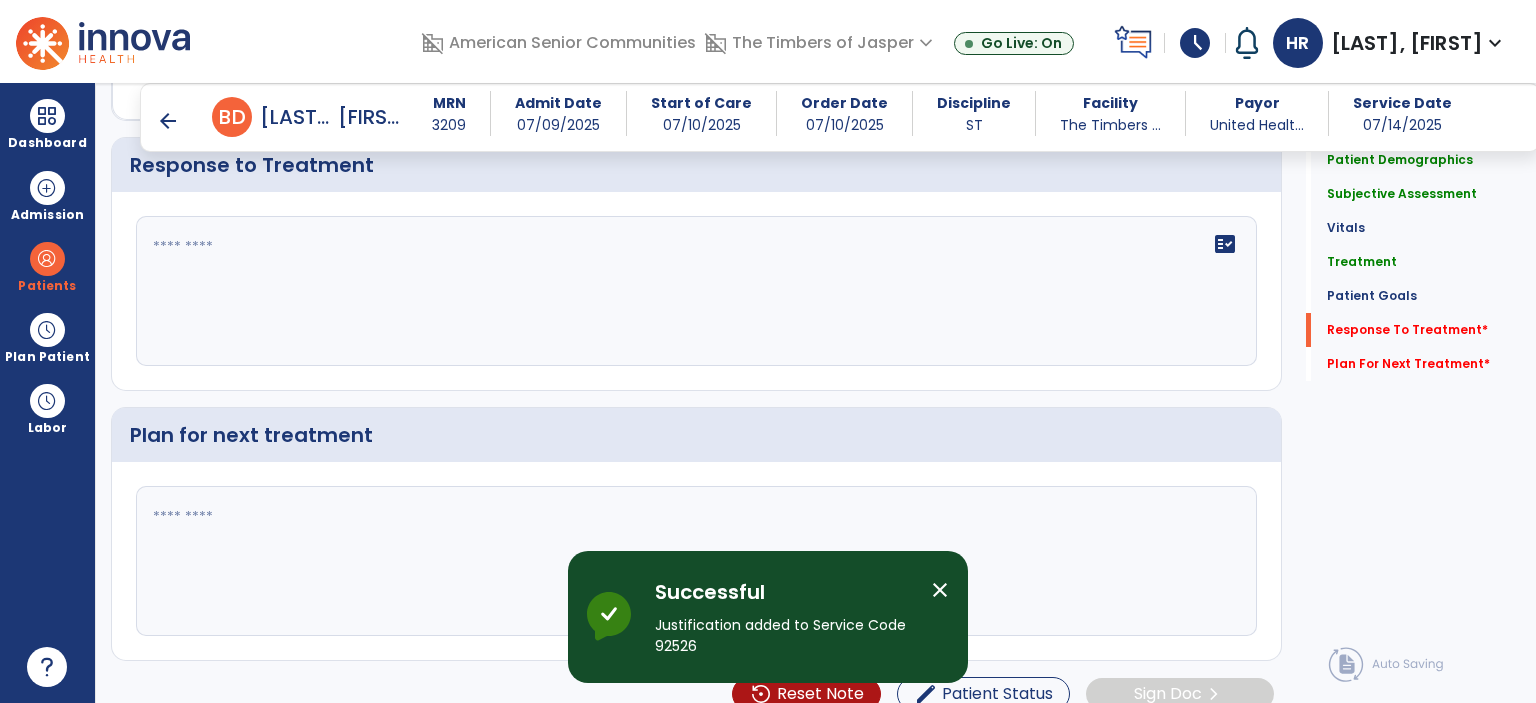 click on "fact_check" 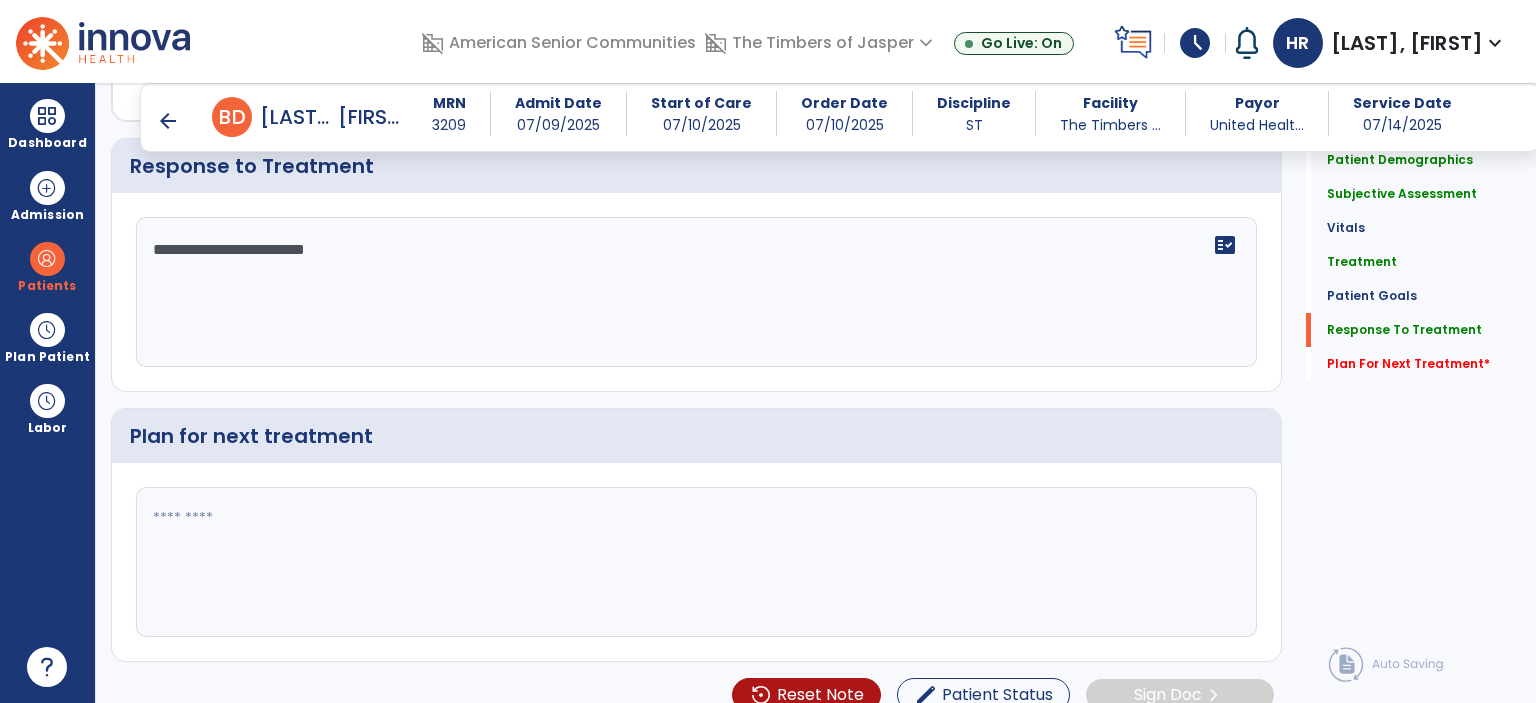 scroll, scrollTop: 2300, scrollLeft: 0, axis: vertical 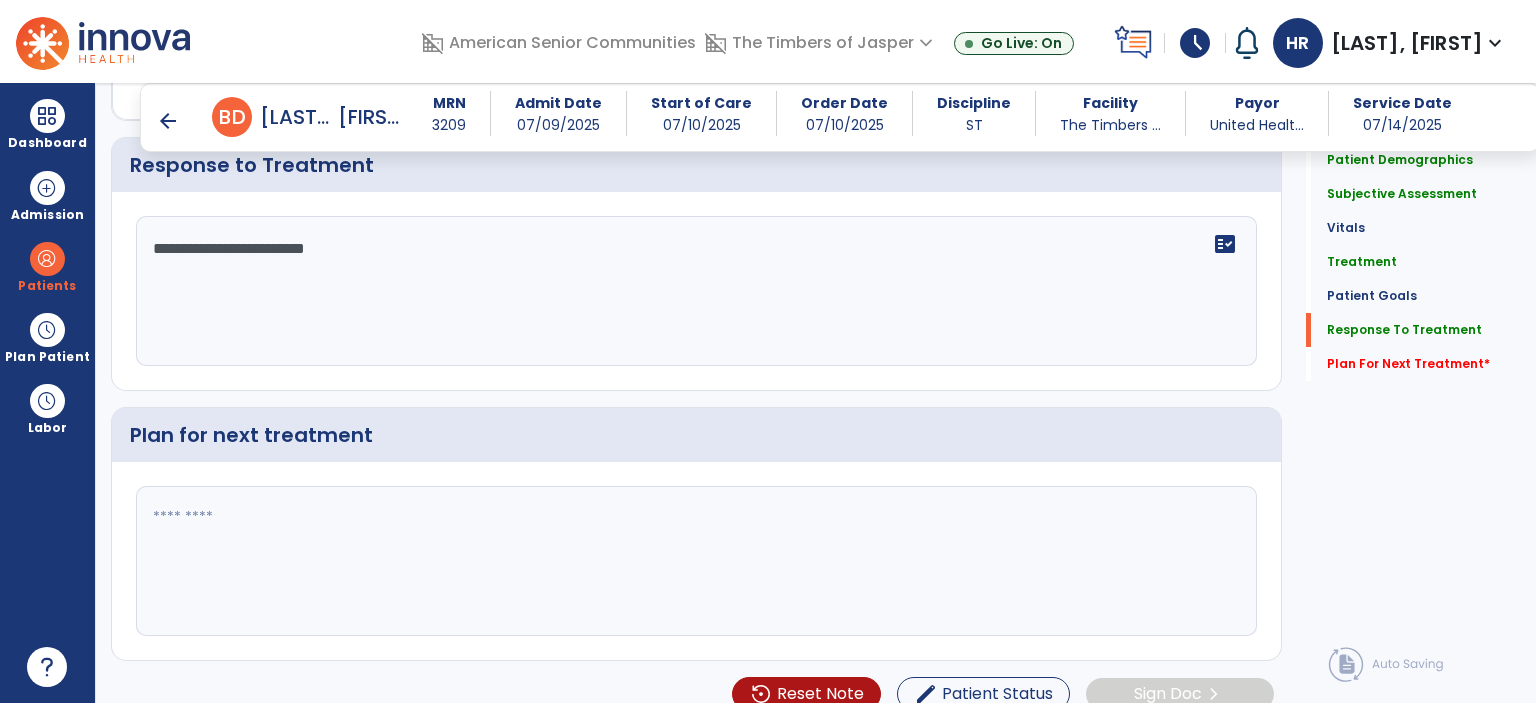 type on "**********" 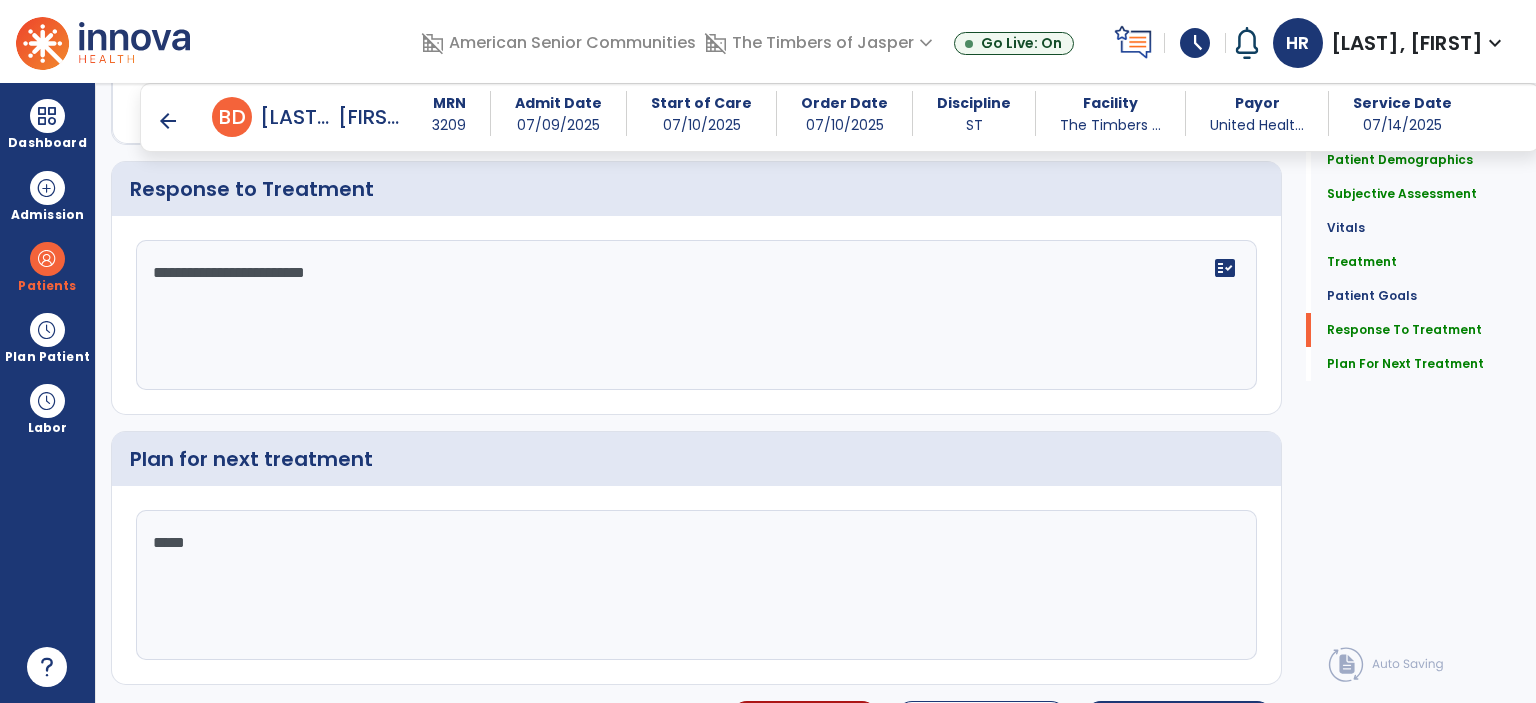 scroll, scrollTop: 2300, scrollLeft: 0, axis: vertical 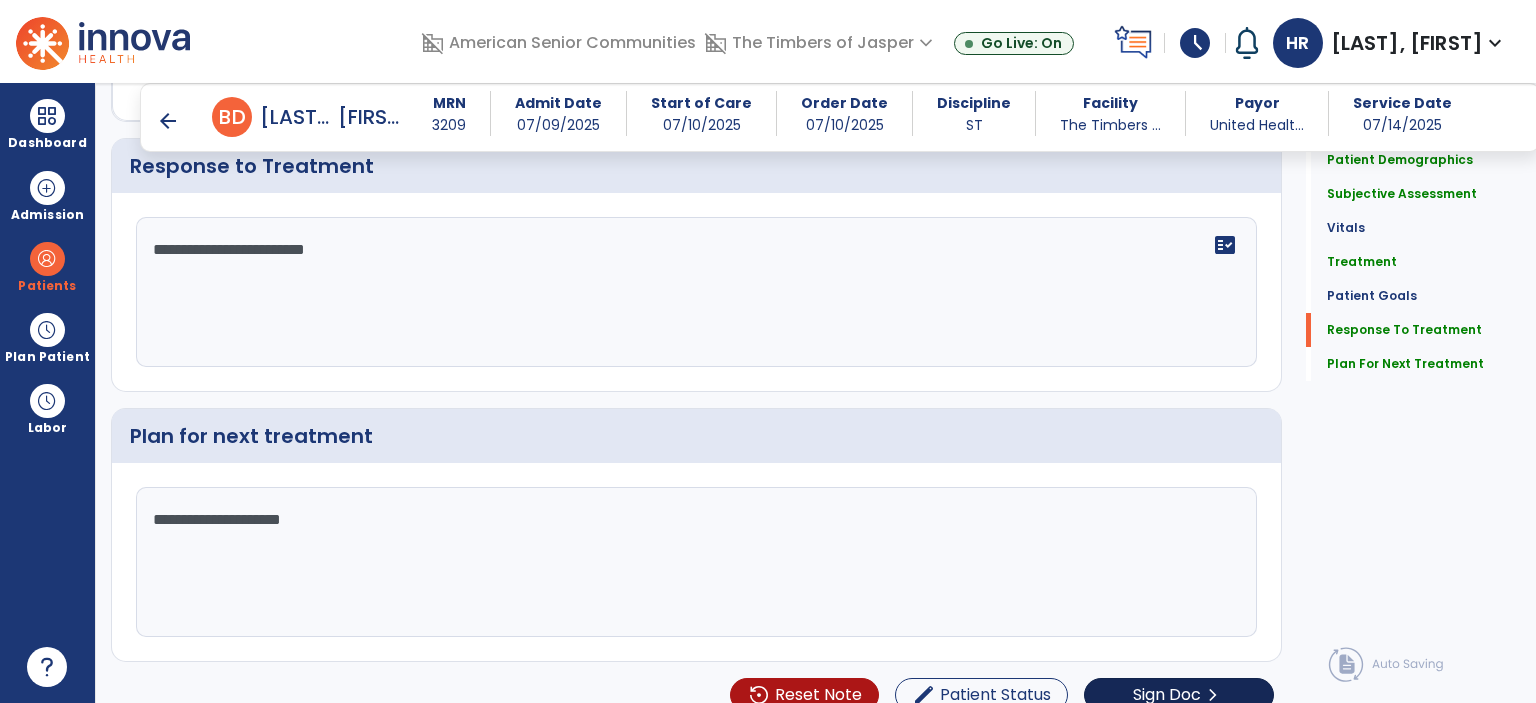 type on "**********" 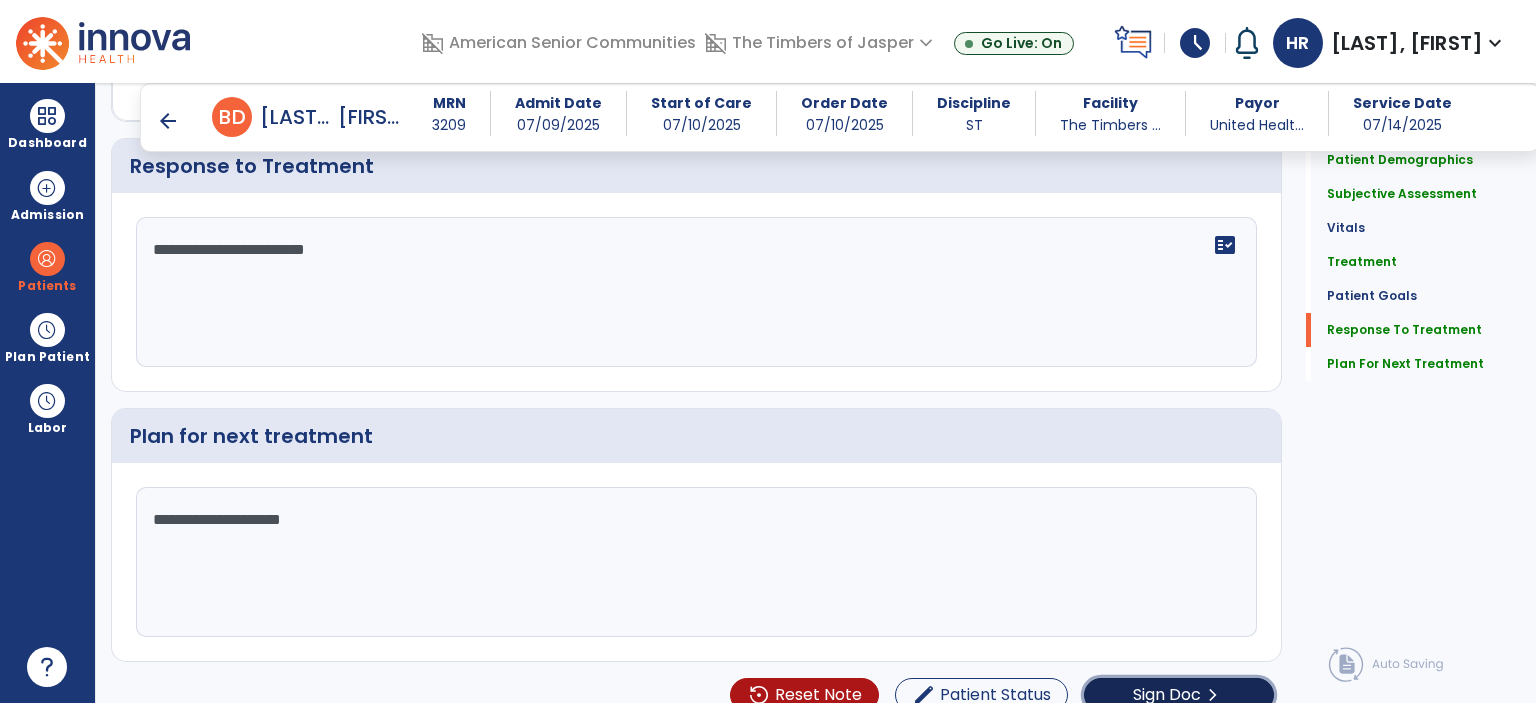 click on "Sign Doc" 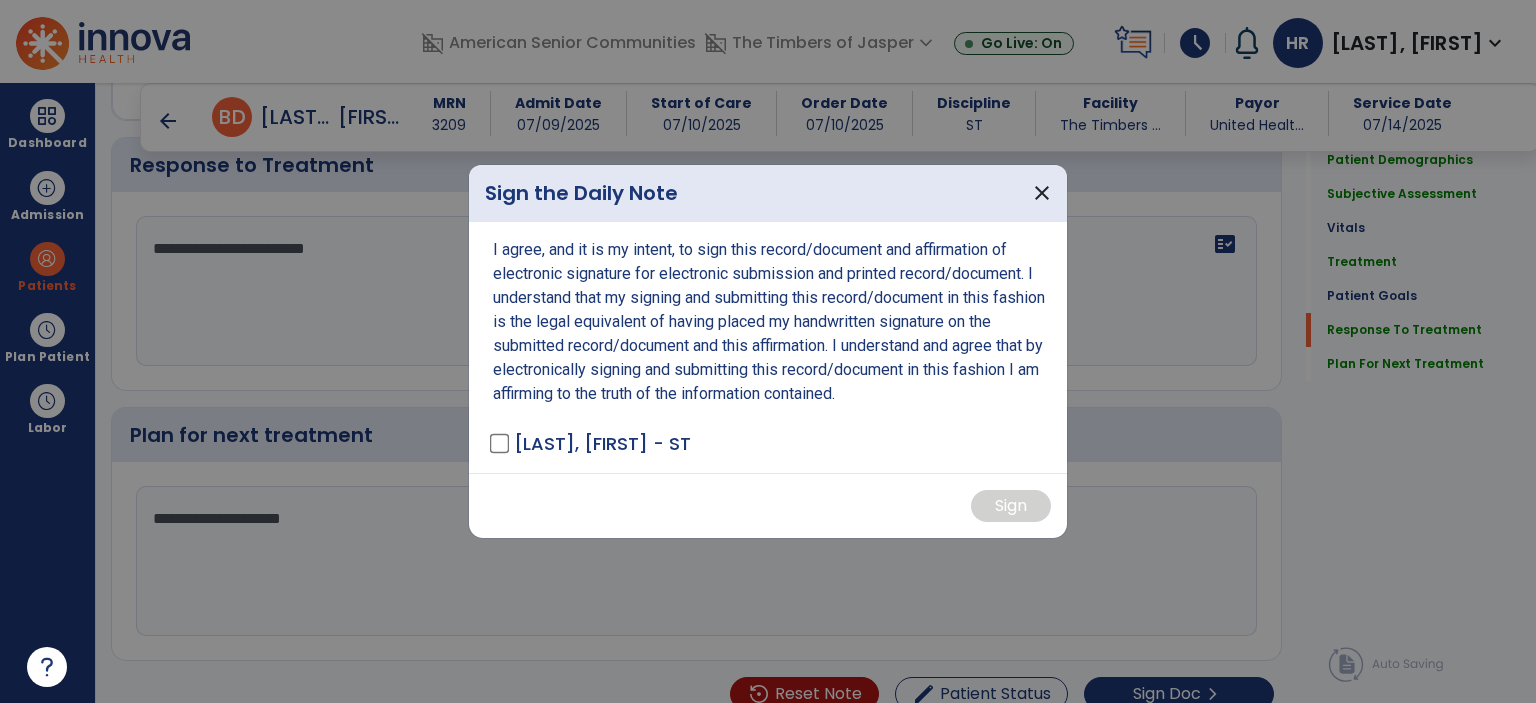 click on "Riggs, Haley  - ST" at bounding box center (592, 443) 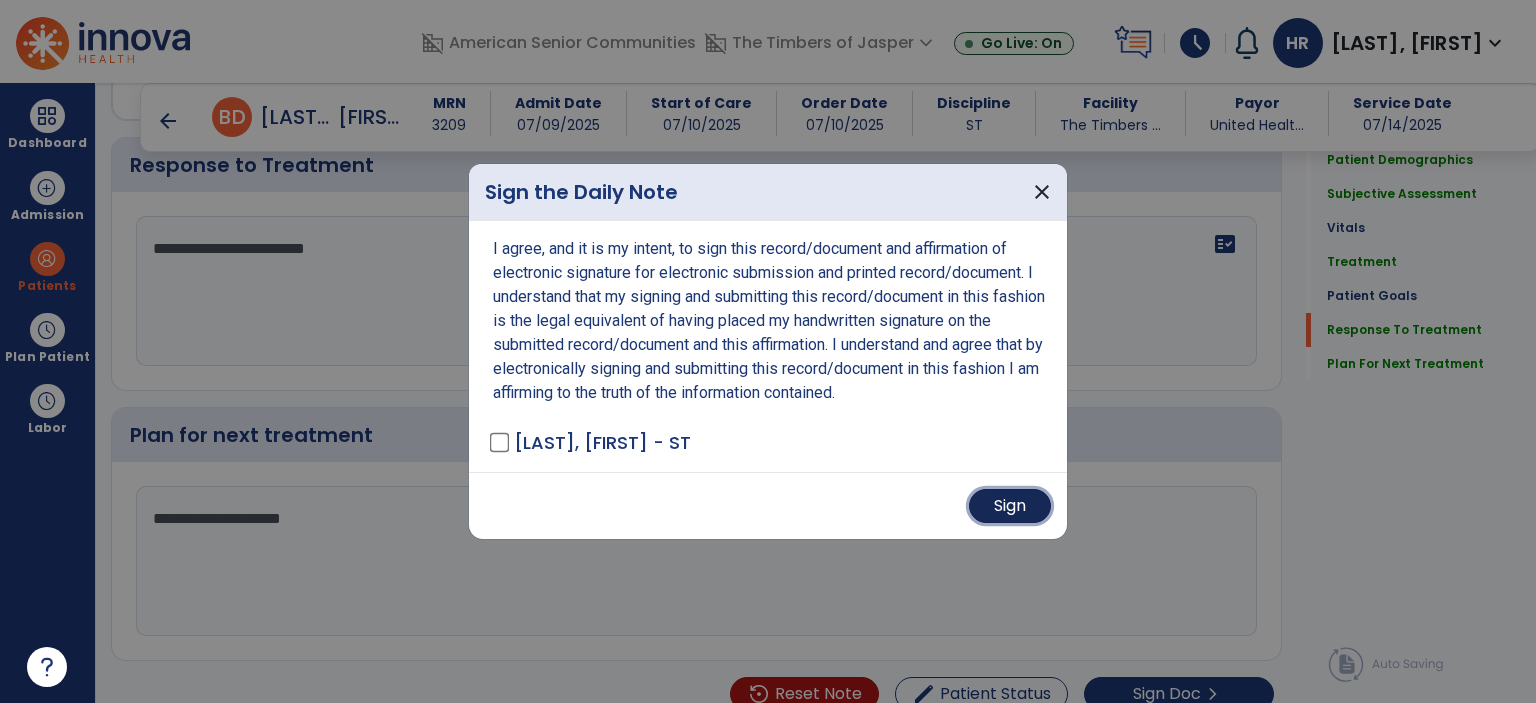 click on "Sign" at bounding box center [1010, 506] 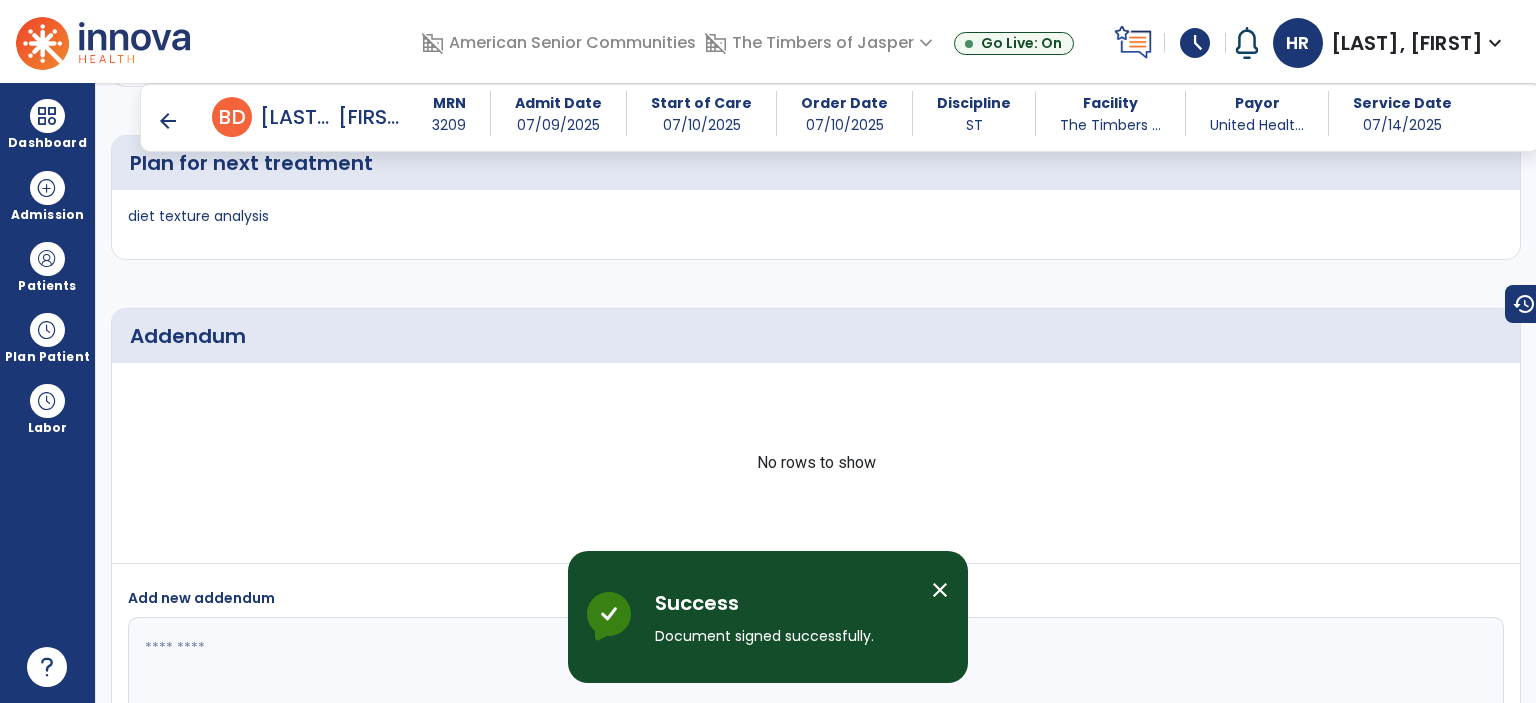 scroll, scrollTop: 3124, scrollLeft: 0, axis: vertical 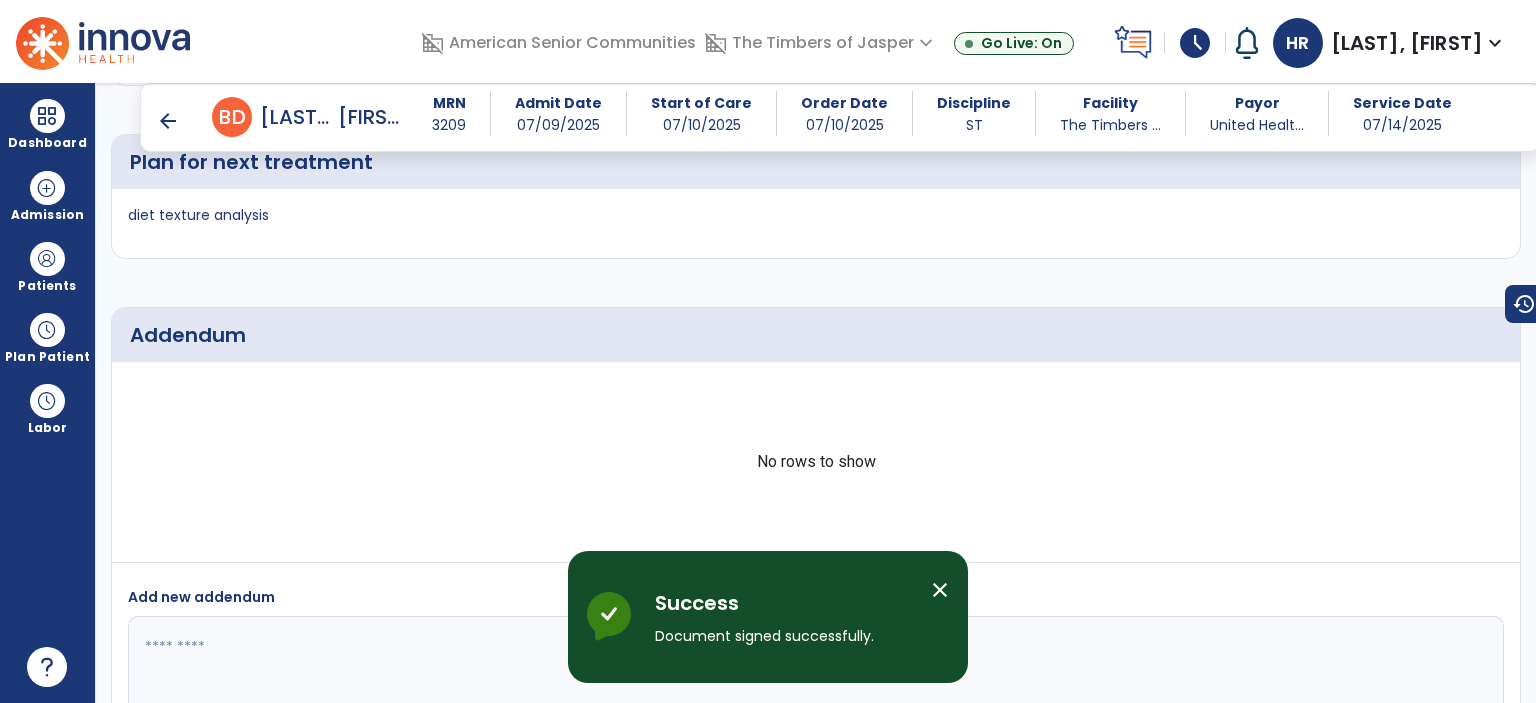 click on "arrow_back" at bounding box center [168, 121] 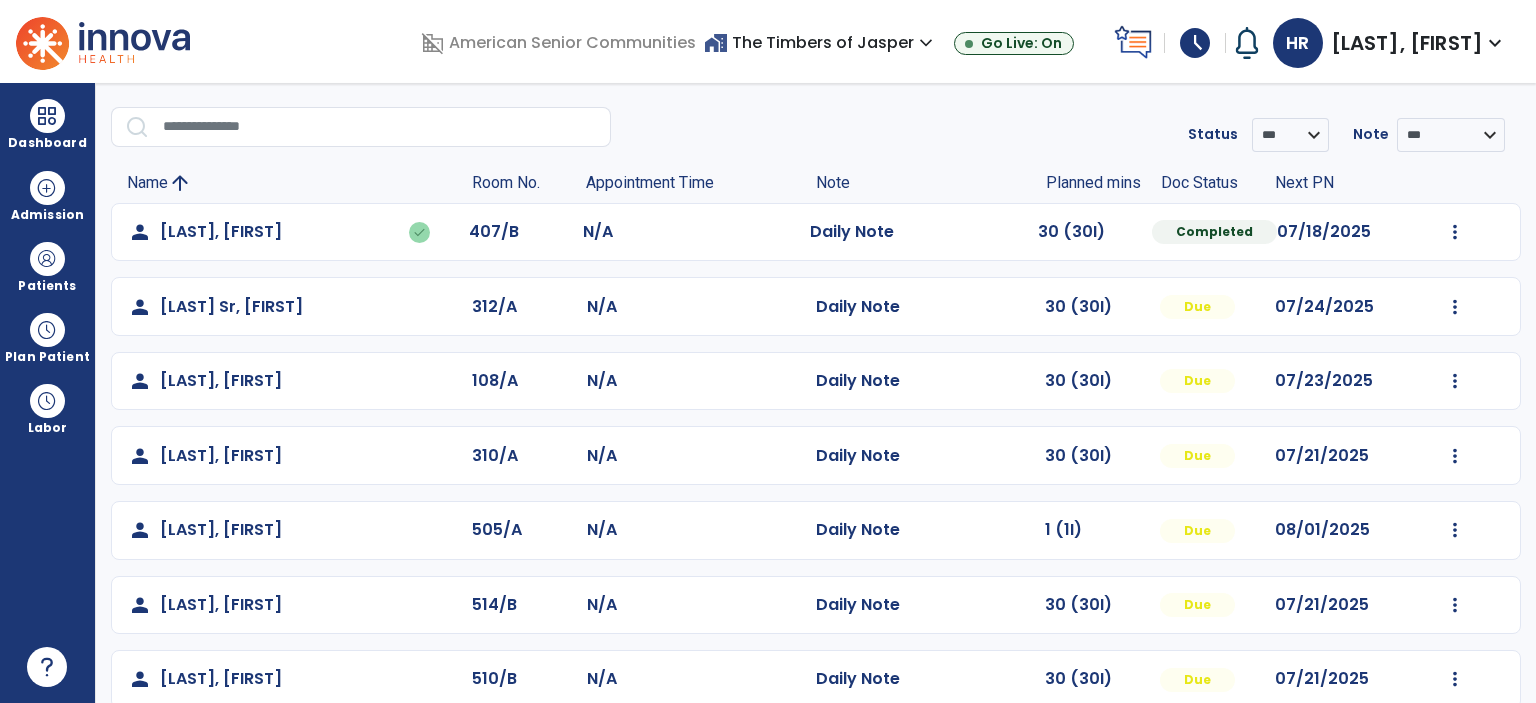 scroll, scrollTop: 86, scrollLeft: 0, axis: vertical 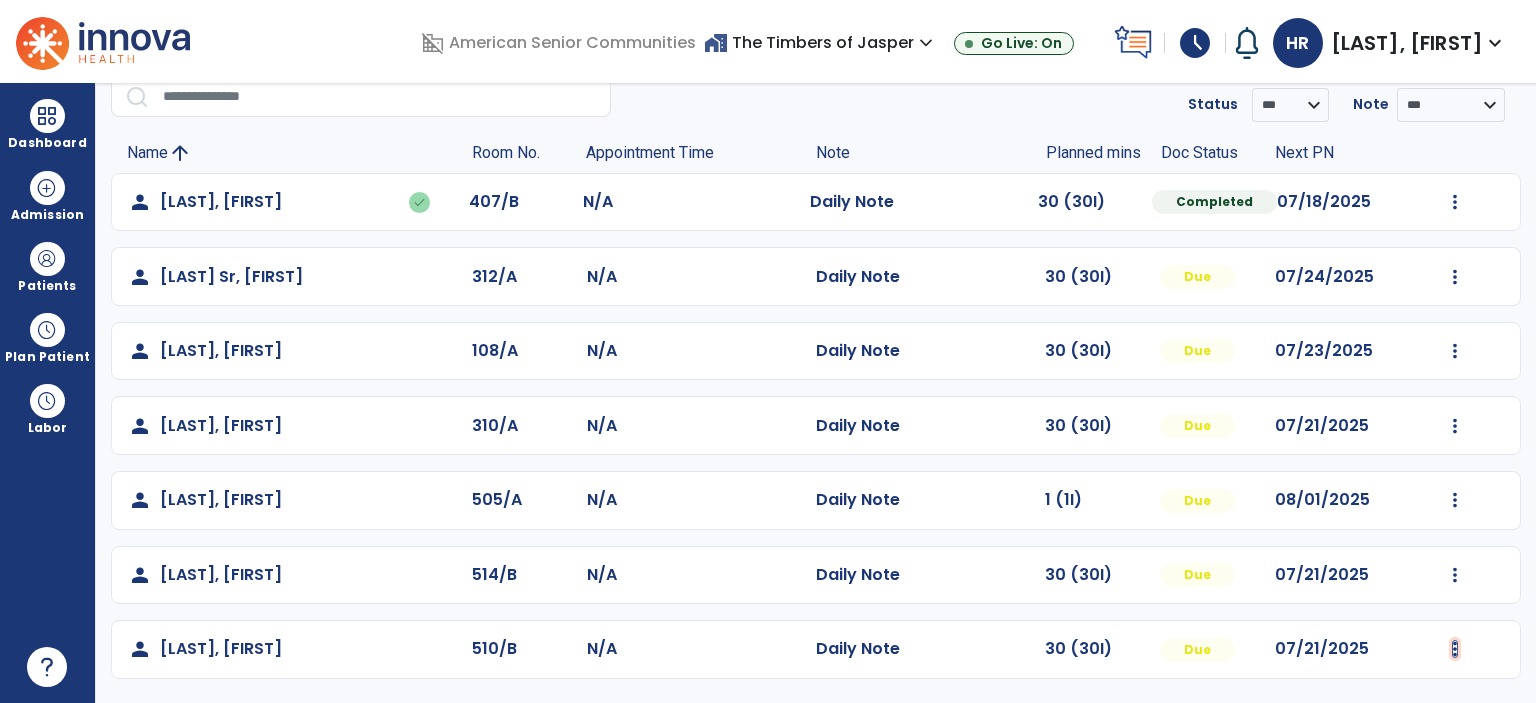 click at bounding box center [1455, 202] 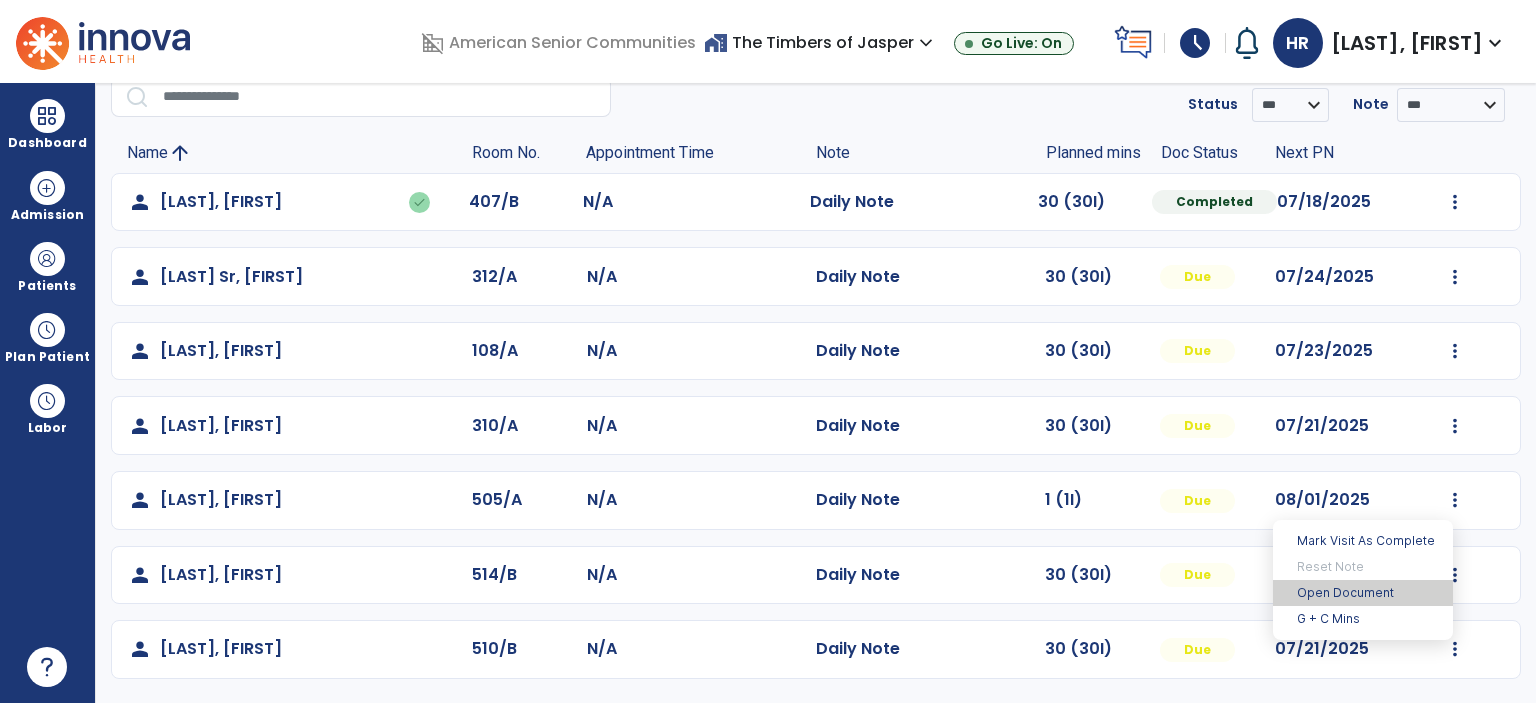 click on "Open Document" at bounding box center [1363, 593] 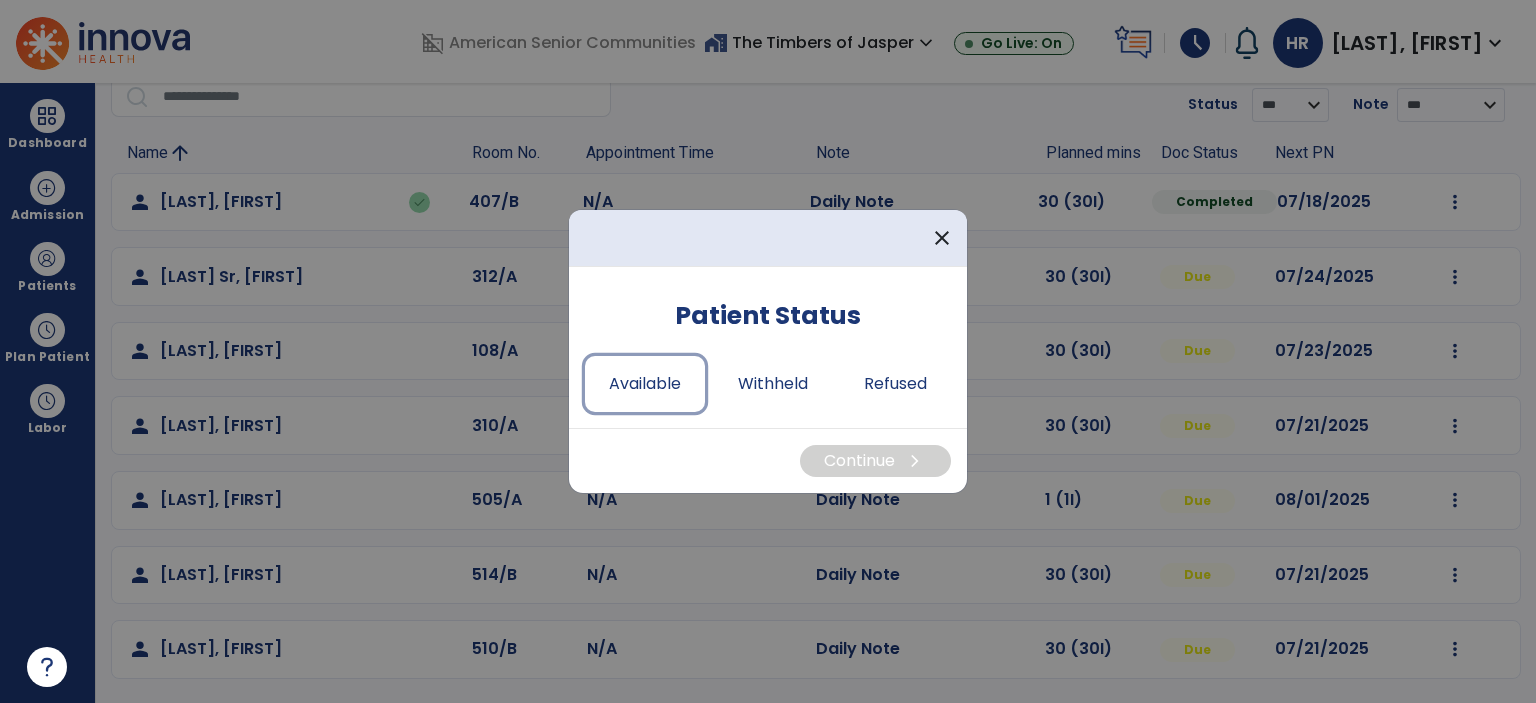 drag, startPoint x: 659, startPoint y: 396, endPoint x: 792, endPoint y: 428, distance: 136.79547 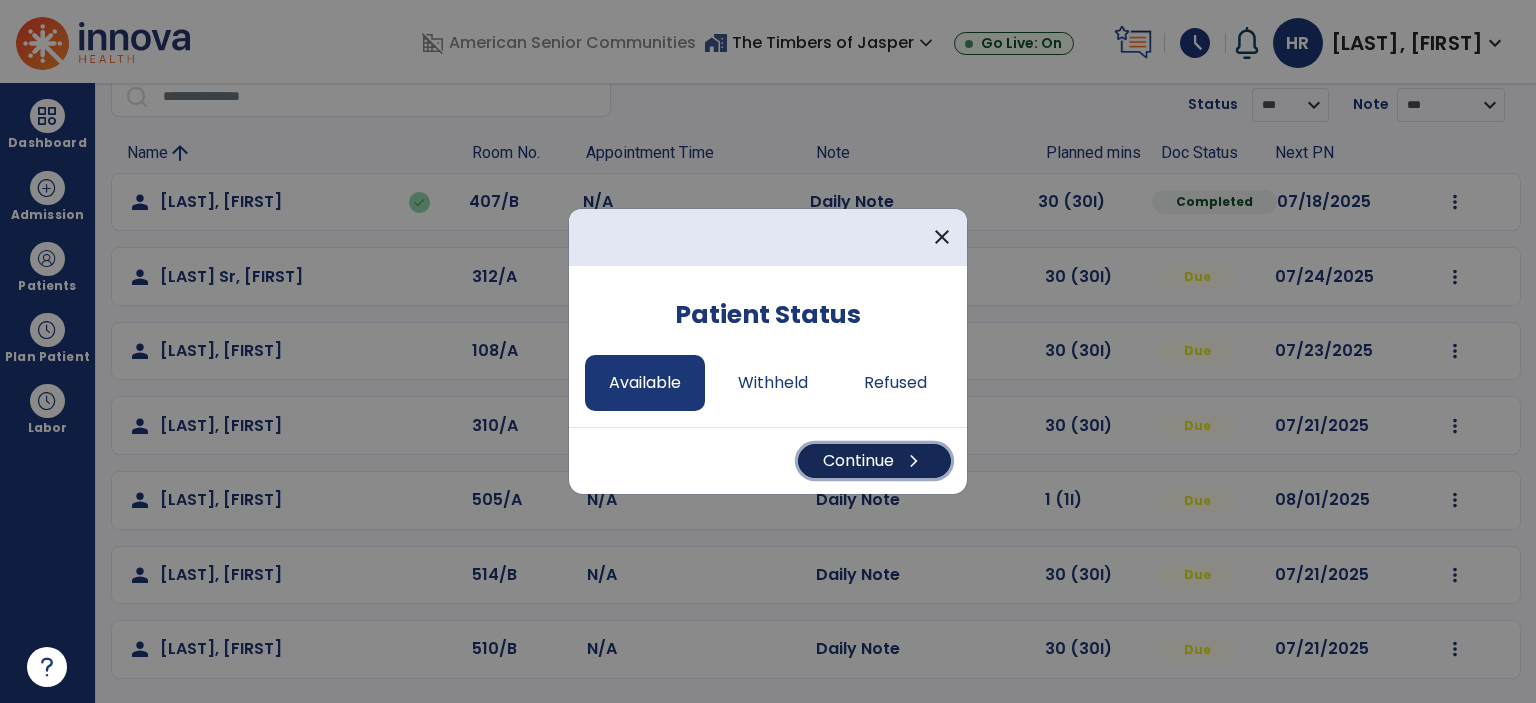 click on "Continue   chevron_right" at bounding box center [874, 461] 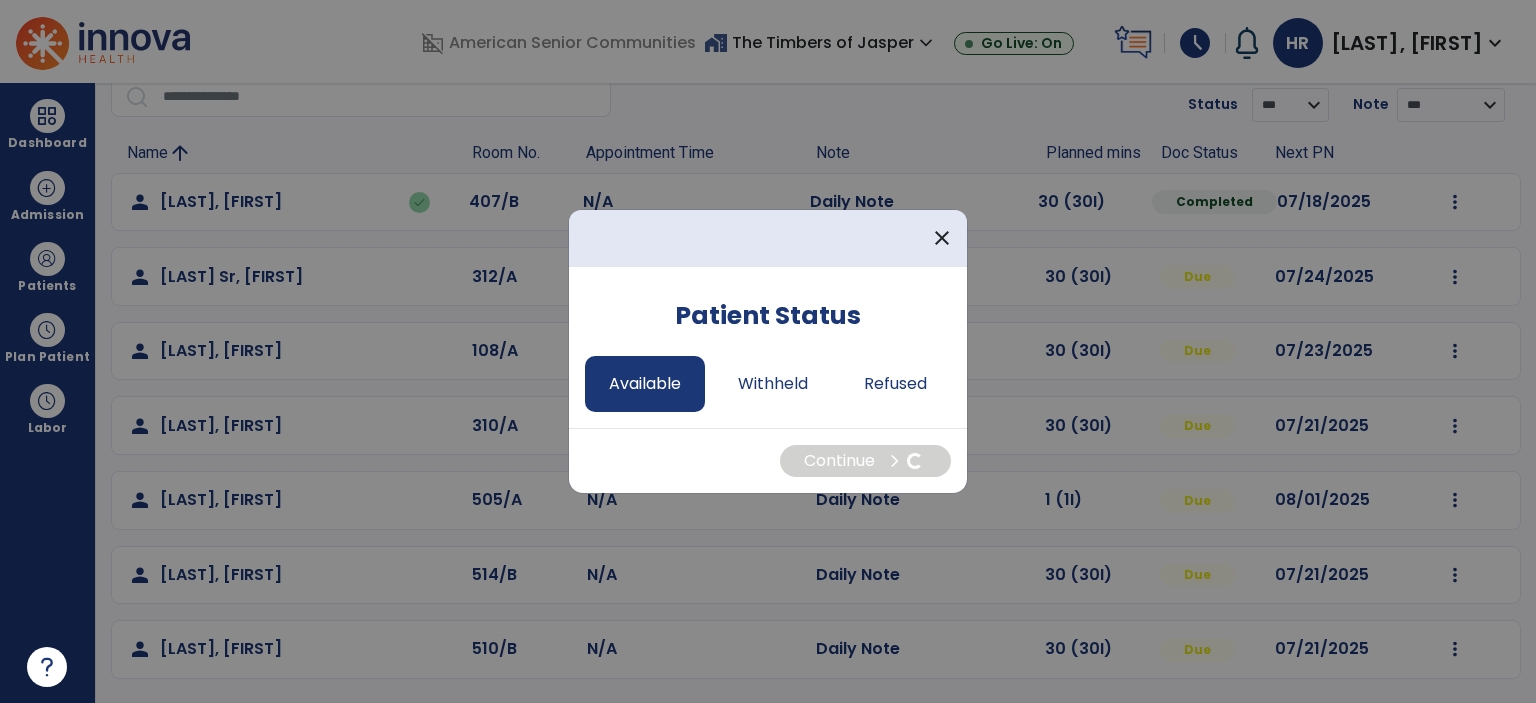 select on "*" 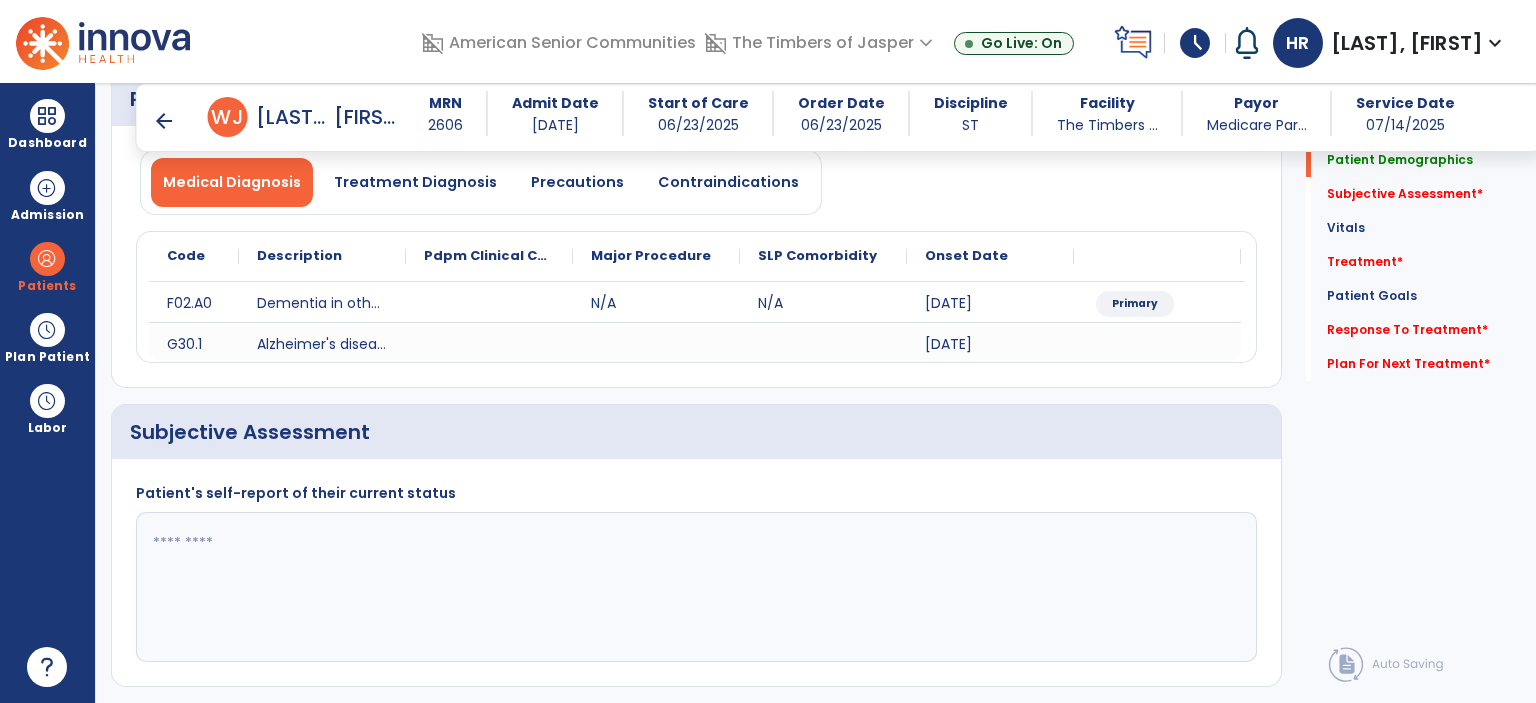 scroll, scrollTop: 186, scrollLeft: 0, axis: vertical 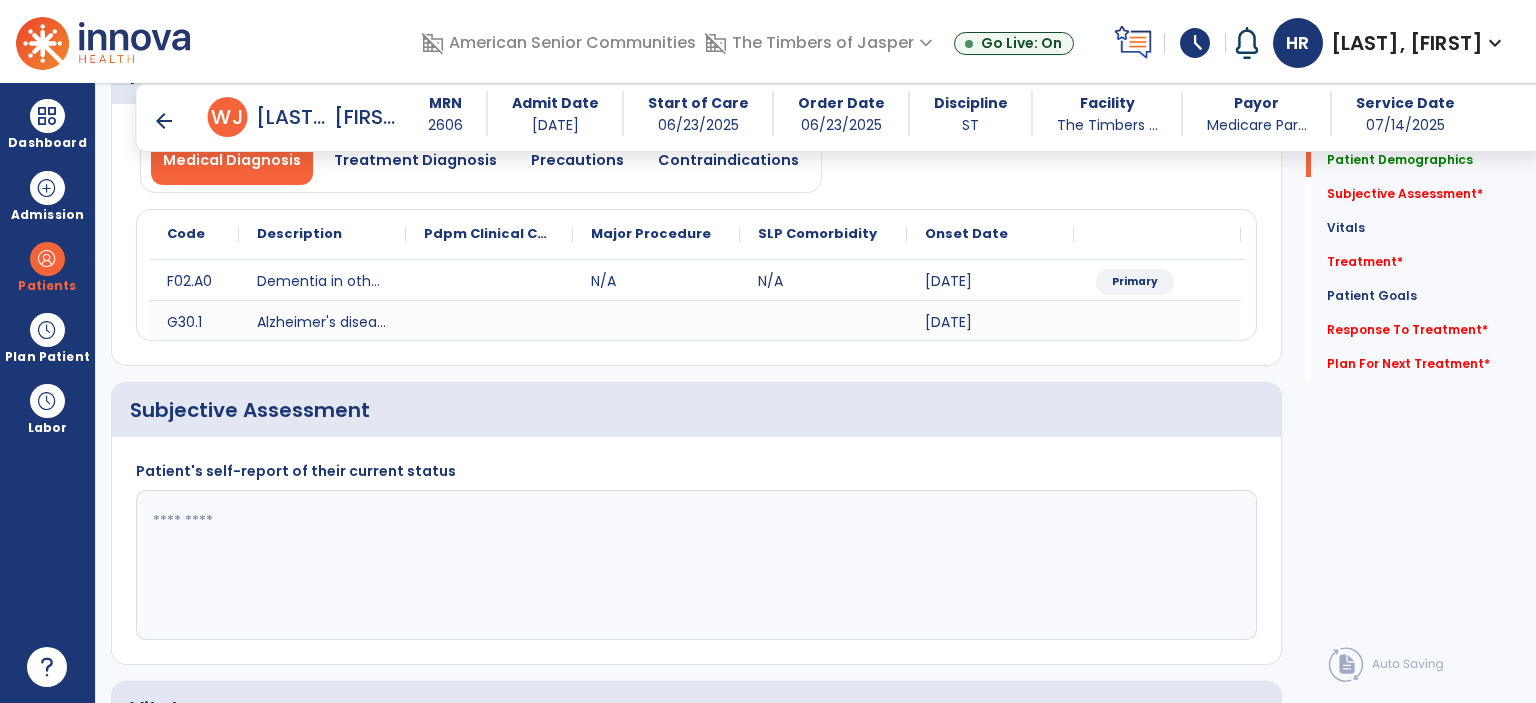 drag, startPoint x: 300, startPoint y: 523, endPoint x: 337, endPoint y: 513, distance: 38.327538 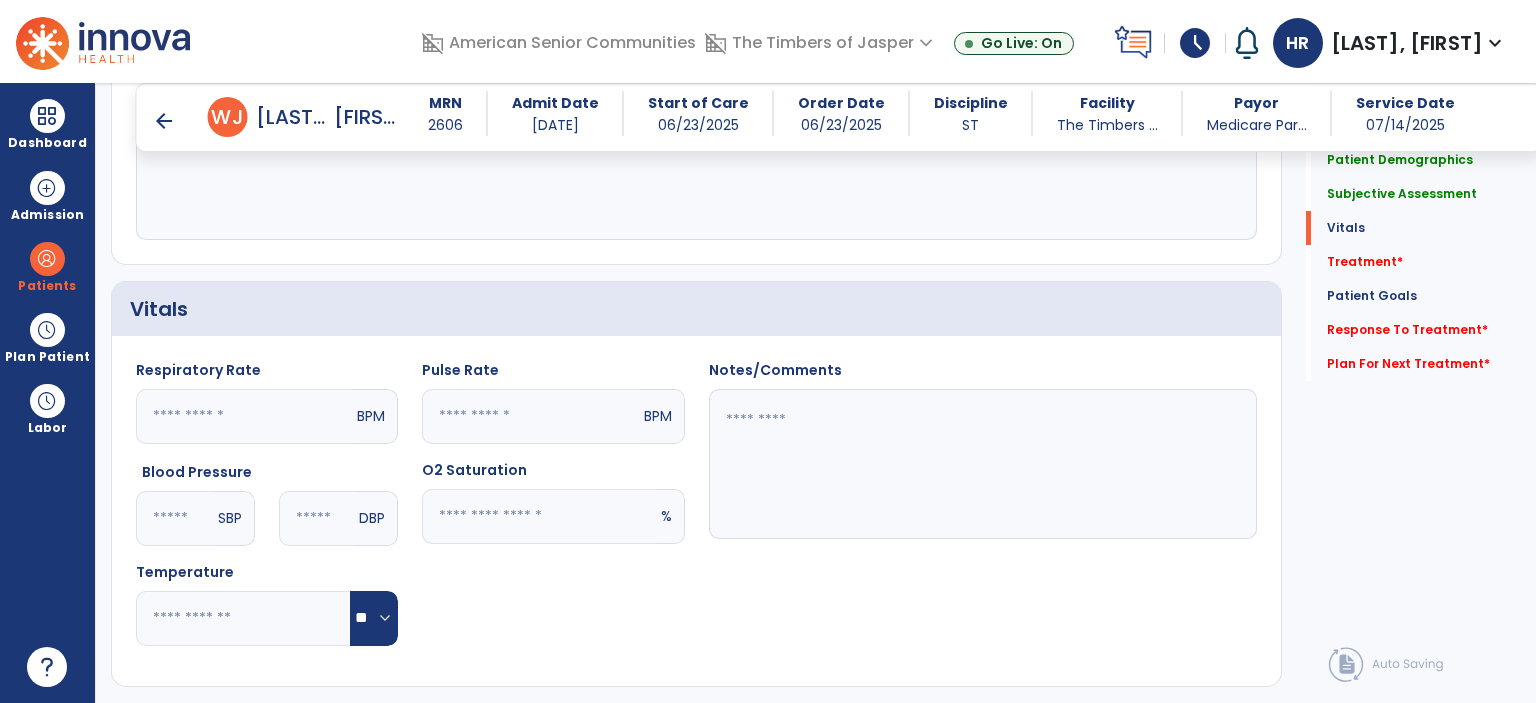 scroll, scrollTop: 1086, scrollLeft: 0, axis: vertical 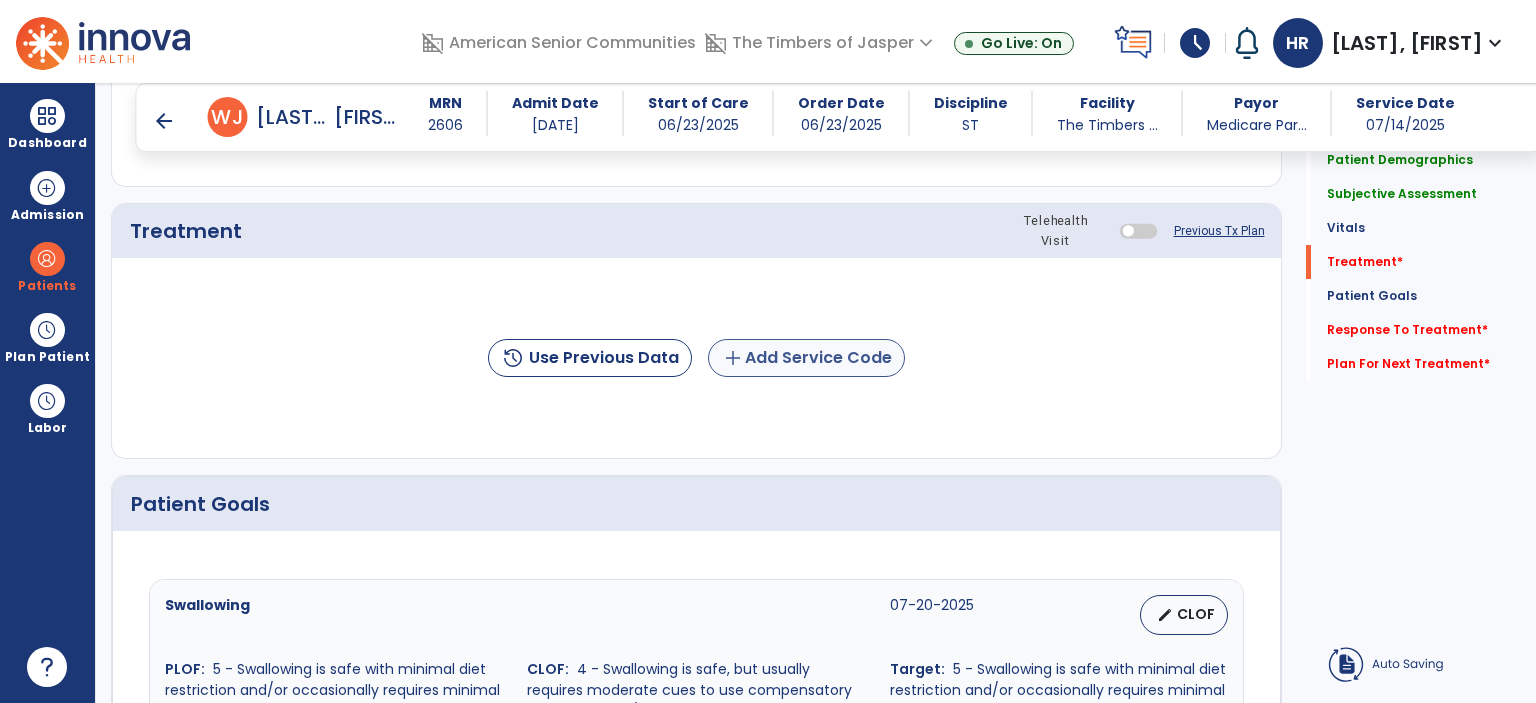type on "**********" 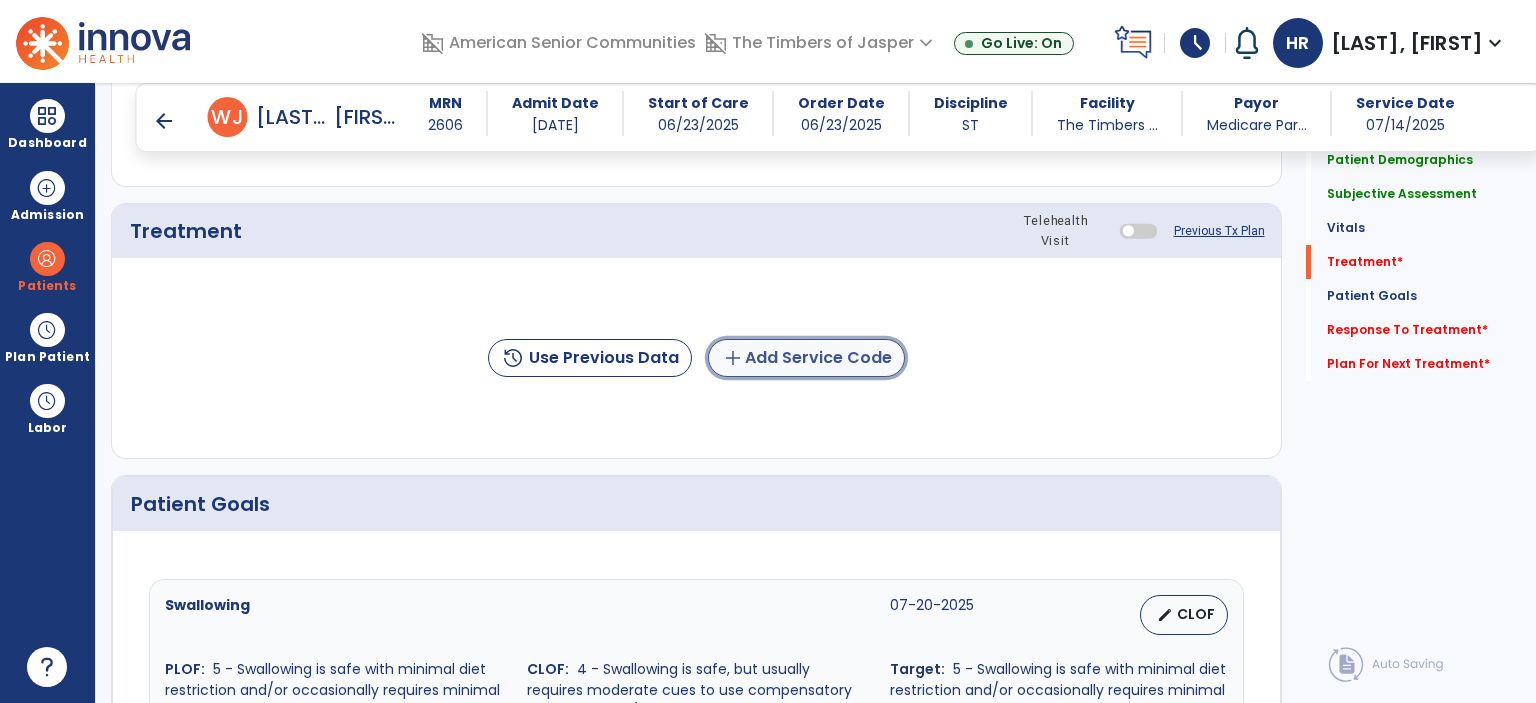 click on "add  Add Service Code" 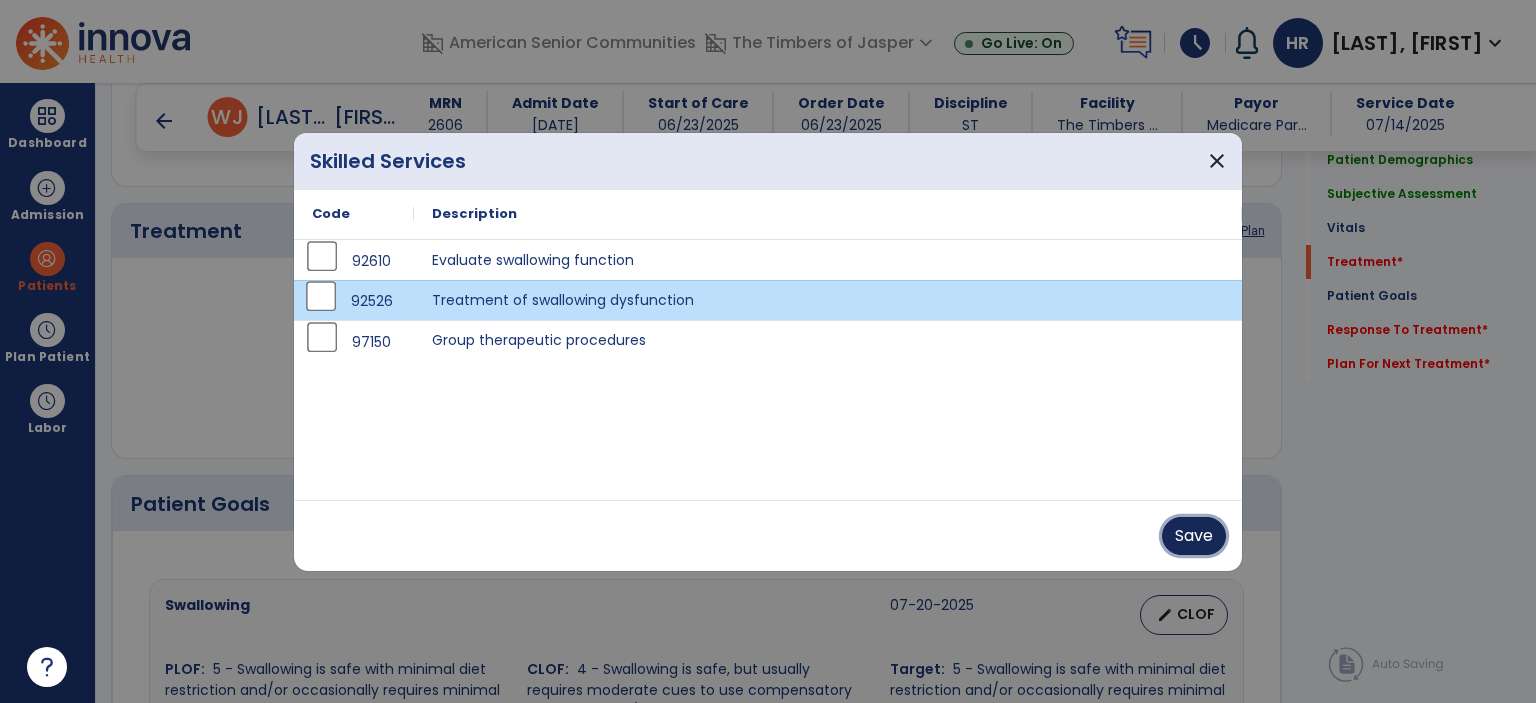 drag, startPoint x: 1184, startPoint y: 542, endPoint x: 1192, endPoint y: 516, distance: 27.202942 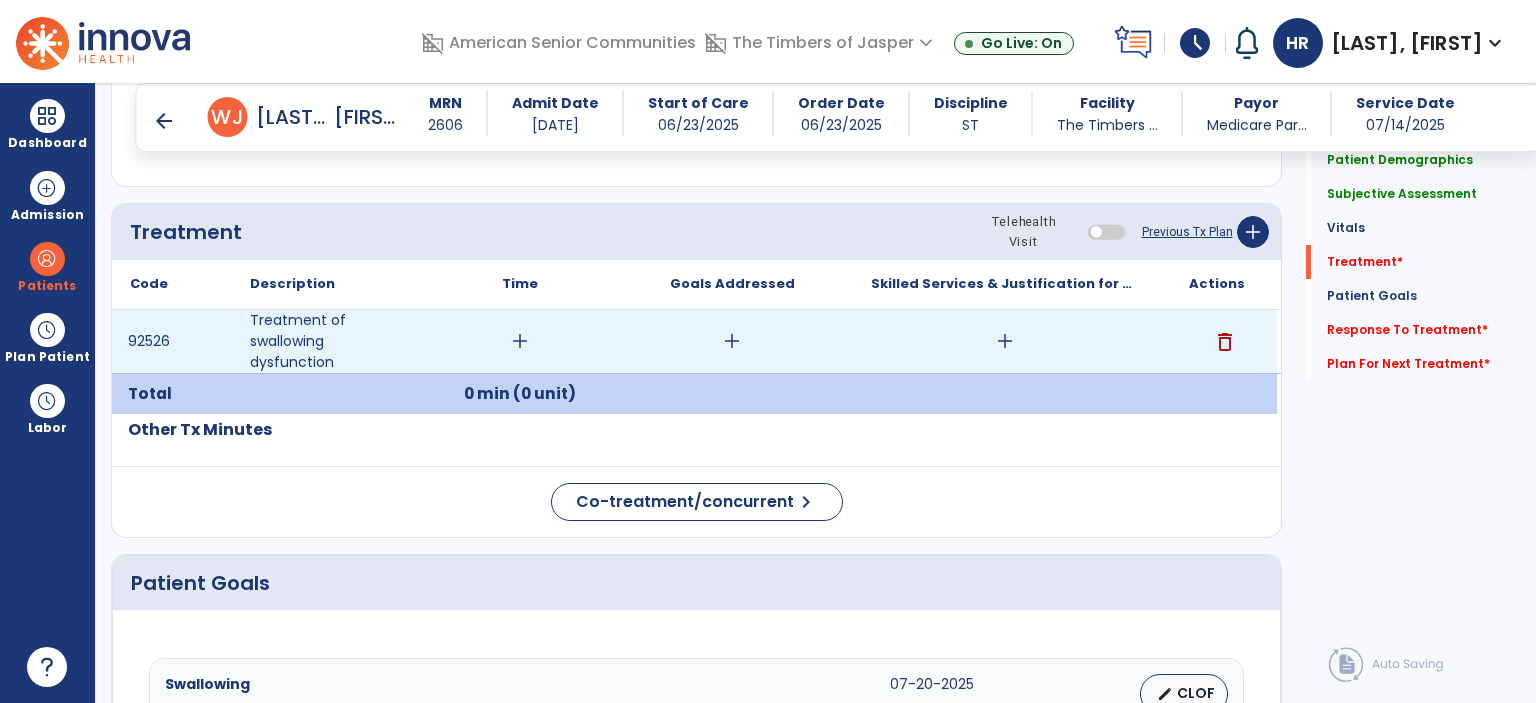 click on "add" at bounding box center (520, 341) 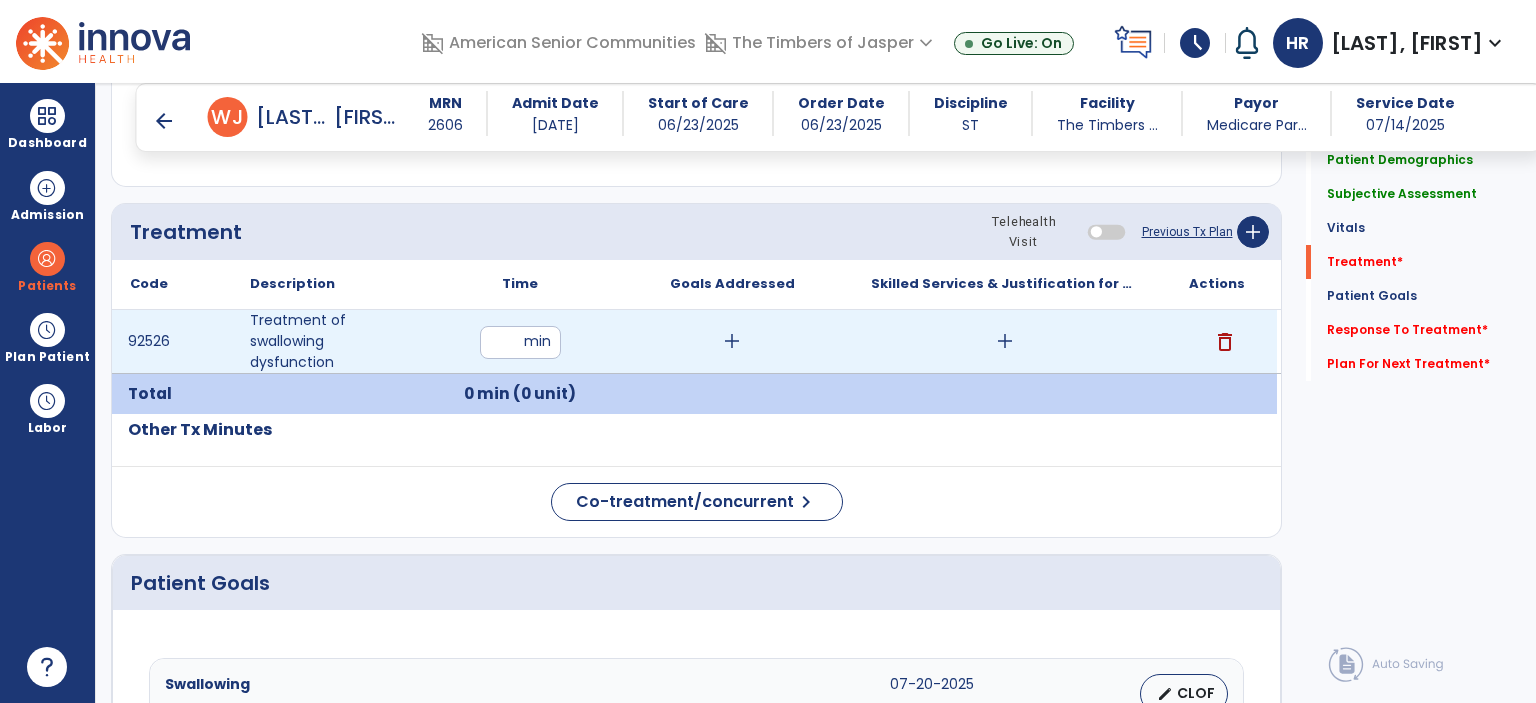type on "**" 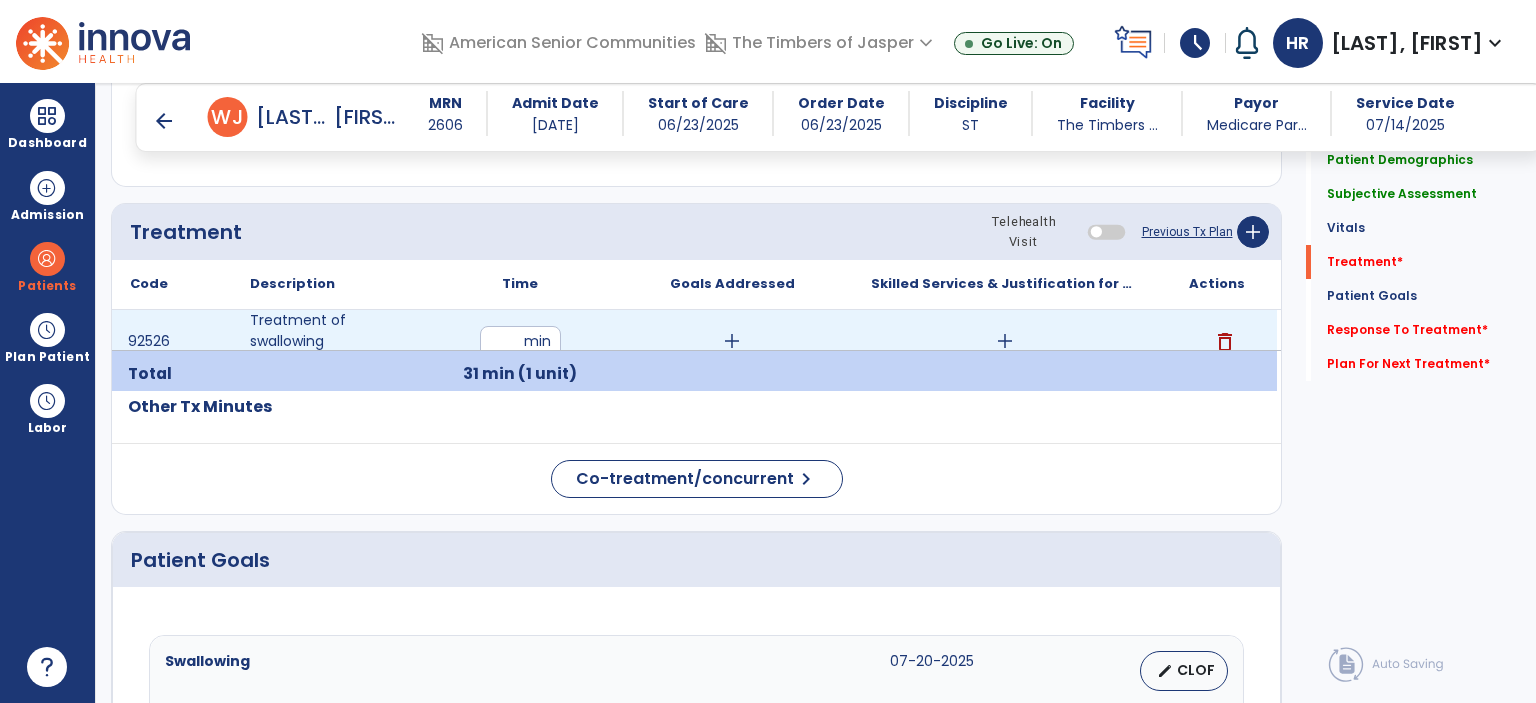 click on "add" at bounding box center (1005, 341) 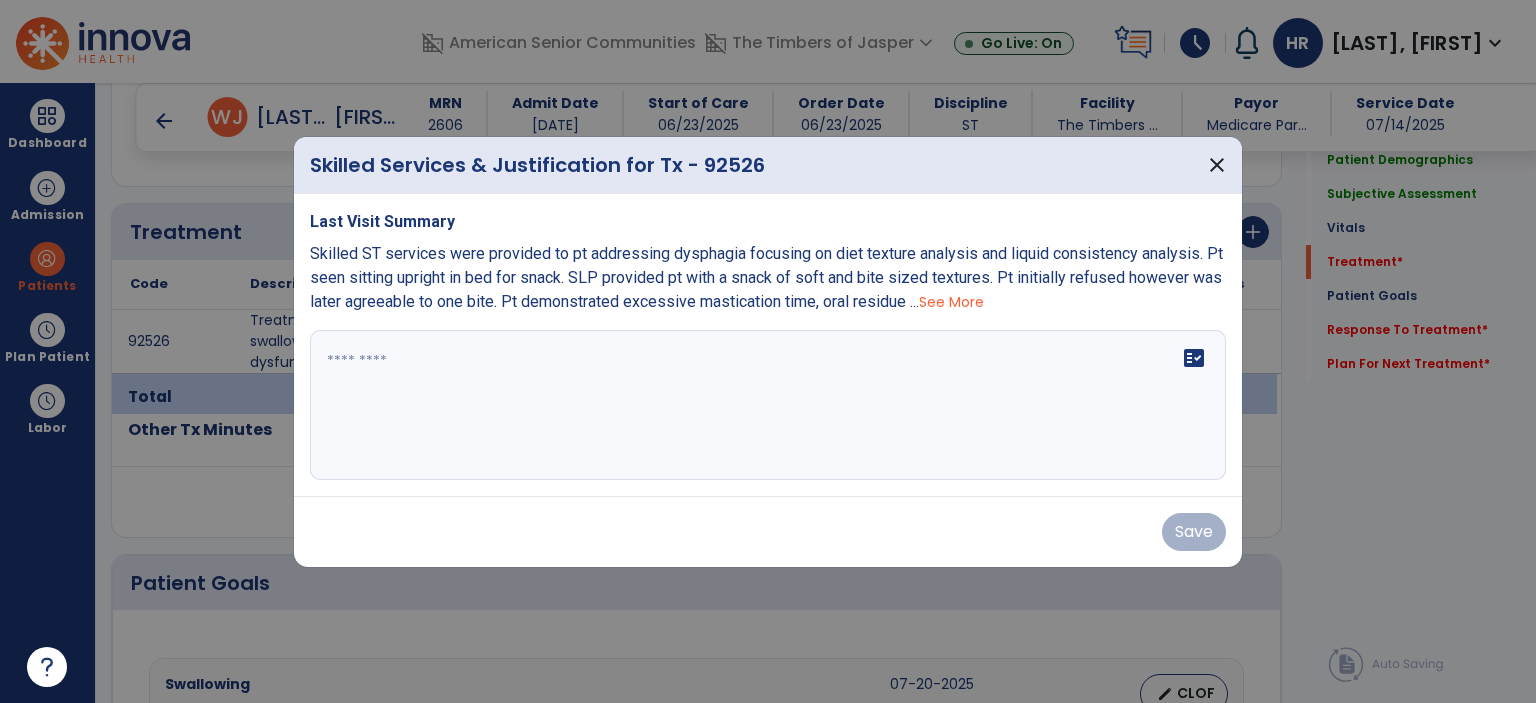 click on "fact_check" at bounding box center [768, 405] 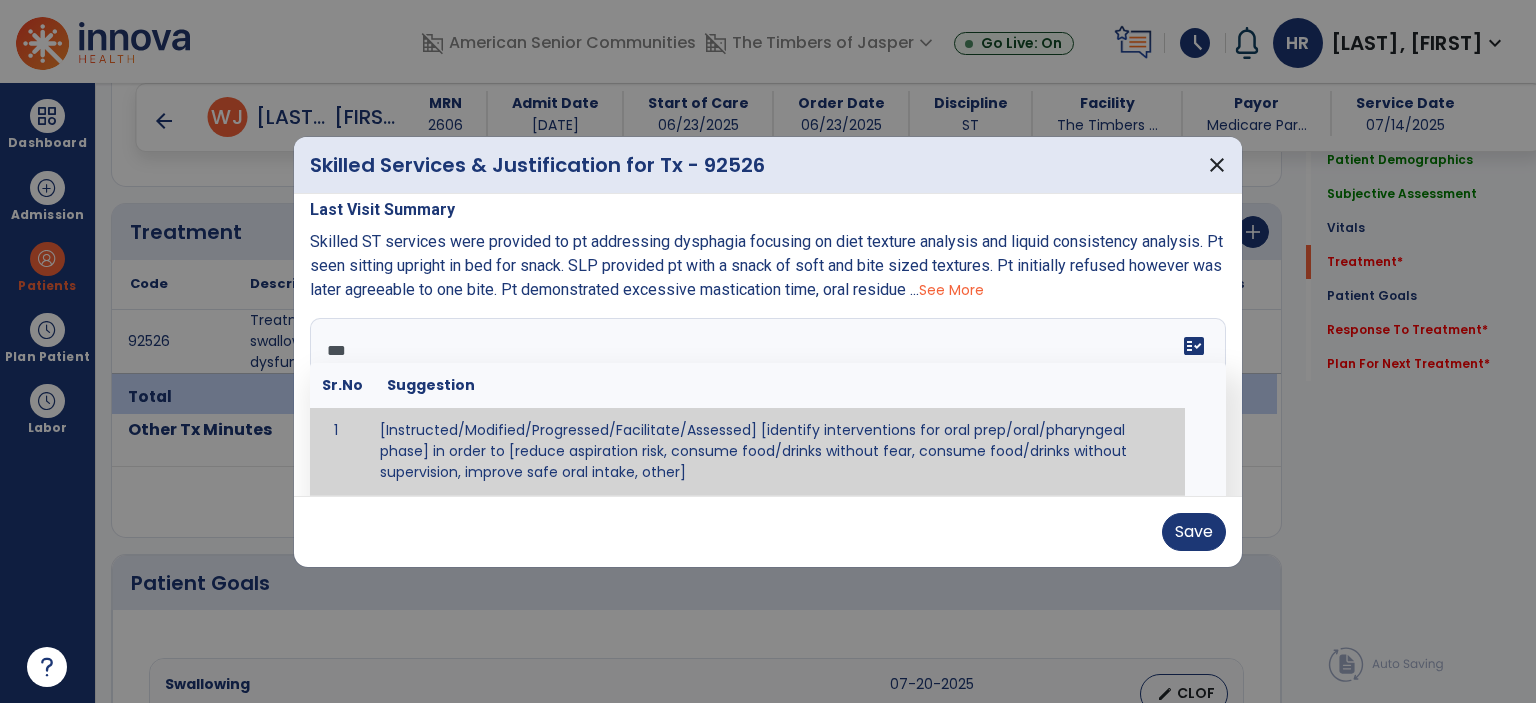 scroll, scrollTop: 0, scrollLeft: 0, axis: both 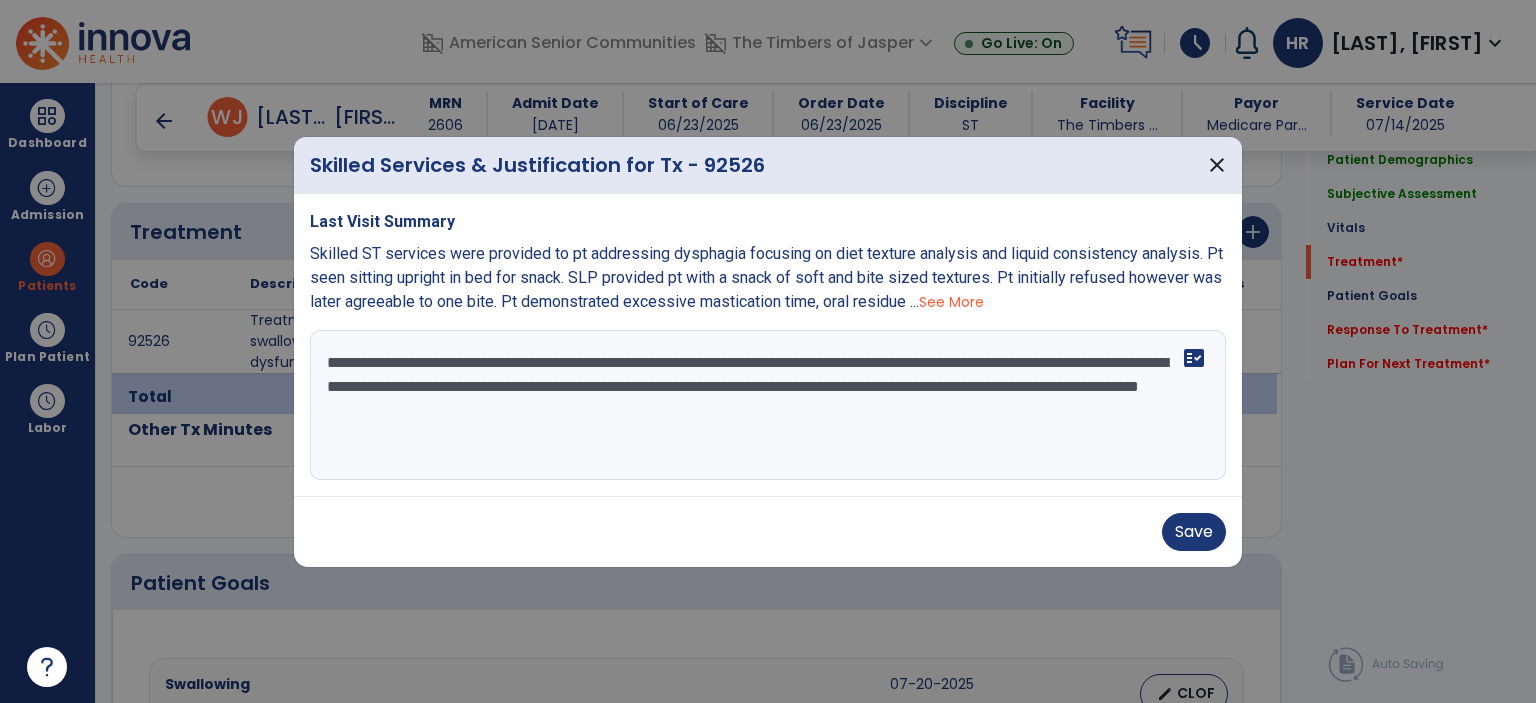click on "**********" at bounding box center (768, 405) 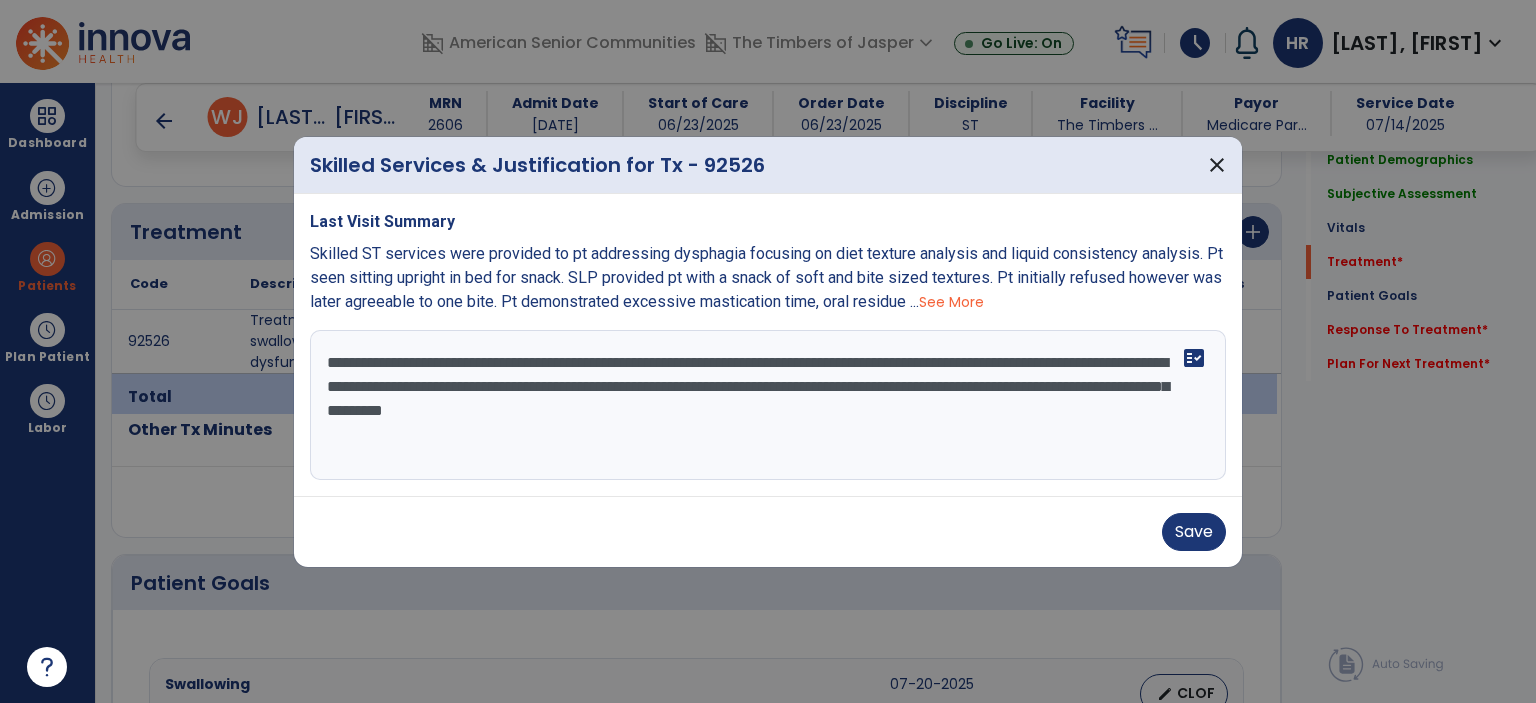 click on "**********" at bounding box center (768, 405) 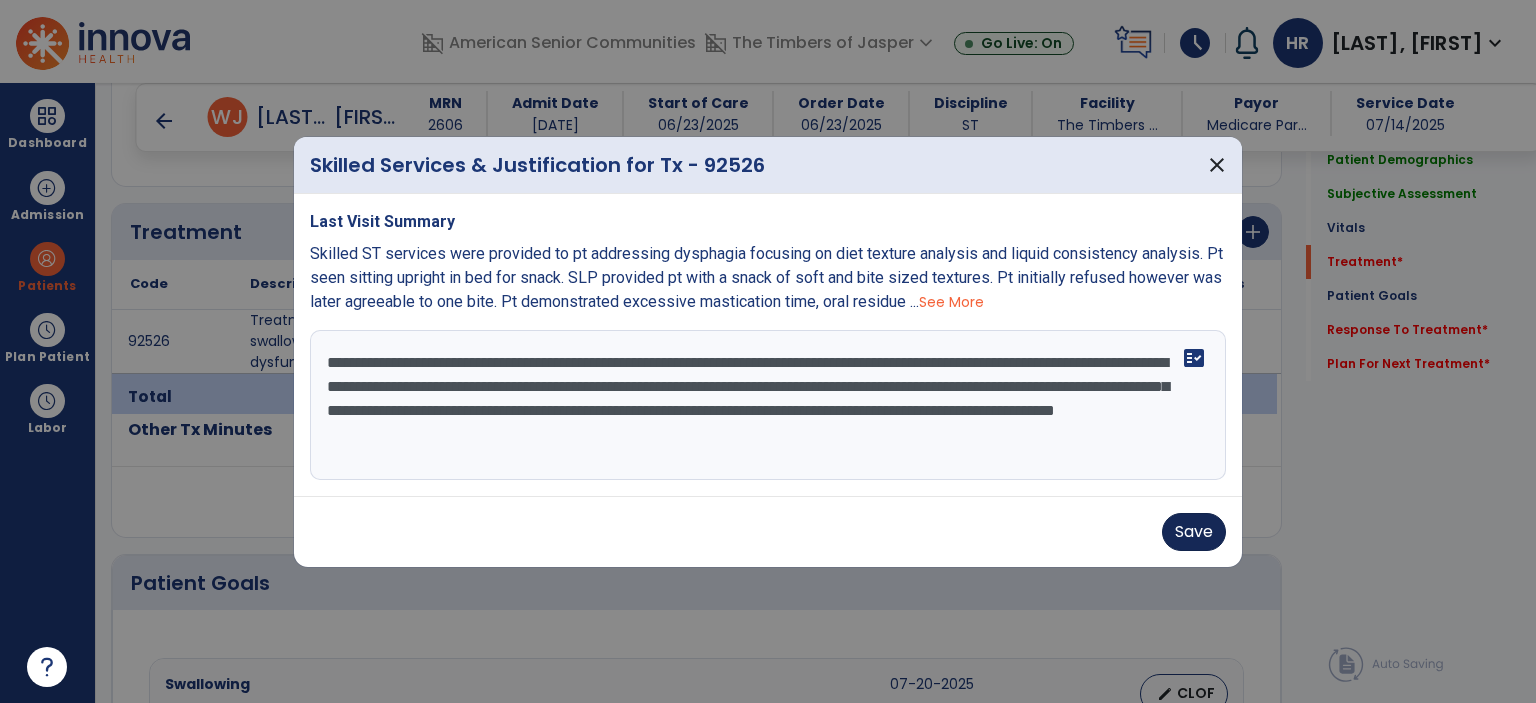 type on "**********" 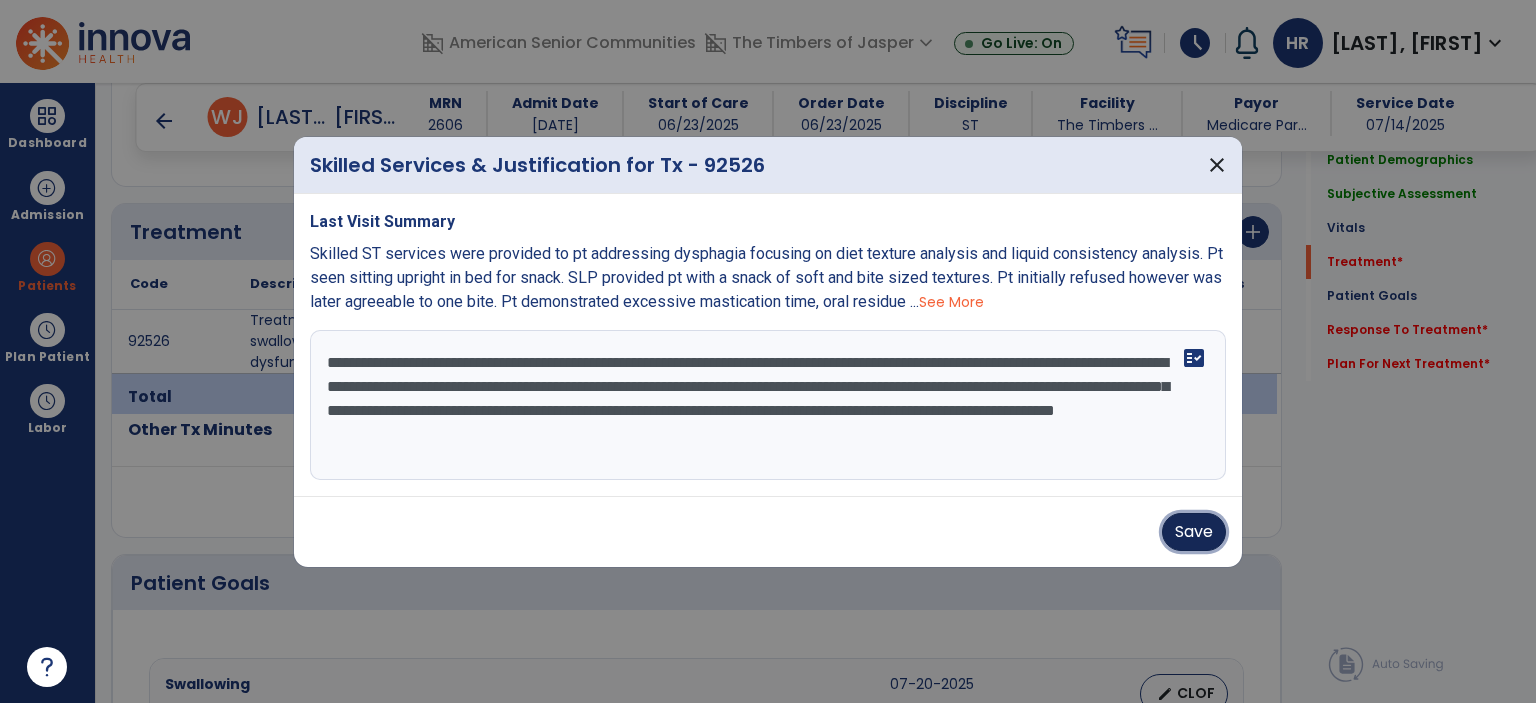 click on "Save" at bounding box center [1194, 532] 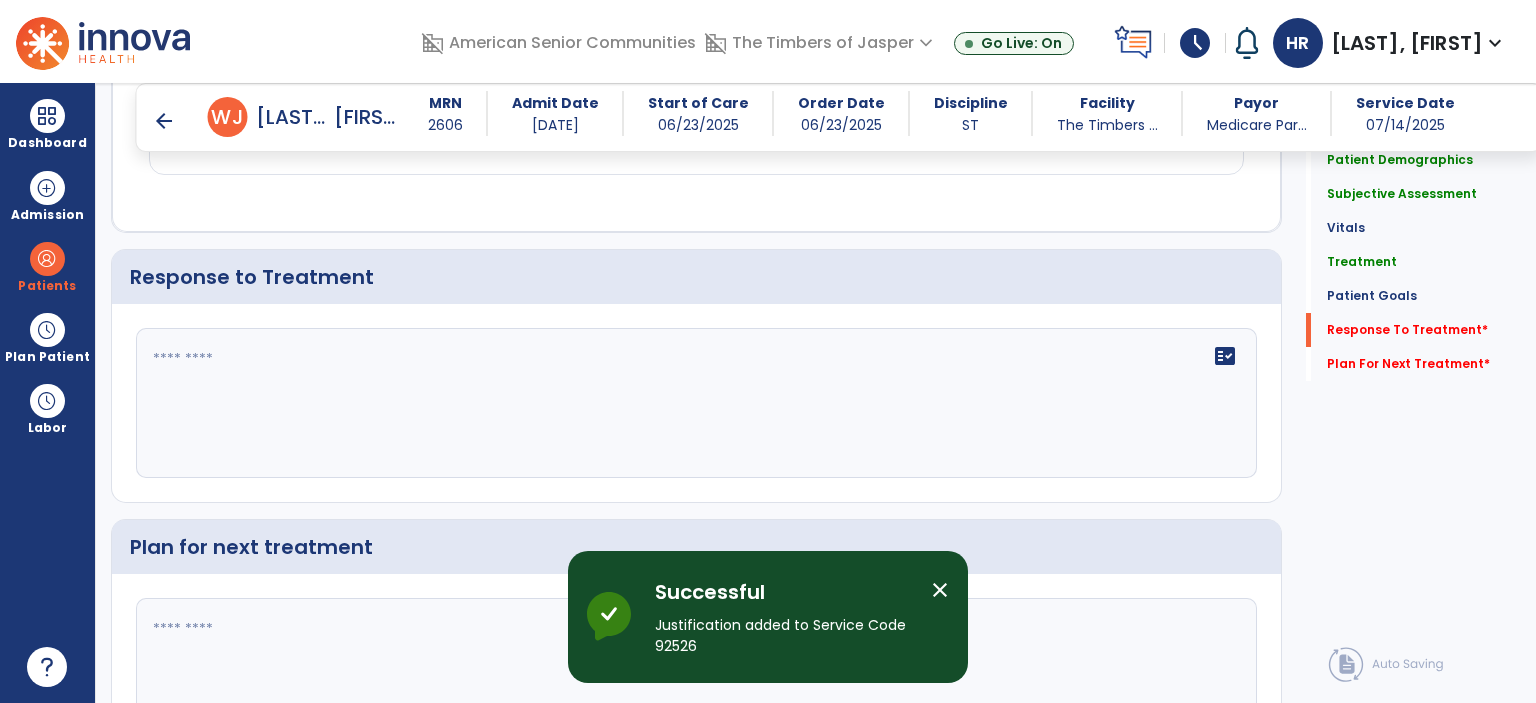 scroll, scrollTop: 2295, scrollLeft: 0, axis: vertical 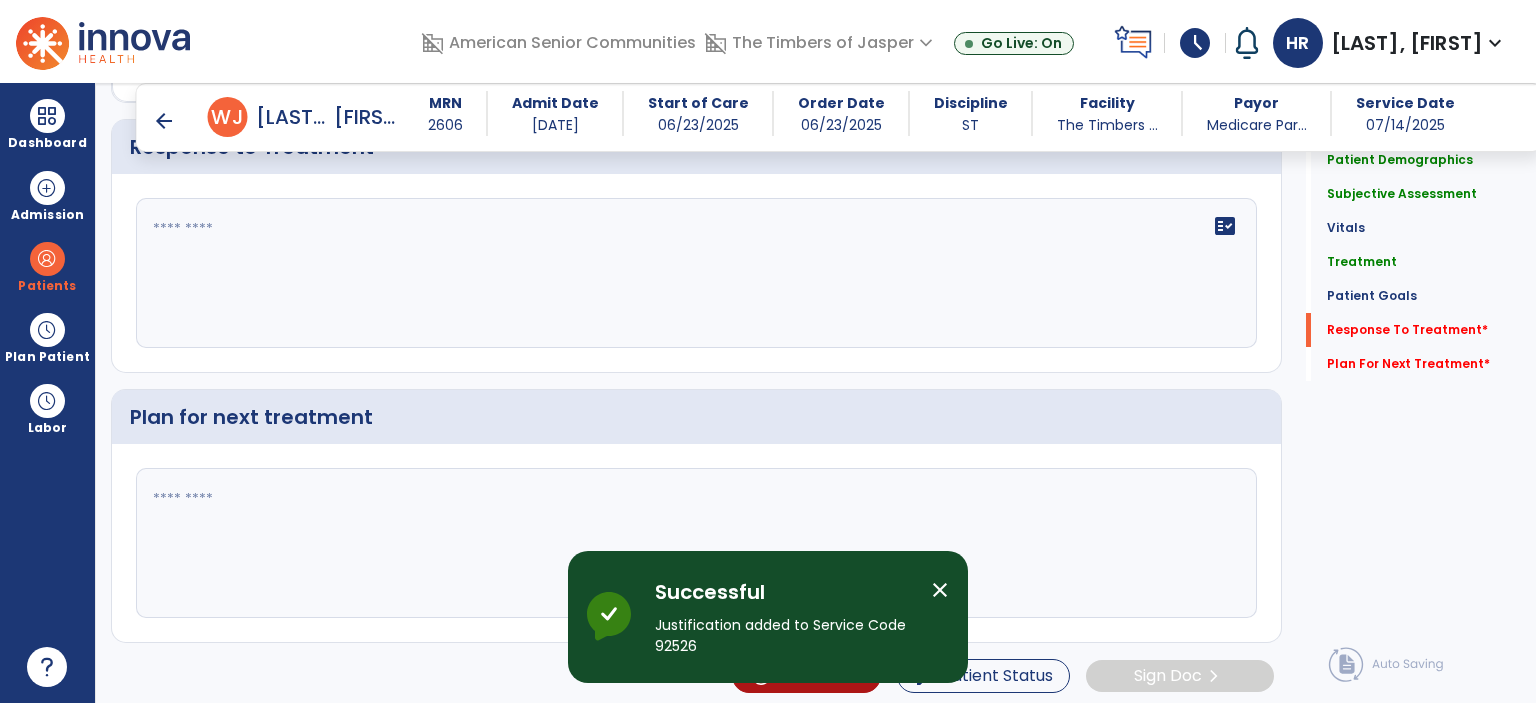 click on "fact_check" 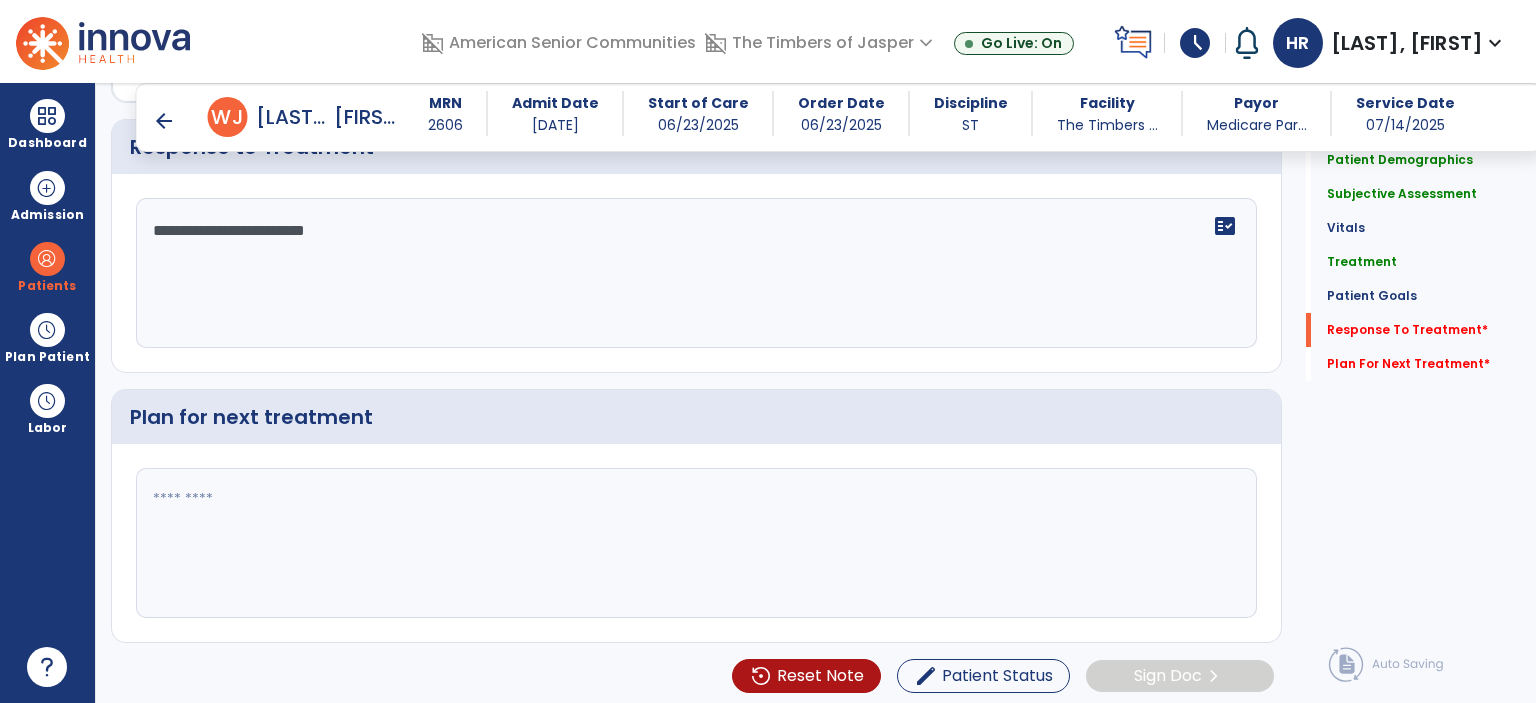 type on "**********" 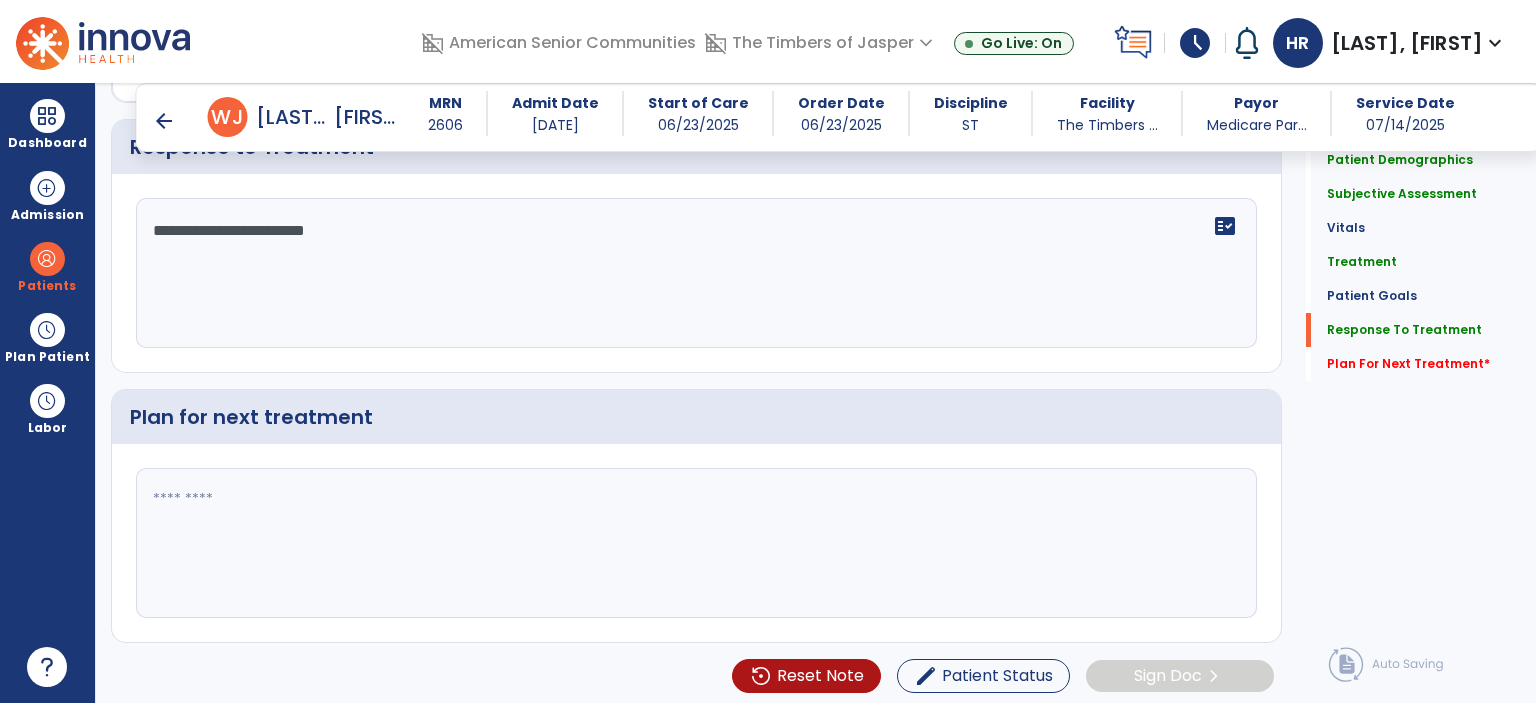 scroll, scrollTop: 2295, scrollLeft: 0, axis: vertical 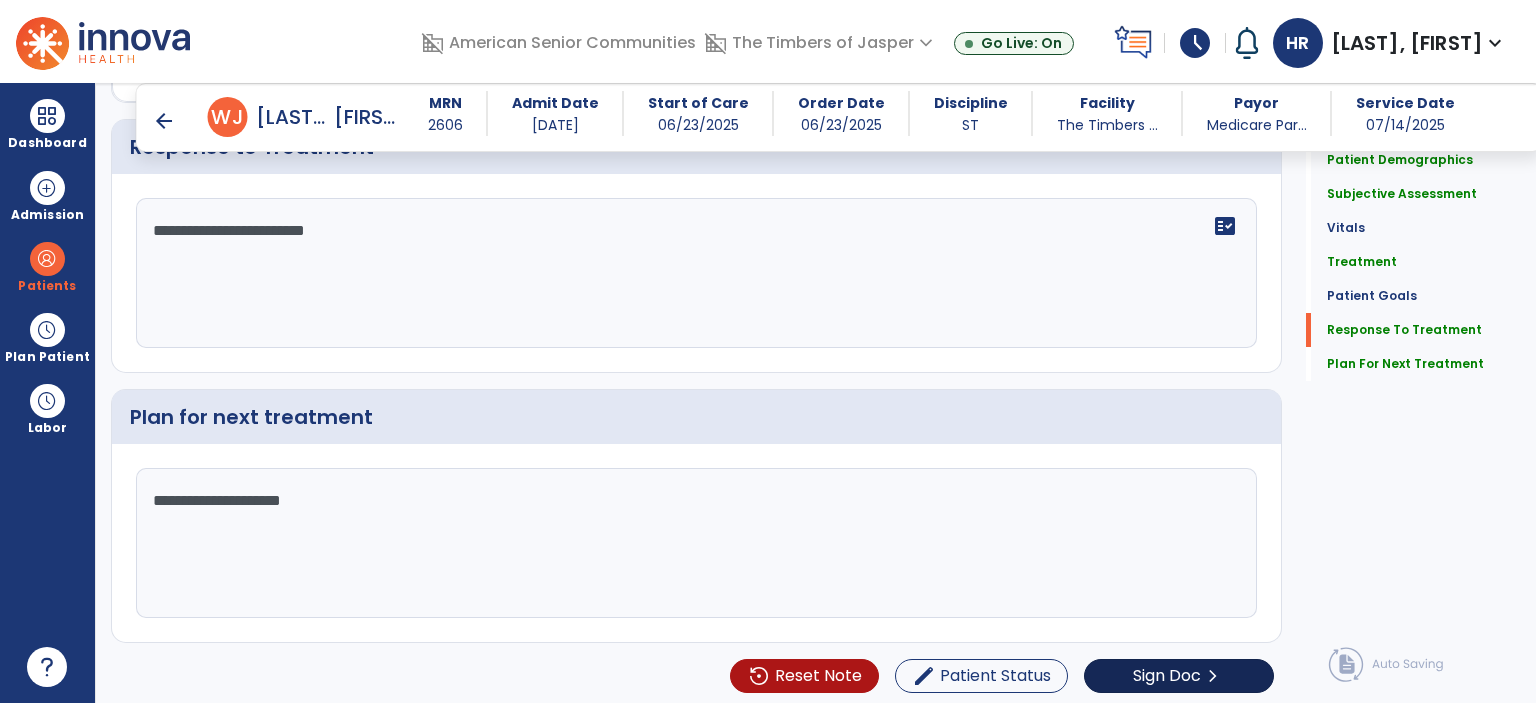 type on "**********" 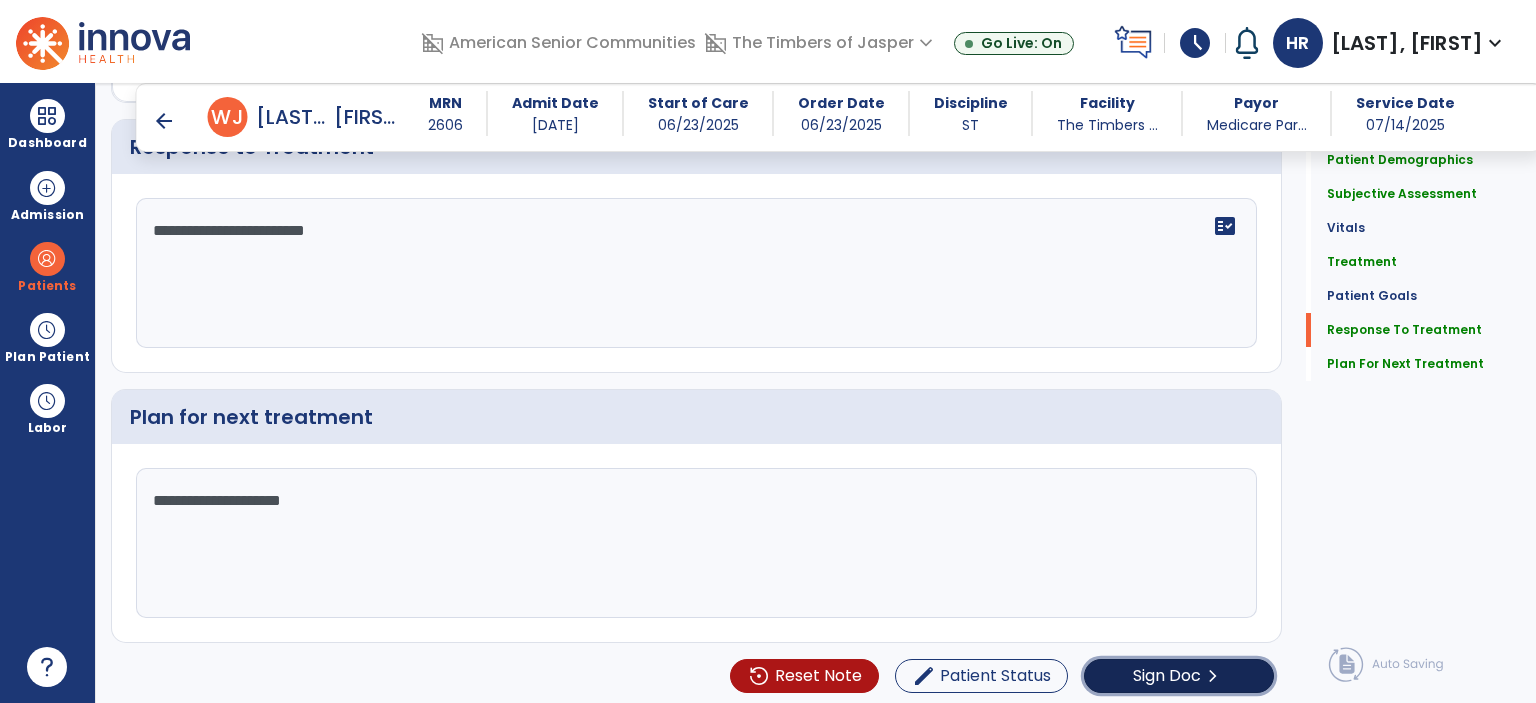 click on "Sign Doc" 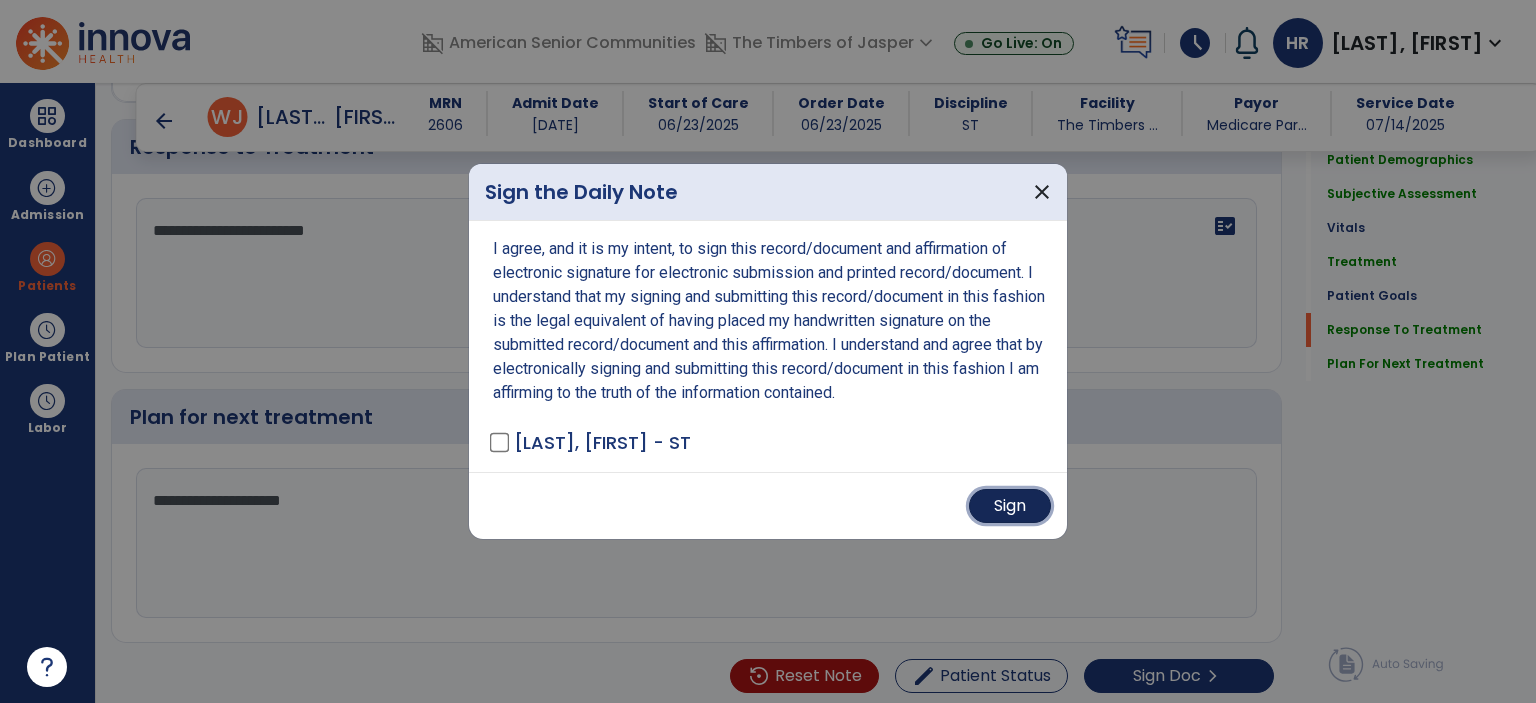 click on "Sign" at bounding box center [1010, 506] 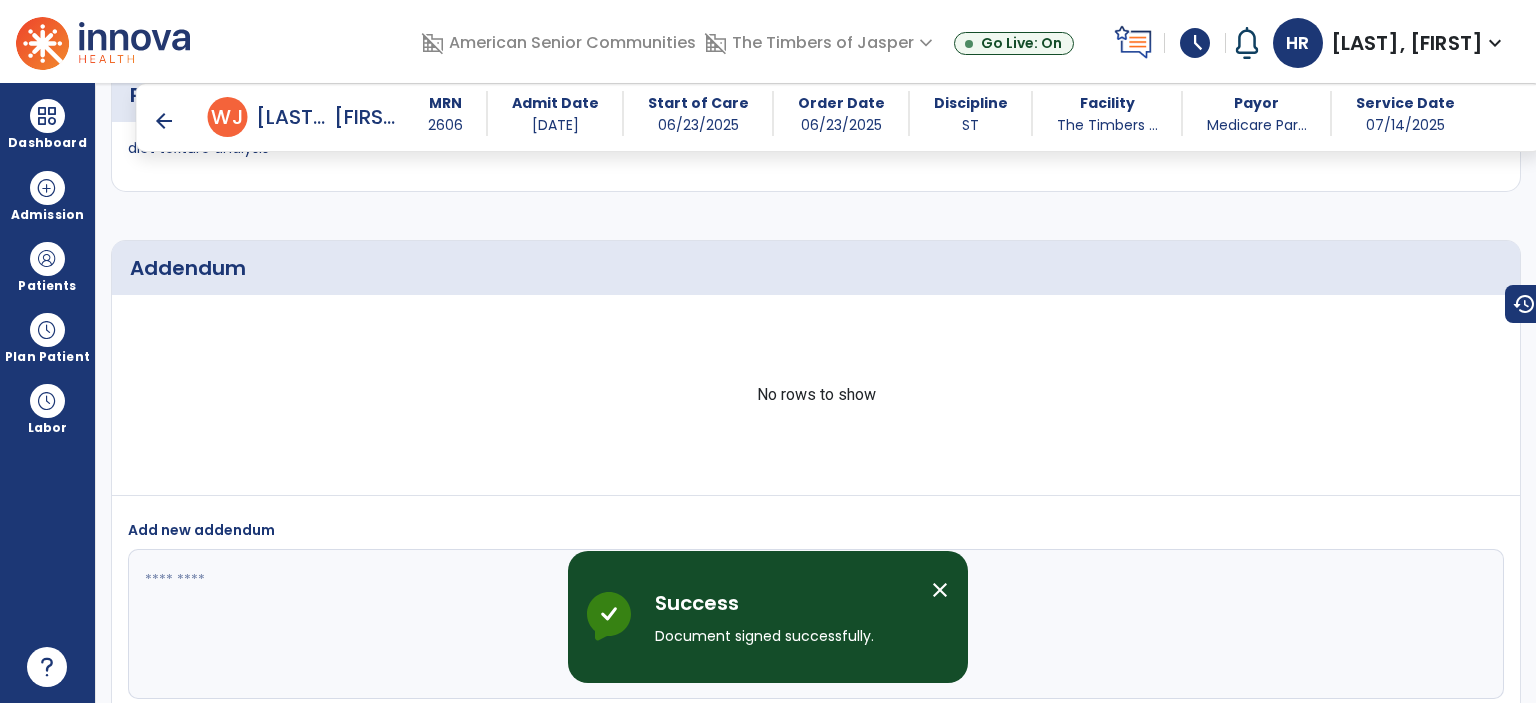 scroll, scrollTop: 3199, scrollLeft: 0, axis: vertical 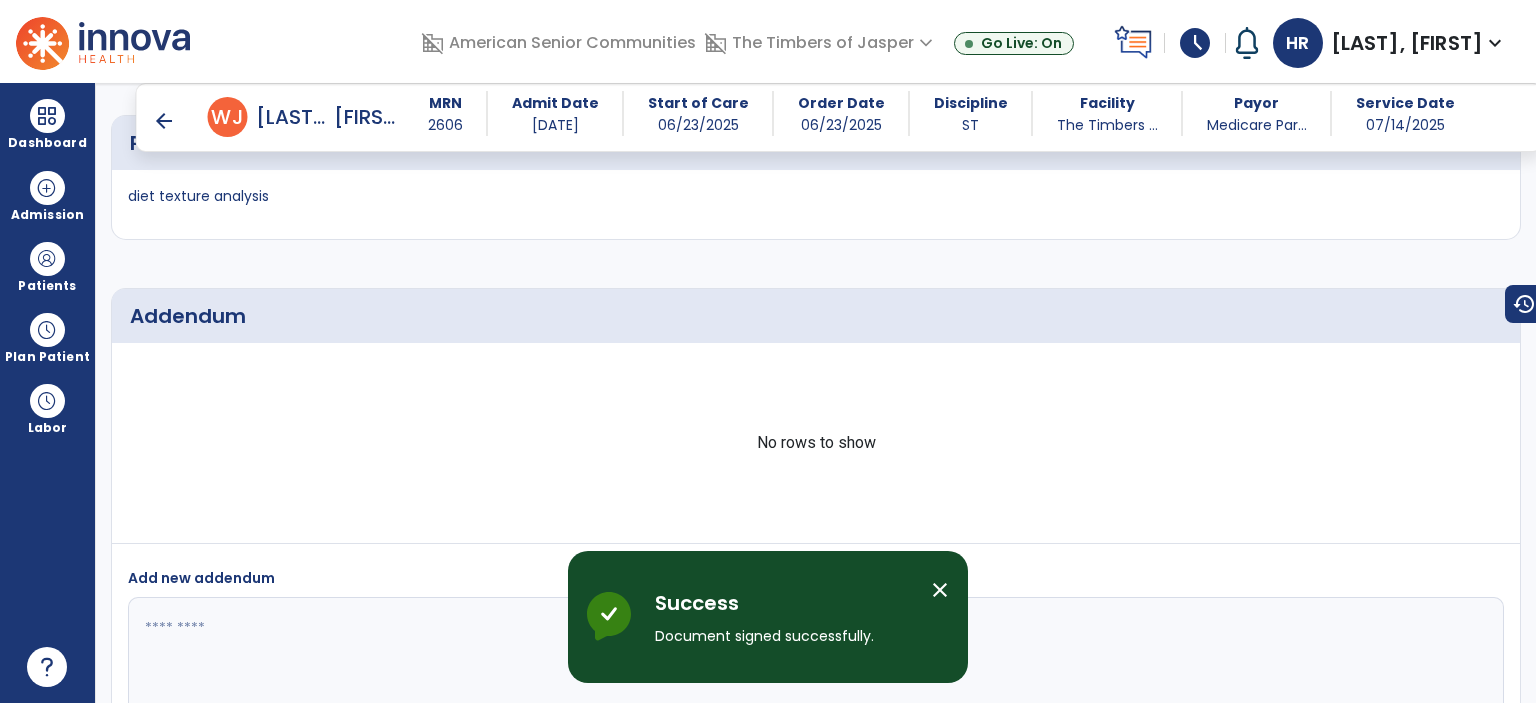 click on "arrow_back" at bounding box center (164, 121) 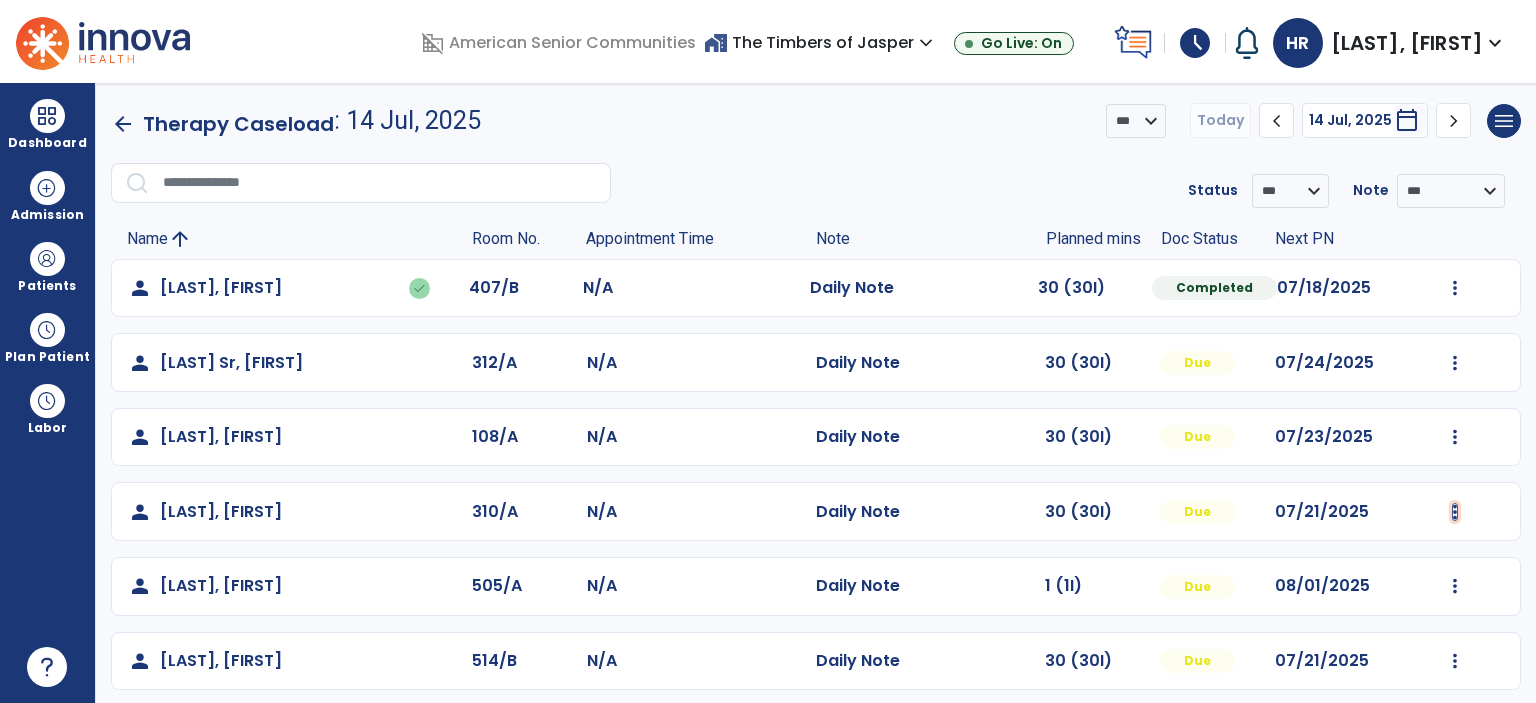 click at bounding box center [1455, 288] 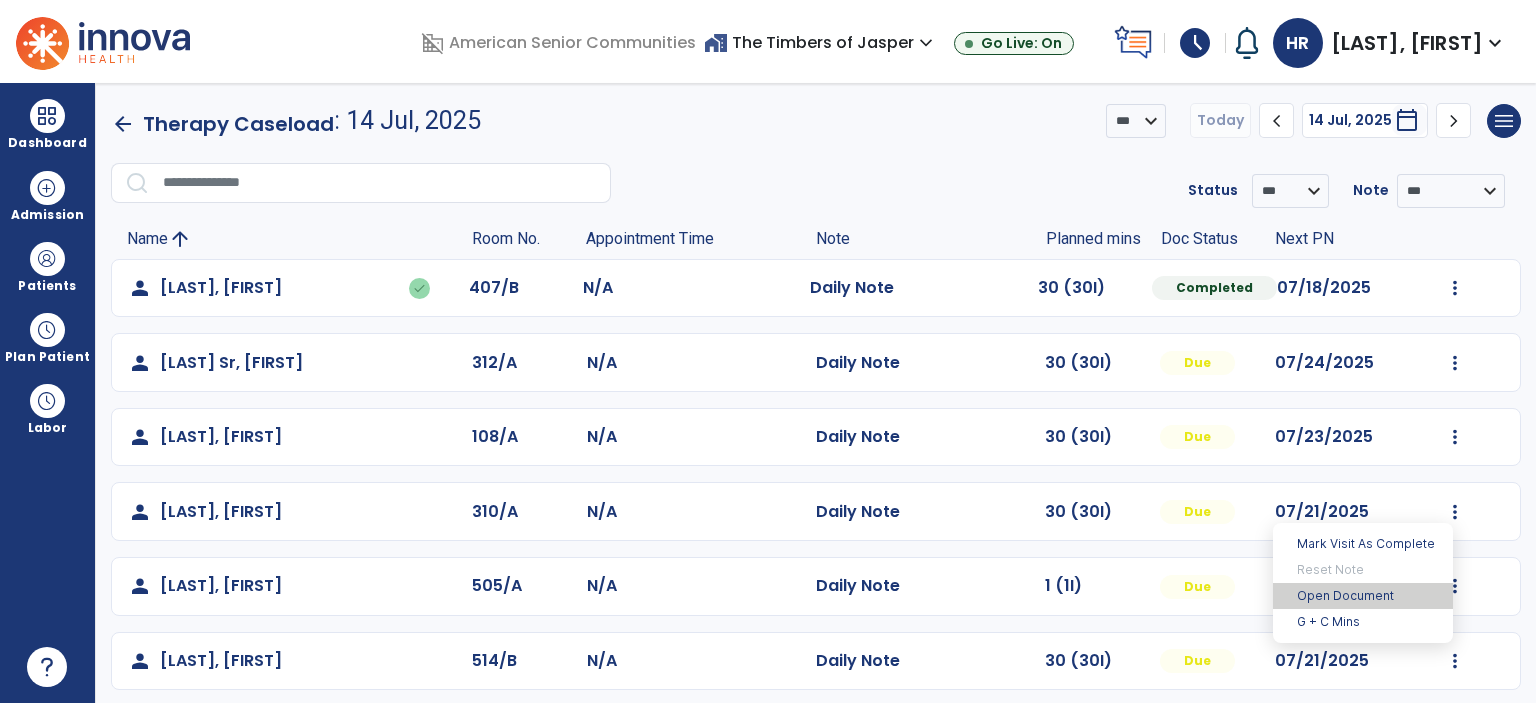 click on "Open Document" at bounding box center [1363, 596] 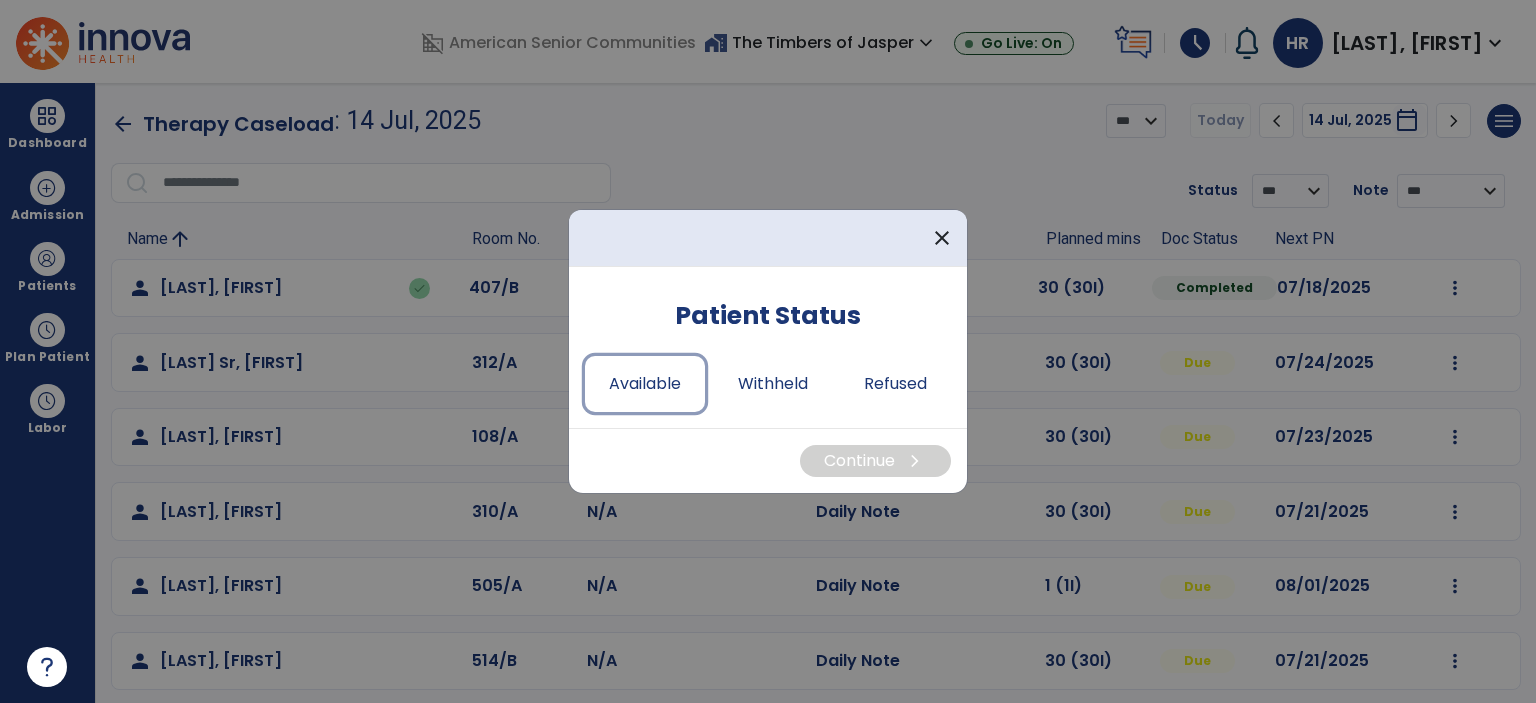 drag, startPoint x: 660, startPoint y: 377, endPoint x: 935, endPoint y: 474, distance: 291.6059 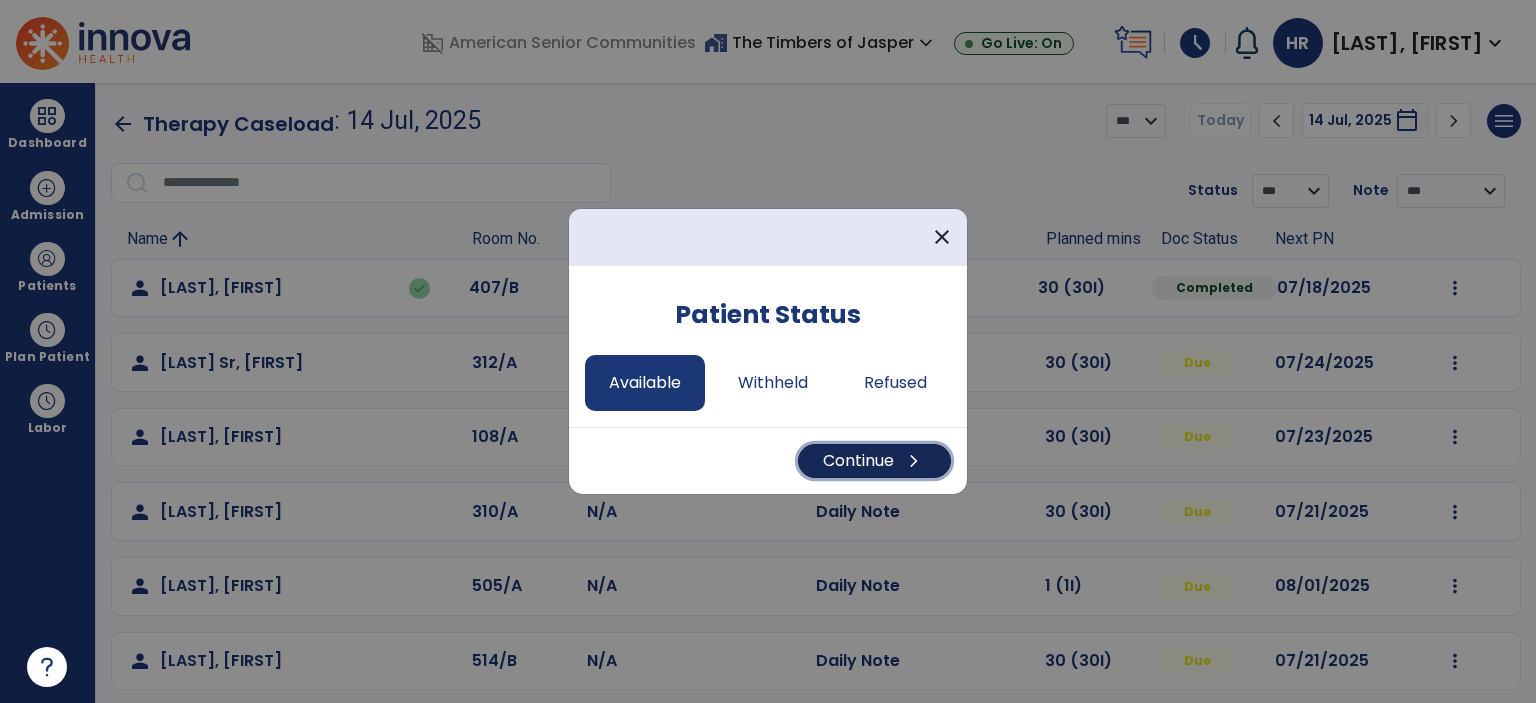 click on "Continue   chevron_right" at bounding box center [874, 461] 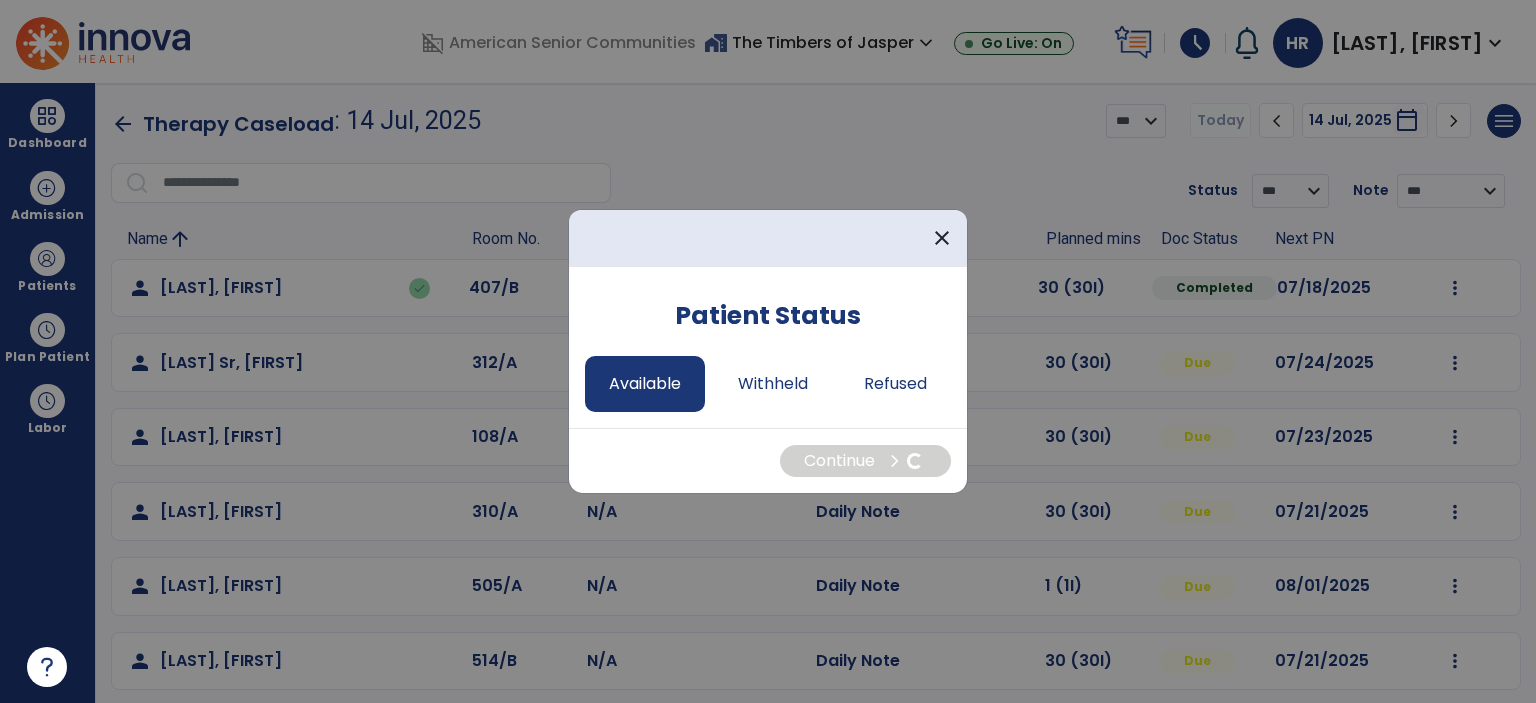 select on "*" 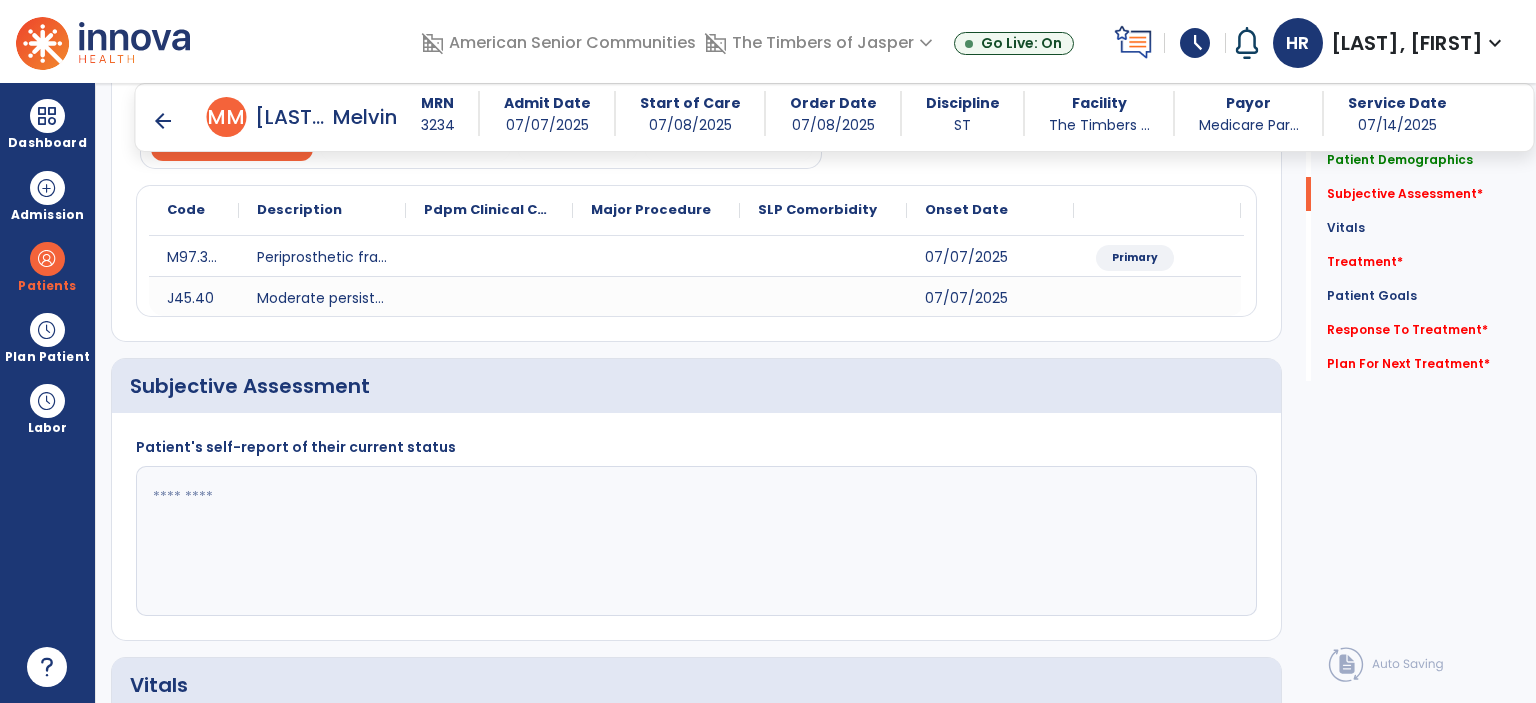 scroll, scrollTop: 300, scrollLeft: 0, axis: vertical 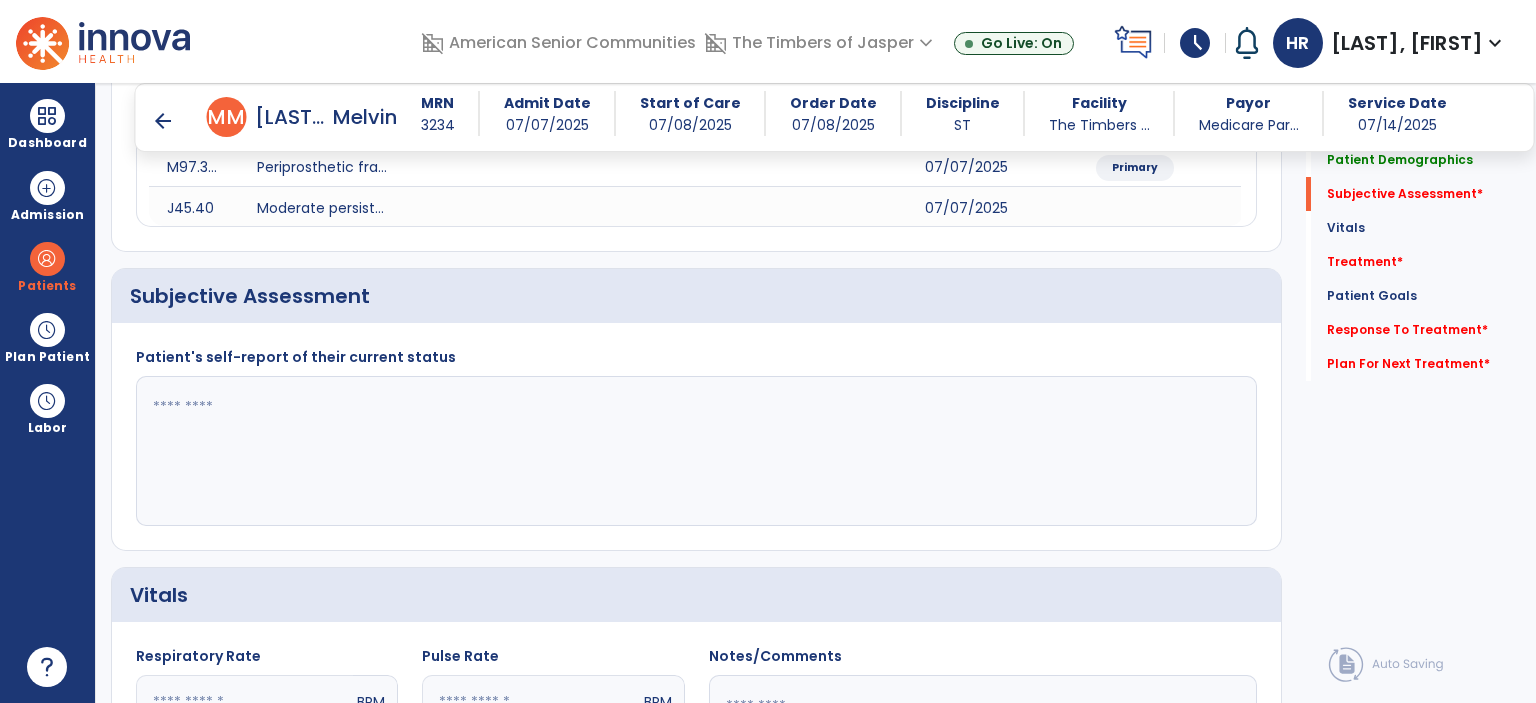 click 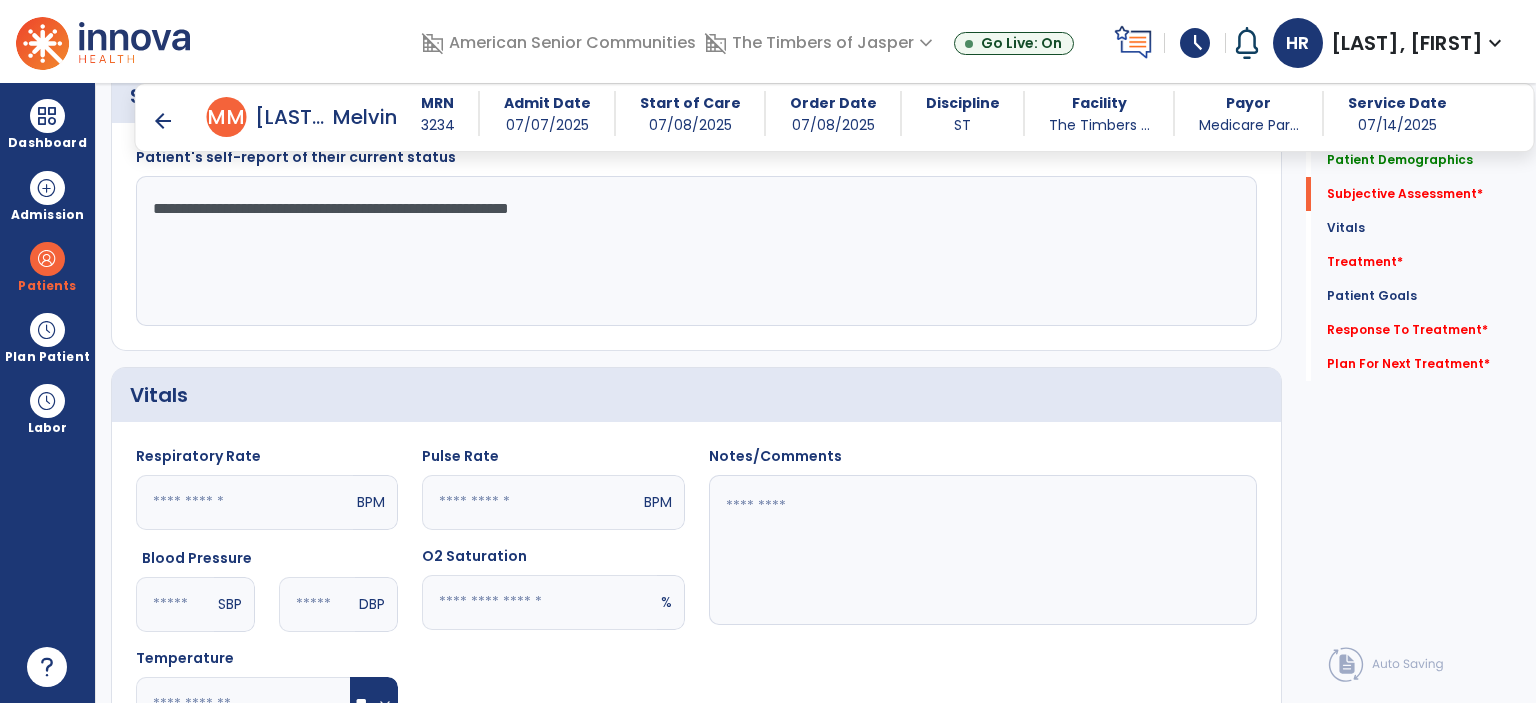 scroll, scrollTop: 1000, scrollLeft: 0, axis: vertical 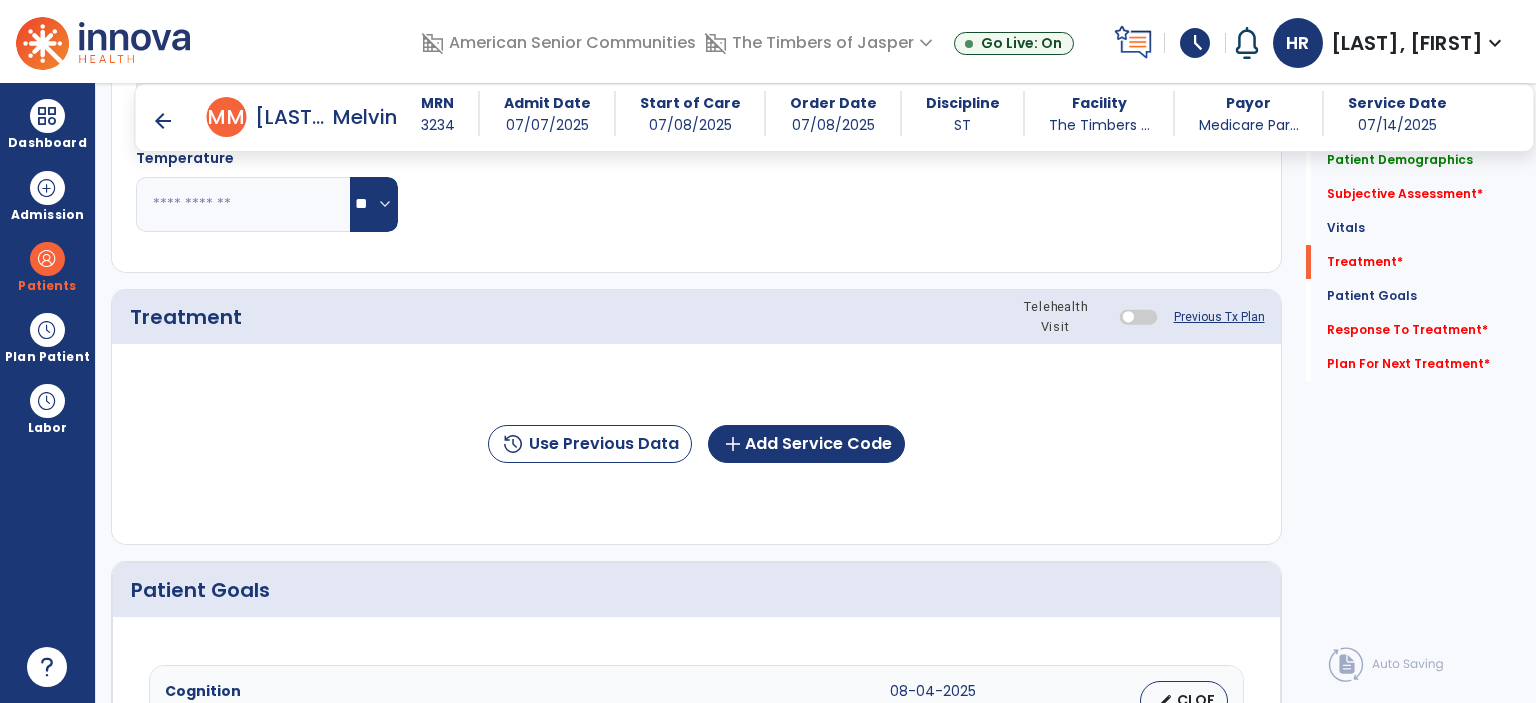 type on "**********" 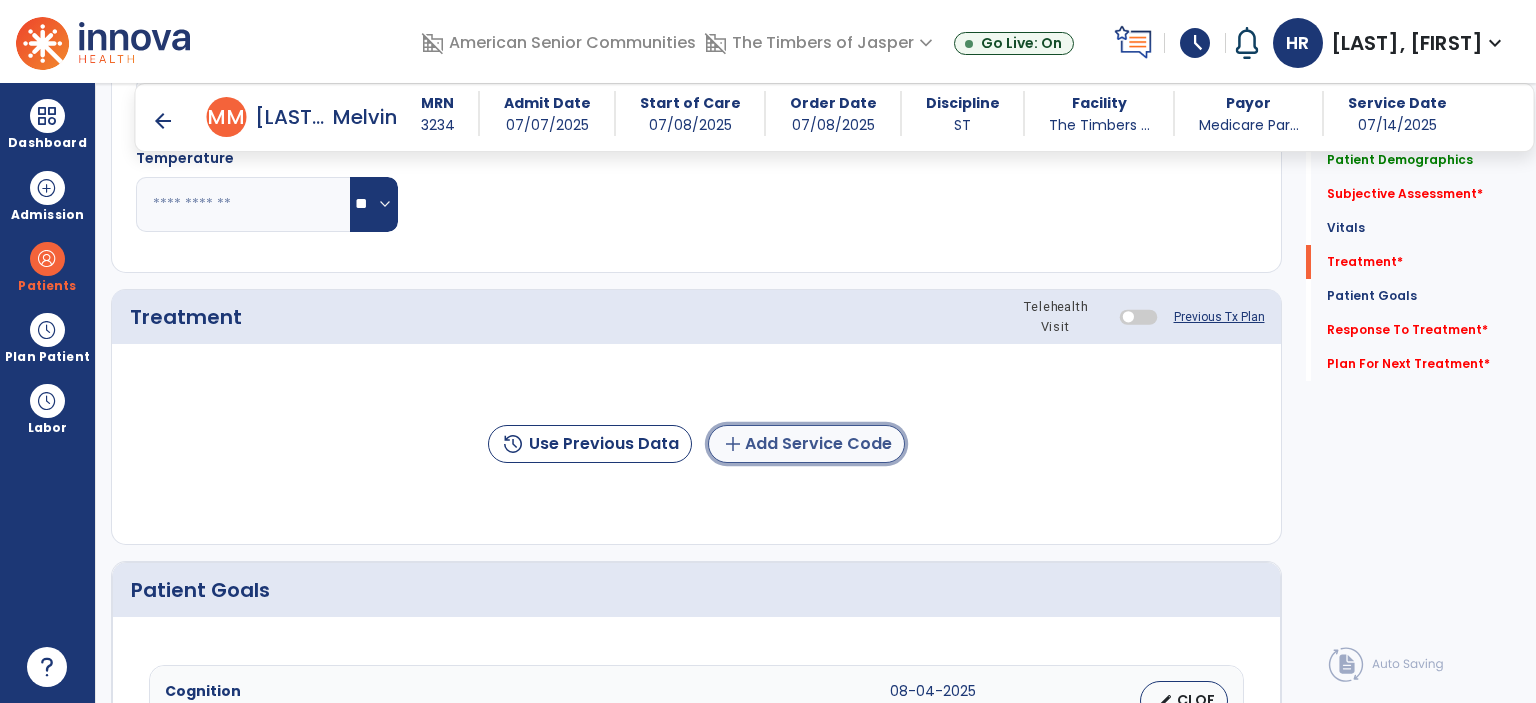 click on "add  Add Service Code" 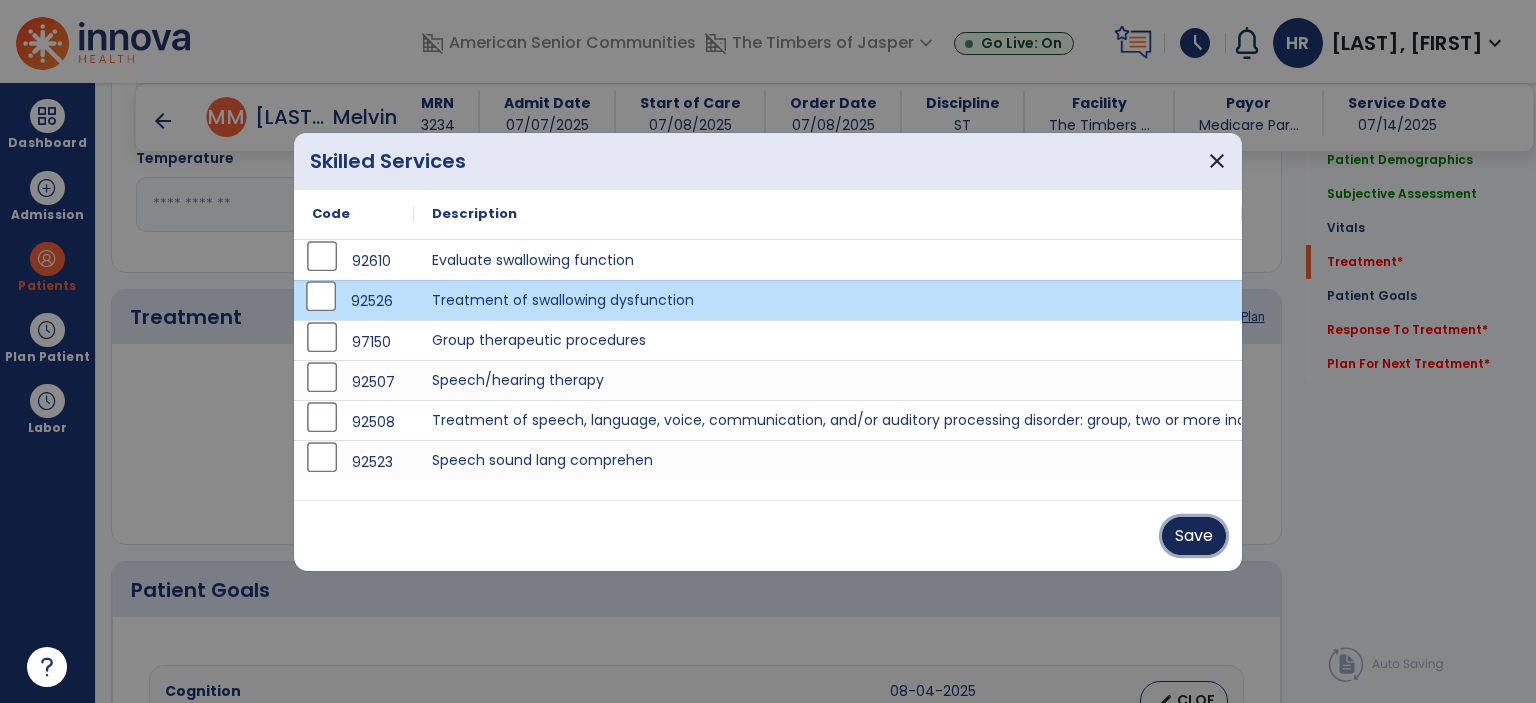 click on "Save" at bounding box center (1194, 536) 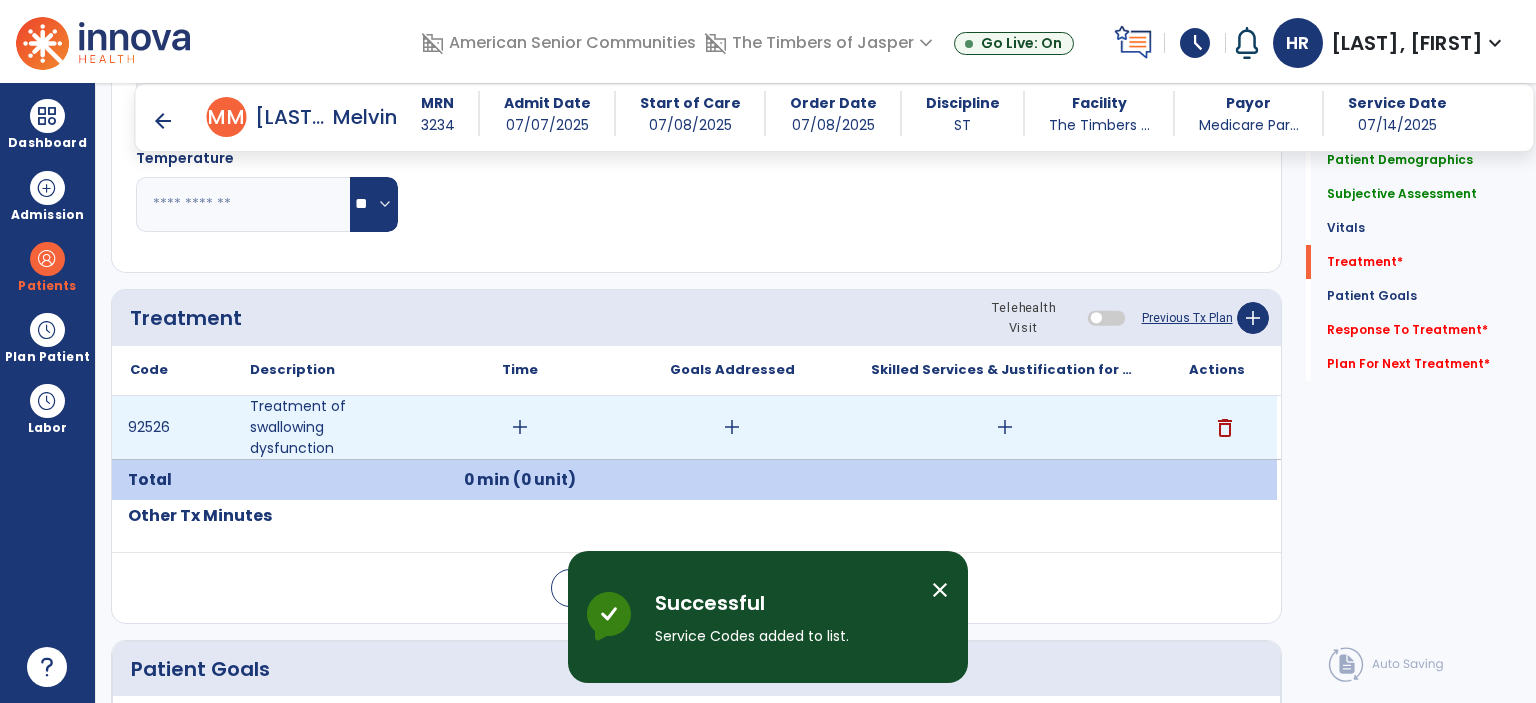 click on "add" at bounding box center (520, 427) 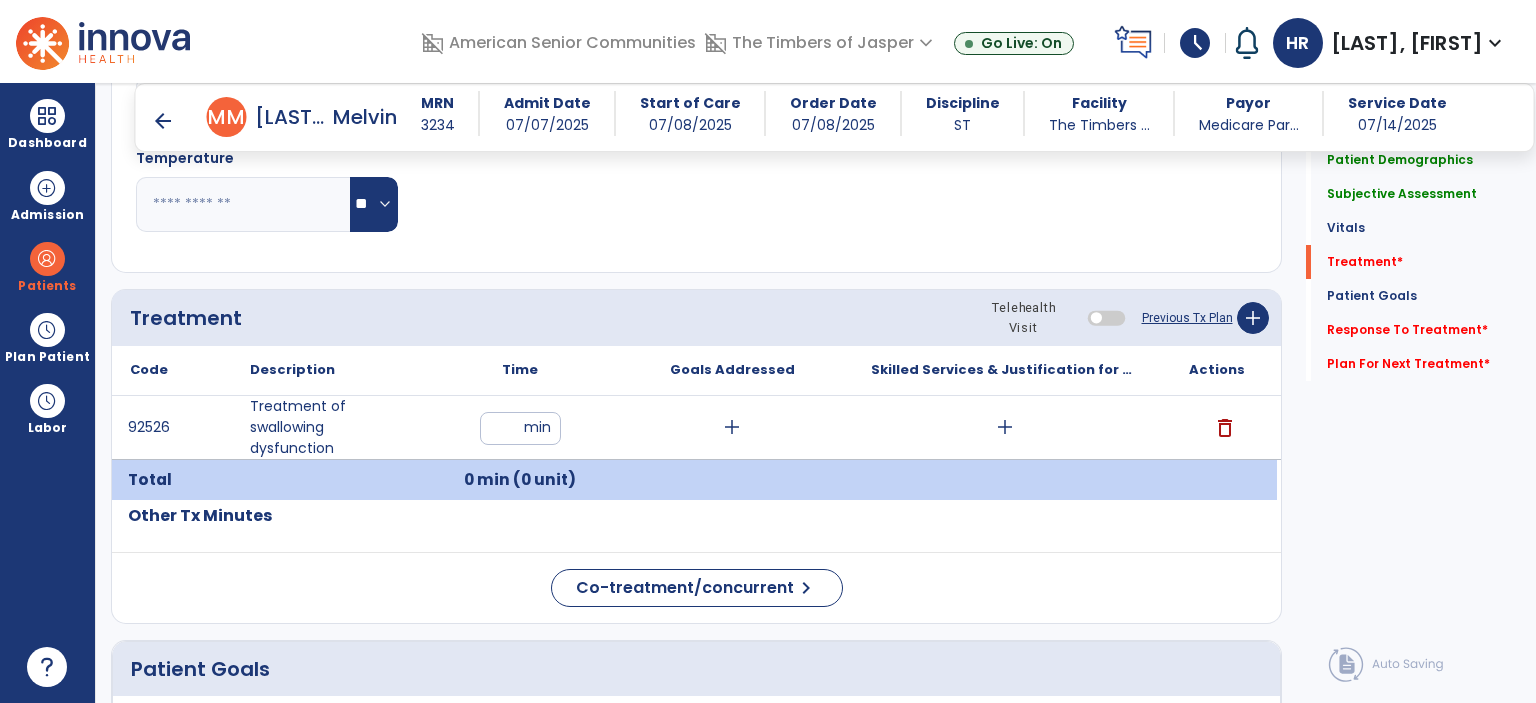 type on "**" 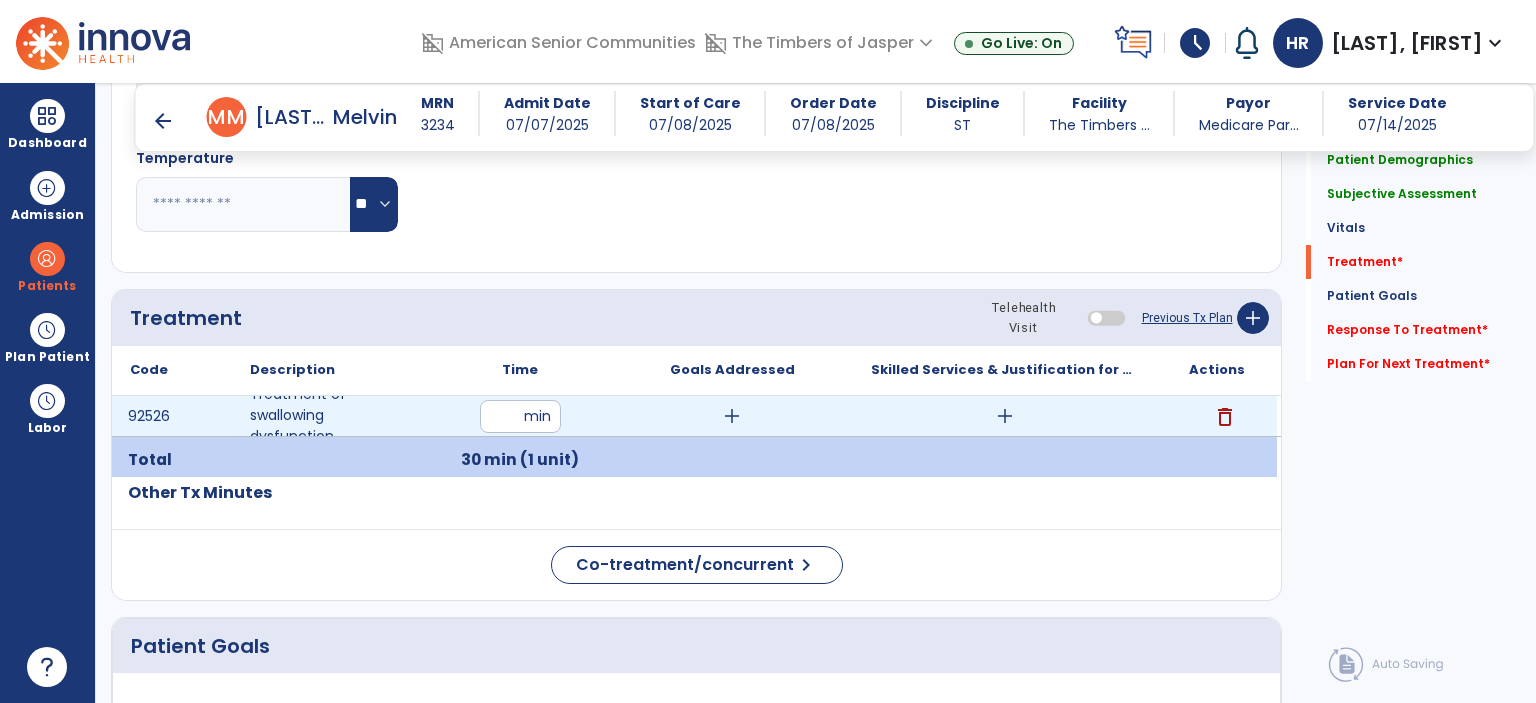 click on "add" at bounding box center [1005, 416] 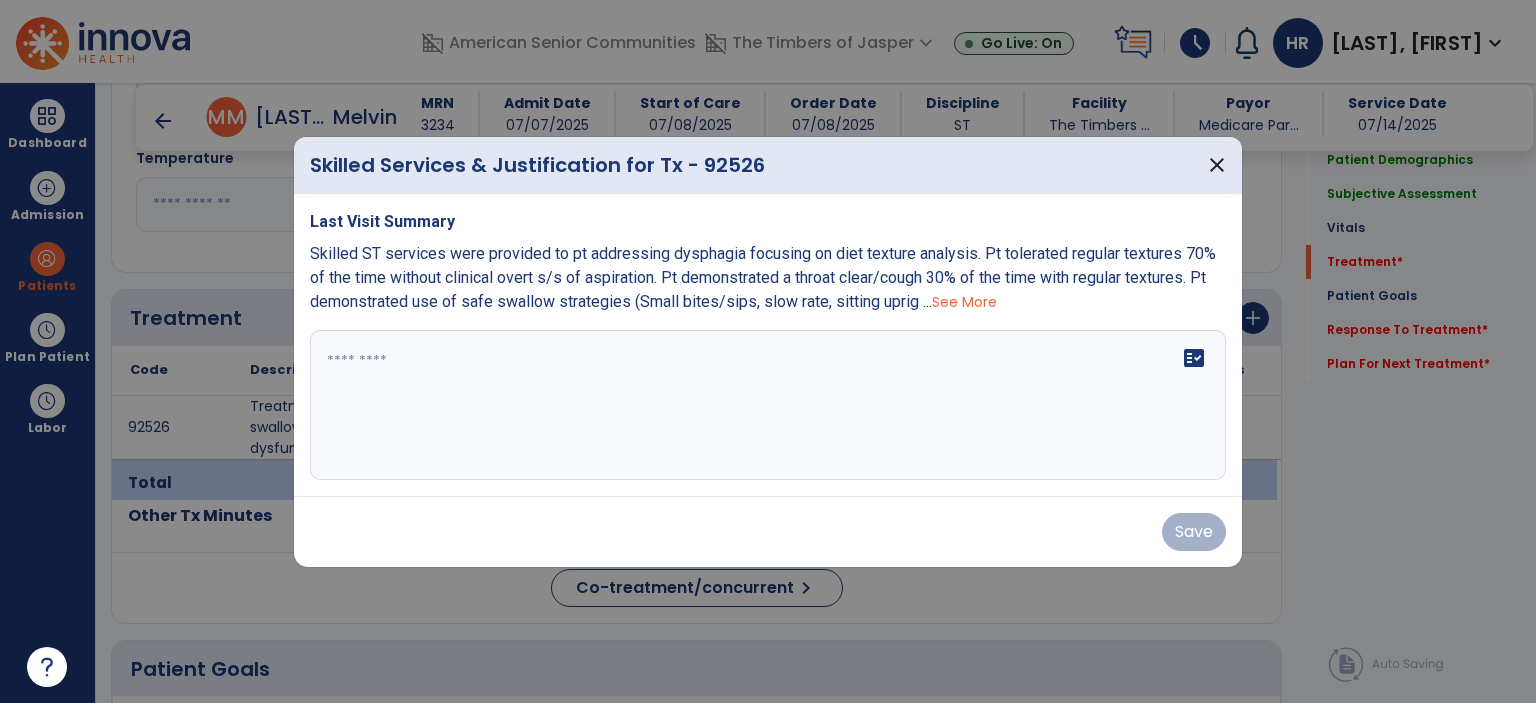 click on "fact_check" at bounding box center (768, 405) 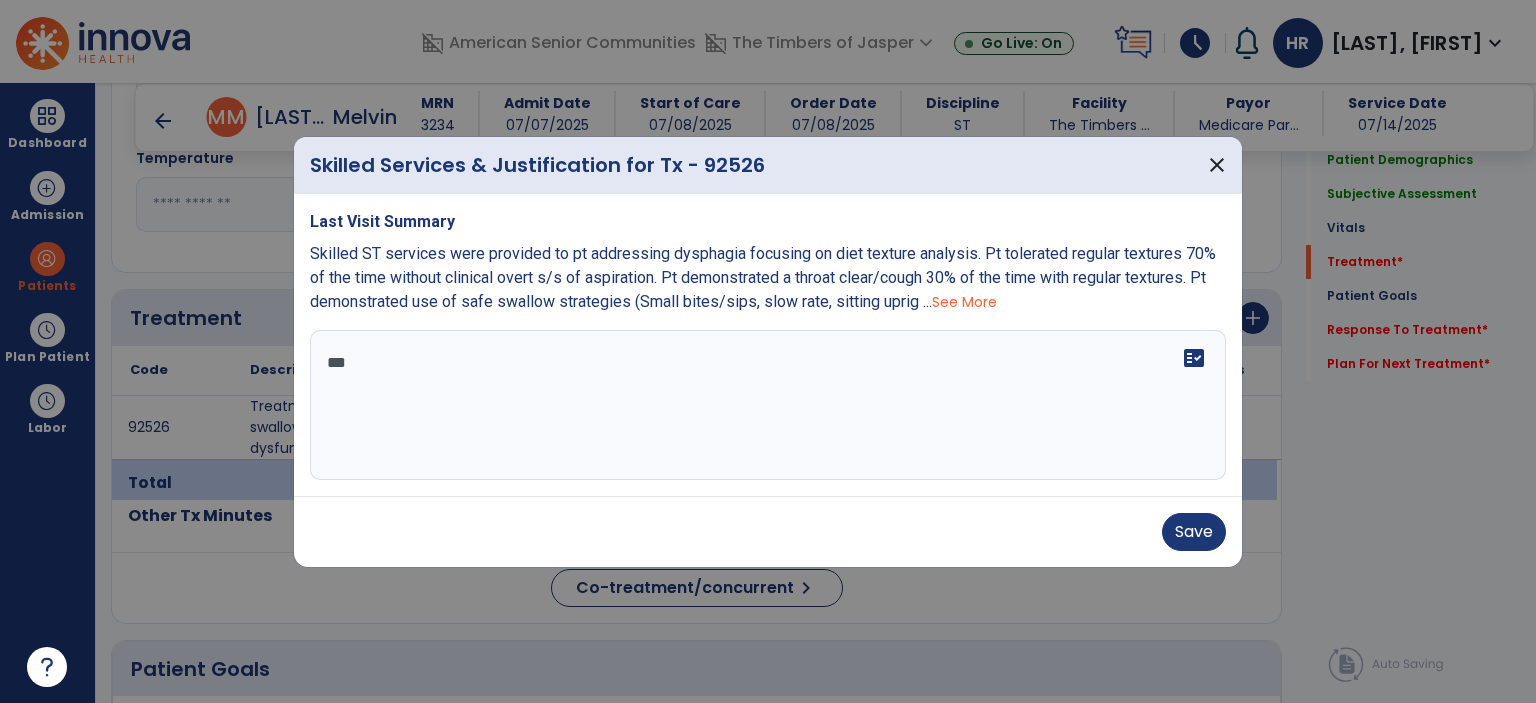 scroll, scrollTop: 0, scrollLeft: 0, axis: both 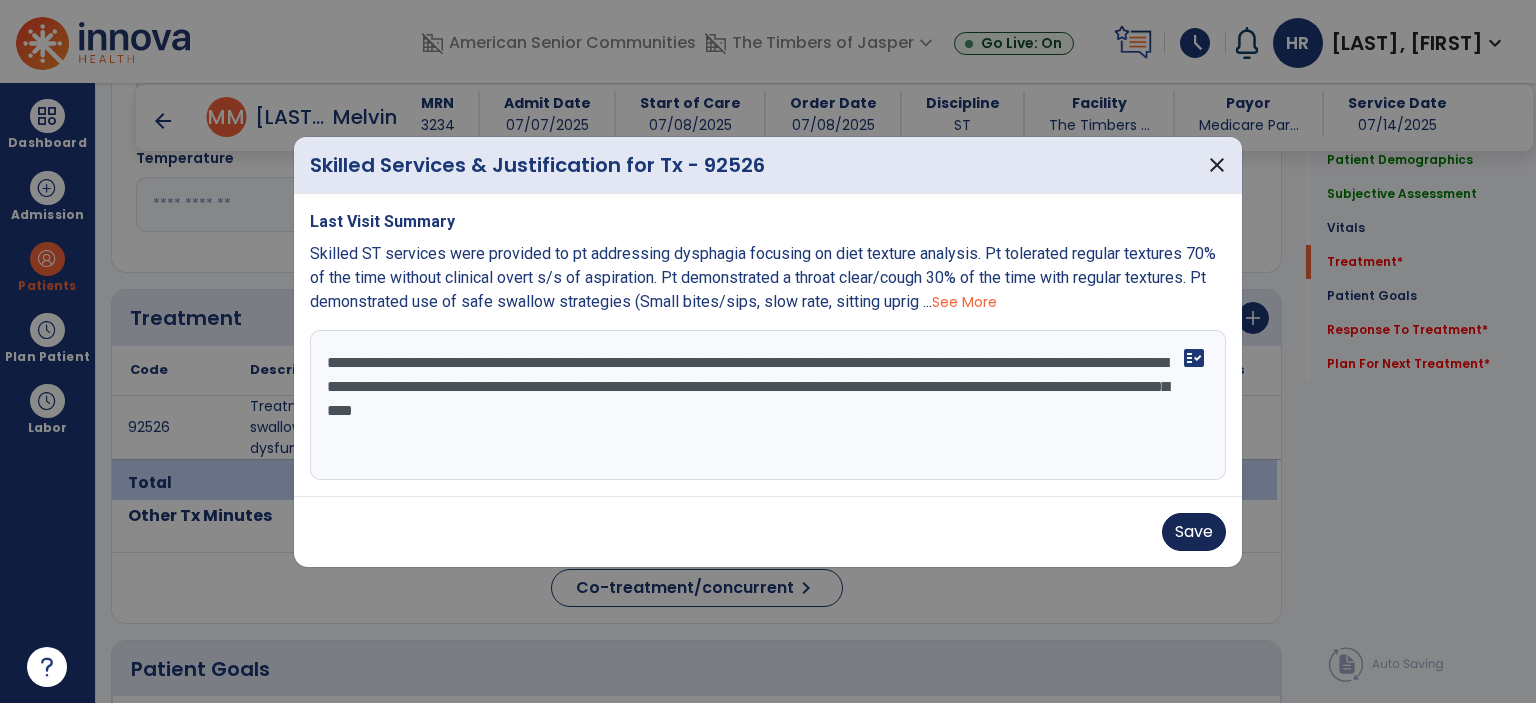 type on "**********" 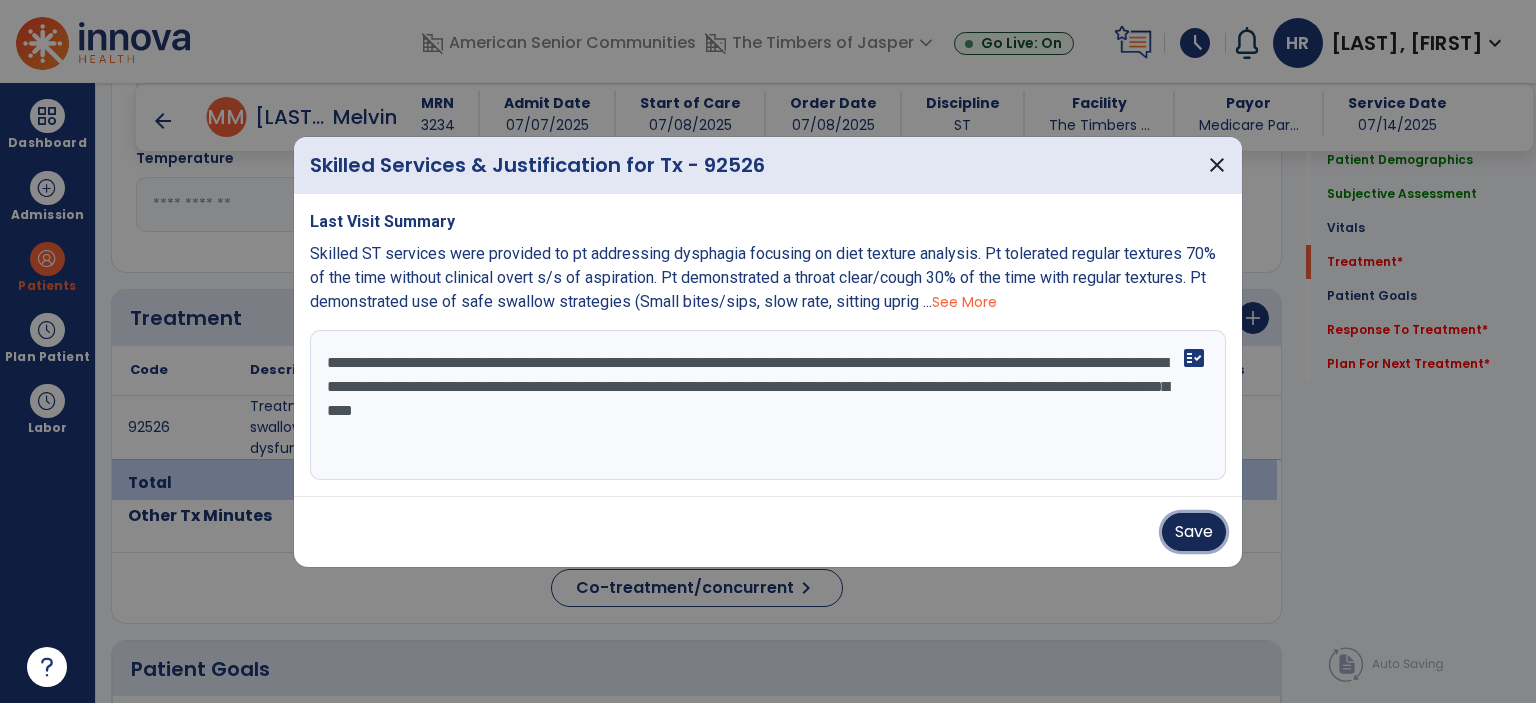 drag, startPoint x: 1200, startPoint y: 528, endPoint x: 1183, endPoint y: 528, distance: 17 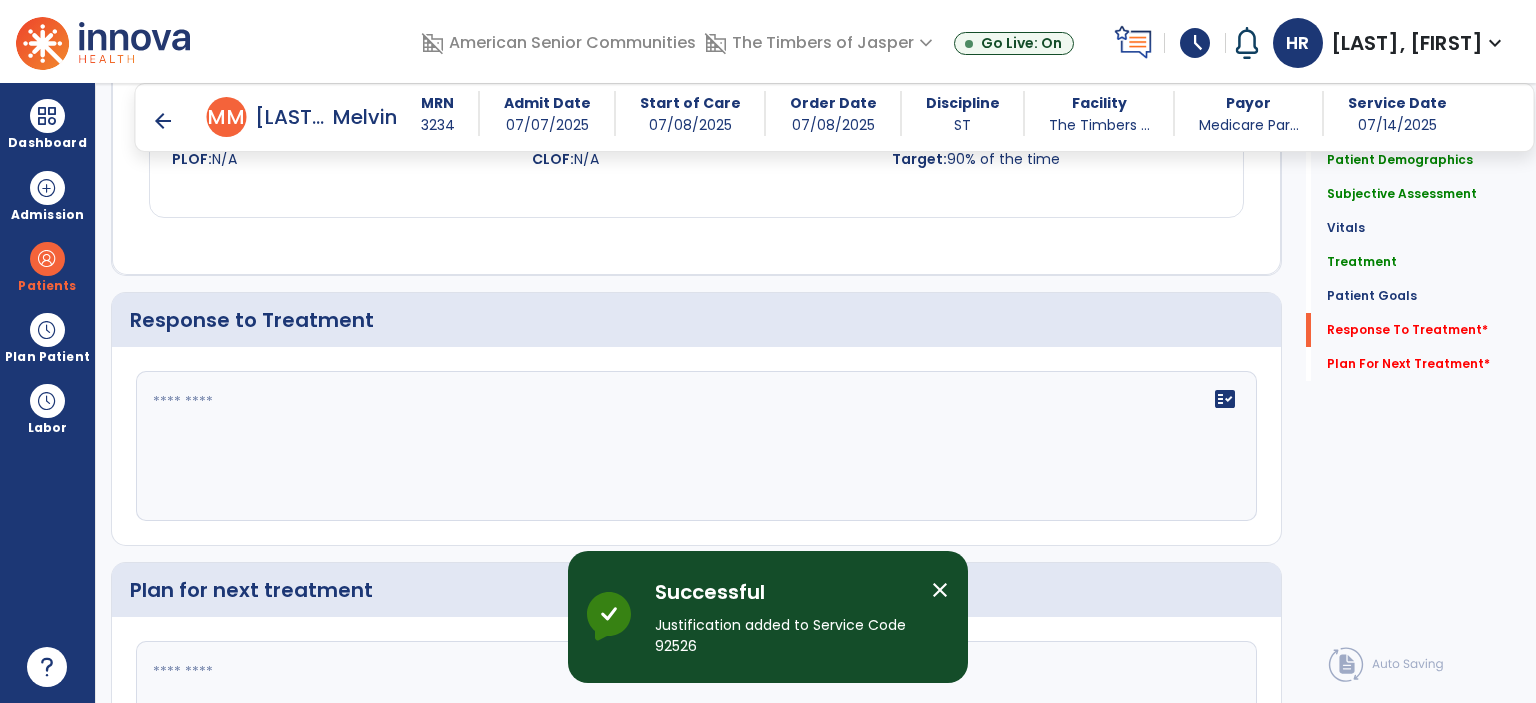 scroll, scrollTop: 3000, scrollLeft: 0, axis: vertical 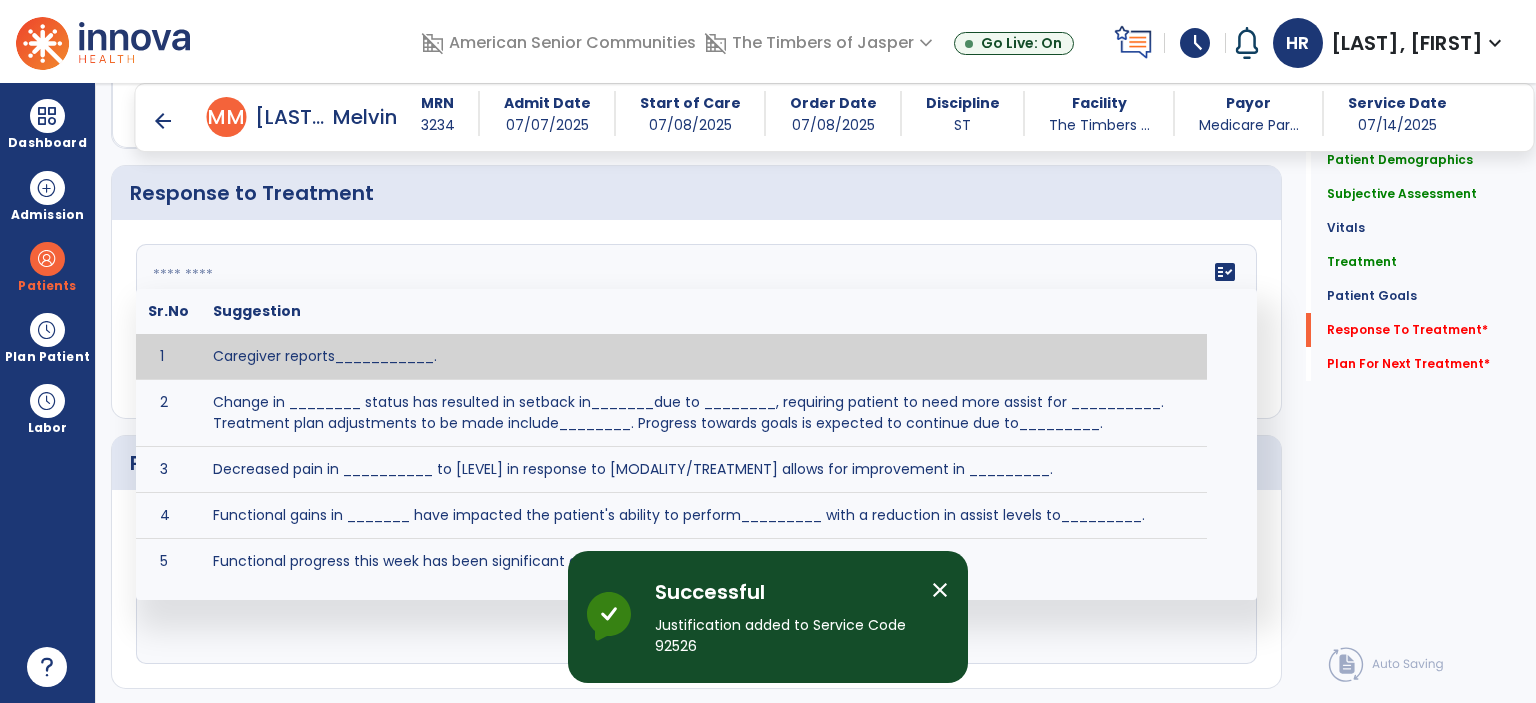 click on "fact_check  Sr.No Suggestion 1 Caregiver reports___________. 2 Change in ________ status has resulted in setback in_______due to ________, requiring patient to need more assist for __________.   Treatment plan adjustments to be made include________.  Progress towards goals is expected to continue due to_________. 3 Decreased pain in __________ to [LEVEL] in response to [MODALITY/TREATMENT] allows for improvement in _________. 4 Functional gains in _______ have impacted the patient's ability to perform_________ with a reduction in assist levels to_________. 5 Functional progress this week has been significant due to__________. 6 Gains in ________ have improved the patient's ability to perform ______with decreased levels of assist to___________. 7 Improvement in ________allows patient to tolerate higher levels of challenges in_________. 8 Pain in [AREA] has decreased to [LEVEL] in response to [TREATMENT/MODALITY], allowing fore ease in completing__________. 9 10 11 12 13 14 15 16 17 18 19 20 21" 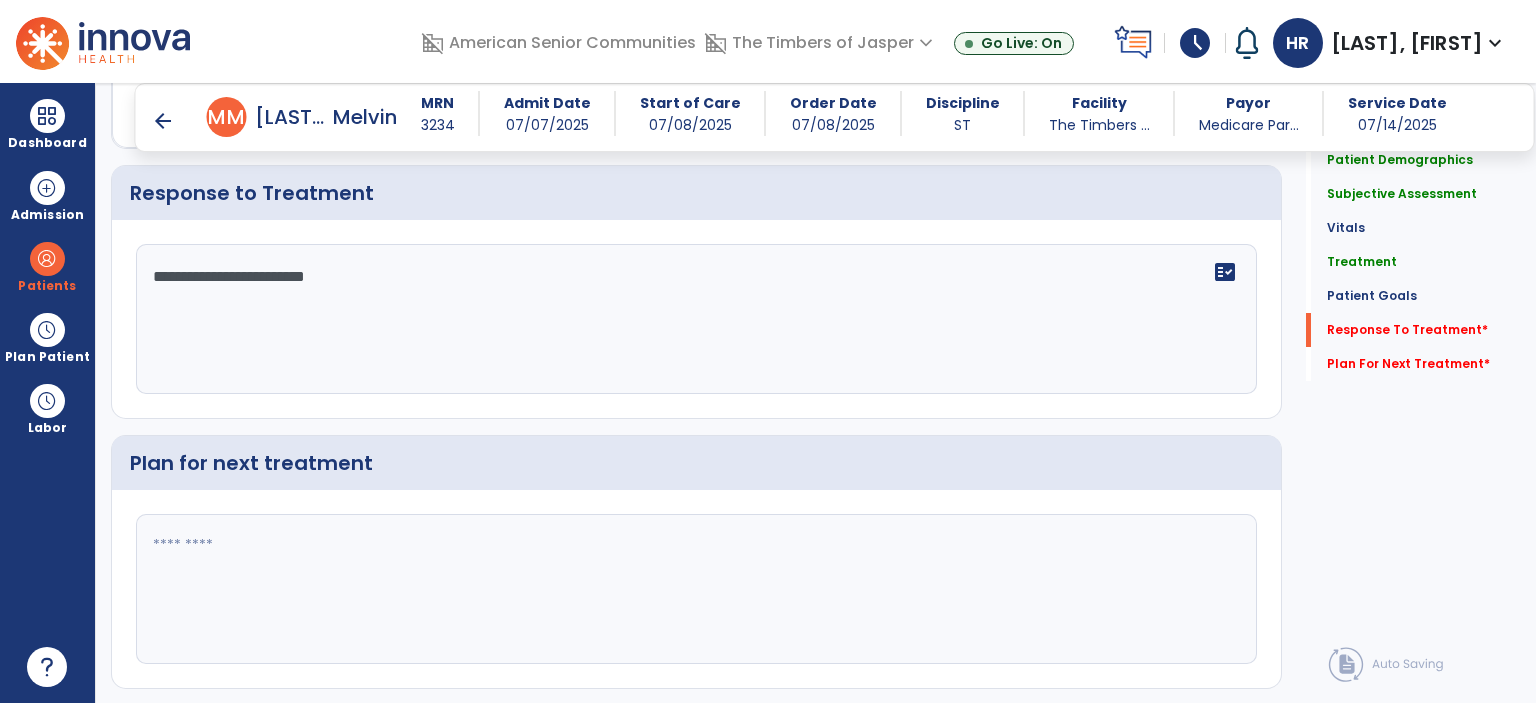 type on "**********" 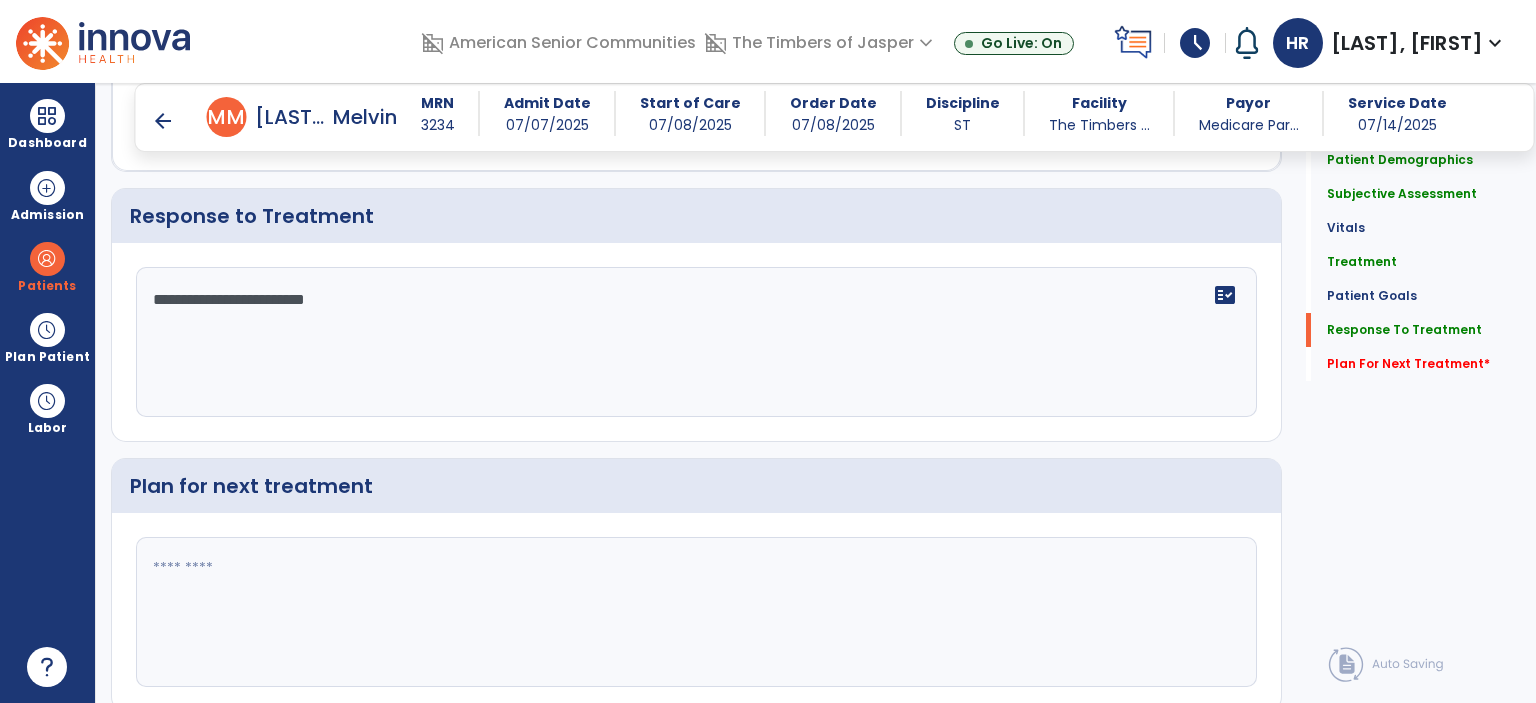 scroll, scrollTop: 3000, scrollLeft: 0, axis: vertical 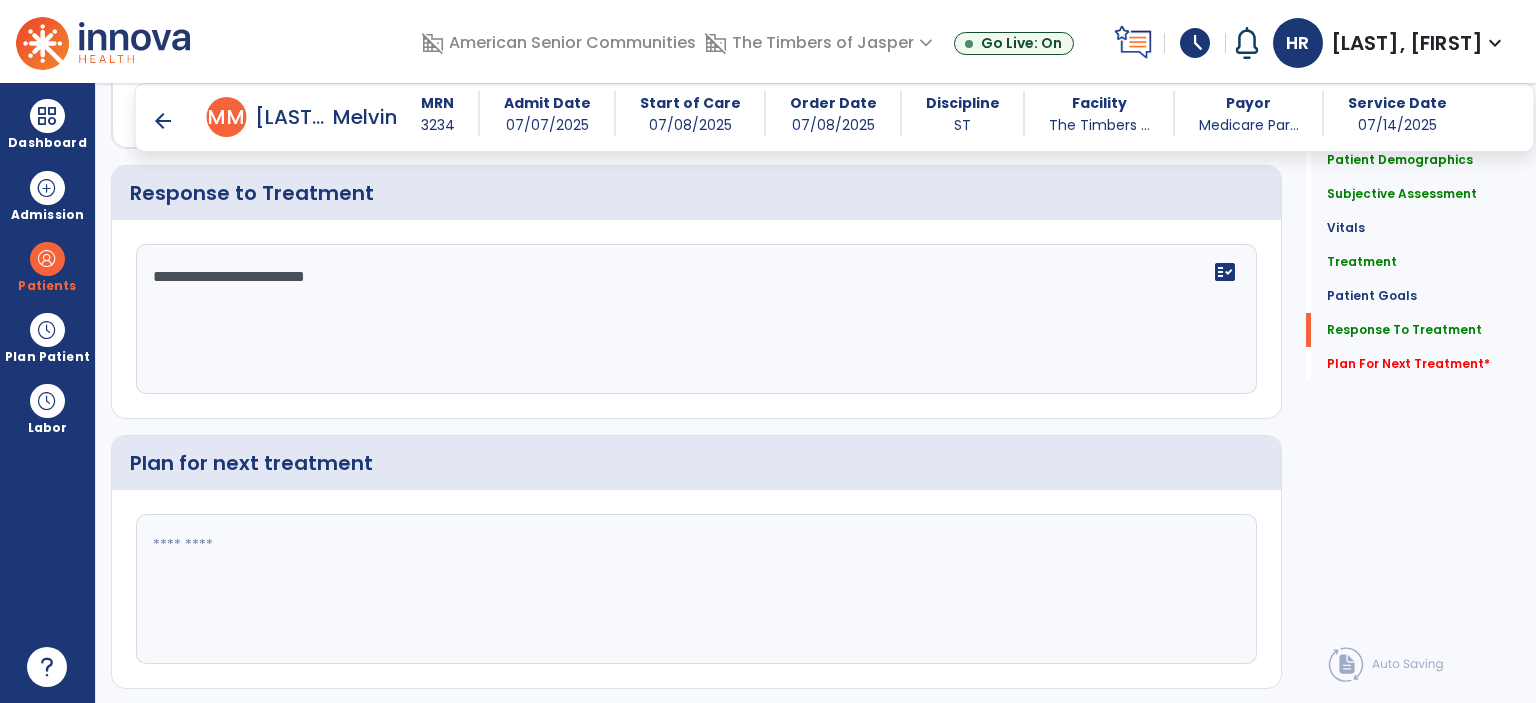 click 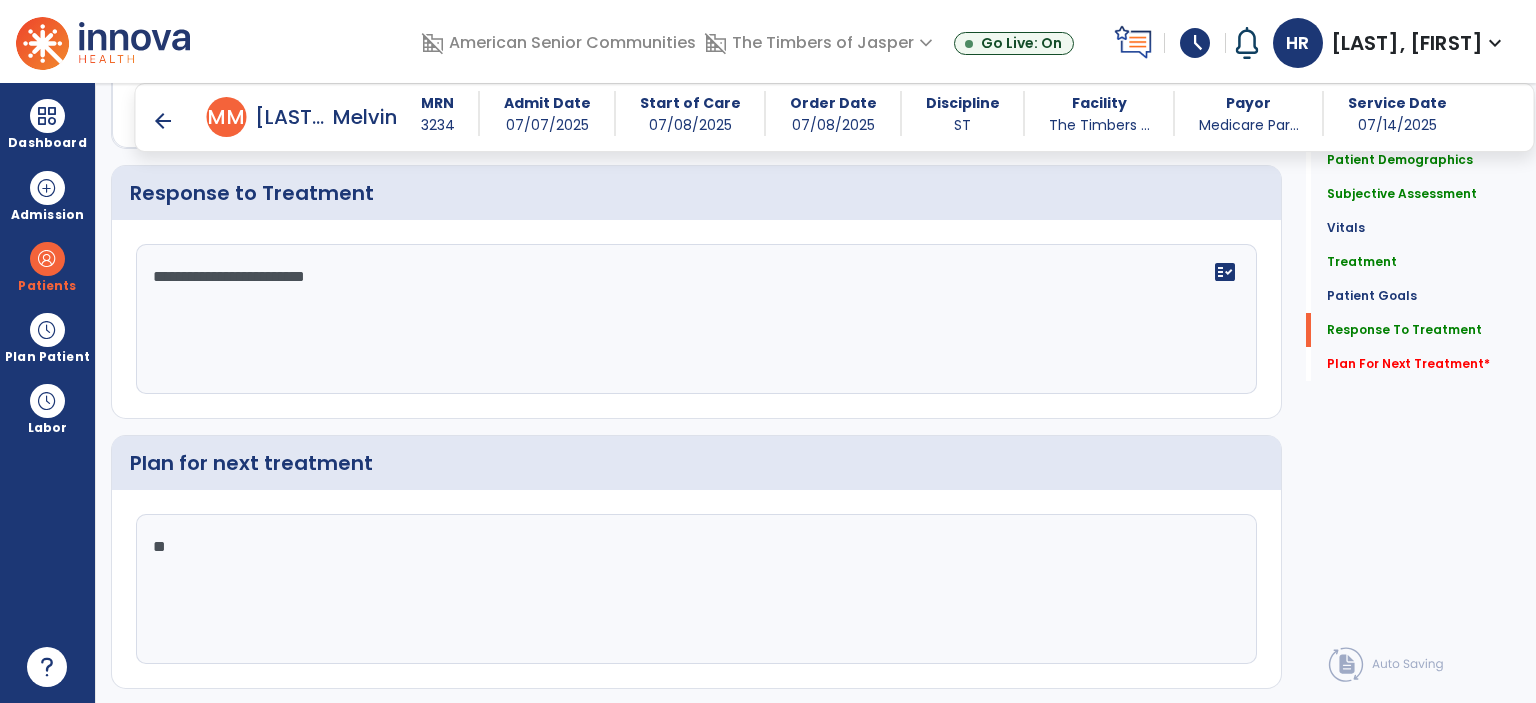 type on "*" 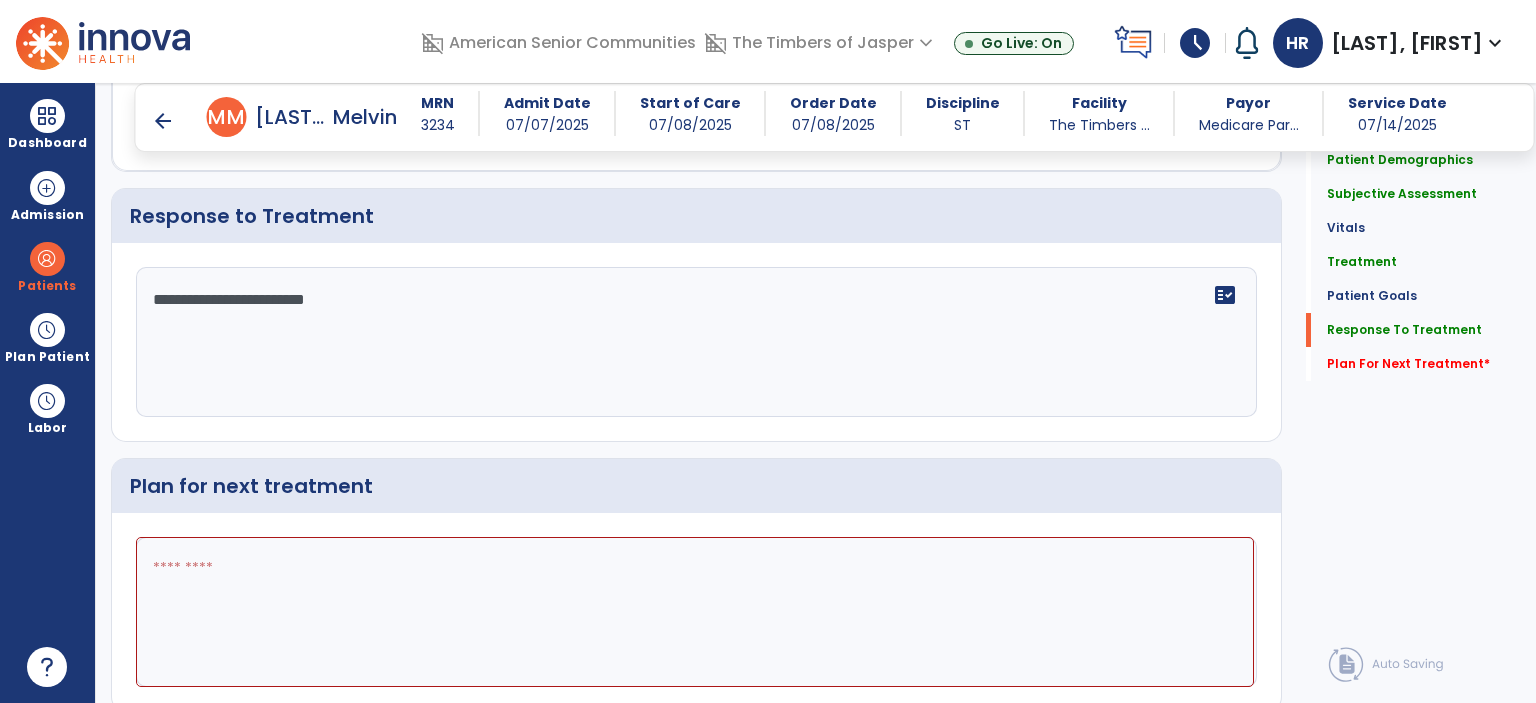 scroll, scrollTop: 3000, scrollLeft: 0, axis: vertical 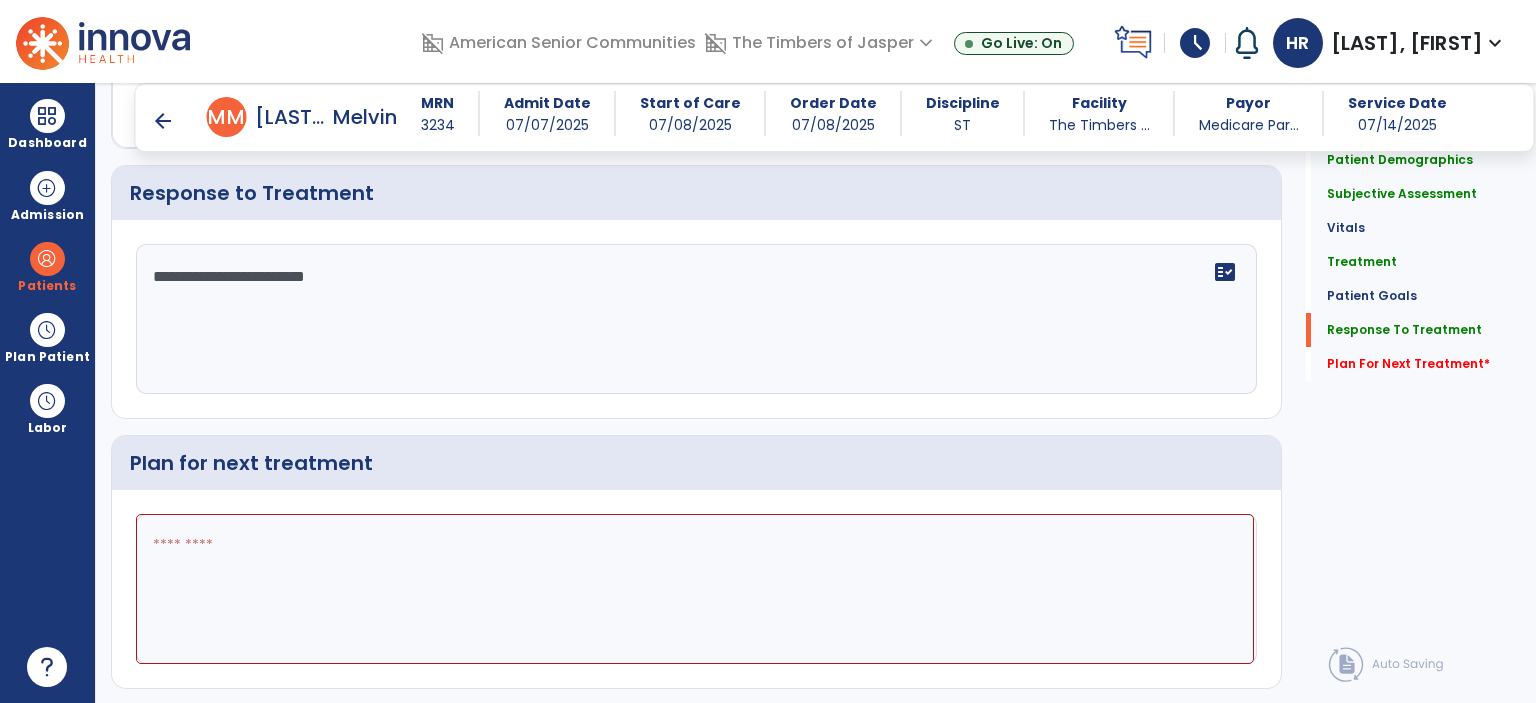 type on "*" 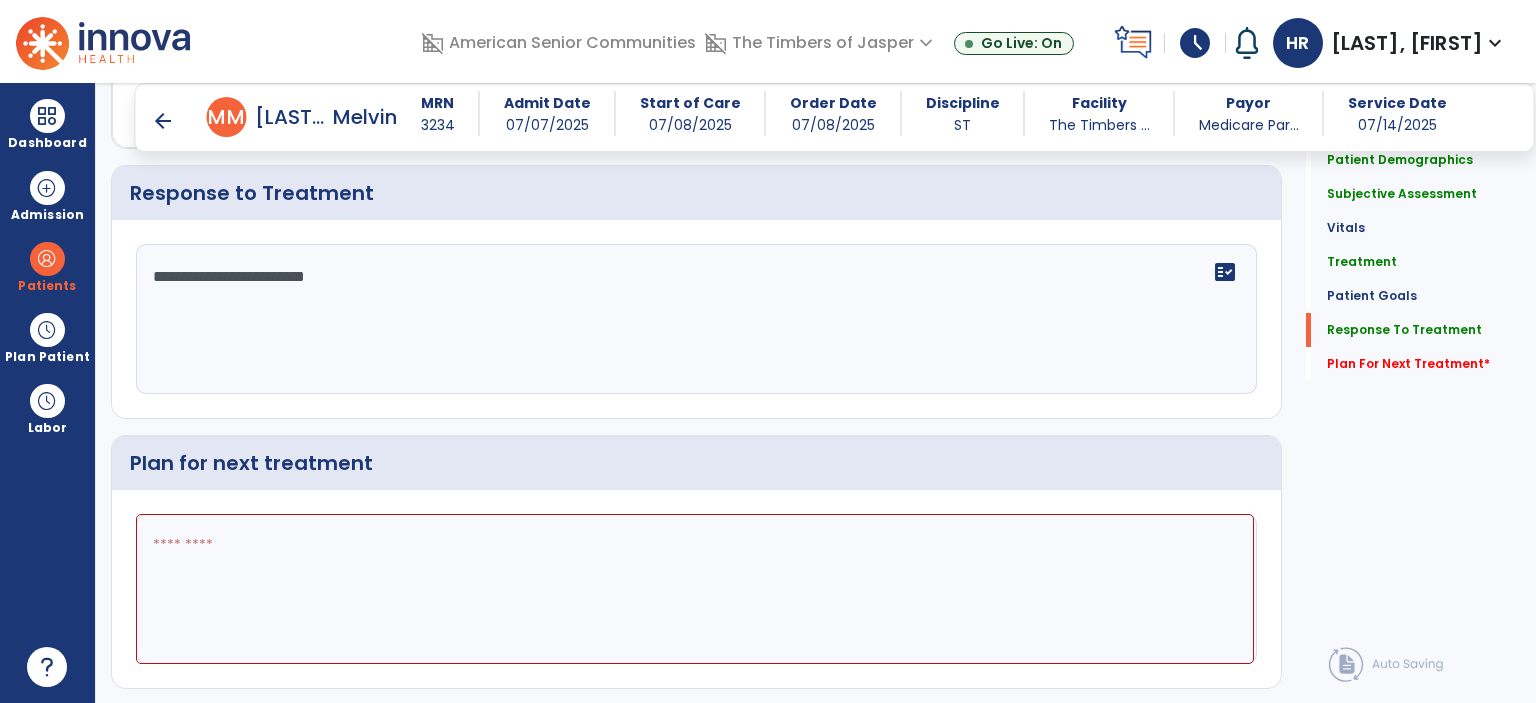 type on "*" 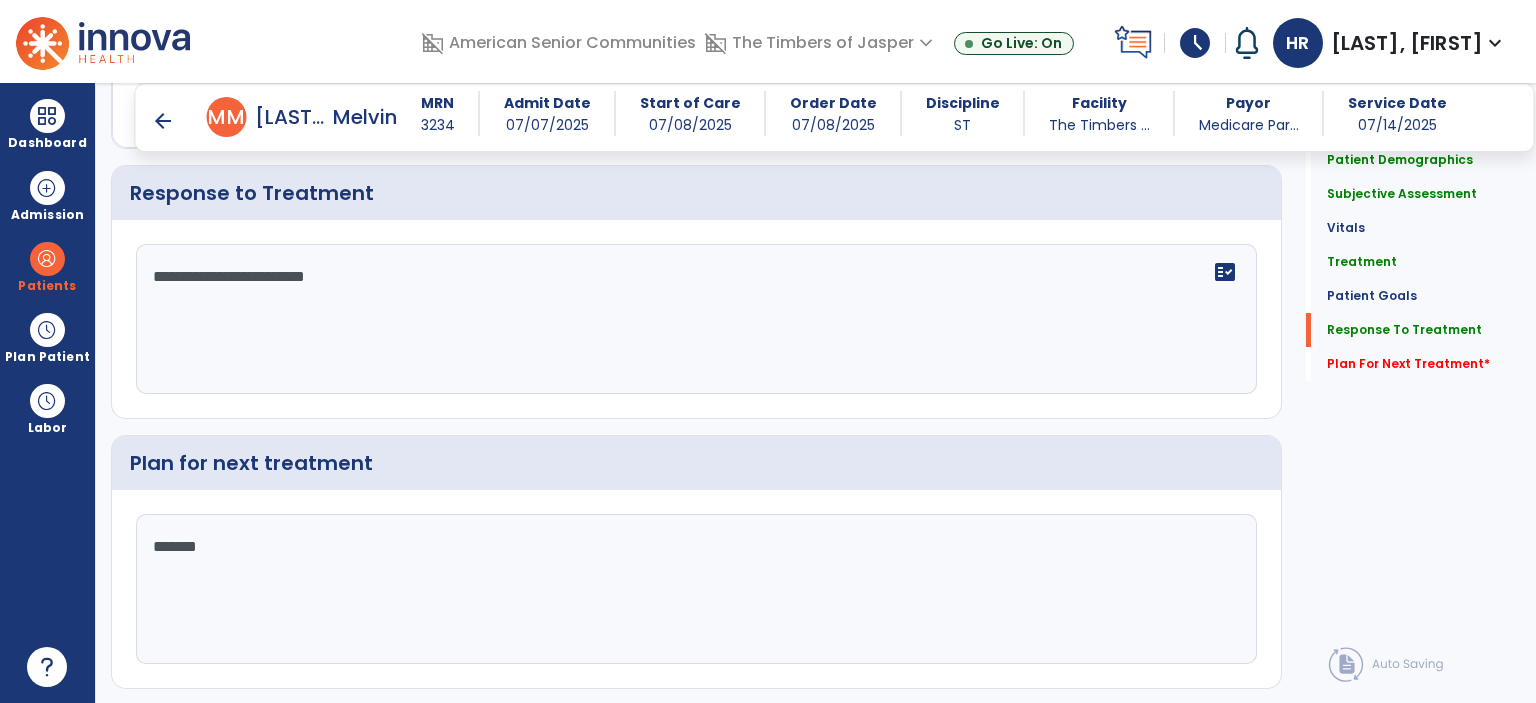 scroll, scrollTop: 3000, scrollLeft: 0, axis: vertical 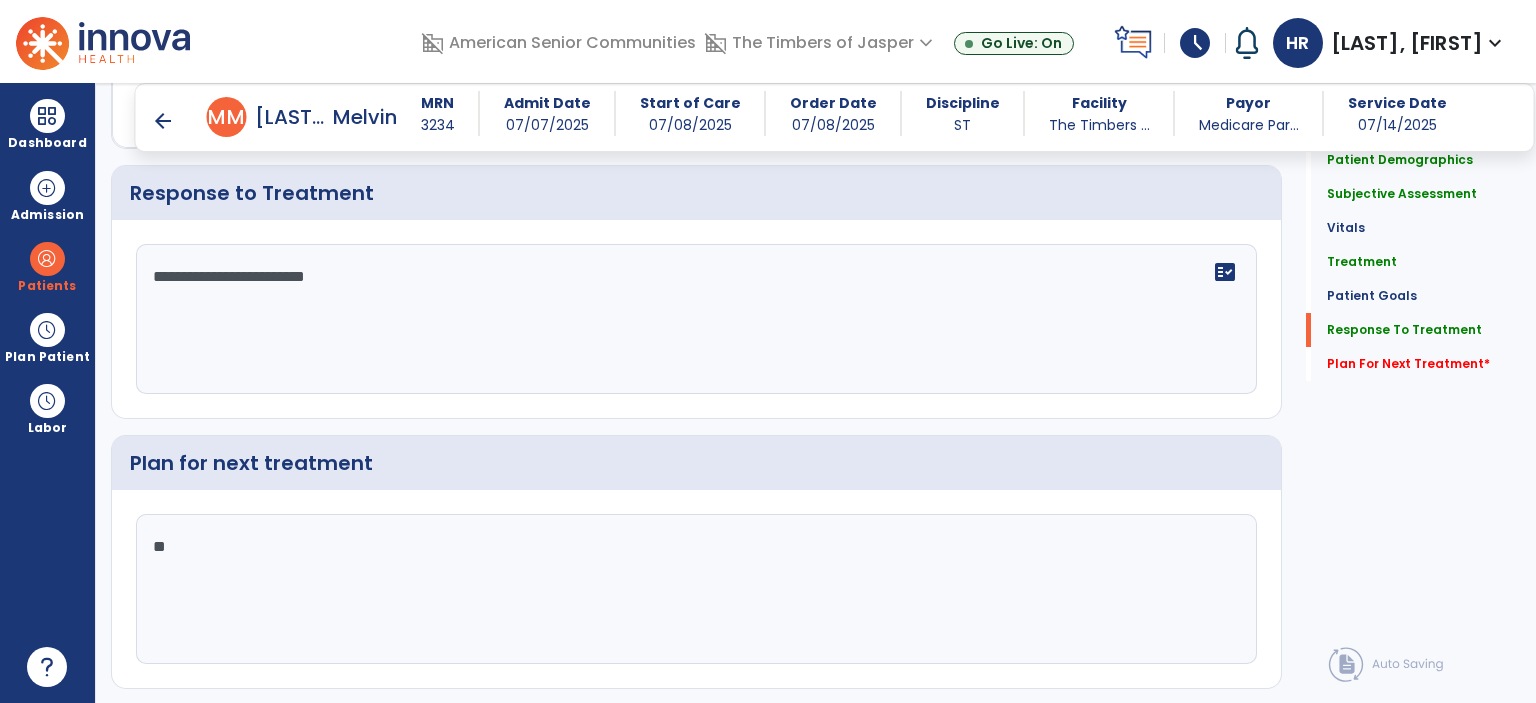 type on "*" 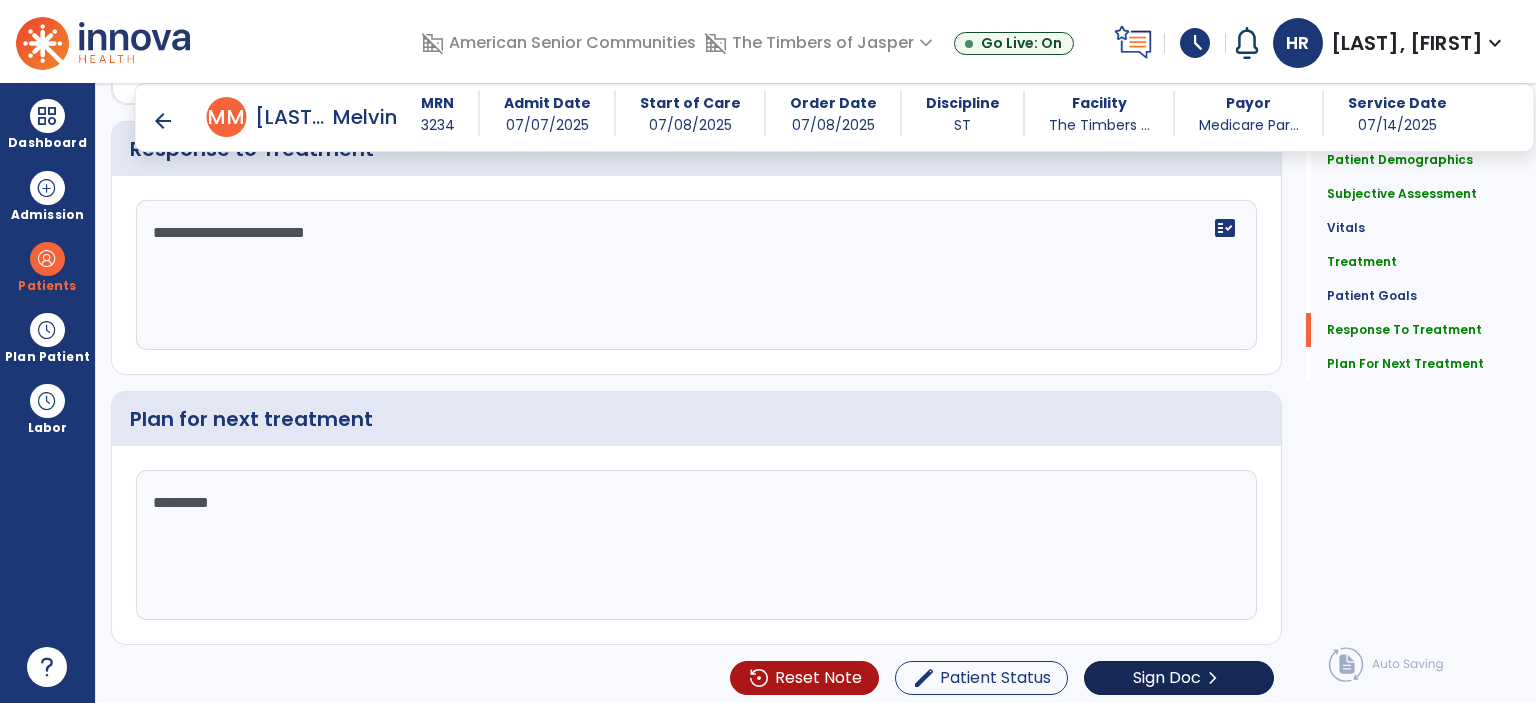 scroll, scrollTop: 3044, scrollLeft: 0, axis: vertical 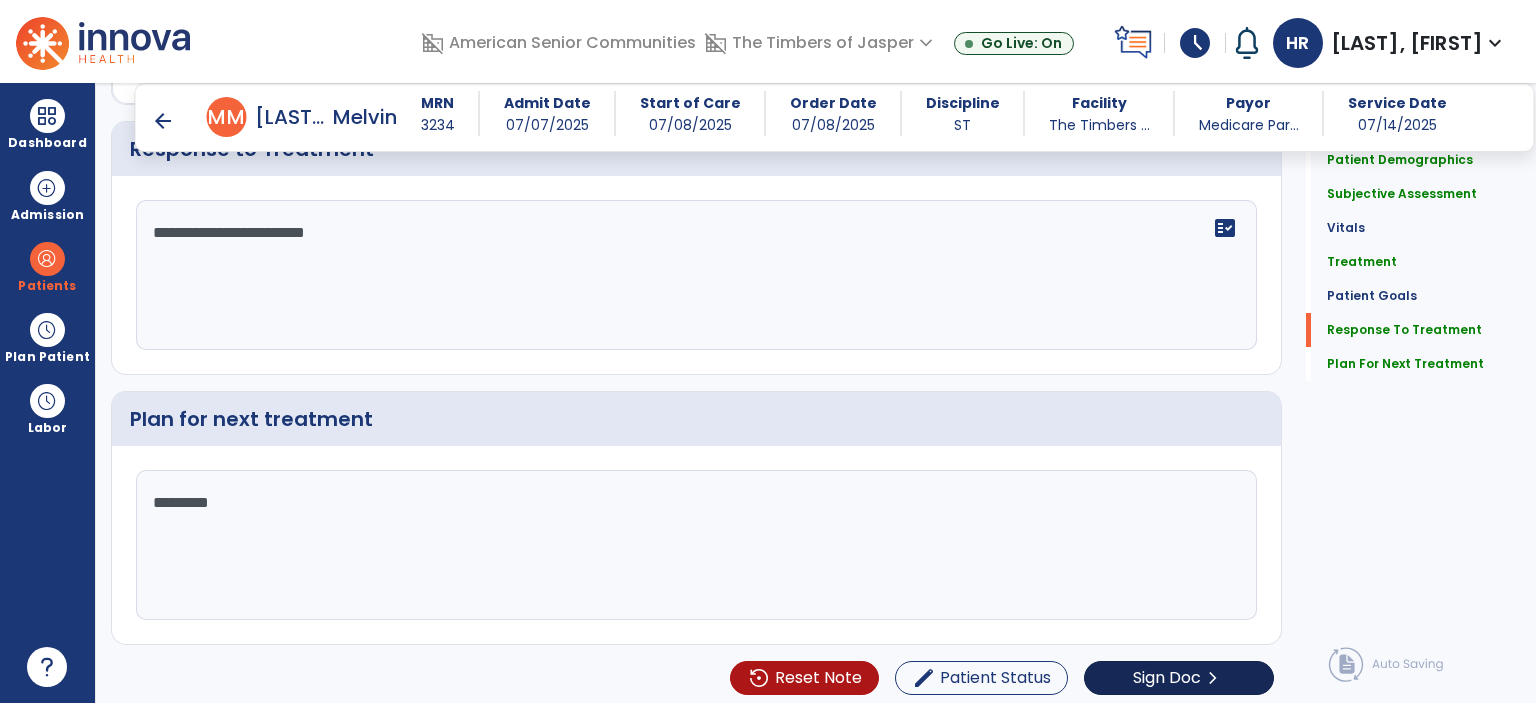 type on "*********" 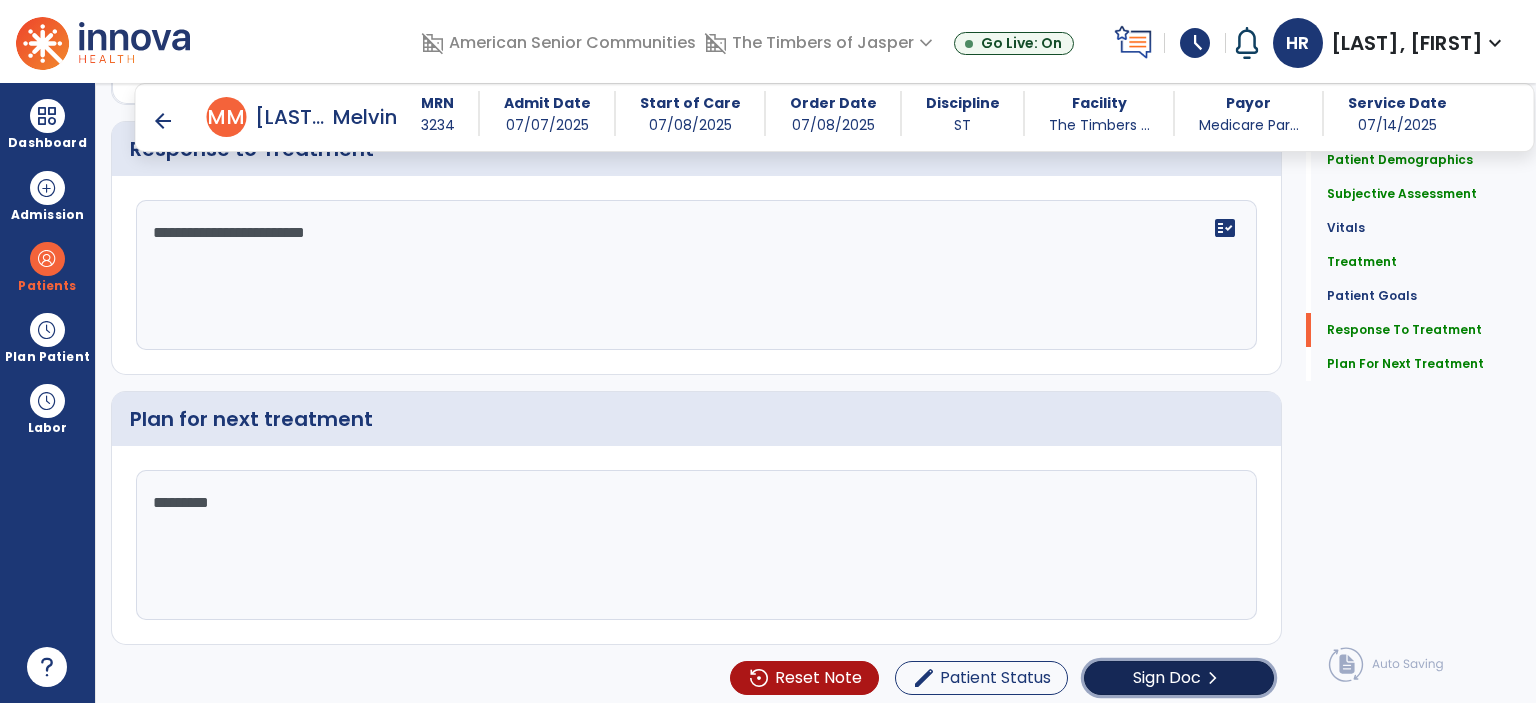 click on "Sign Doc" 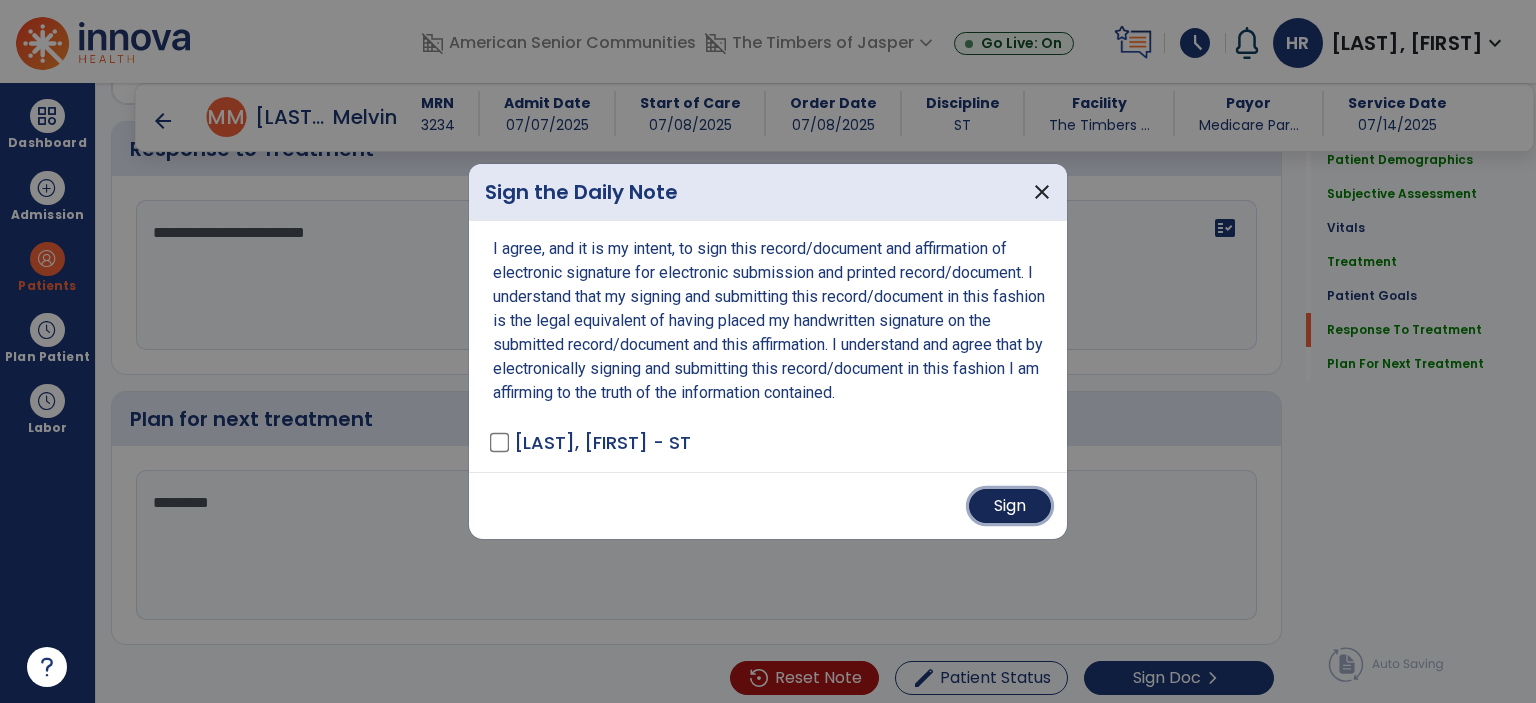 click on "Sign" at bounding box center (1010, 506) 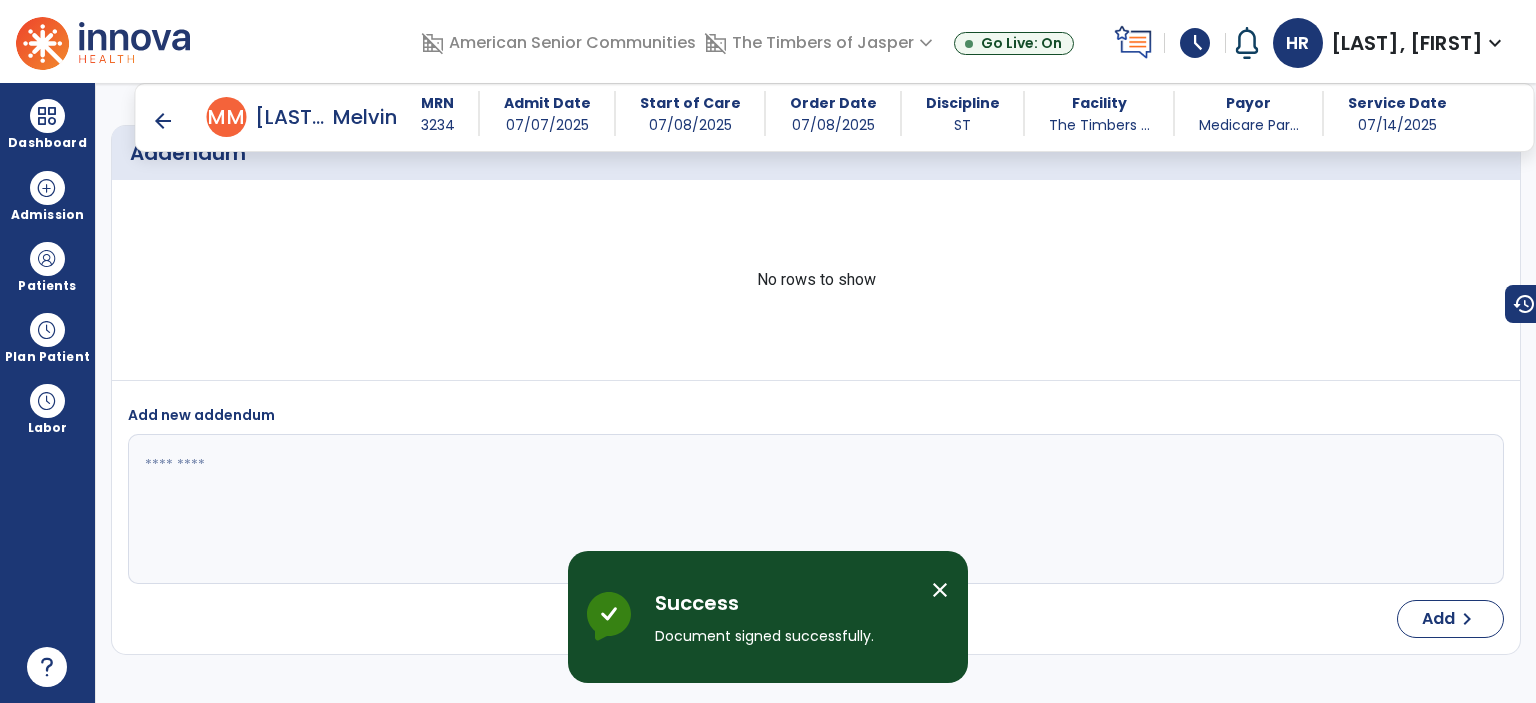 scroll, scrollTop: 4446, scrollLeft: 0, axis: vertical 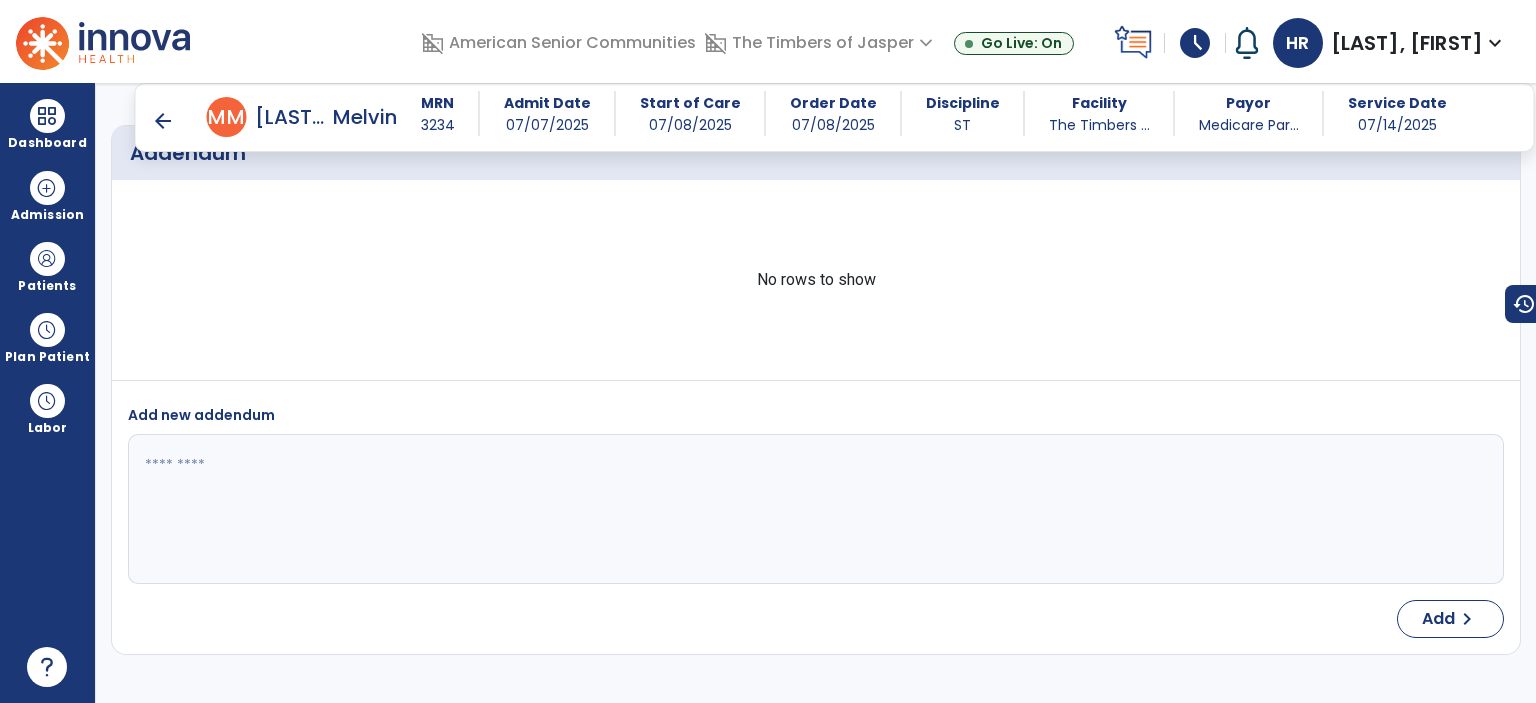 click on "arrow_back" at bounding box center (163, 121) 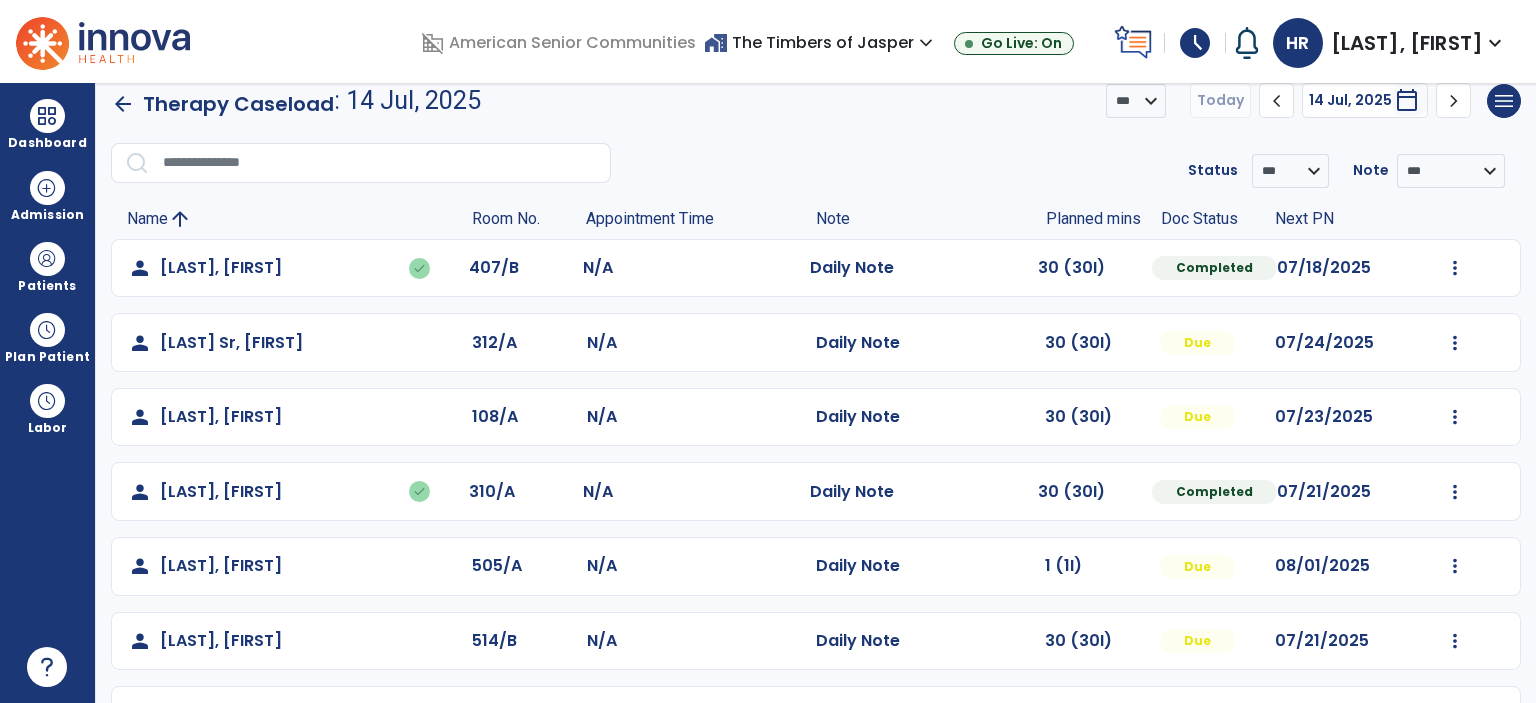 scroll, scrollTop: 0, scrollLeft: 0, axis: both 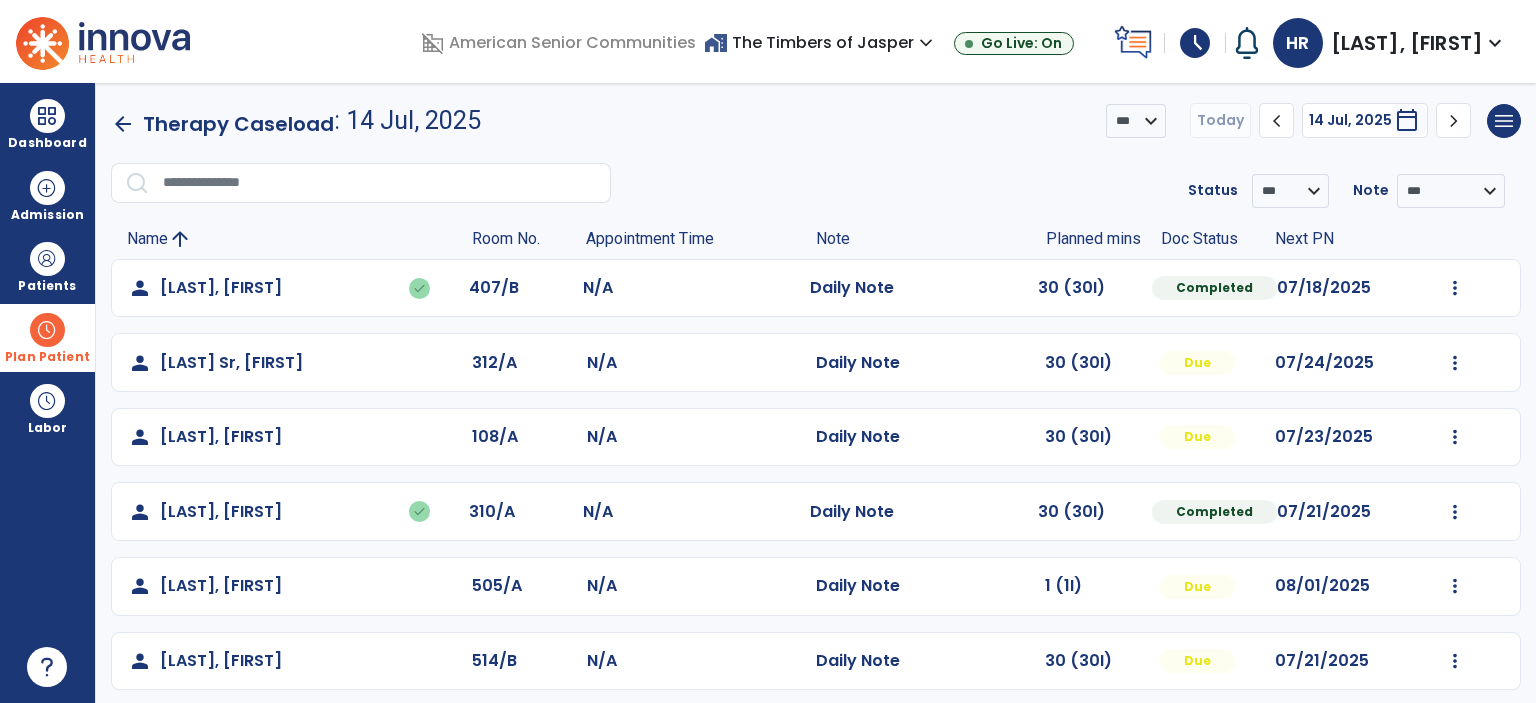 click on "Plan Patient" at bounding box center [47, 286] 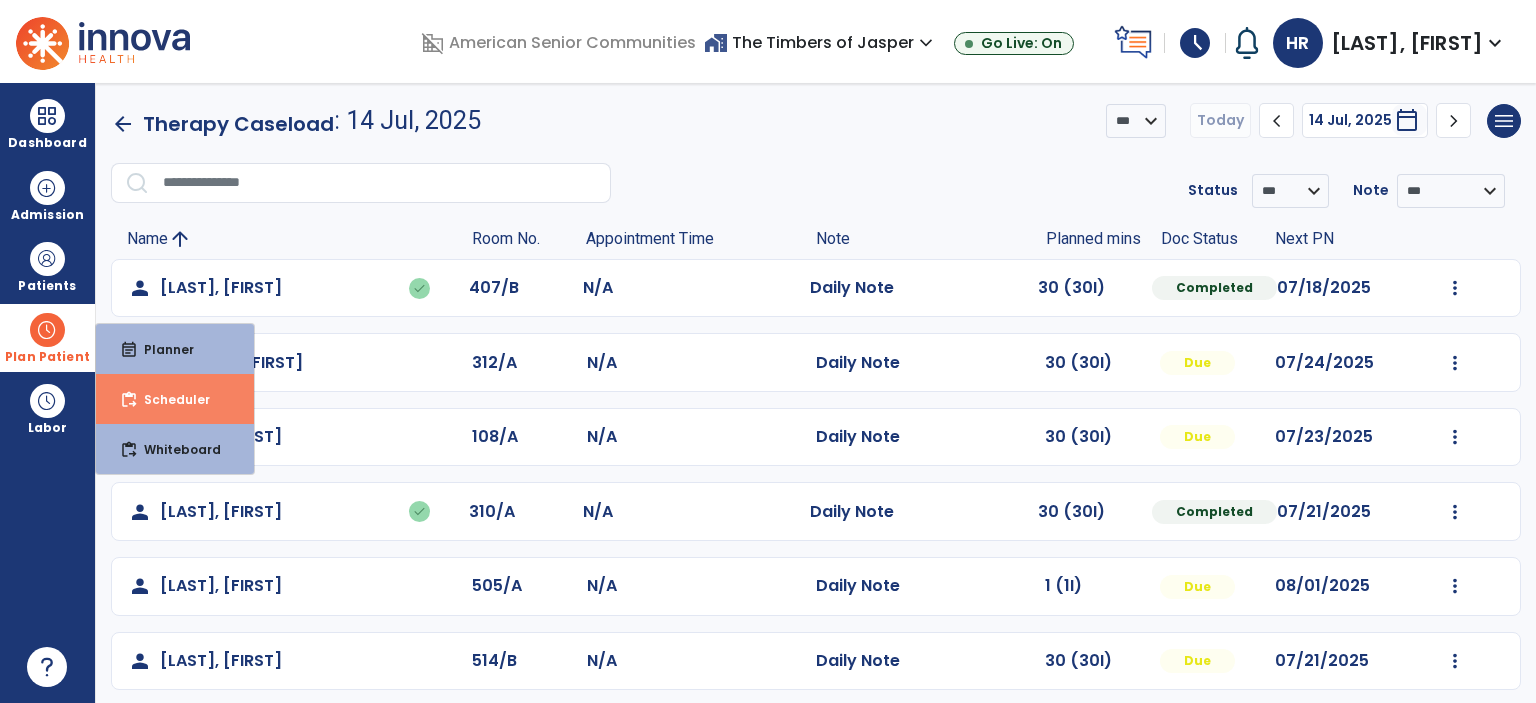 click on "Scheduler" at bounding box center (169, 399) 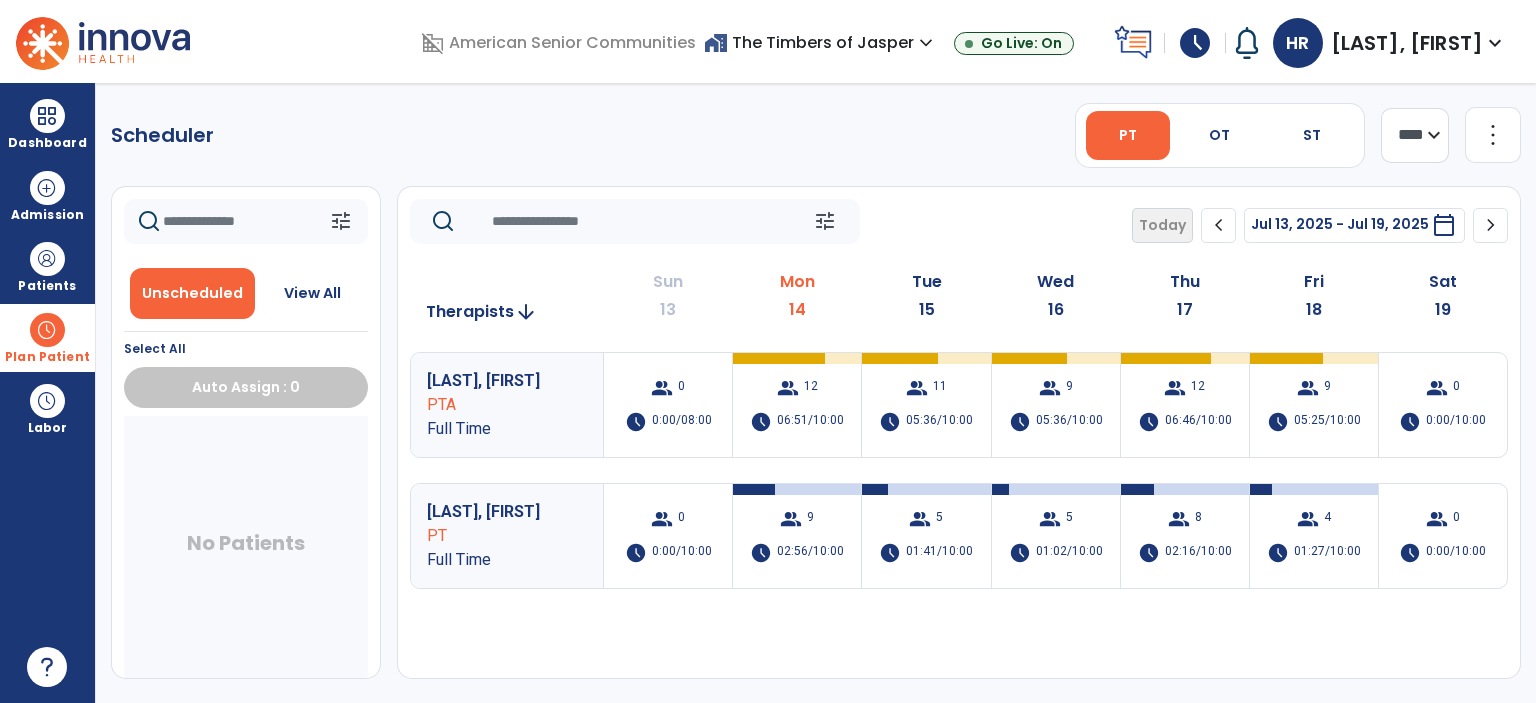 click on "more_vert" 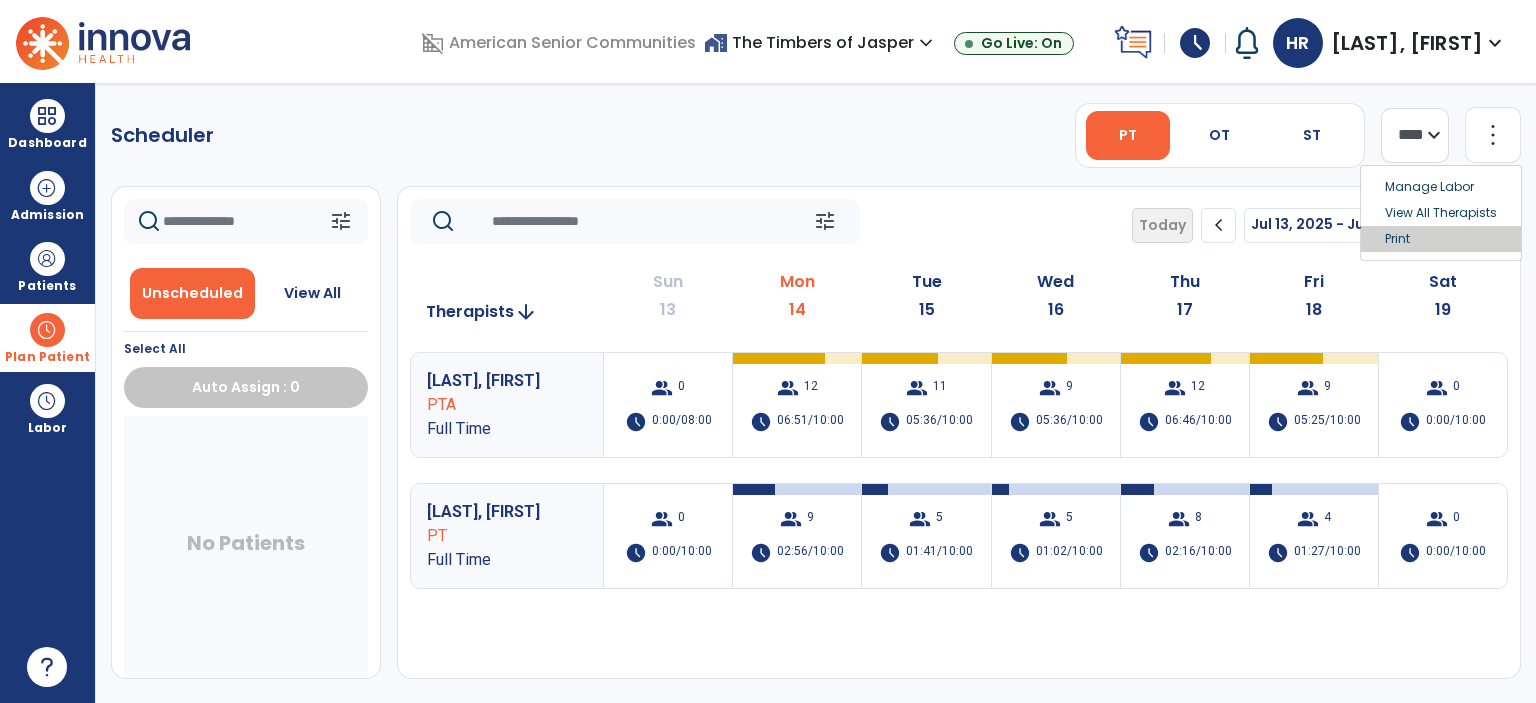 click on "Print" at bounding box center [1441, 239] 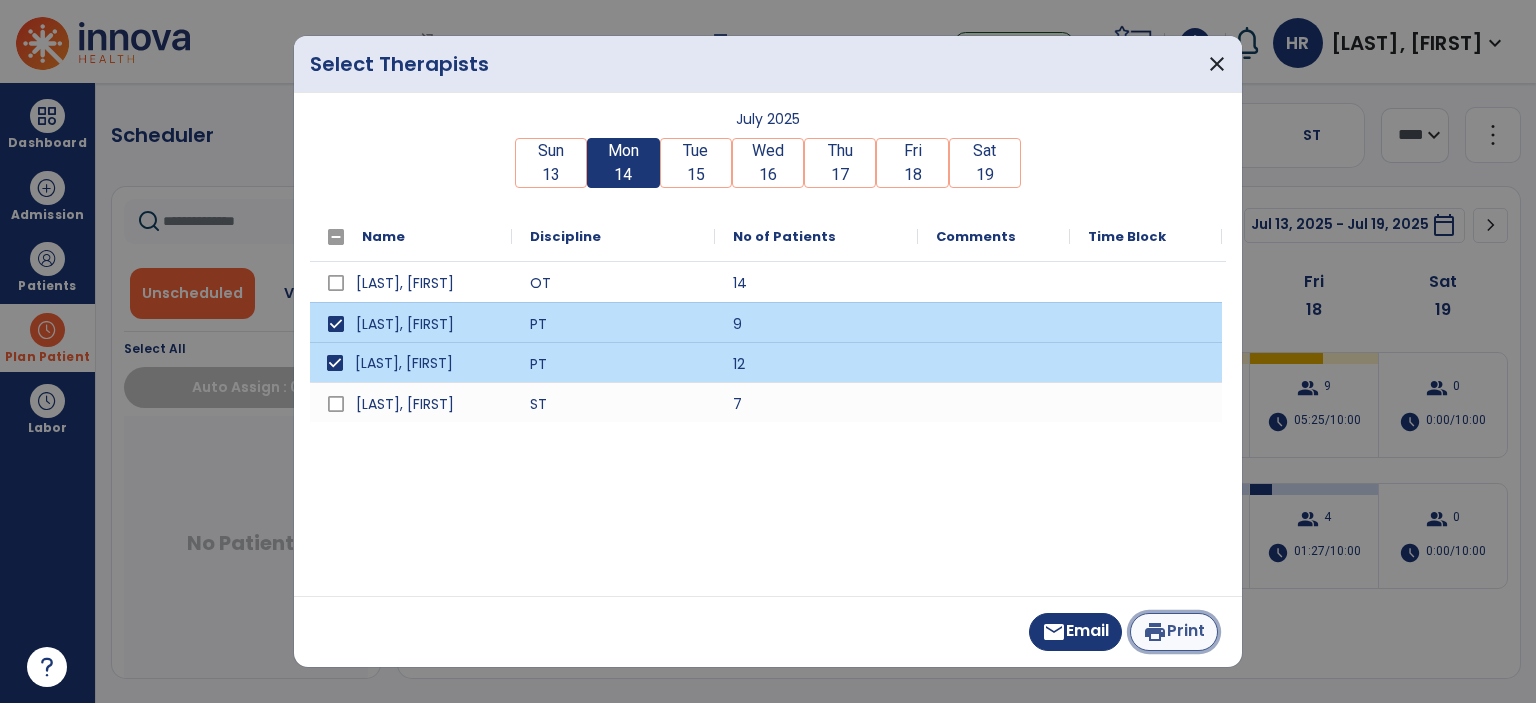 click on "print" at bounding box center [1155, 632] 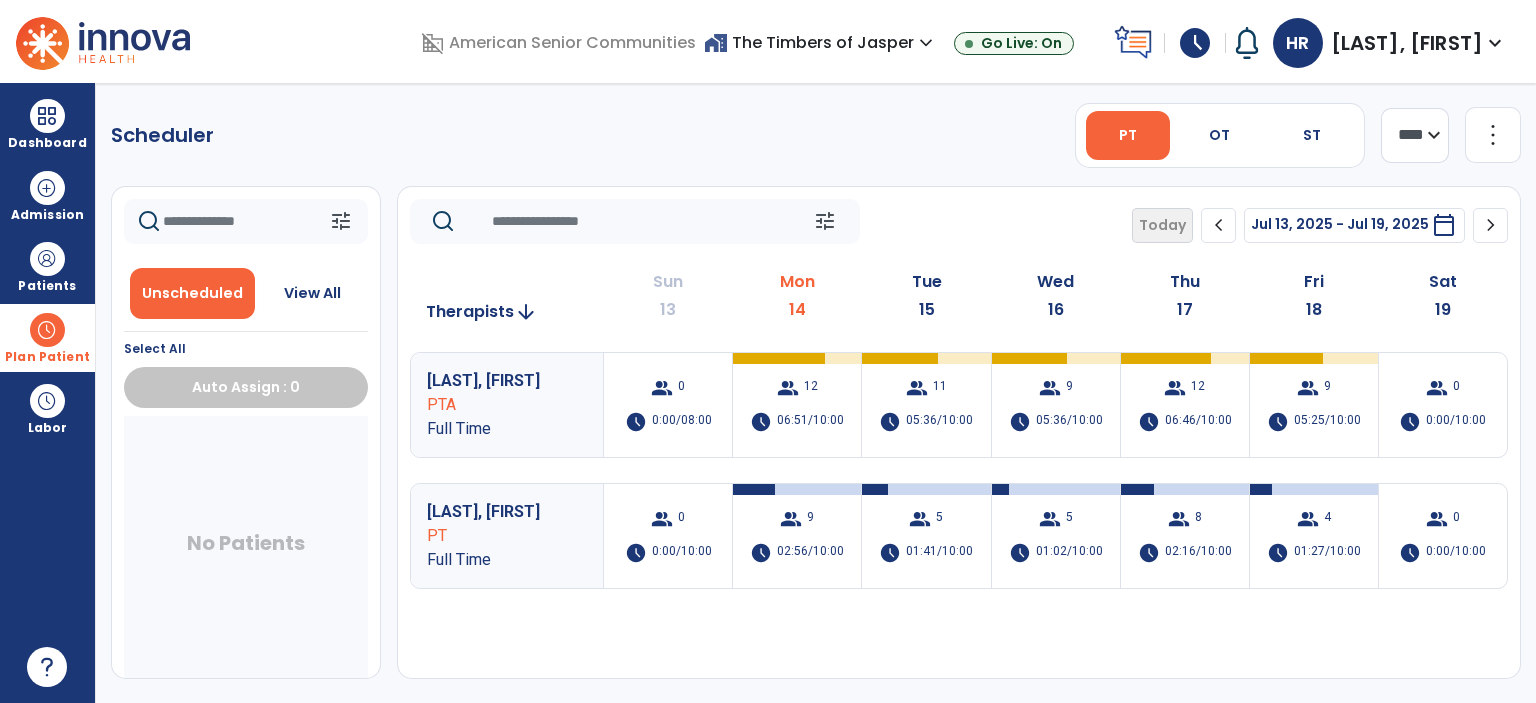 click at bounding box center [103, 41] 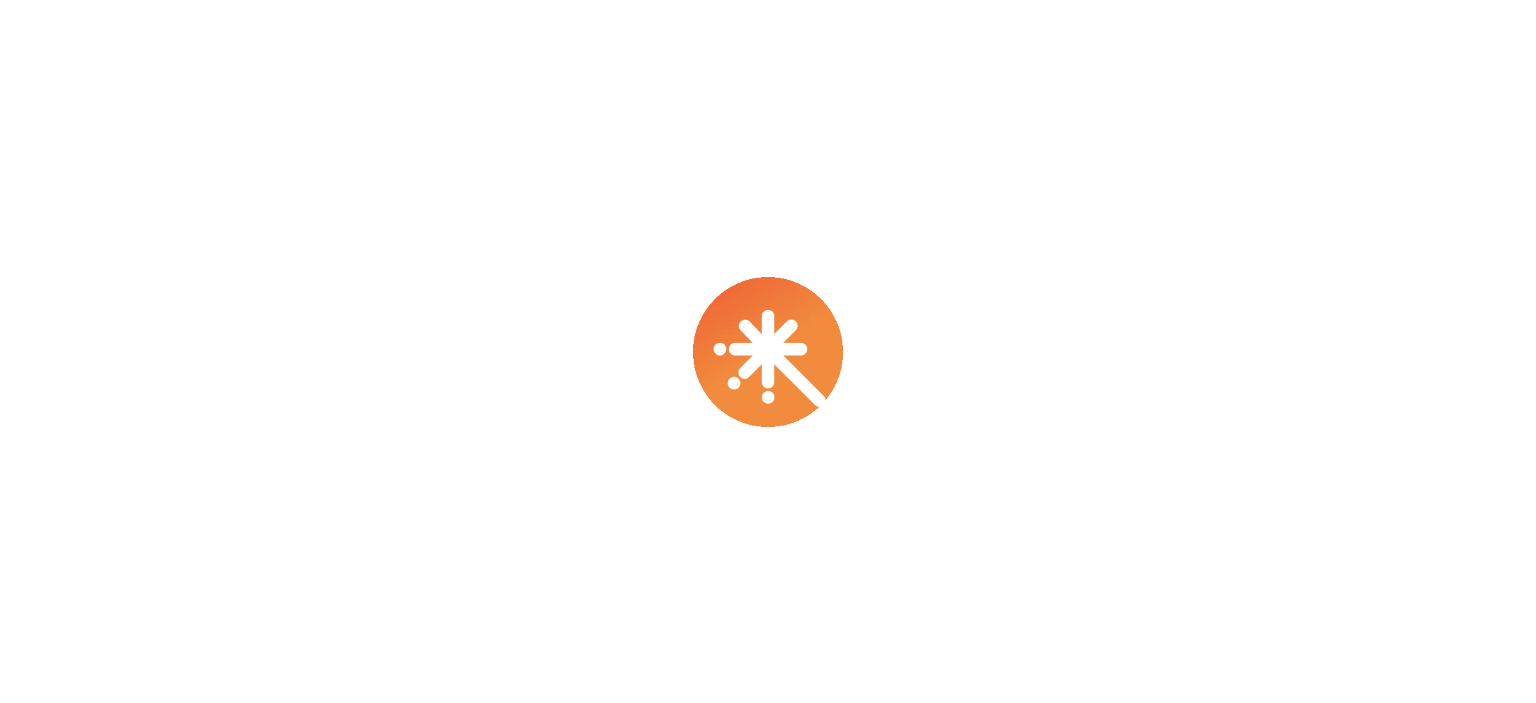 scroll, scrollTop: 0, scrollLeft: 0, axis: both 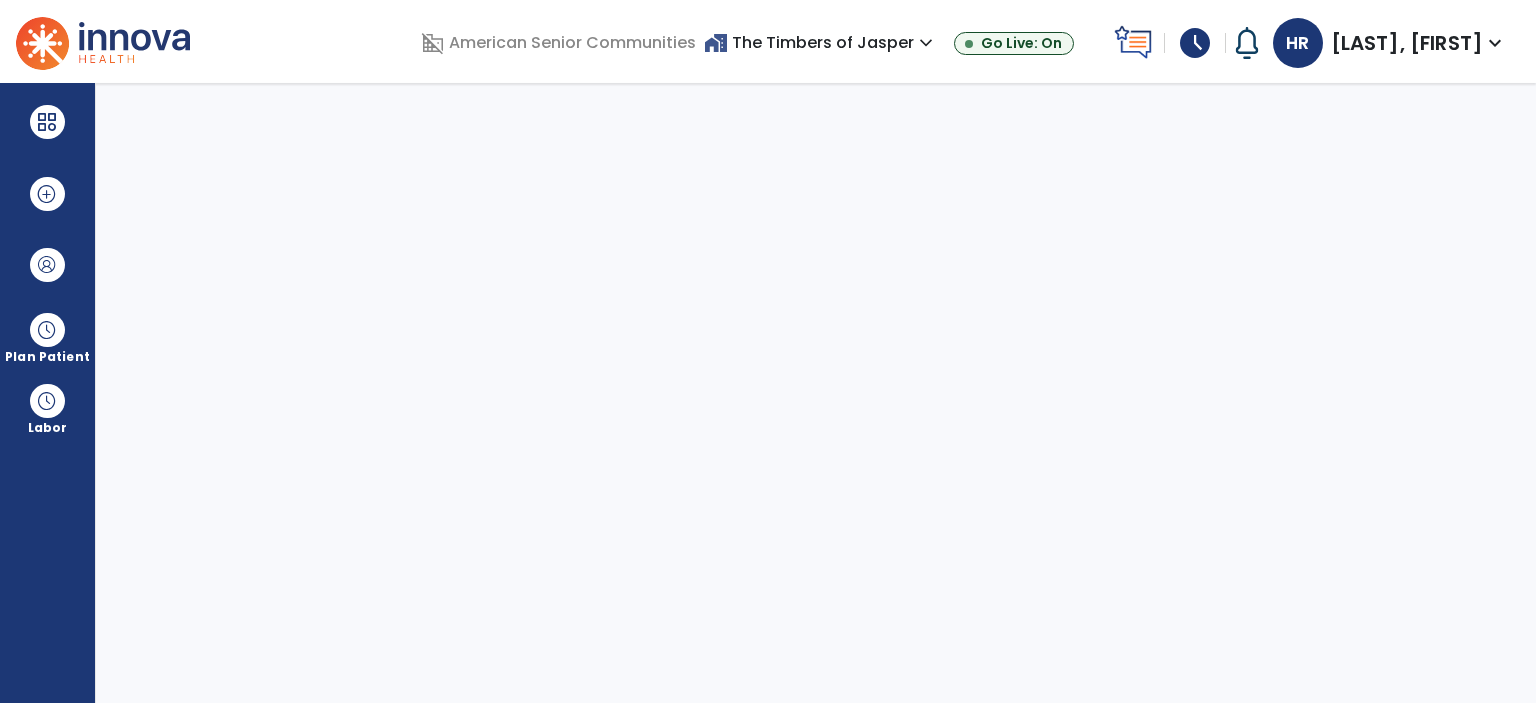 select on "****" 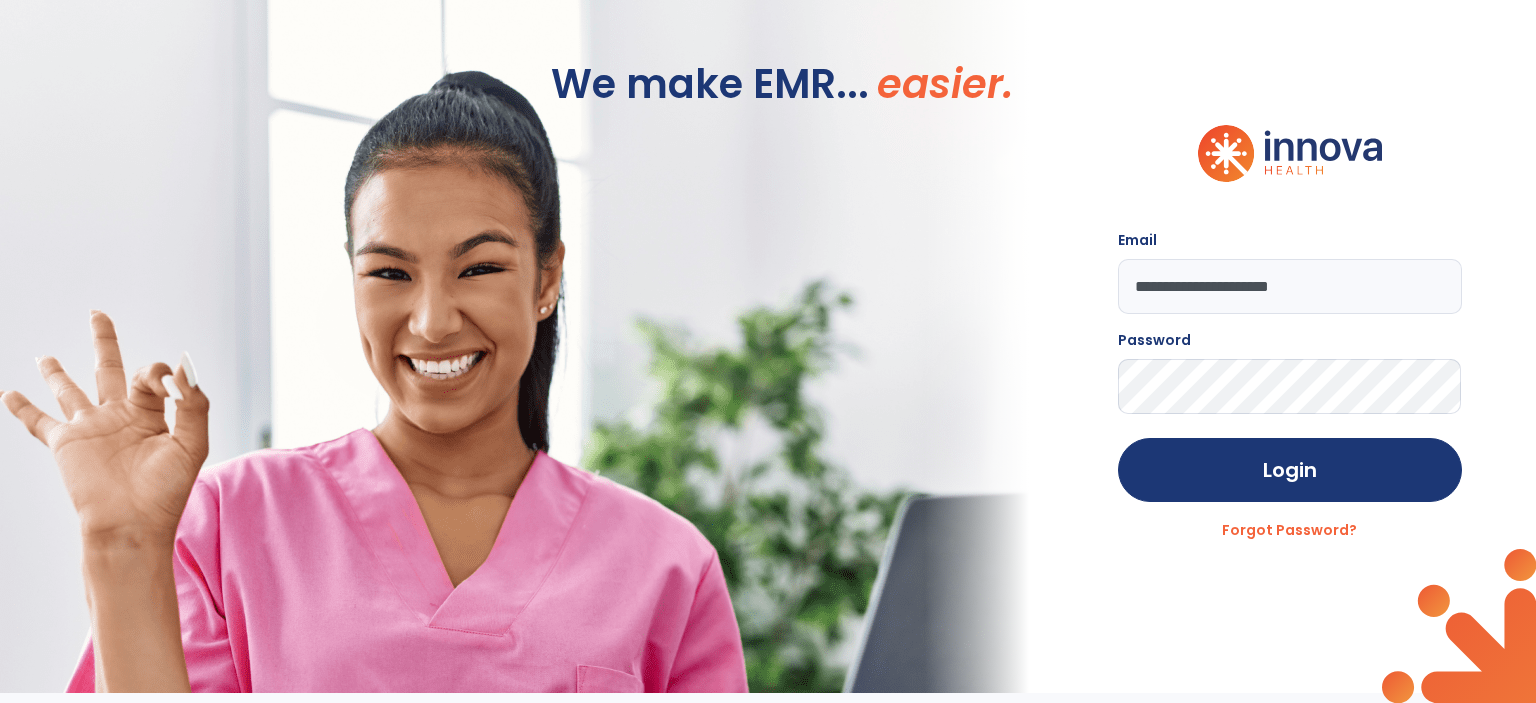 click on "**********" 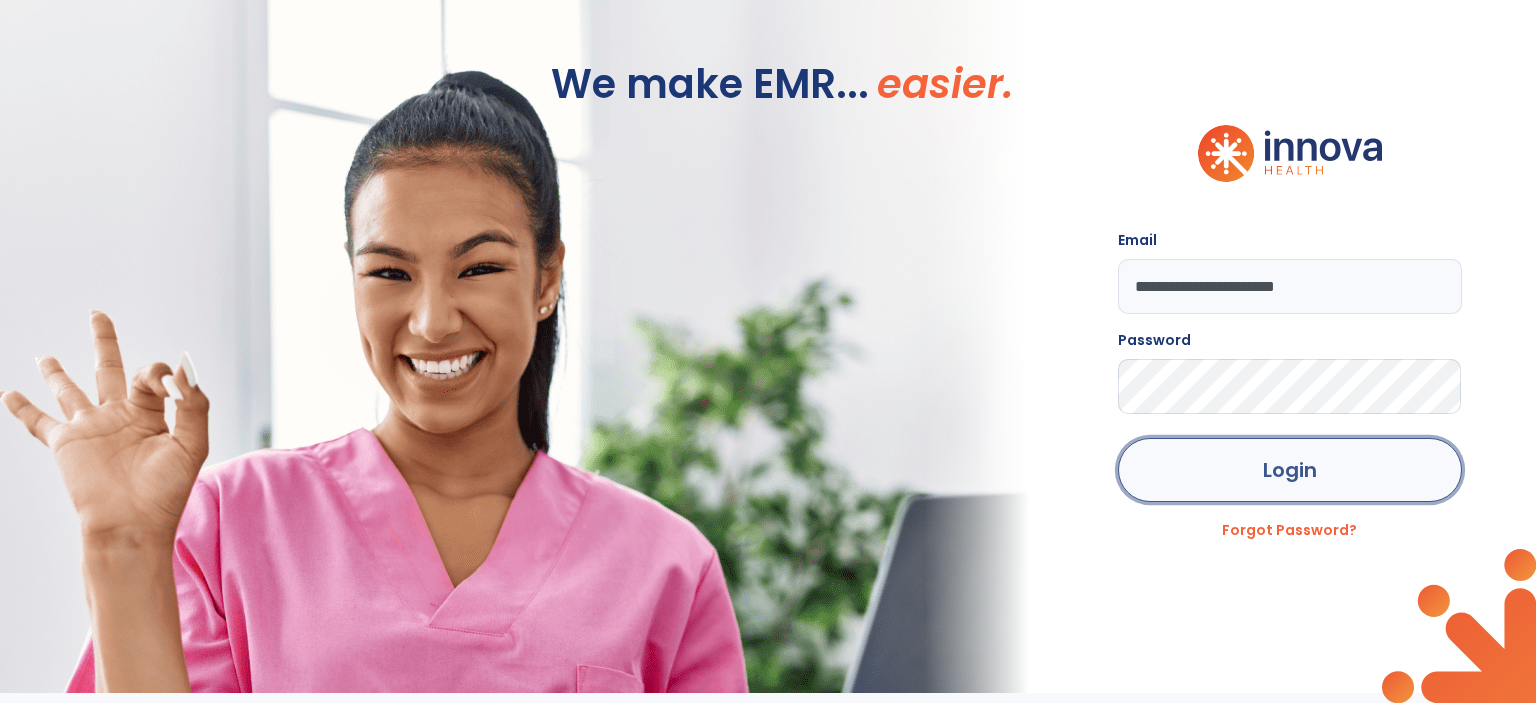 click on "Login" 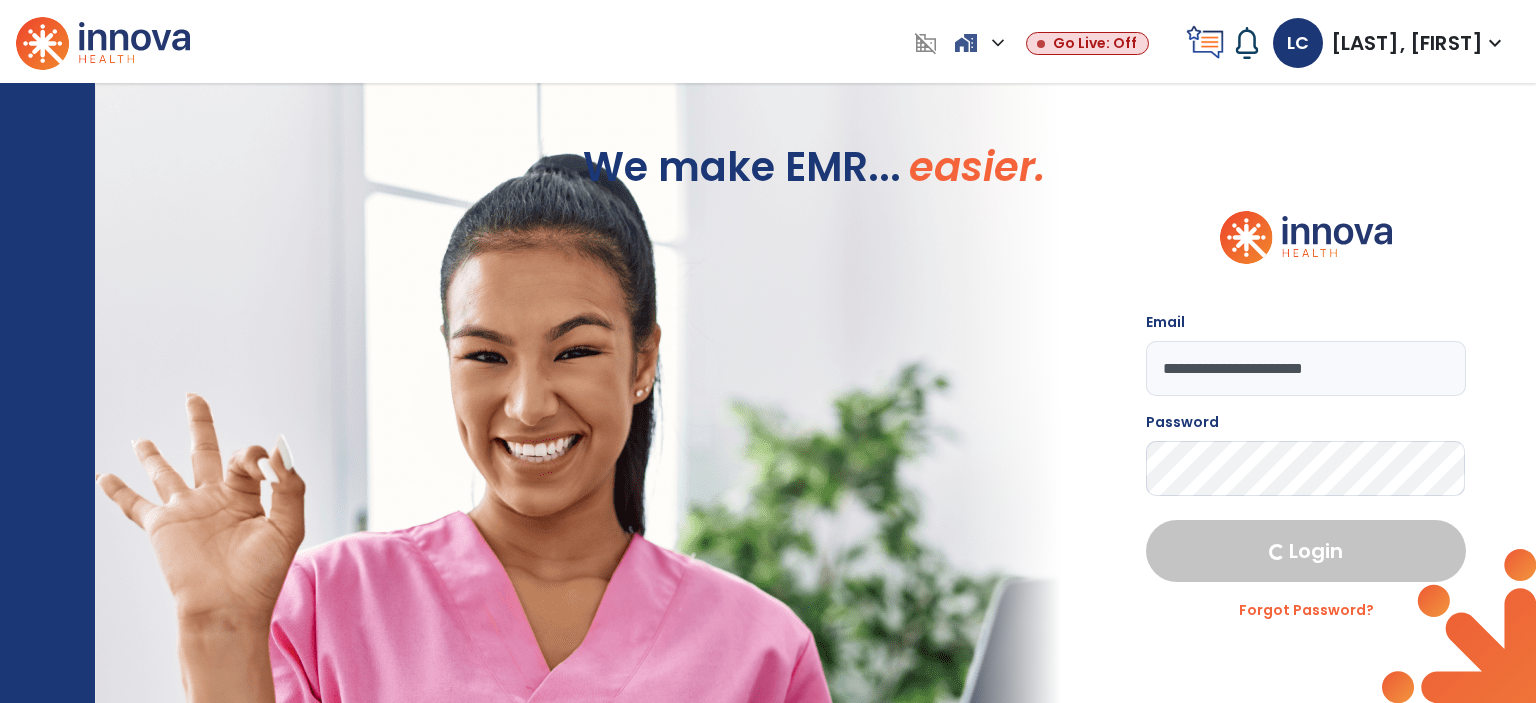 select on "***" 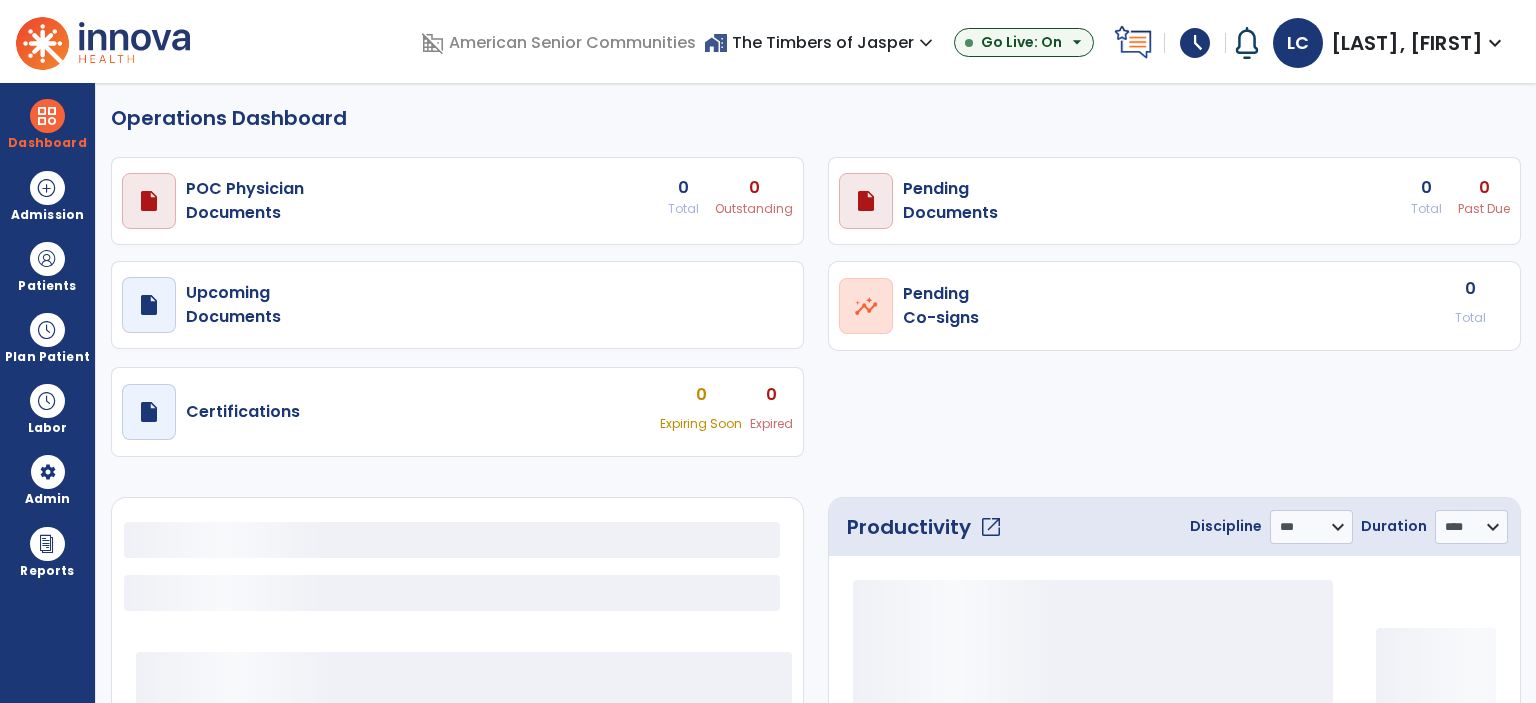 select on "***" 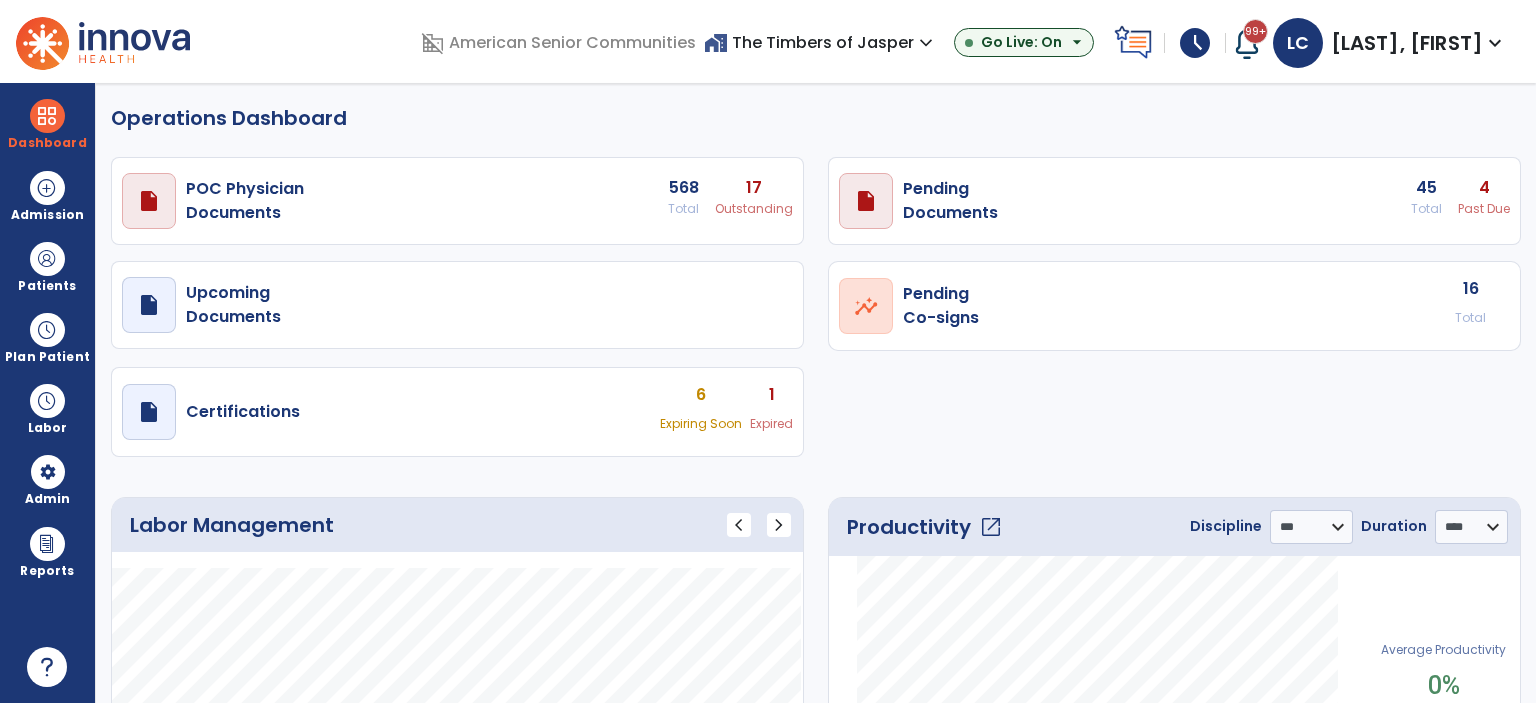 click on "draft   open_in_new  Pending   Documents 45 Total 4 Past Due" at bounding box center [457, 201] 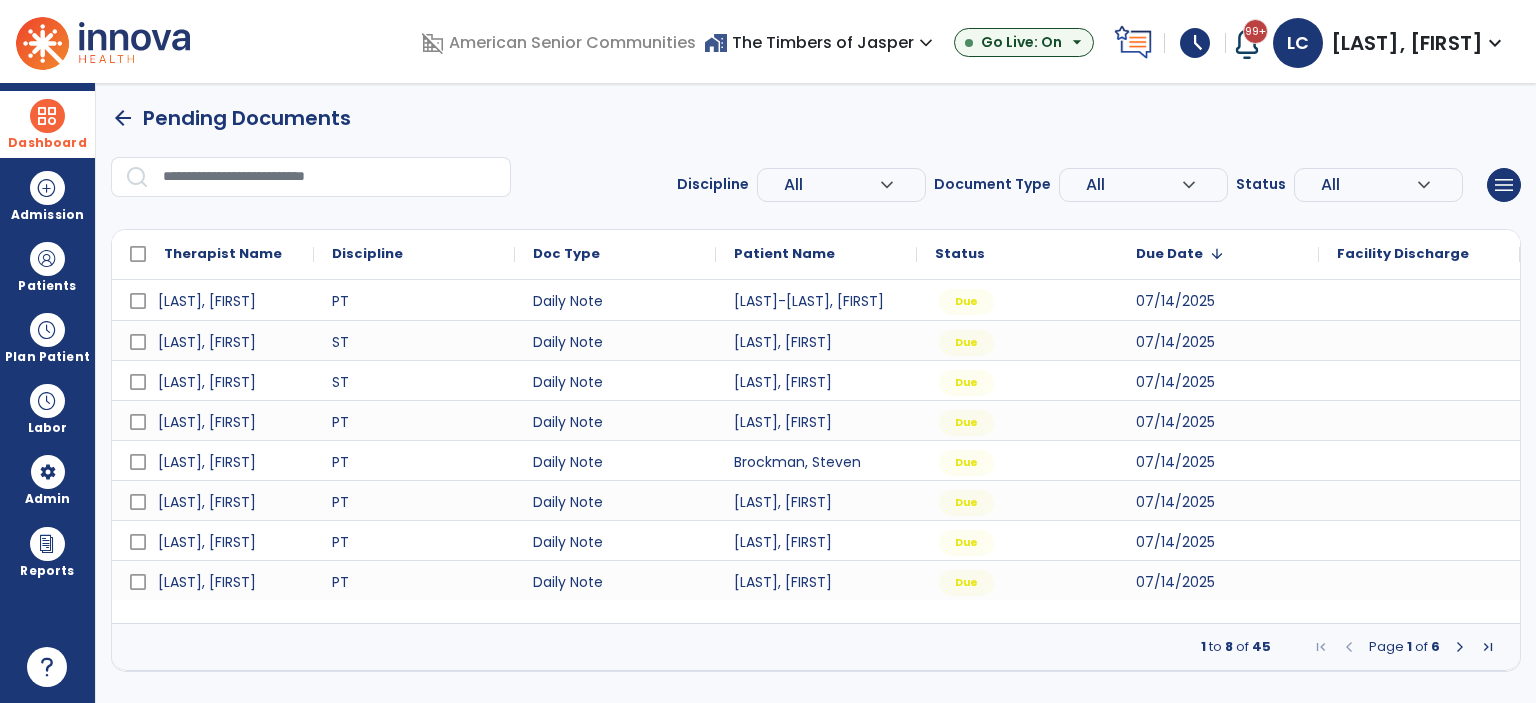 click at bounding box center [47, 116] 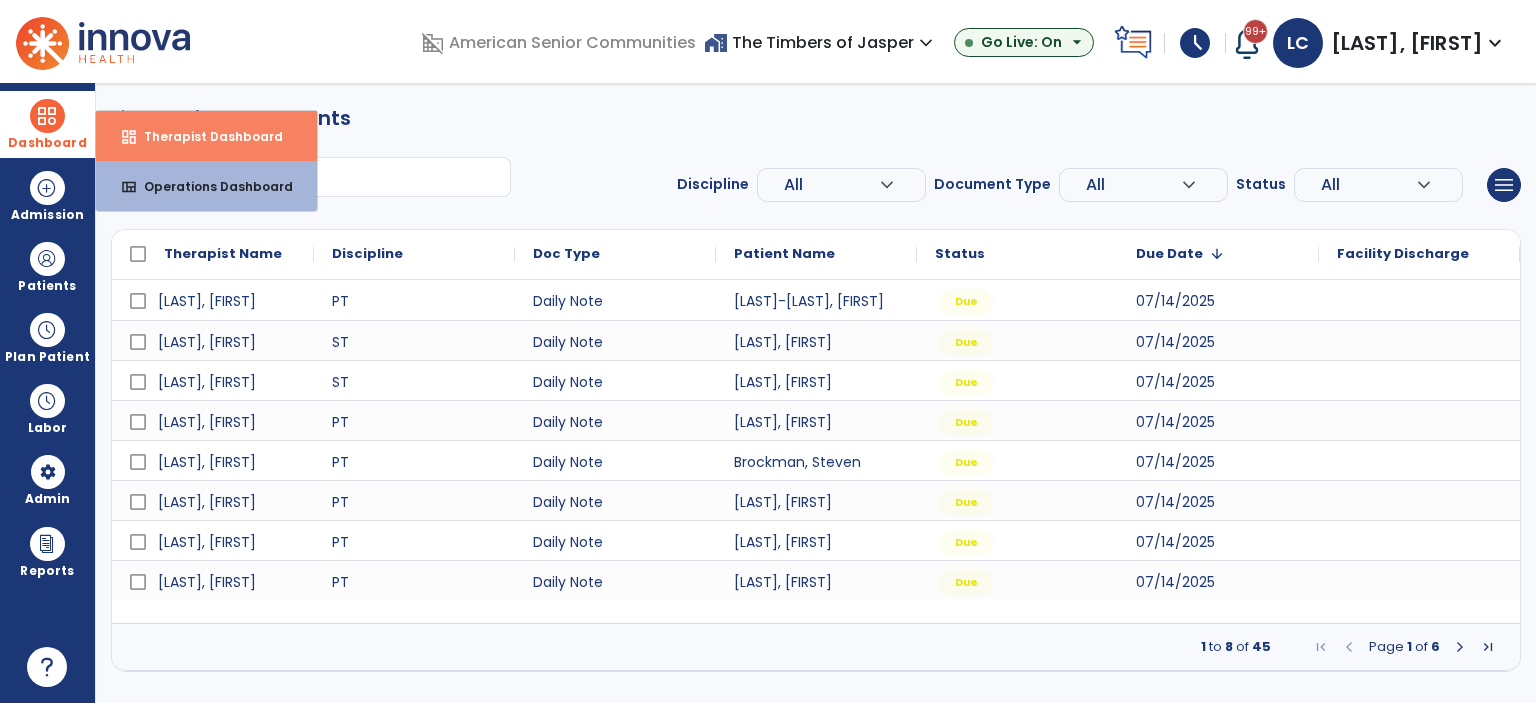 click on "Therapist Dashboard" at bounding box center (205, 136) 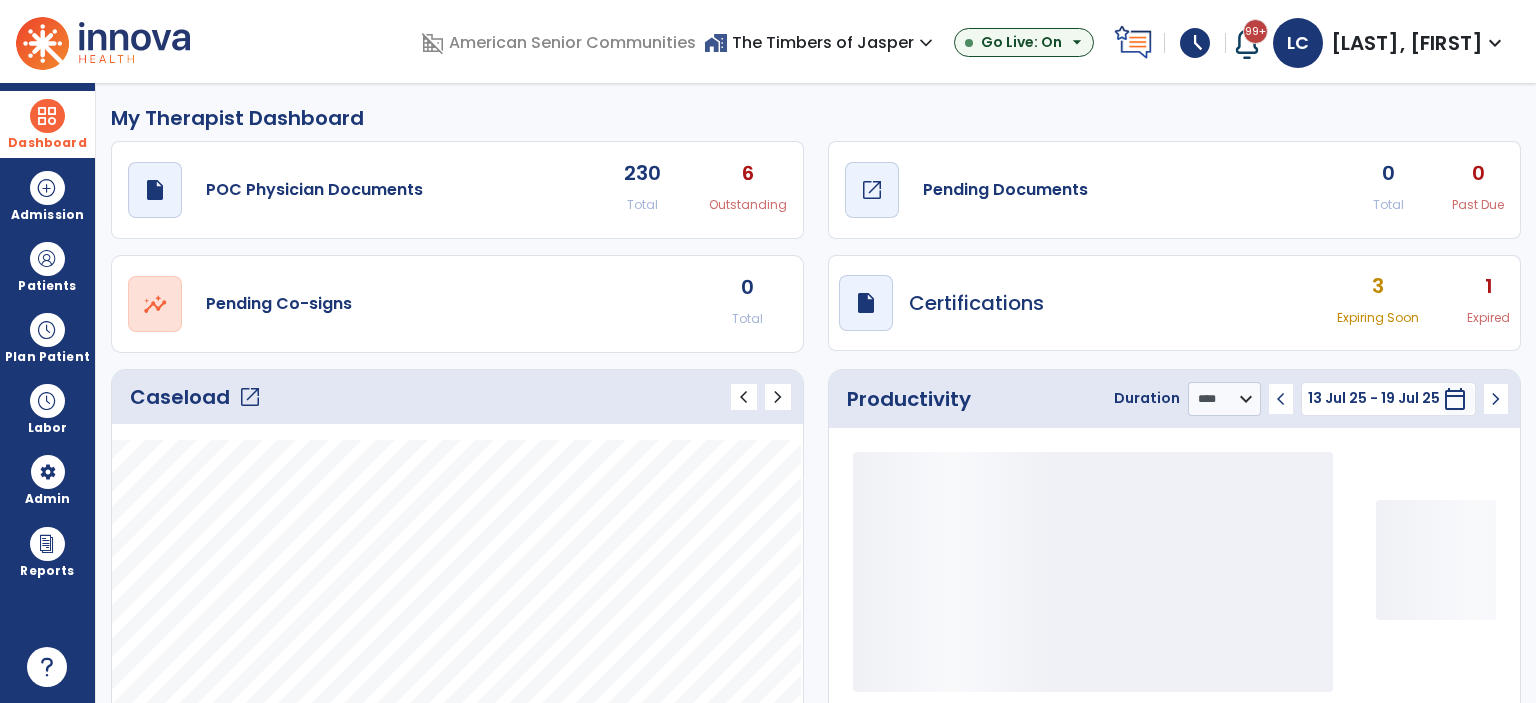 click on "draft   open_in_new  Pending Documents" 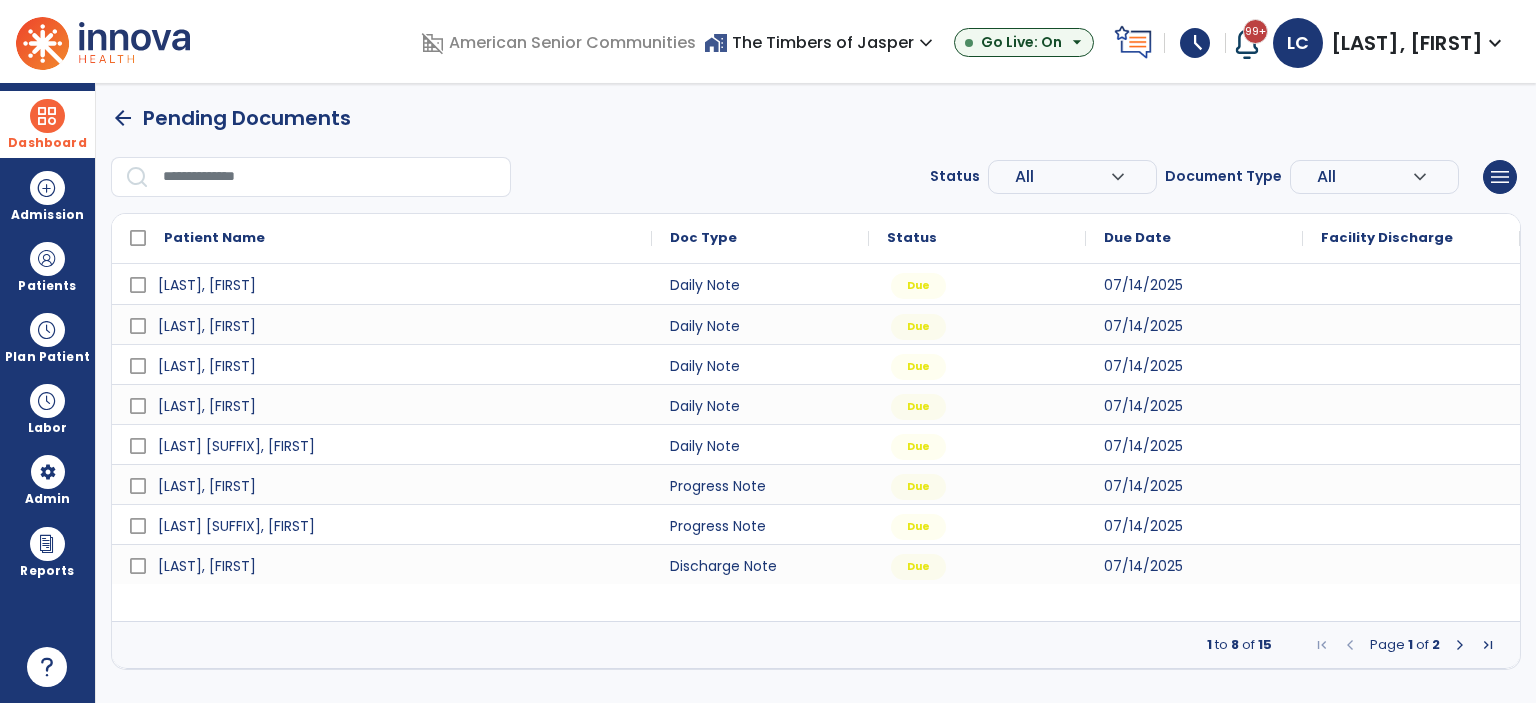 click at bounding box center (1460, 645) 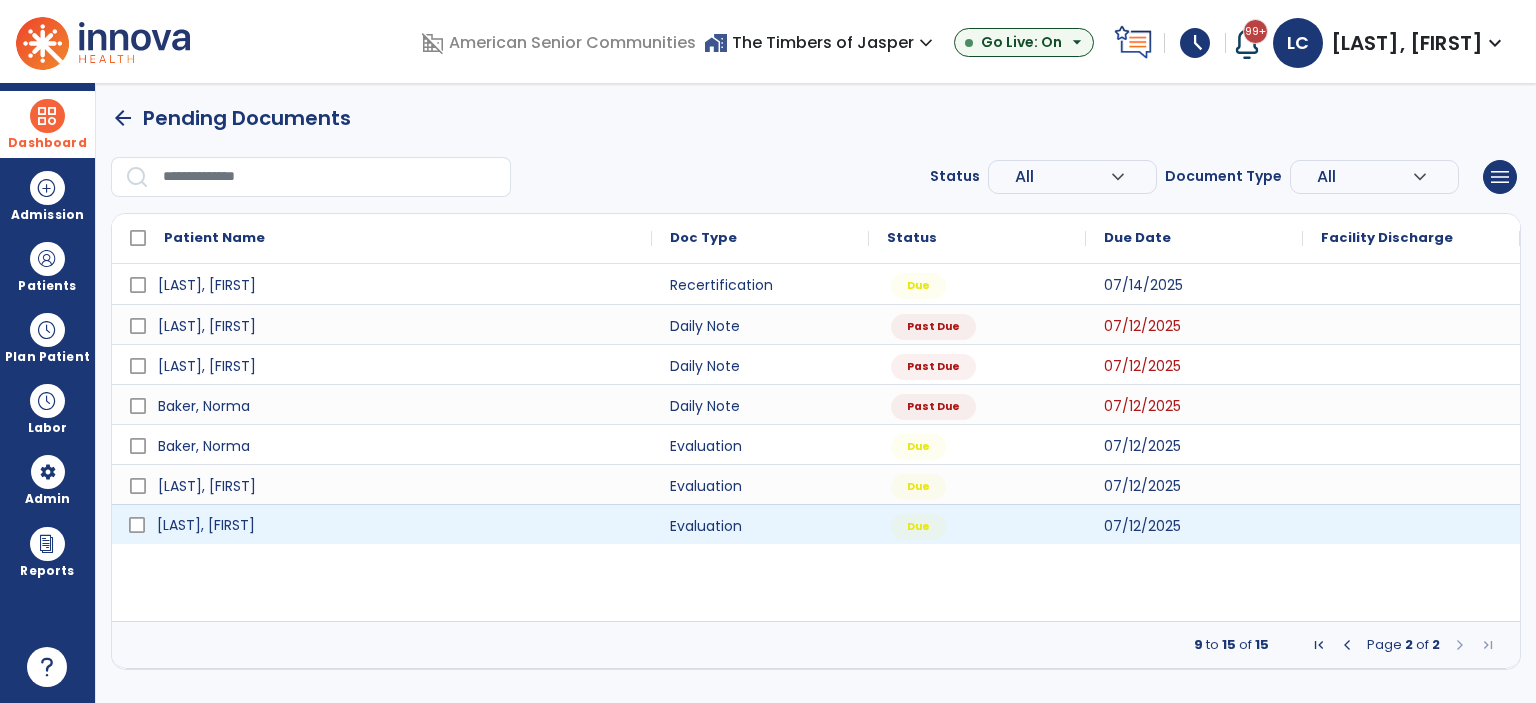click on "[LAST], [FIRST]" at bounding box center (206, 525) 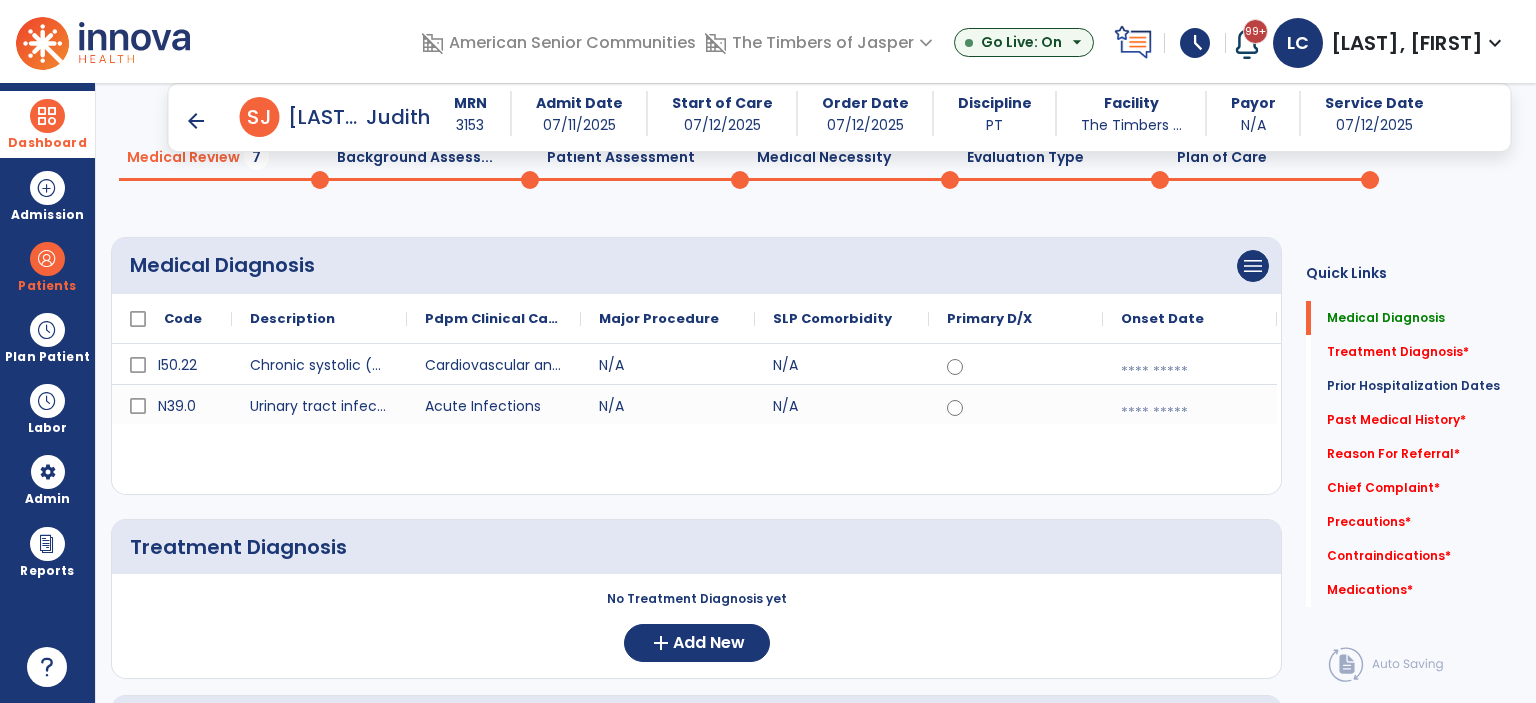scroll, scrollTop: 200, scrollLeft: 0, axis: vertical 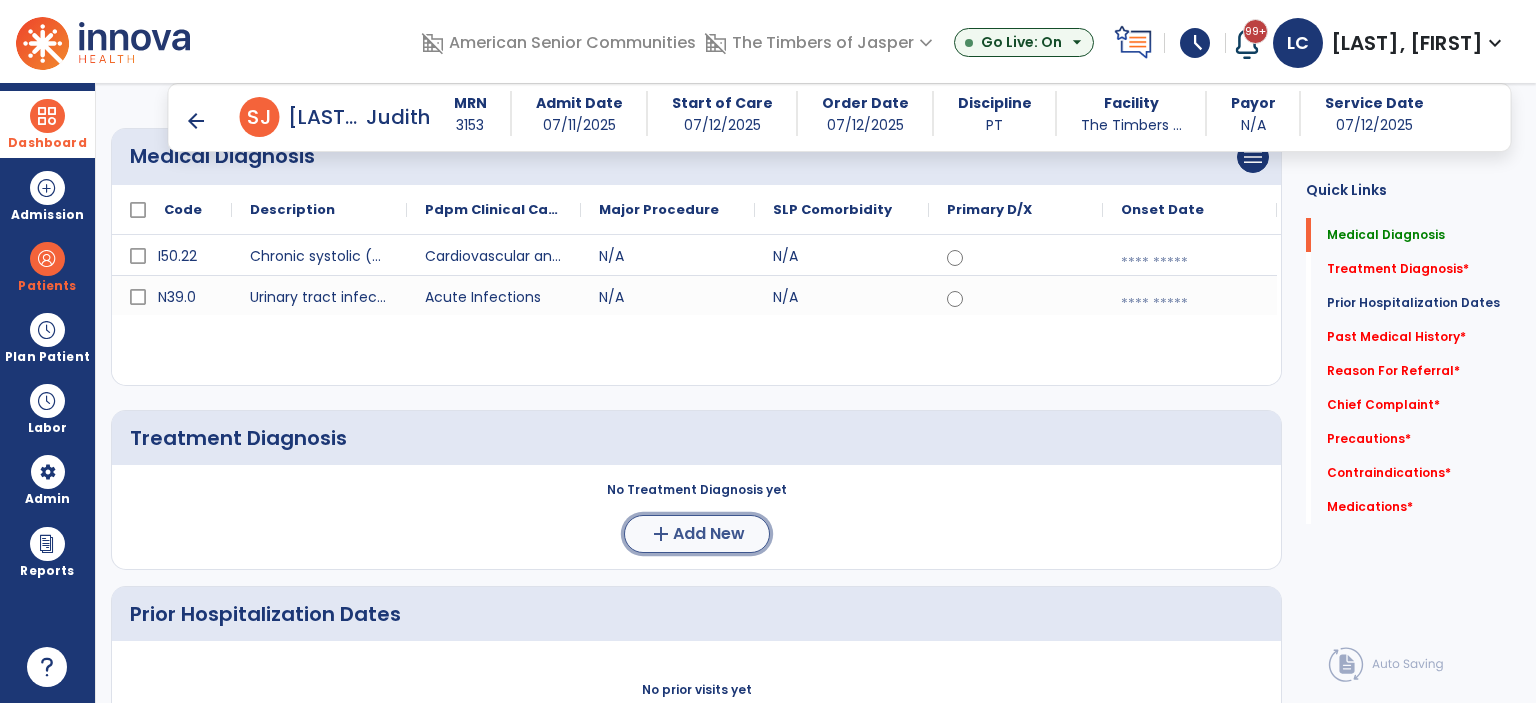 click on "Add New" 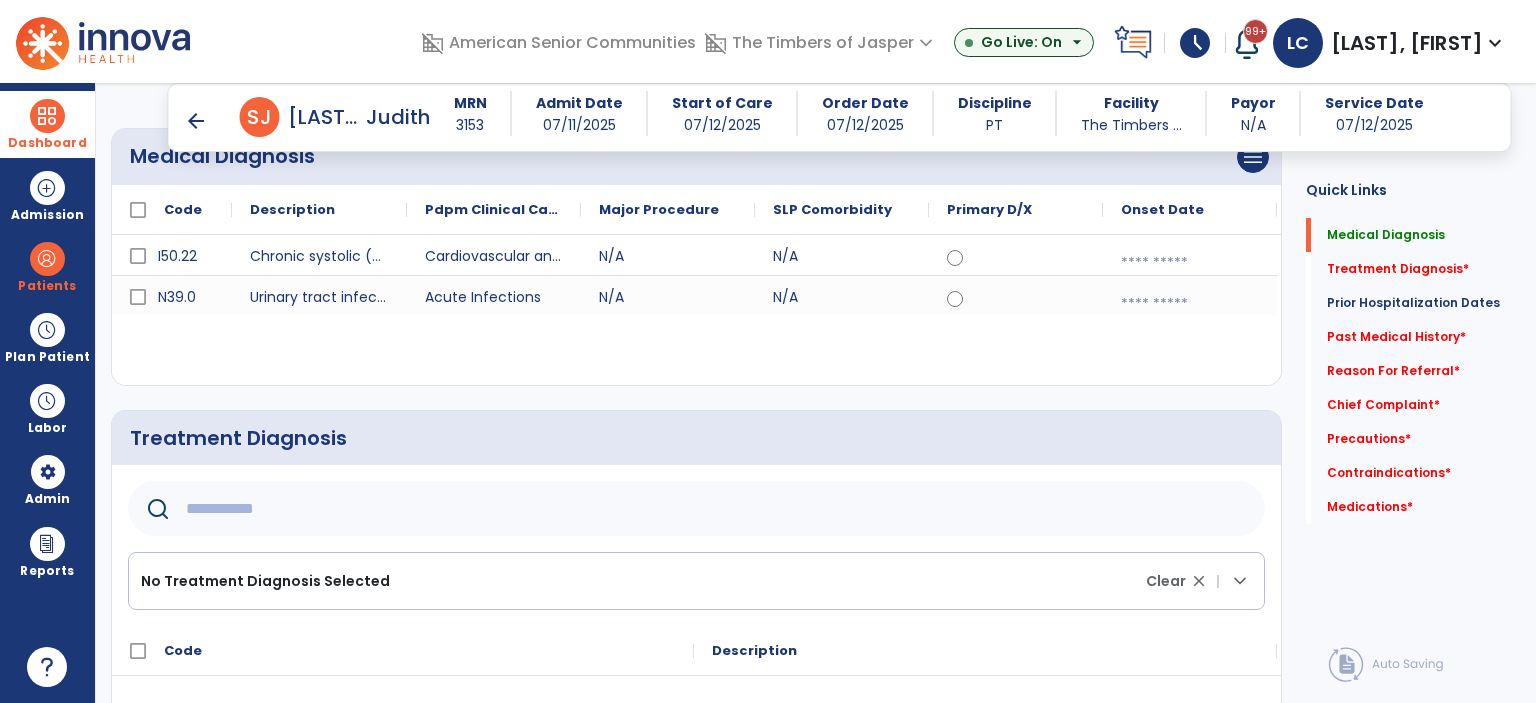 click 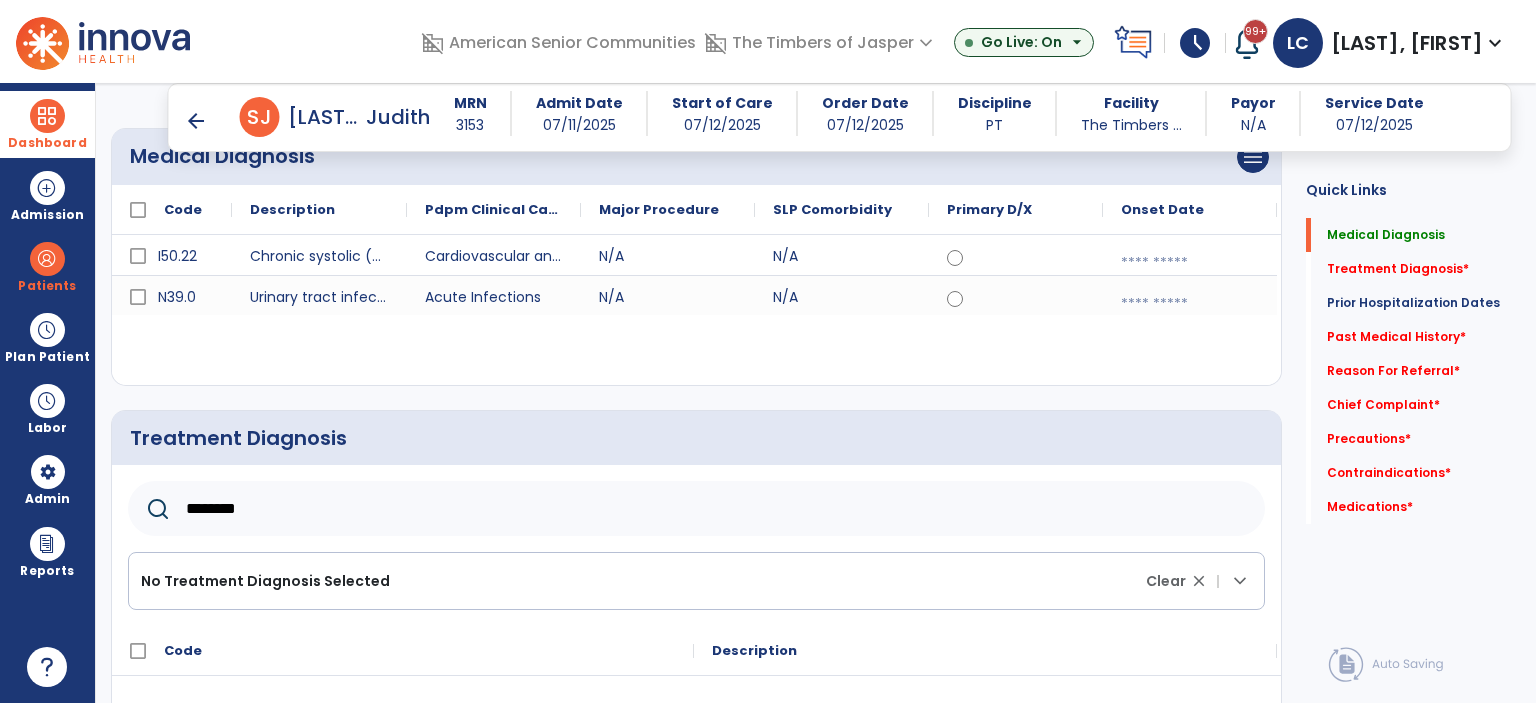 type on "********" 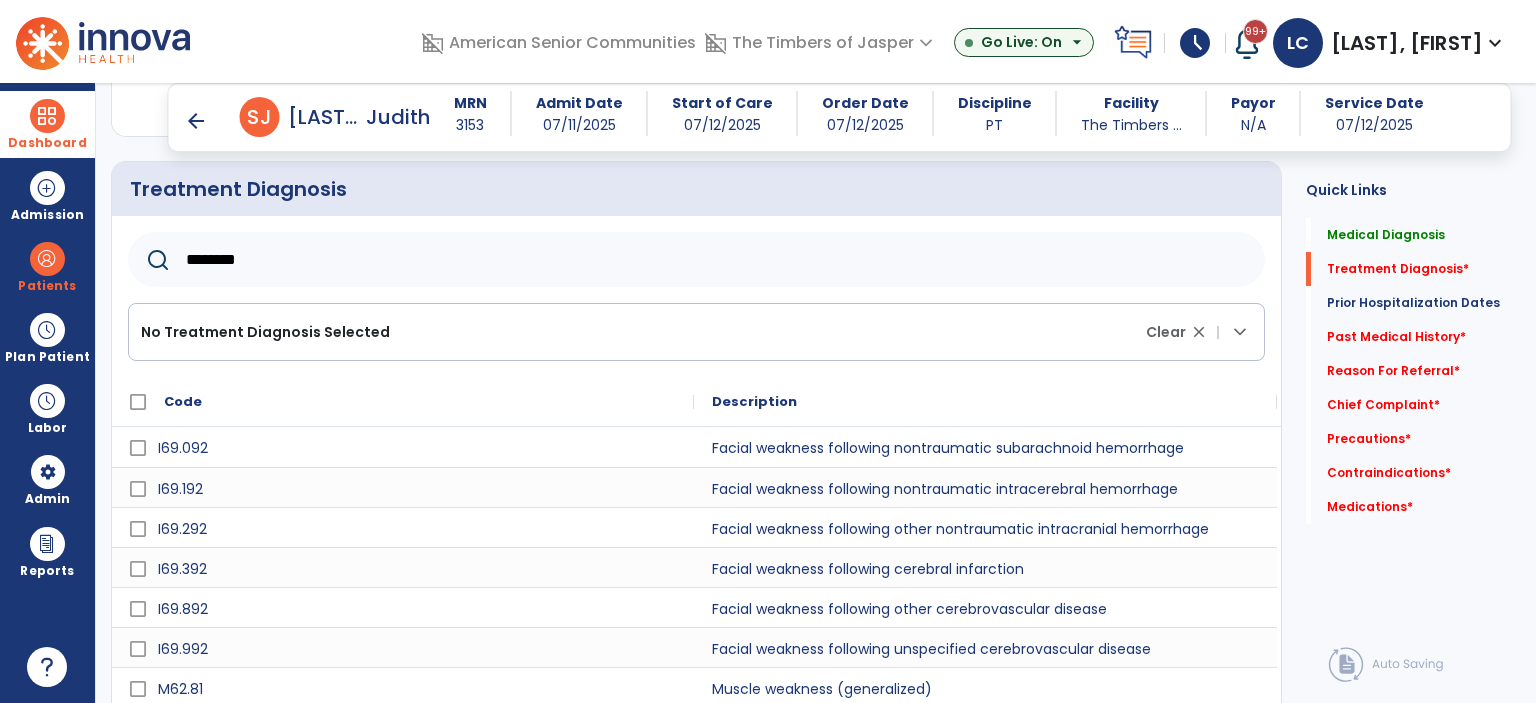scroll, scrollTop: 500, scrollLeft: 0, axis: vertical 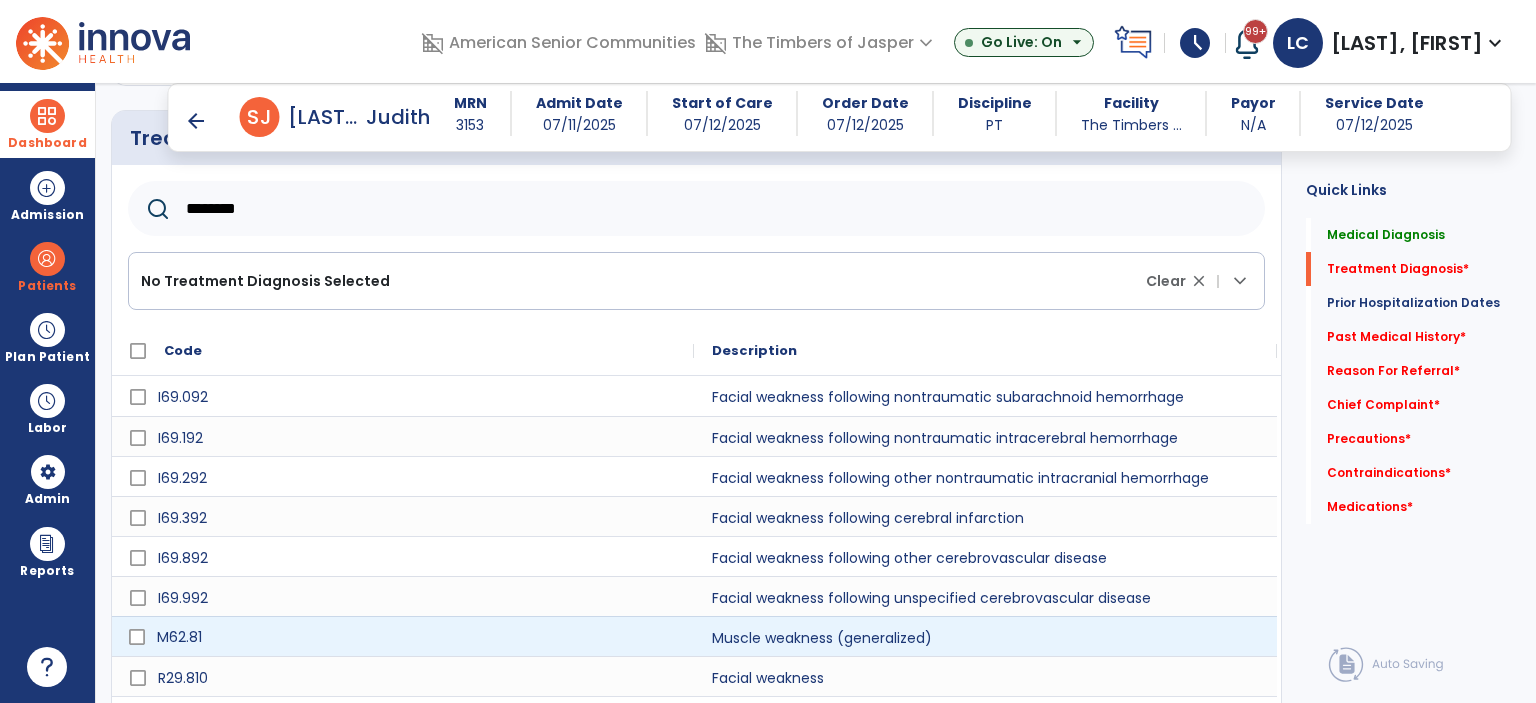 click on "M62.81" 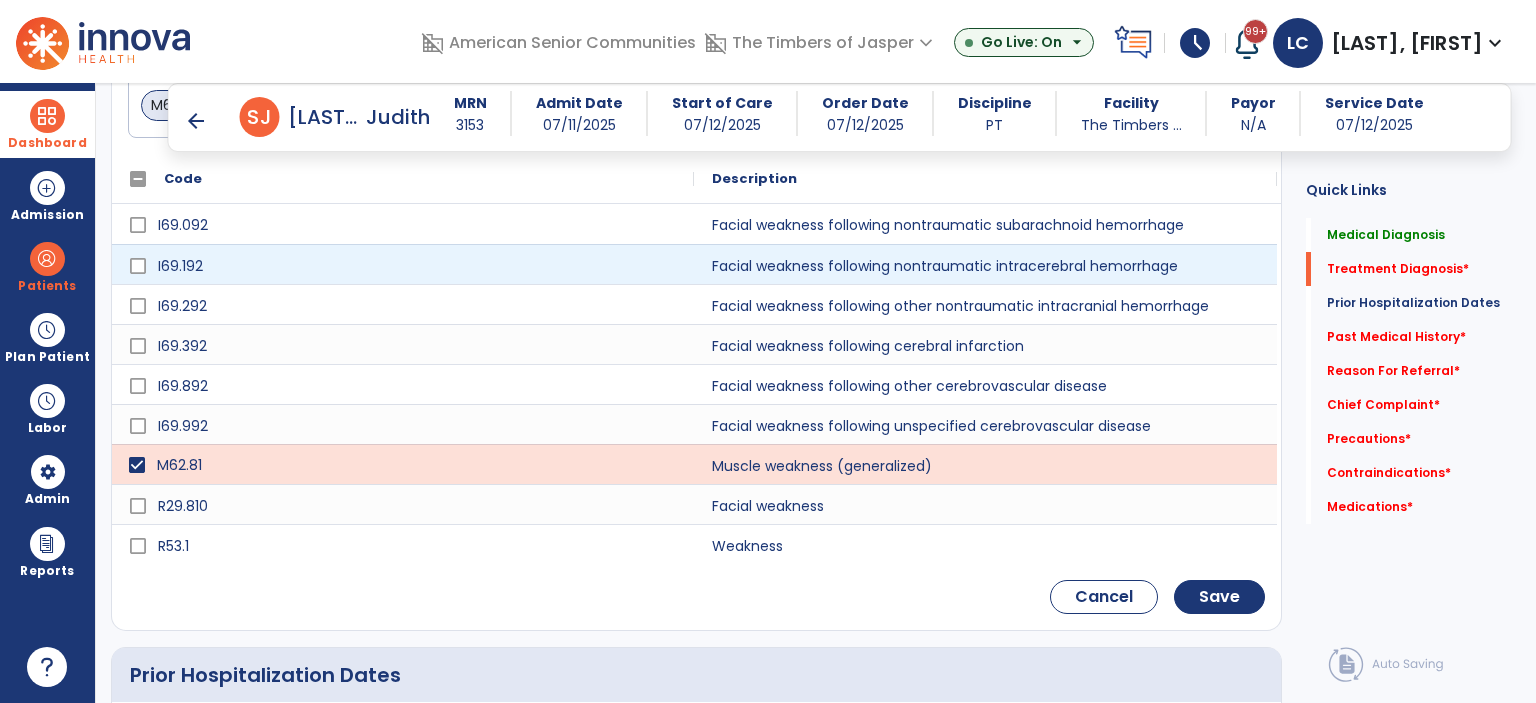 scroll, scrollTop: 800, scrollLeft: 0, axis: vertical 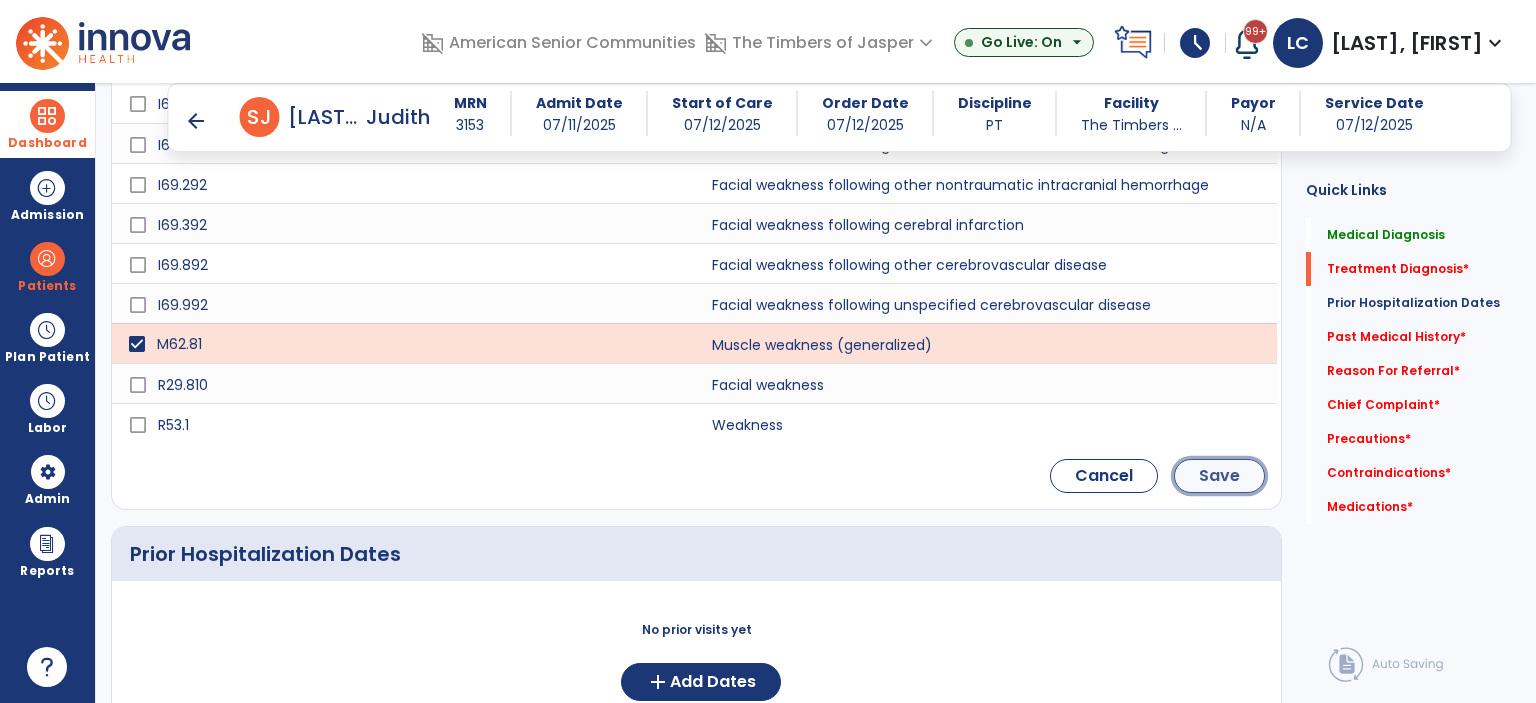 click on "Save" 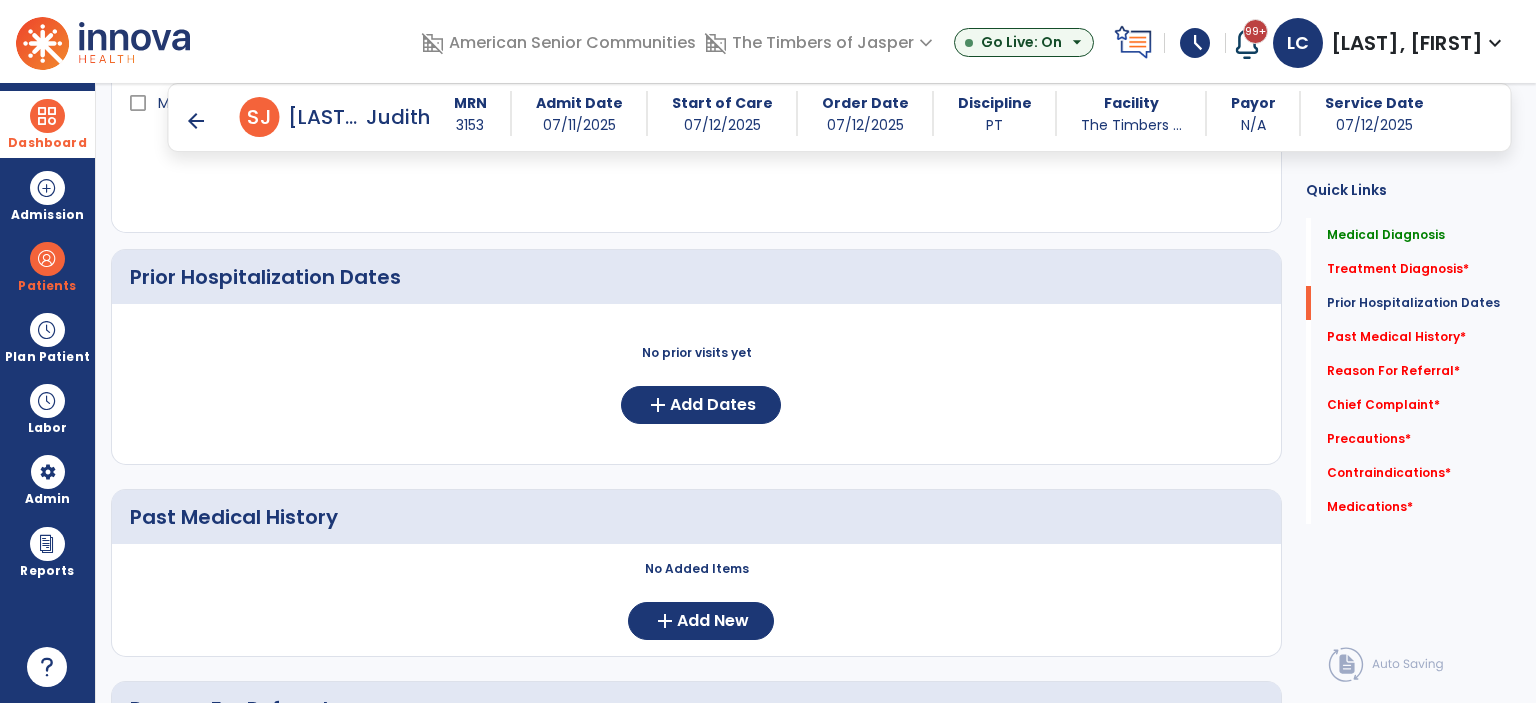 scroll, scrollTop: 335, scrollLeft: 0, axis: vertical 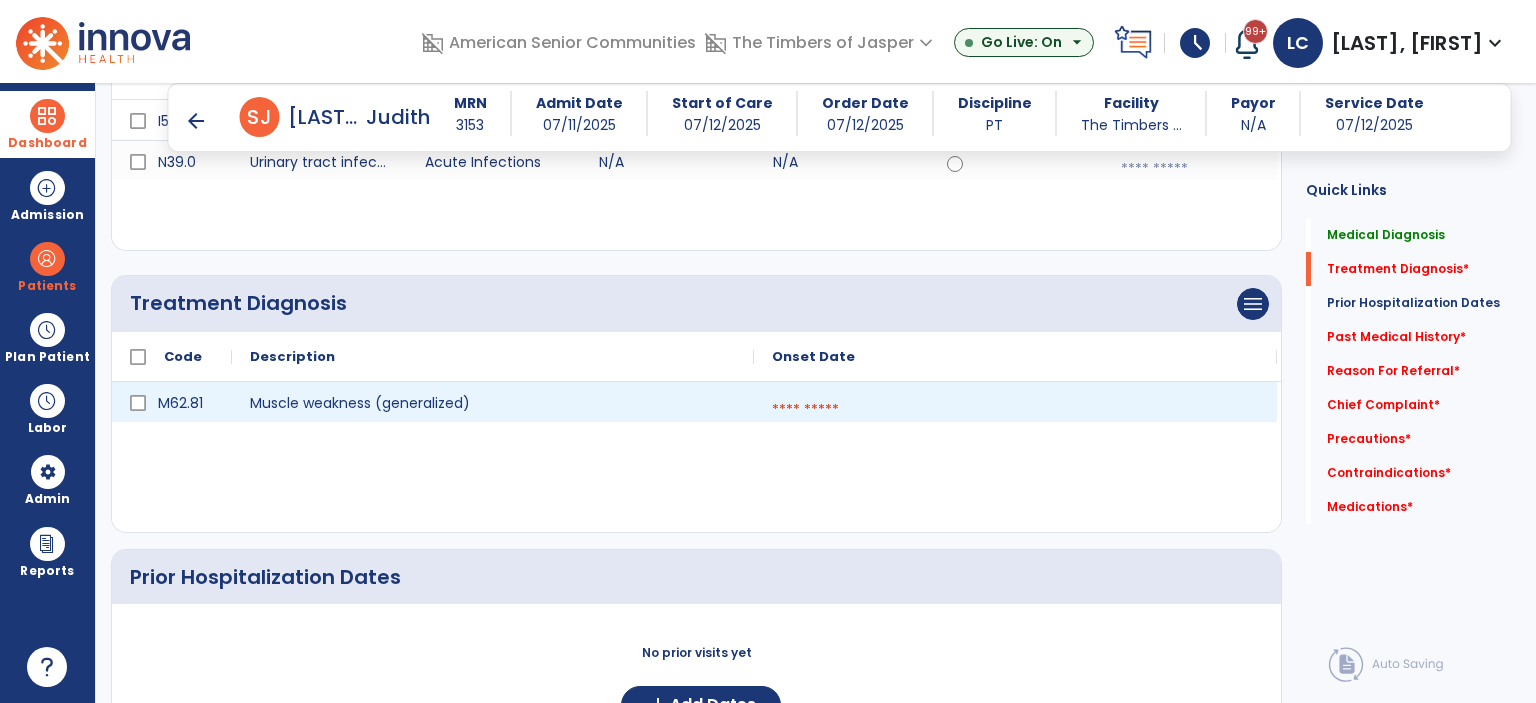 click at bounding box center [1015, 410] 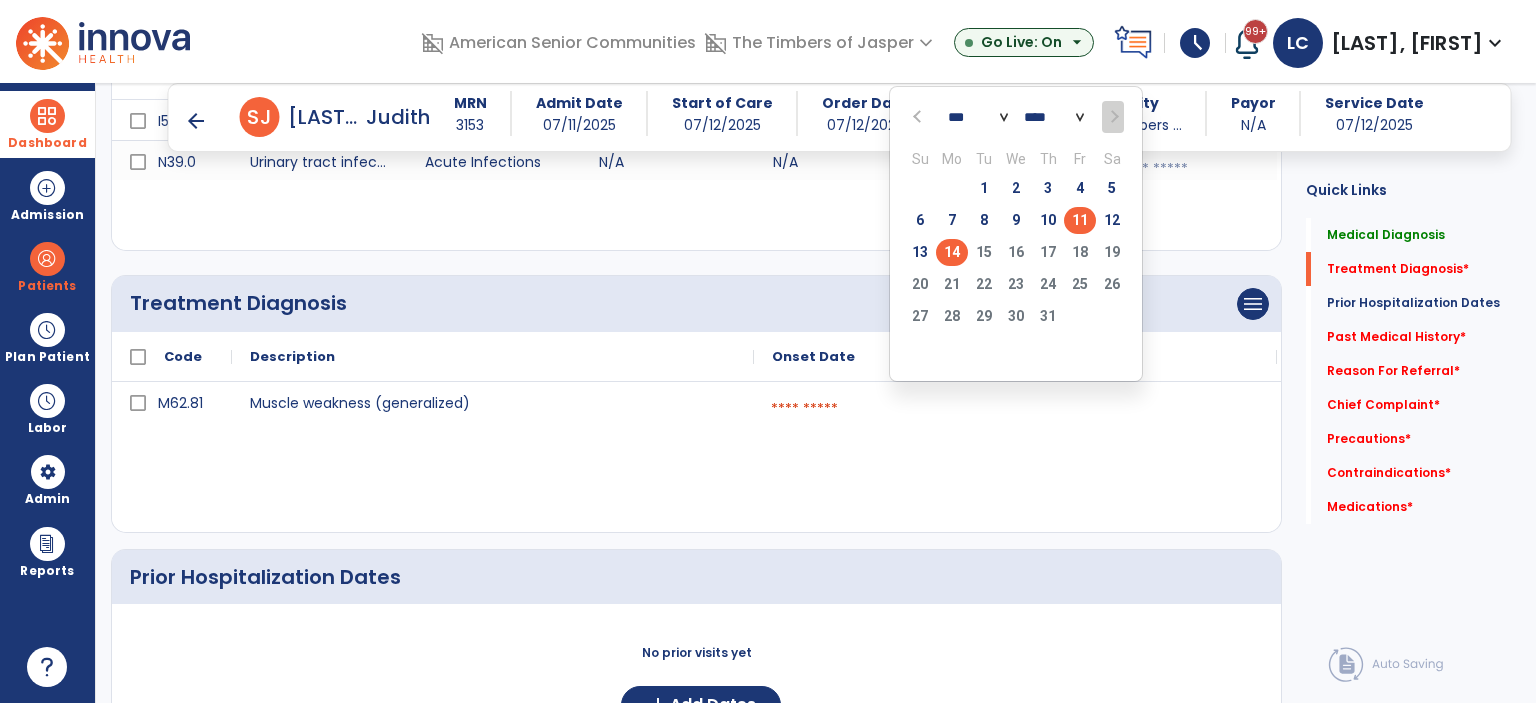 click on "11" 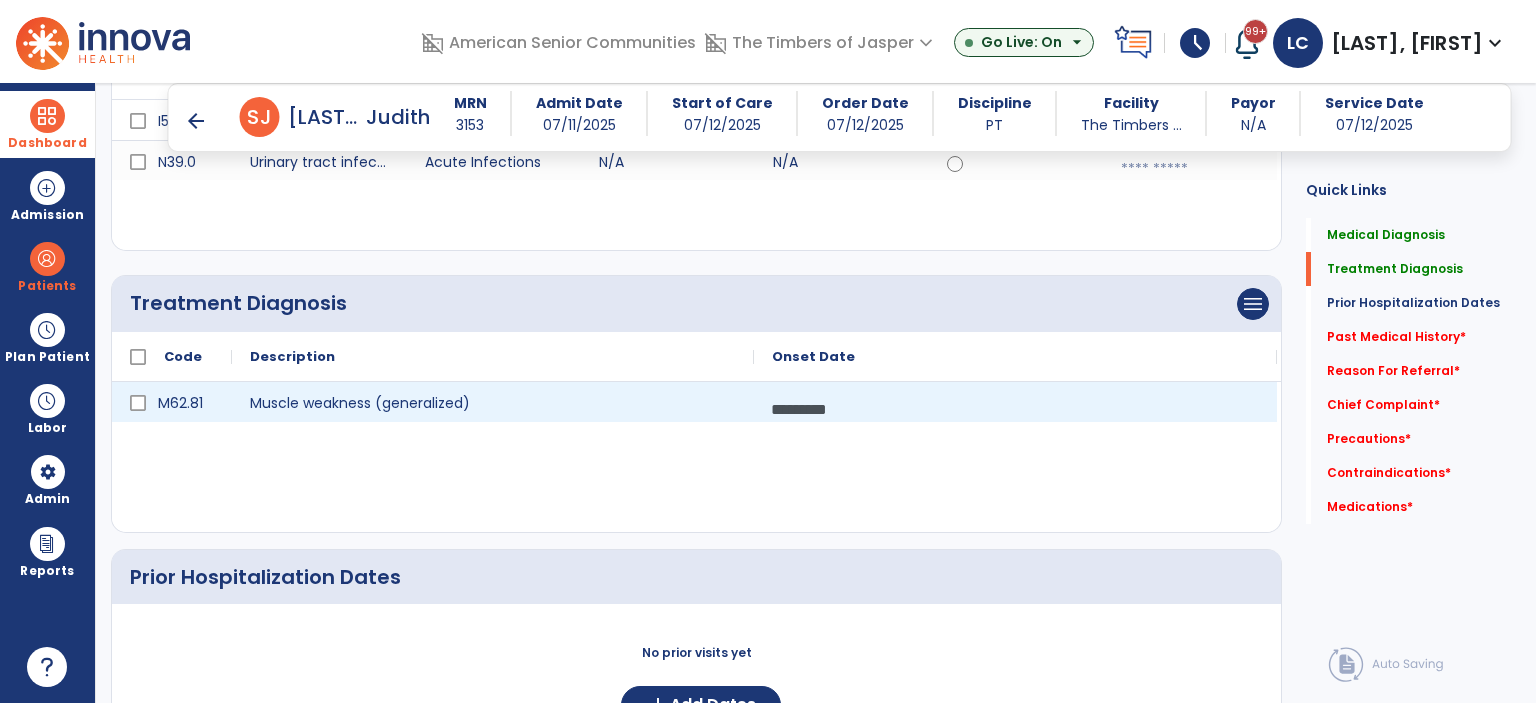 click on "*********" at bounding box center (1015, 409) 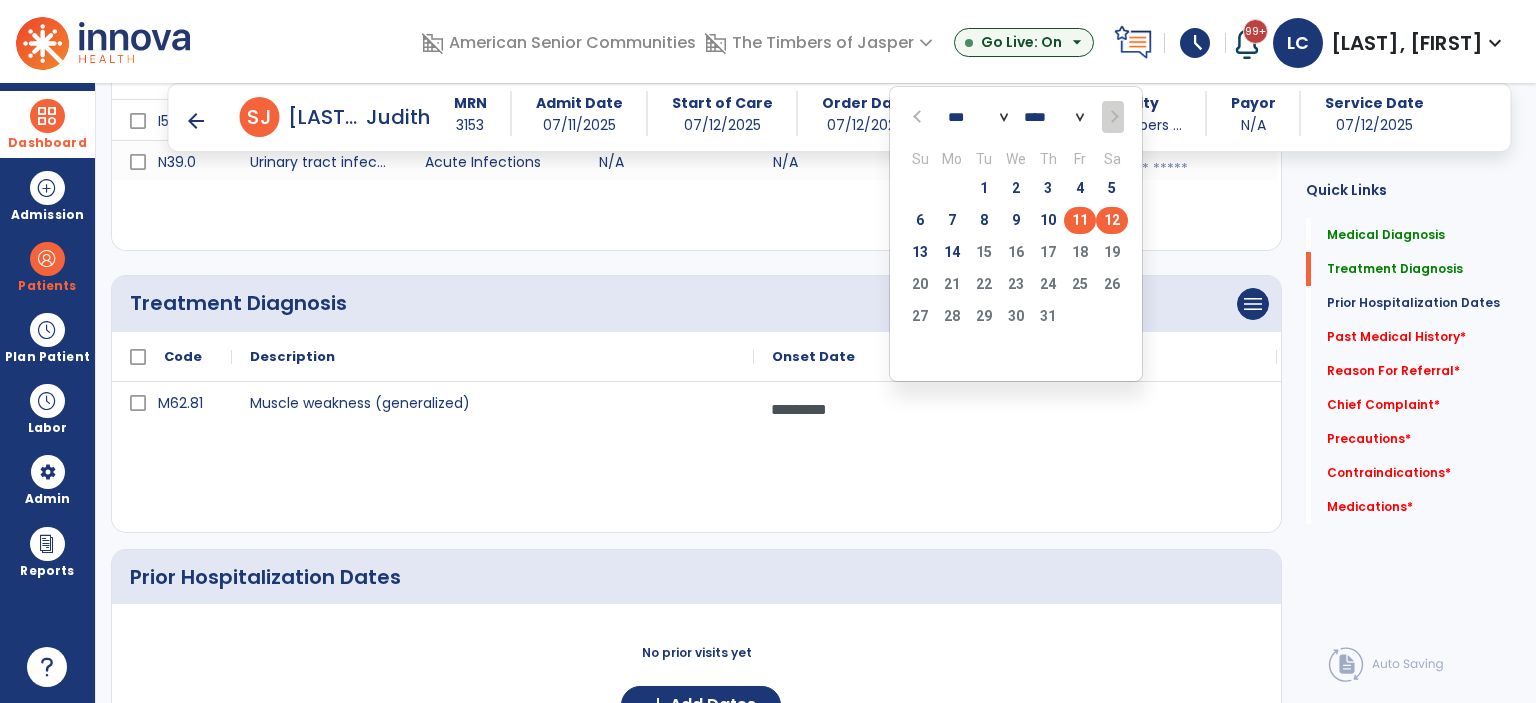 click on "12" 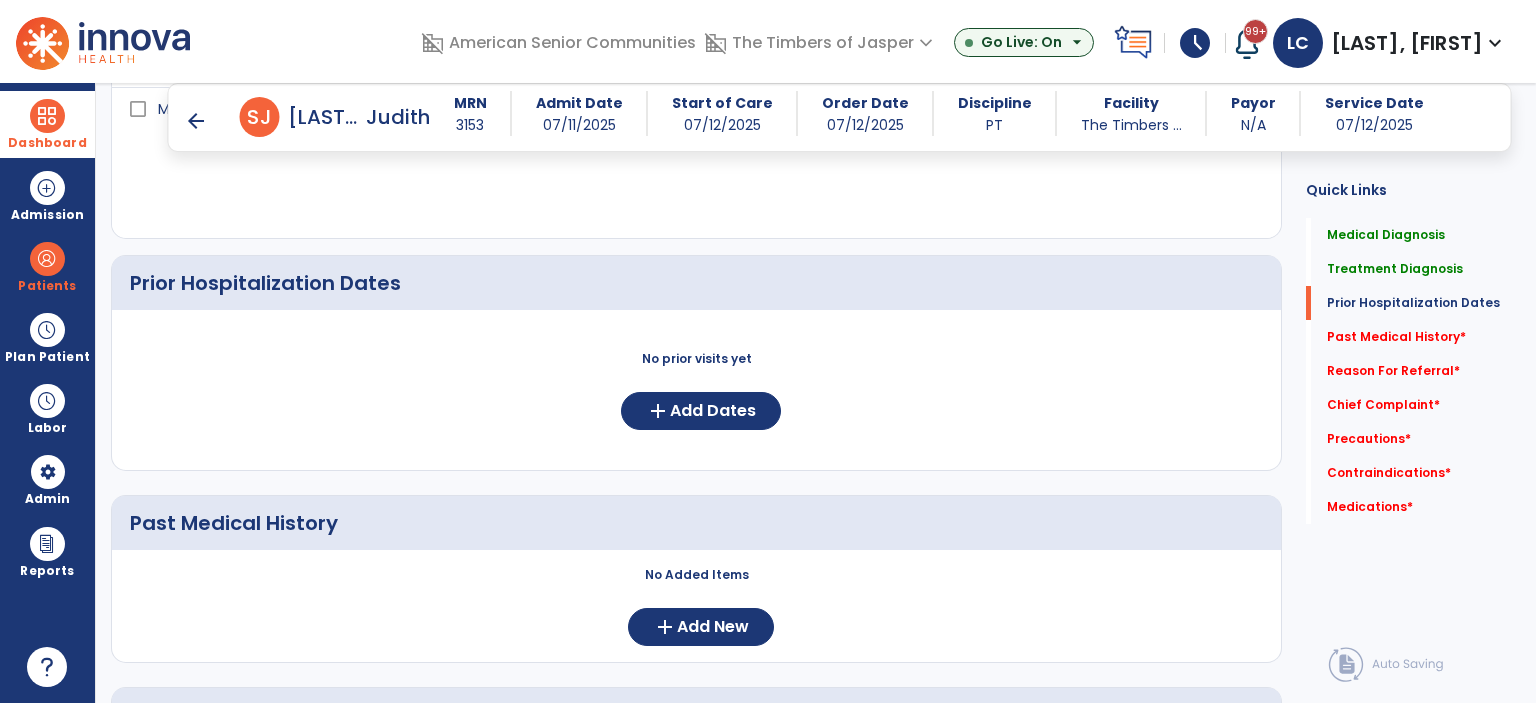 scroll, scrollTop: 635, scrollLeft: 0, axis: vertical 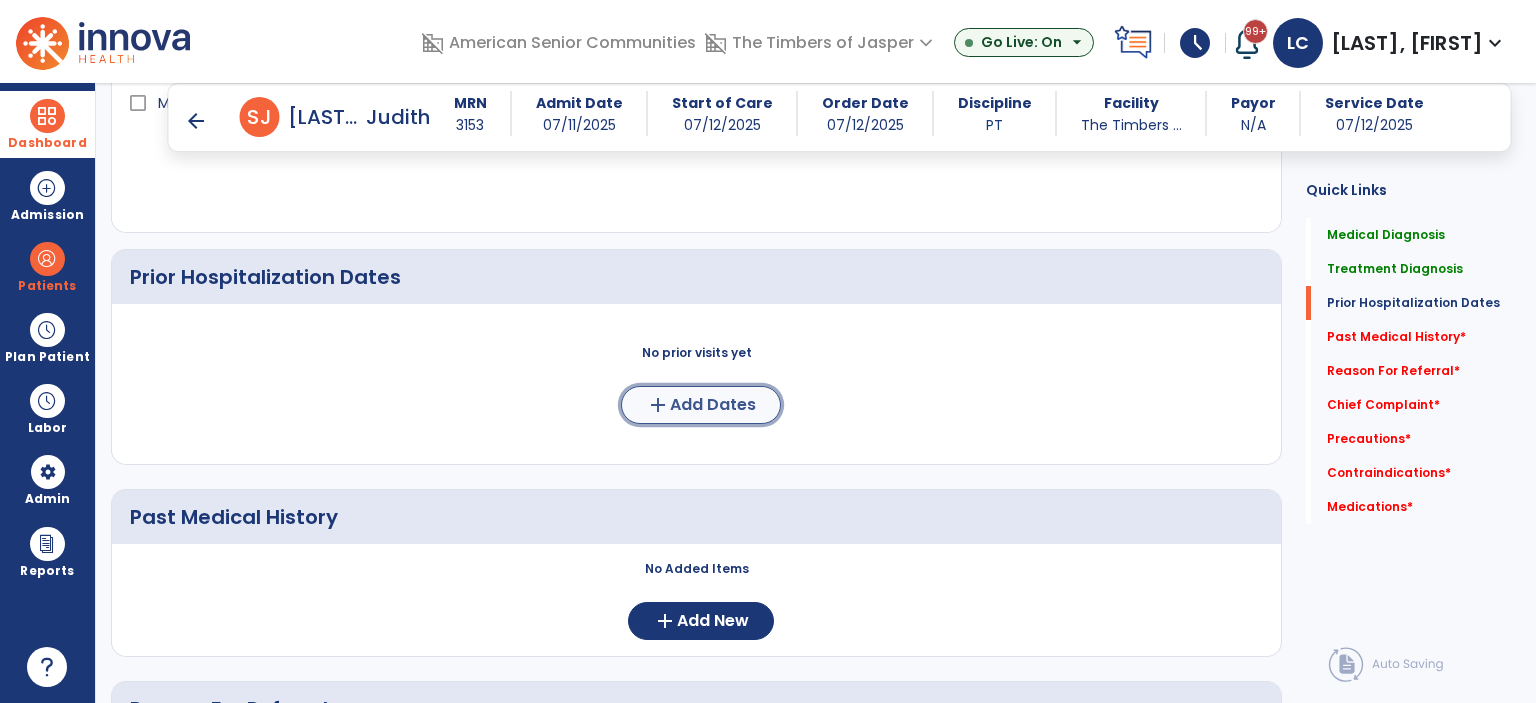 click on "Add Dates" 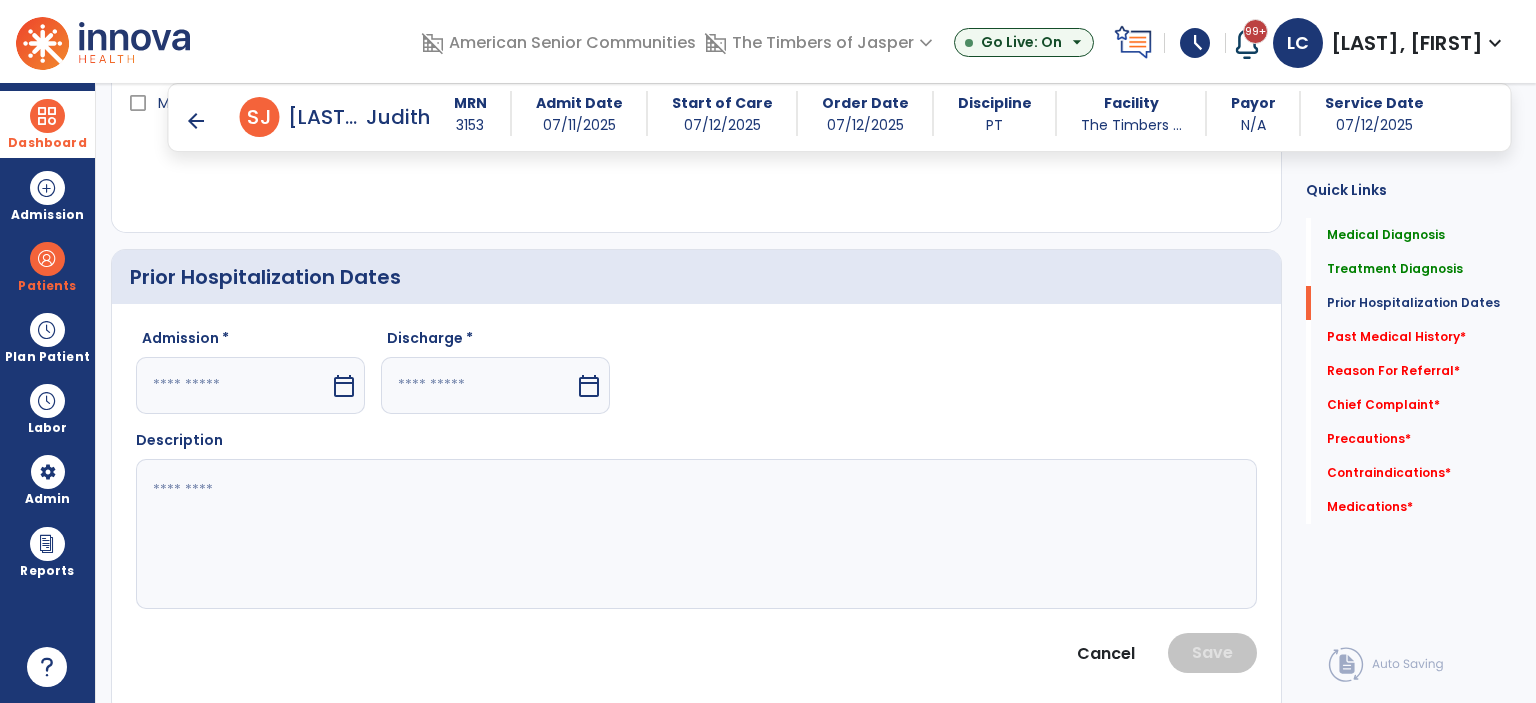 click on "calendar_today" at bounding box center (344, 386) 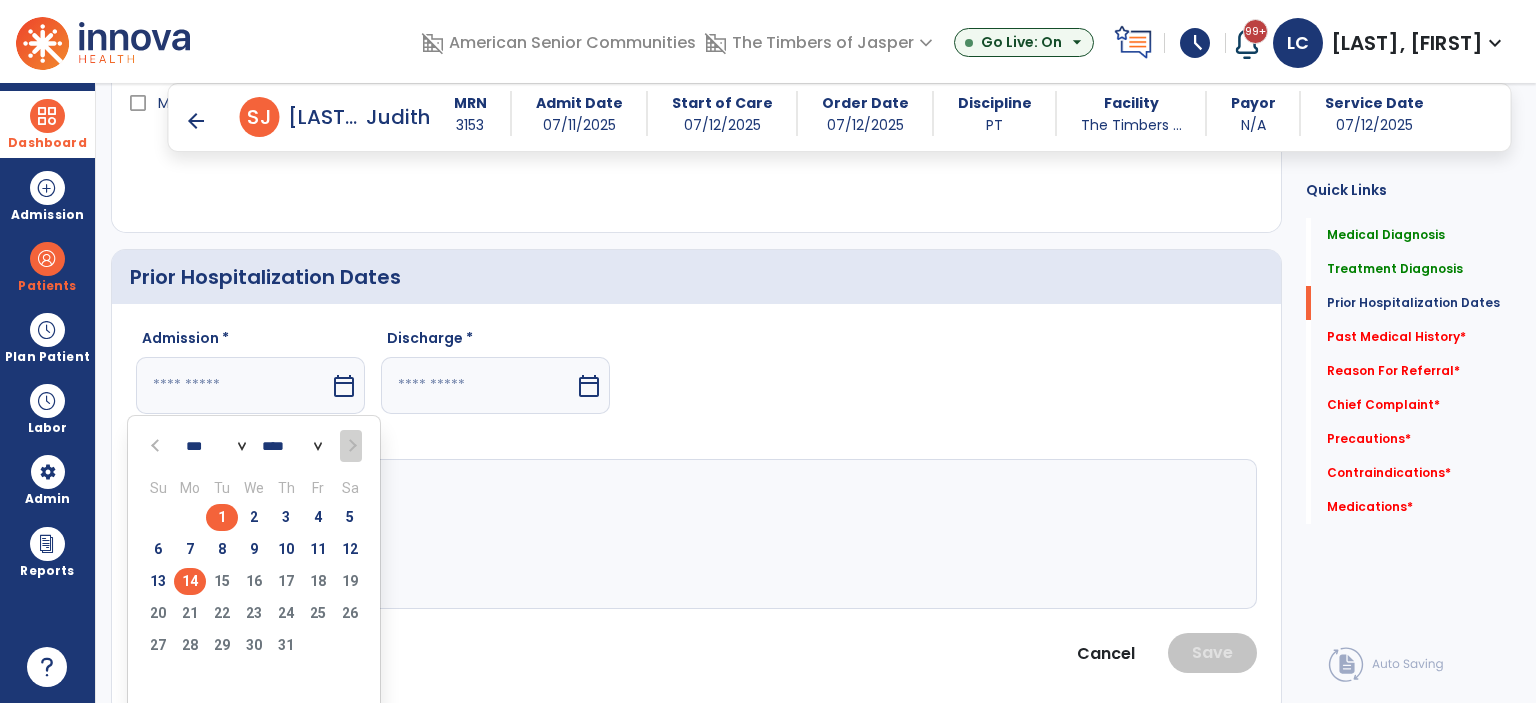click on "1" at bounding box center [222, 517] 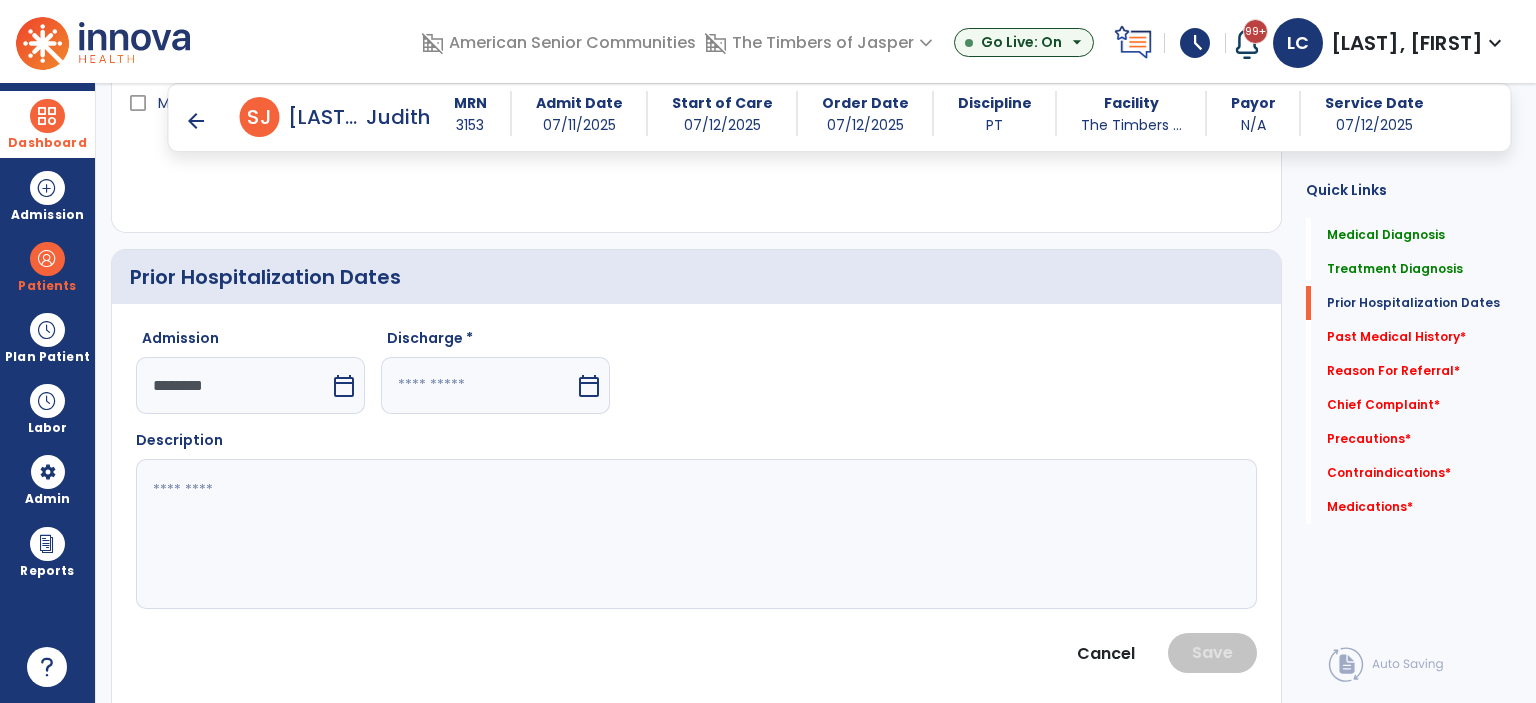 click on "calendar_today" at bounding box center [589, 386] 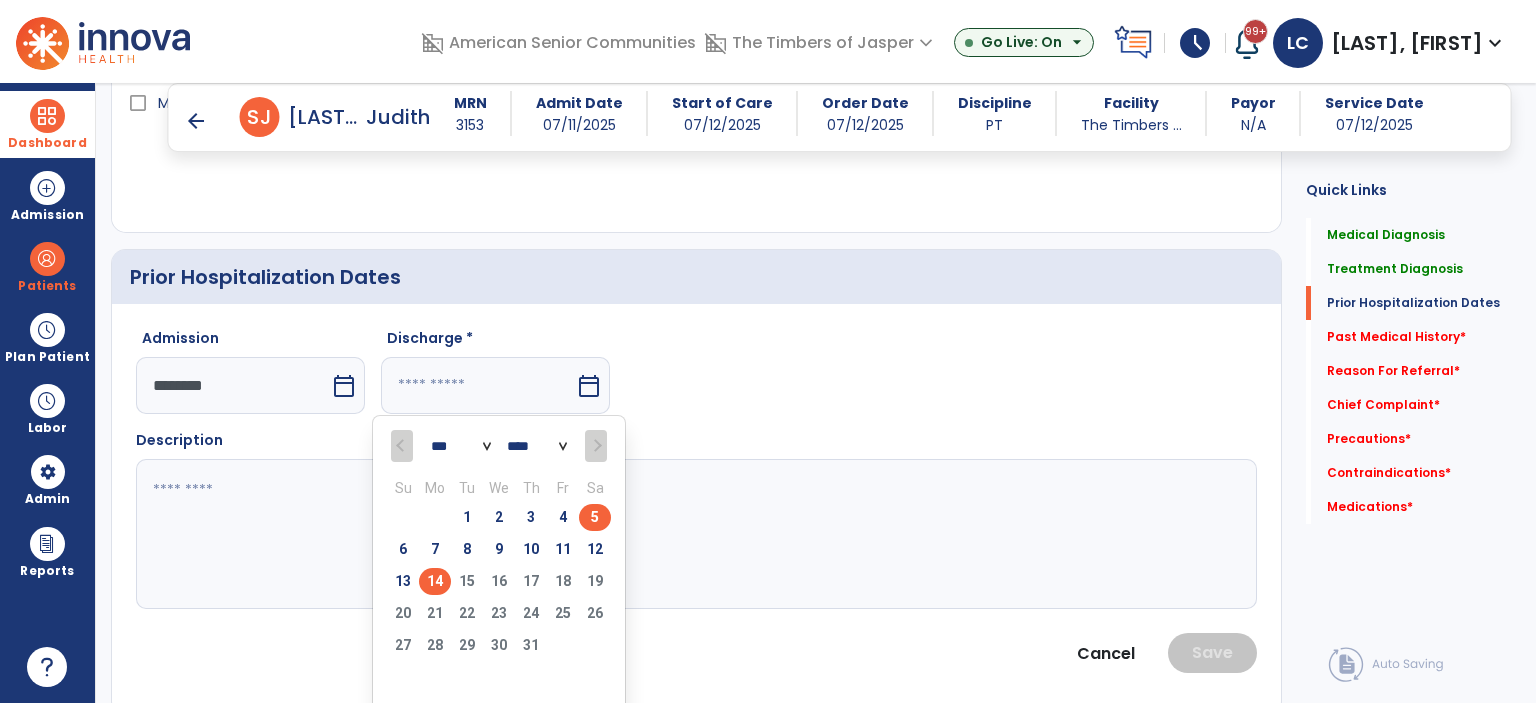 click on "5" at bounding box center [595, 517] 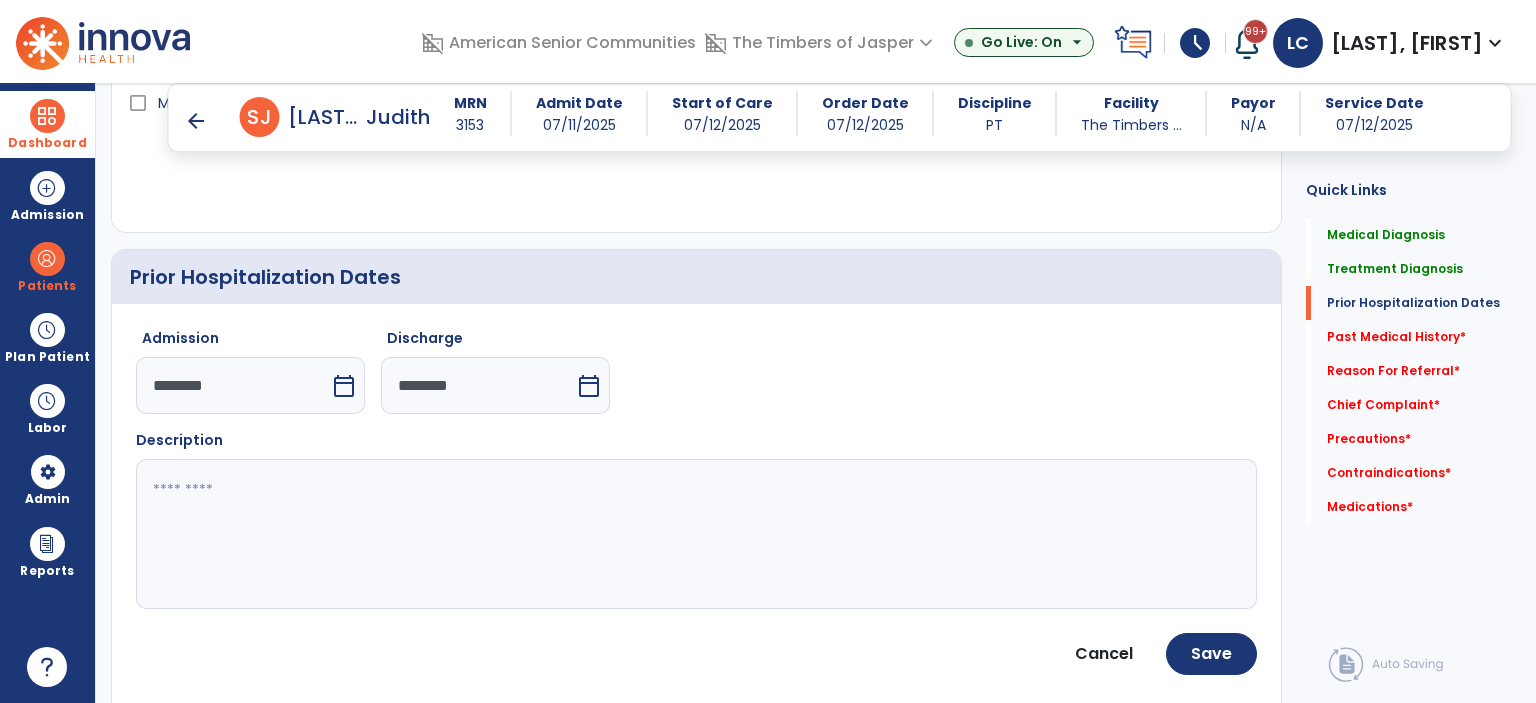 click 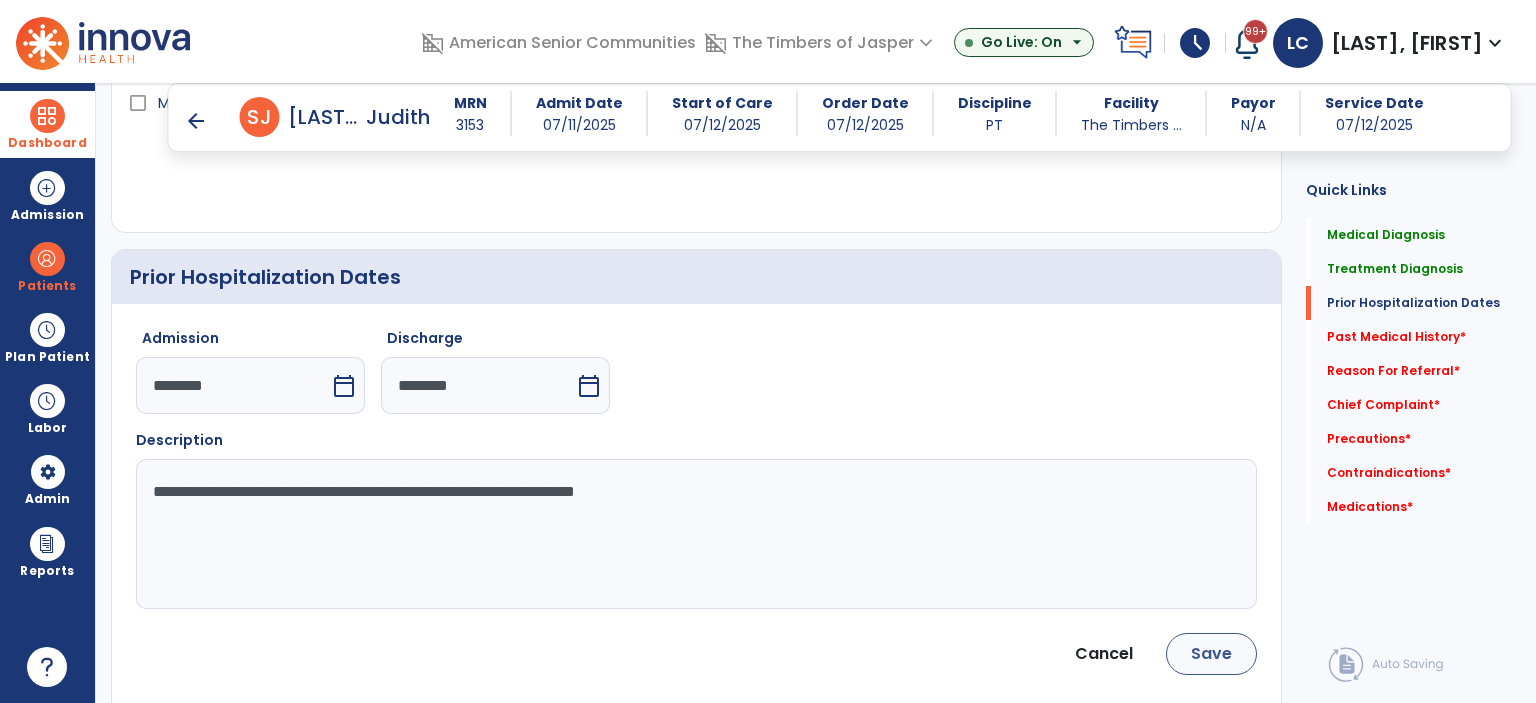 type on "**********" 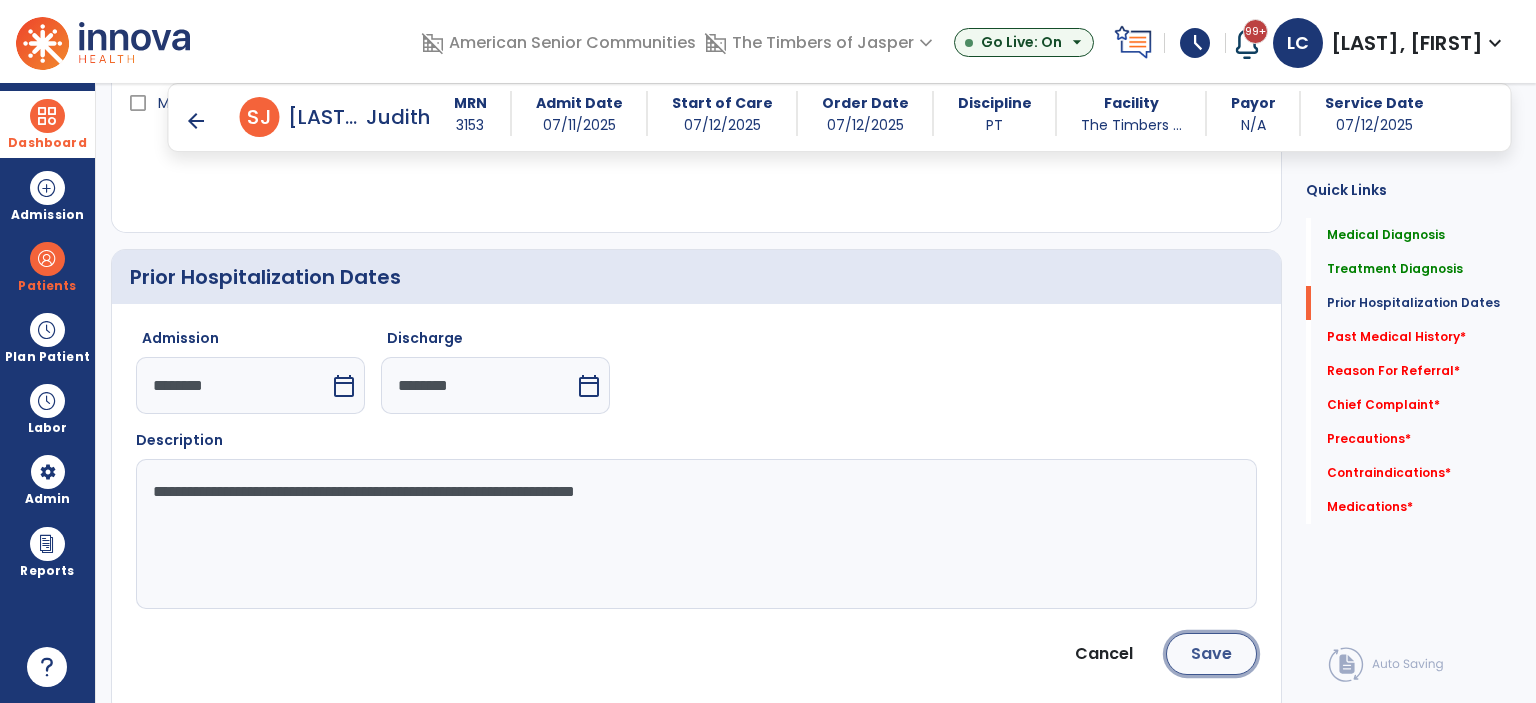click on "Save" 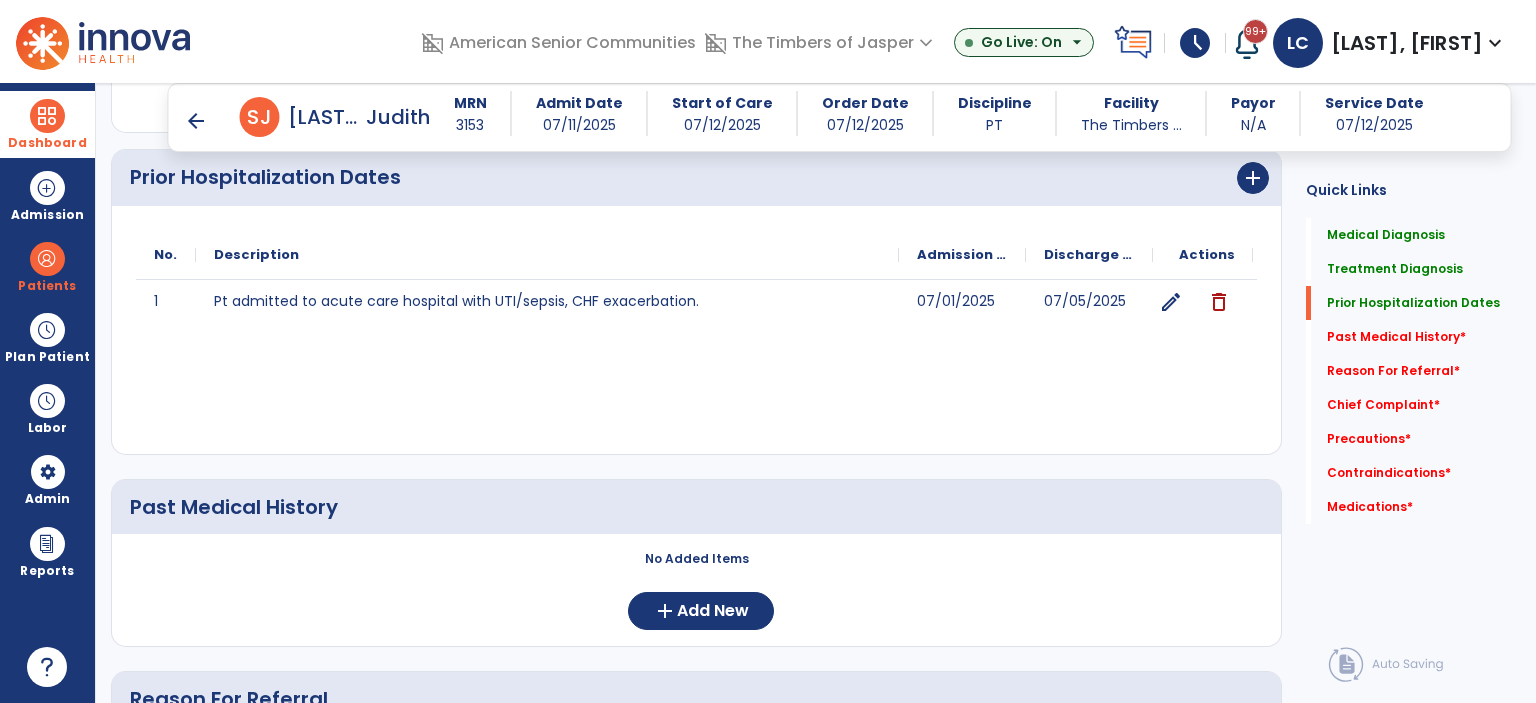 scroll, scrollTop: 835, scrollLeft: 0, axis: vertical 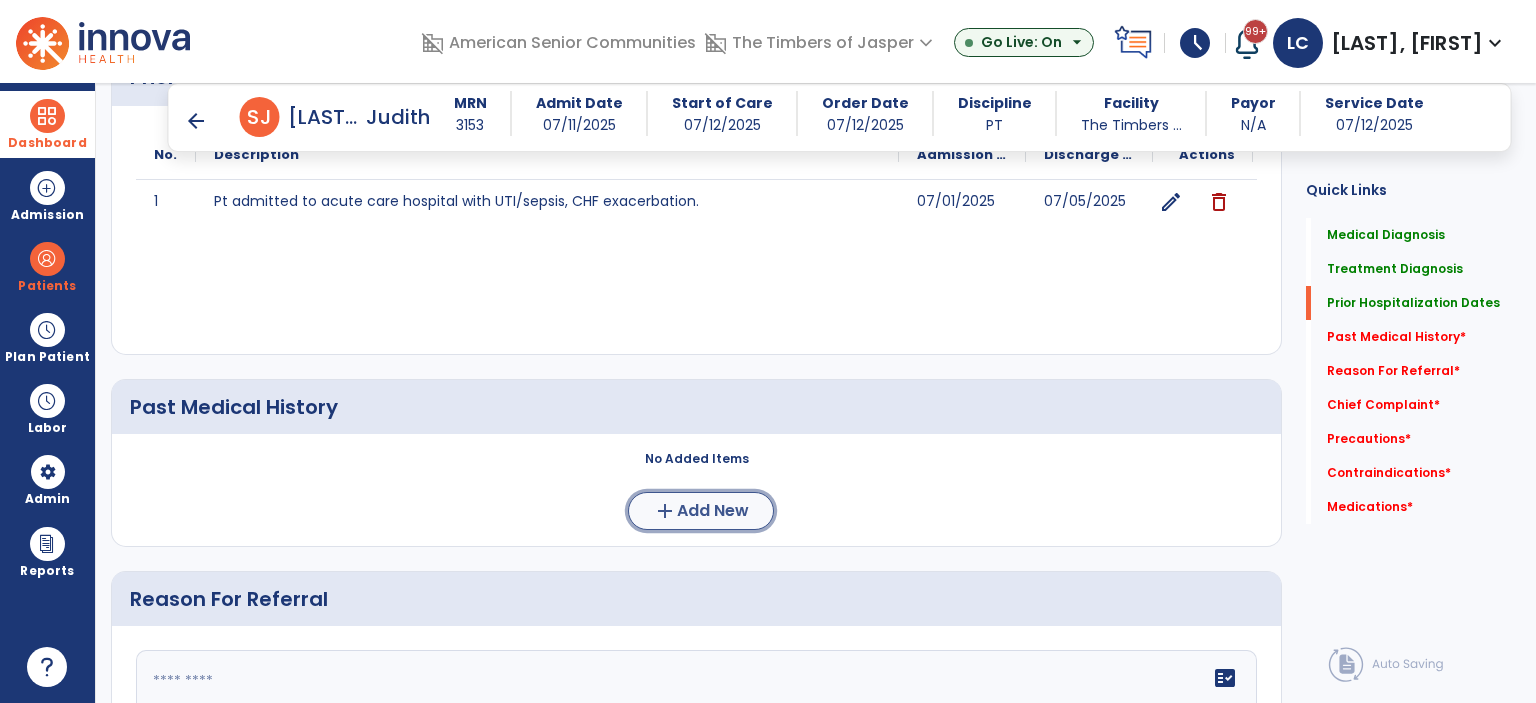 click on "add" 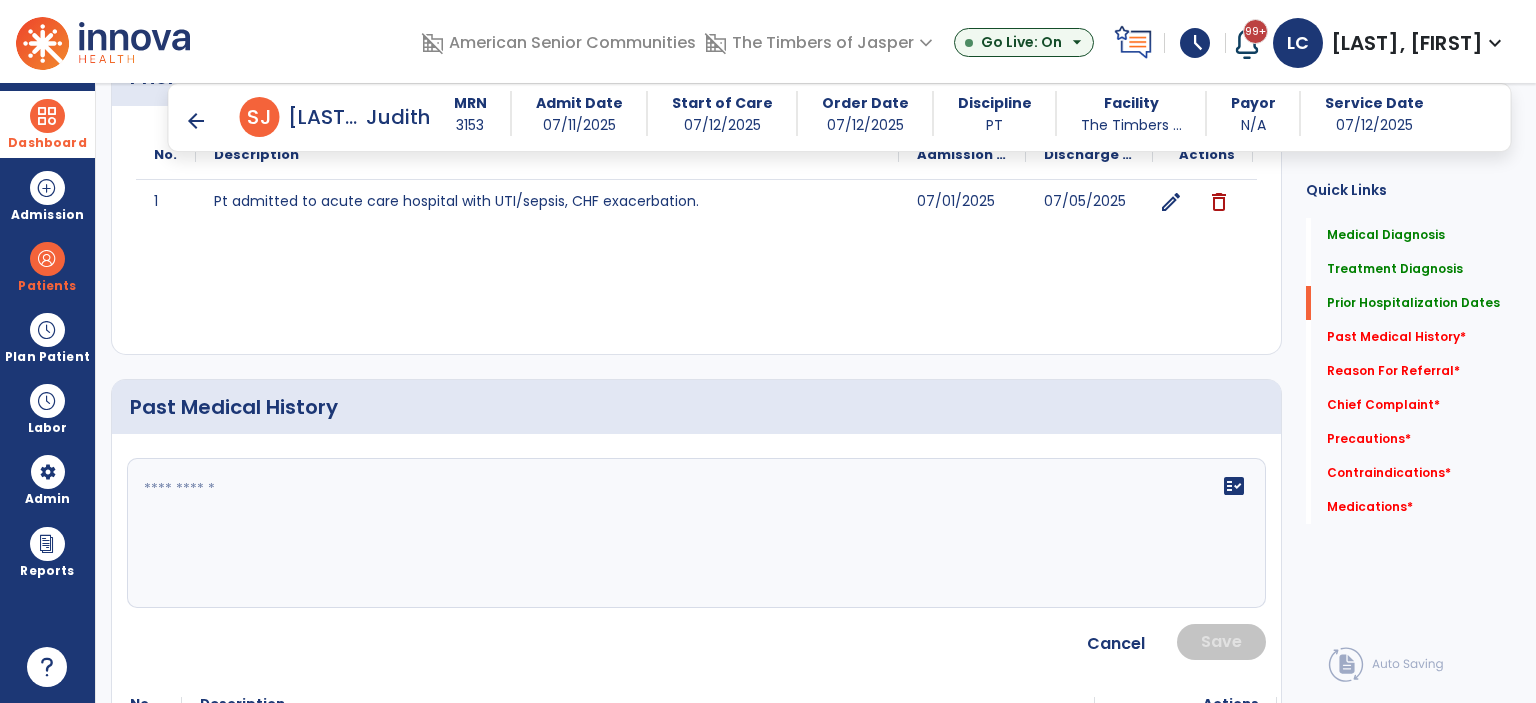 click on "fact_check" 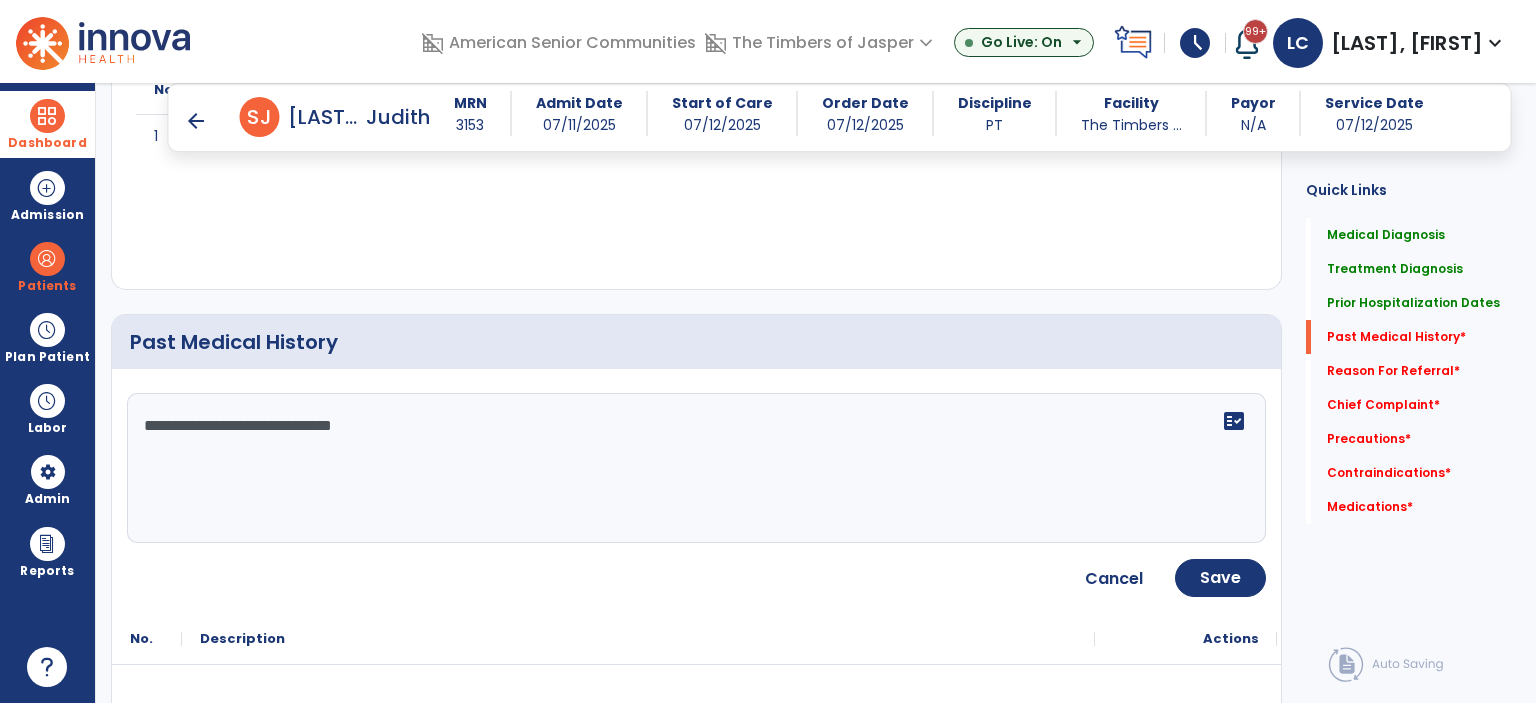 scroll, scrollTop: 935, scrollLeft: 0, axis: vertical 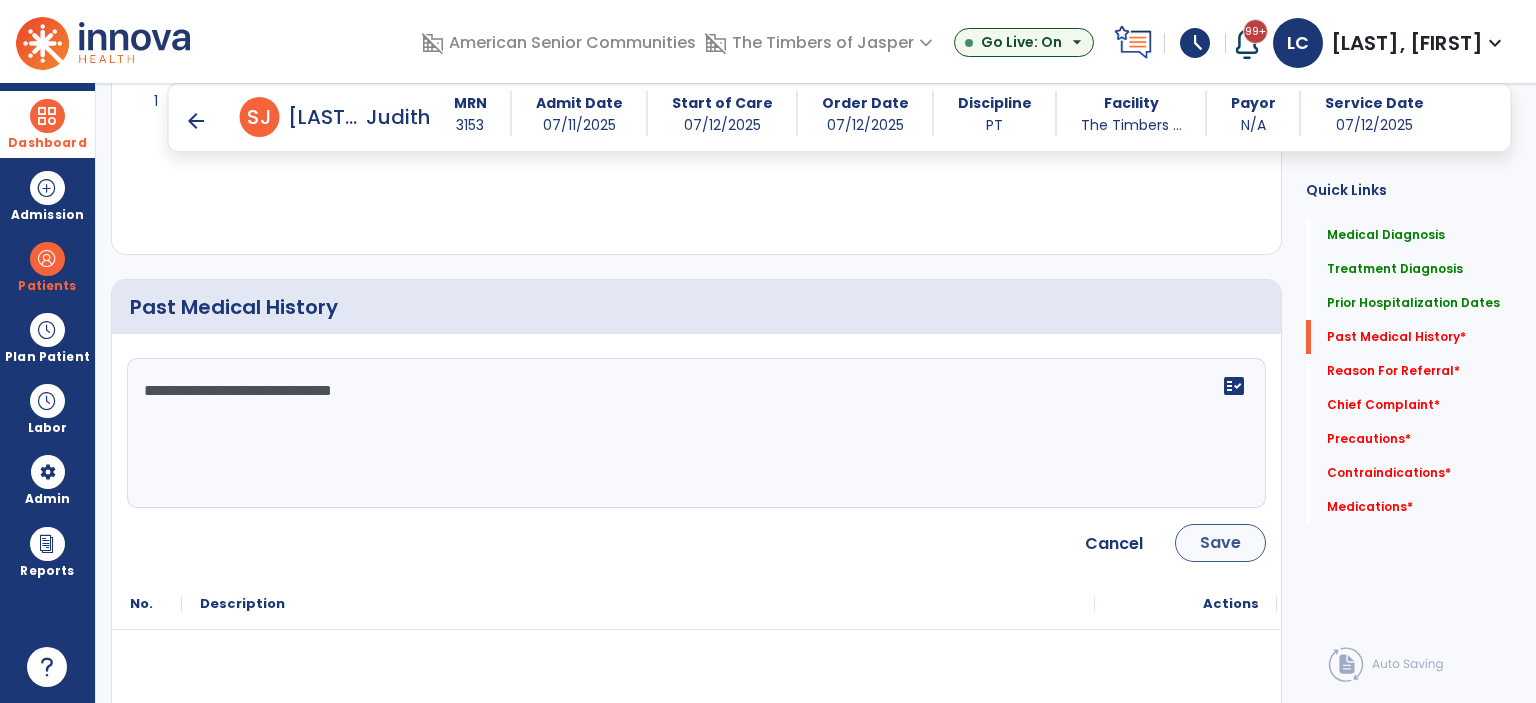 type on "**********" 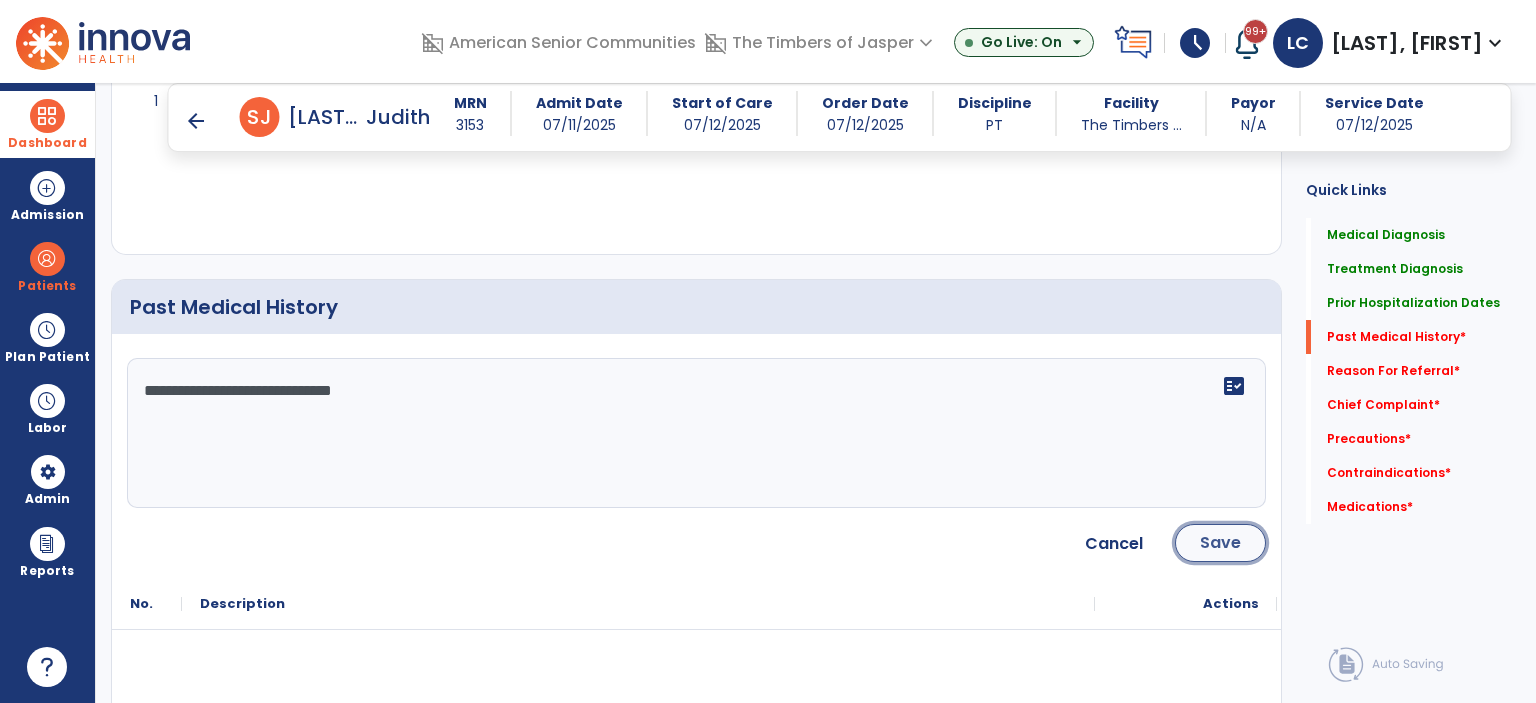 click on "Save" 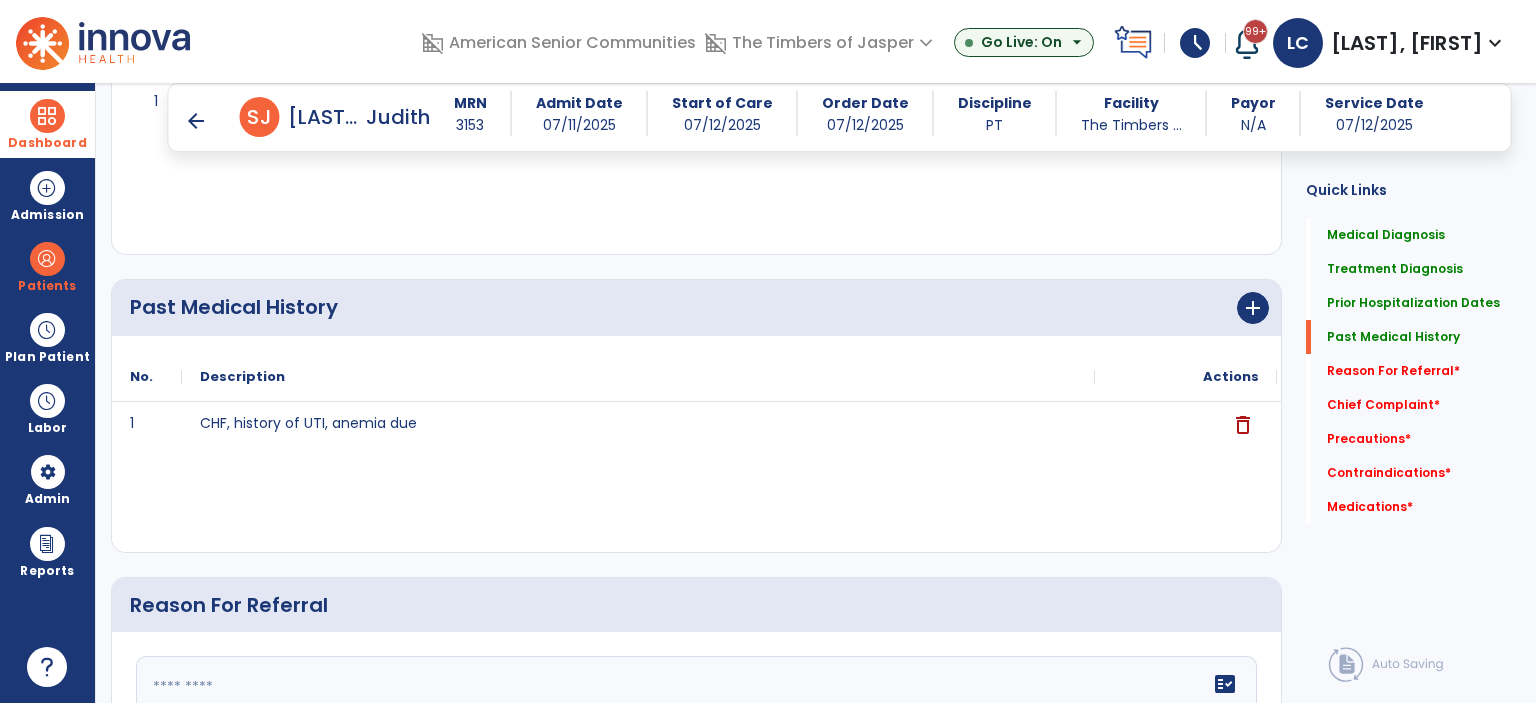 scroll, scrollTop: 1035, scrollLeft: 0, axis: vertical 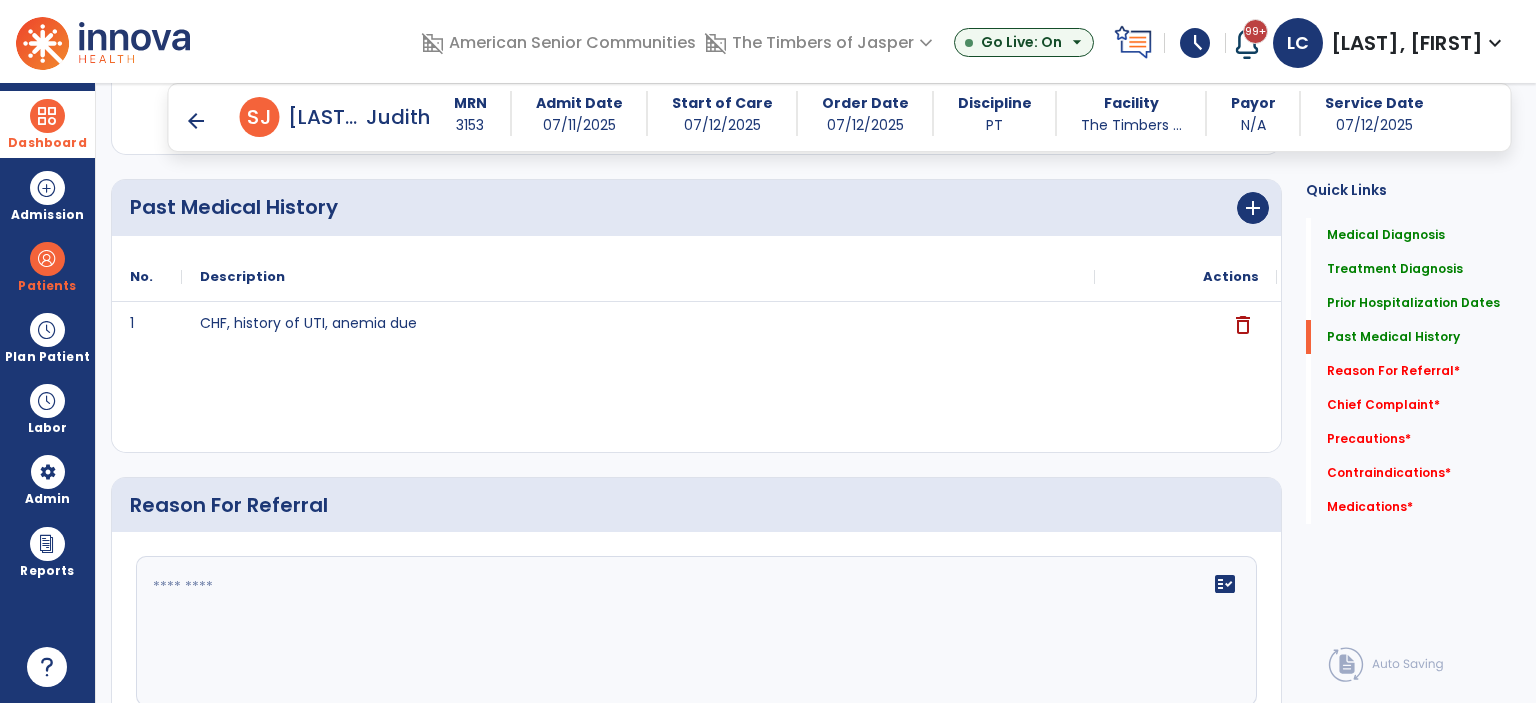 click on "fact_check" 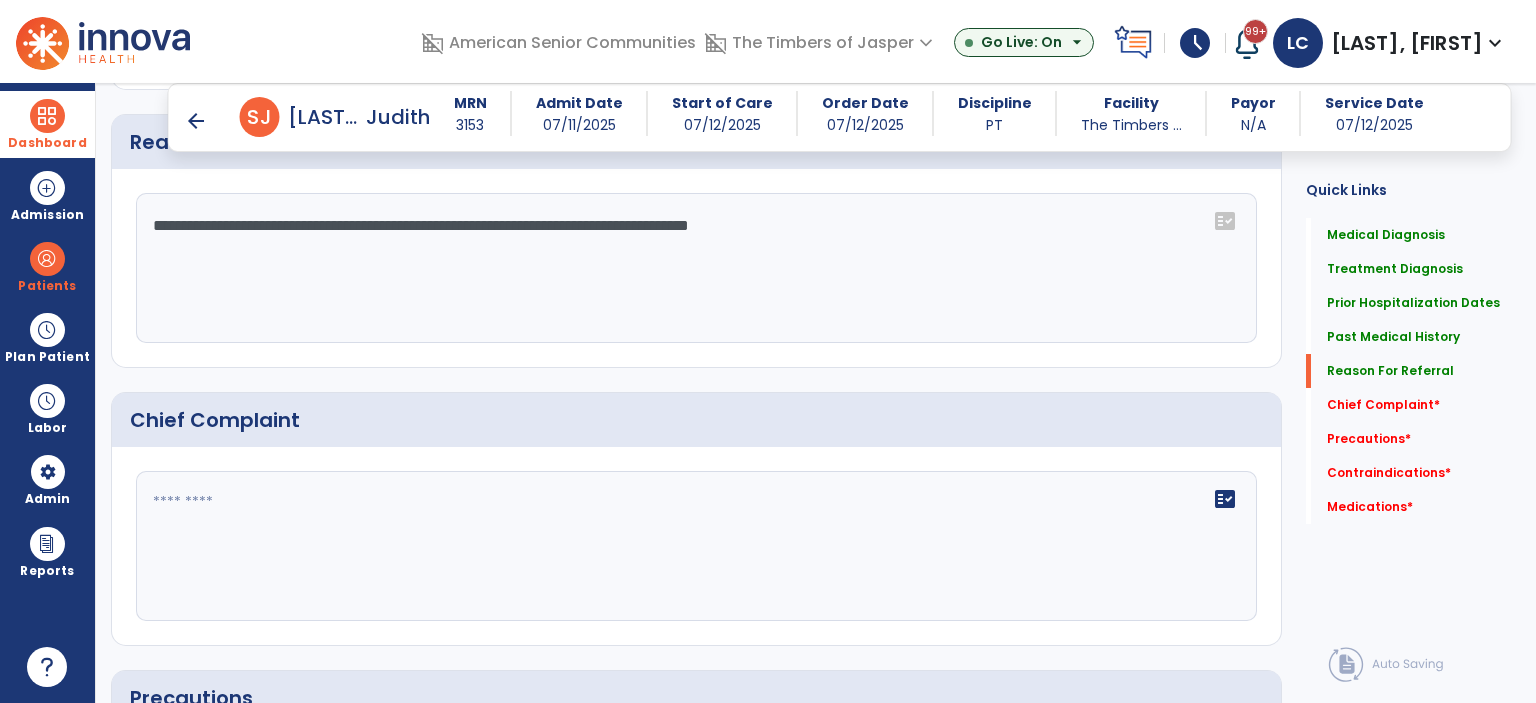 scroll, scrollTop: 1540, scrollLeft: 0, axis: vertical 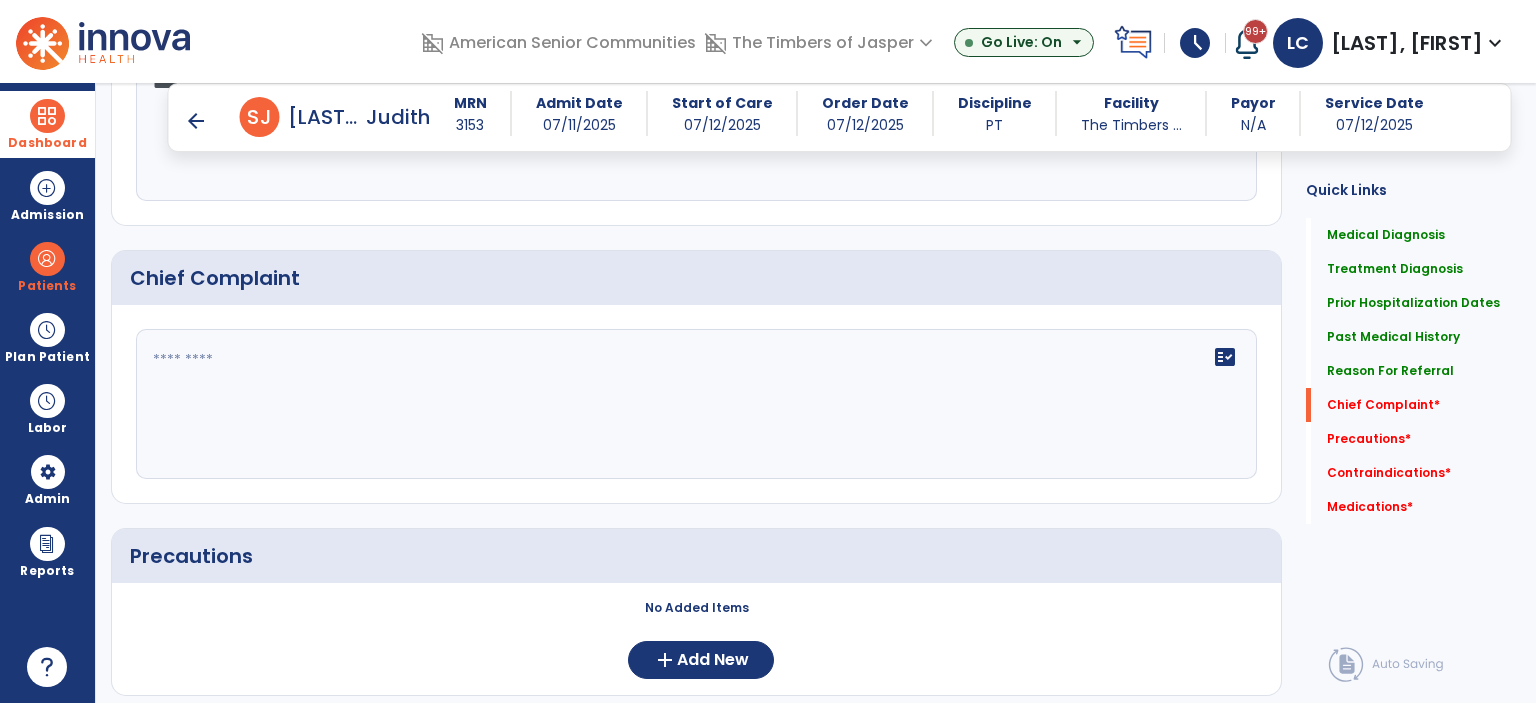type on "**********" 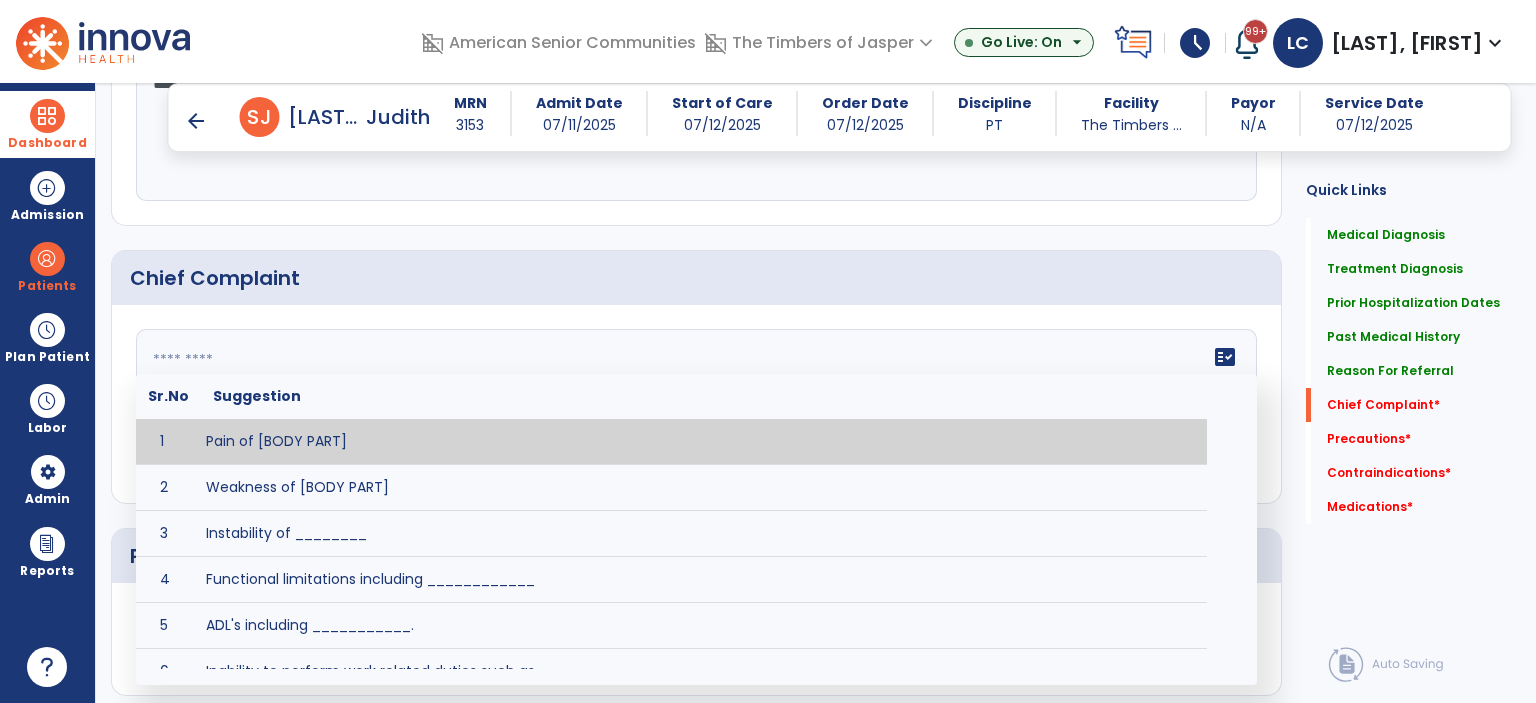 click on "fact_check  Sr.No Suggestion 1 Pain of [BODY PART] 2 Weakness of [BODY PART] 3 Instability of ________ 4 Functional limitations including ____________ 5 ADL's including ___________. 6 Inability to perform work related duties such as _________ 7 Inability to perform house hold duties such as __________. 8 Loss of balance. 9 Problems with gait including _________." 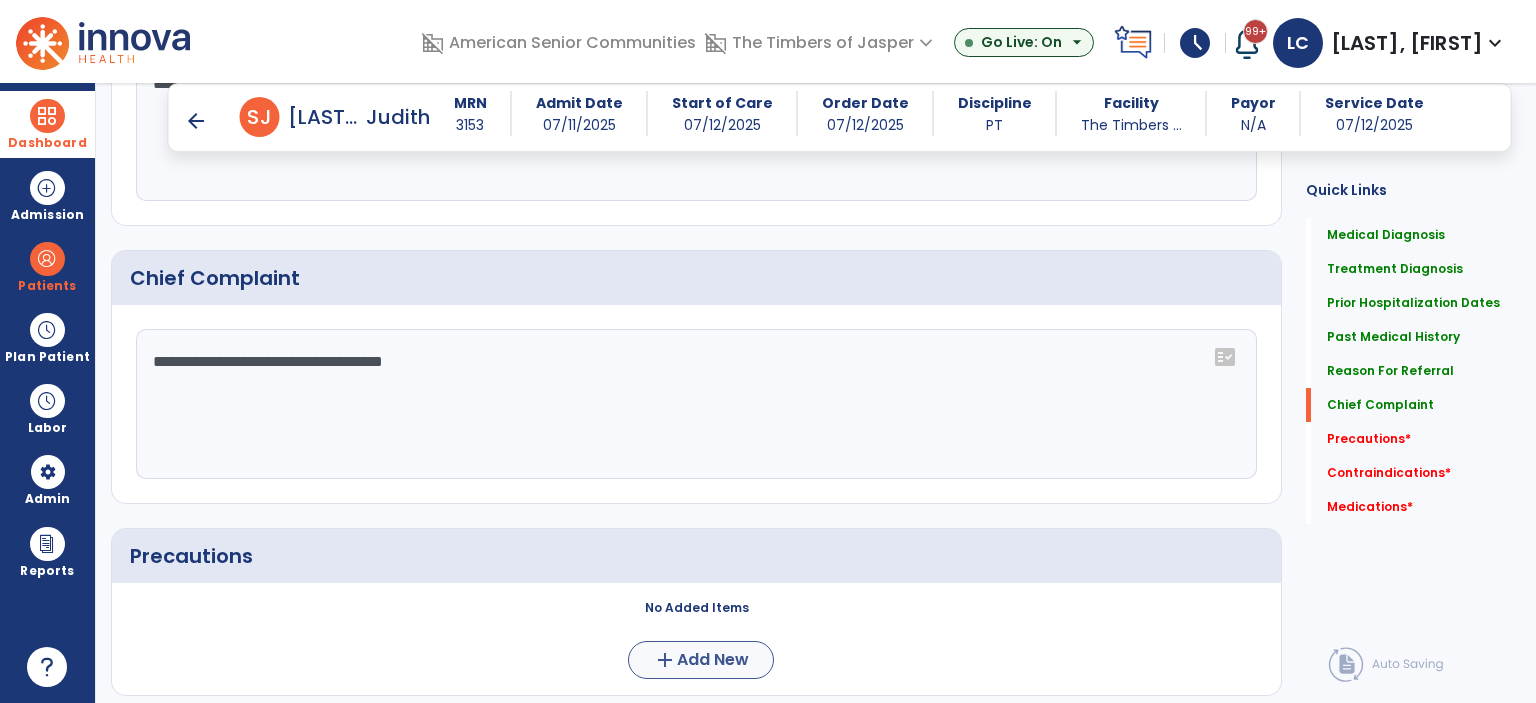 type on "**********" 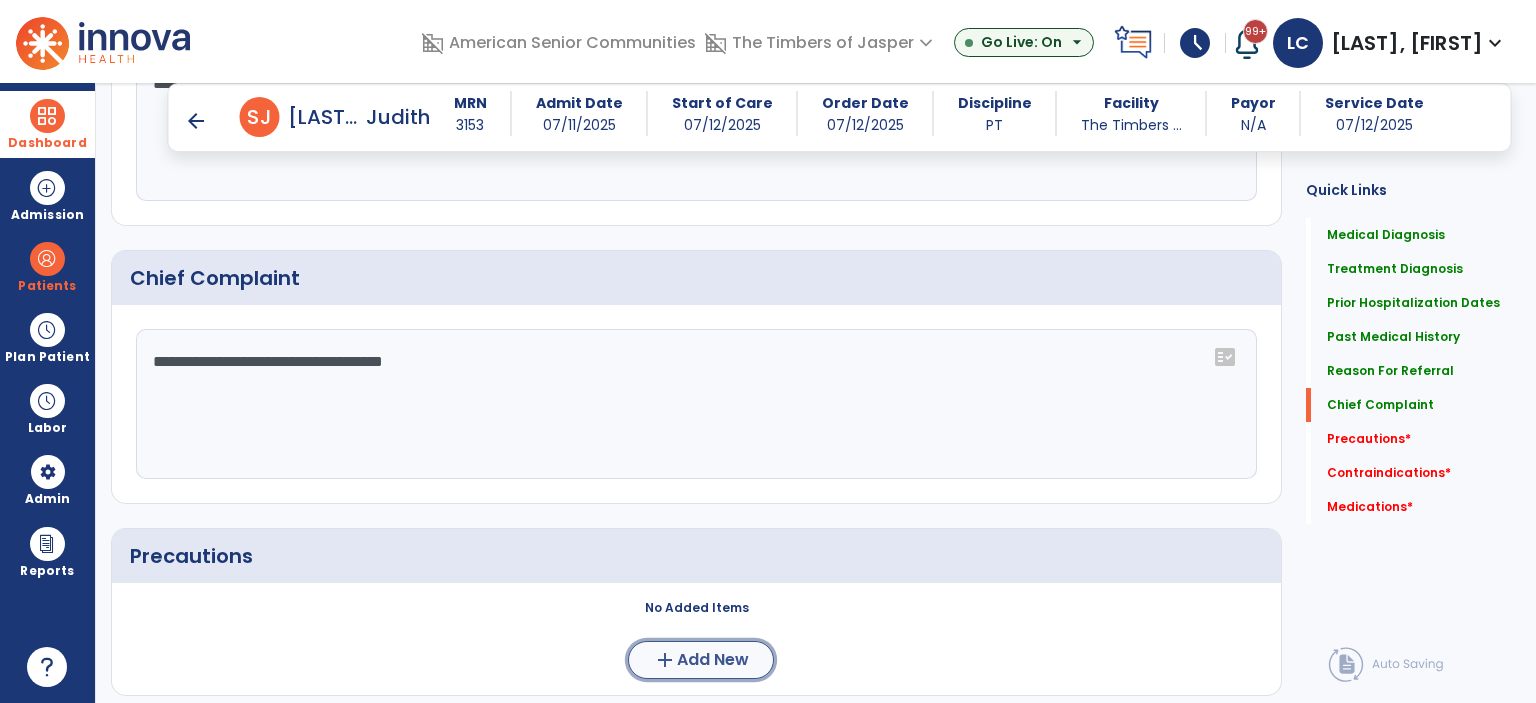 click on "Add New" 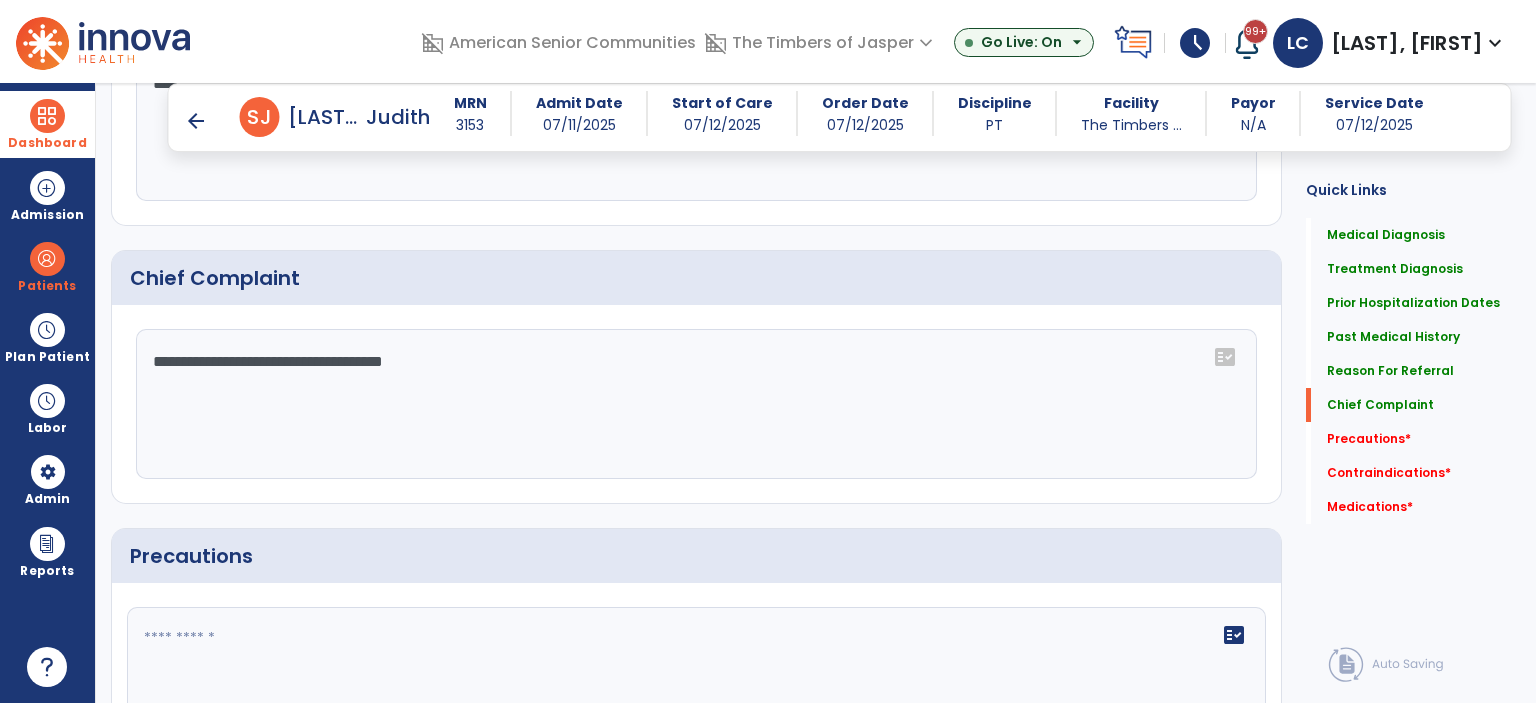 click 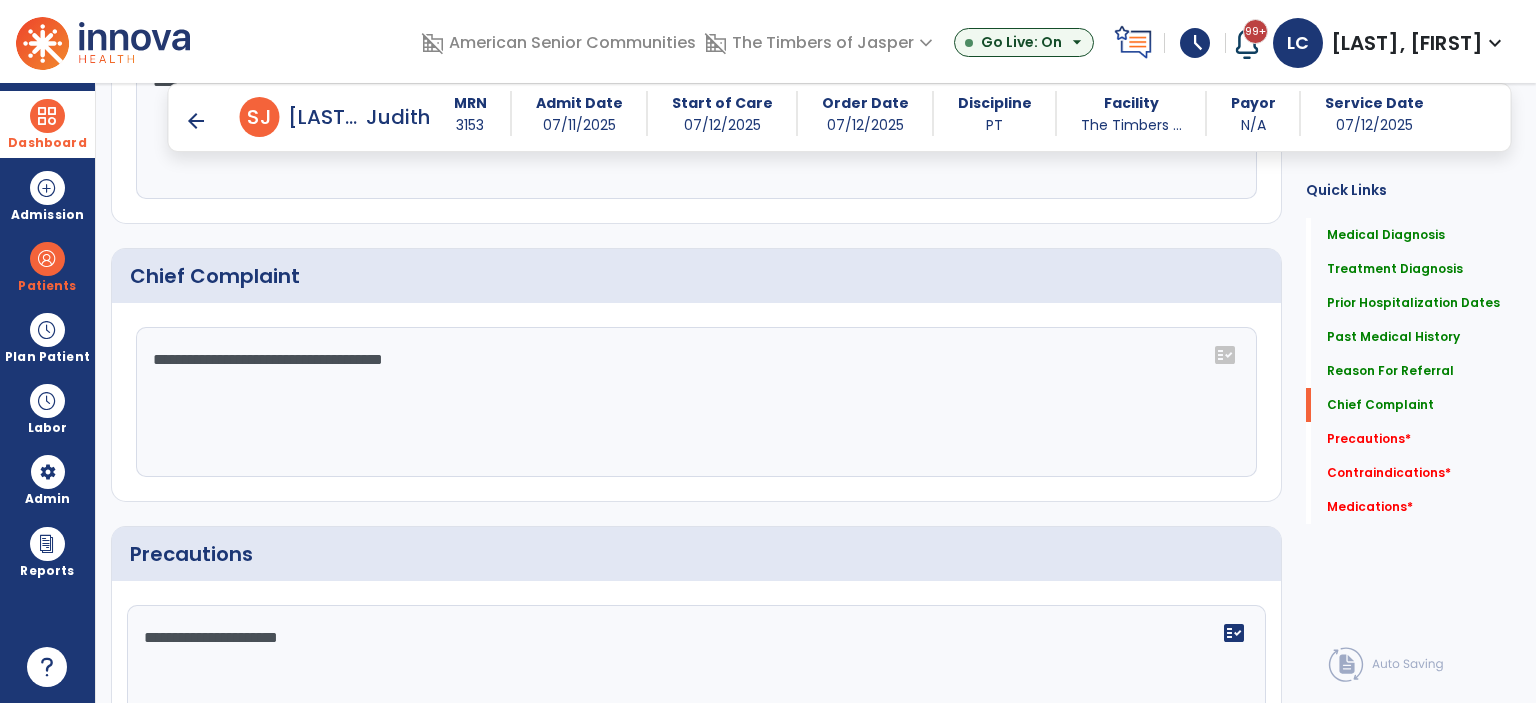 scroll, scrollTop: 1842, scrollLeft: 0, axis: vertical 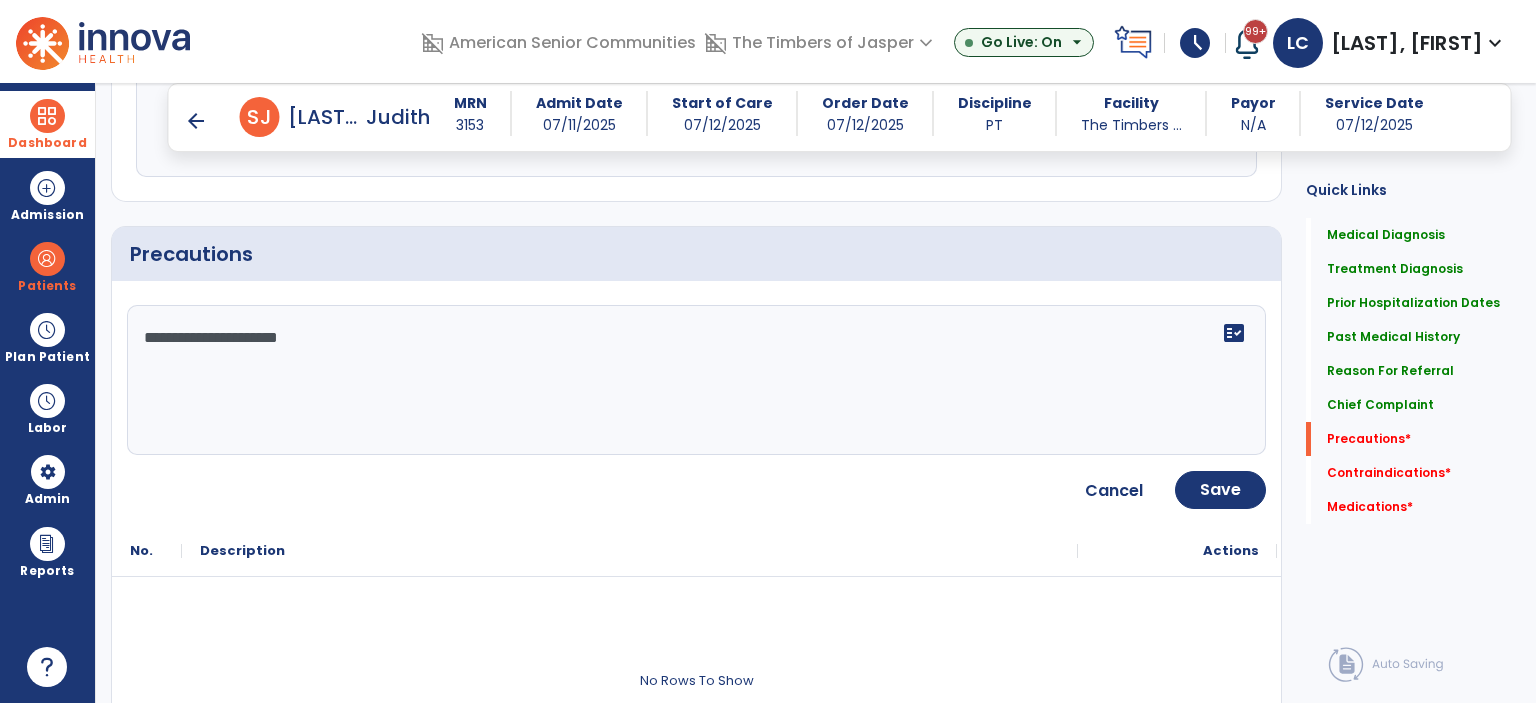 type on "**********" 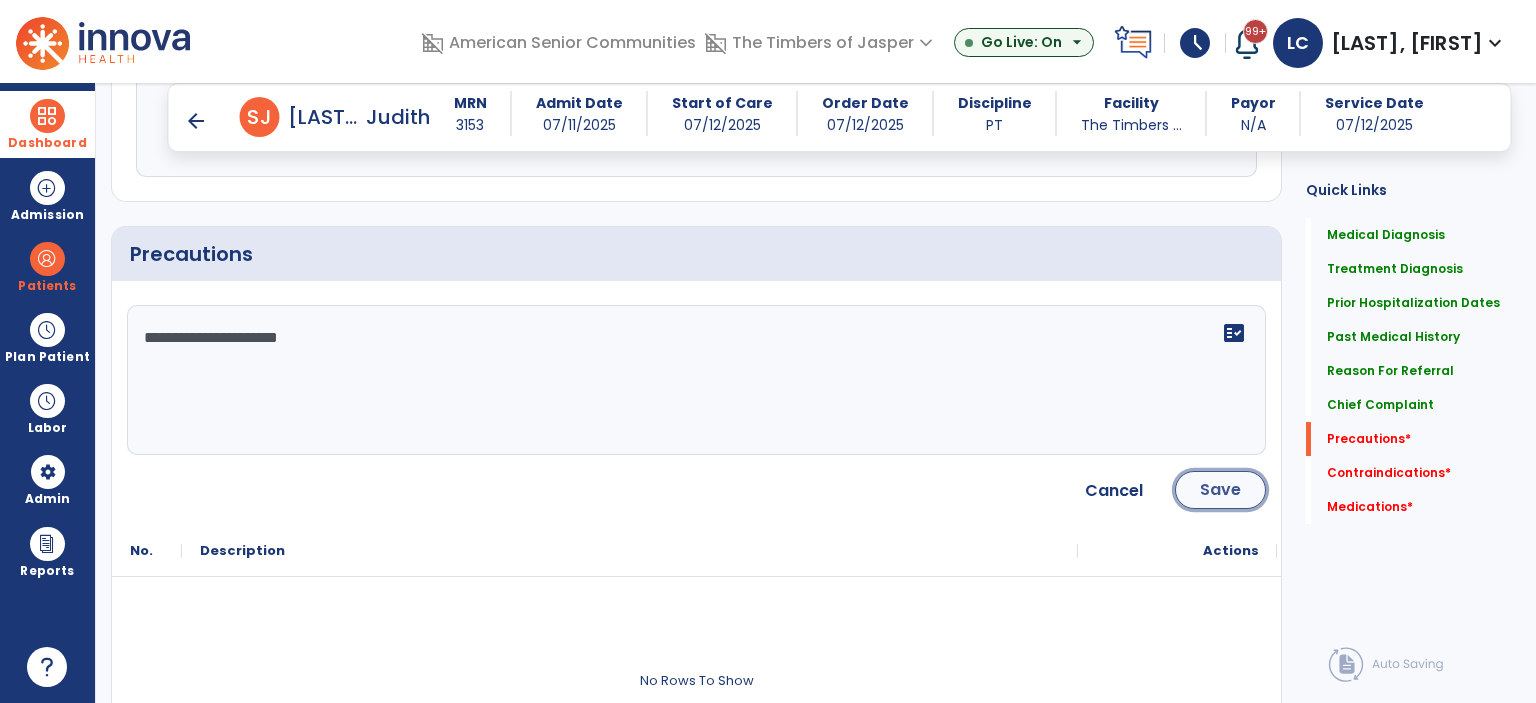 click on "Save" 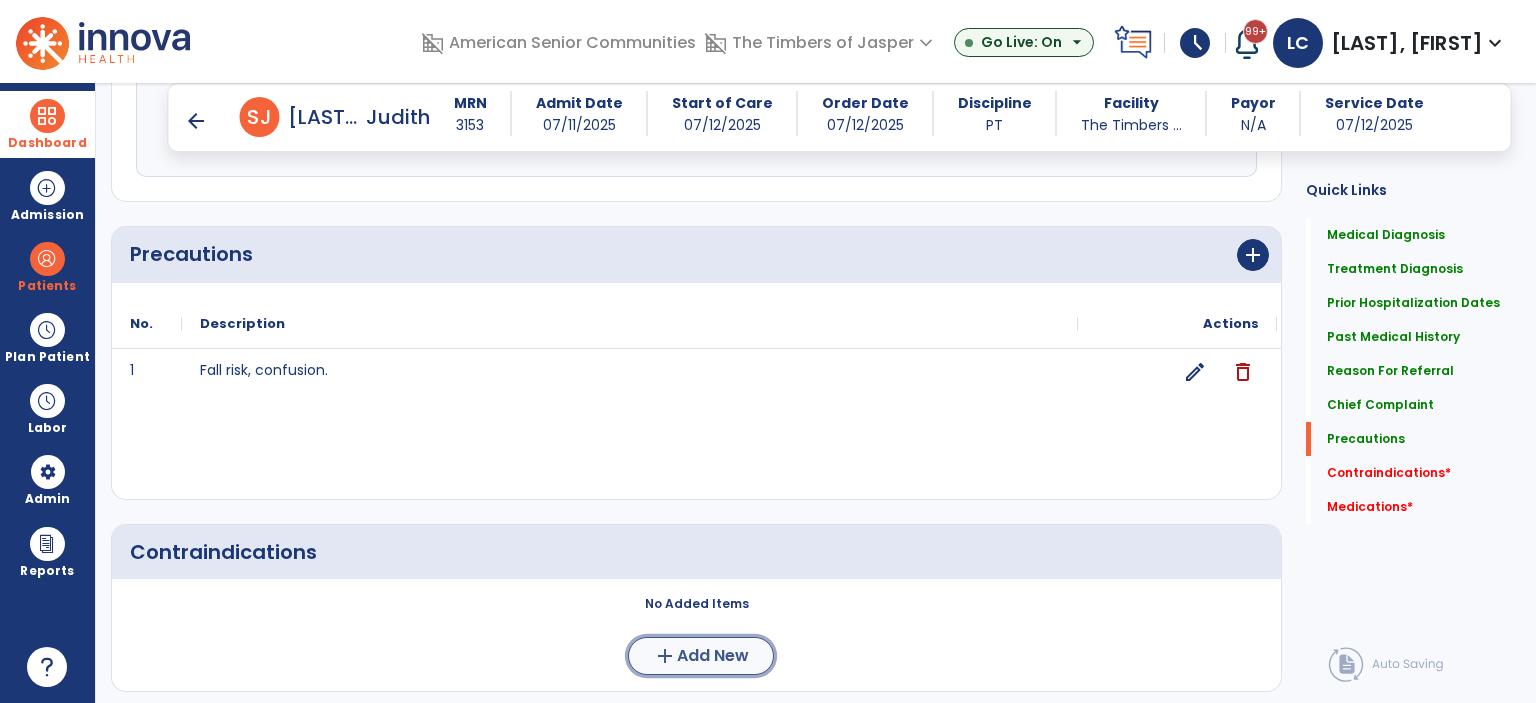 click on "Add New" 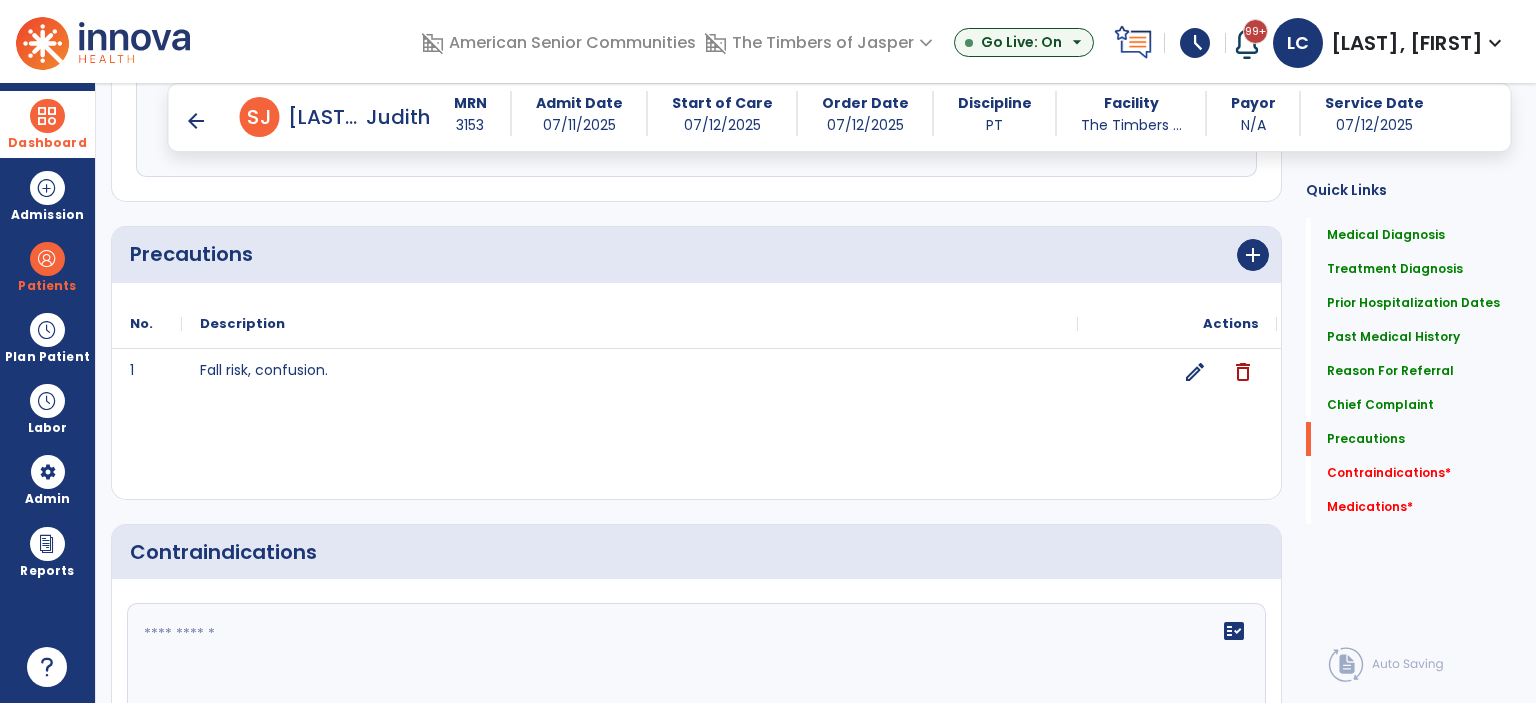 click 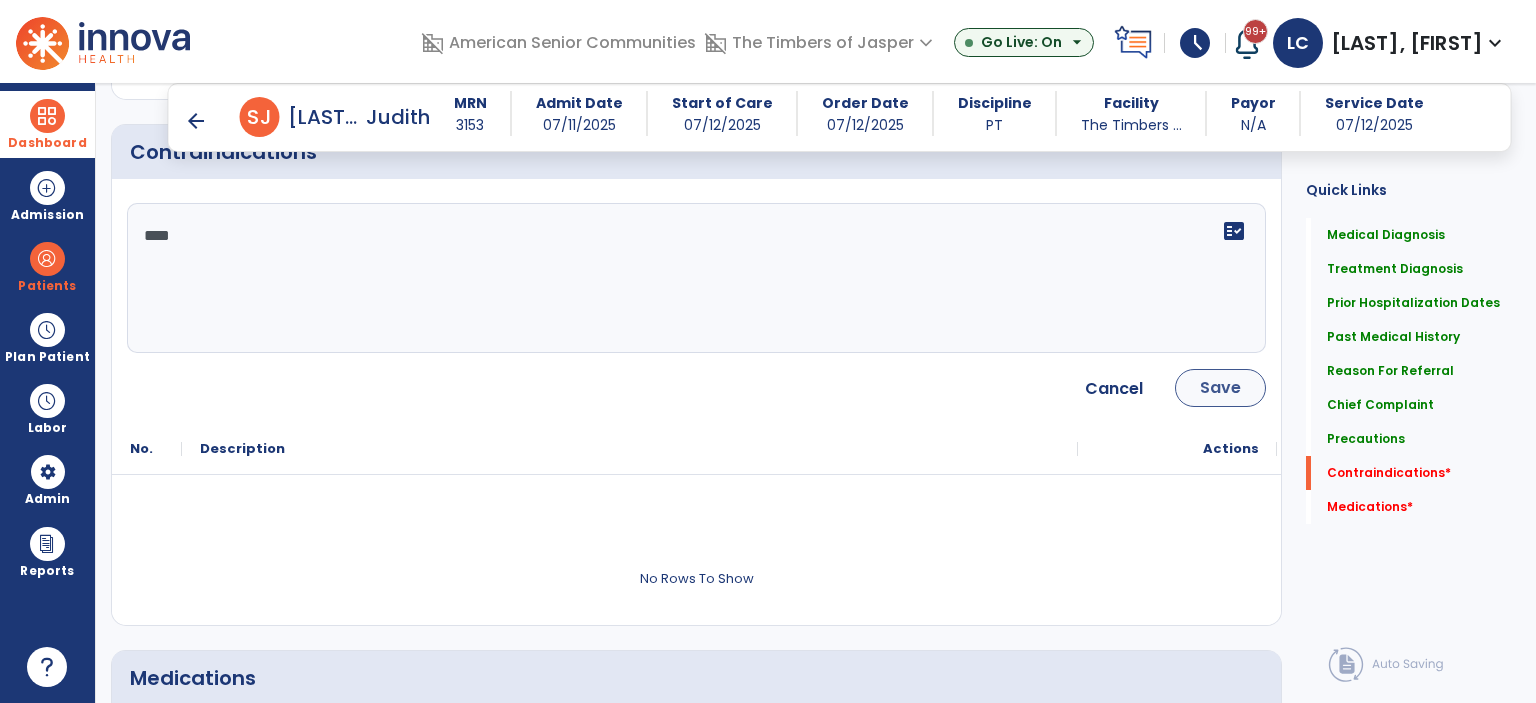 type on "****" 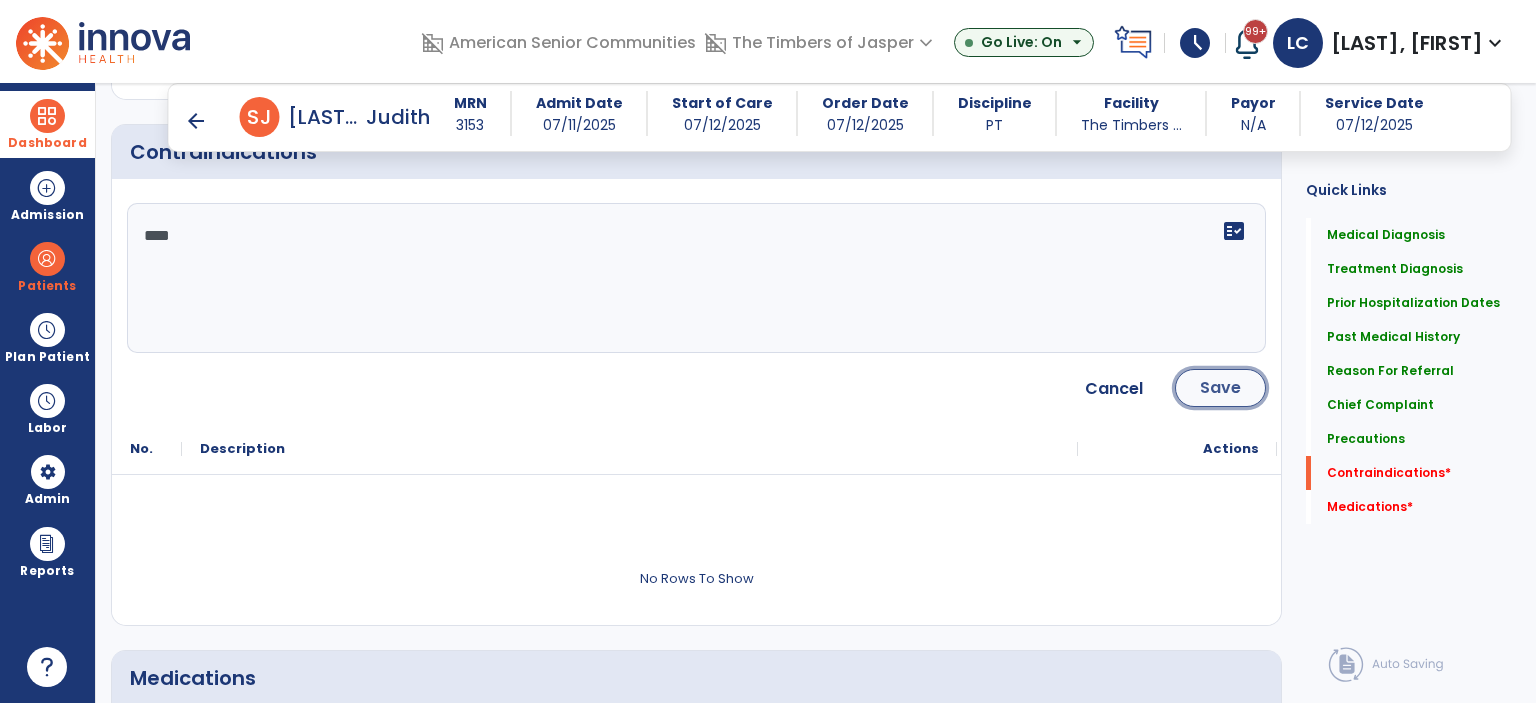 click on "Save" 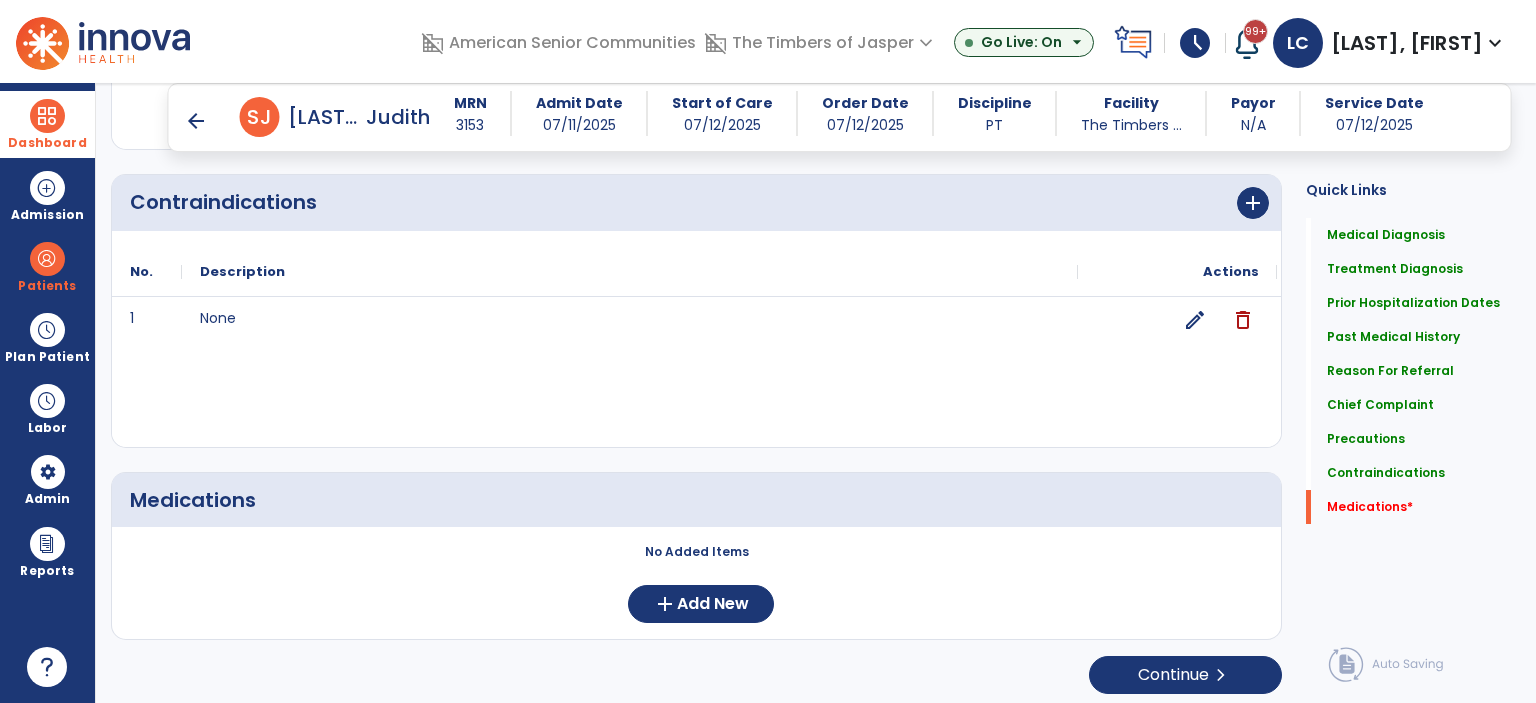 scroll, scrollTop: 2193, scrollLeft: 0, axis: vertical 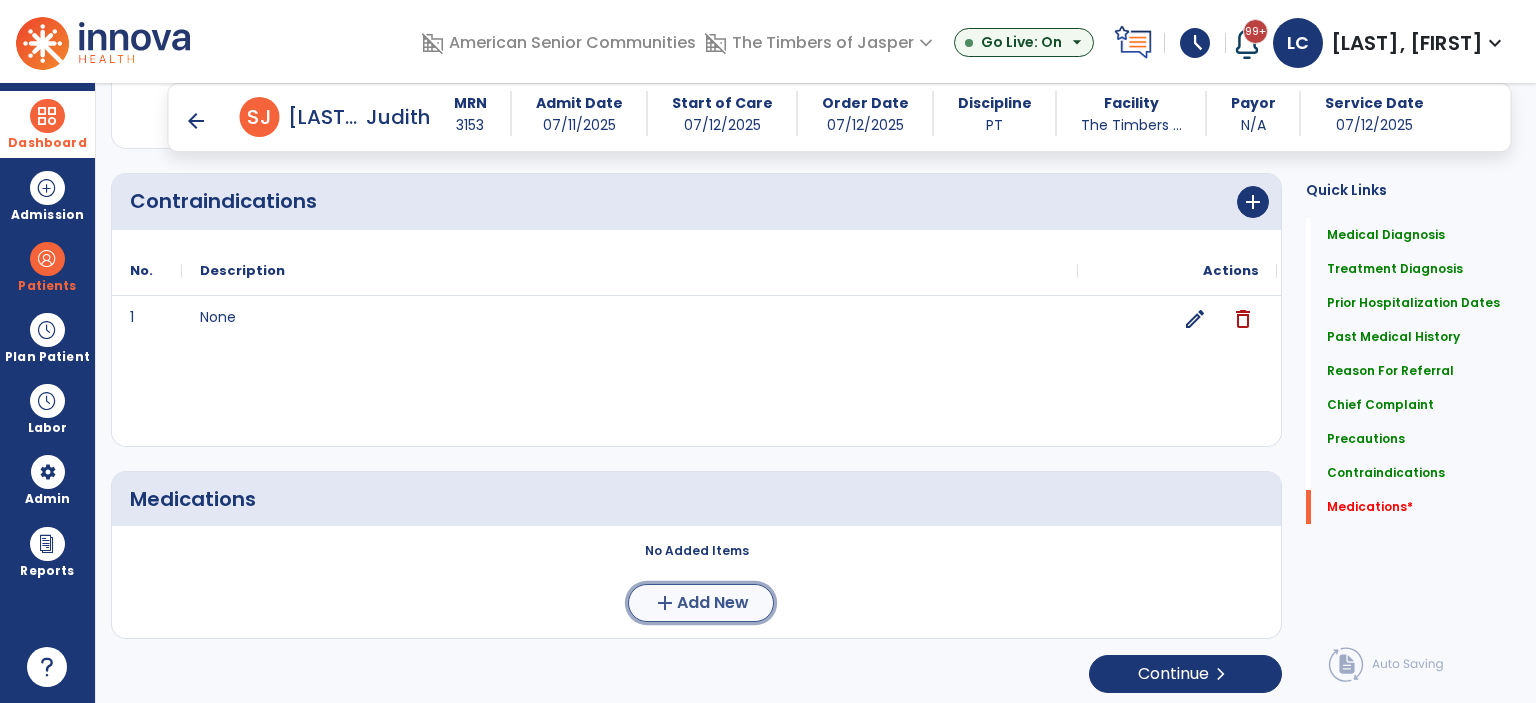 click on "Add New" 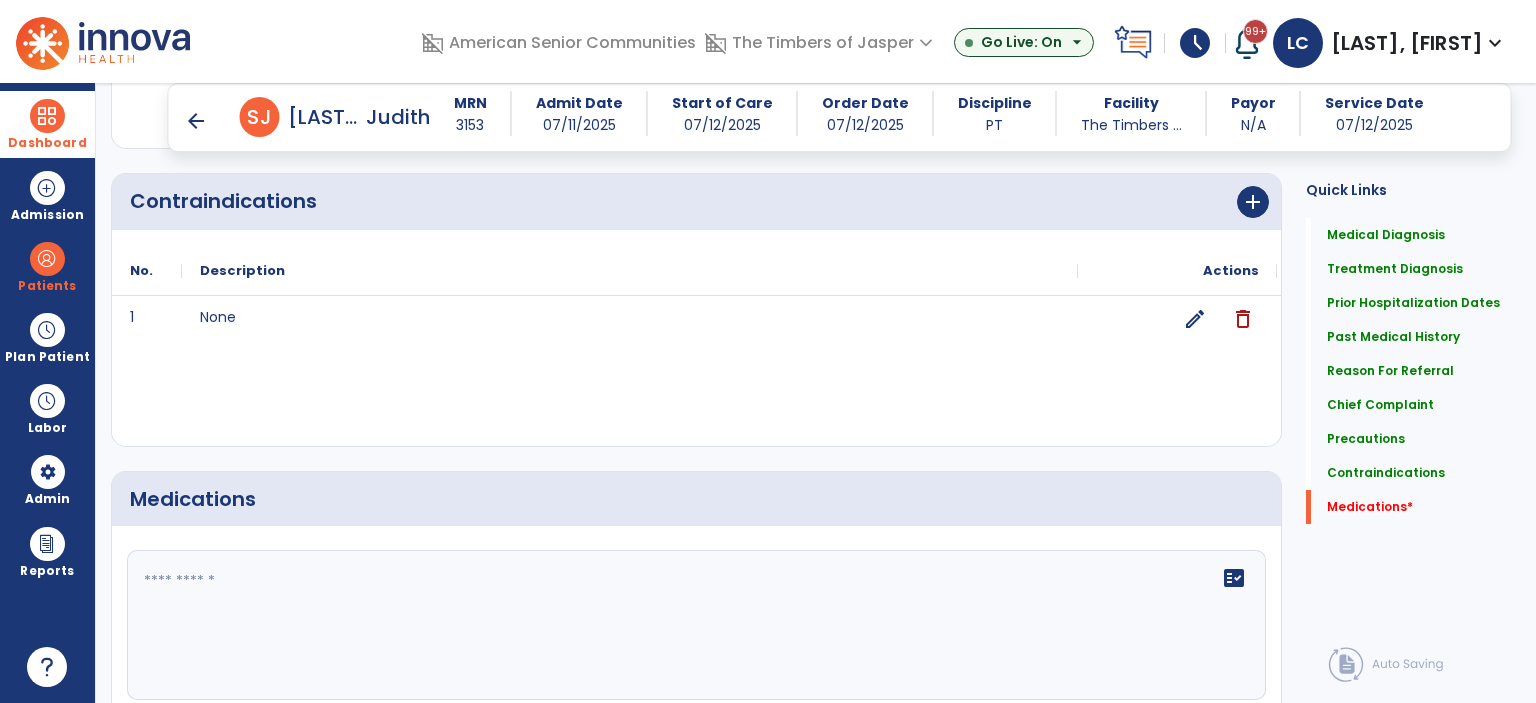 click on "fact_check" 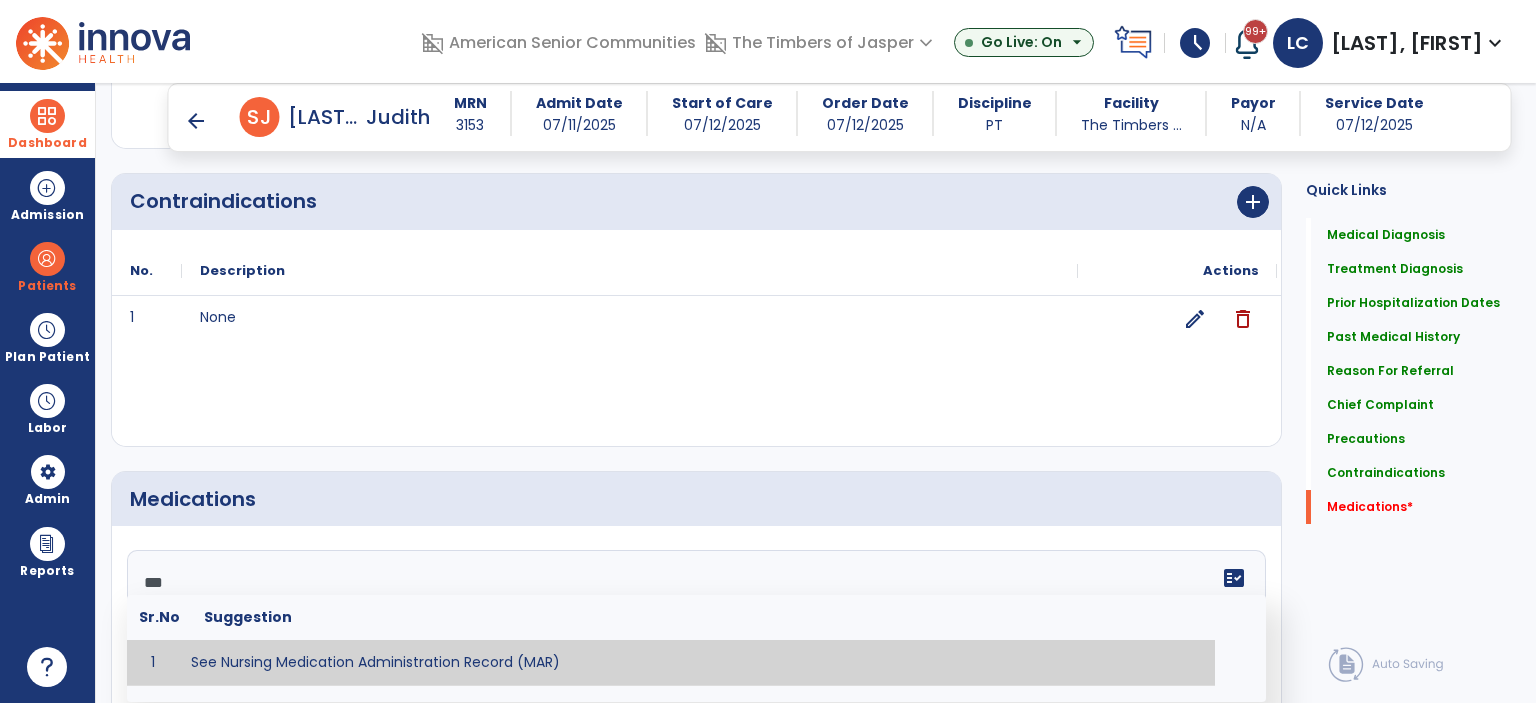 type on "**********" 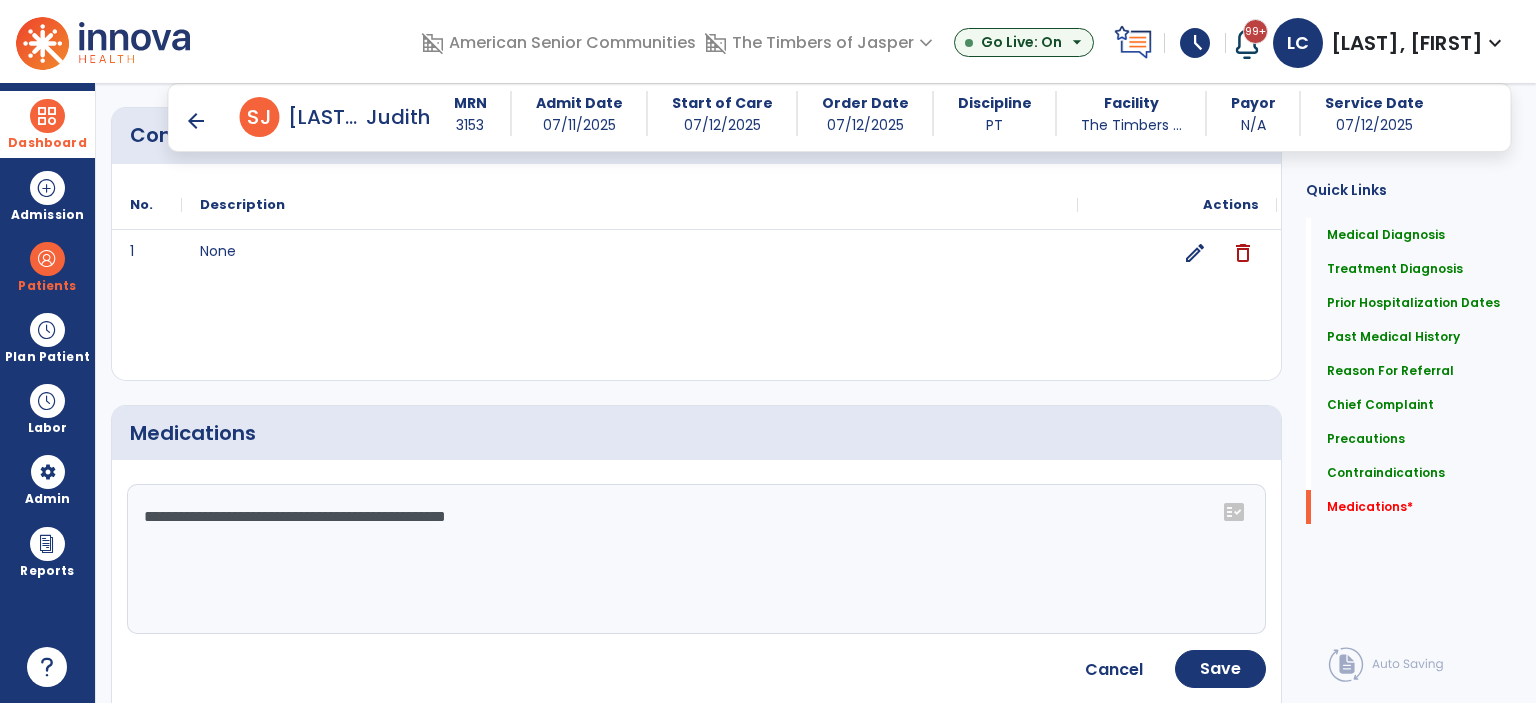 scroll, scrollTop: 2293, scrollLeft: 0, axis: vertical 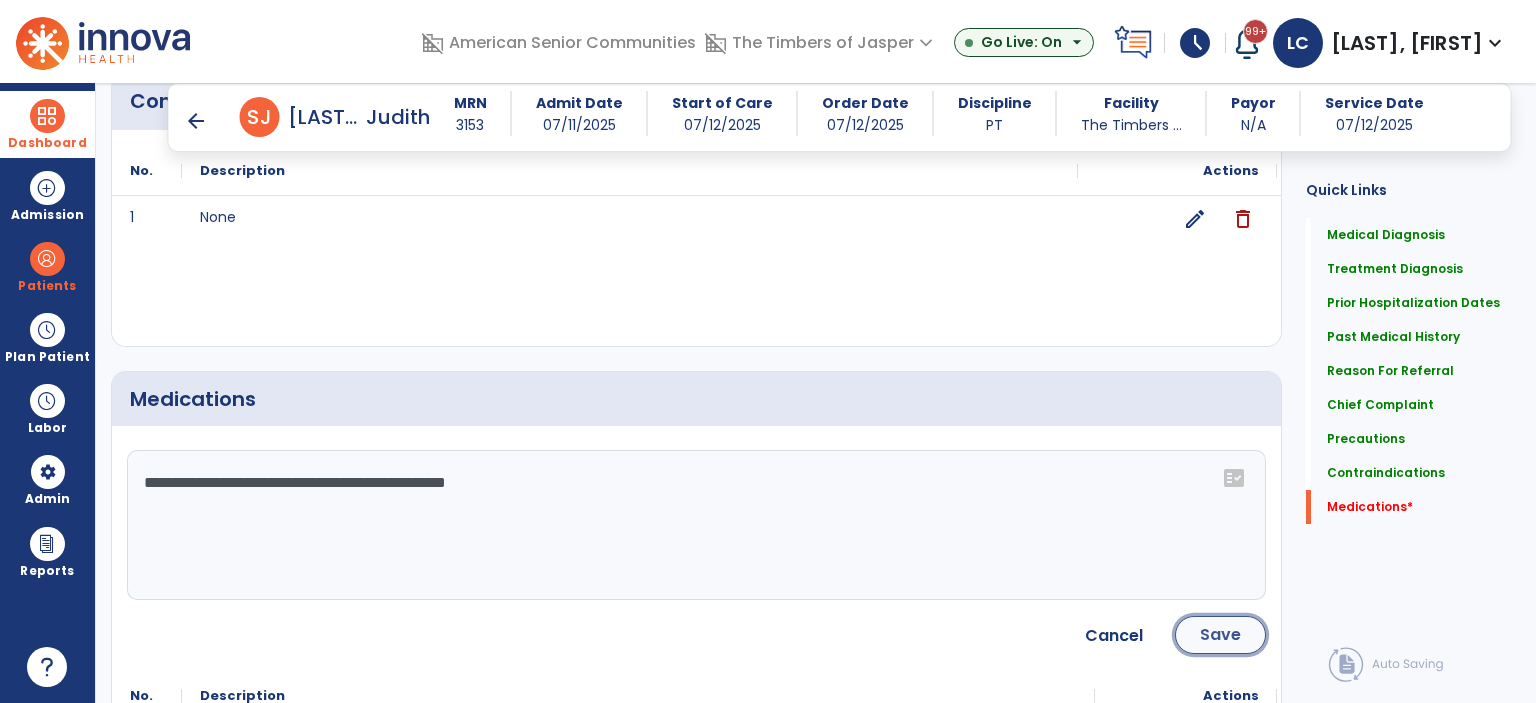 click on "Save" 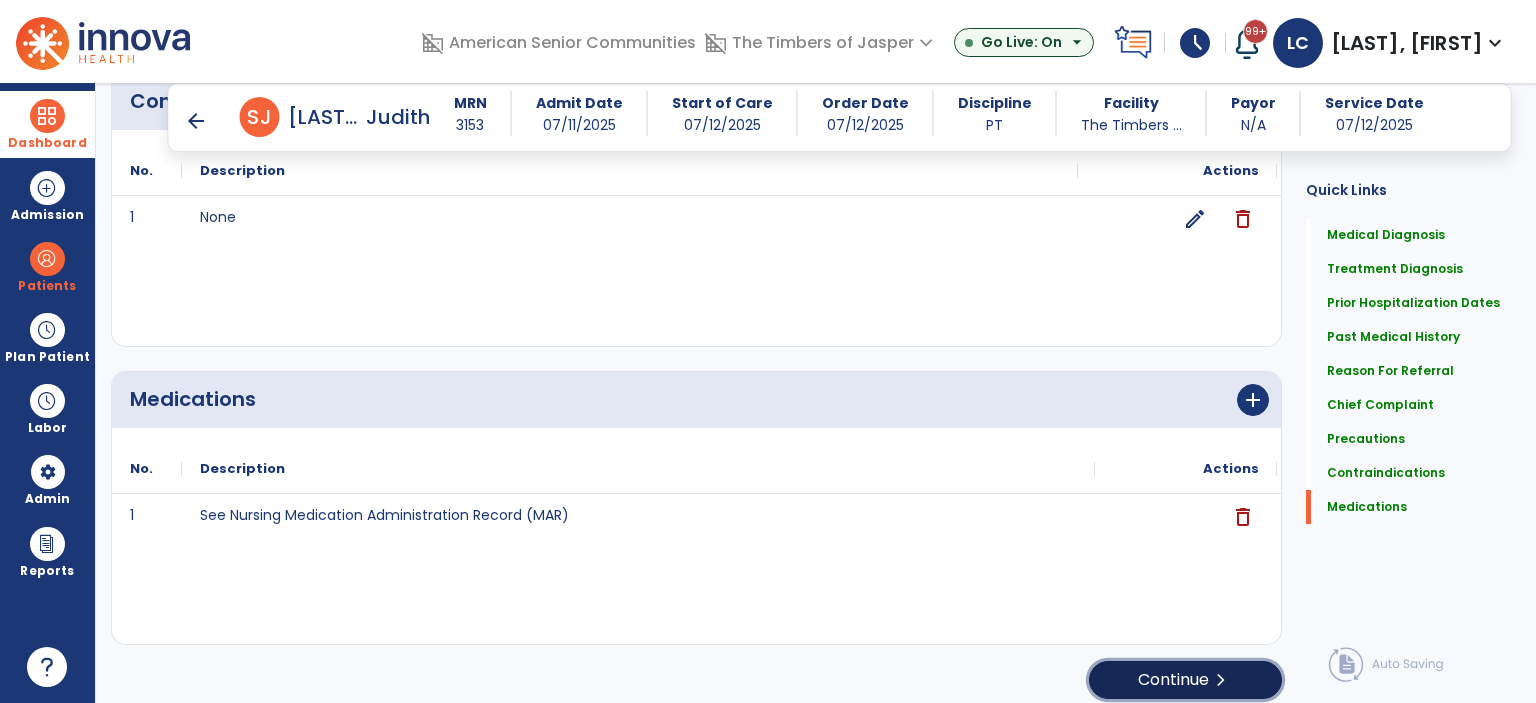 click on "Continue  chevron_right" 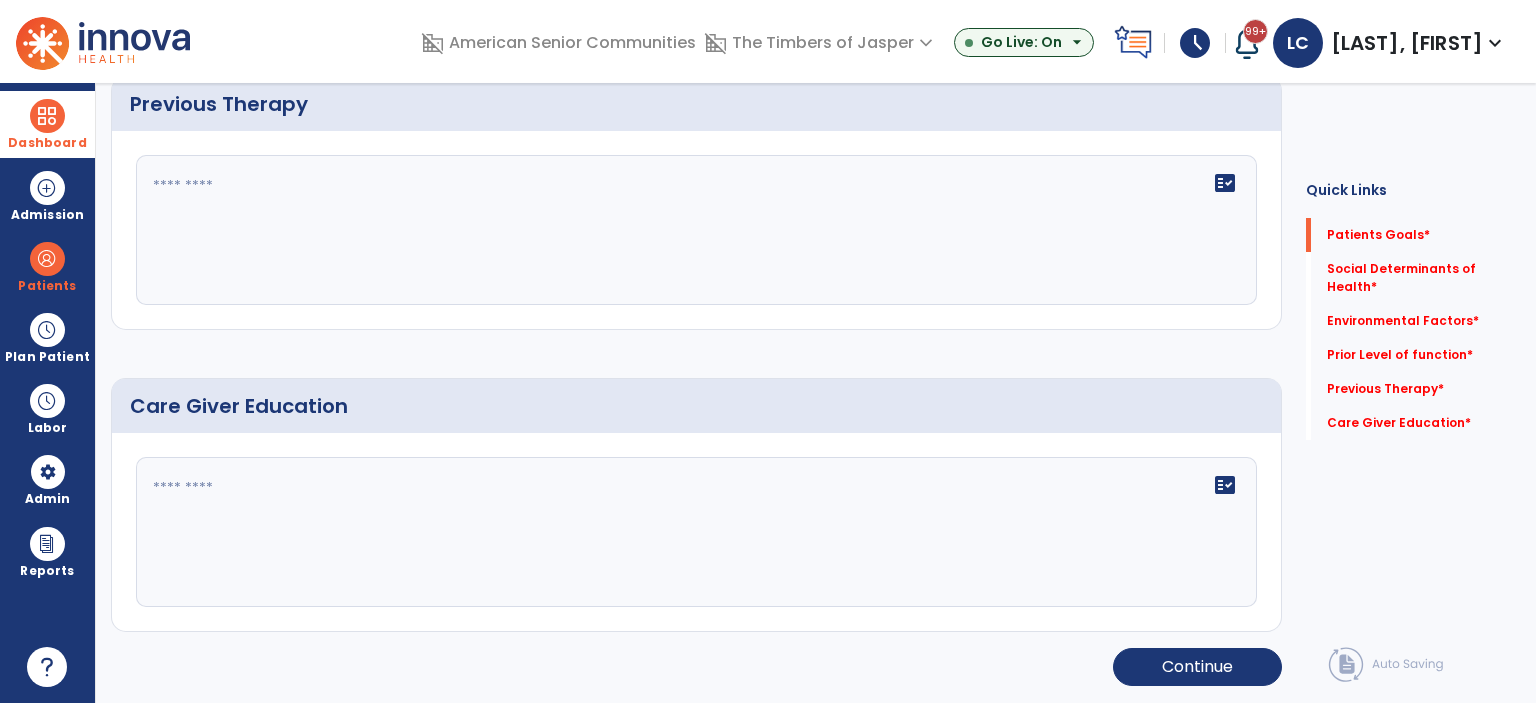 scroll, scrollTop: 0, scrollLeft: 0, axis: both 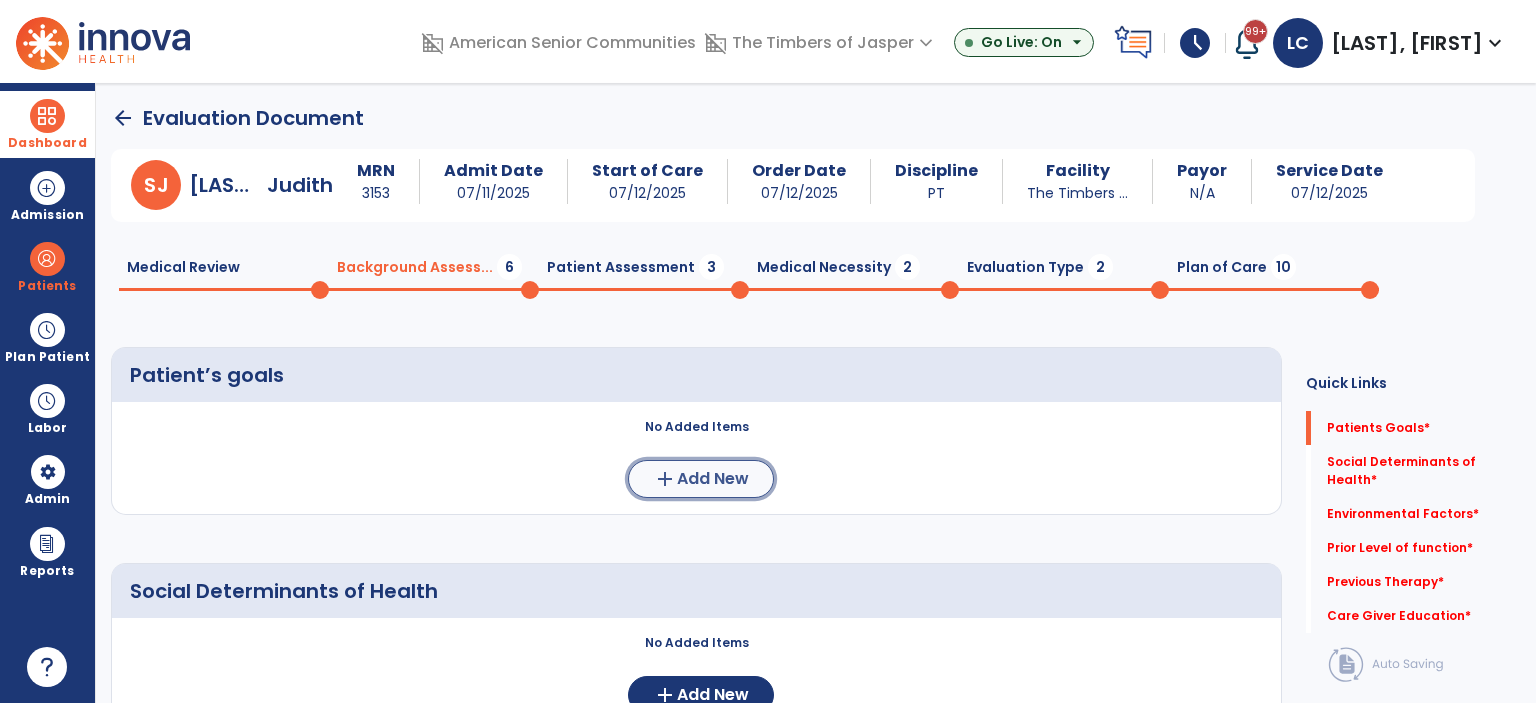 click on "add  Add New" 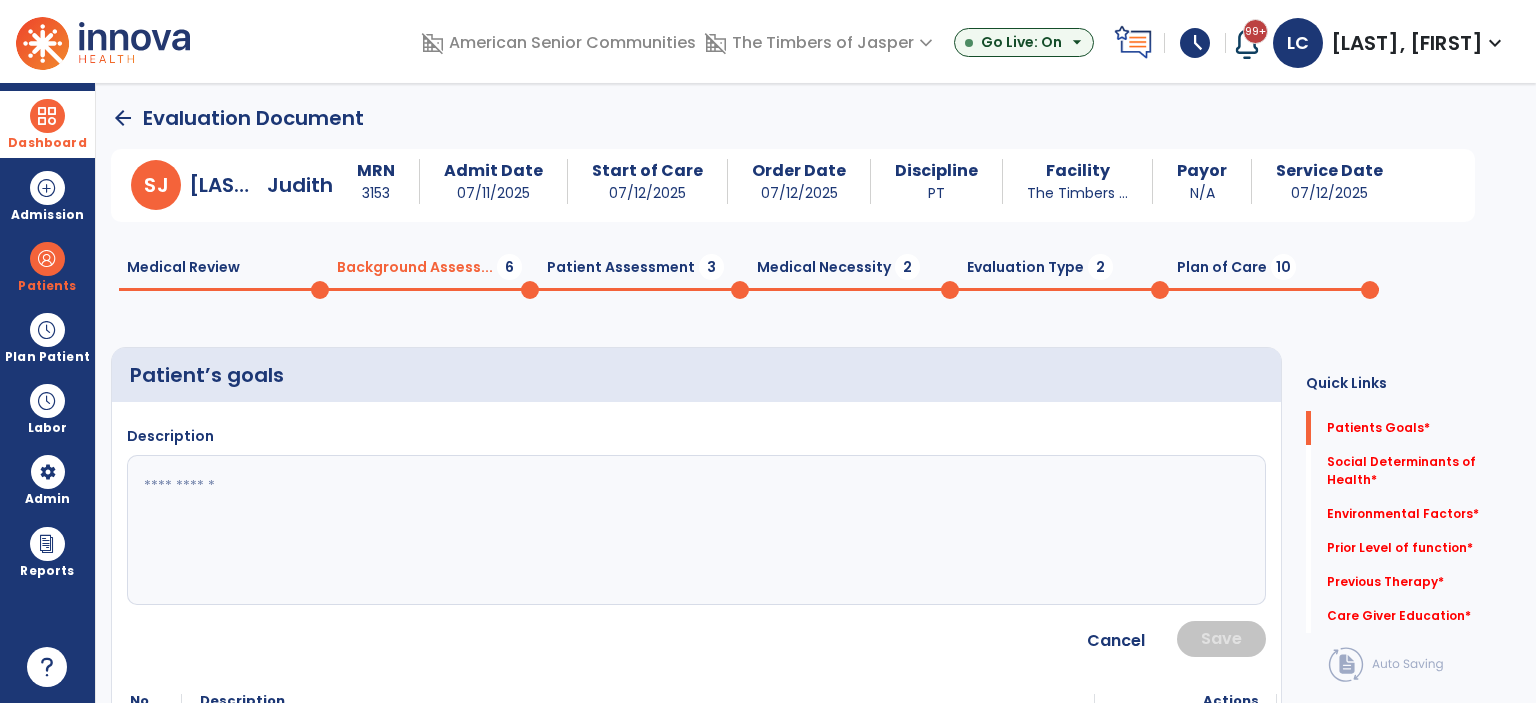 click 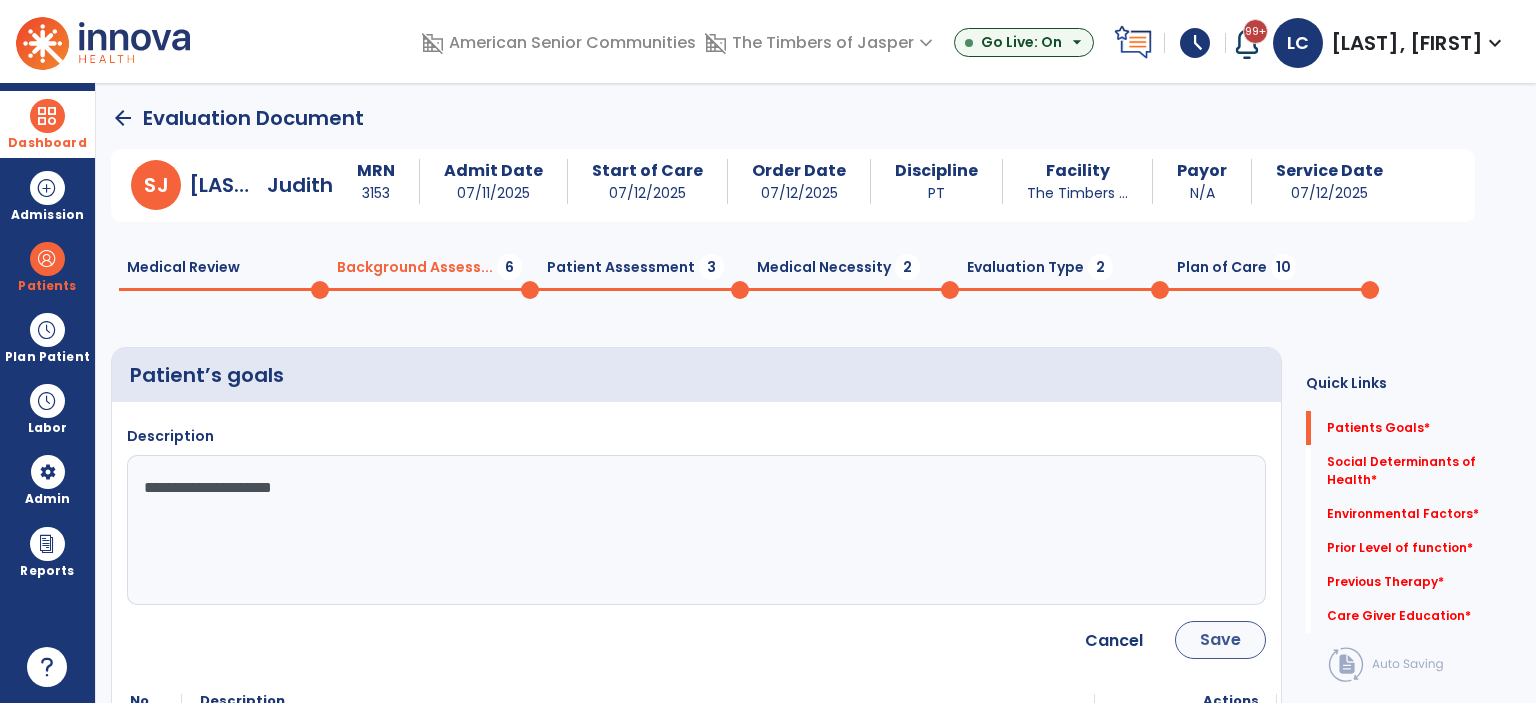 type on "**********" 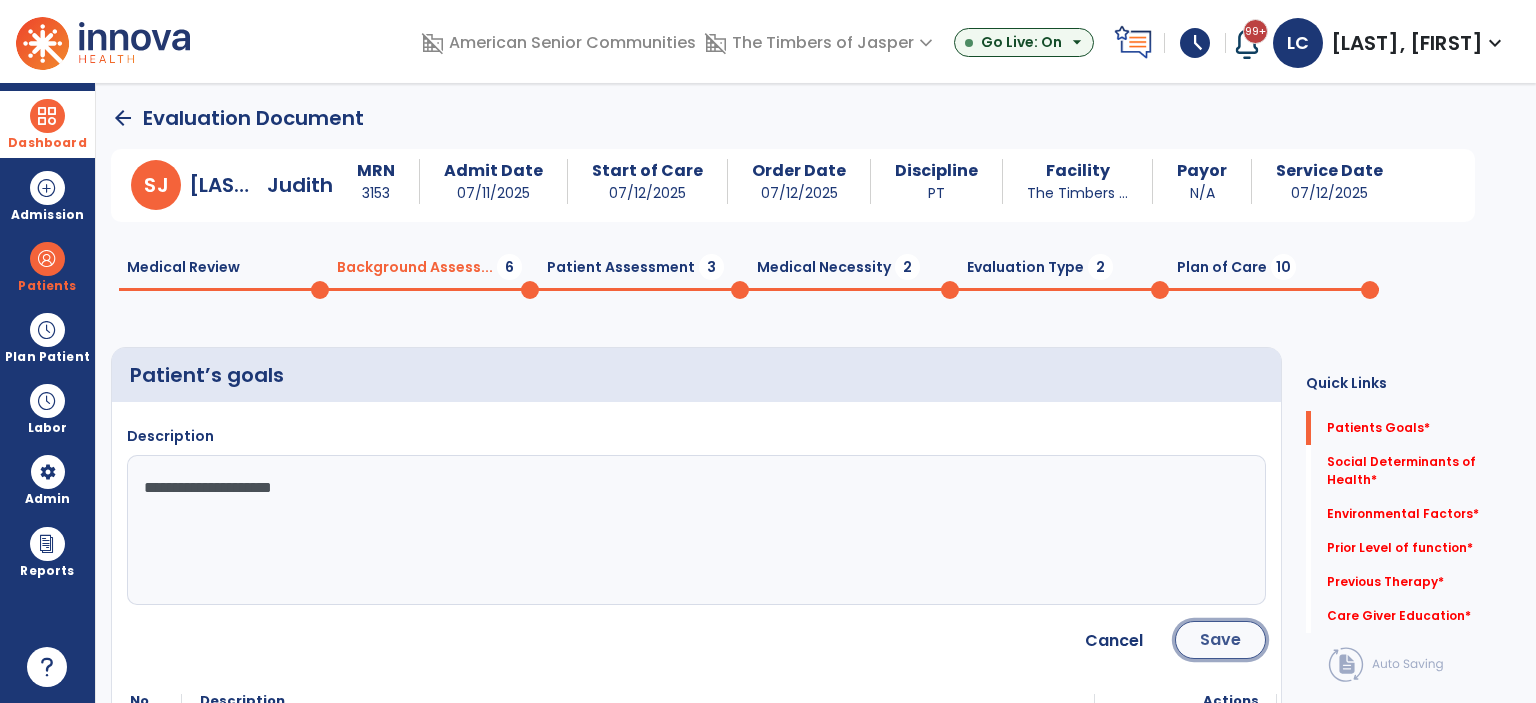 click on "Save" 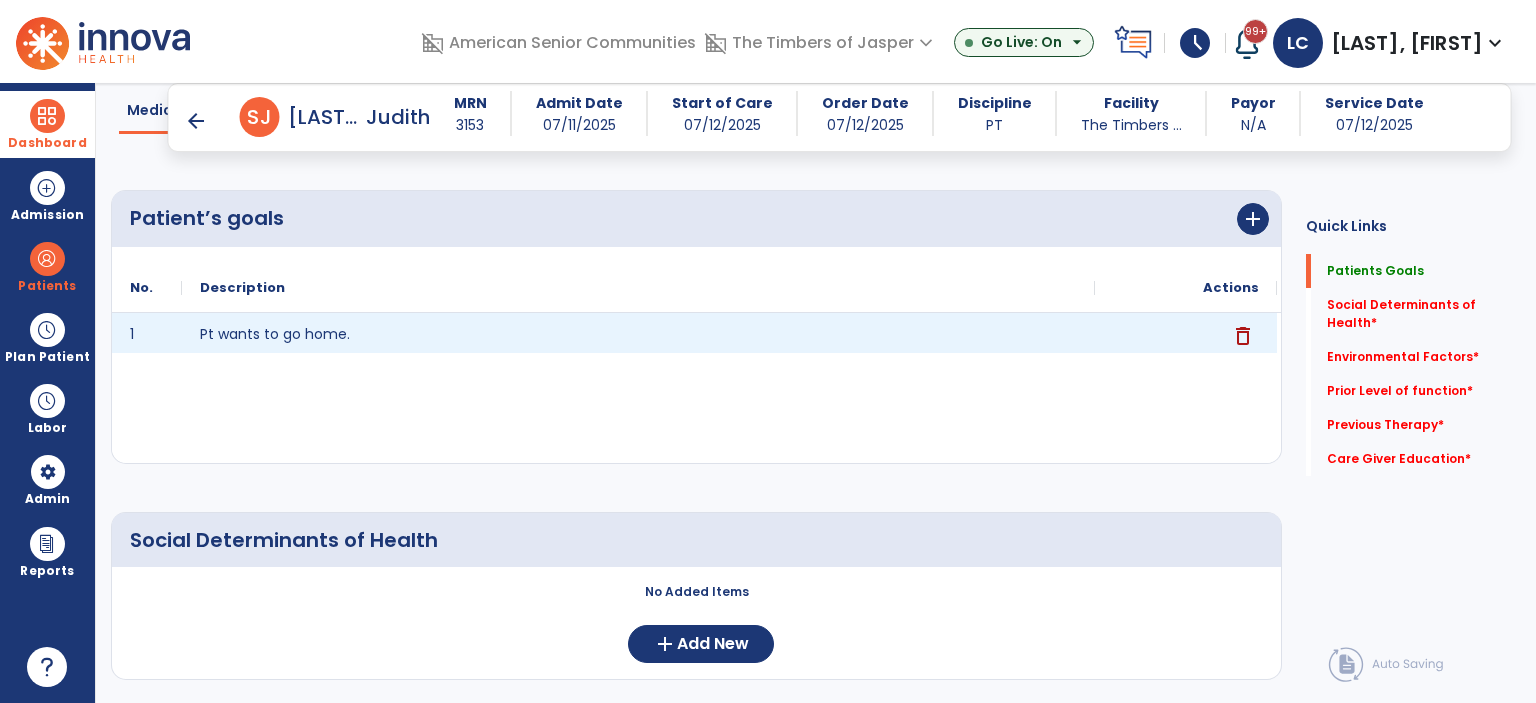 scroll, scrollTop: 200, scrollLeft: 0, axis: vertical 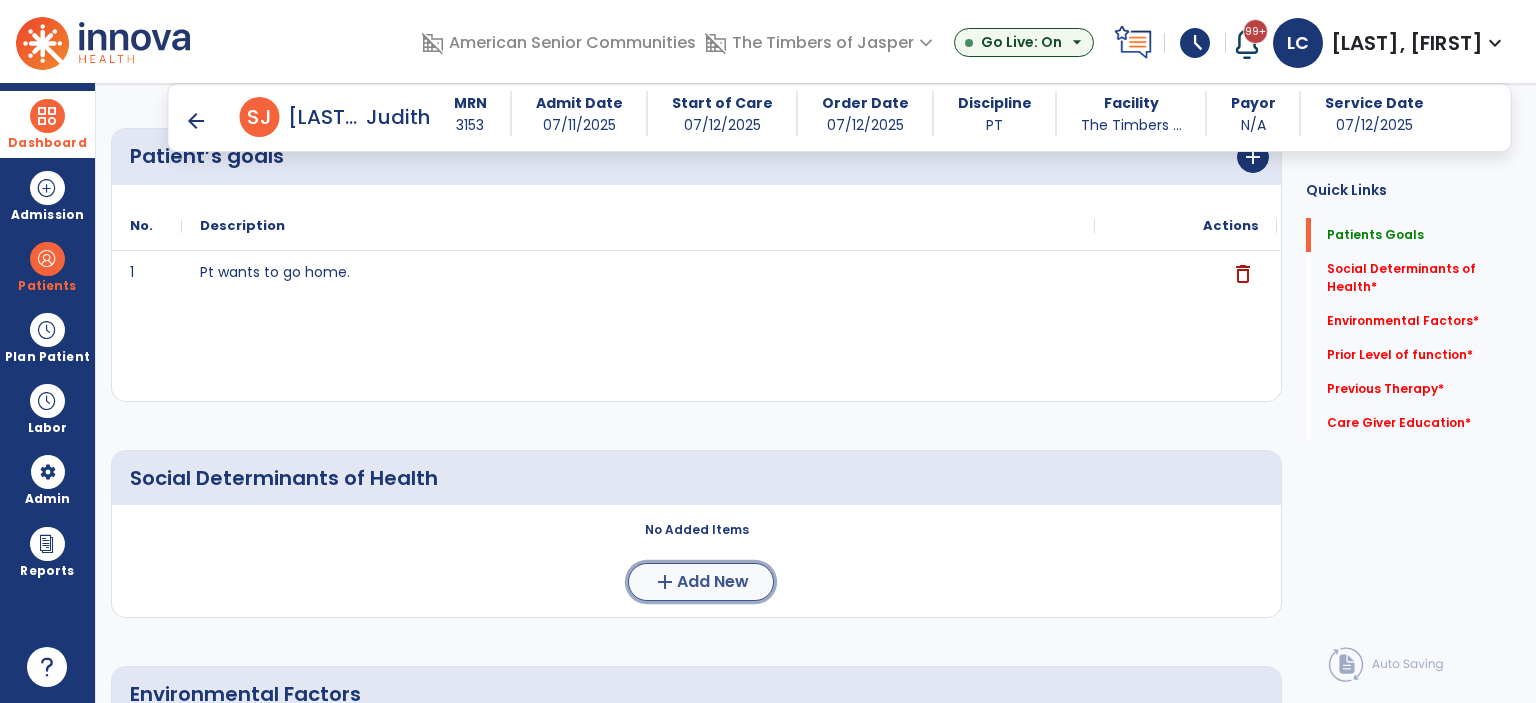 click on "Add New" 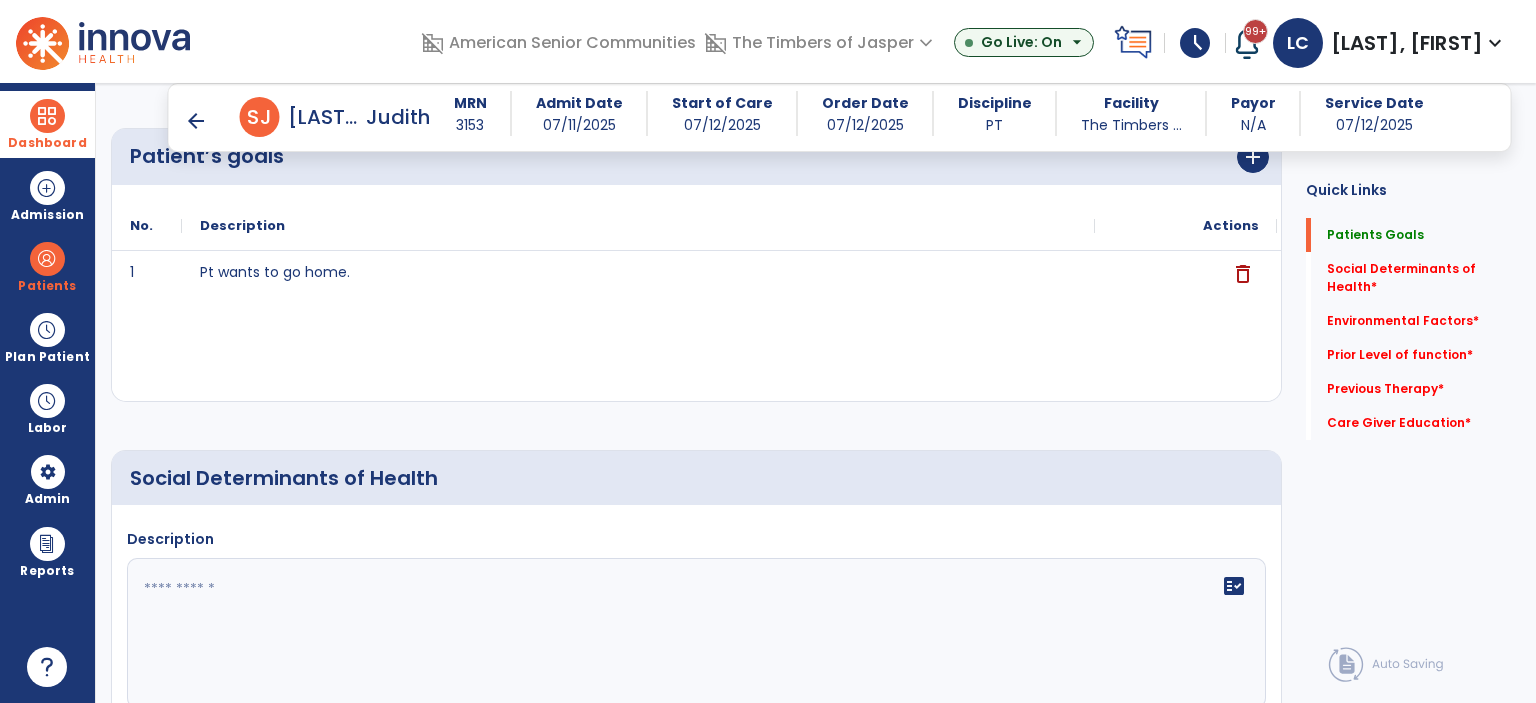 click on "fact_check" 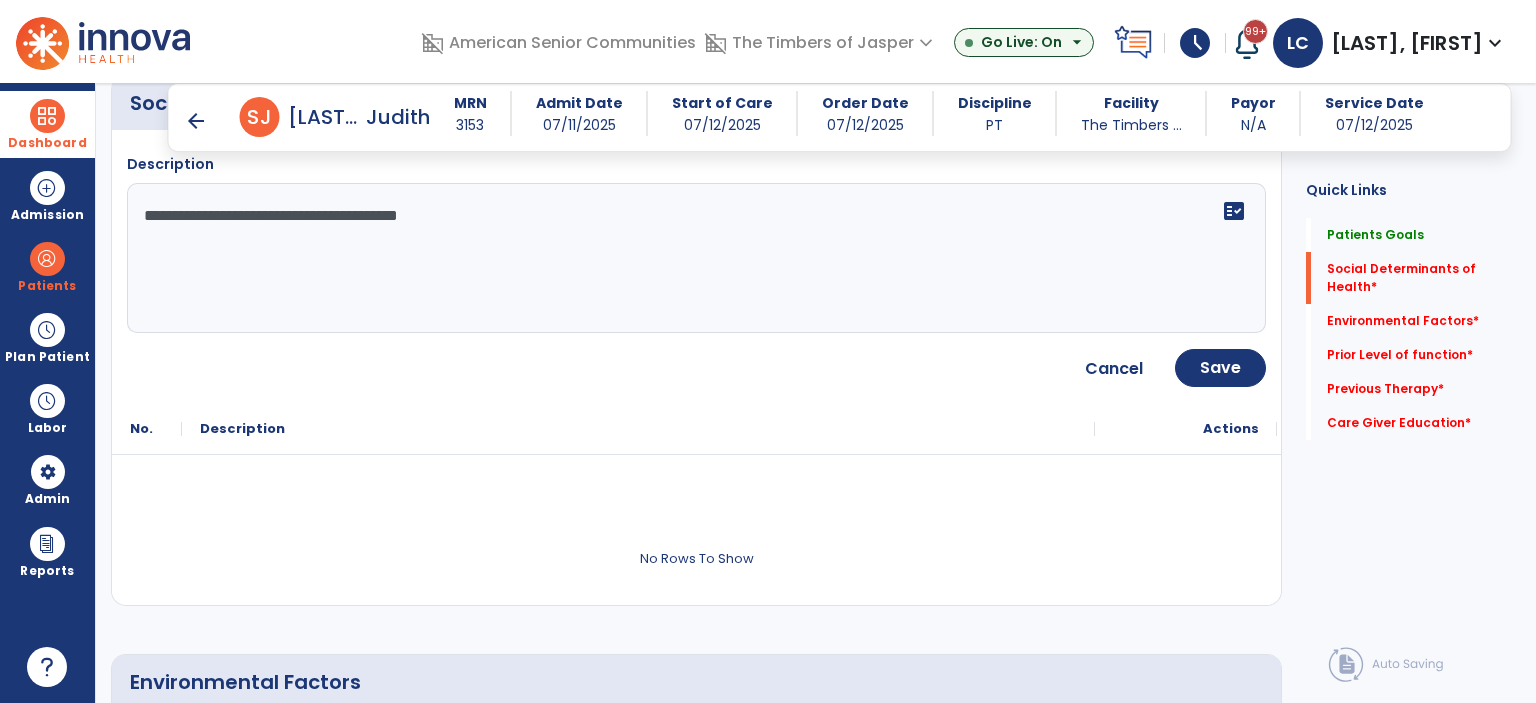 scroll, scrollTop: 600, scrollLeft: 0, axis: vertical 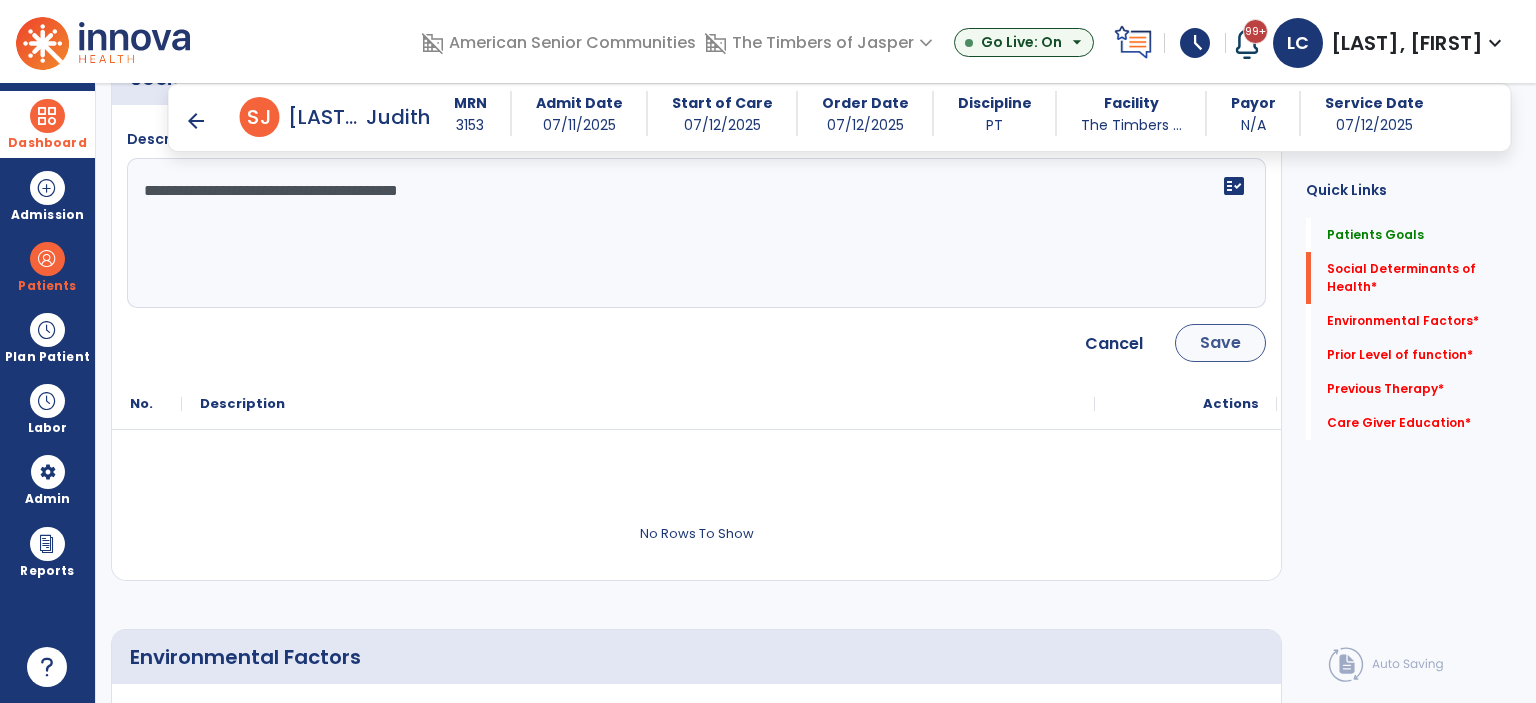 type on "**********" 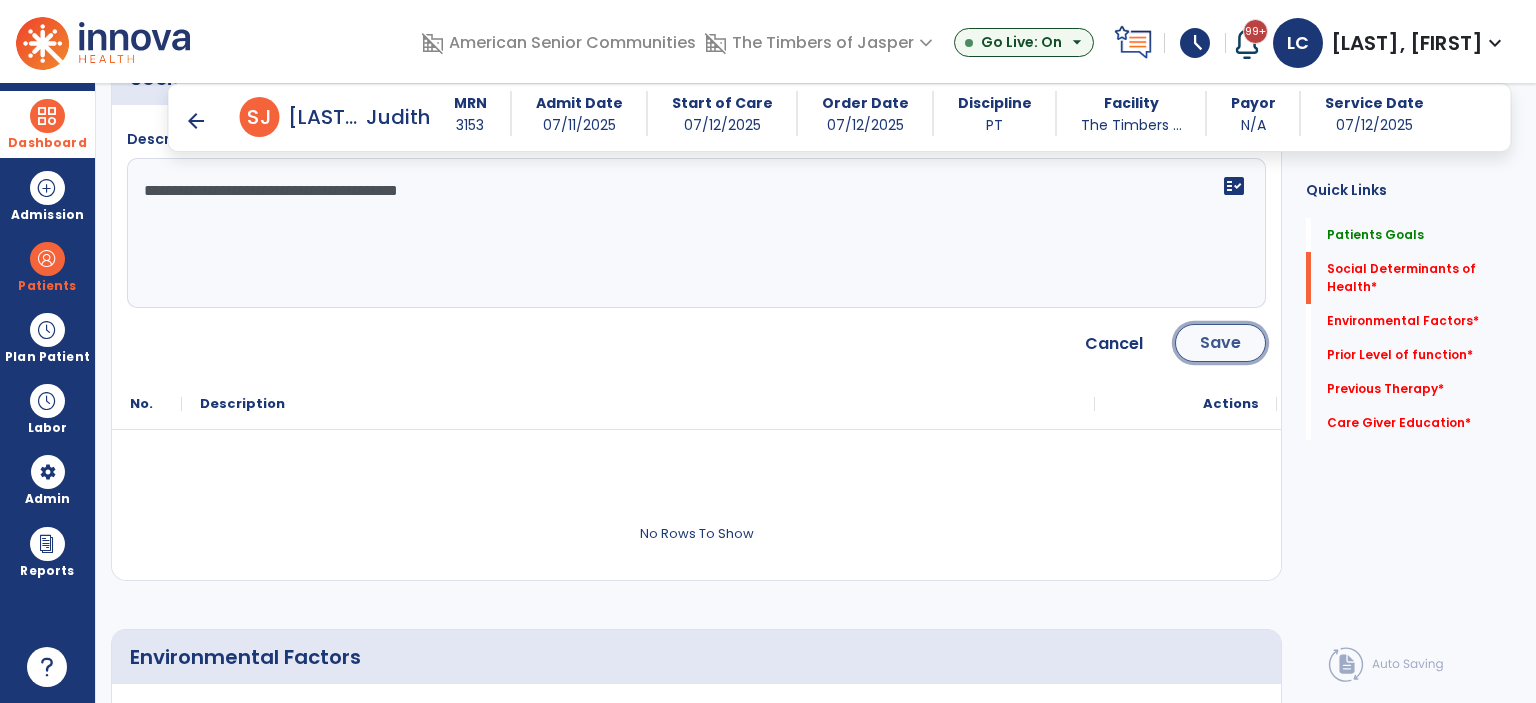 click on "Save" 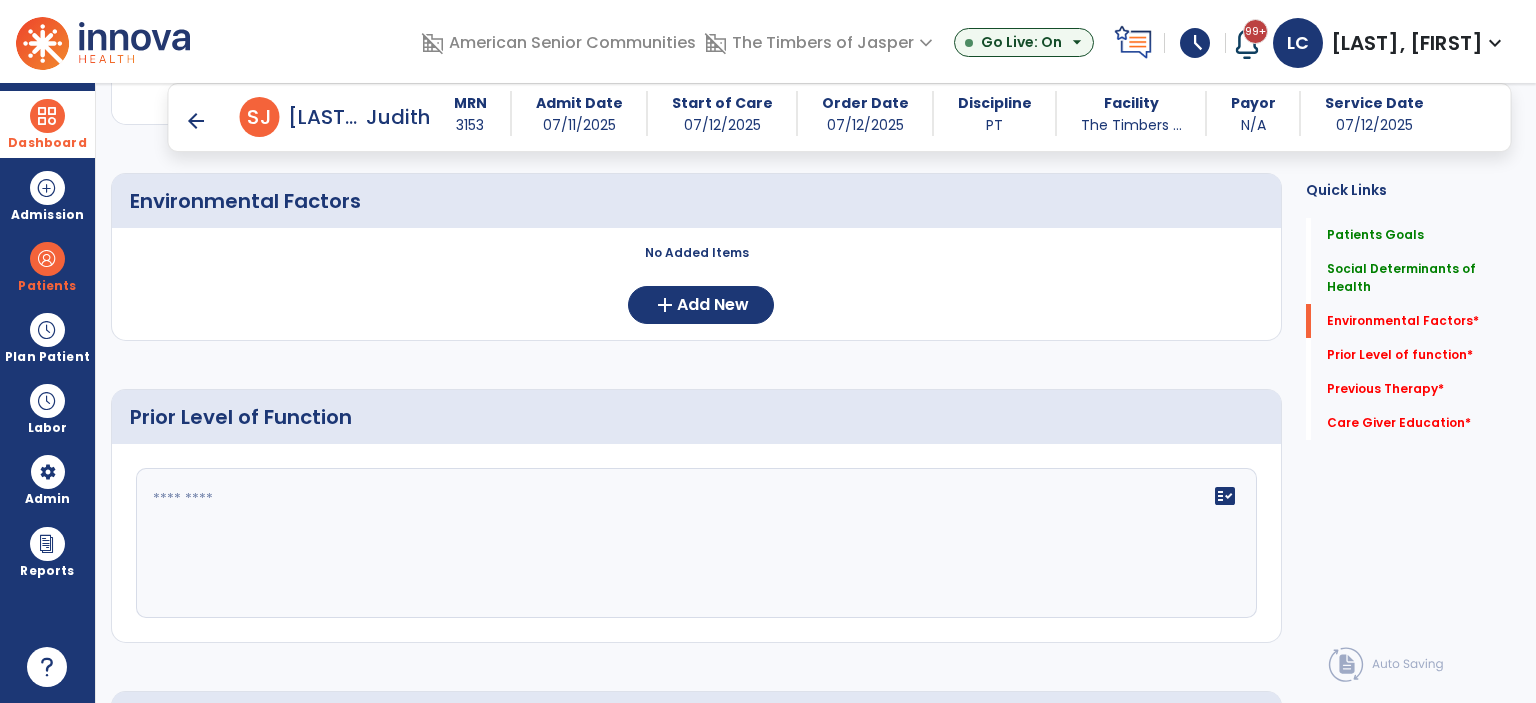 scroll, scrollTop: 800, scrollLeft: 0, axis: vertical 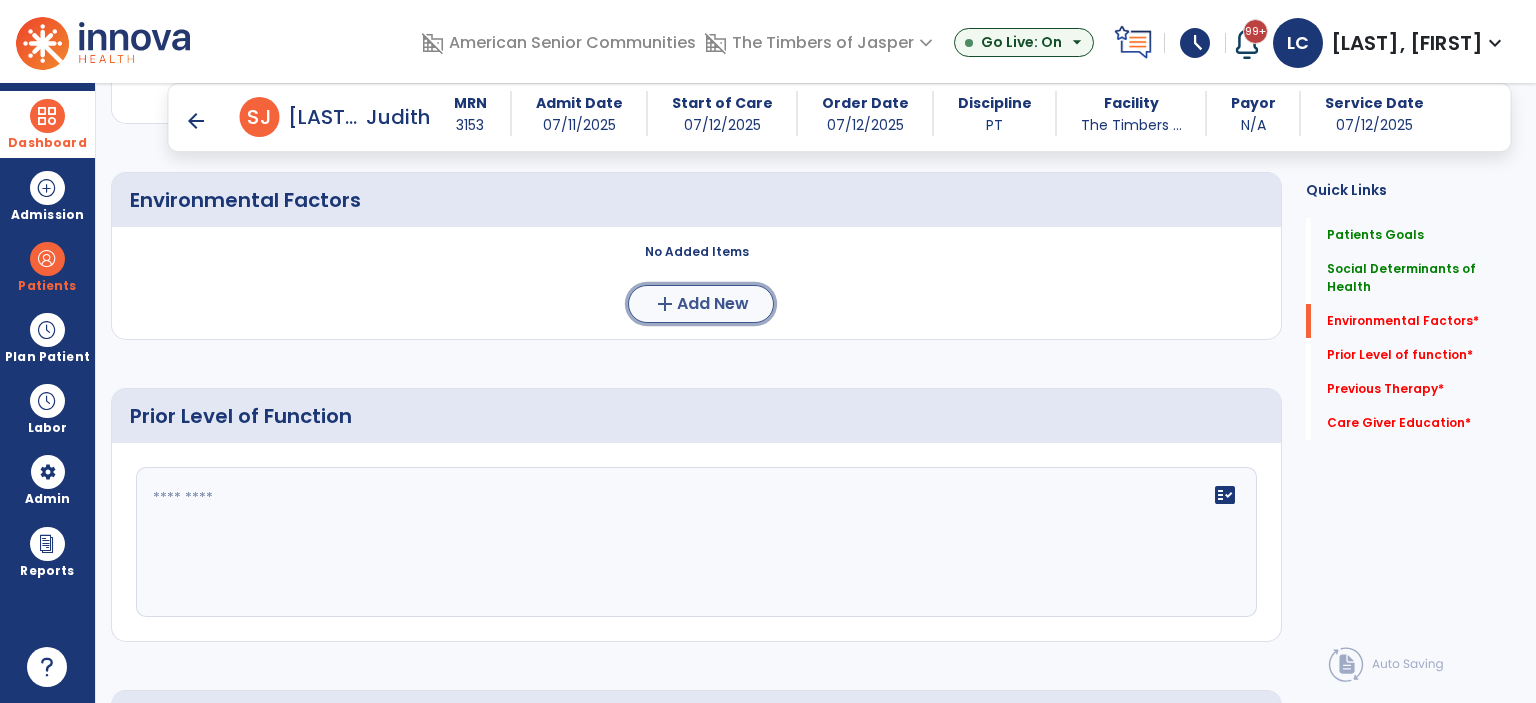 click on "Add New" 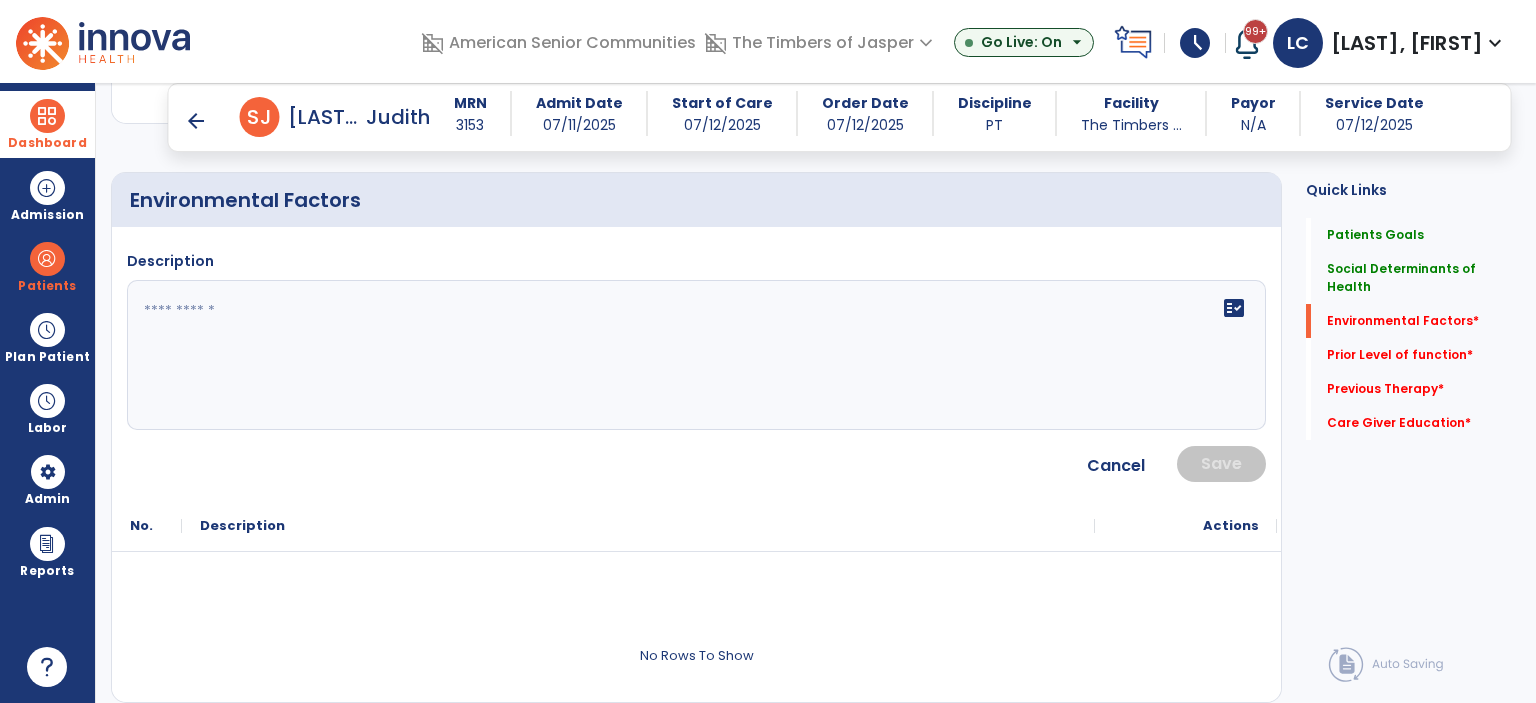 click on "fact_check" 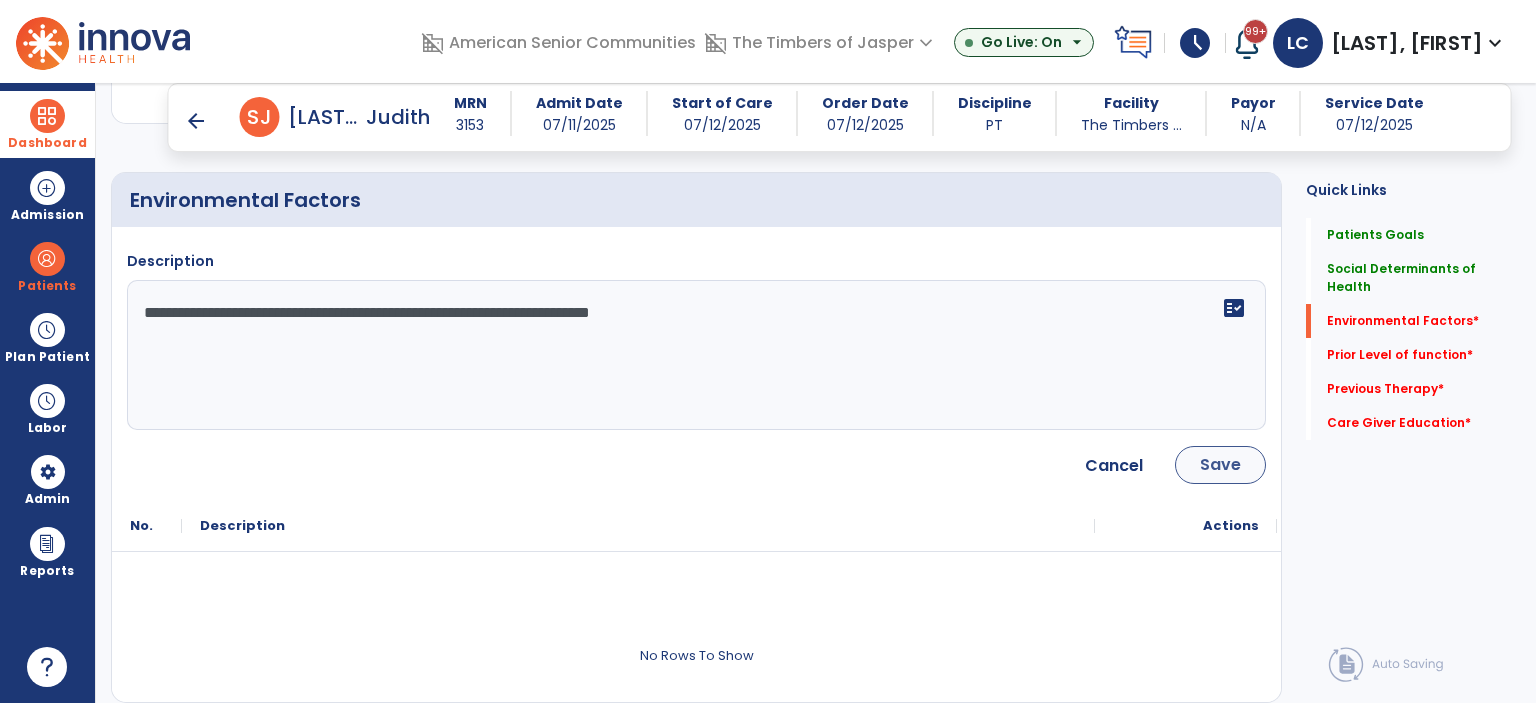 type on "**********" 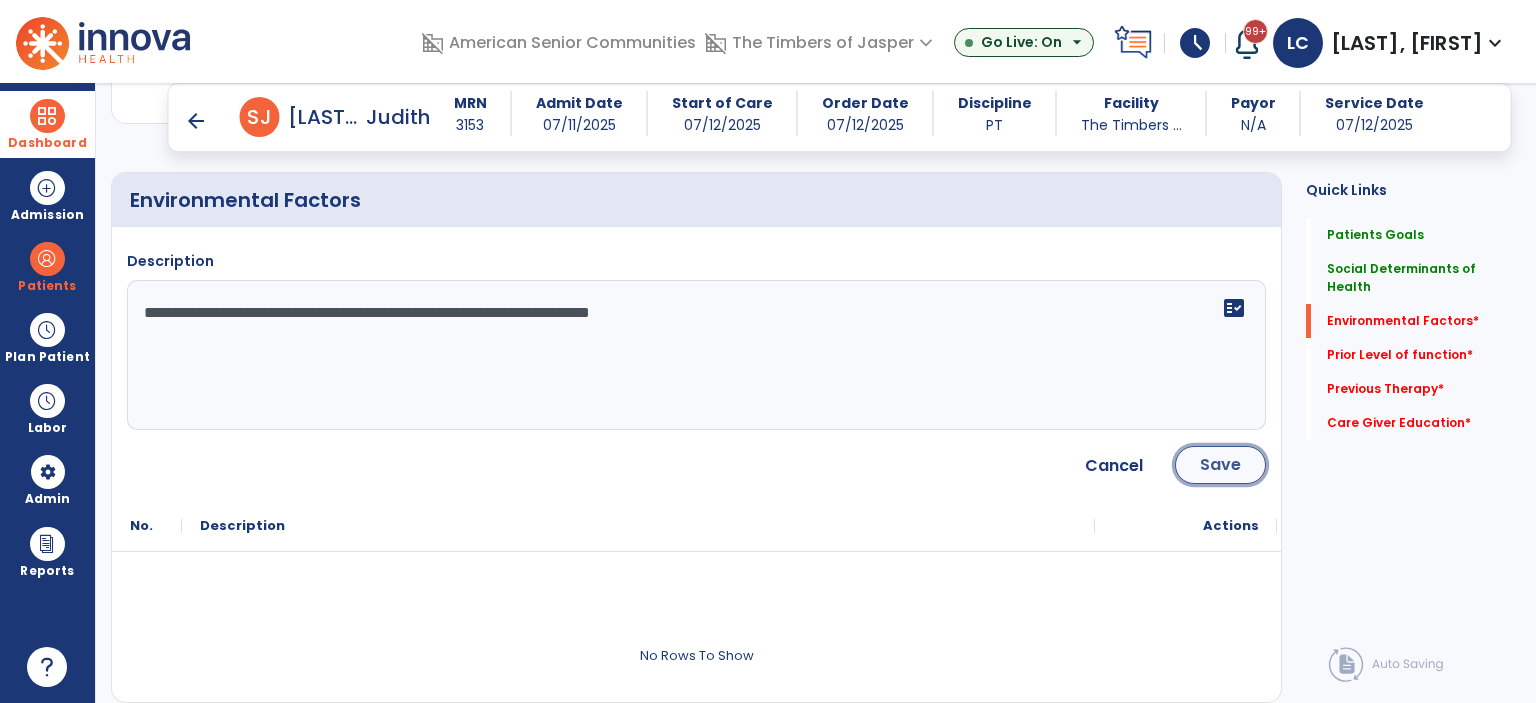click on "Save" 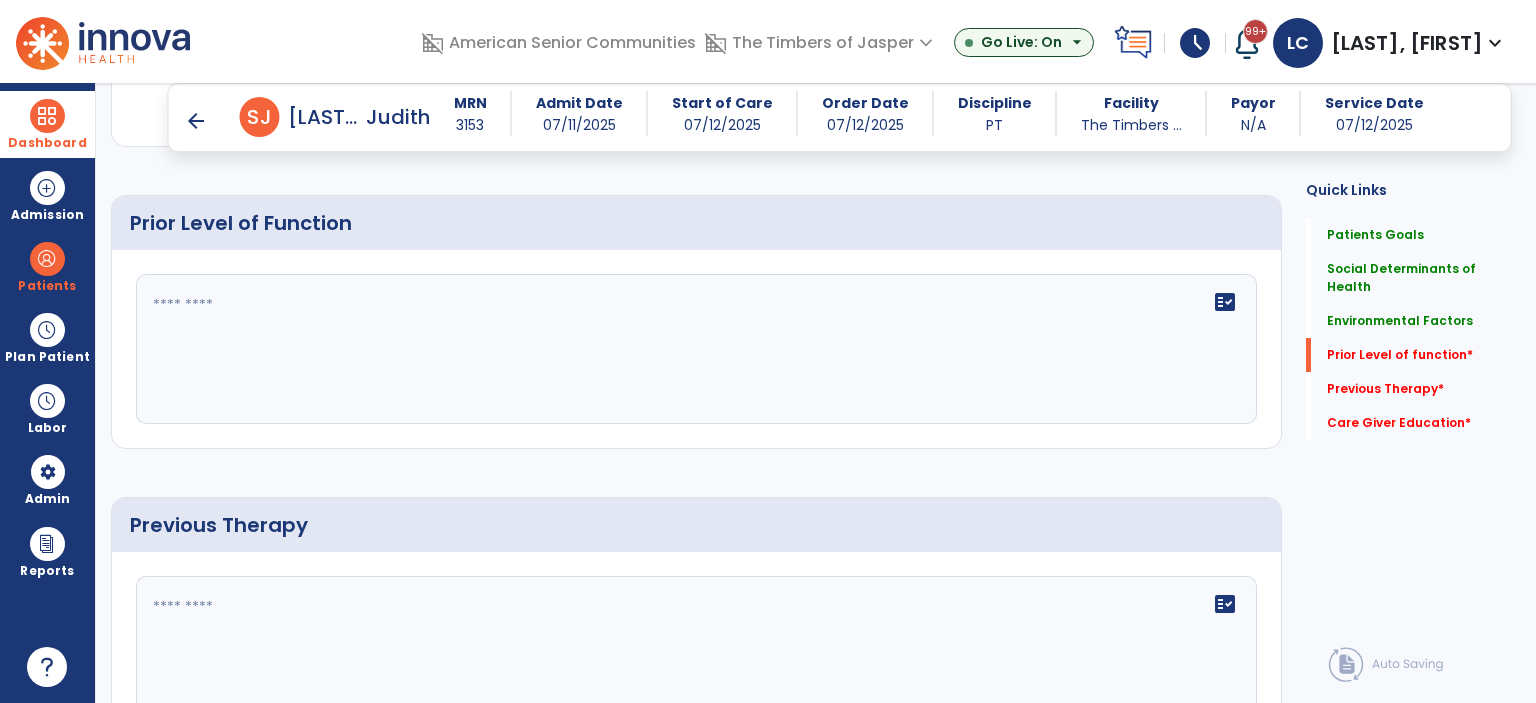 scroll, scrollTop: 1100, scrollLeft: 0, axis: vertical 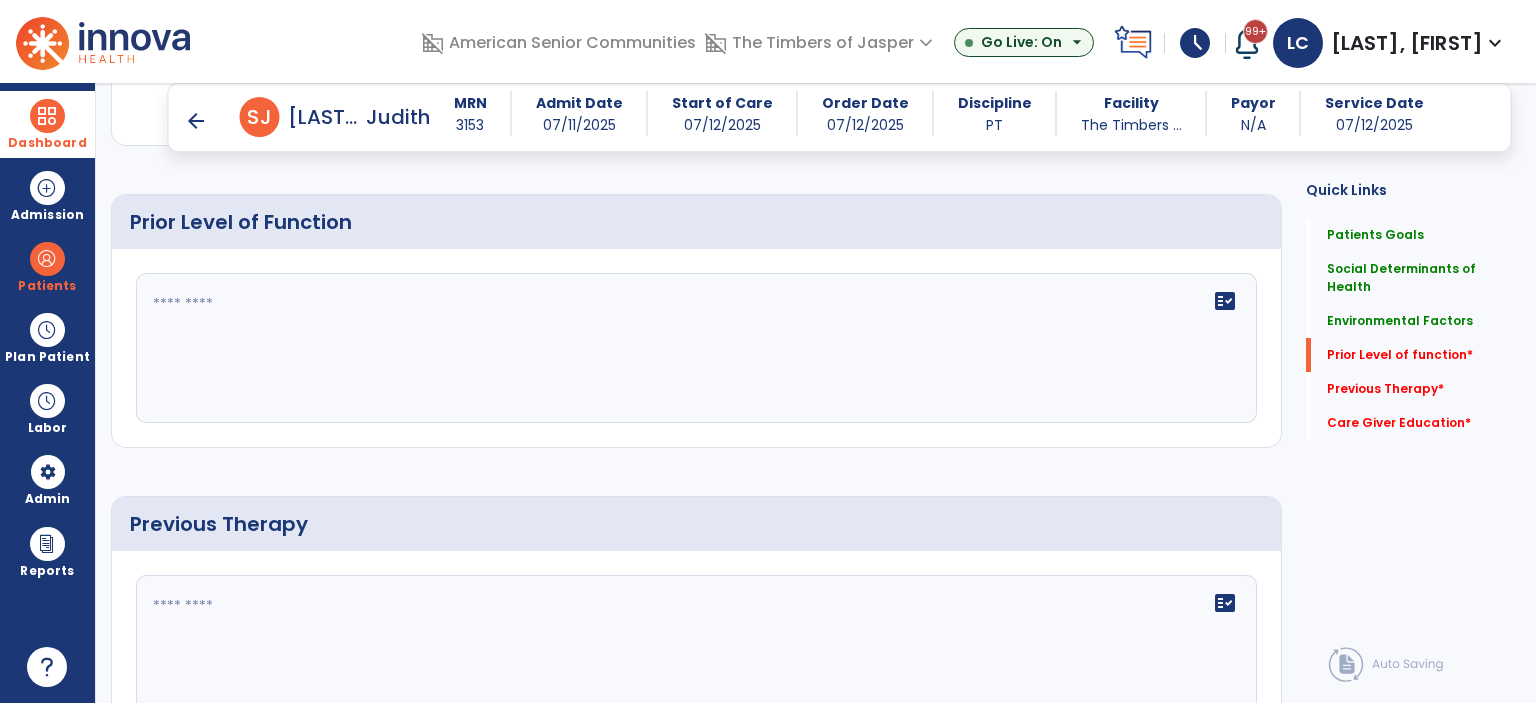 click on "fact_check" 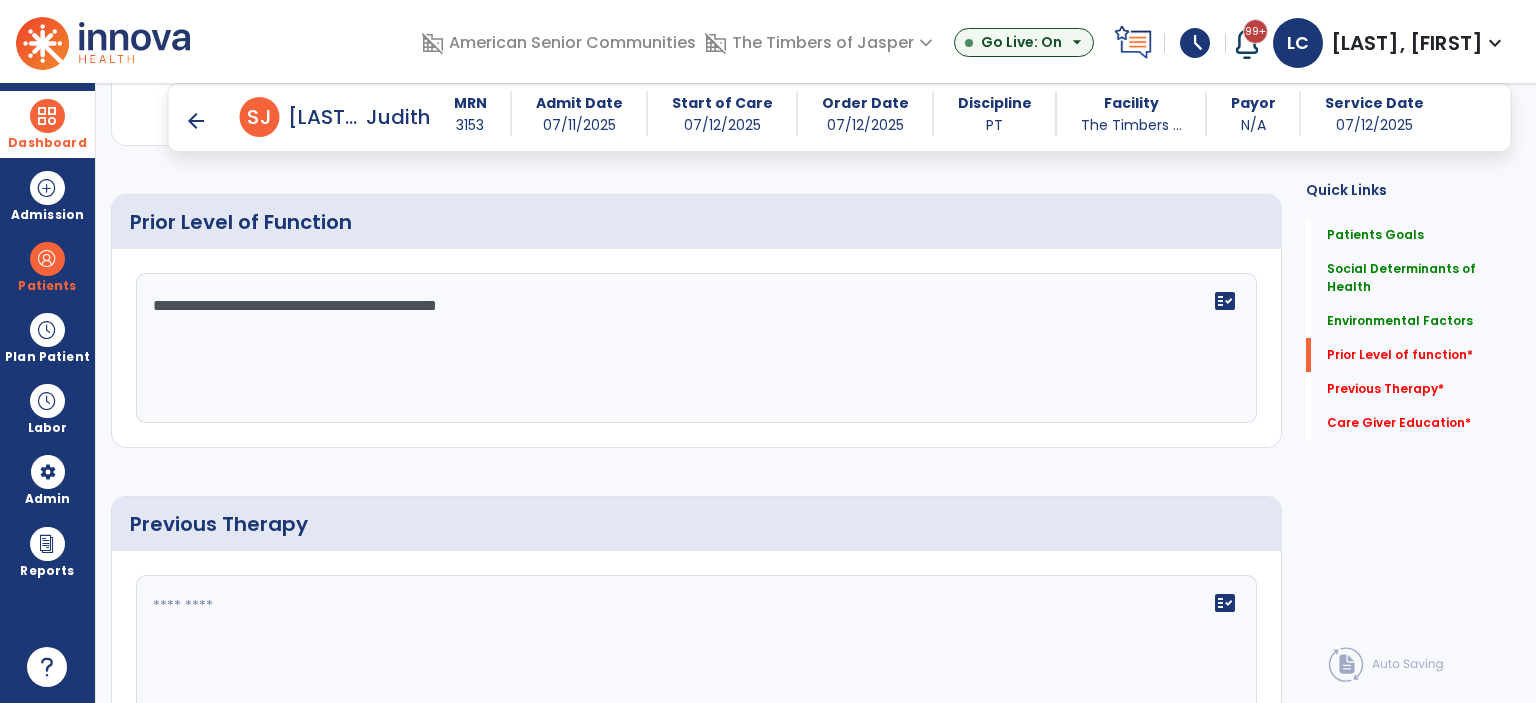 type on "**********" 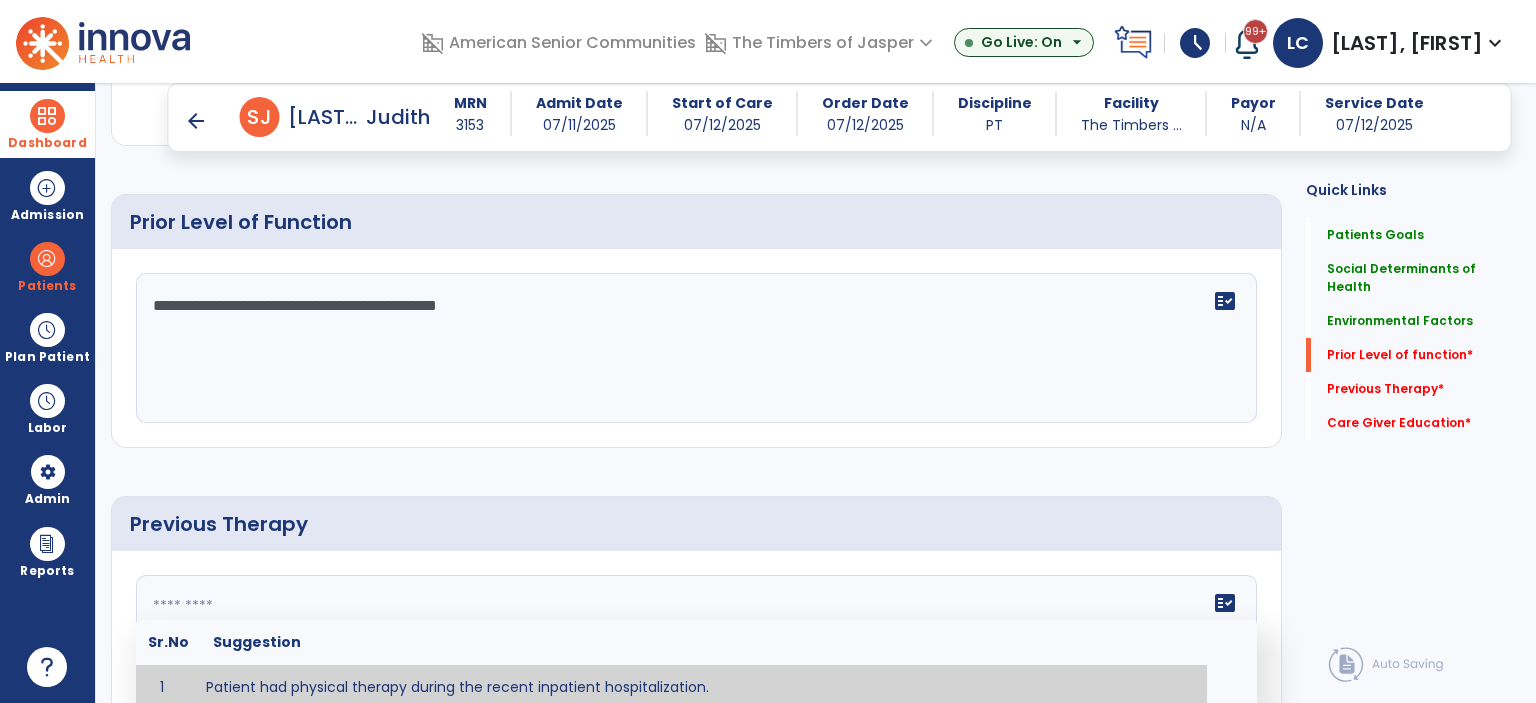 click 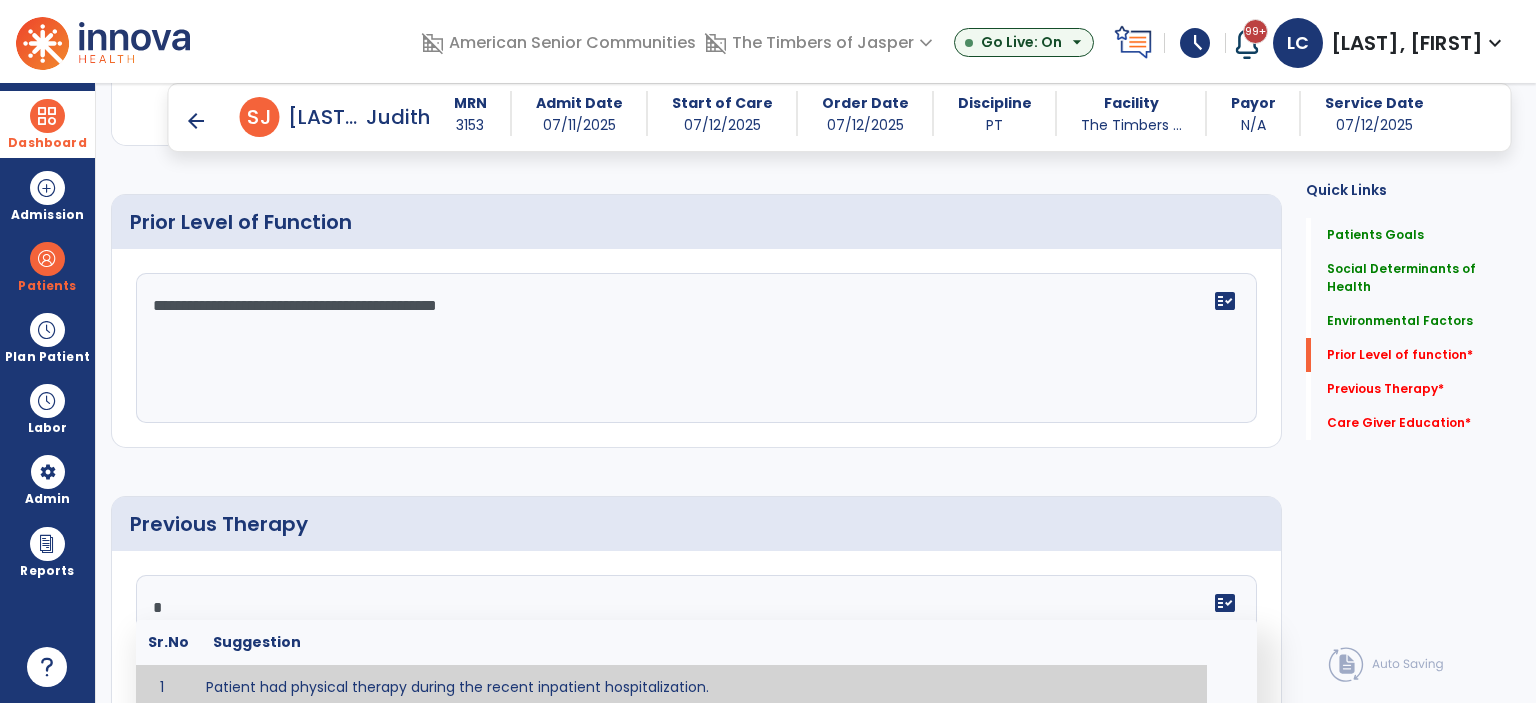 scroll, scrollTop: 1101, scrollLeft: 0, axis: vertical 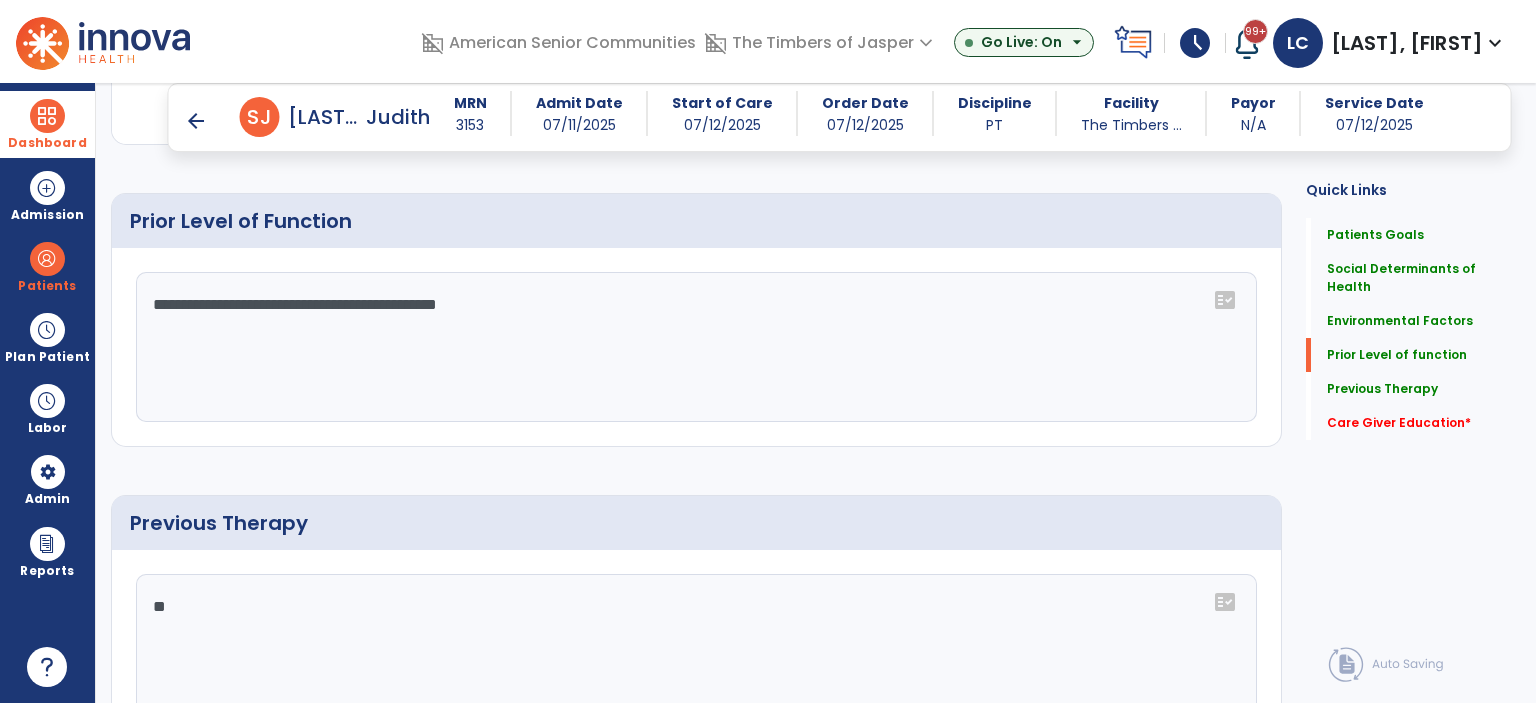 type on "*" 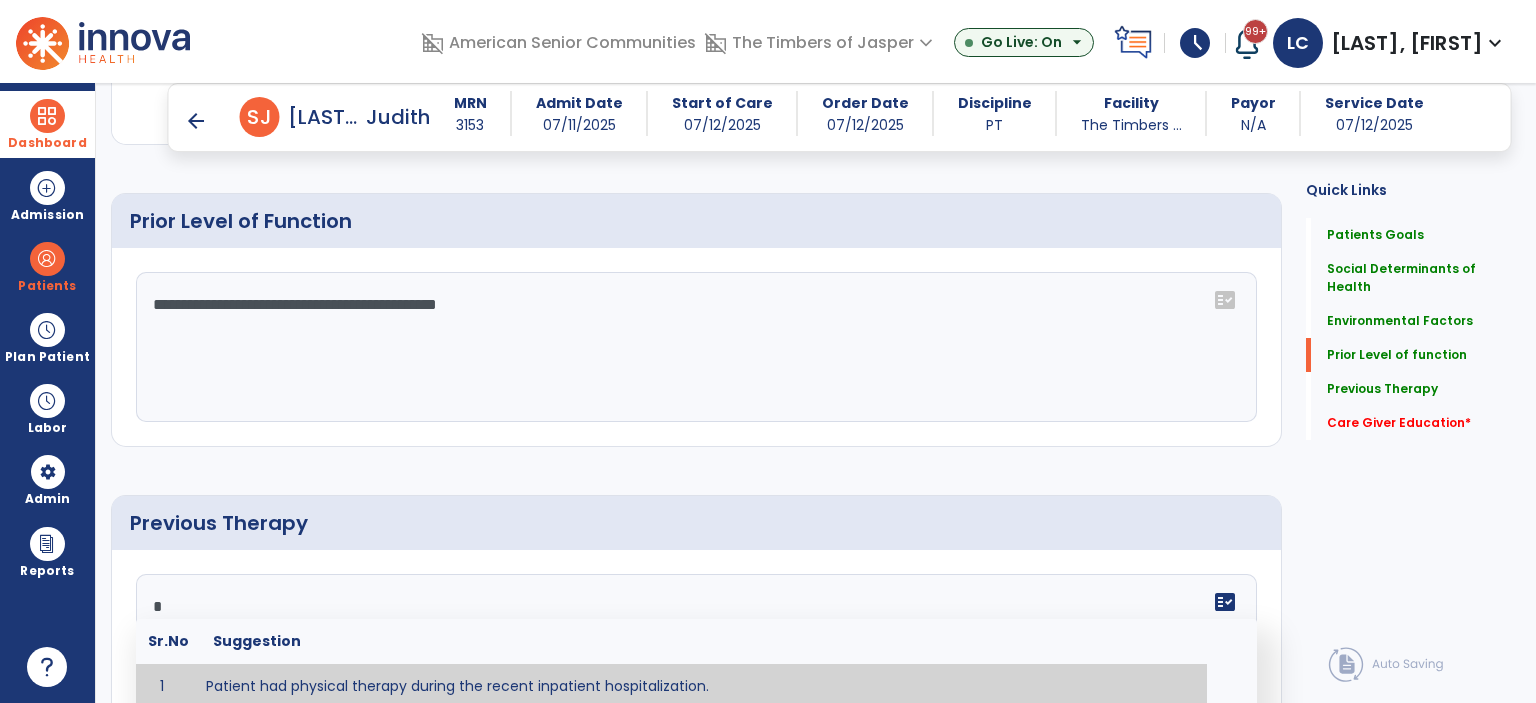 scroll, scrollTop: 1103, scrollLeft: 0, axis: vertical 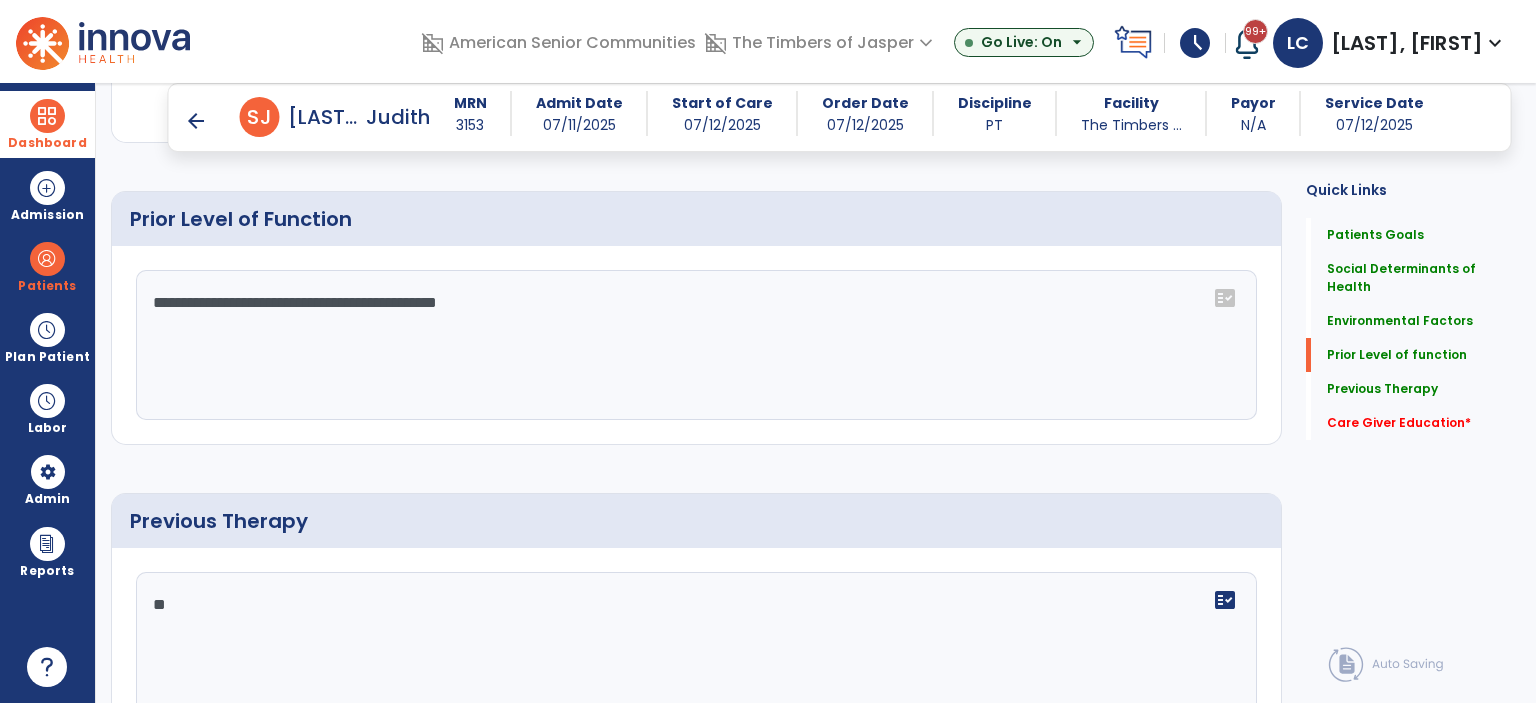 type on "*" 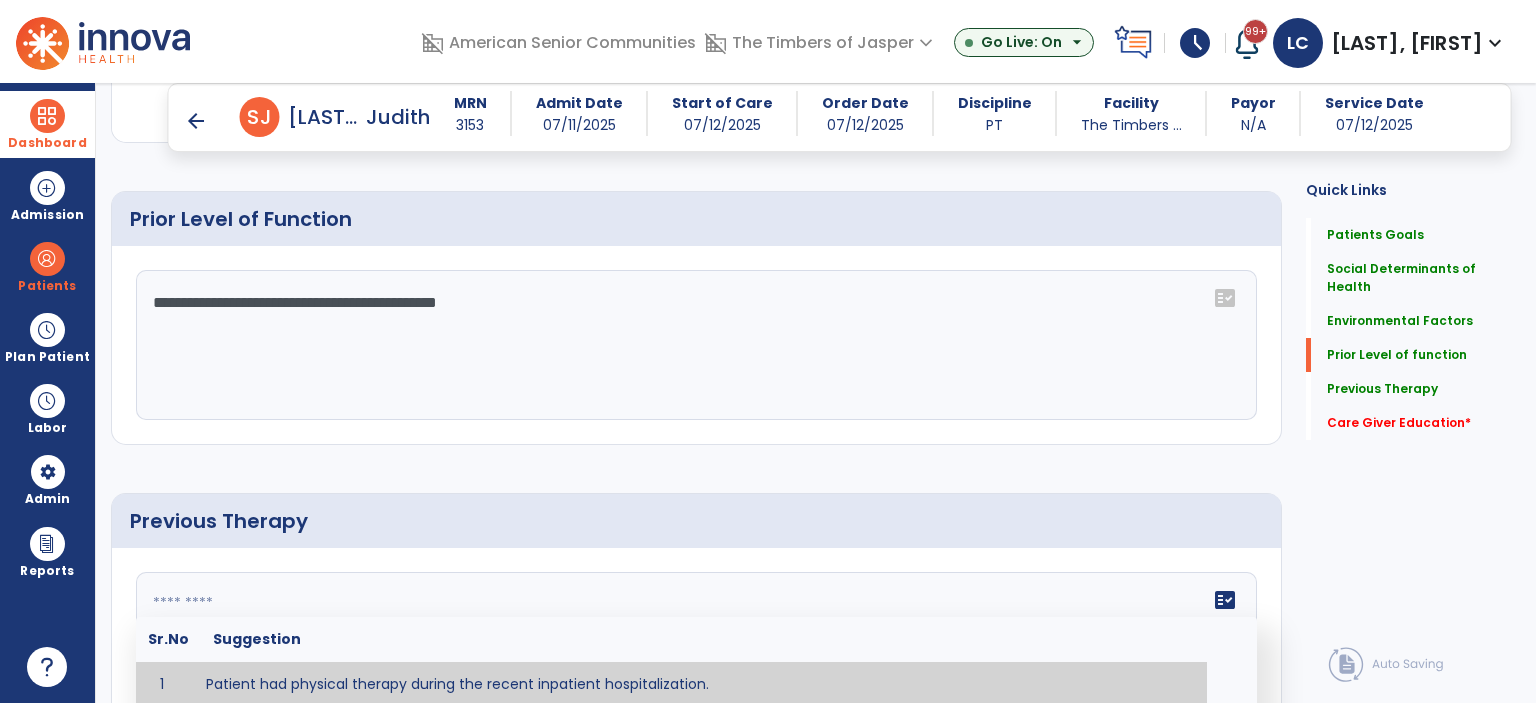 type on "**********" 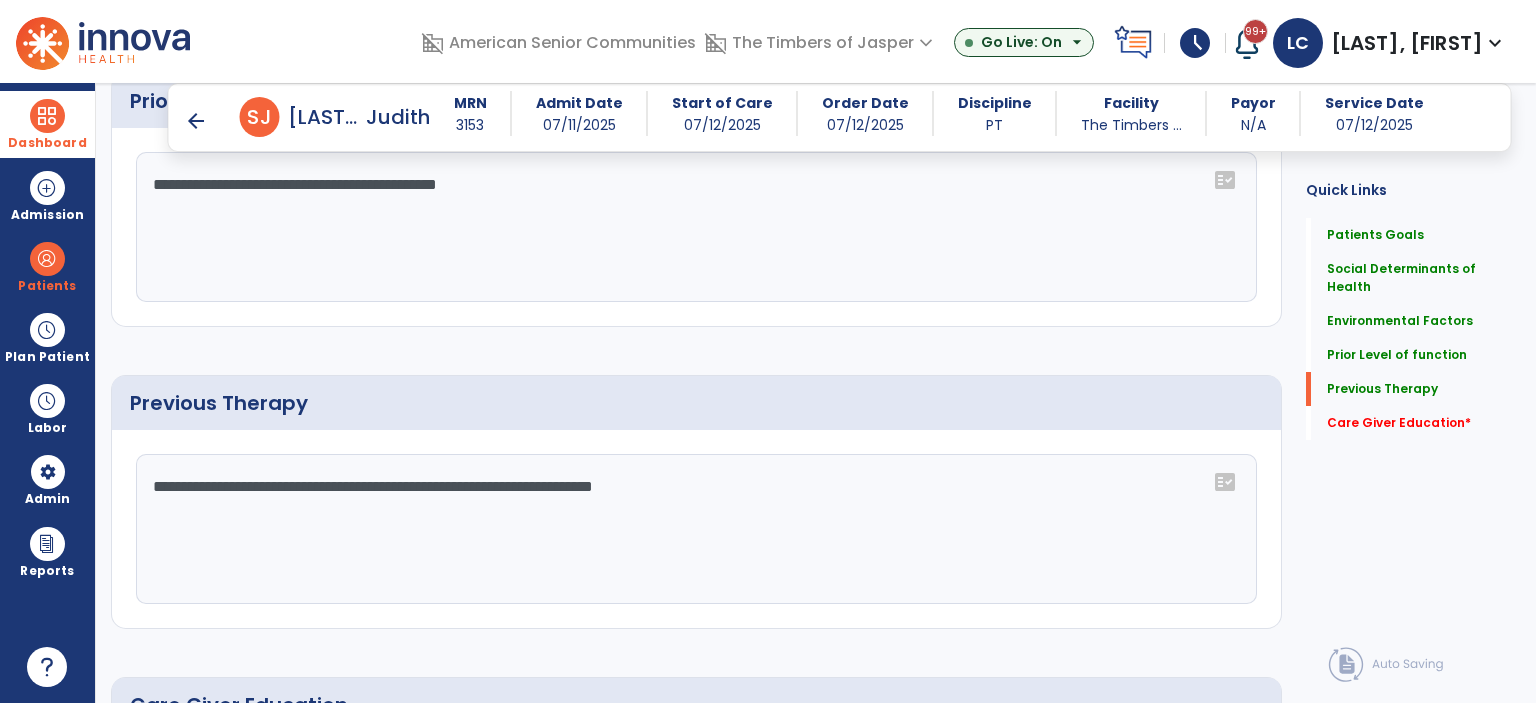scroll, scrollTop: 1403, scrollLeft: 0, axis: vertical 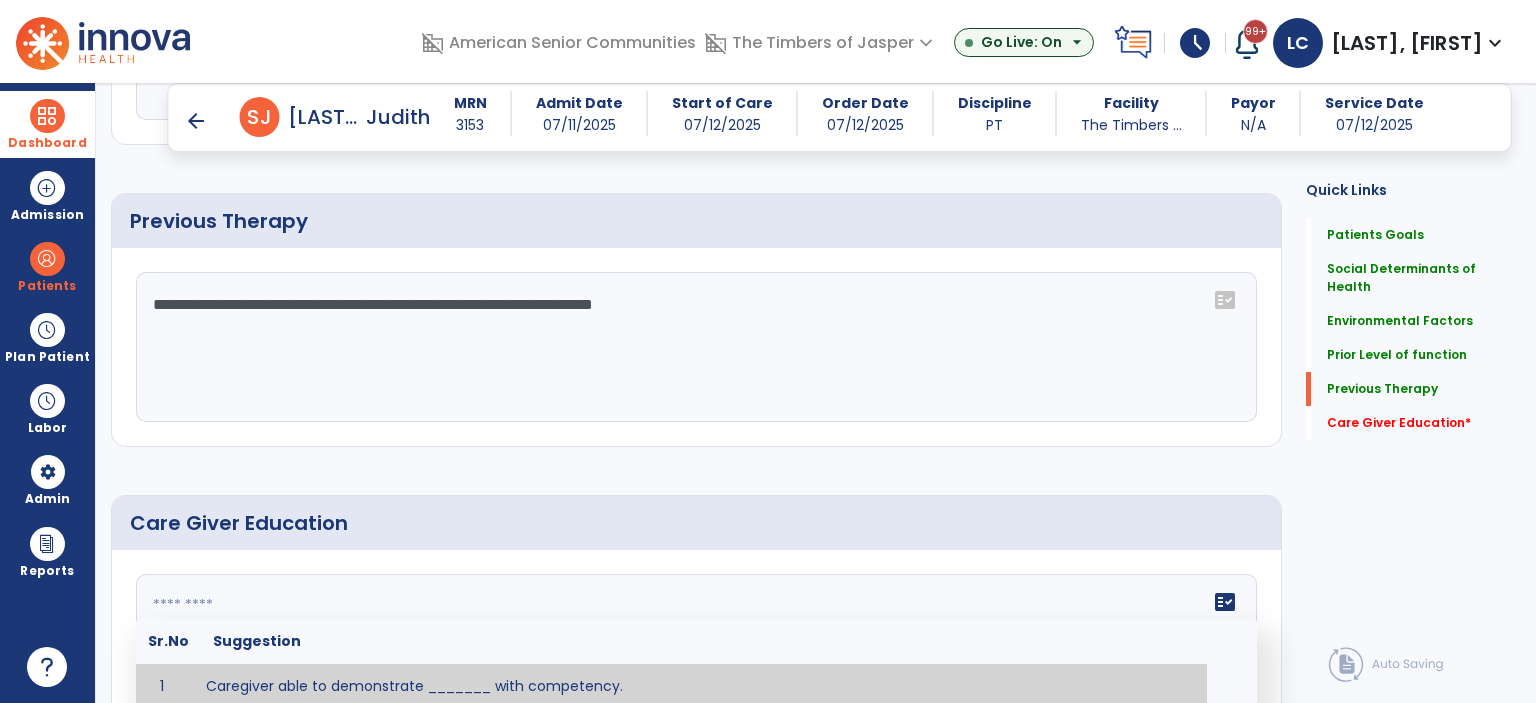click 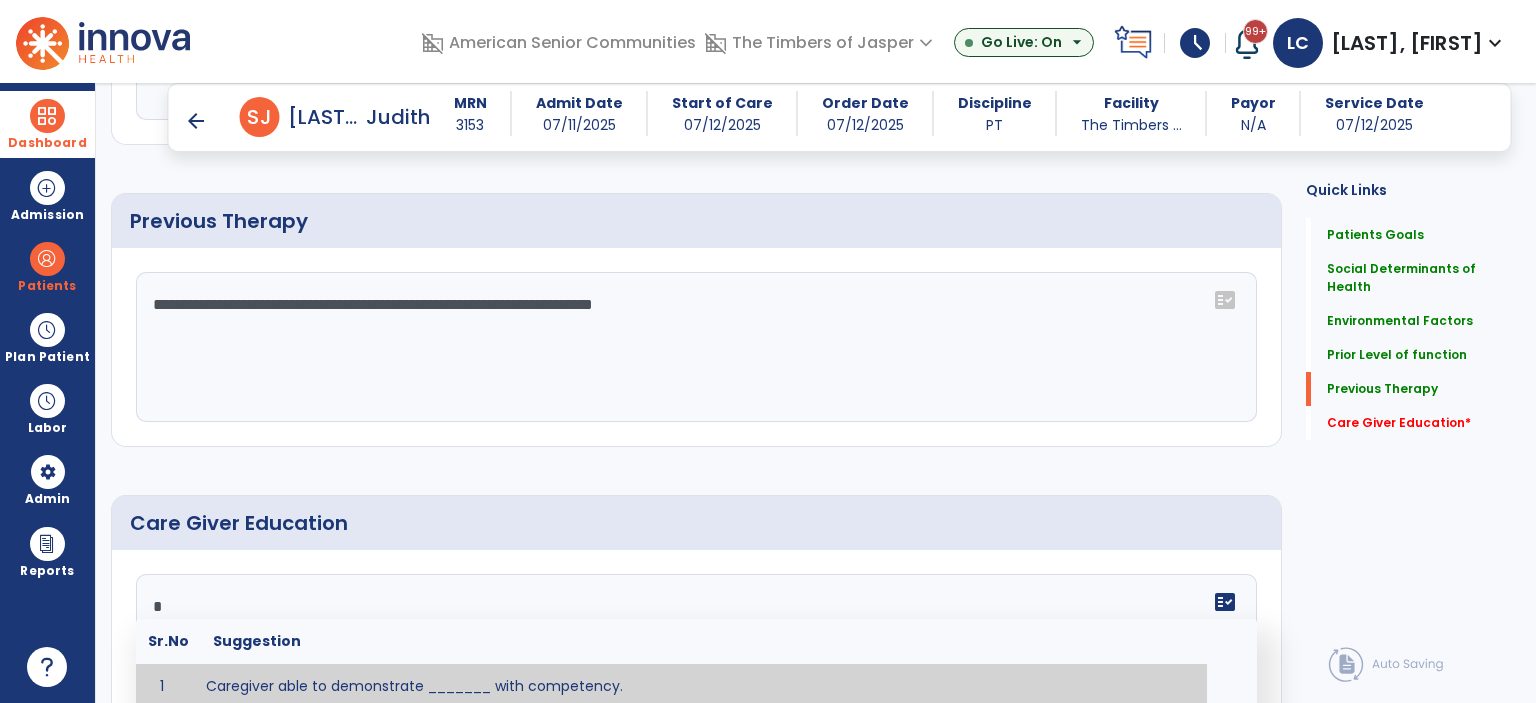 scroll, scrollTop: 1406, scrollLeft: 0, axis: vertical 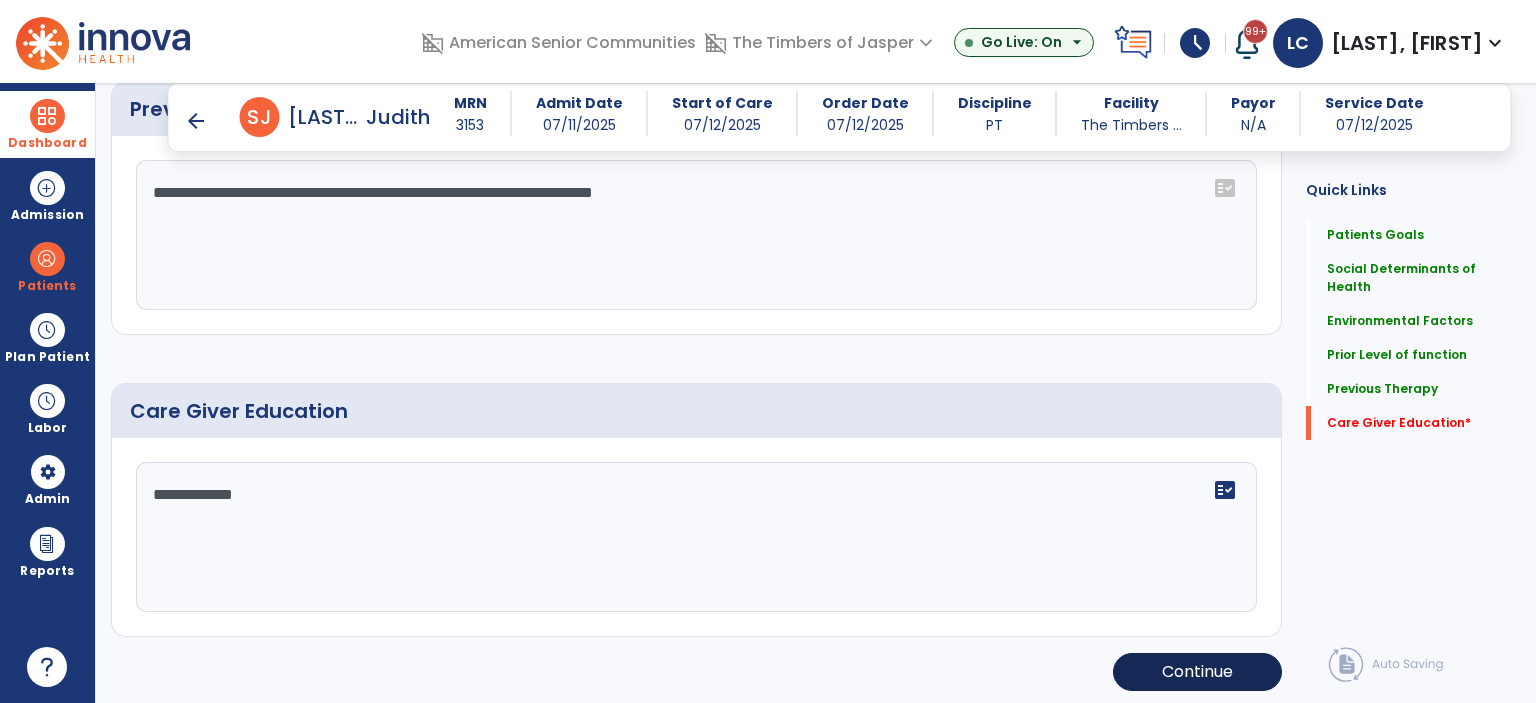 type on "**********" 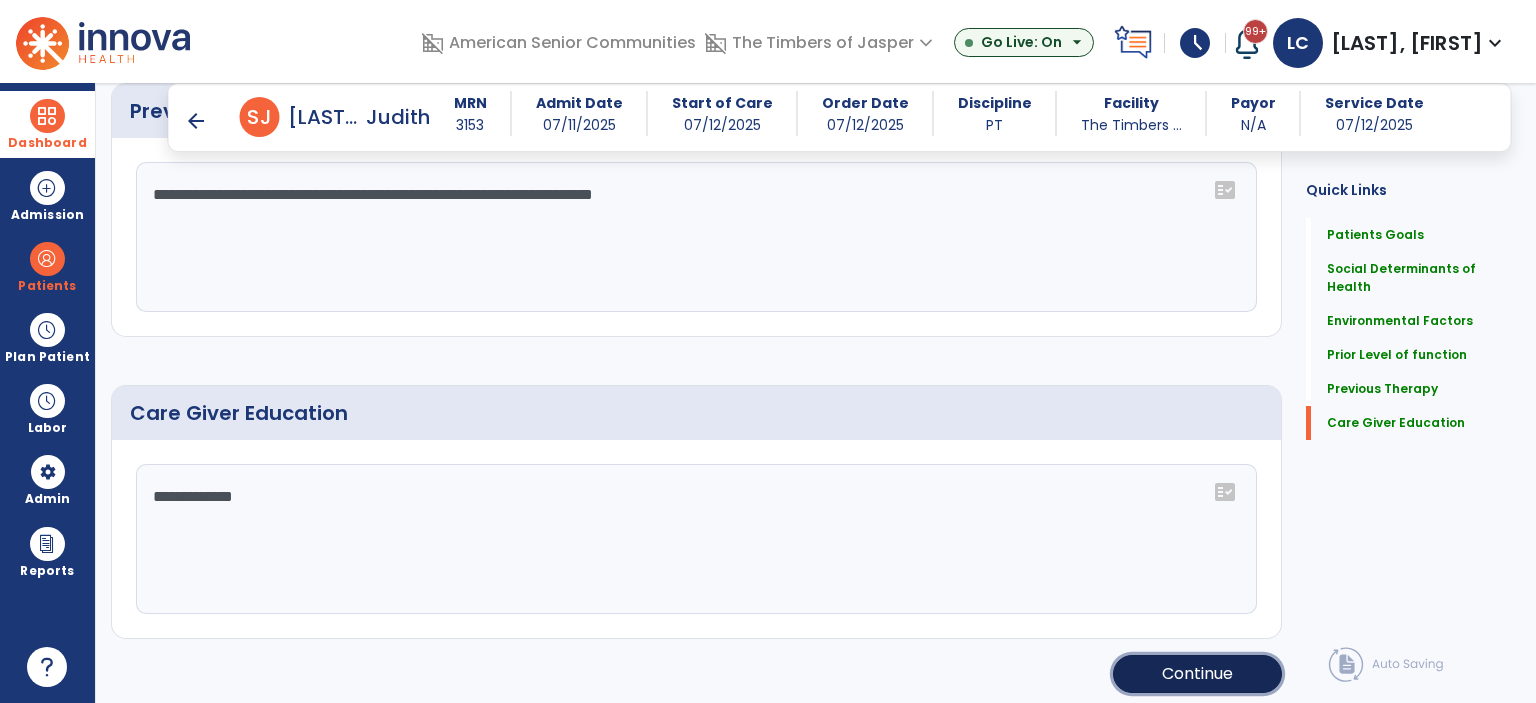 click on "Continue" 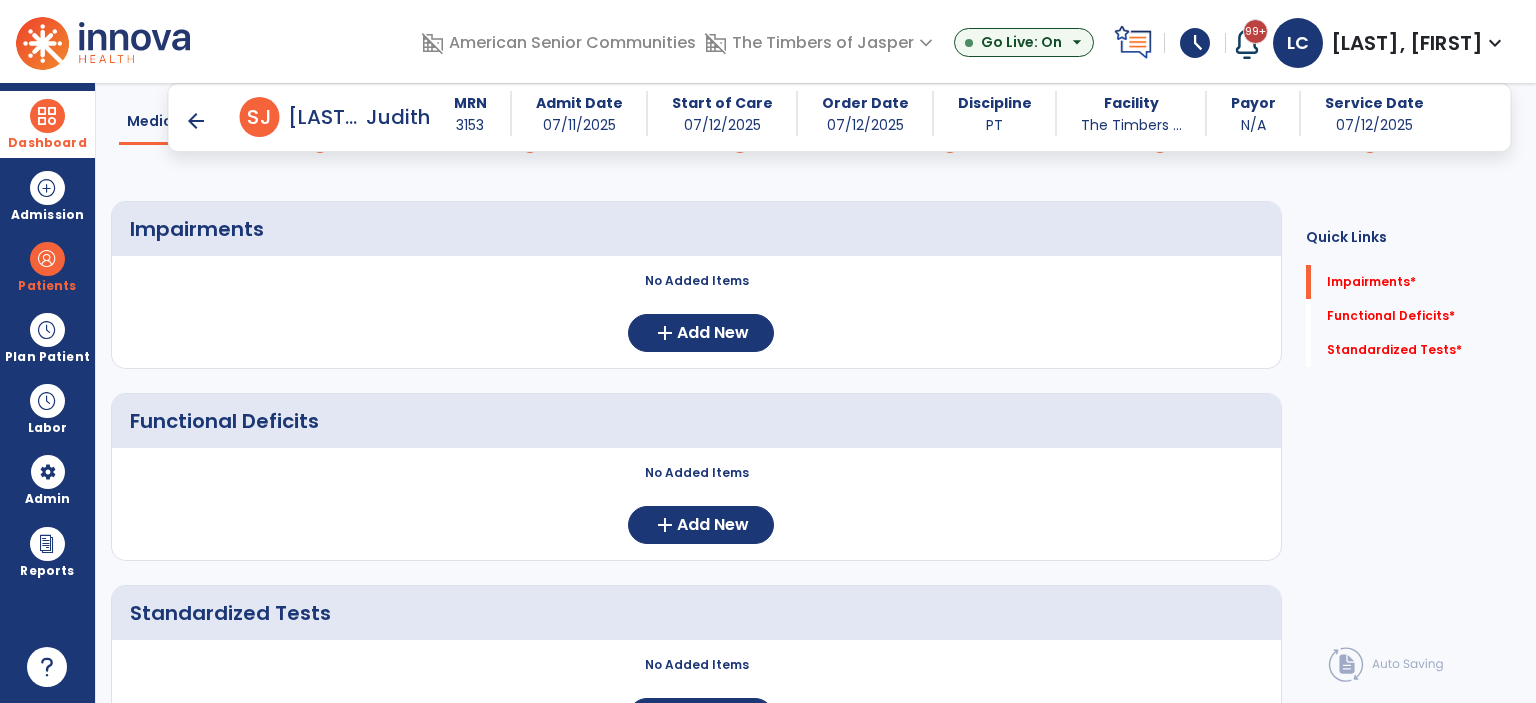 scroll, scrollTop: 44, scrollLeft: 0, axis: vertical 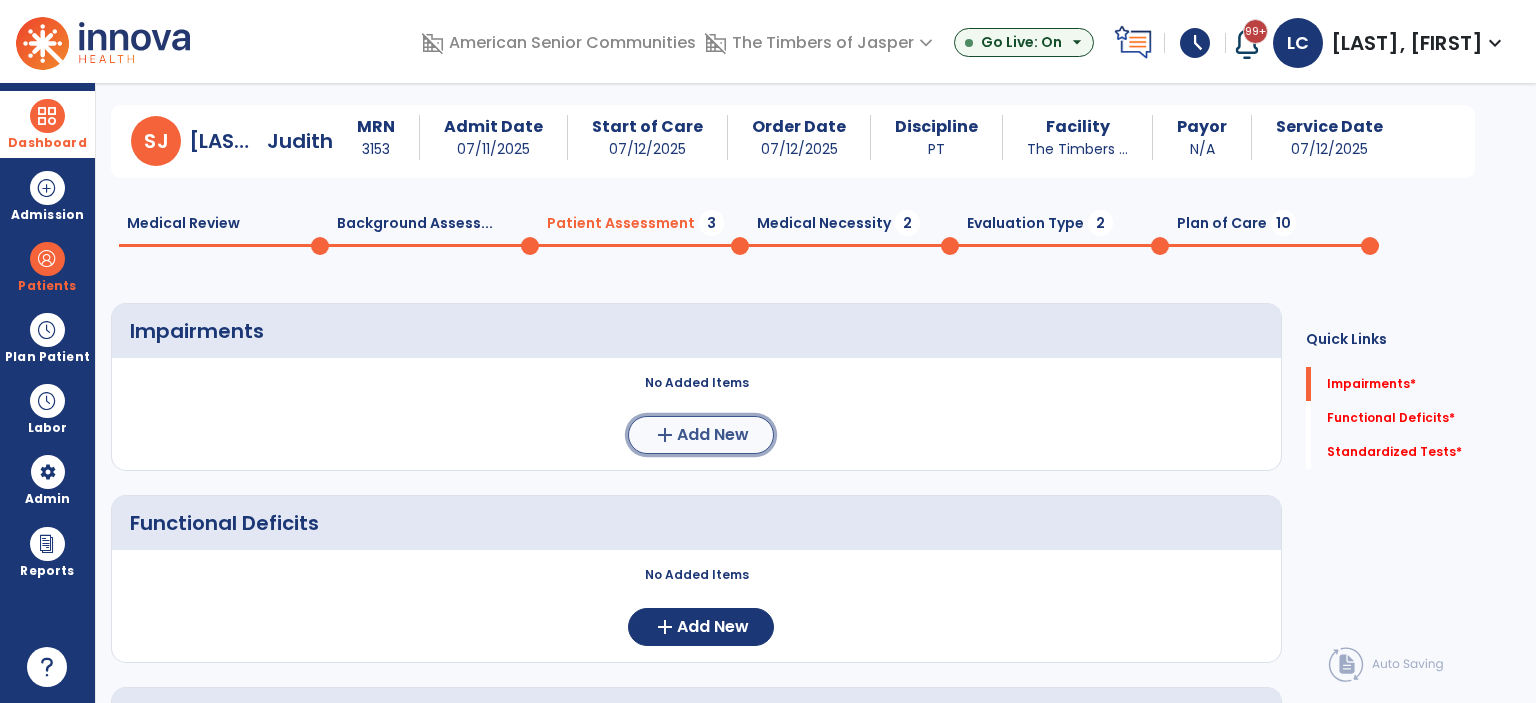 click on "Add New" 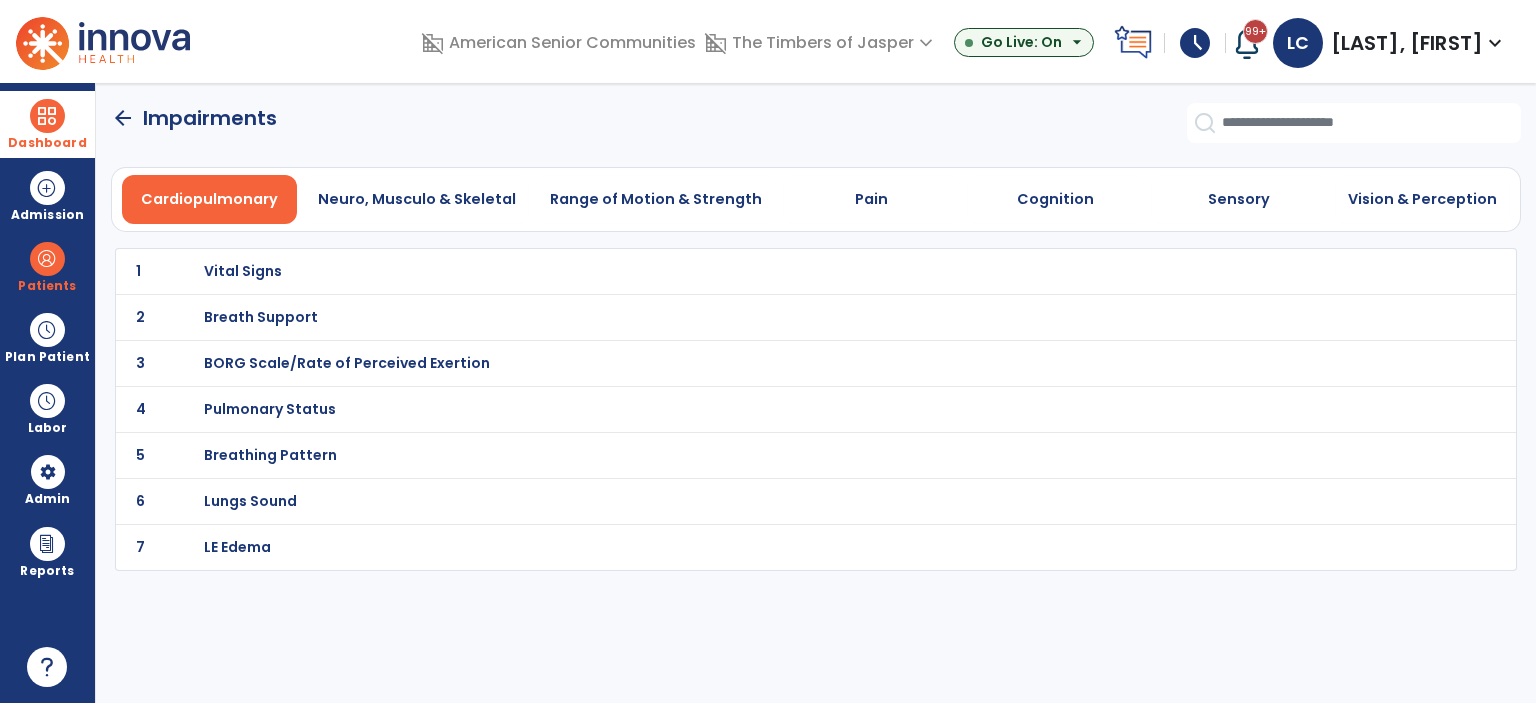 scroll, scrollTop: 0, scrollLeft: 0, axis: both 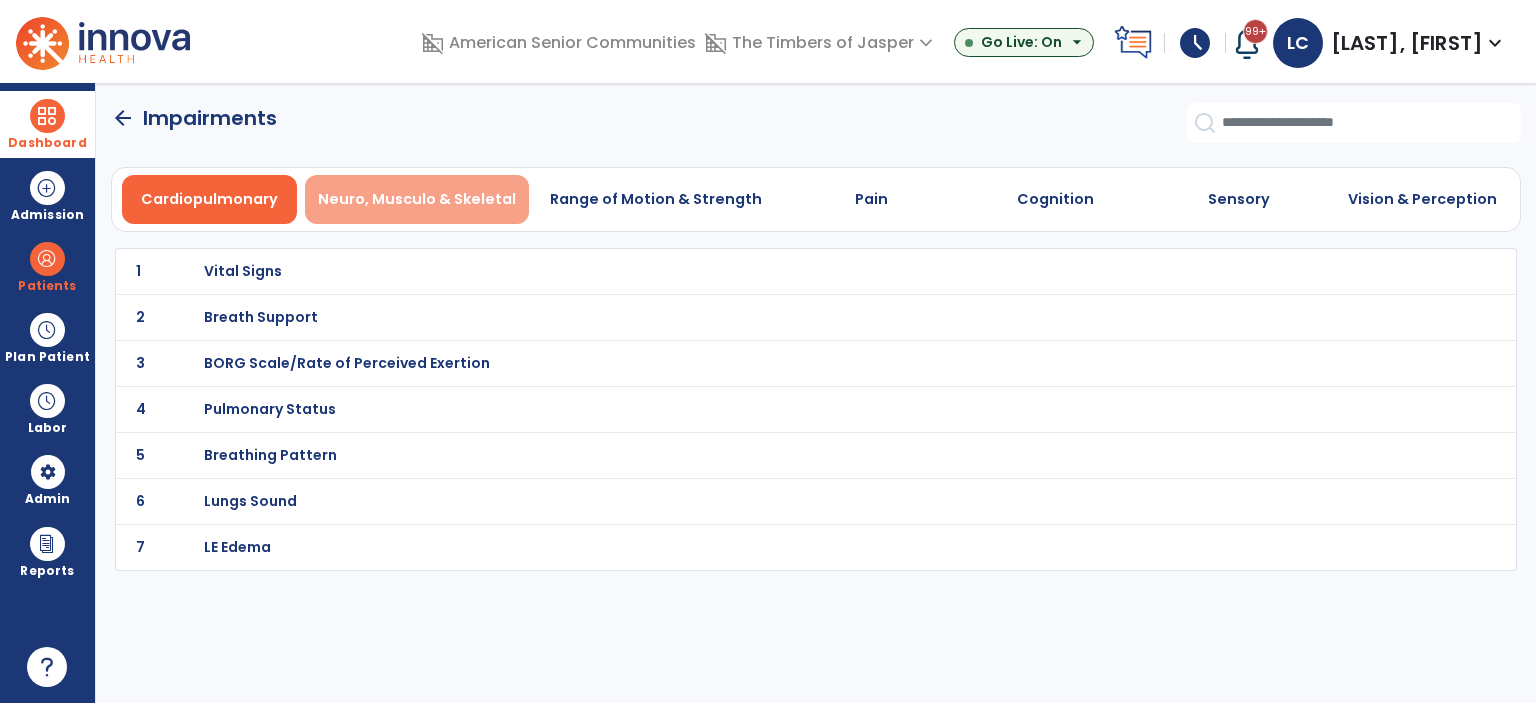 click on "Neuro, Musculo & Skeletal" at bounding box center [417, 199] 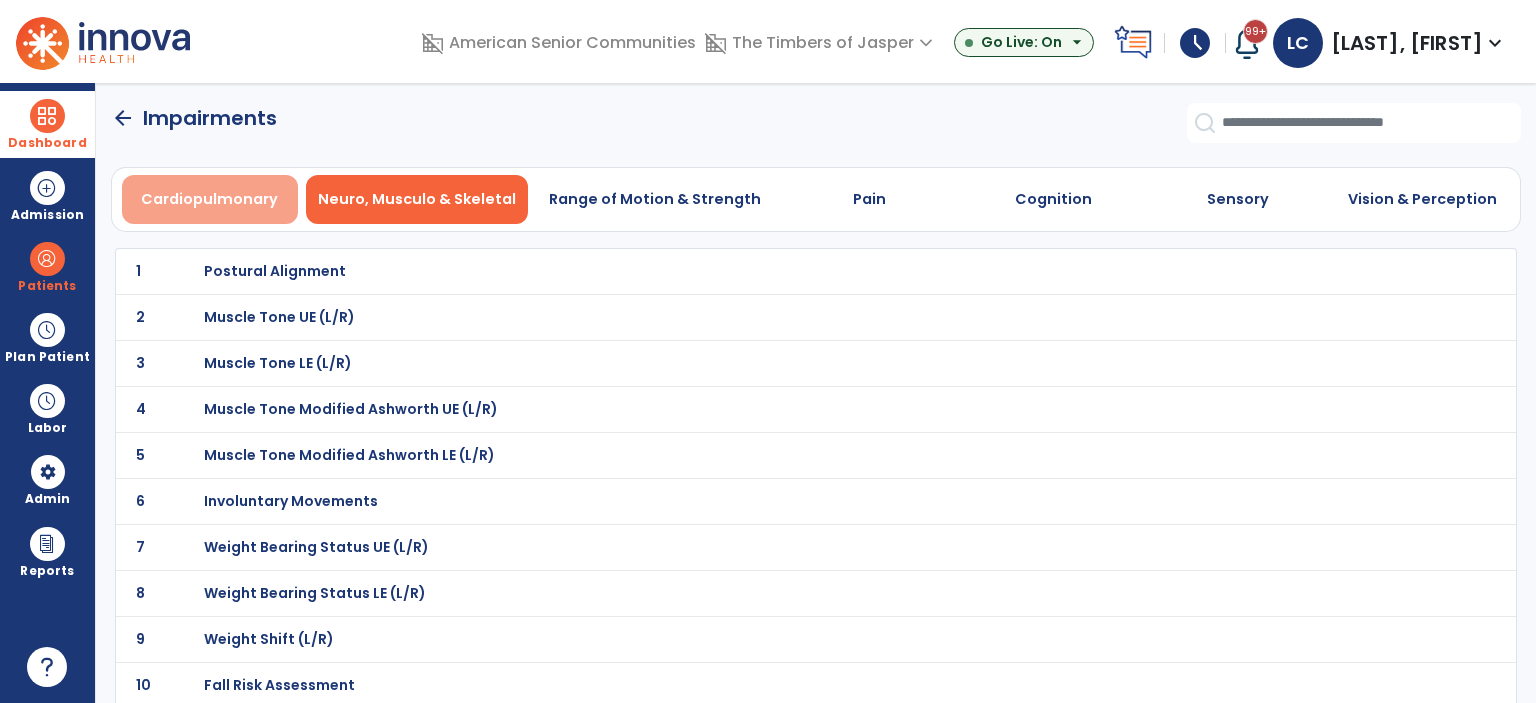 click on "Cardiopulmonary" at bounding box center [209, 199] 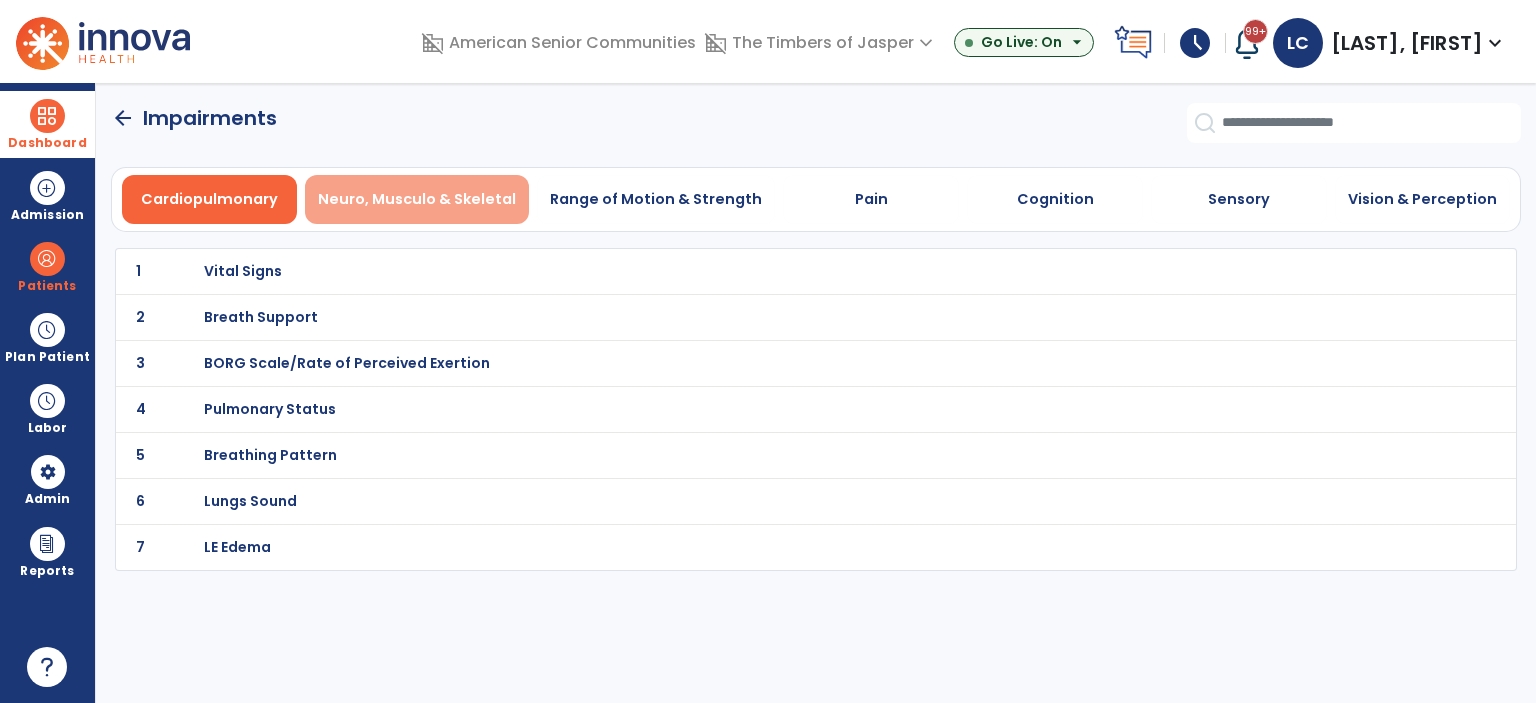 click on "Neuro, Musculo & Skeletal" at bounding box center (417, 199) 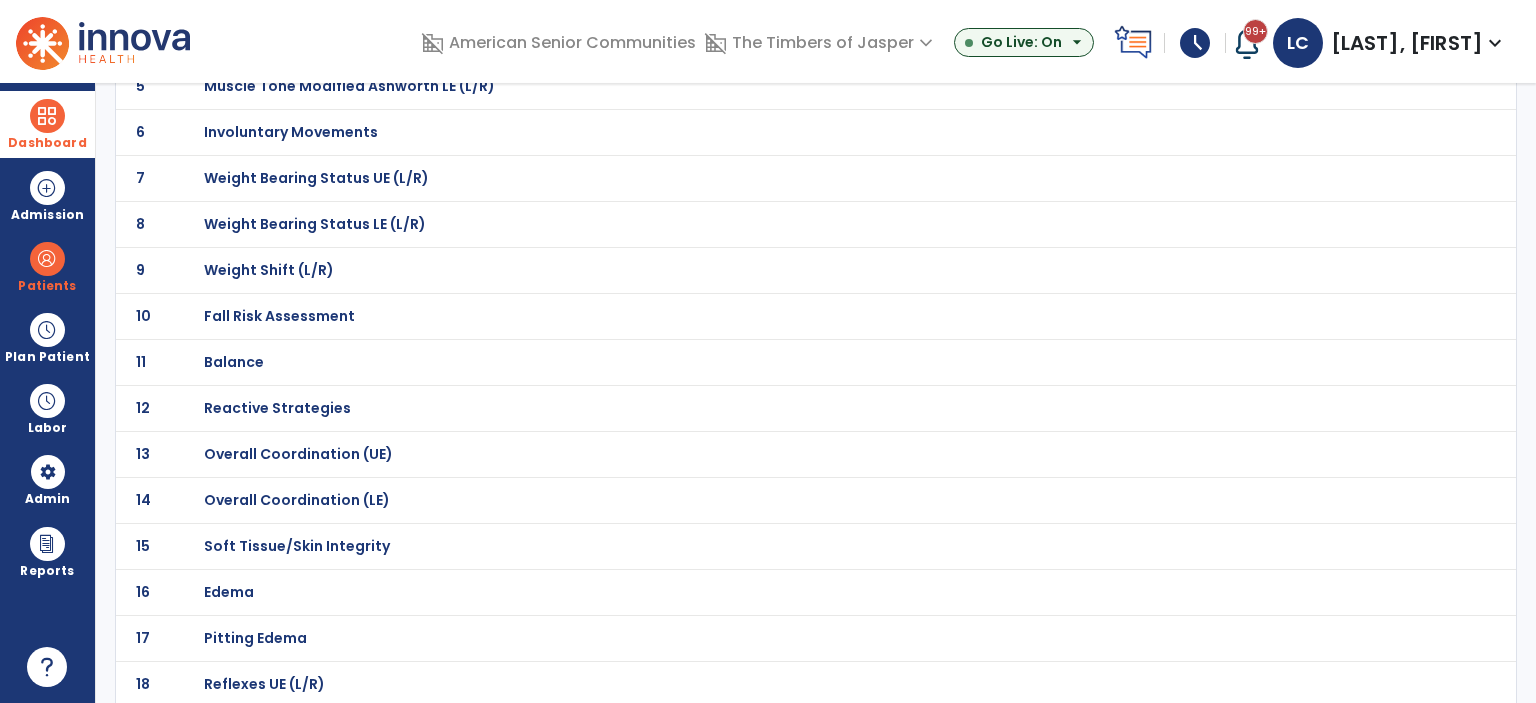 scroll, scrollTop: 400, scrollLeft: 0, axis: vertical 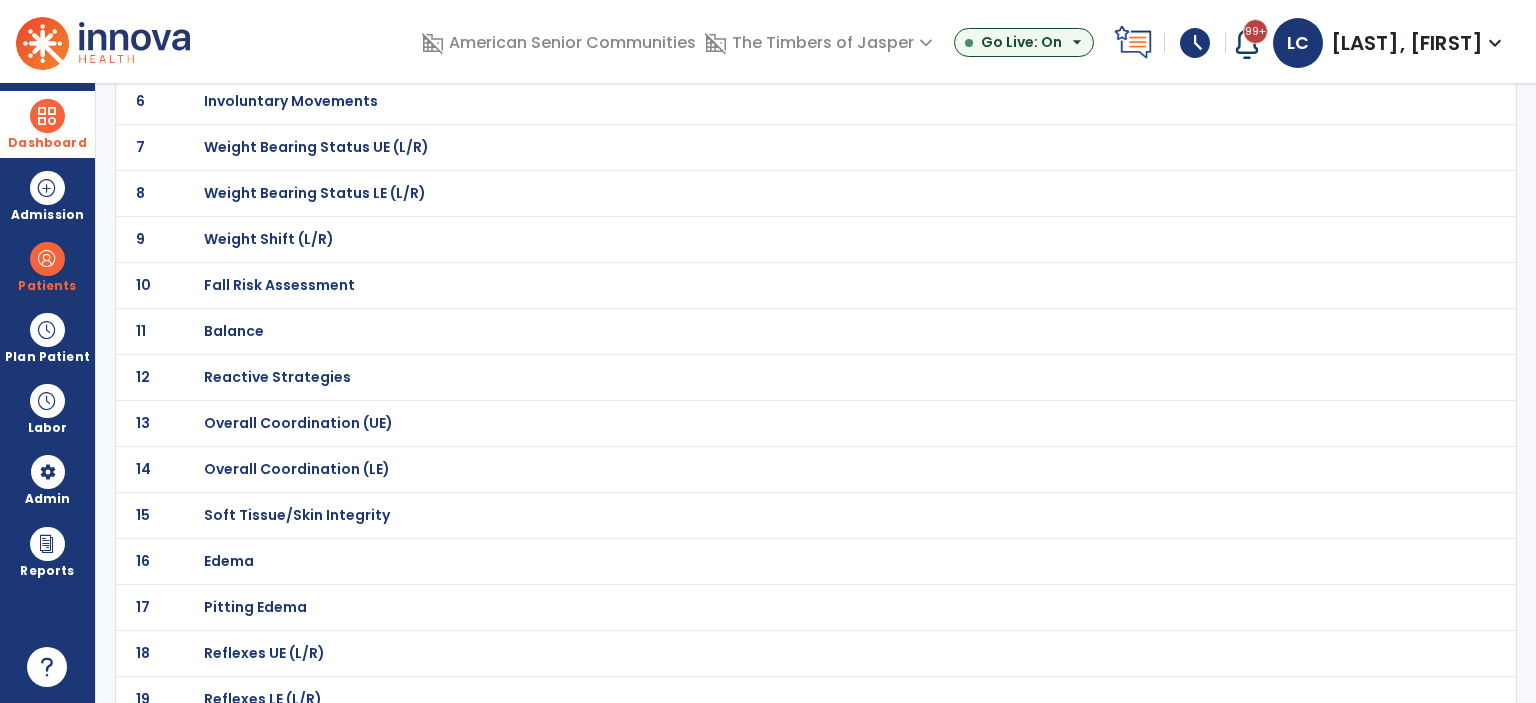 click on "Fall Risk Assessment" at bounding box center [275, -129] 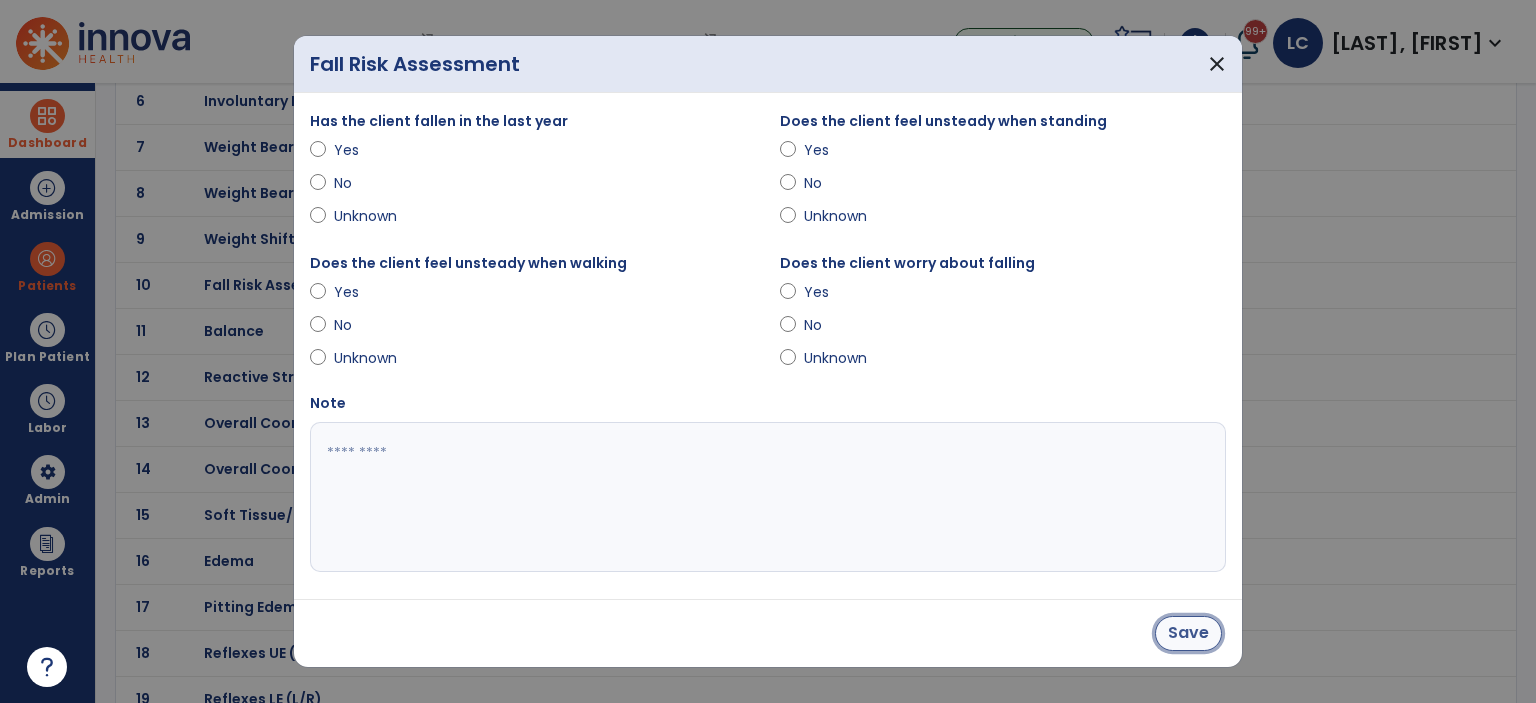 click on "Save" at bounding box center (1188, 633) 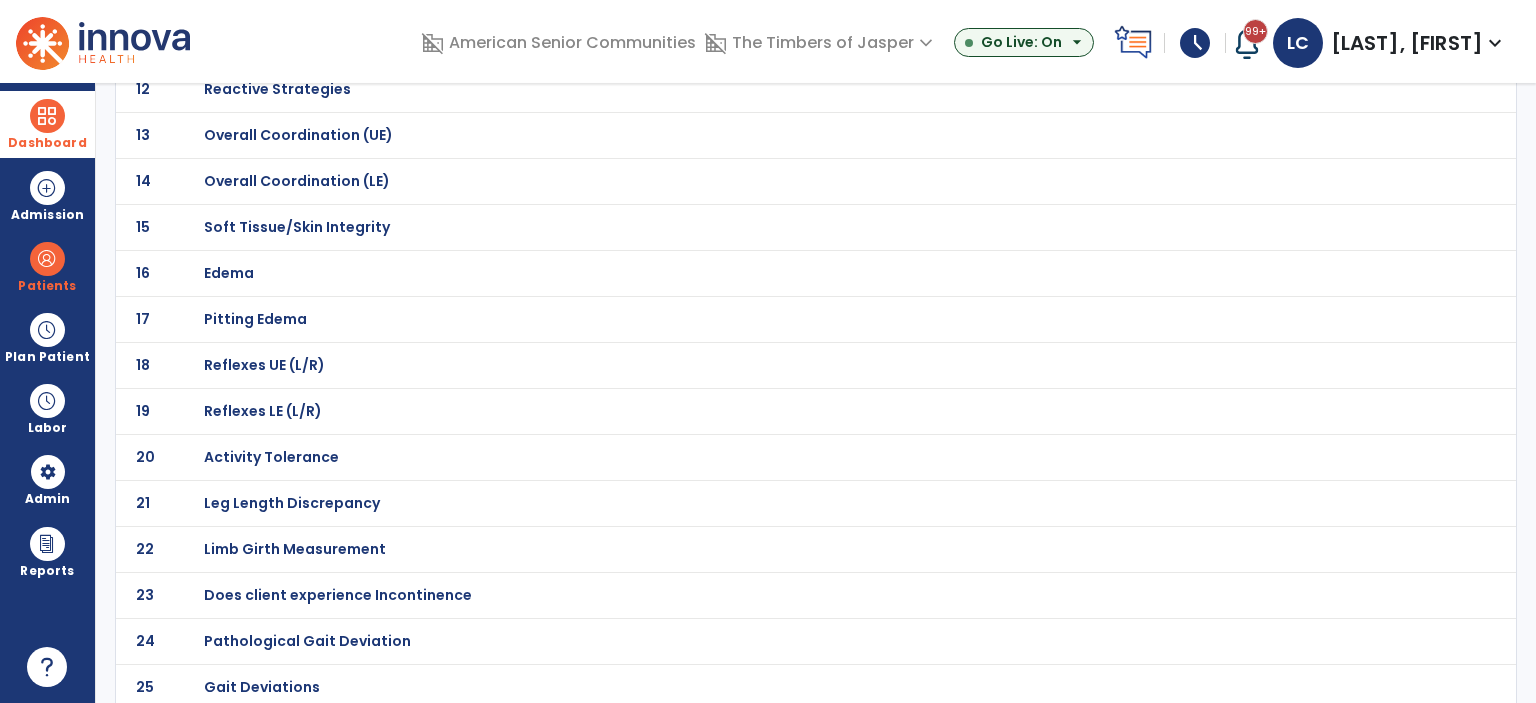 scroll, scrollTop: 690, scrollLeft: 0, axis: vertical 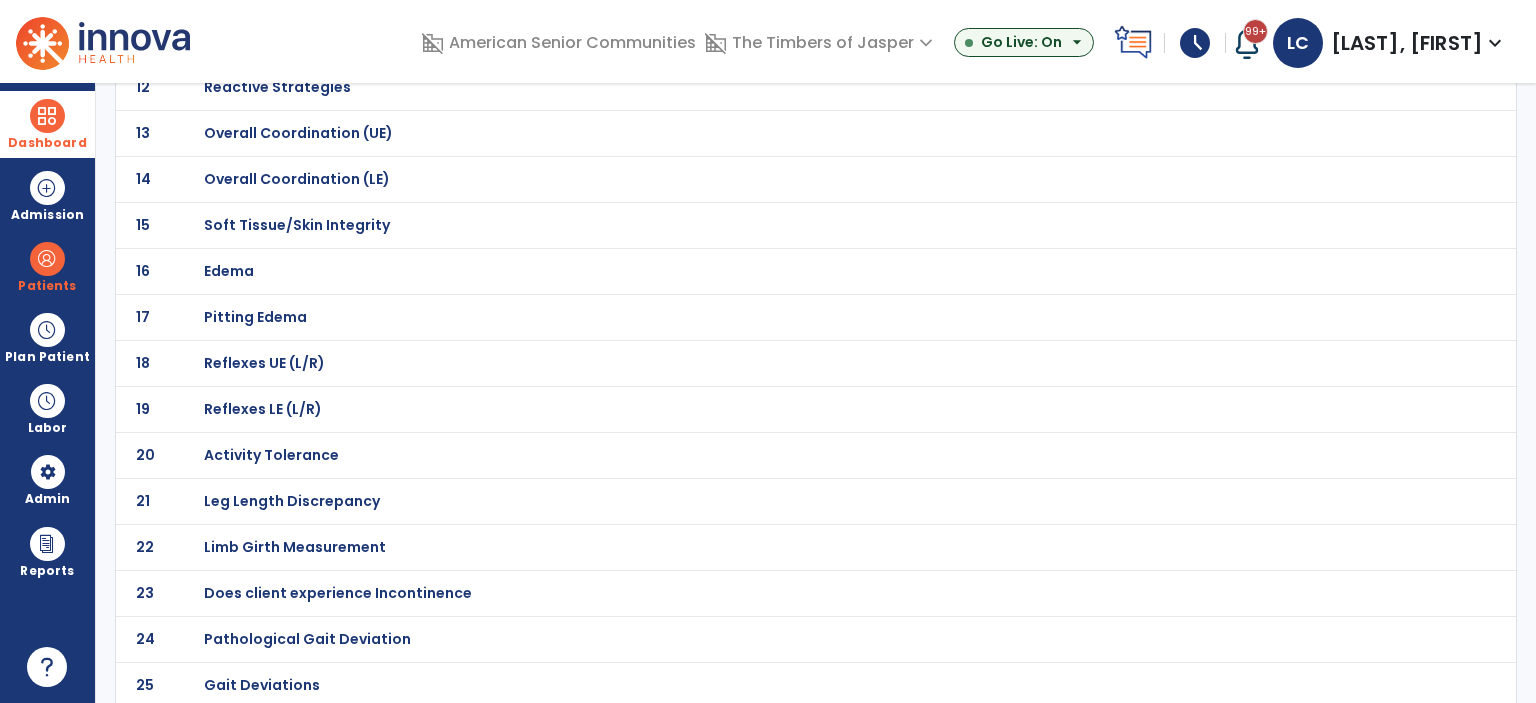 click on "Gait Deviations" at bounding box center [275, -419] 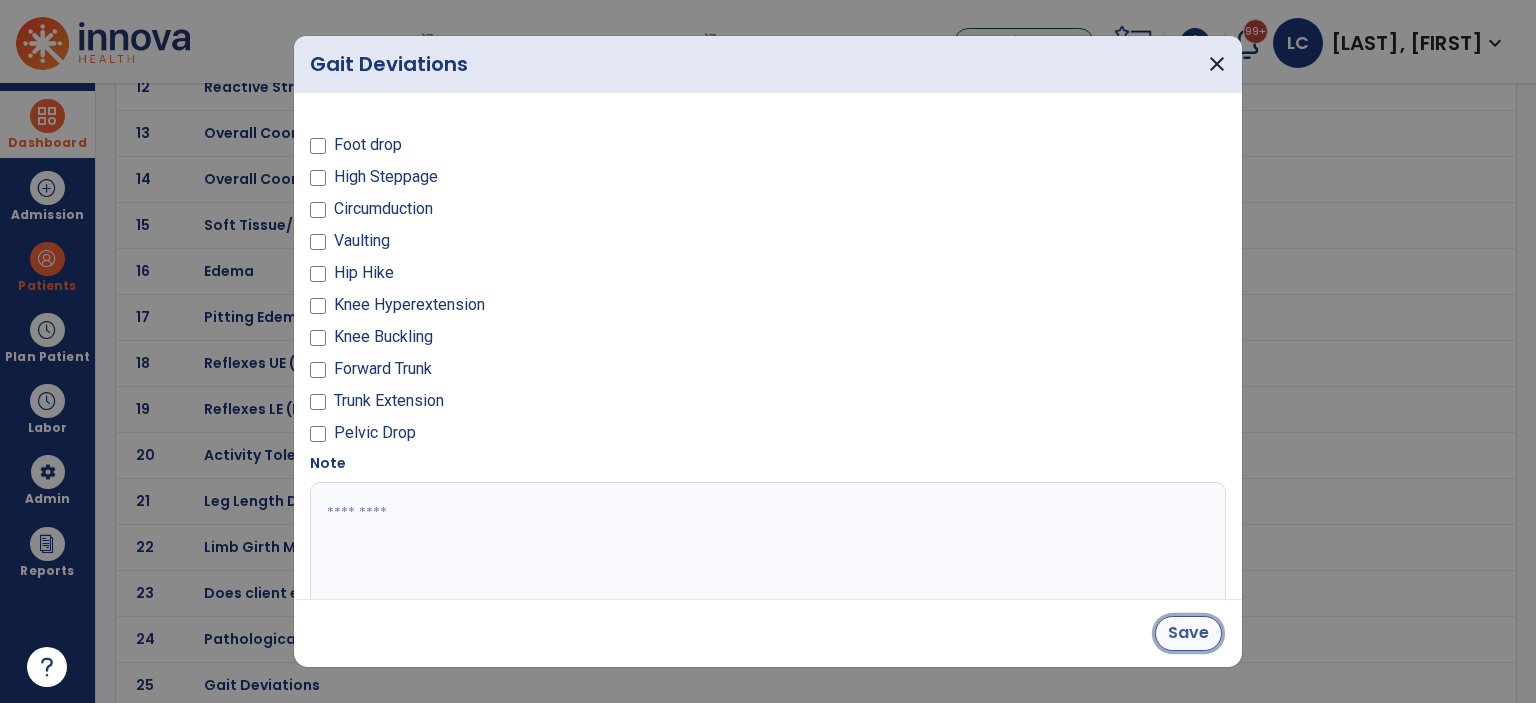 click on "Save" at bounding box center [1188, 633] 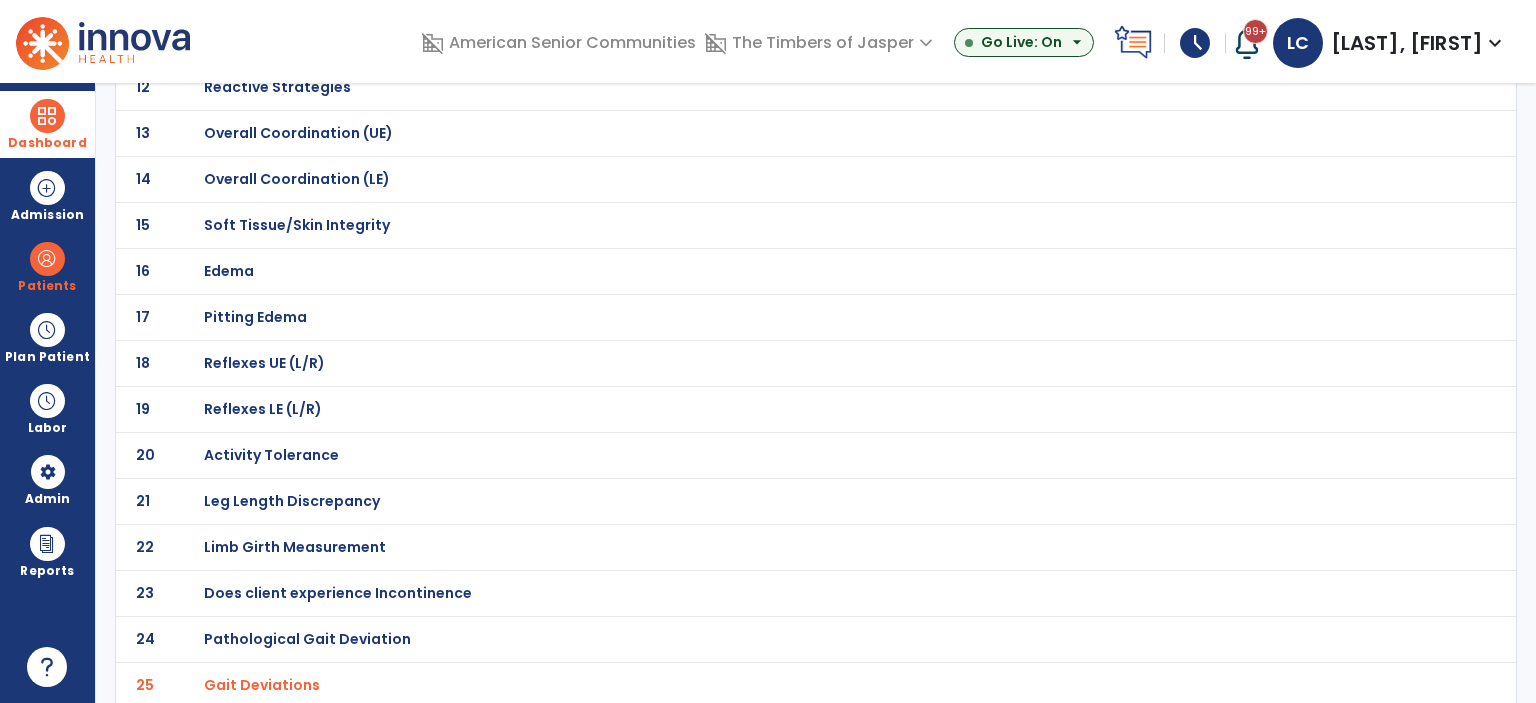 click on "Pathological Gait Deviation" at bounding box center (275, -419) 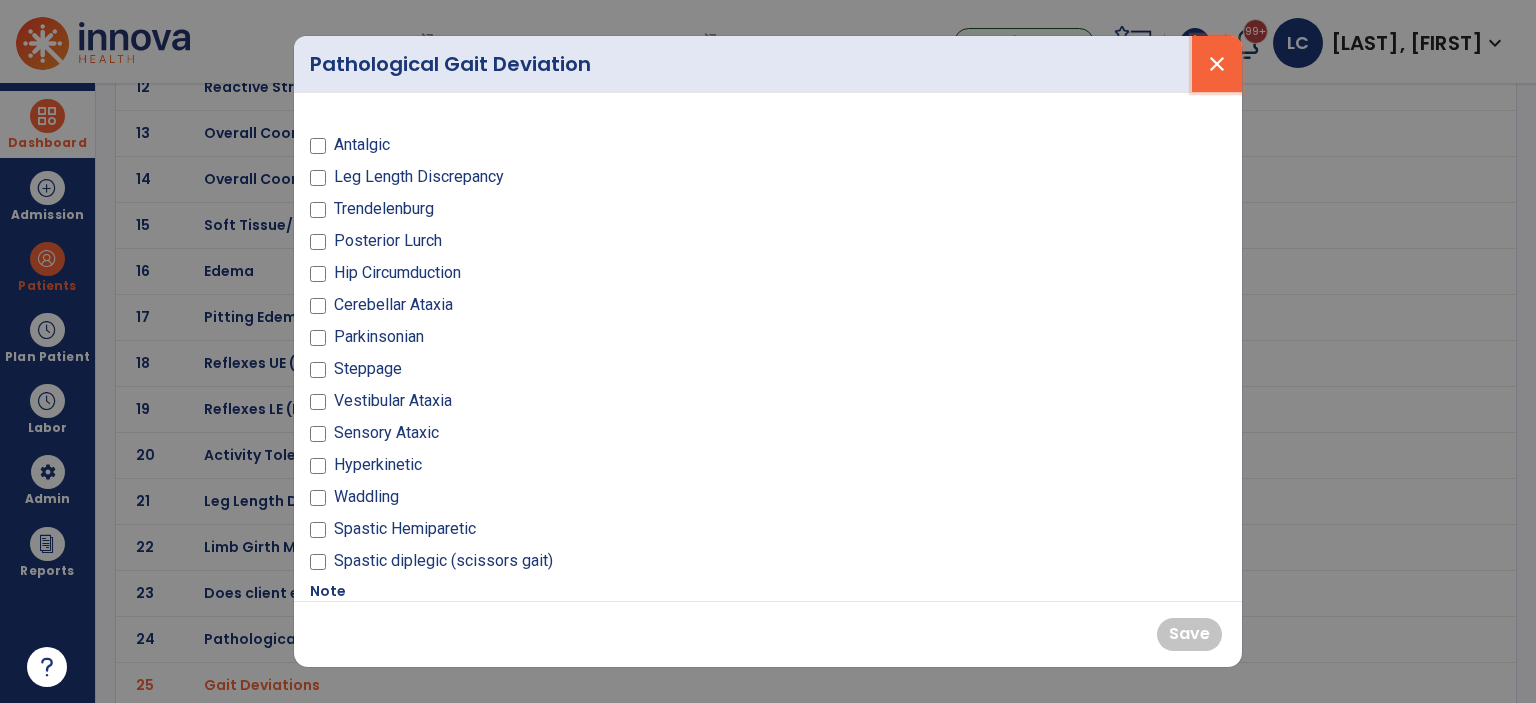 click on "close" at bounding box center [1217, 64] 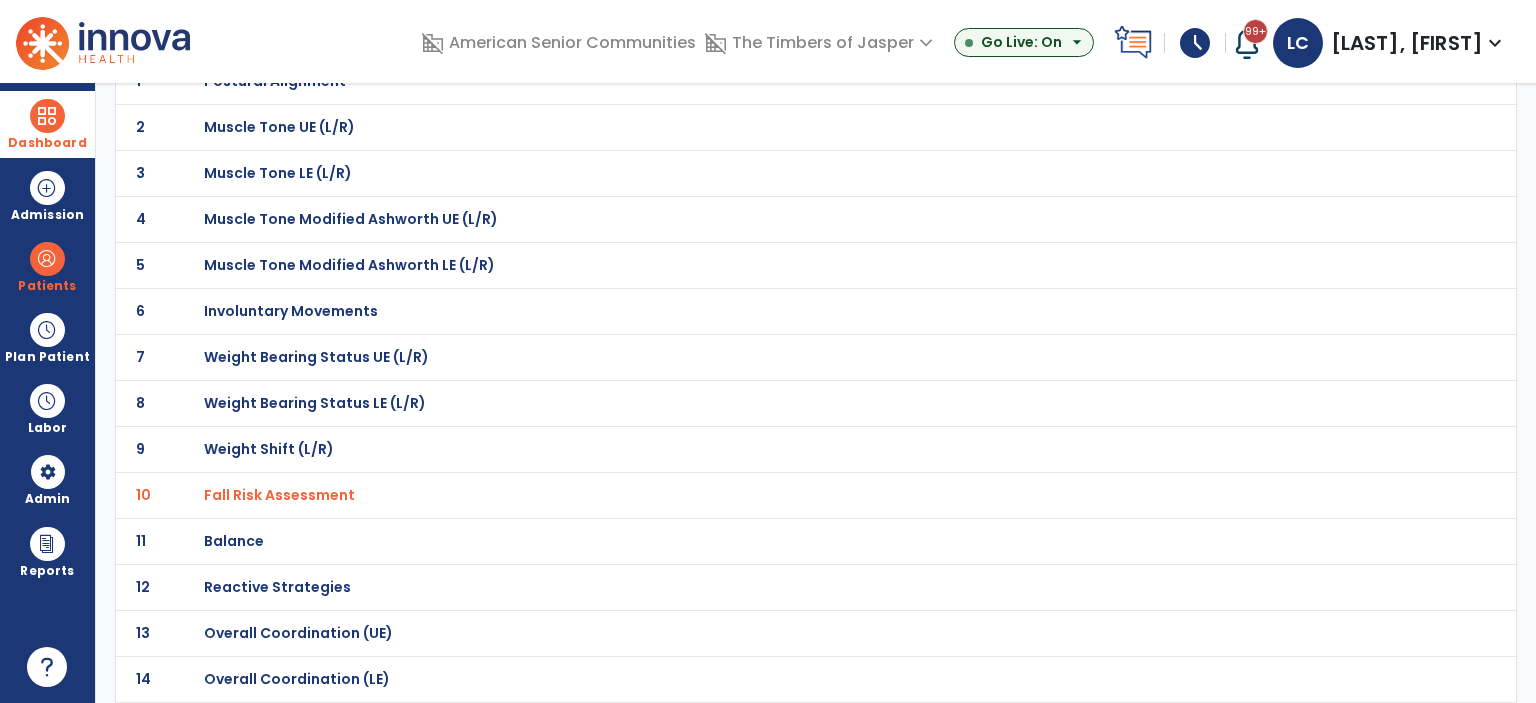 scroll, scrollTop: 0, scrollLeft: 0, axis: both 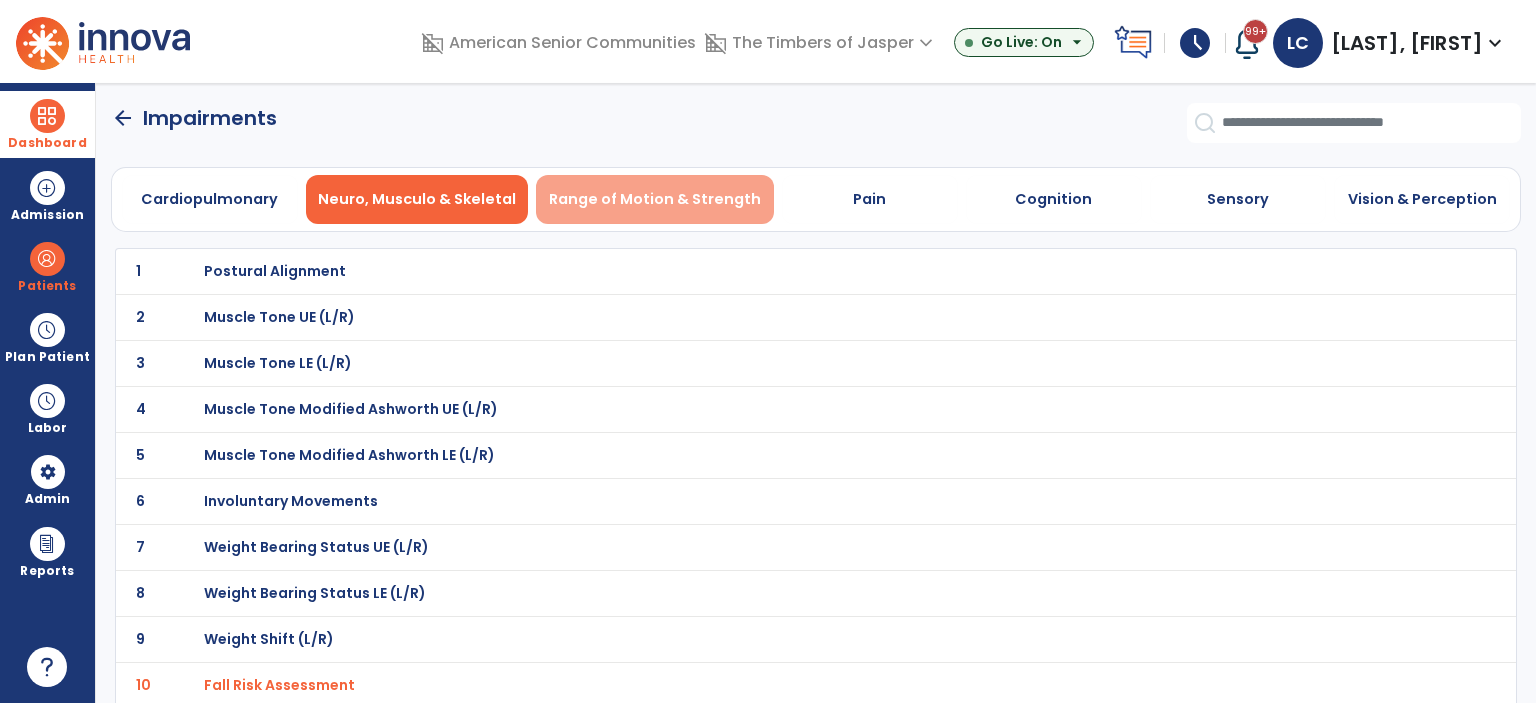 click on "Range of Motion & Strength" at bounding box center (655, 199) 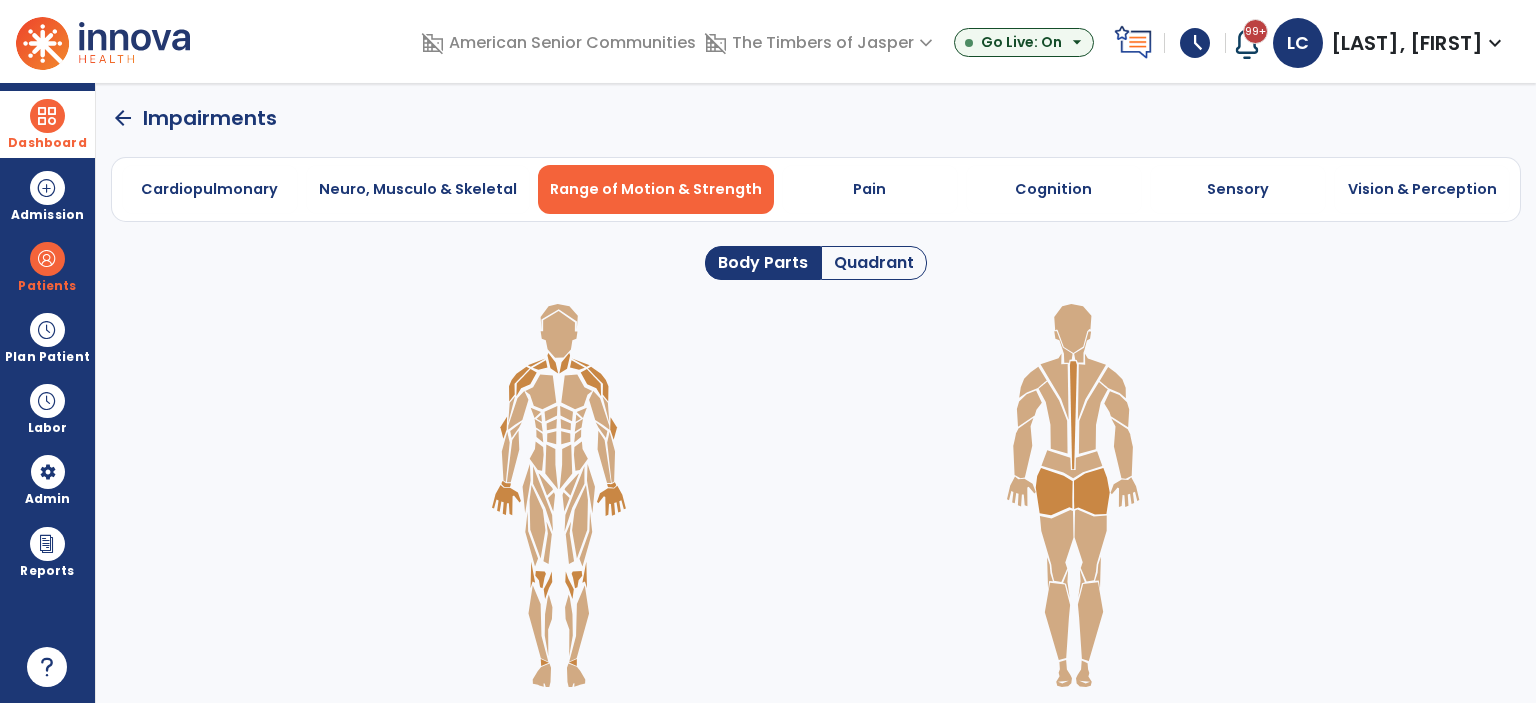 click on "Quadrant" 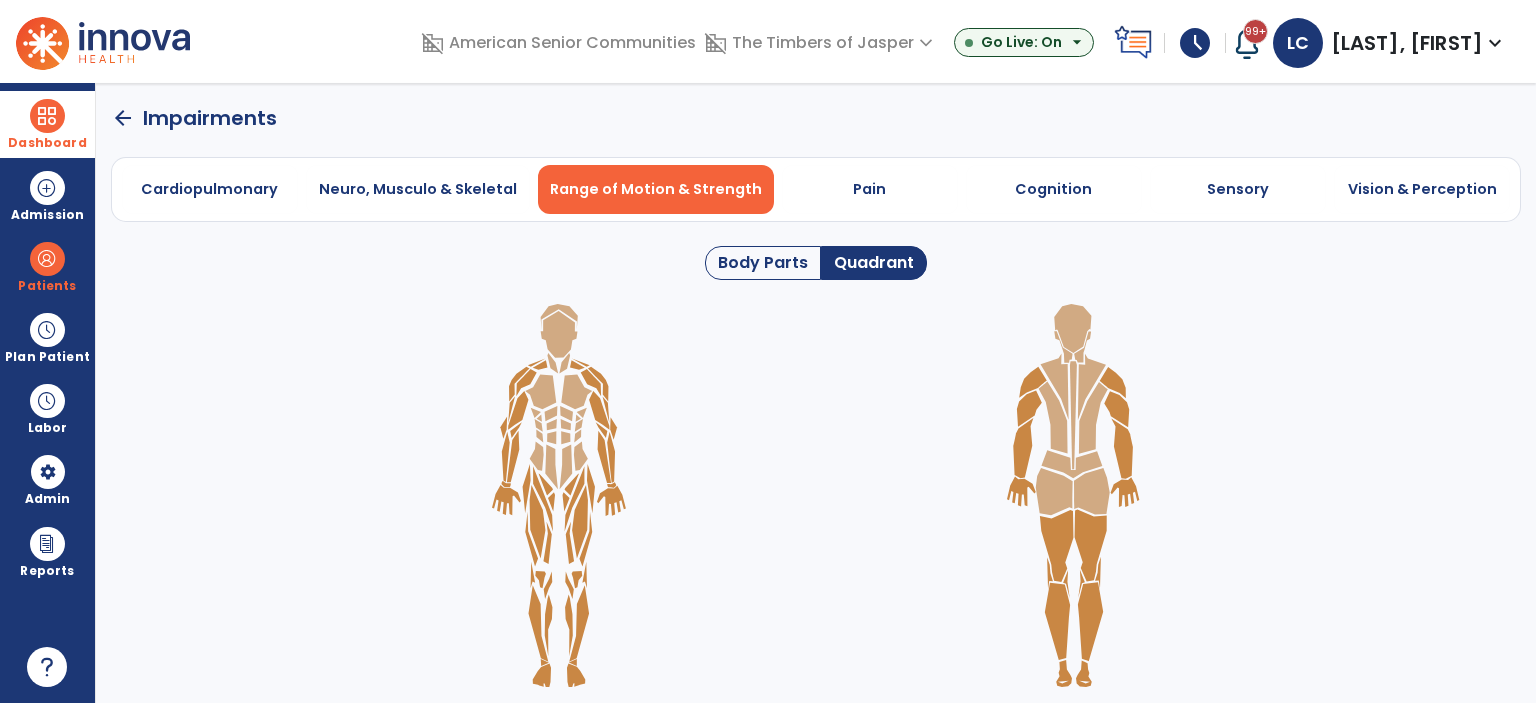click 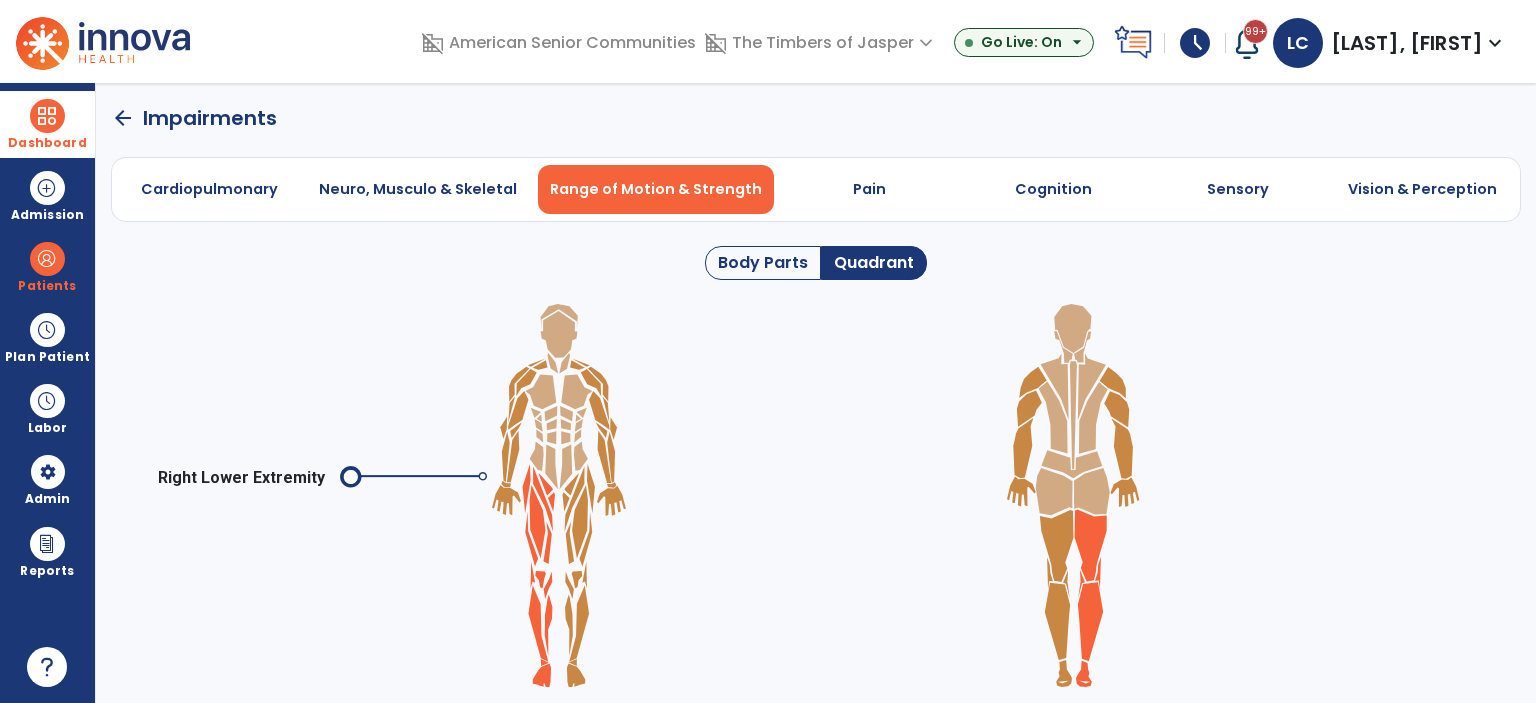 click 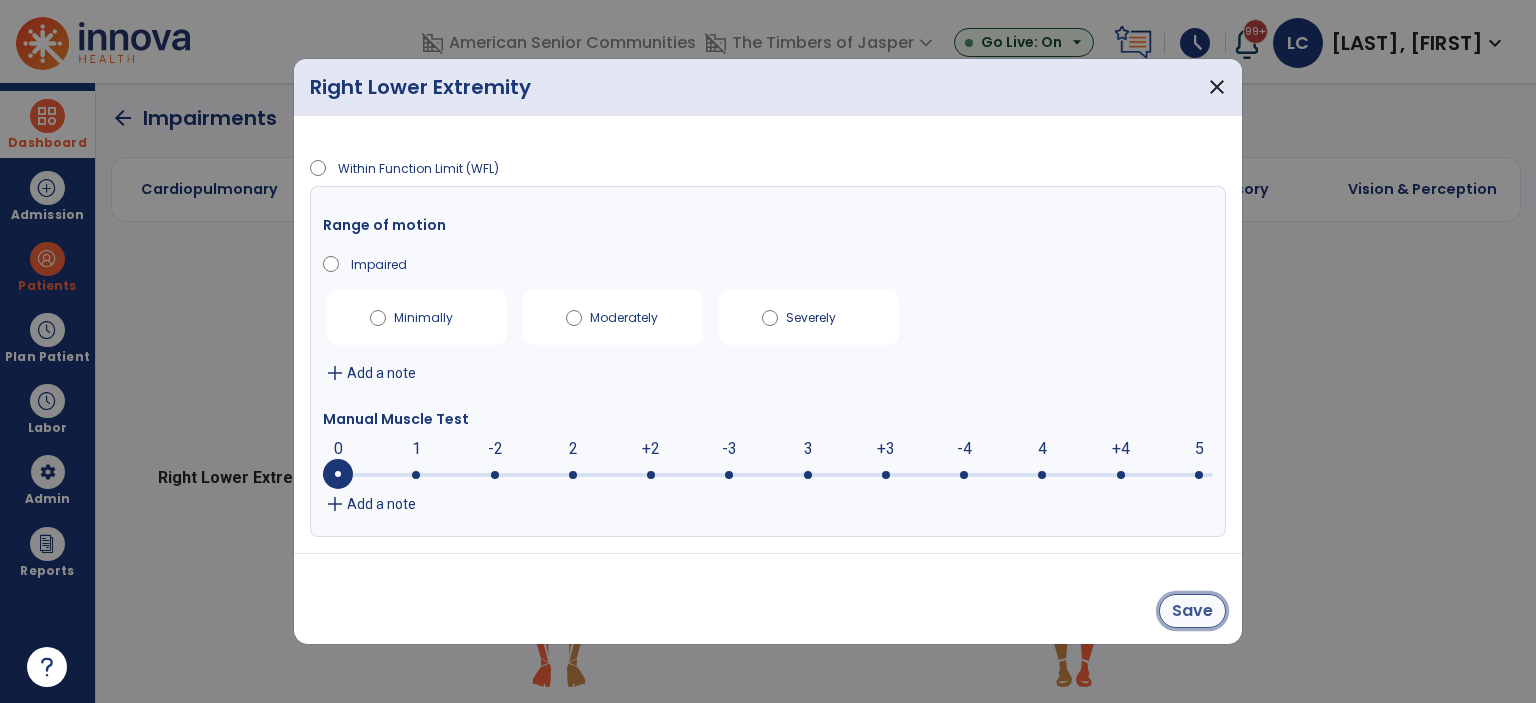 click on "Save" at bounding box center (1192, 611) 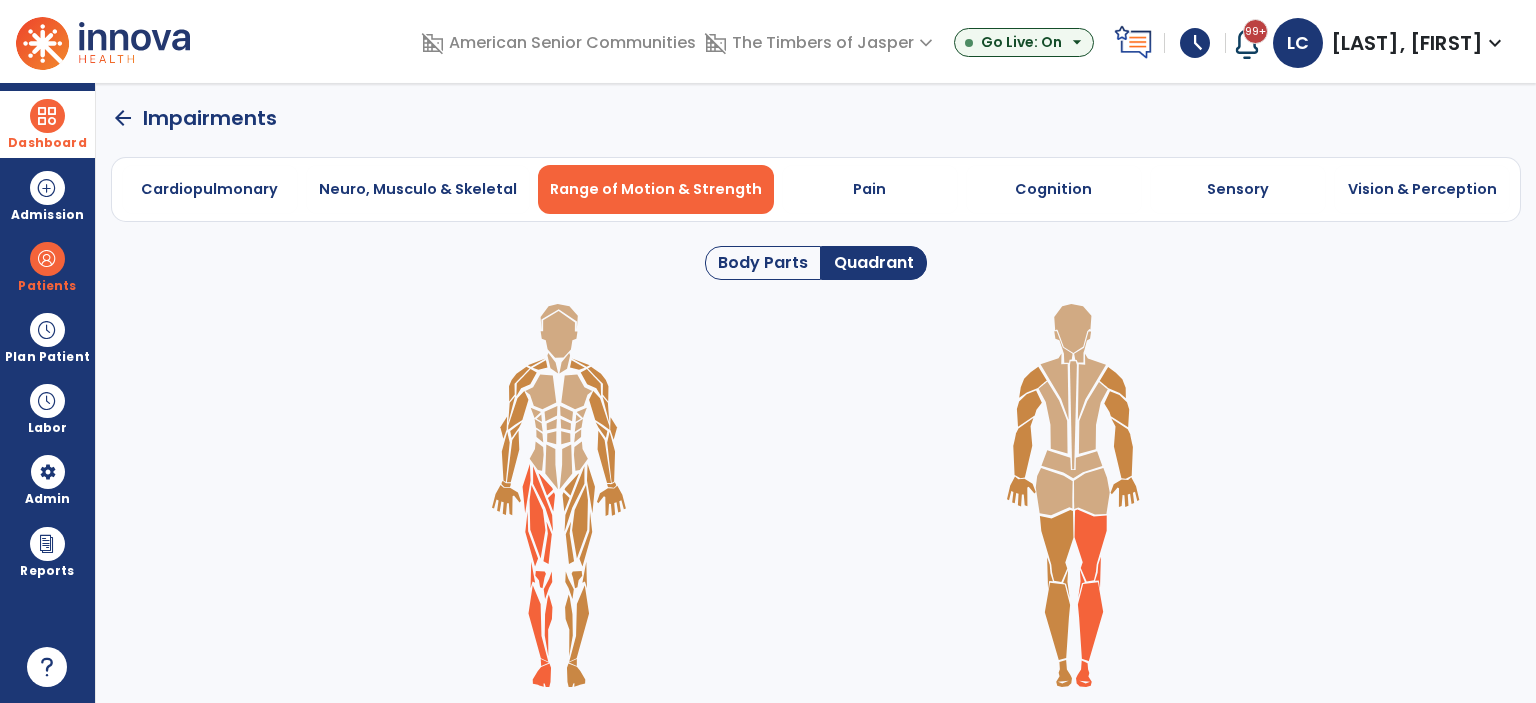 click on "Quadrant" 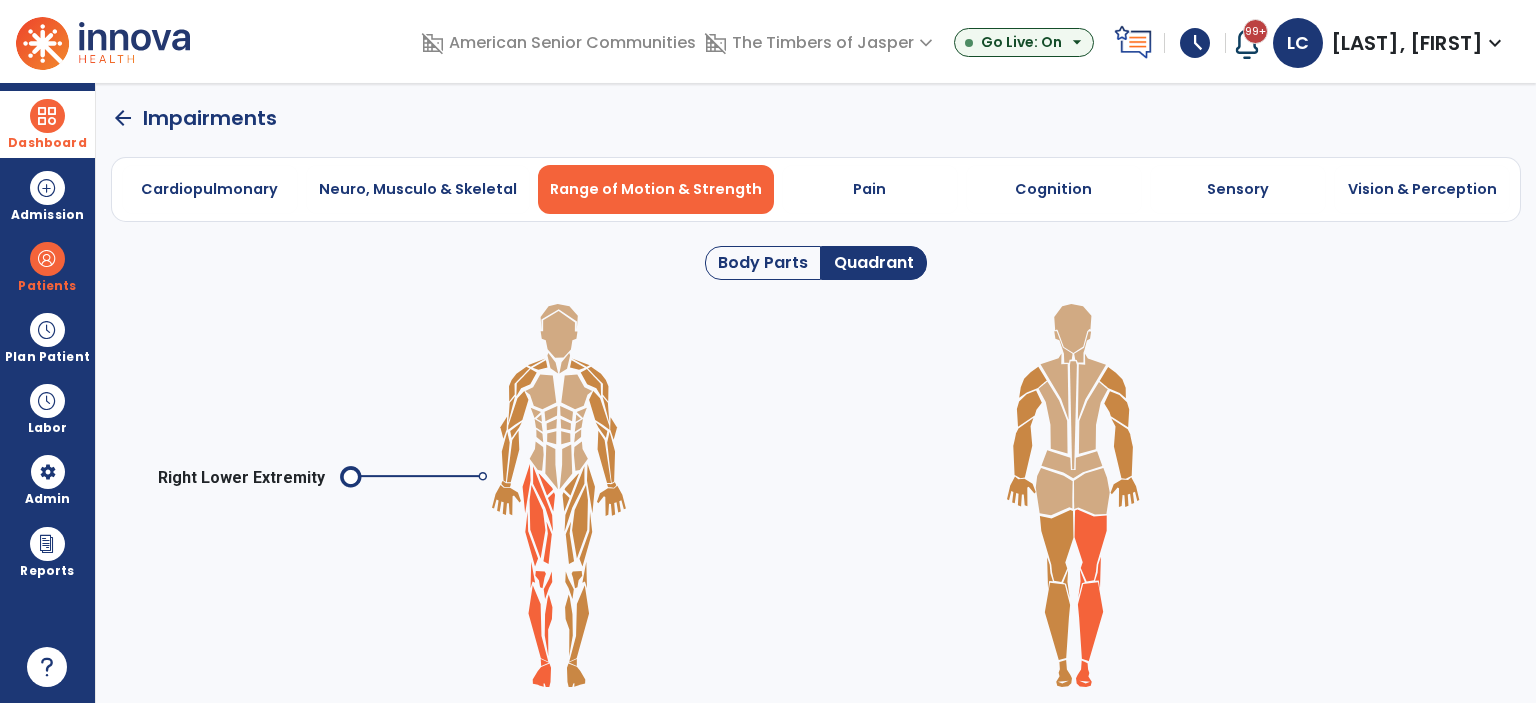 click 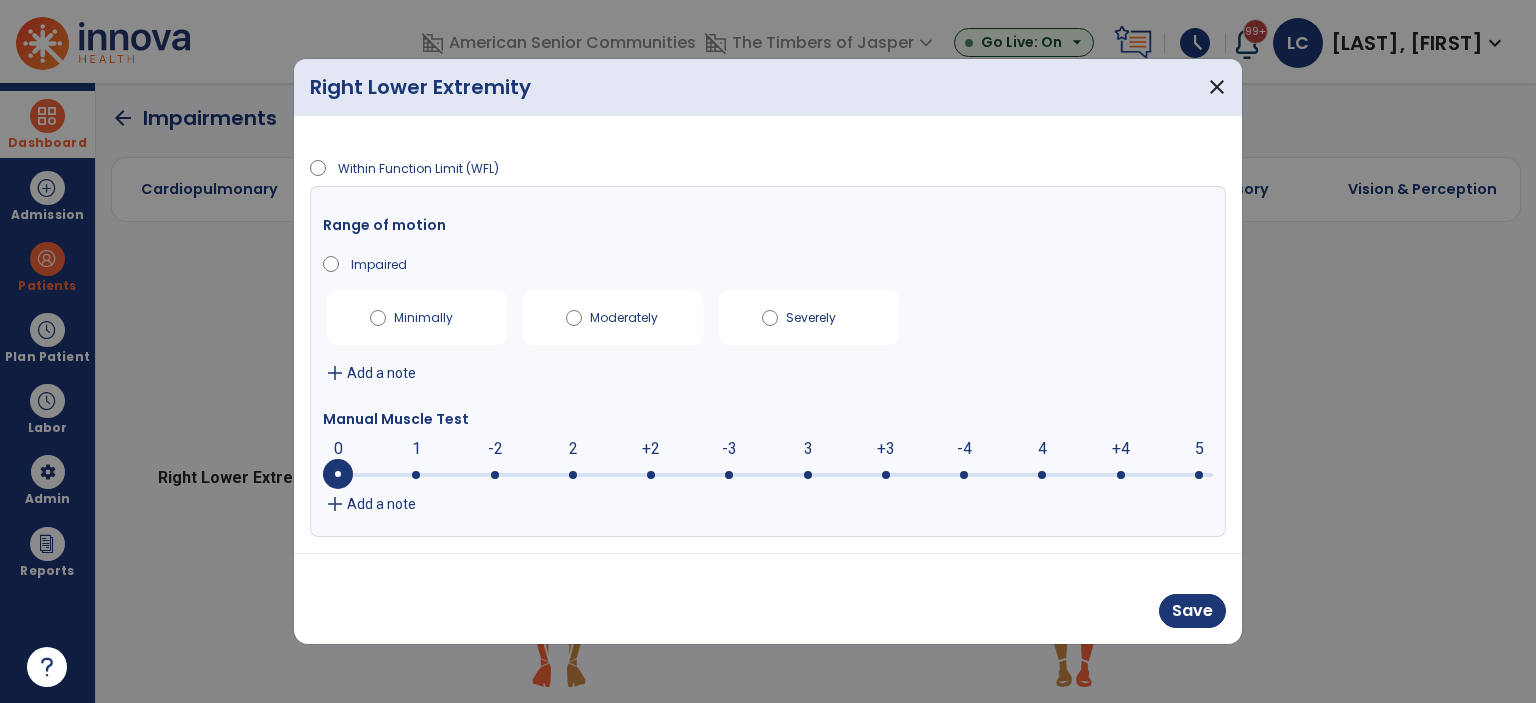 click at bounding box center (729, 475) 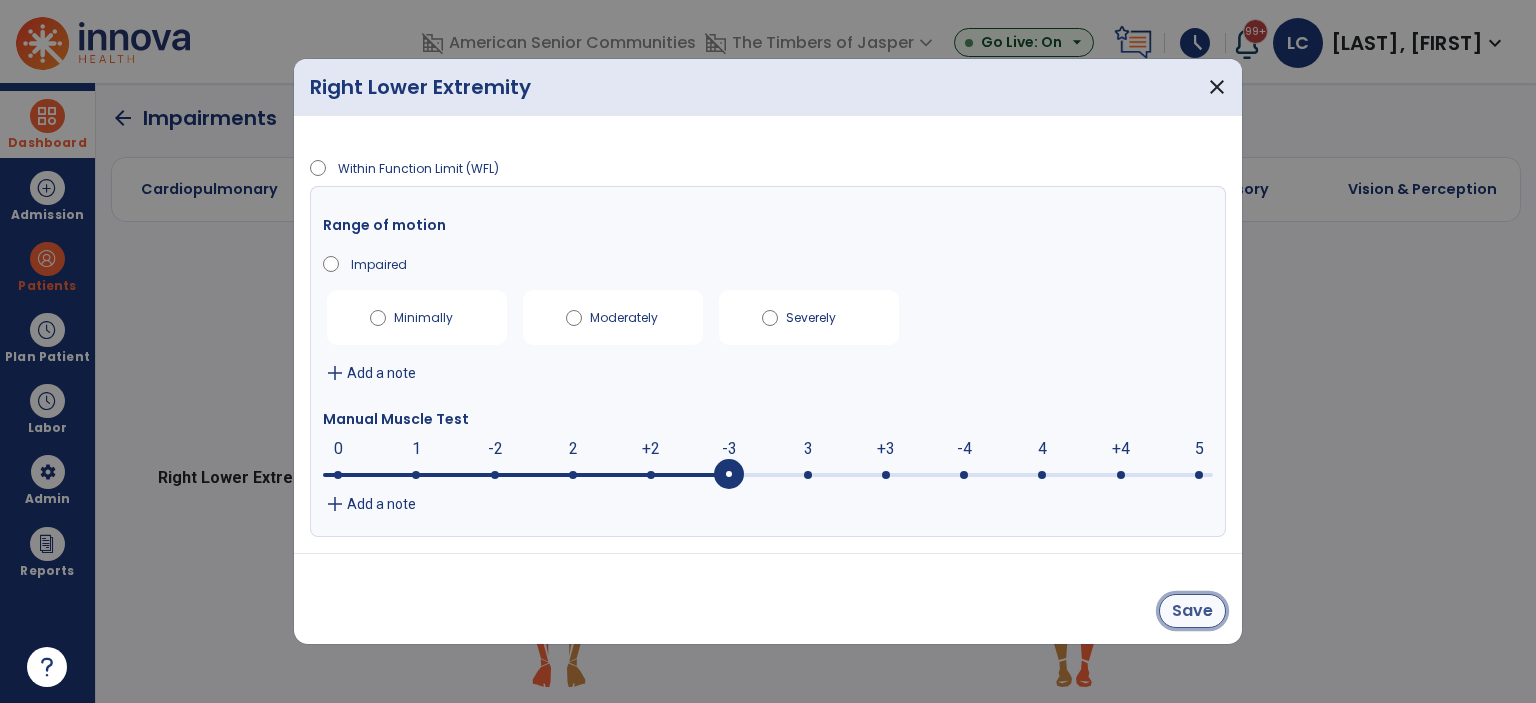 click on "Save" at bounding box center [1192, 611] 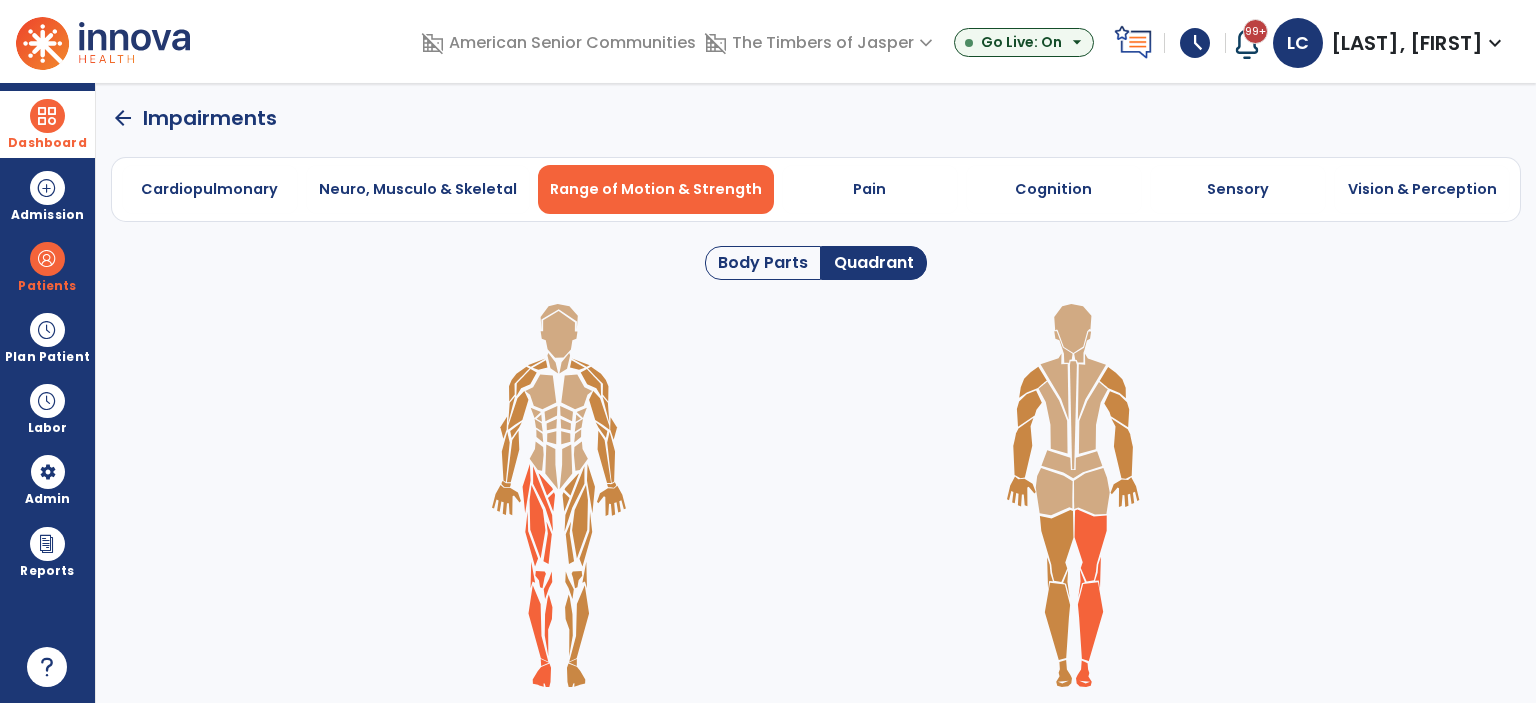 click 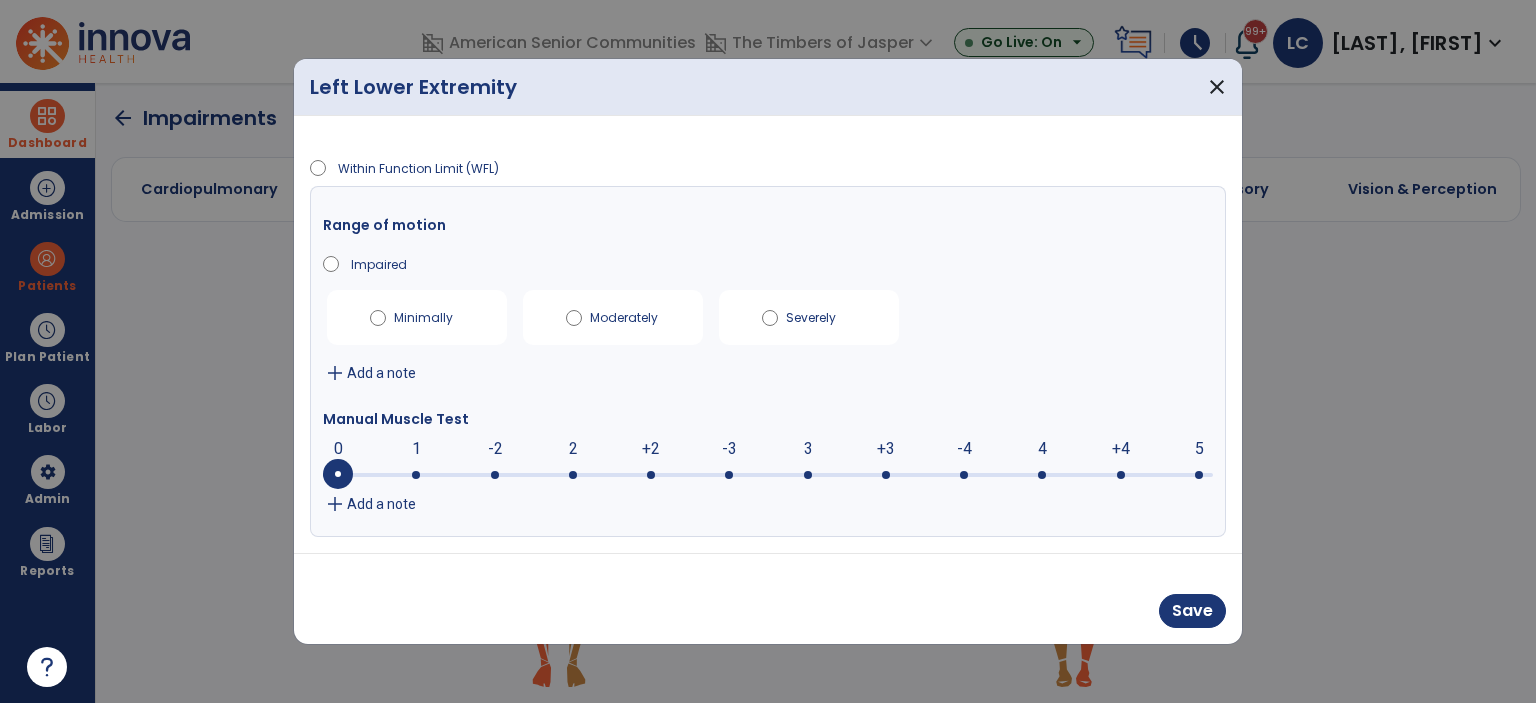 click at bounding box center [729, 475] 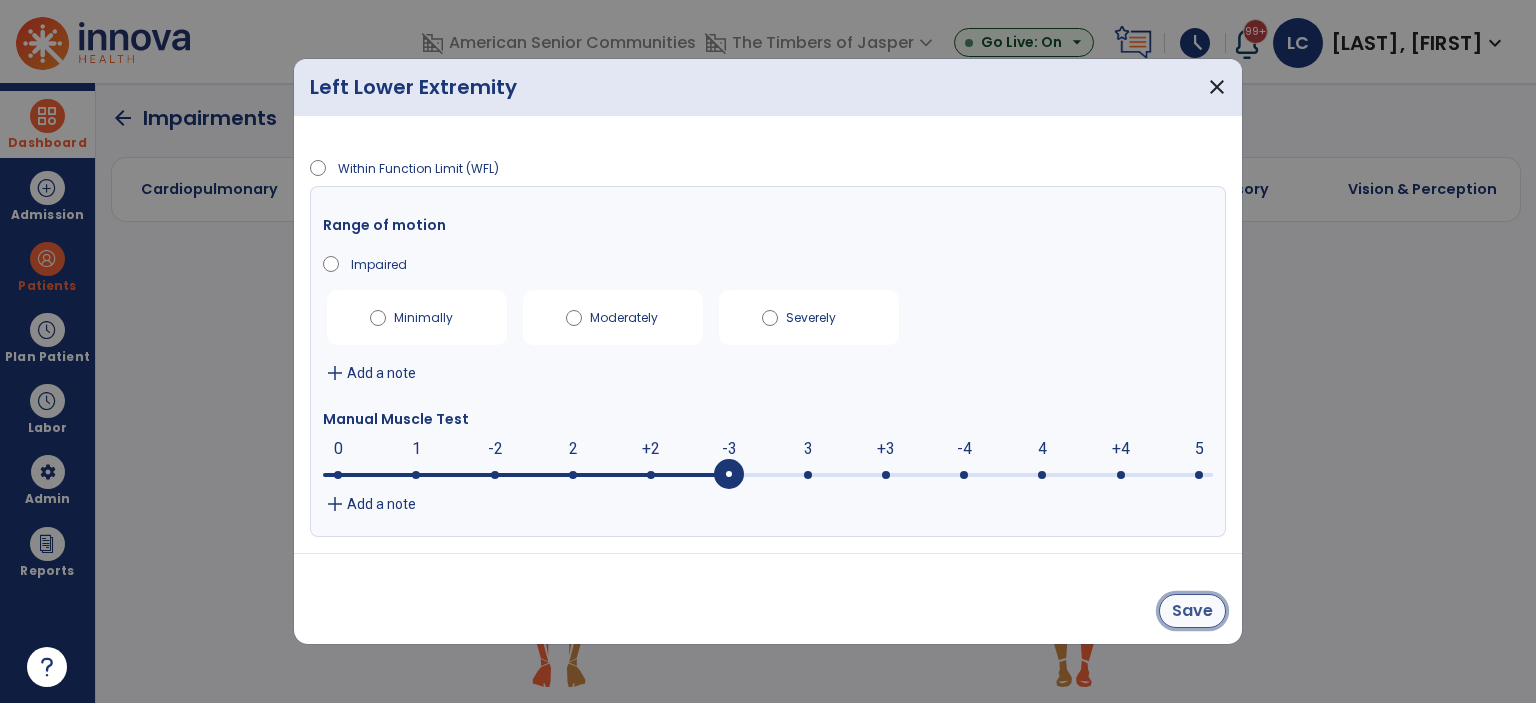 click on "Save" at bounding box center [1192, 611] 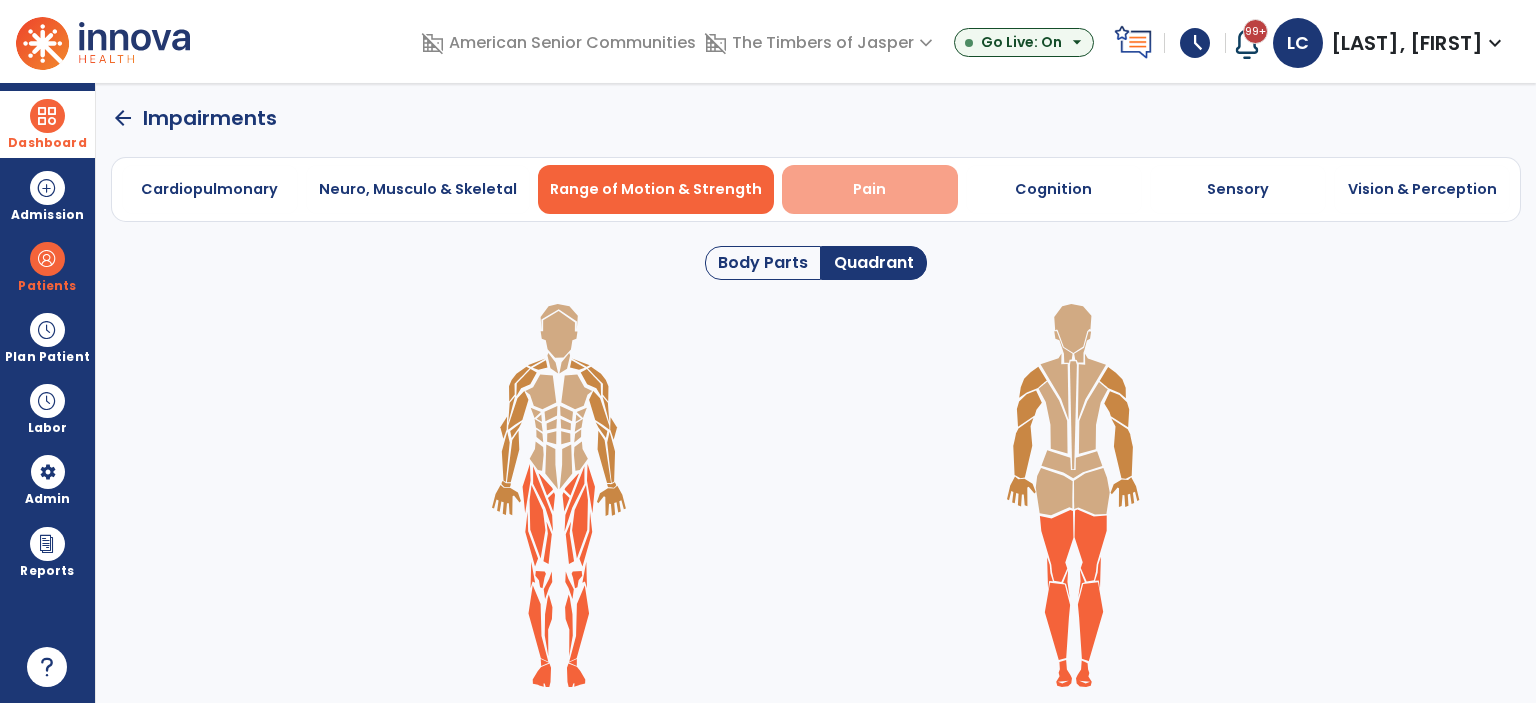 click on "Pain" at bounding box center [870, 189] 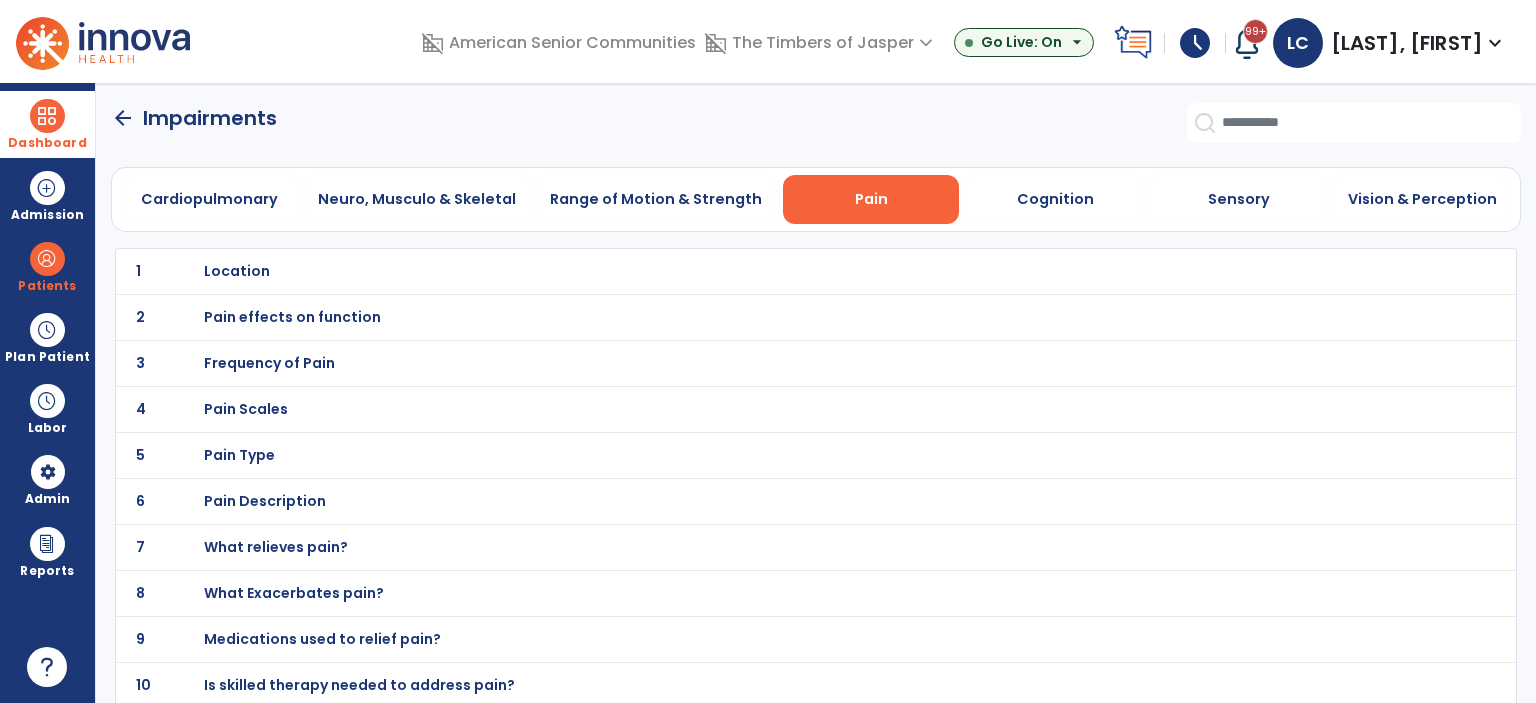 click on "Pain" at bounding box center [871, 199] 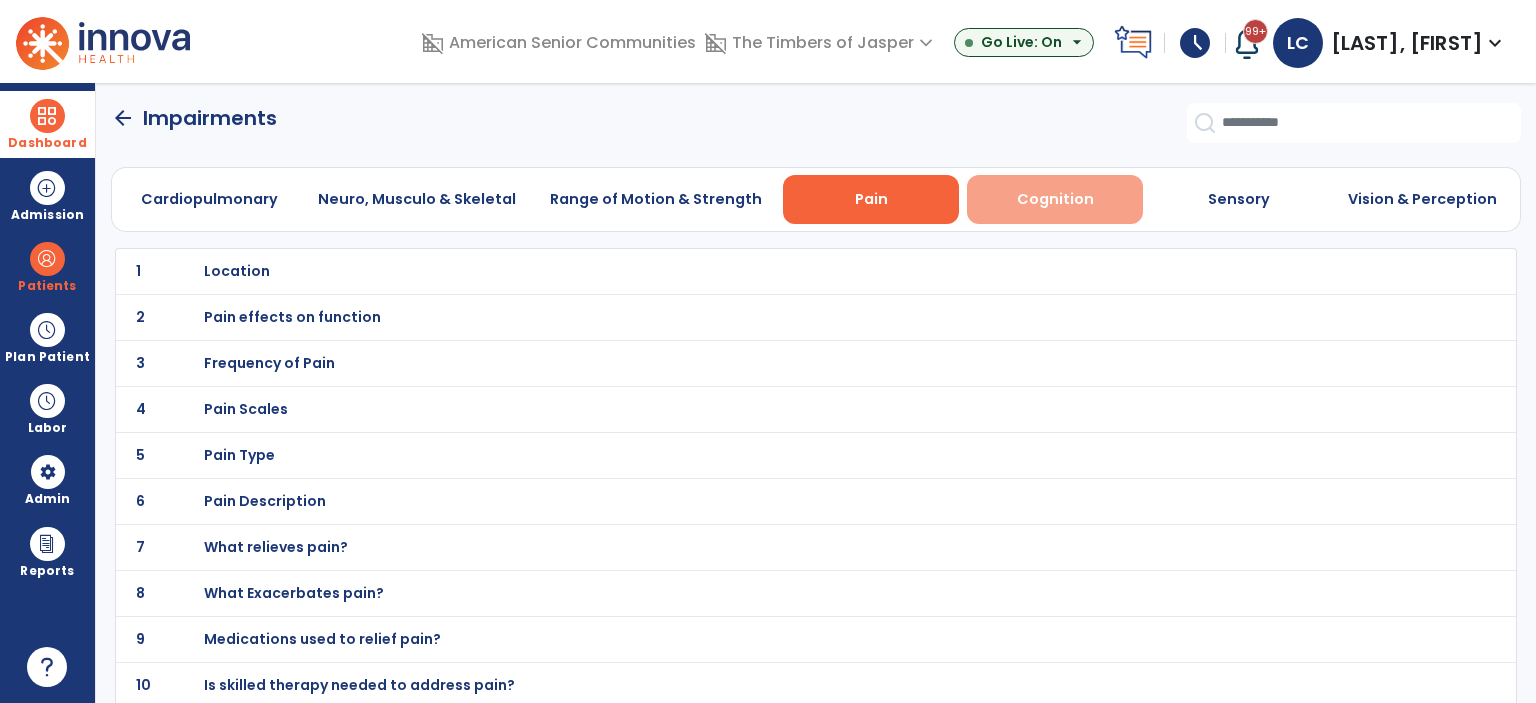 click on "Cognition" at bounding box center [1055, 199] 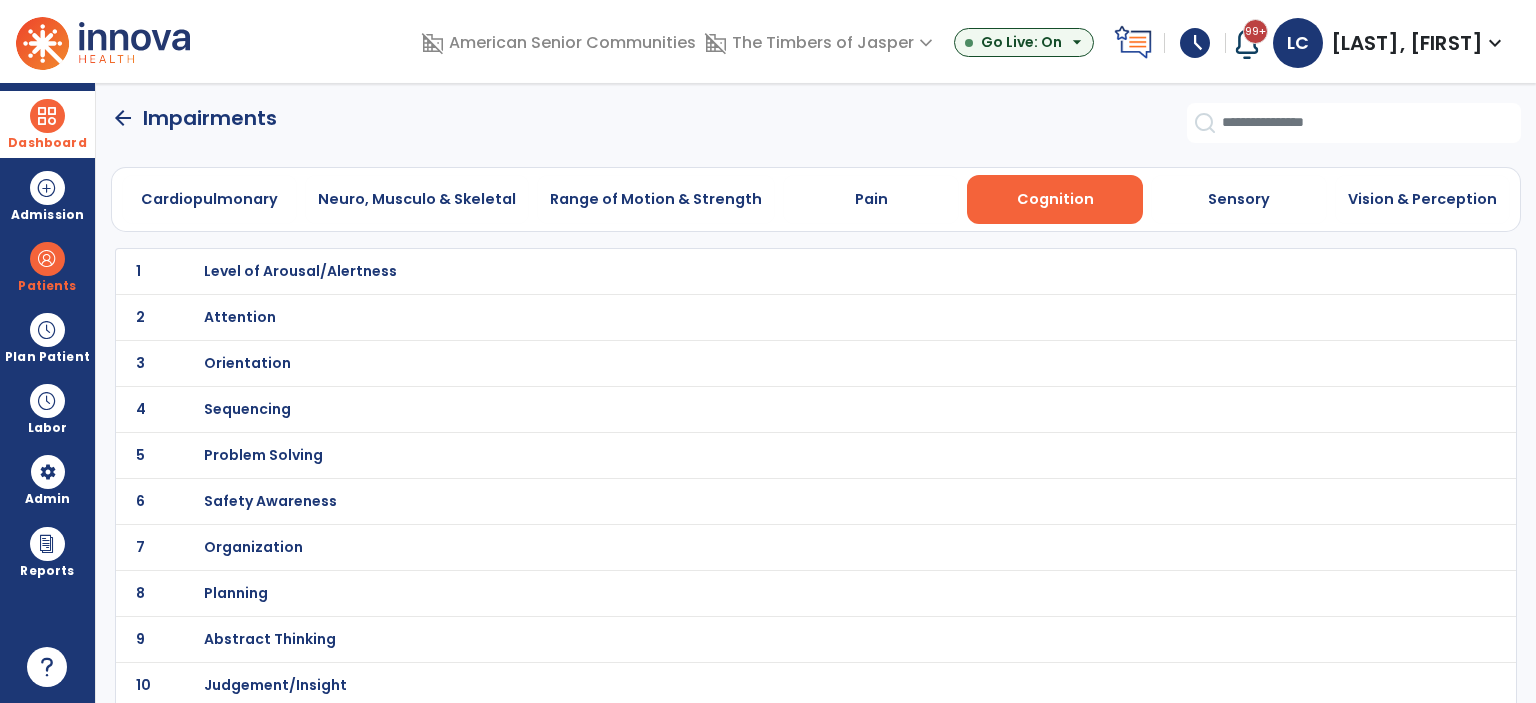 click on "1 Level of Arousal/Alertness" 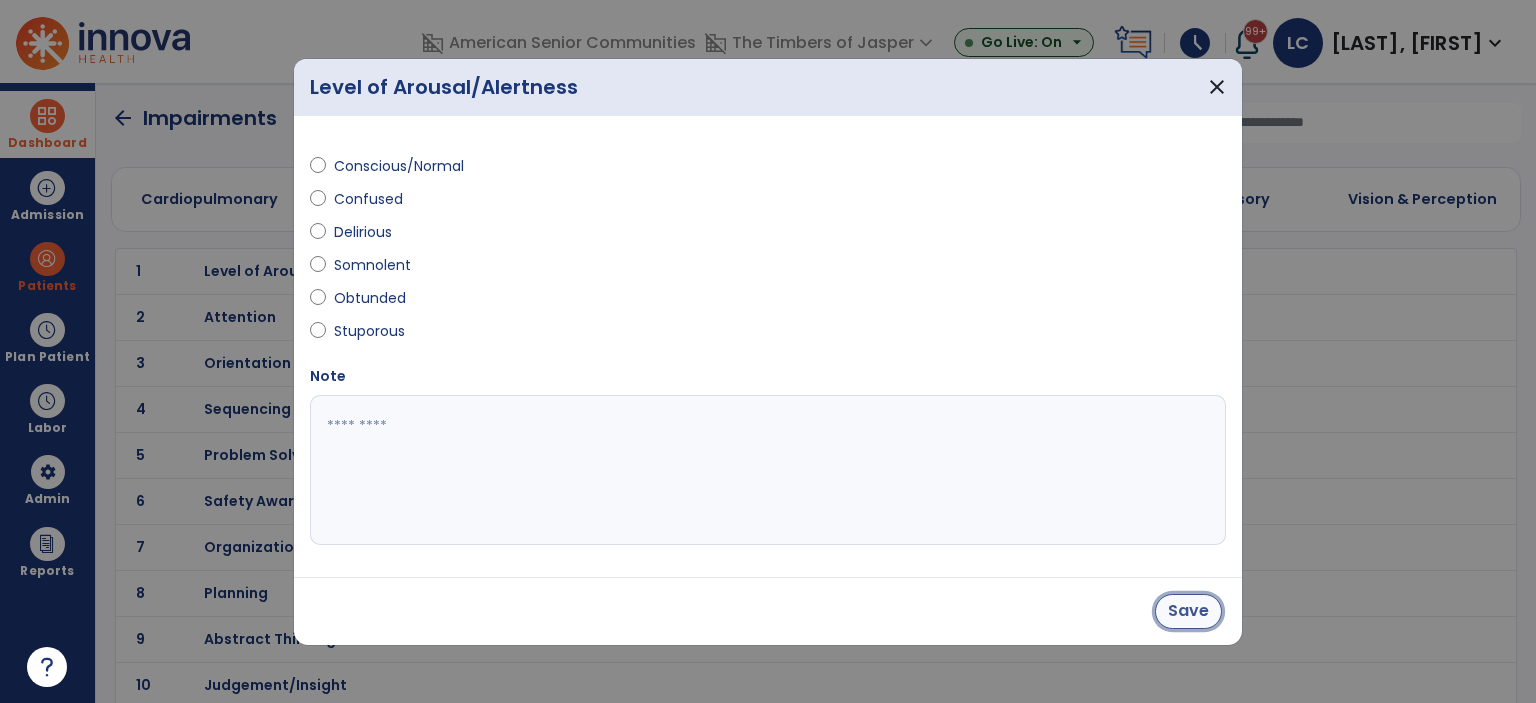 click on "Save" at bounding box center [1188, 611] 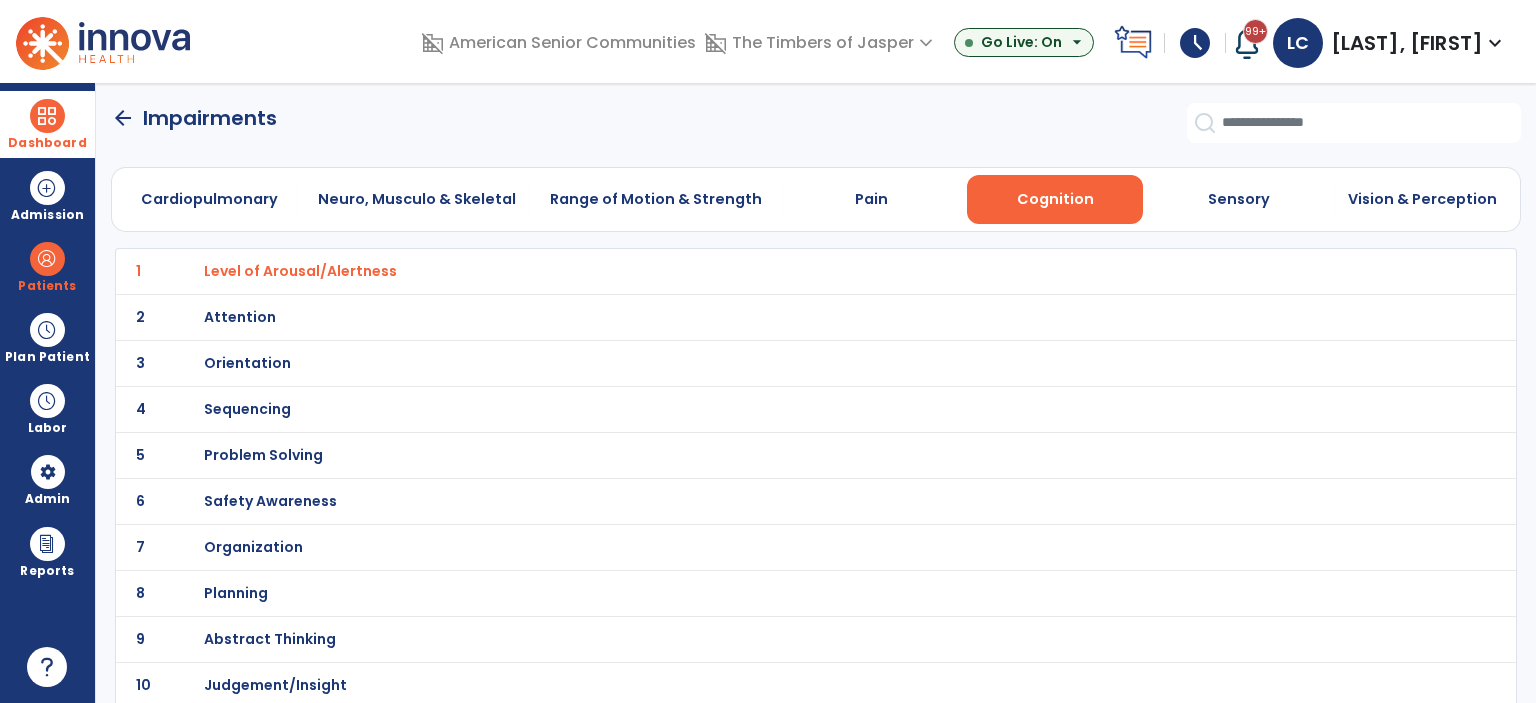click on "Attention" at bounding box center [300, 271] 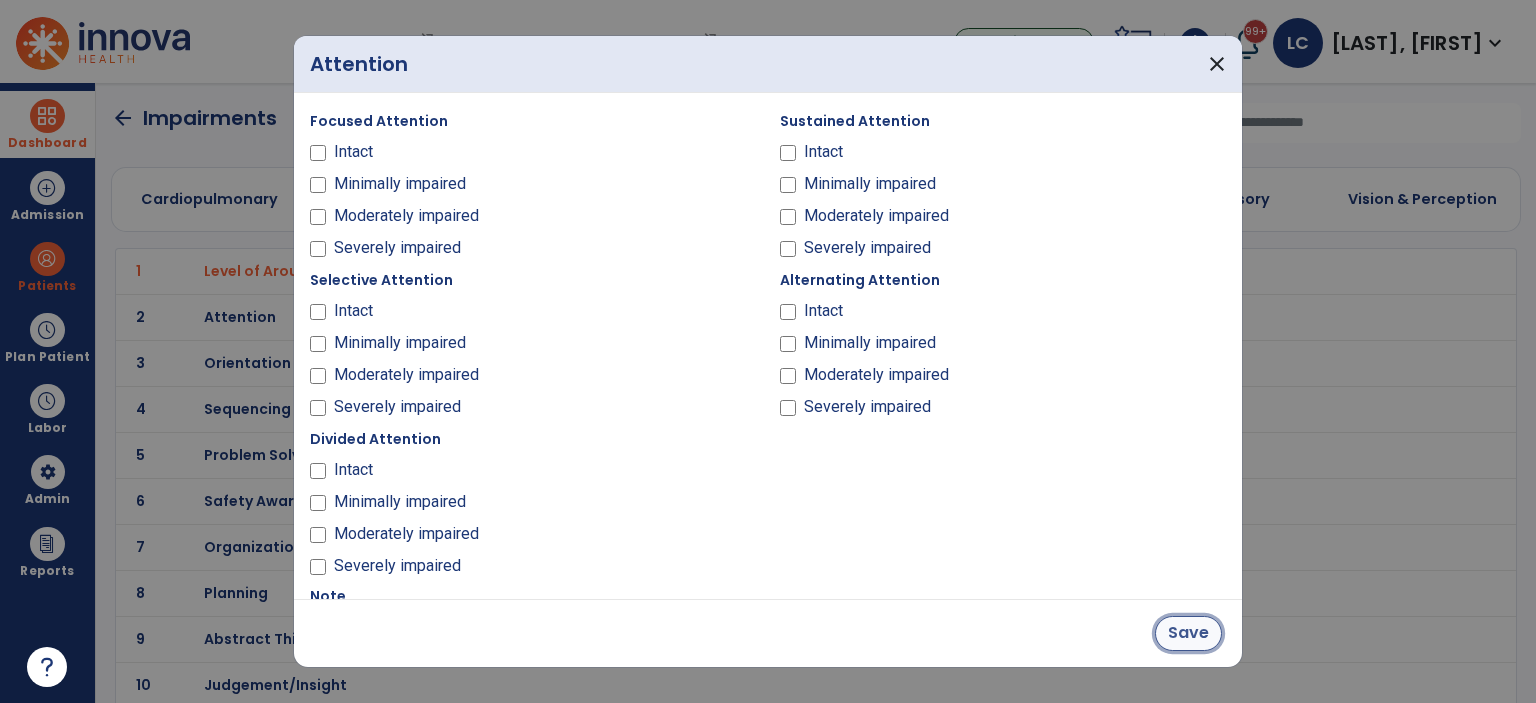click on "Save" at bounding box center [1188, 633] 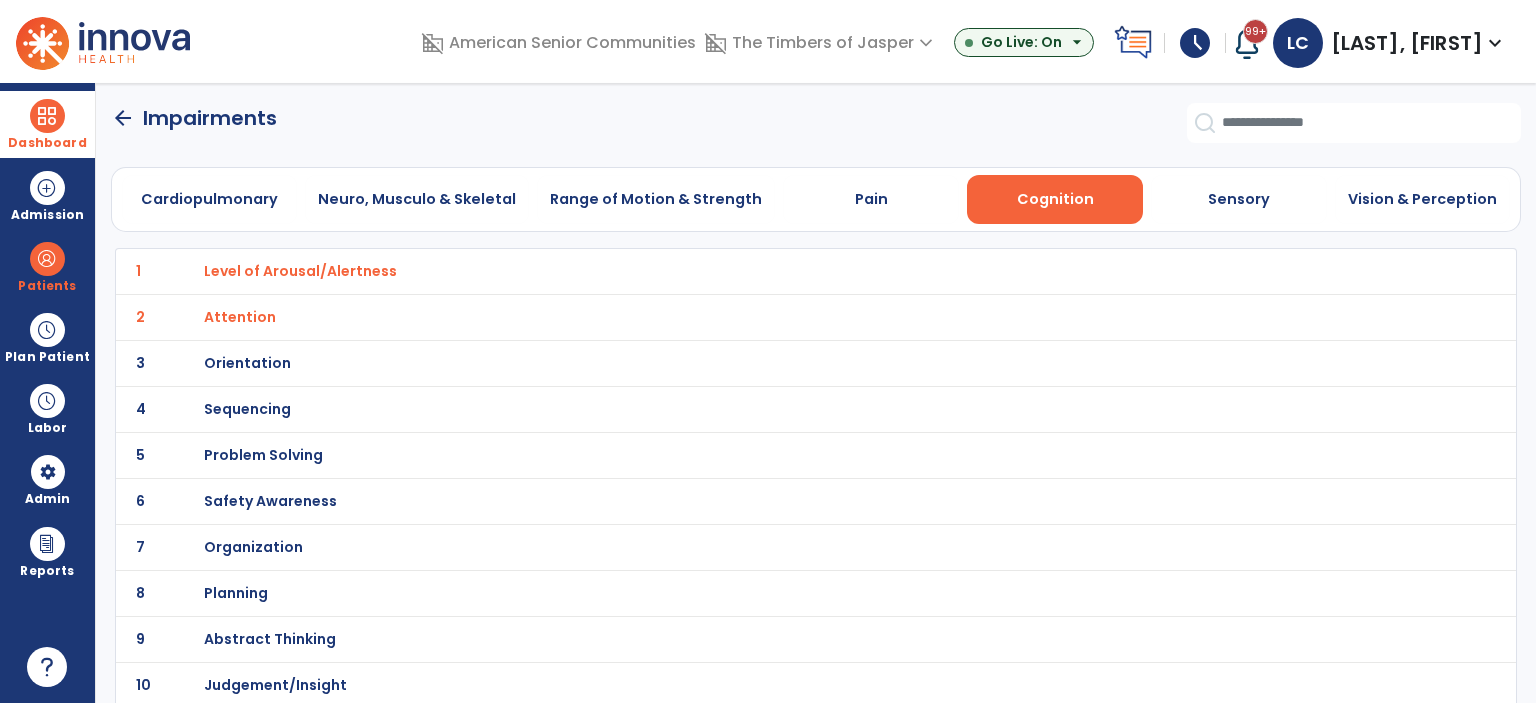 click on "Orientation" at bounding box center (300, 271) 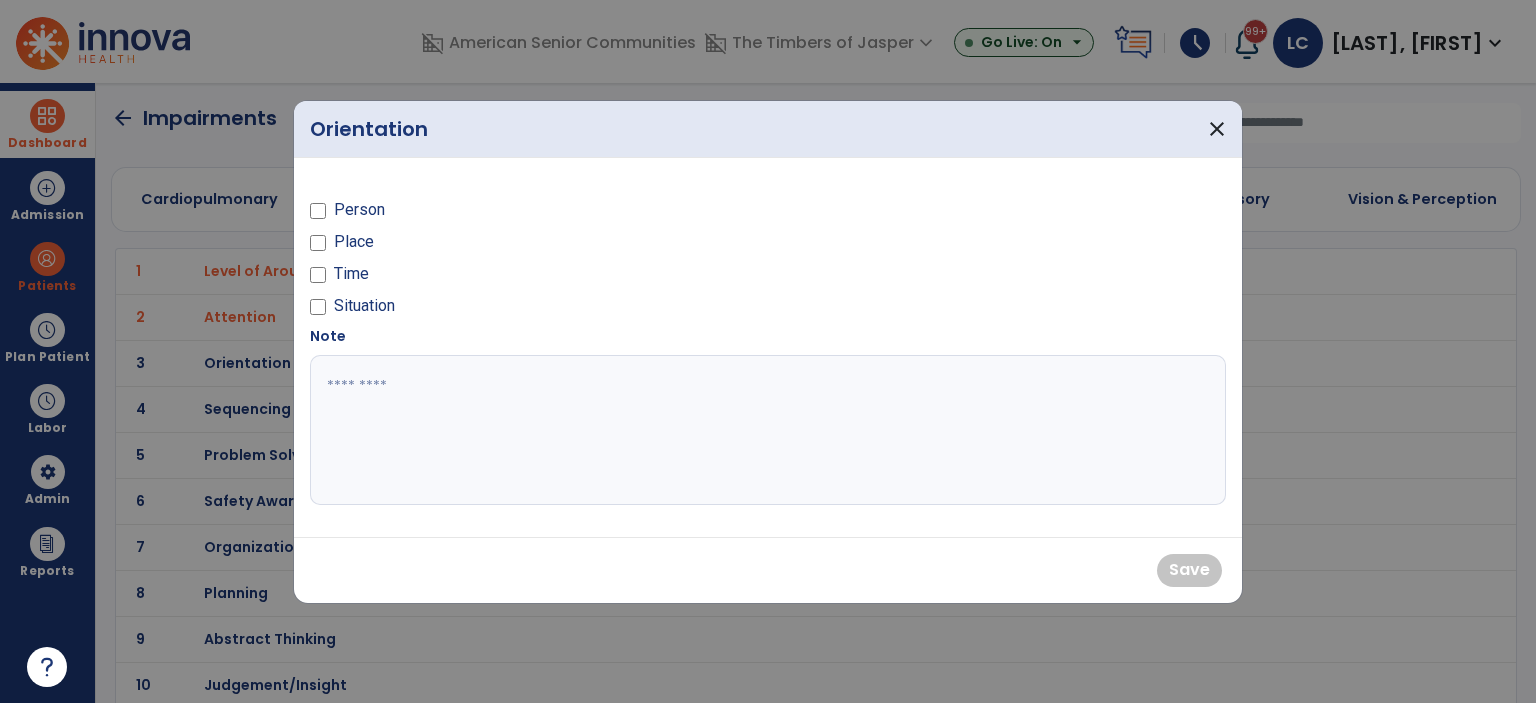 click at bounding box center (318, 214) 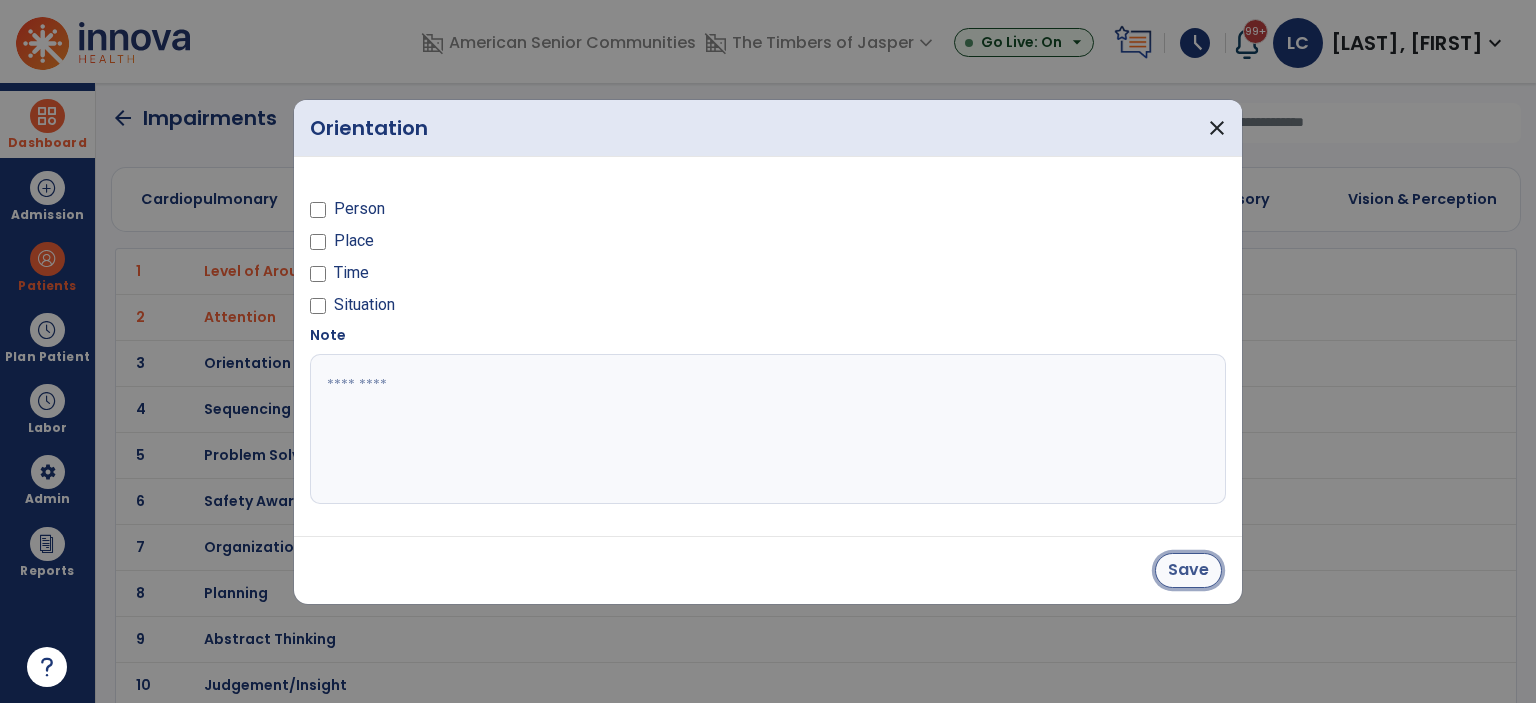 click on "Save" at bounding box center (1188, 570) 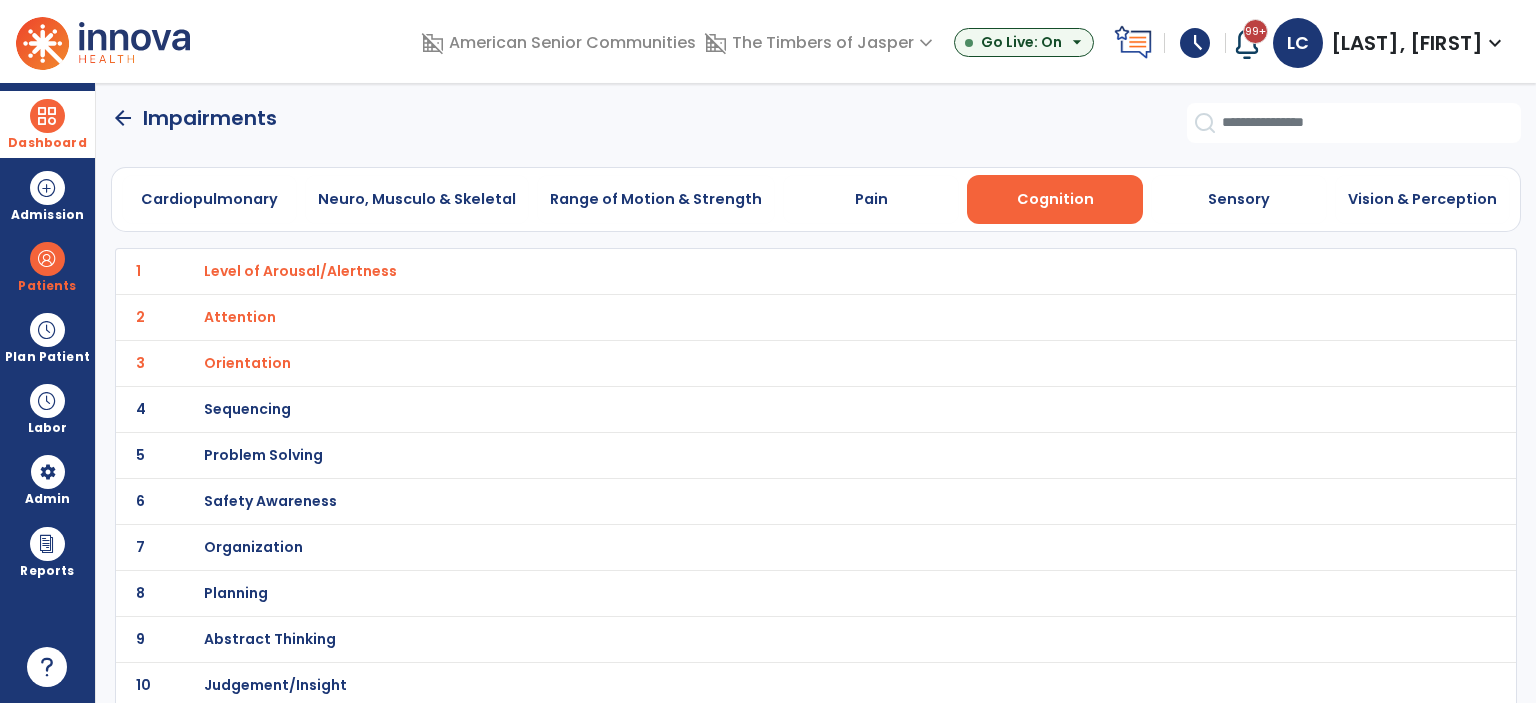 click on "Problem Solving" at bounding box center [300, 271] 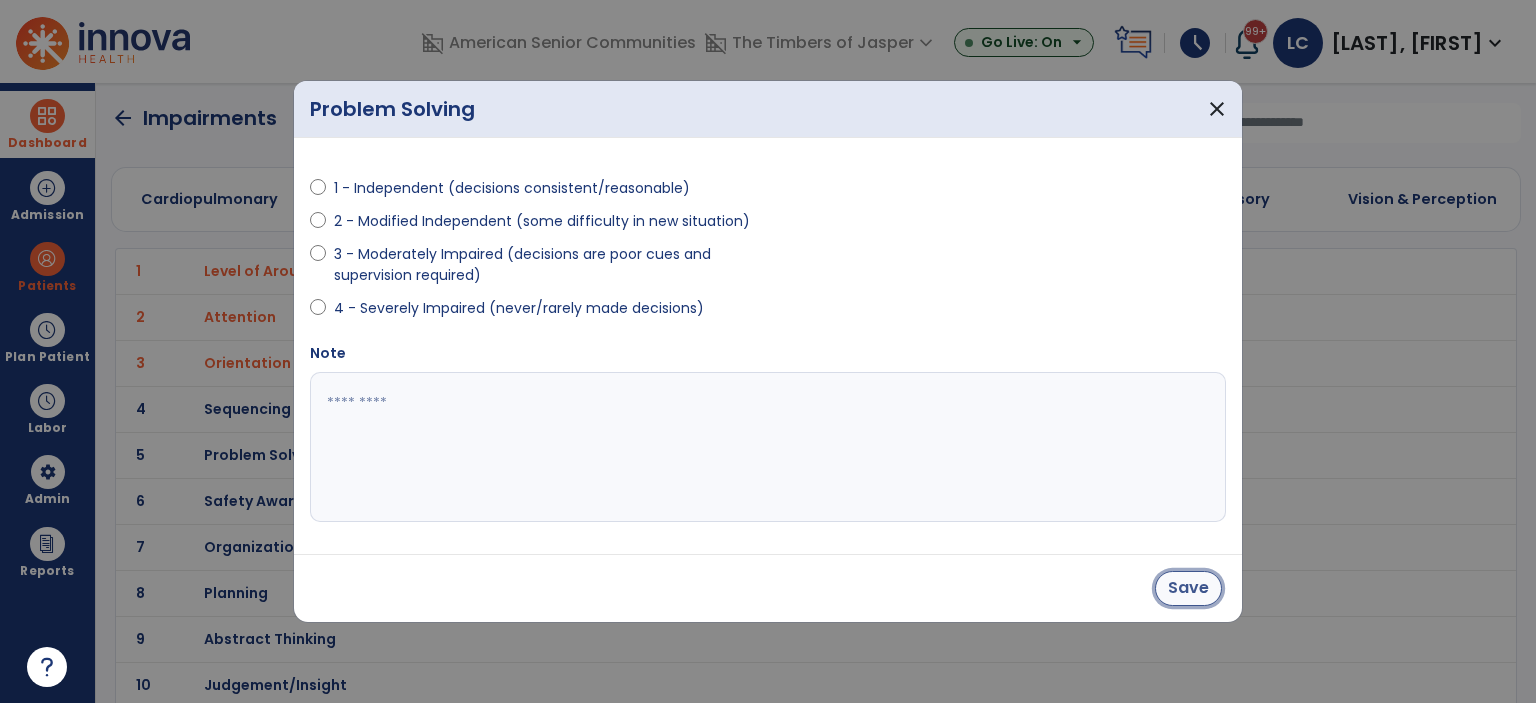 click on "Save" at bounding box center (1188, 588) 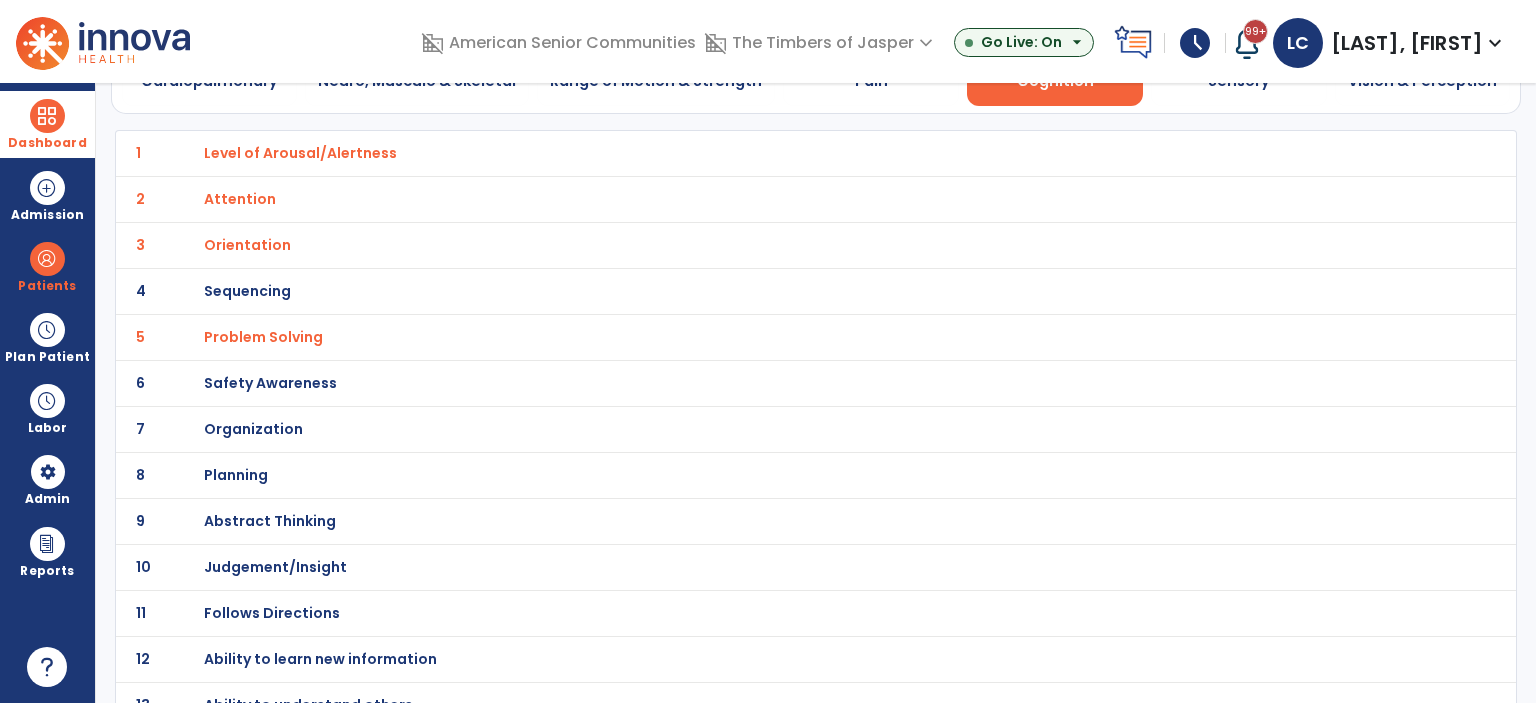 scroll, scrollTop: 140, scrollLeft: 0, axis: vertical 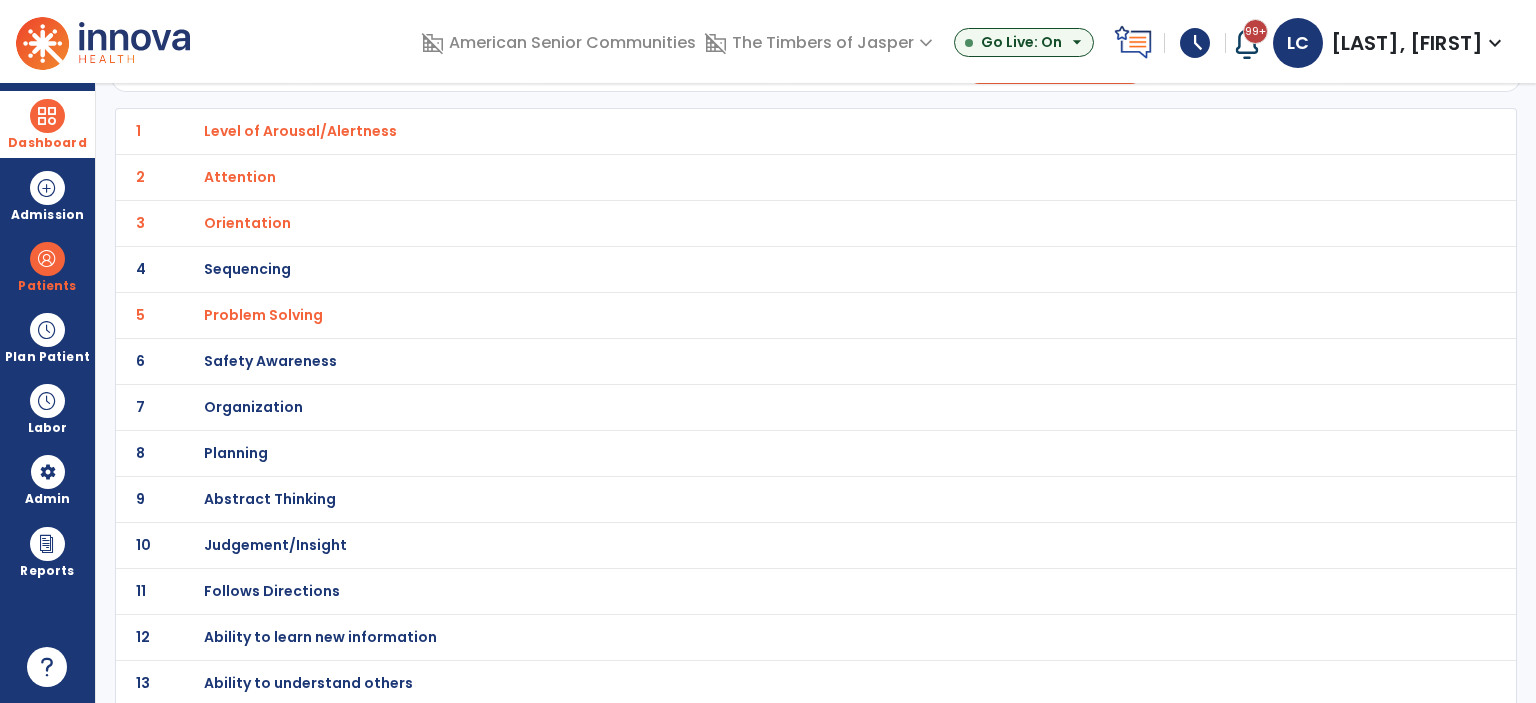 click on "Judgement/Insight" at bounding box center [300, 131] 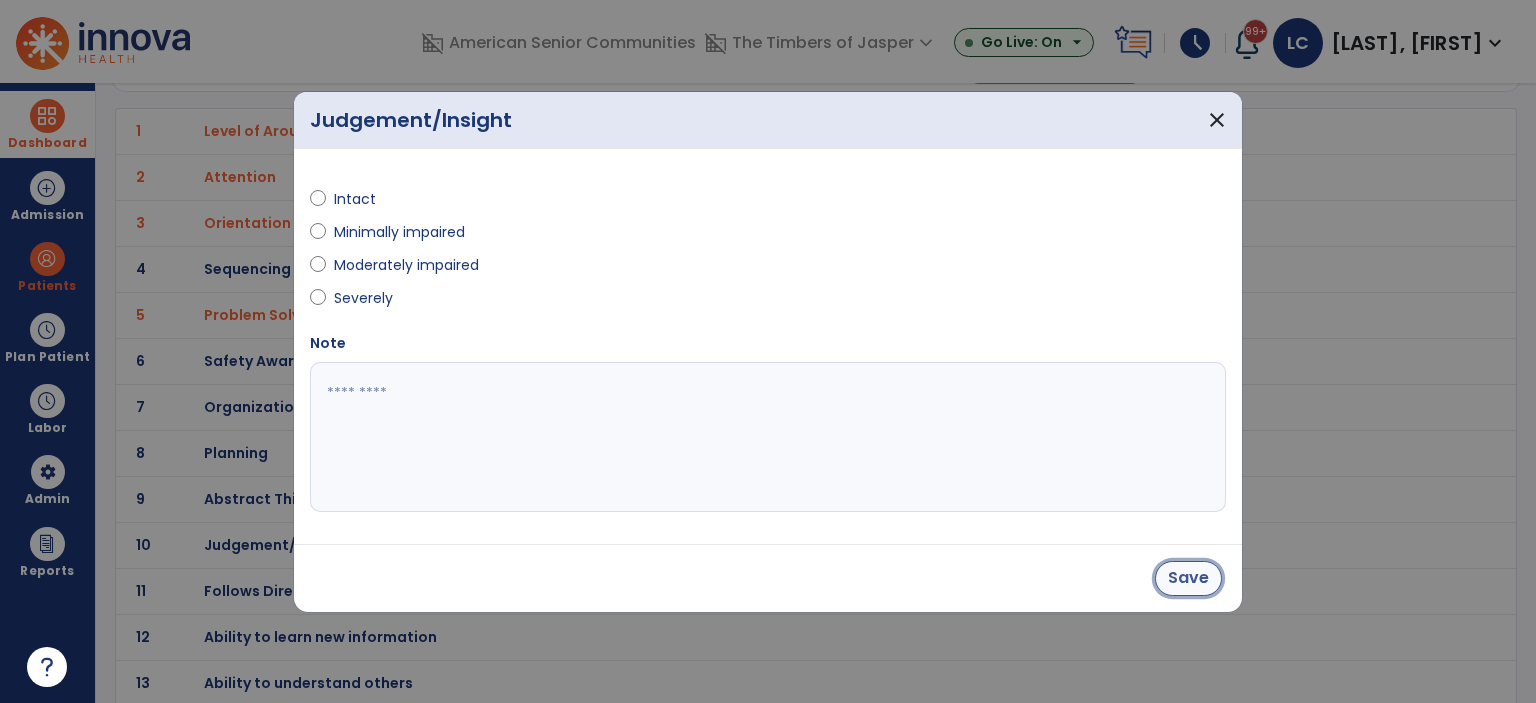 click on "Save" at bounding box center [1188, 578] 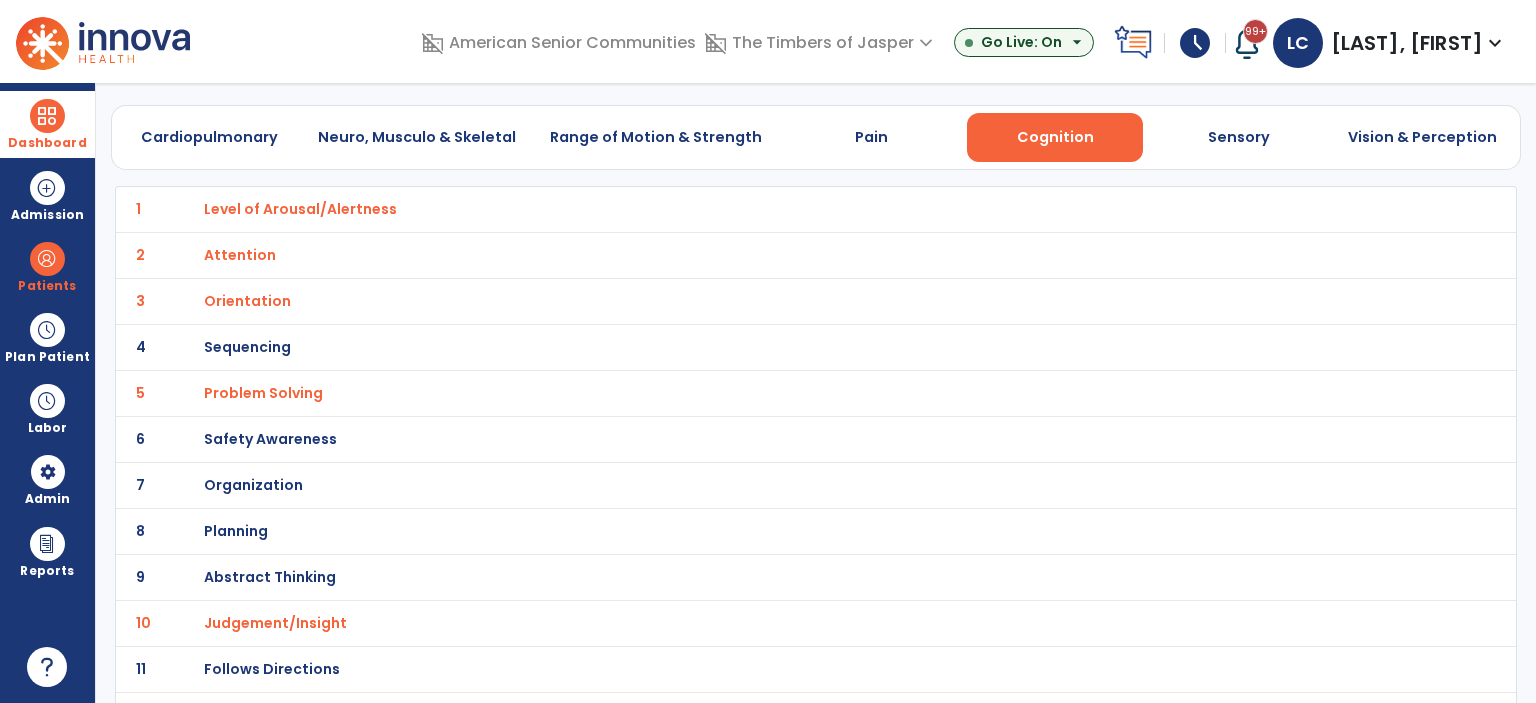 scroll, scrollTop: 0, scrollLeft: 0, axis: both 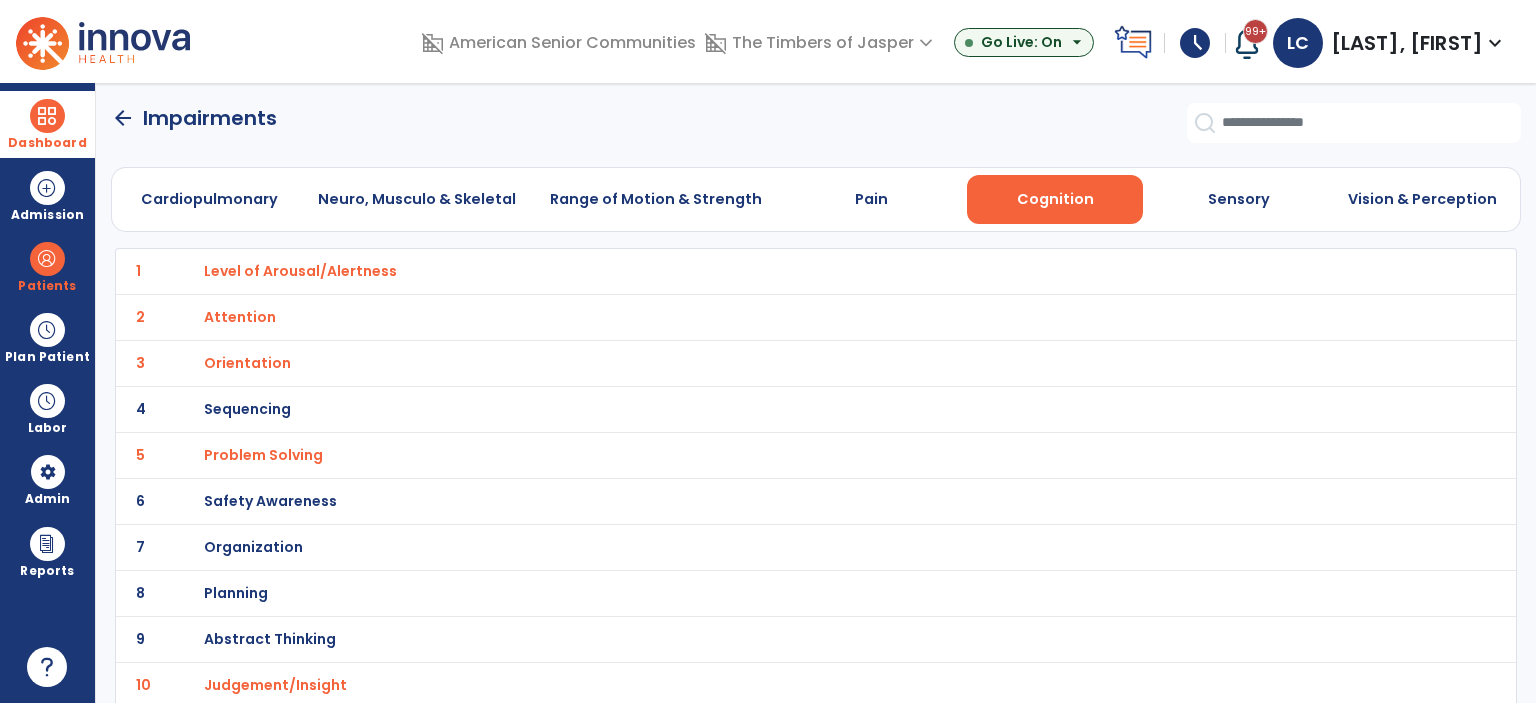 click on "arrow_back" 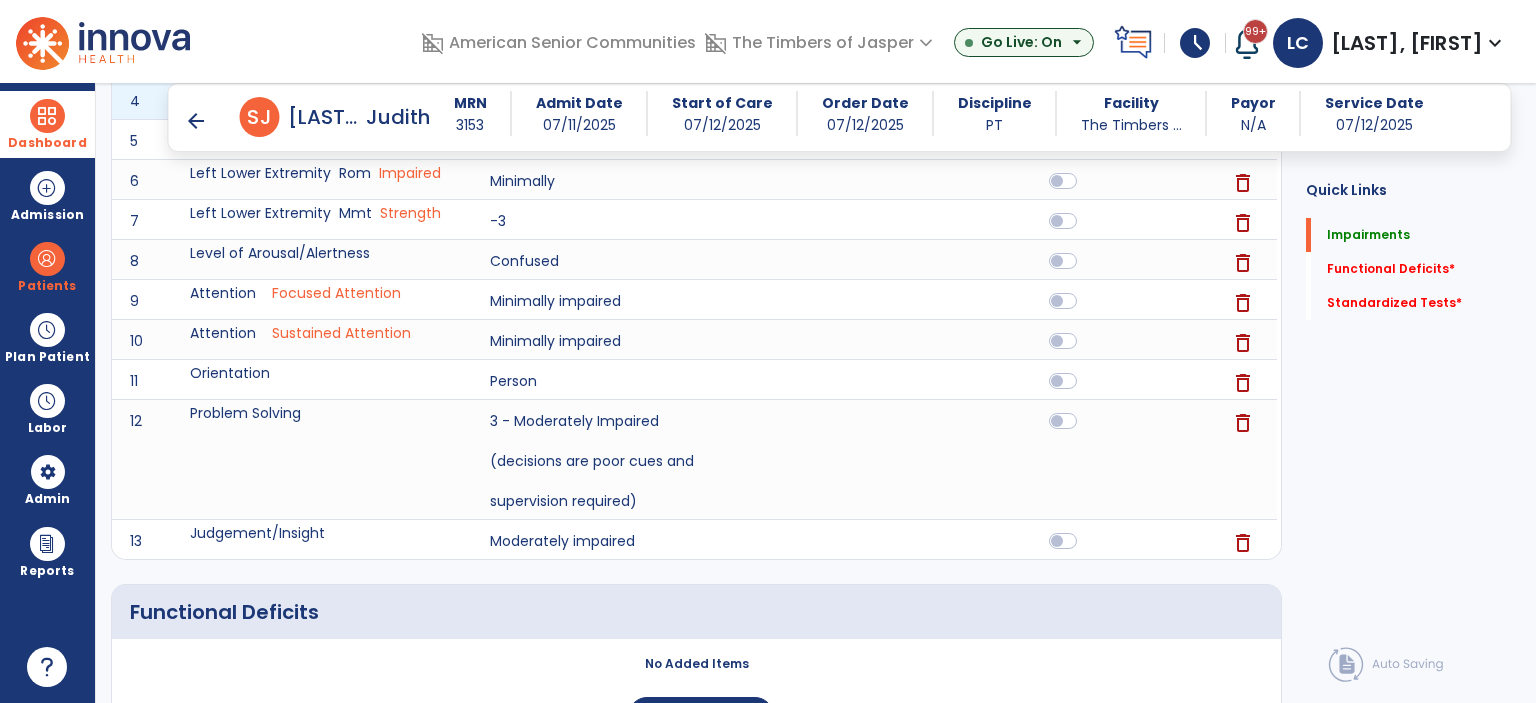 scroll, scrollTop: 808, scrollLeft: 0, axis: vertical 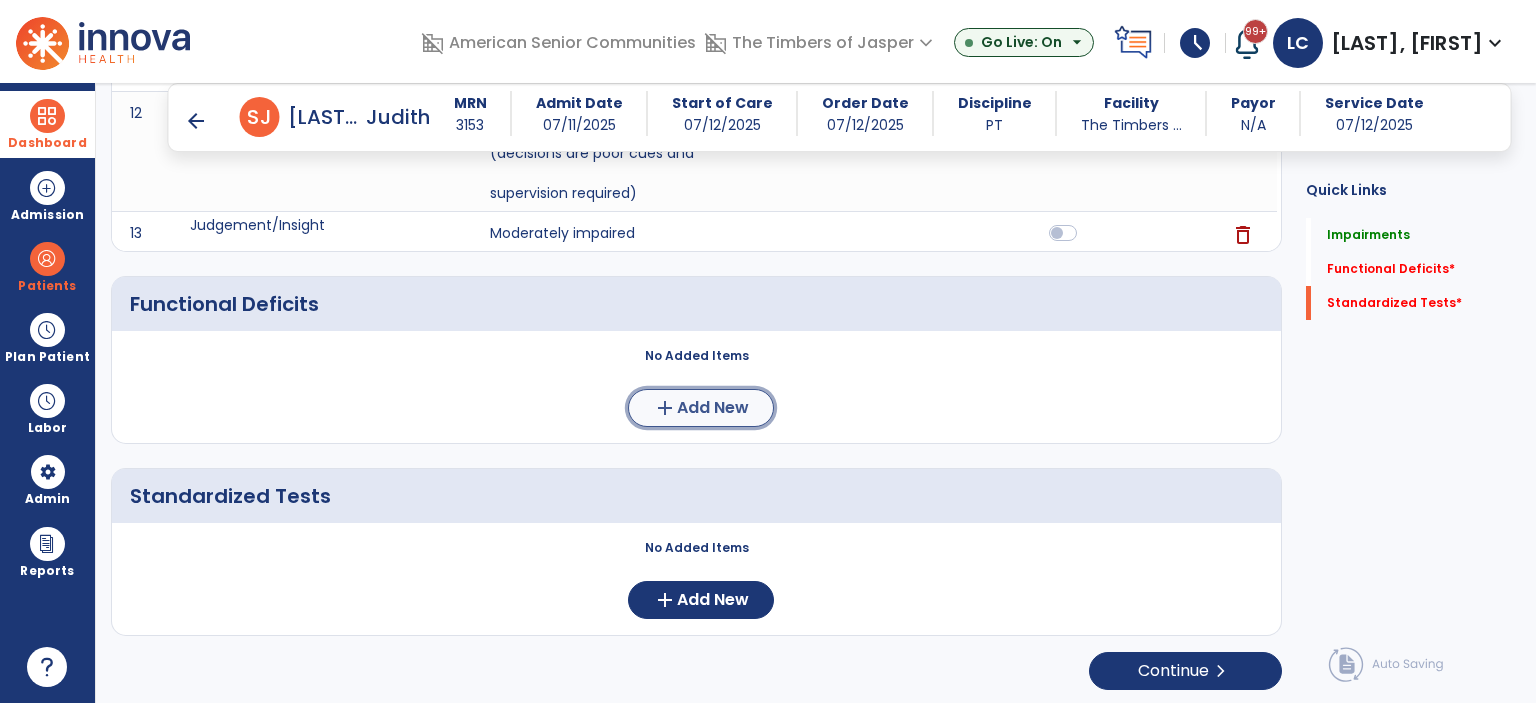click on "Add New" 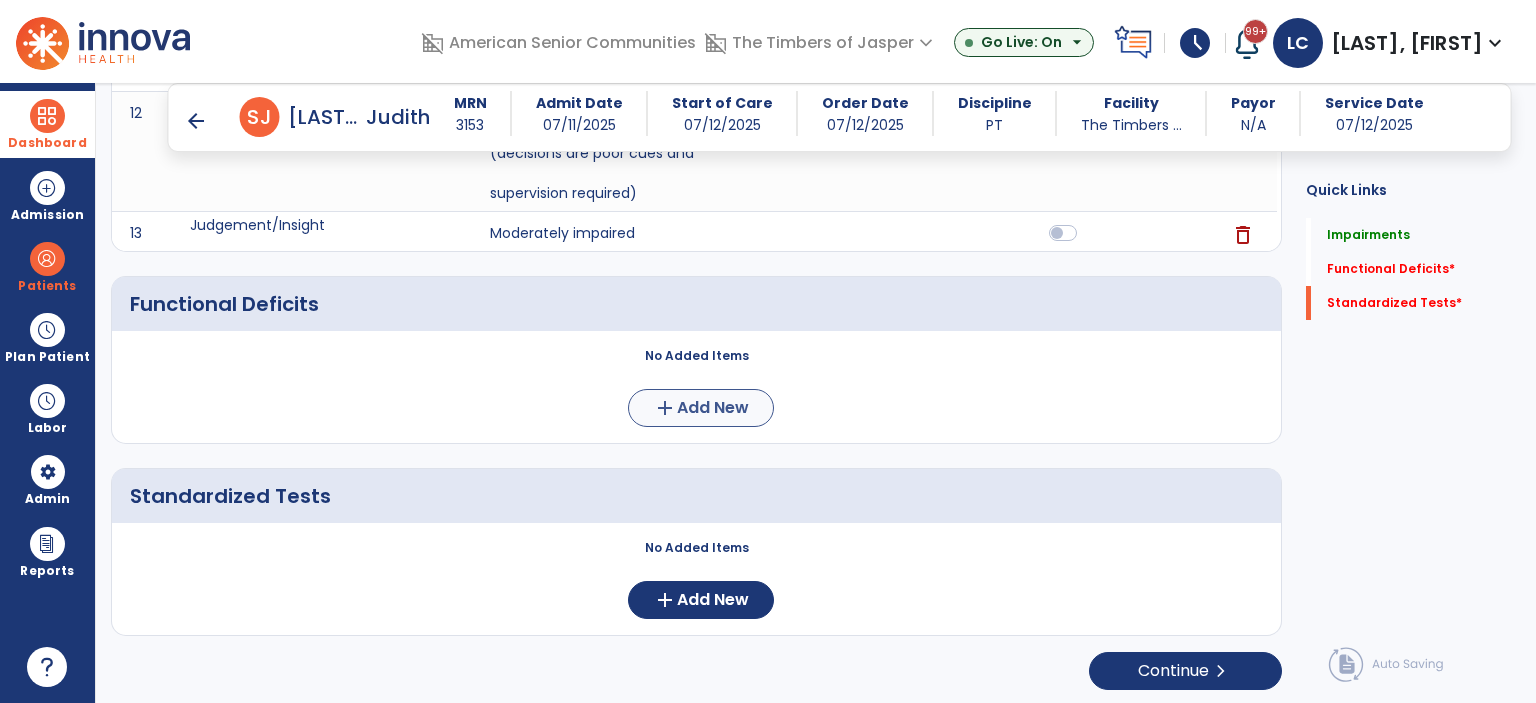 scroll, scrollTop: 0, scrollLeft: 0, axis: both 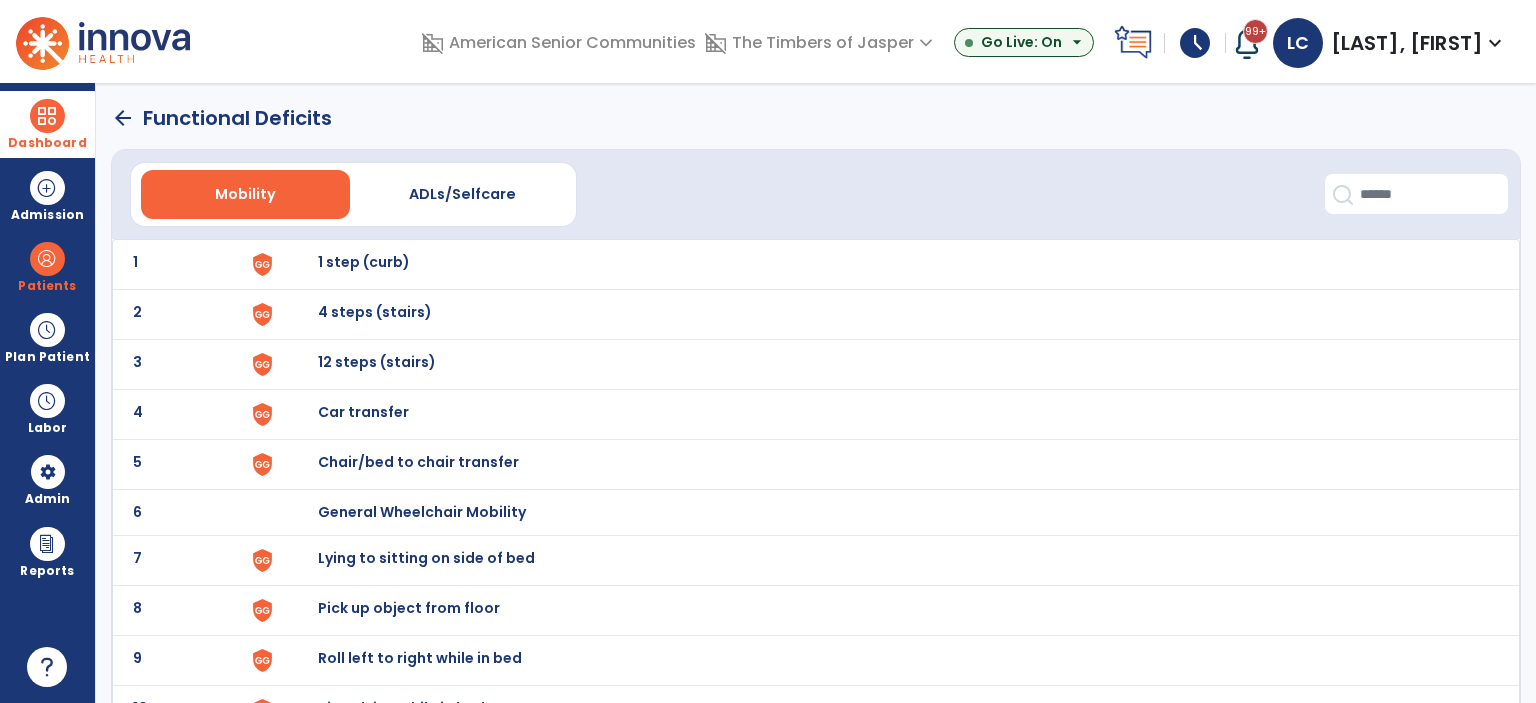 click on "1 step (curb)" at bounding box center (364, 262) 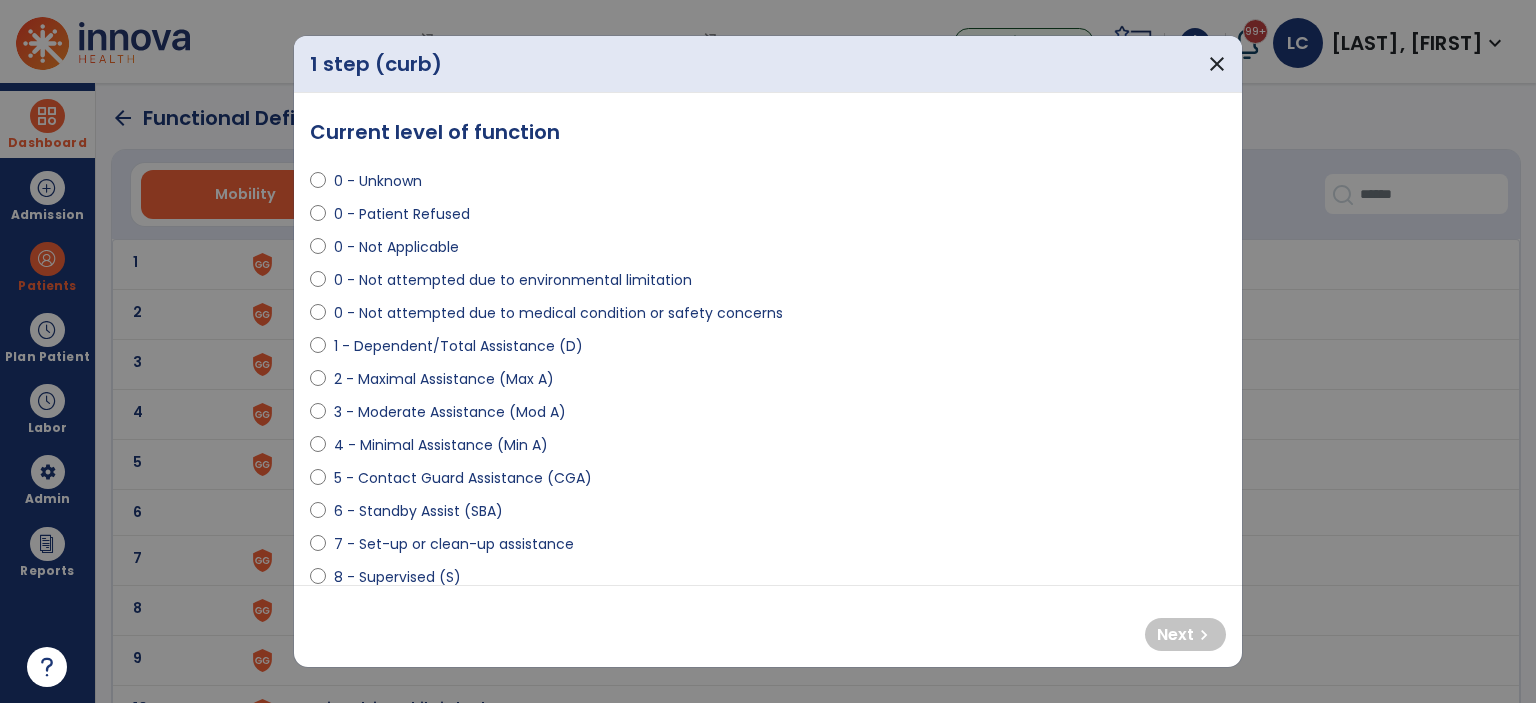 select on "**********" 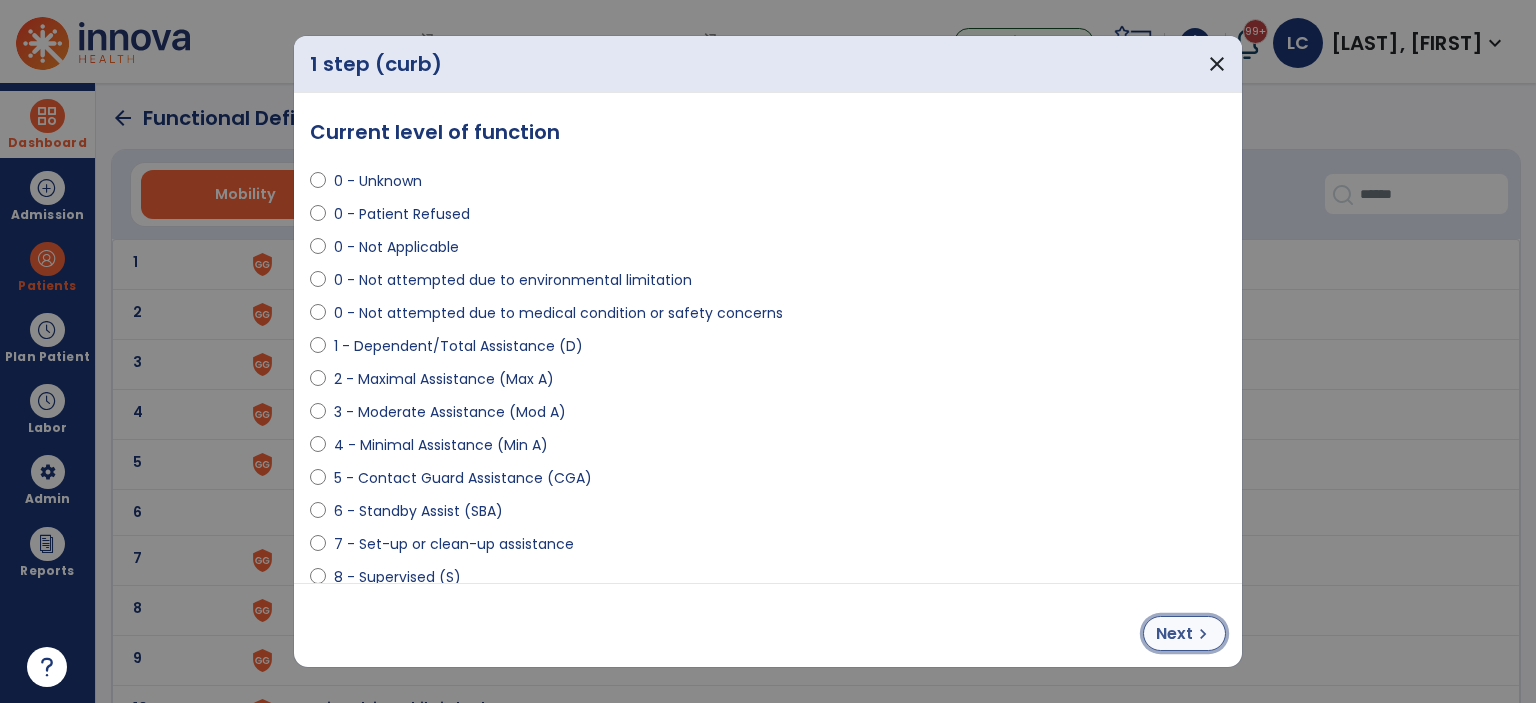click on "Next" at bounding box center (1174, 634) 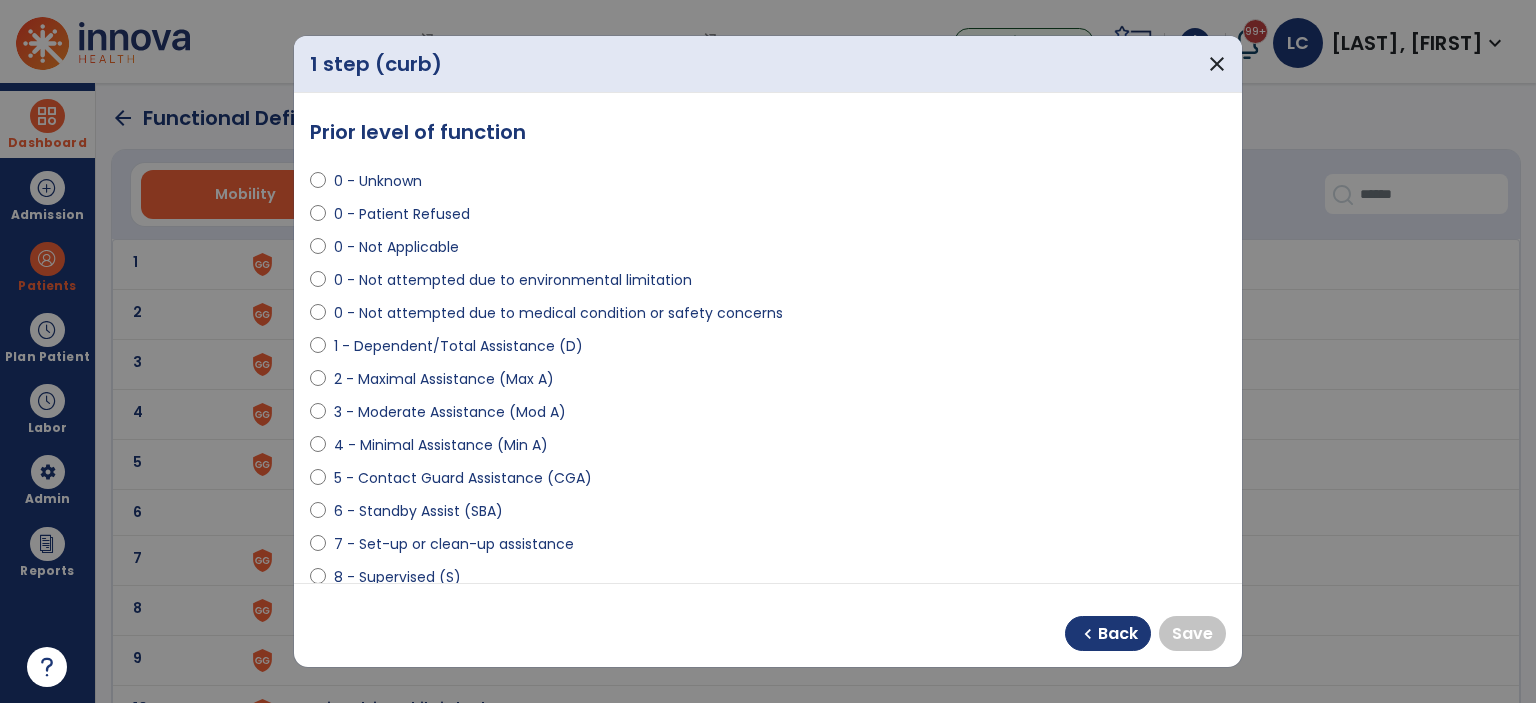 scroll, scrollTop: 300, scrollLeft: 0, axis: vertical 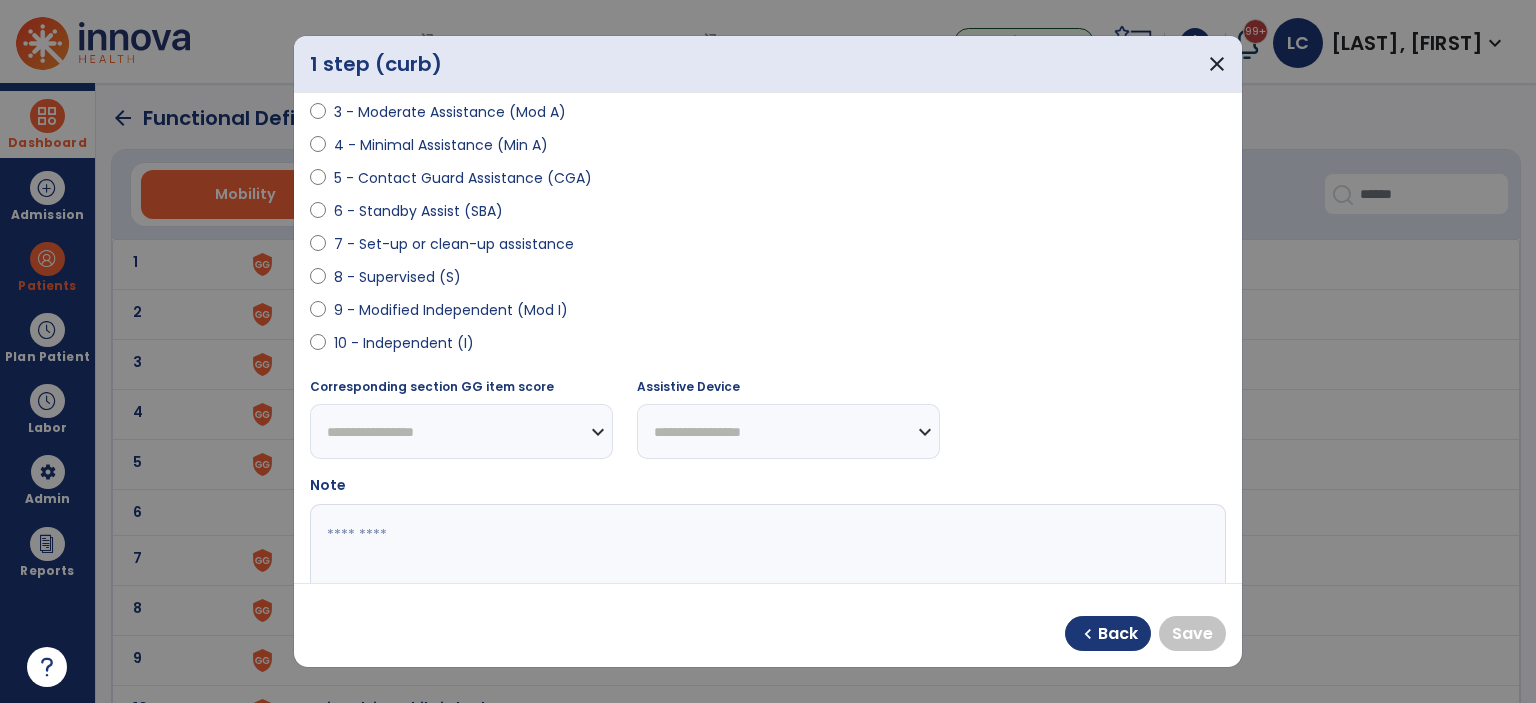 select on "**********" 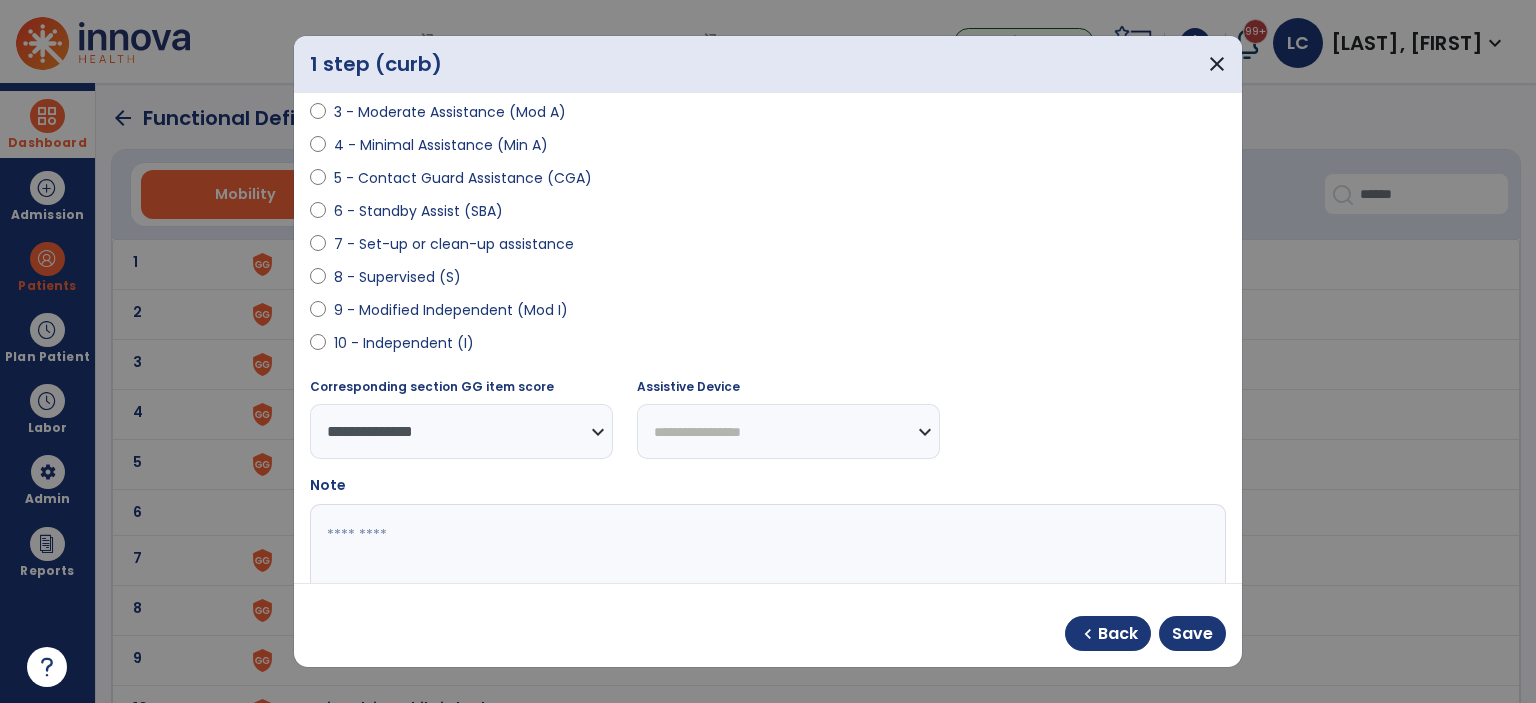 click on "chevron_left  Back Save" at bounding box center (1145, 633) 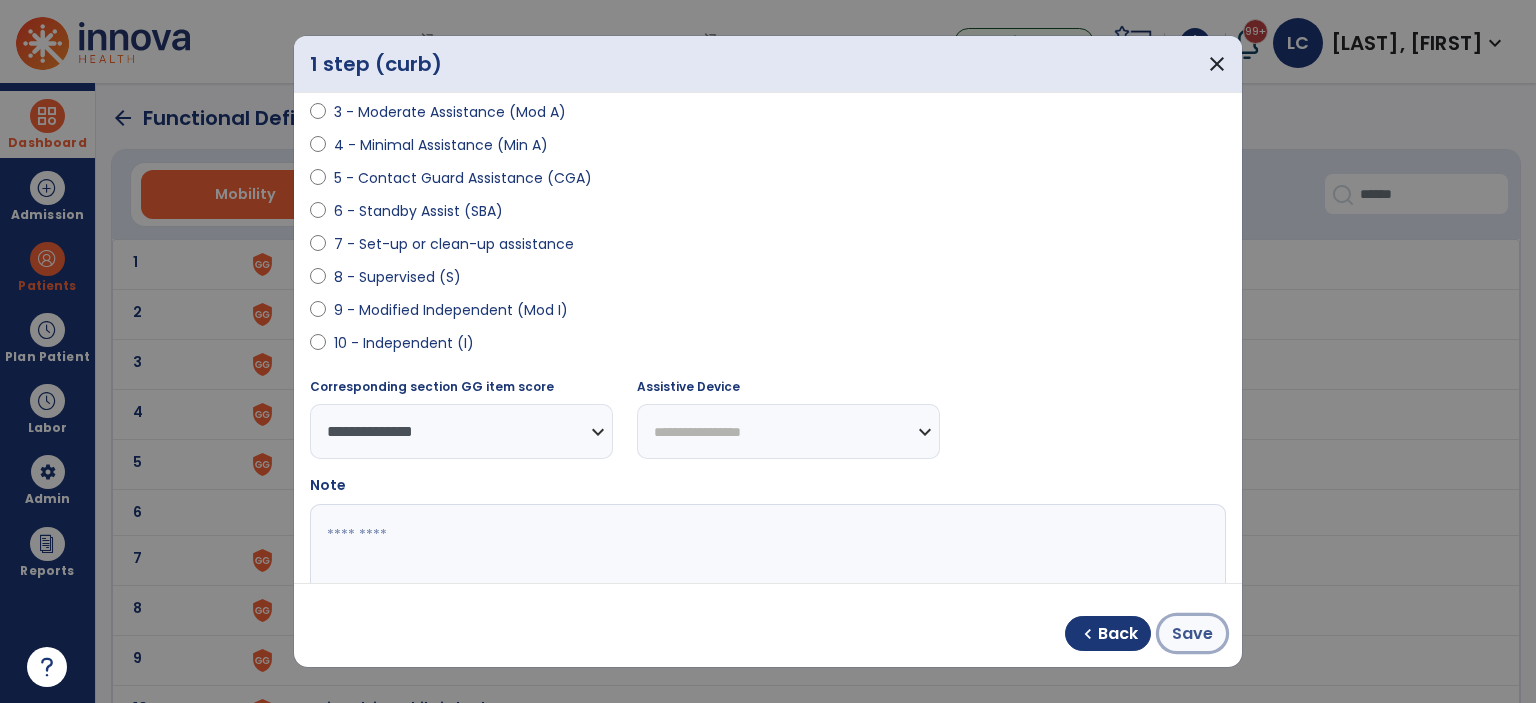click on "Save" at bounding box center (1192, 633) 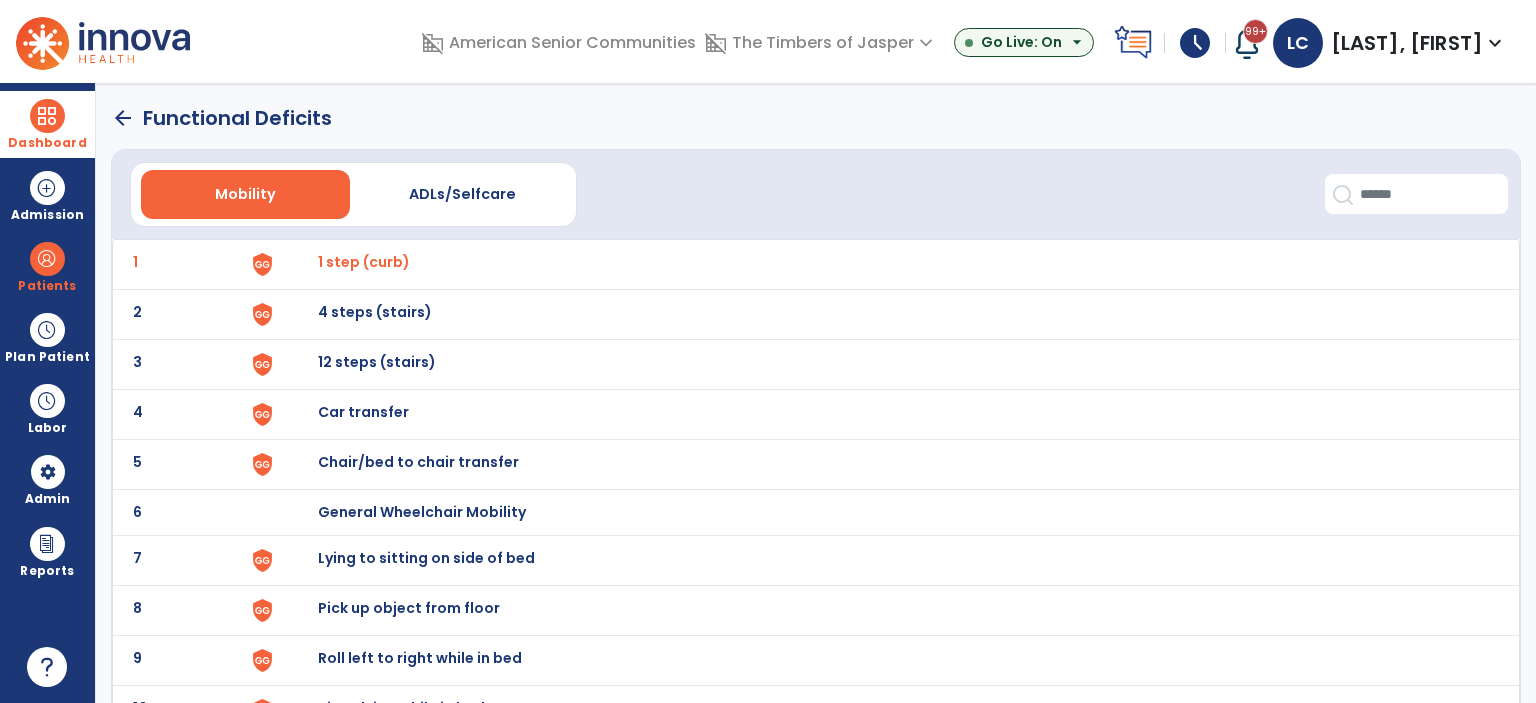 click on "4 steps (stairs)" at bounding box center [364, 262] 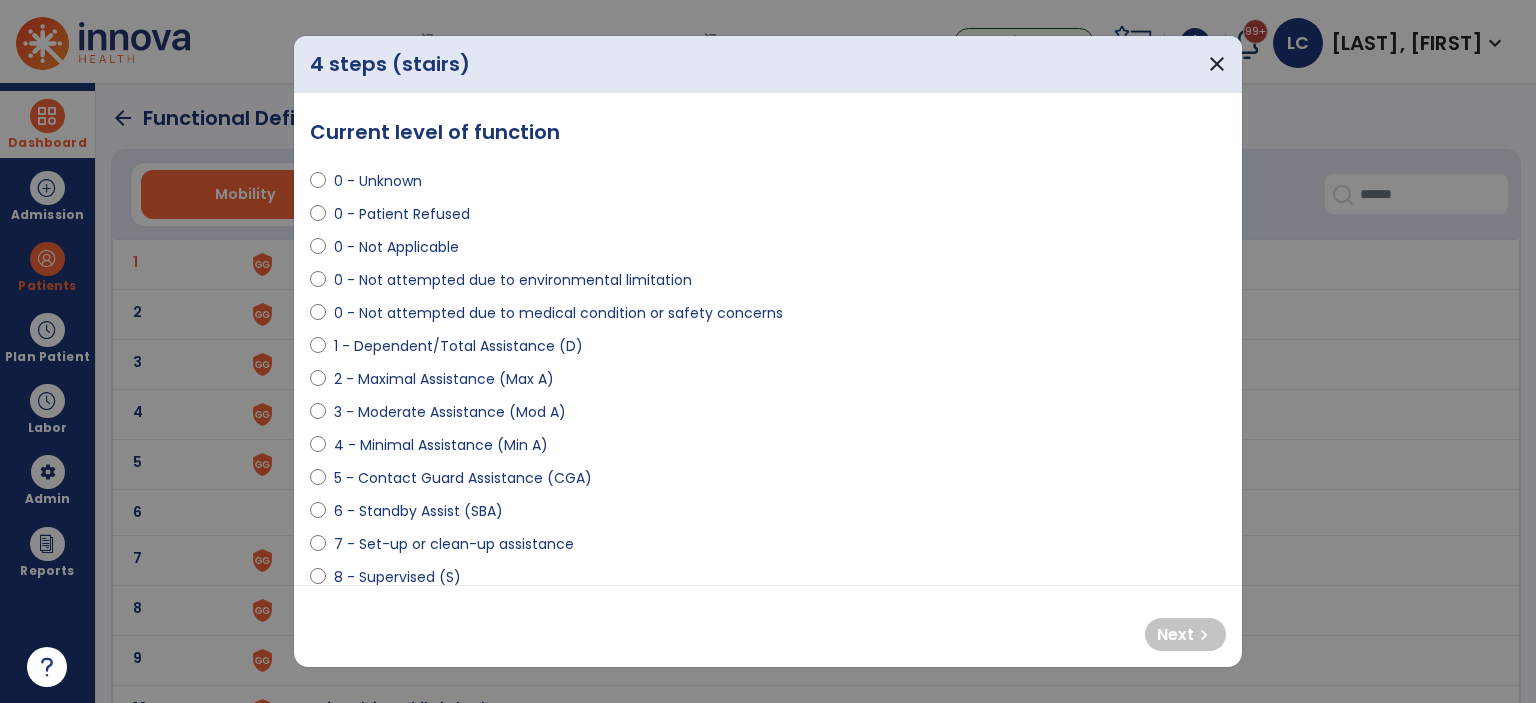 select on "**********" 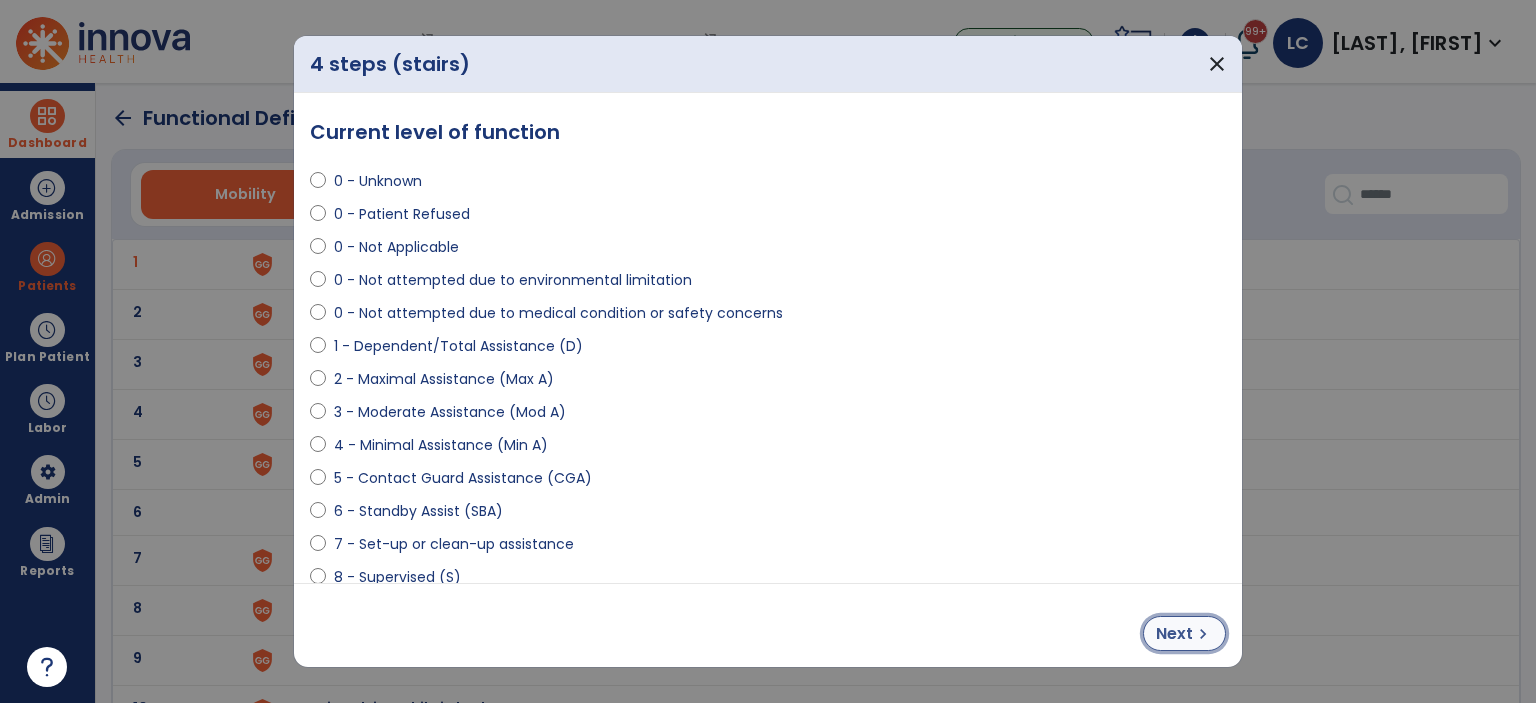click on "Next" at bounding box center [1174, 634] 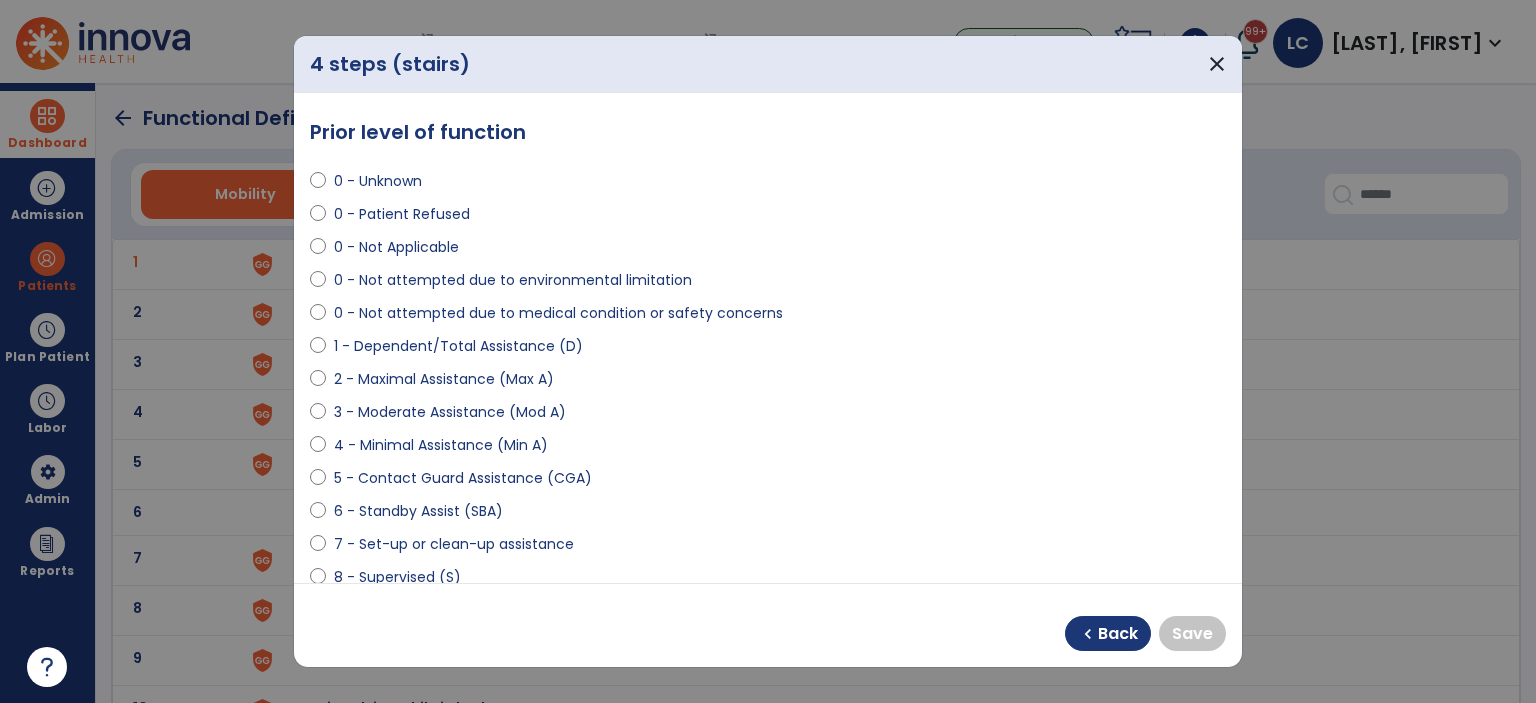 scroll, scrollTop: 401, scrollLeft: 0, axis: vertical 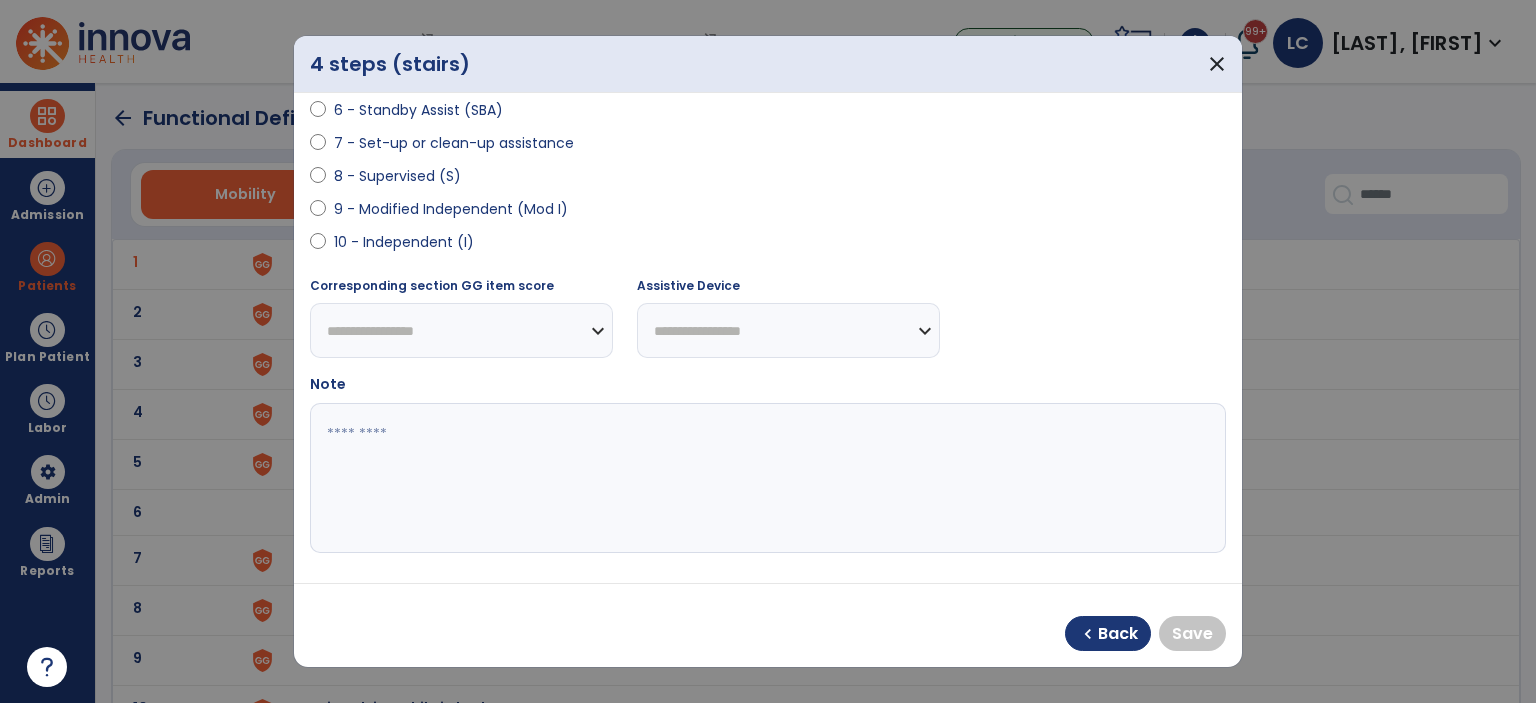 select on "**********" 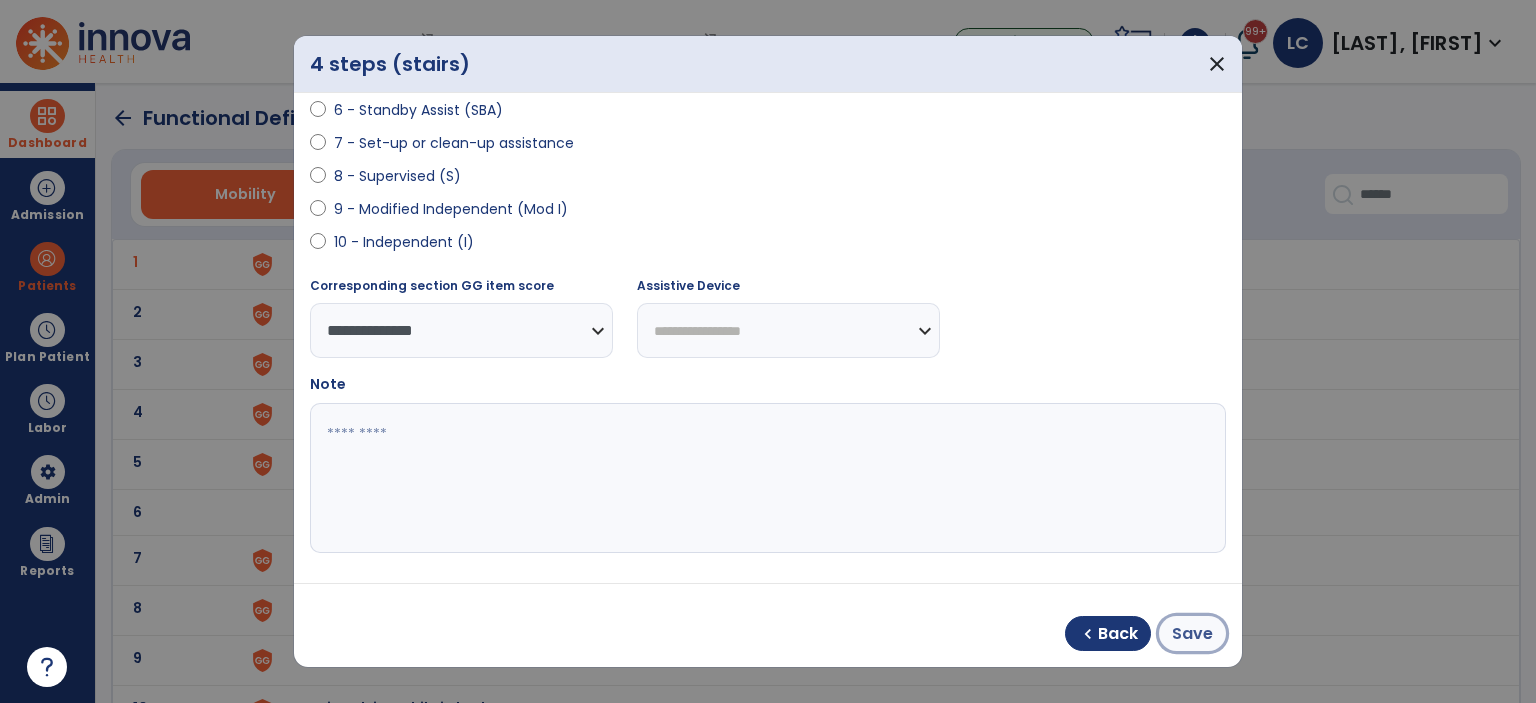 click on "Save" at bounding box center (1192, 634) 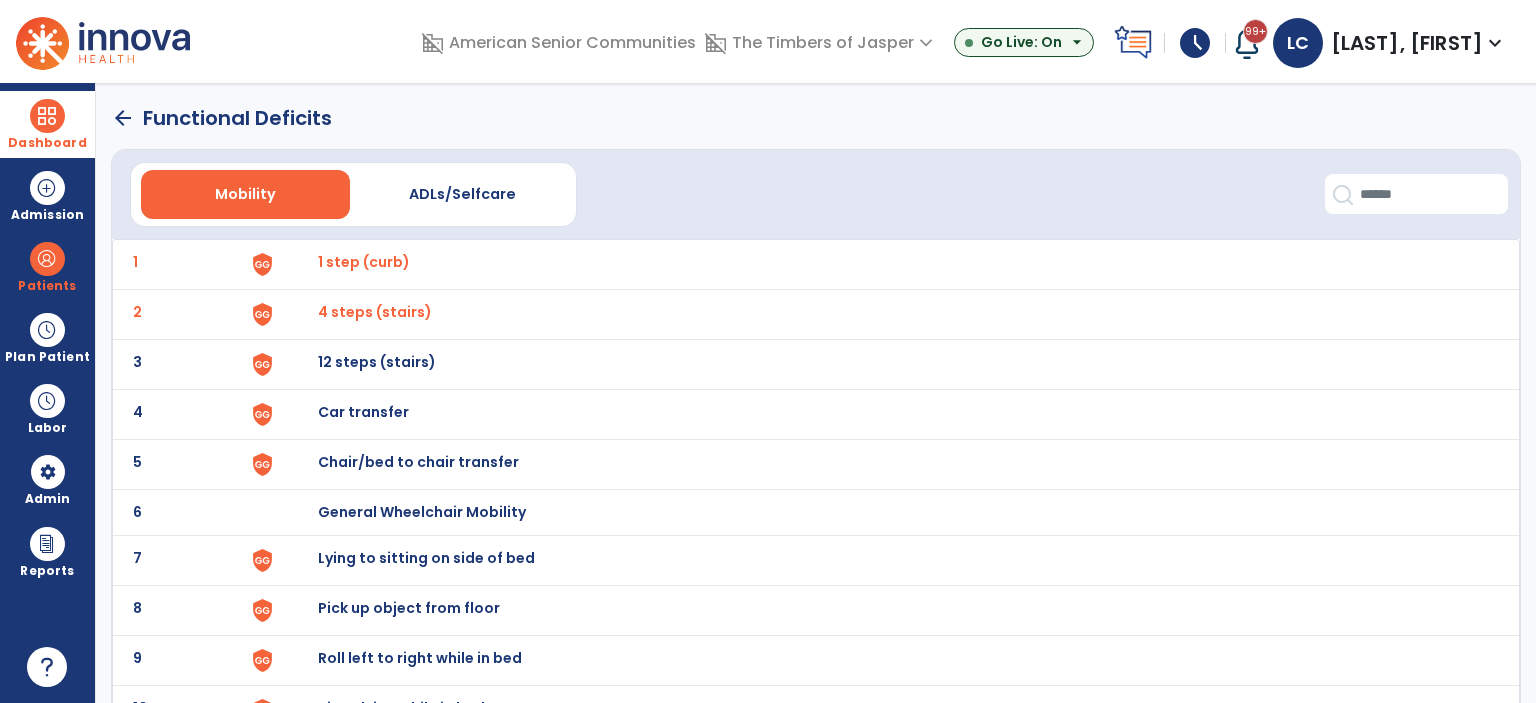 scroll, scrollTop: 300, scrollLeft: 0, axis: vertical 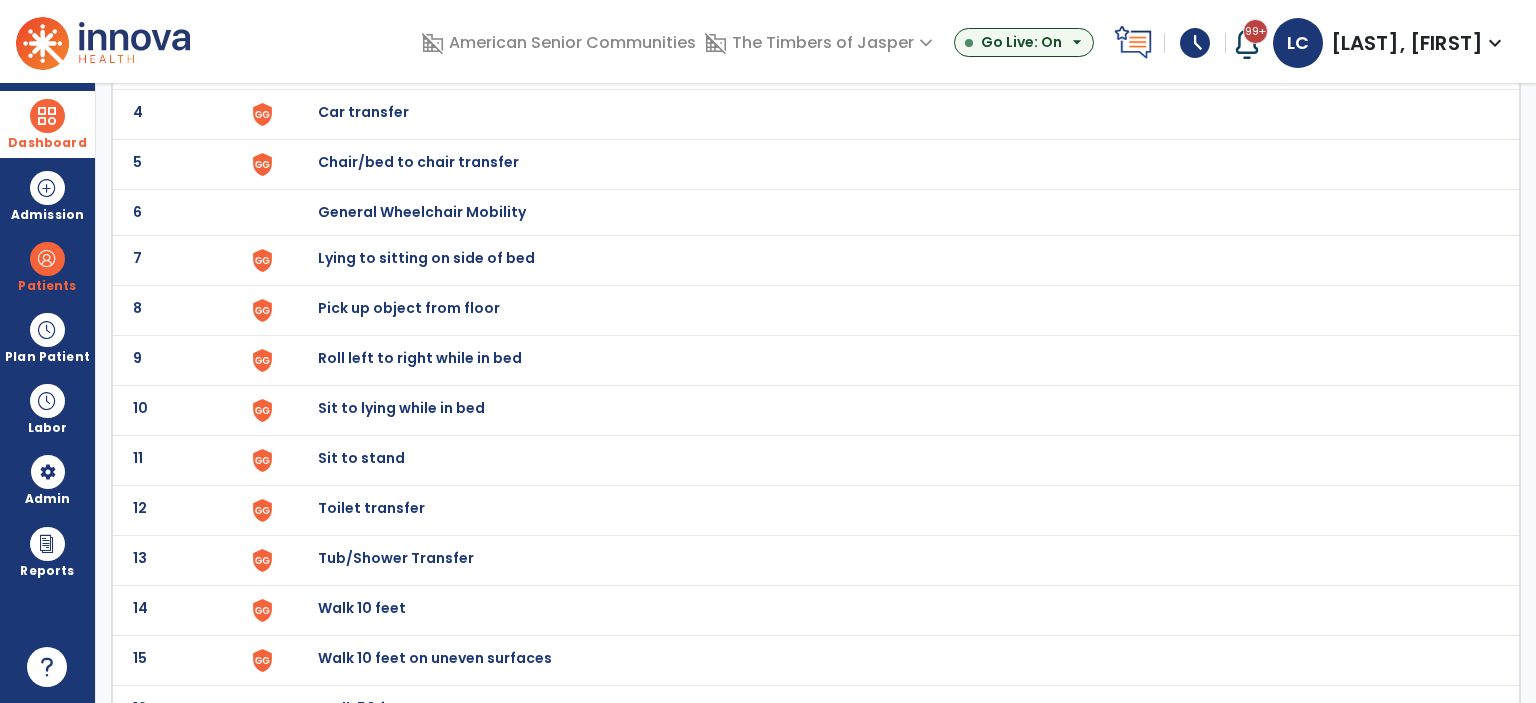 click on "Lying to sitting on side of bed" at bounding box center (364, -38) 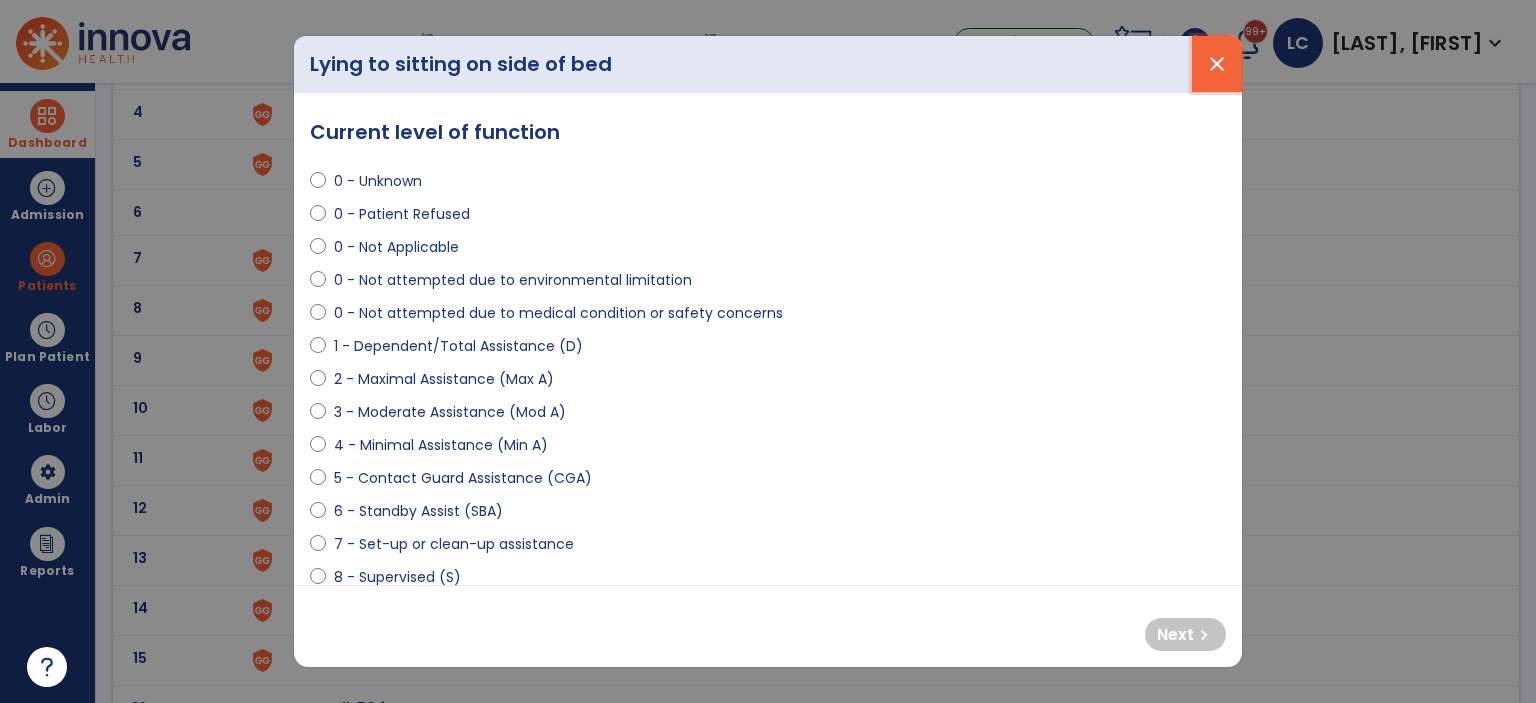 click on "close" at bounding box center [1217, 64] 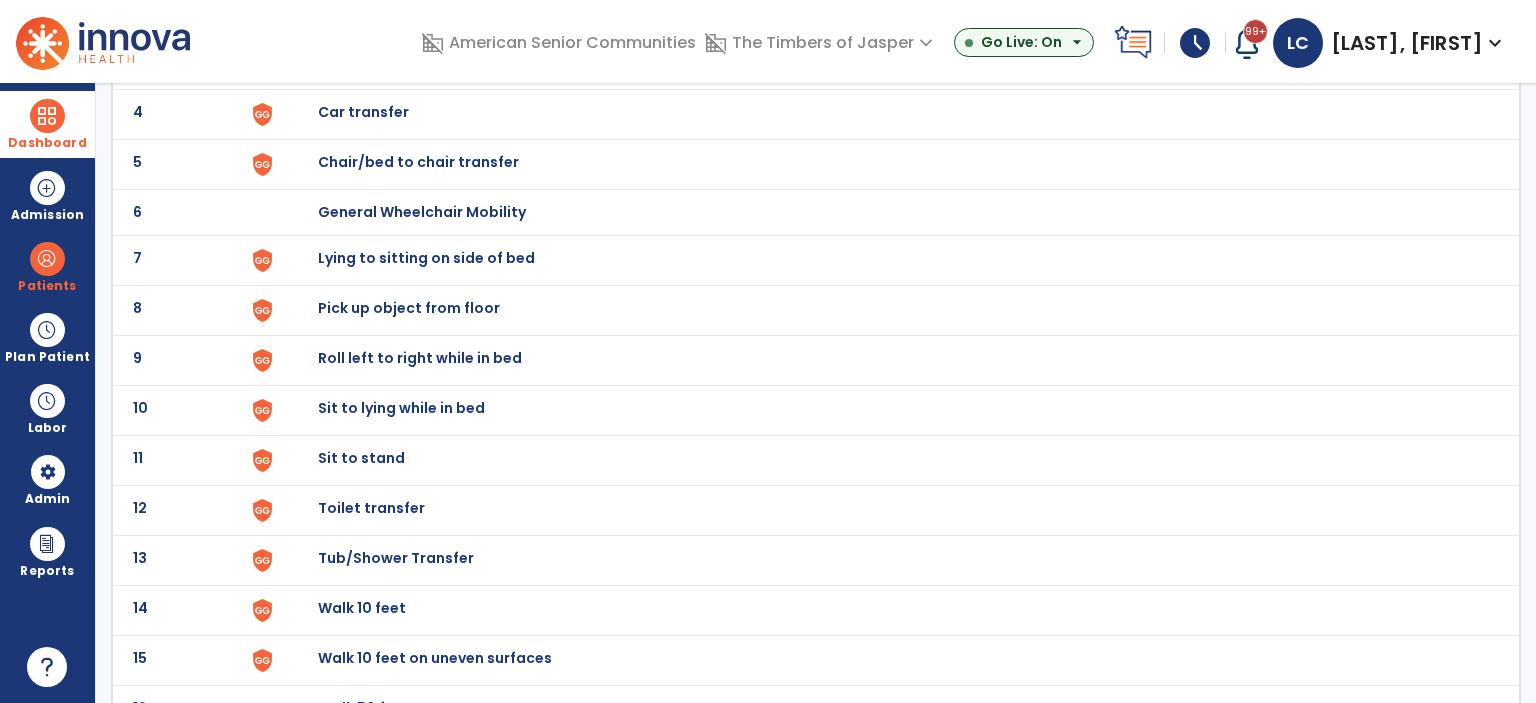 click on "Chair/bed to chair transfer" at bounding box center (364, -38) 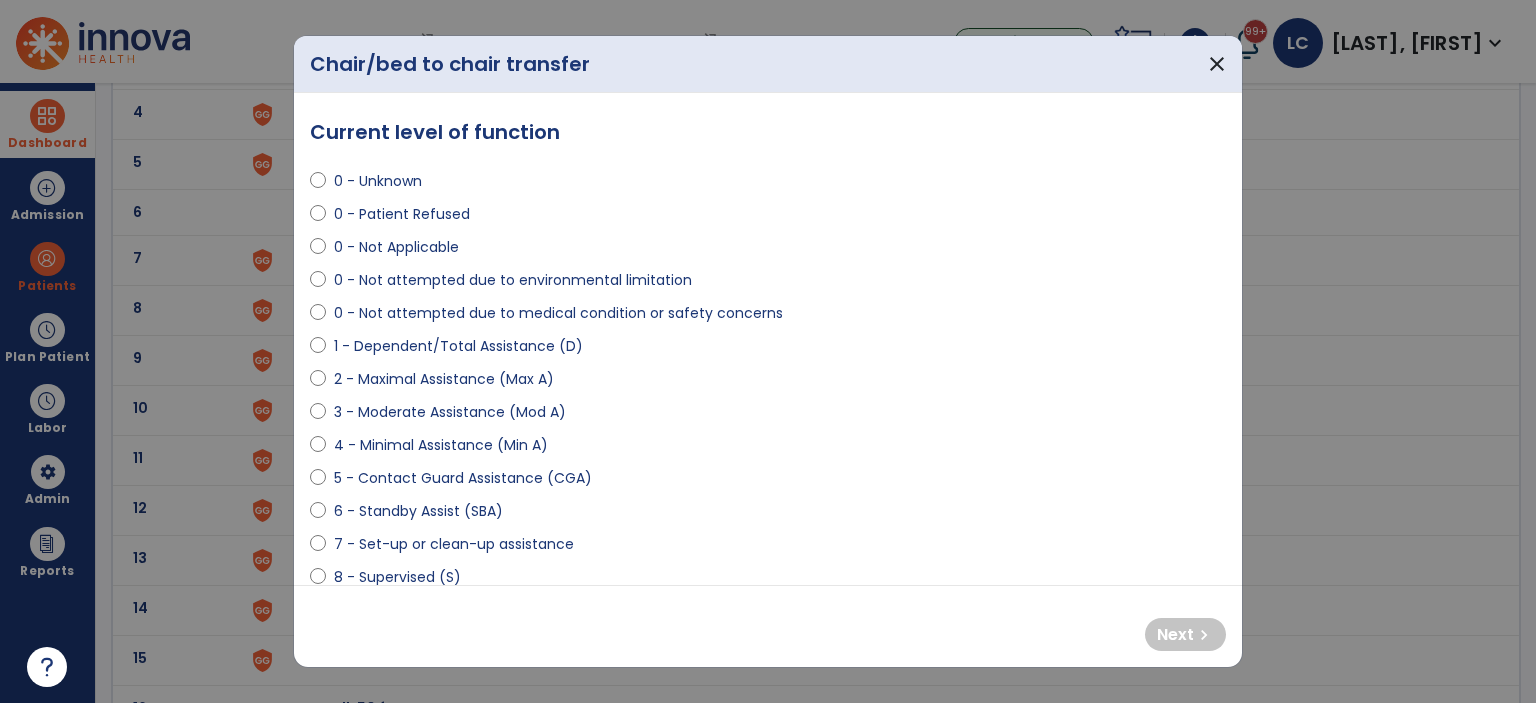 select on "**********" 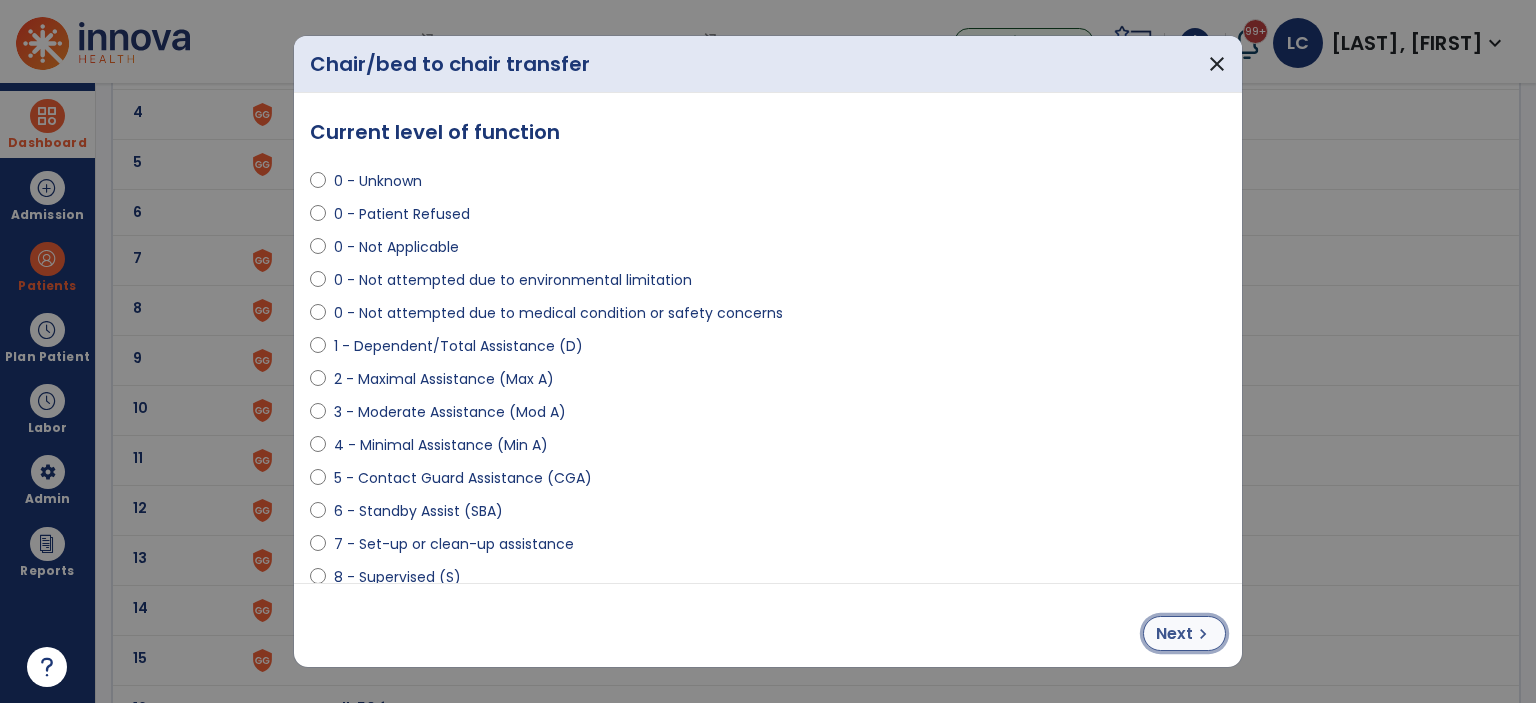 click on "Next" at bounding box center [1174, 634] 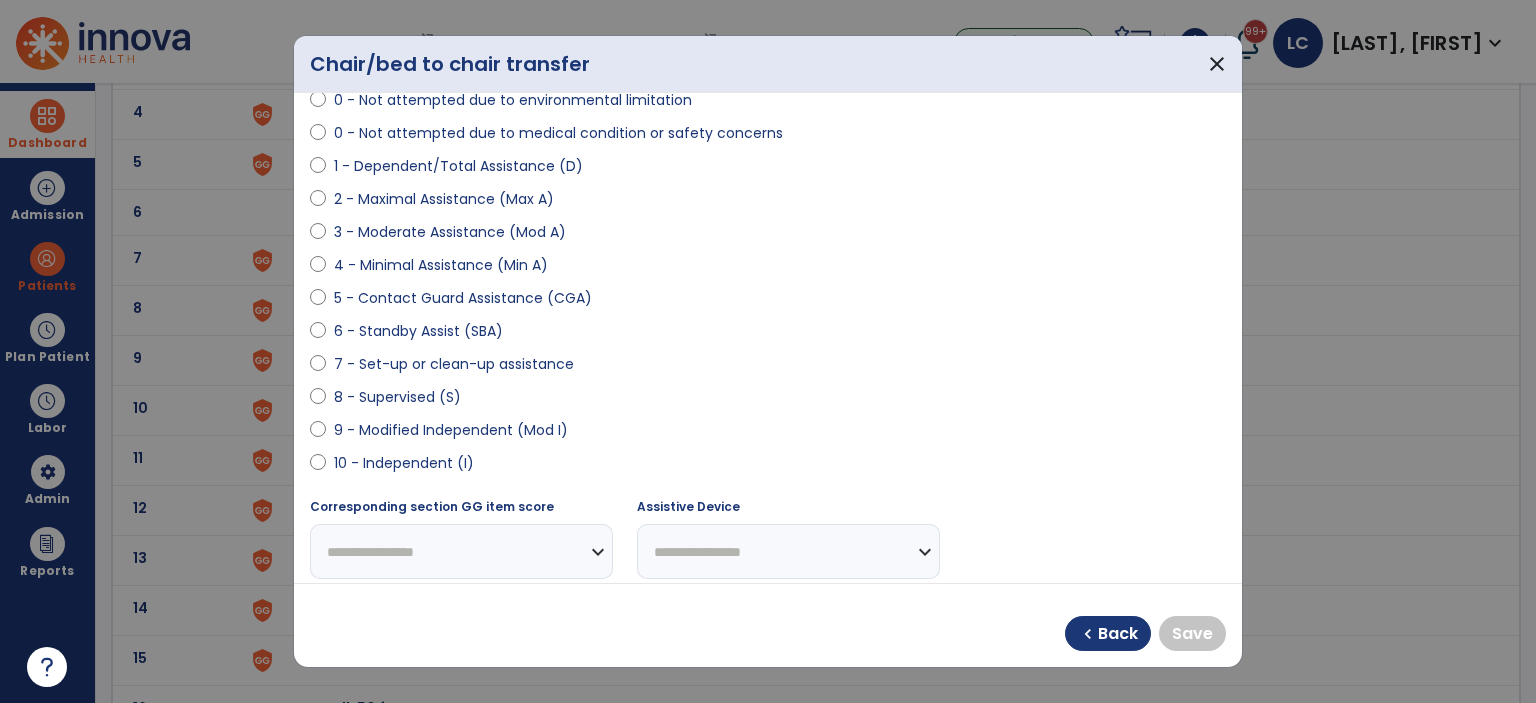 scroll, scrollTop: 300, scrollLeft: 0, axis: vertical 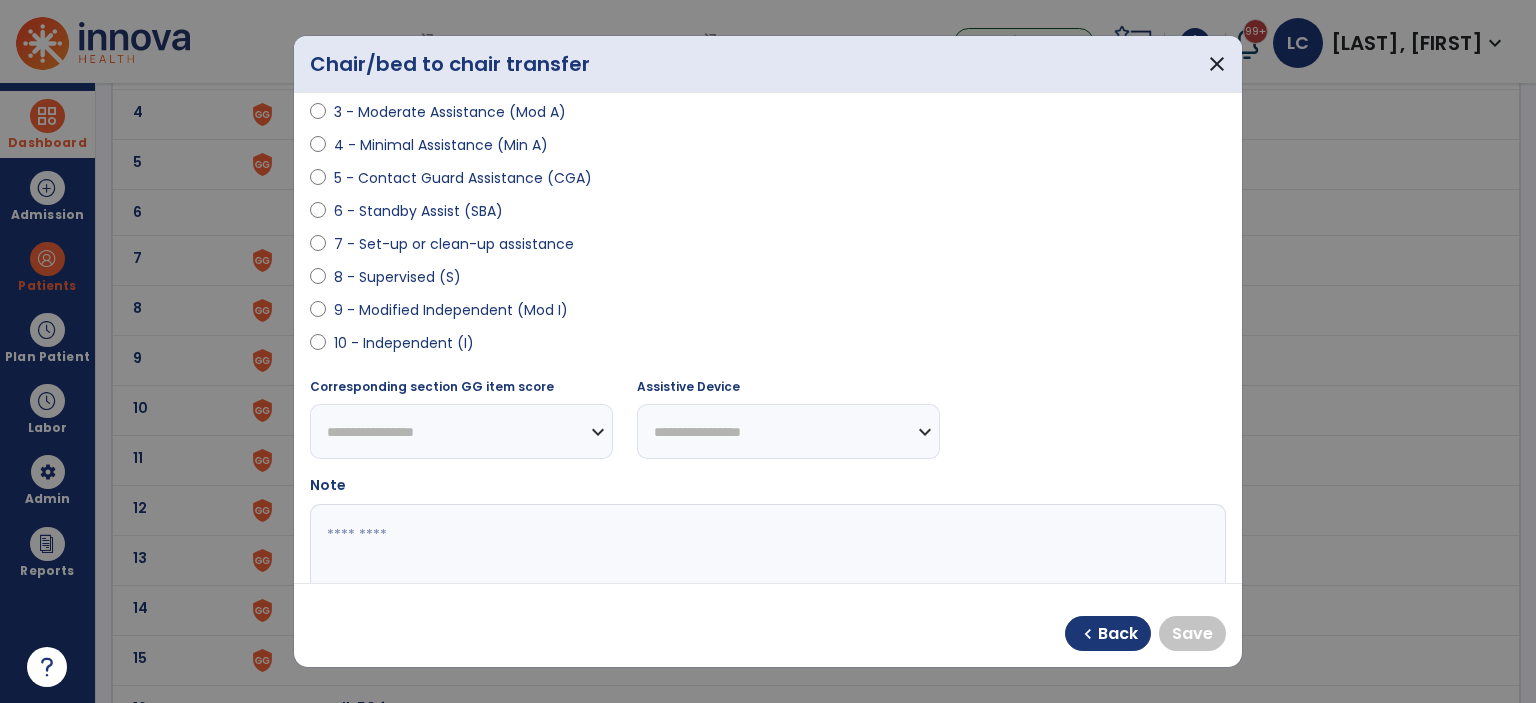 select on "**********" 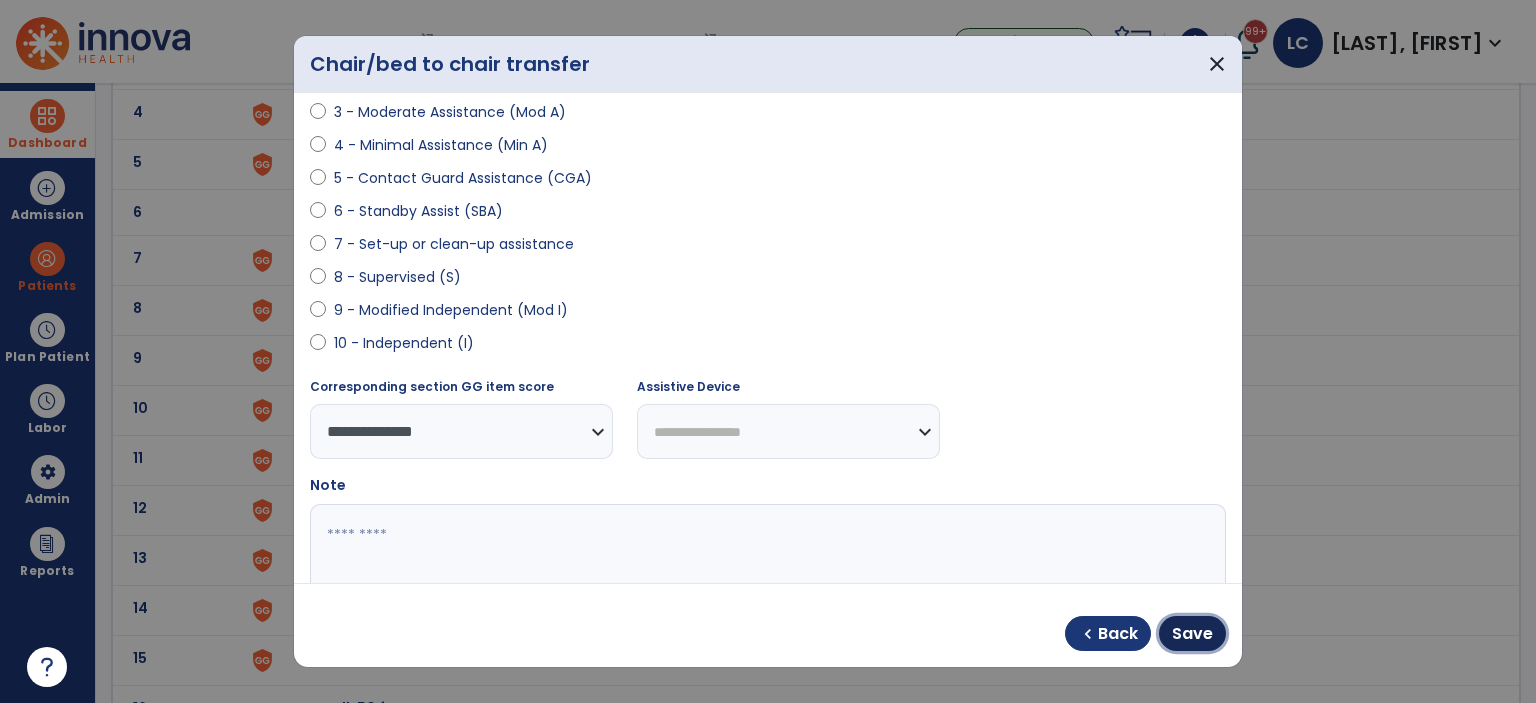 click on "Save" at bounding box center [1192, 634] 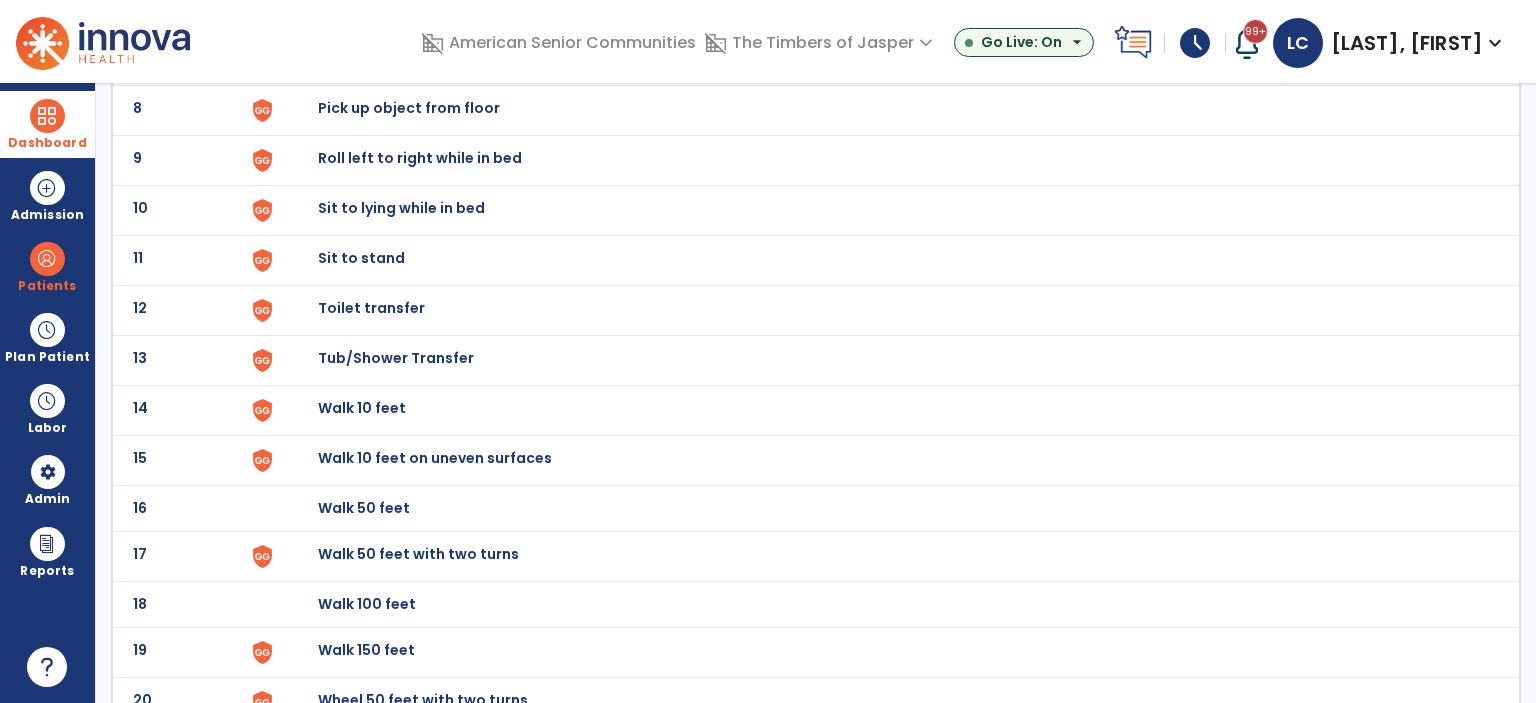 scroll, scrollTop: 300, scrollLeft: 0, axis: vertical 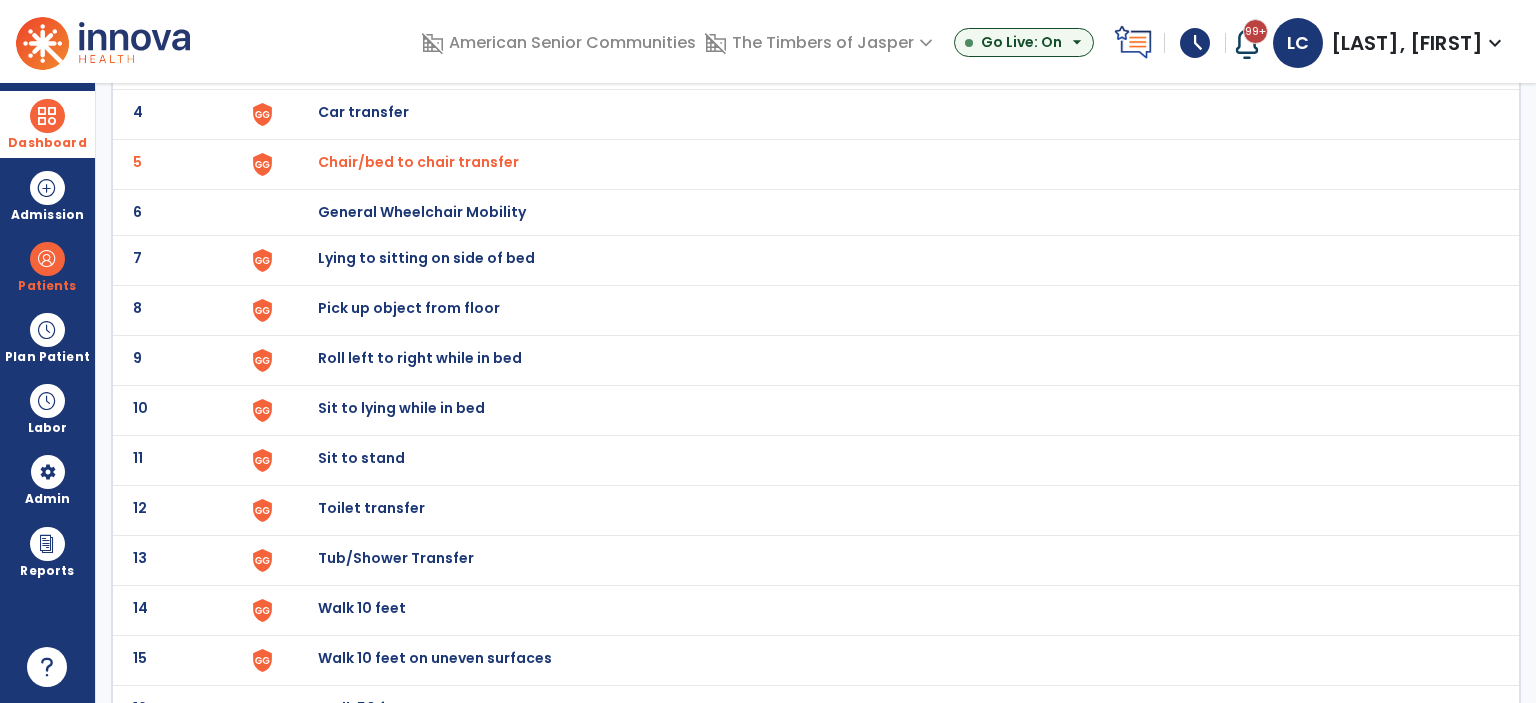 click on "Lying to sitting on side of bed" at bounding box center (364, -38) 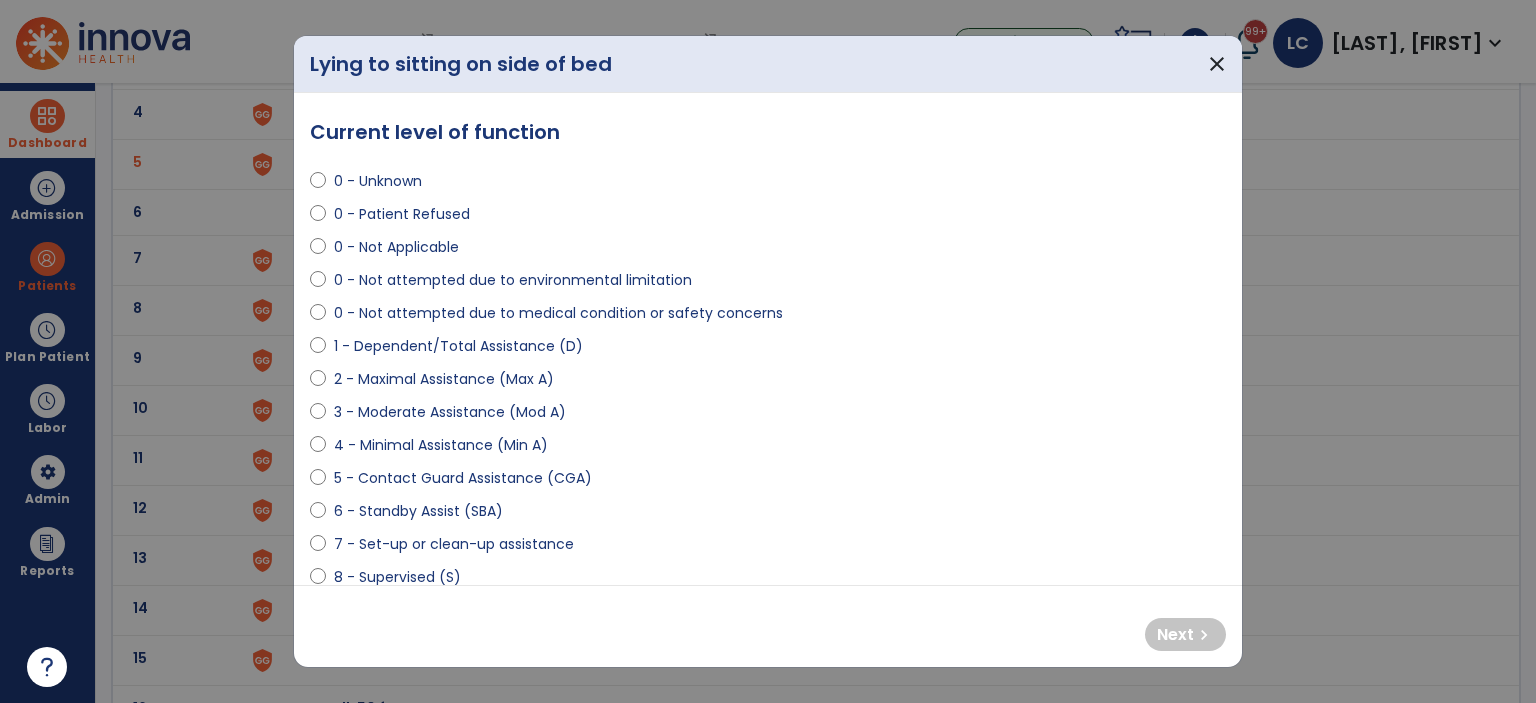 select on "**********" 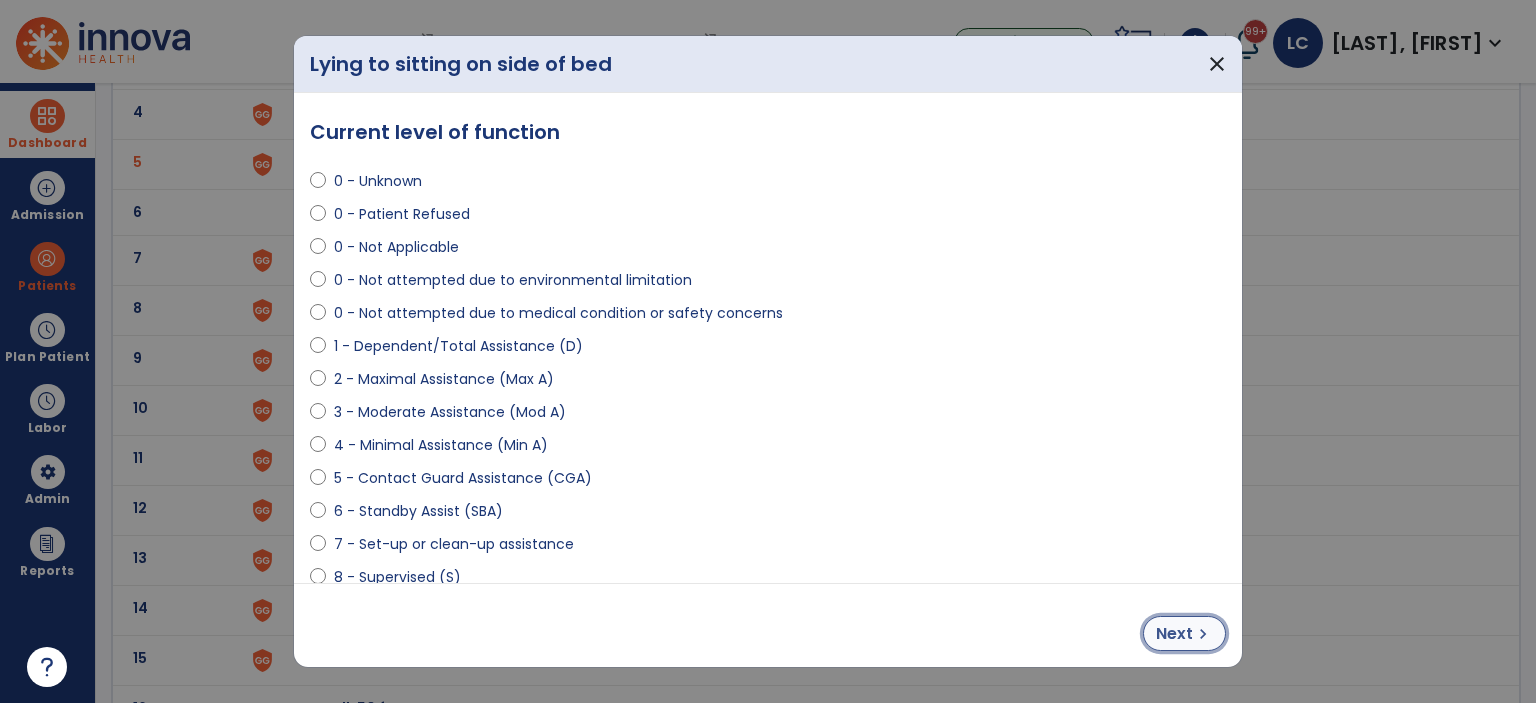 click on "Next" at bounding box center [1174, 634] 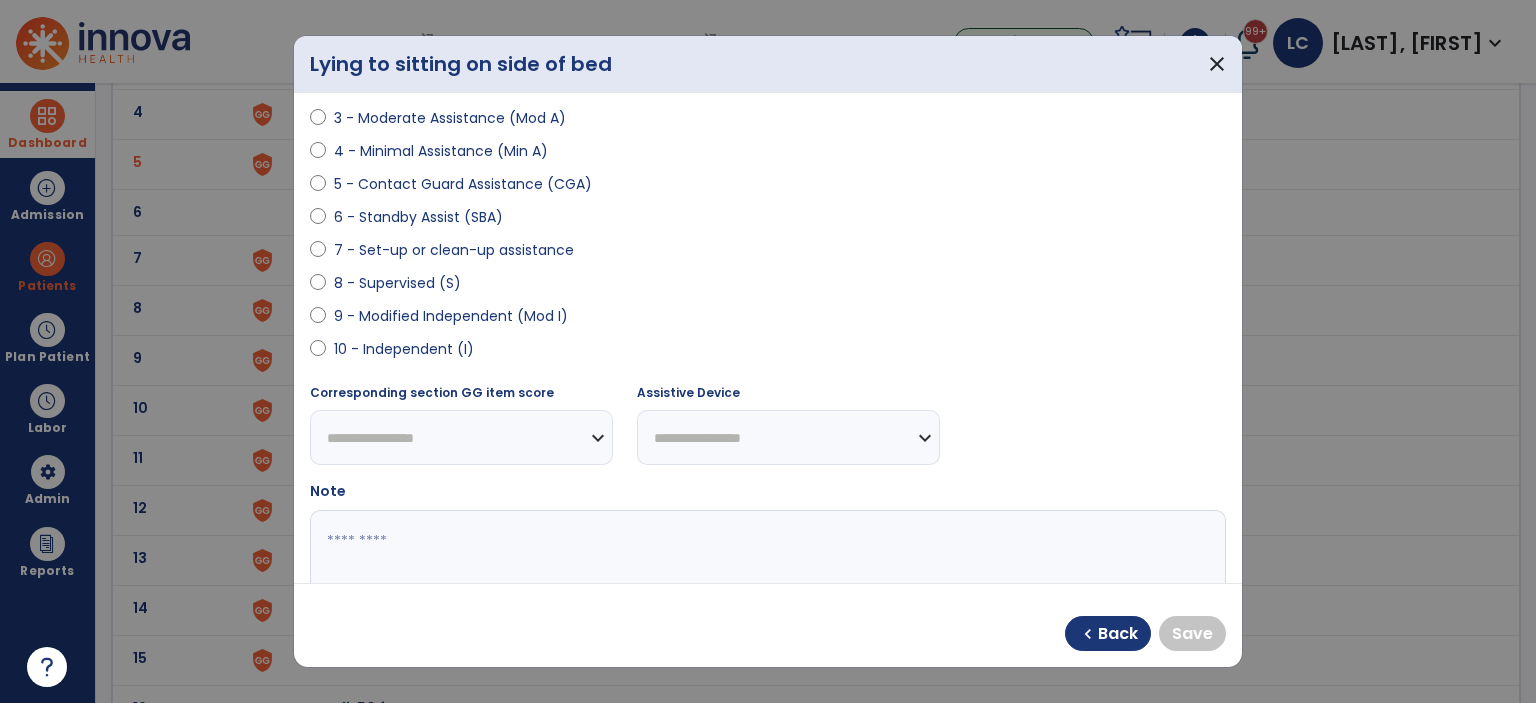scroll, scrollTop: 300, scrollLeft: 0, axis: vertical 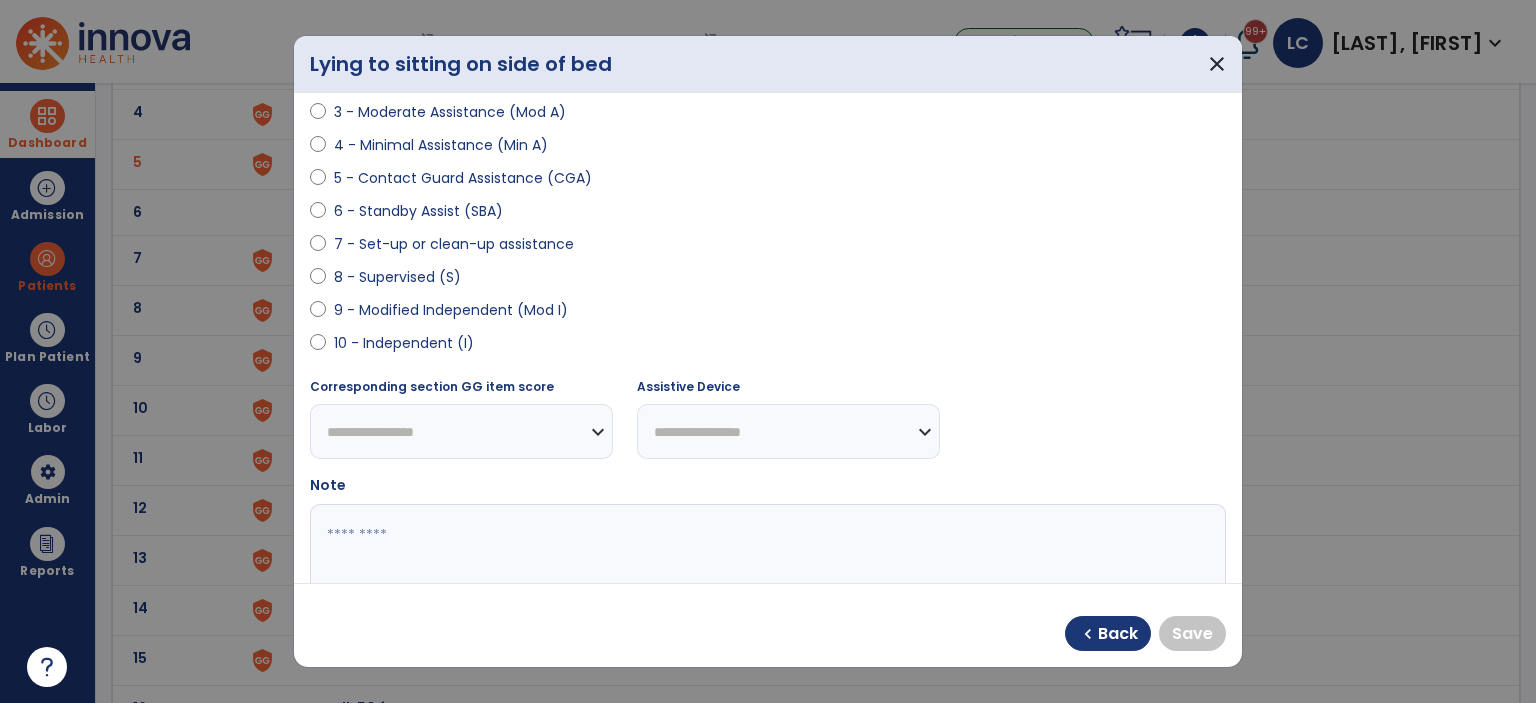 click on "9 - Modified Independent (Mod I)" at bounding box center [768, 314] 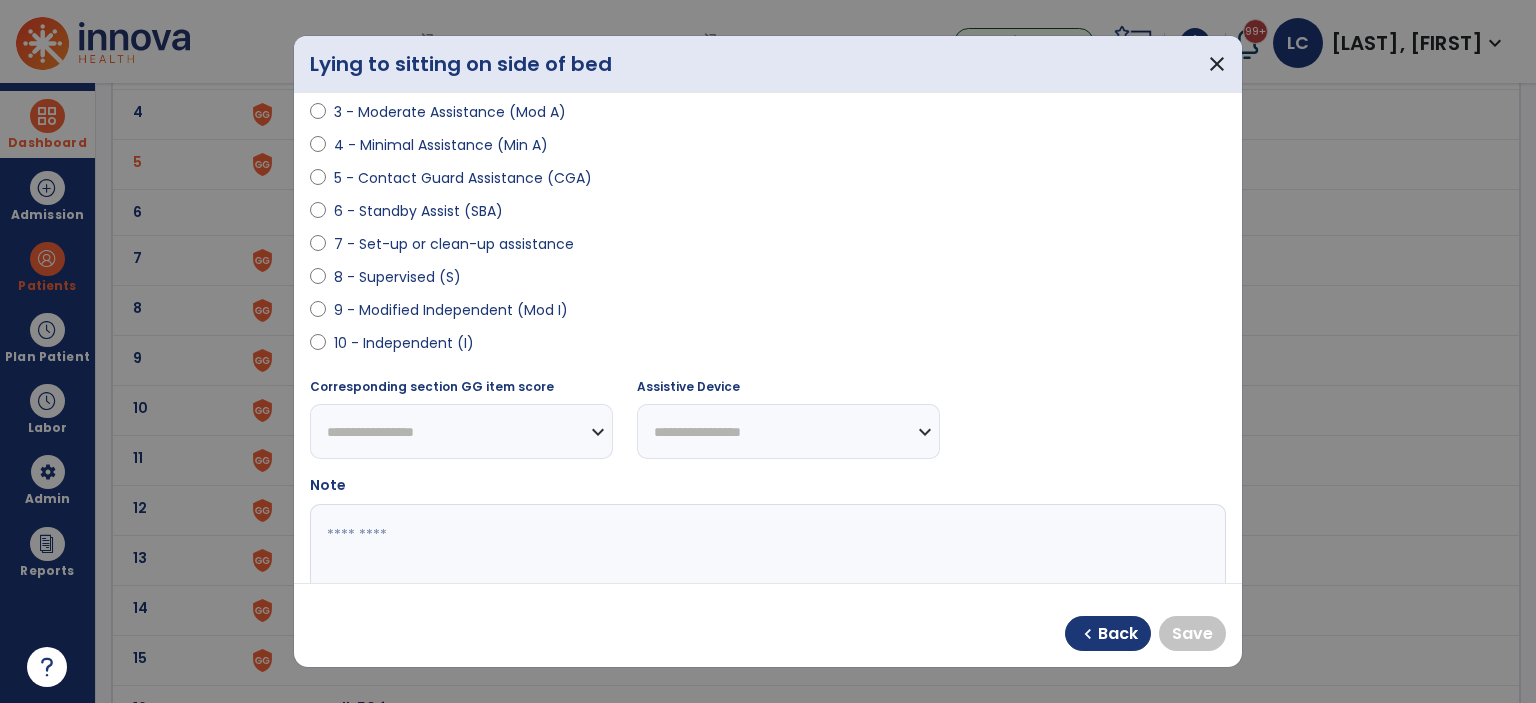 select on "**********" 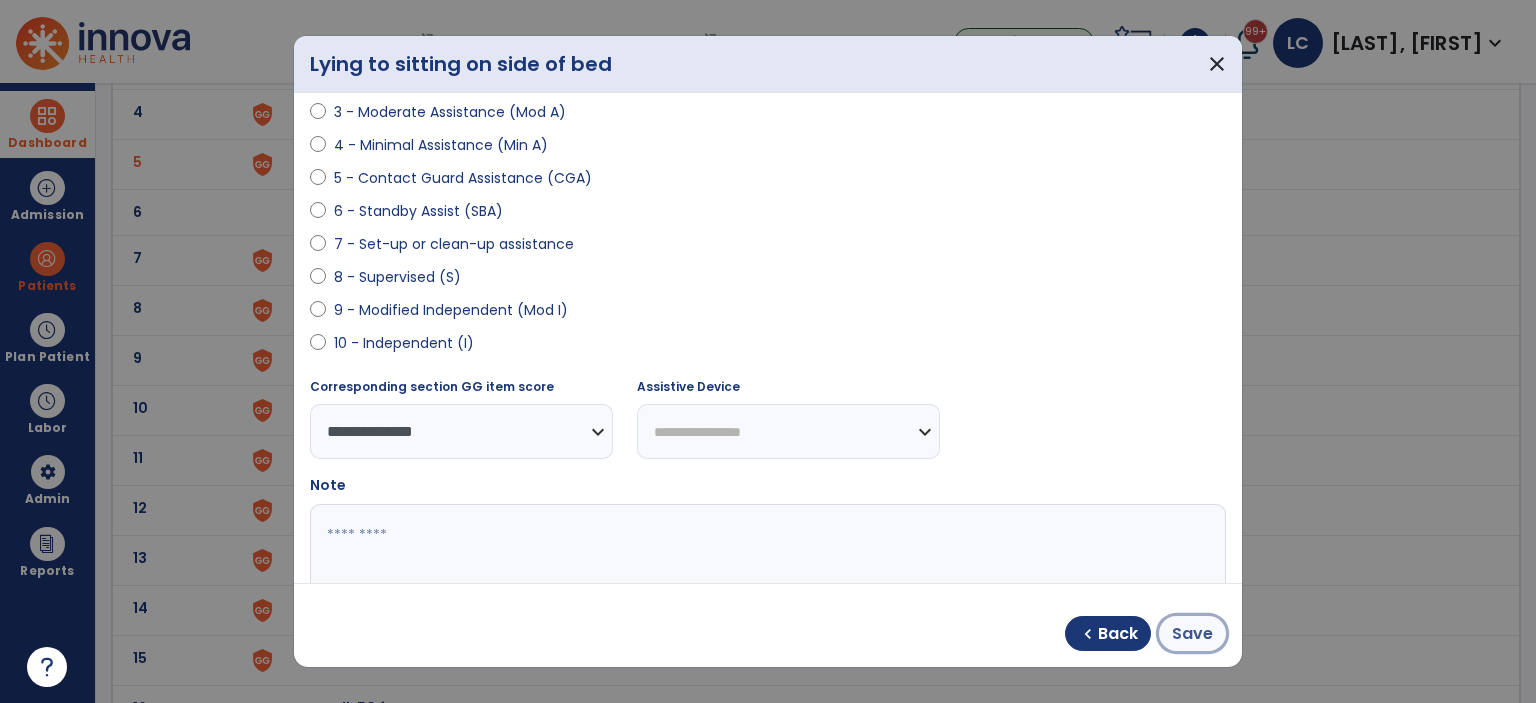 click on "Save" at bounding box center [1192, 634] 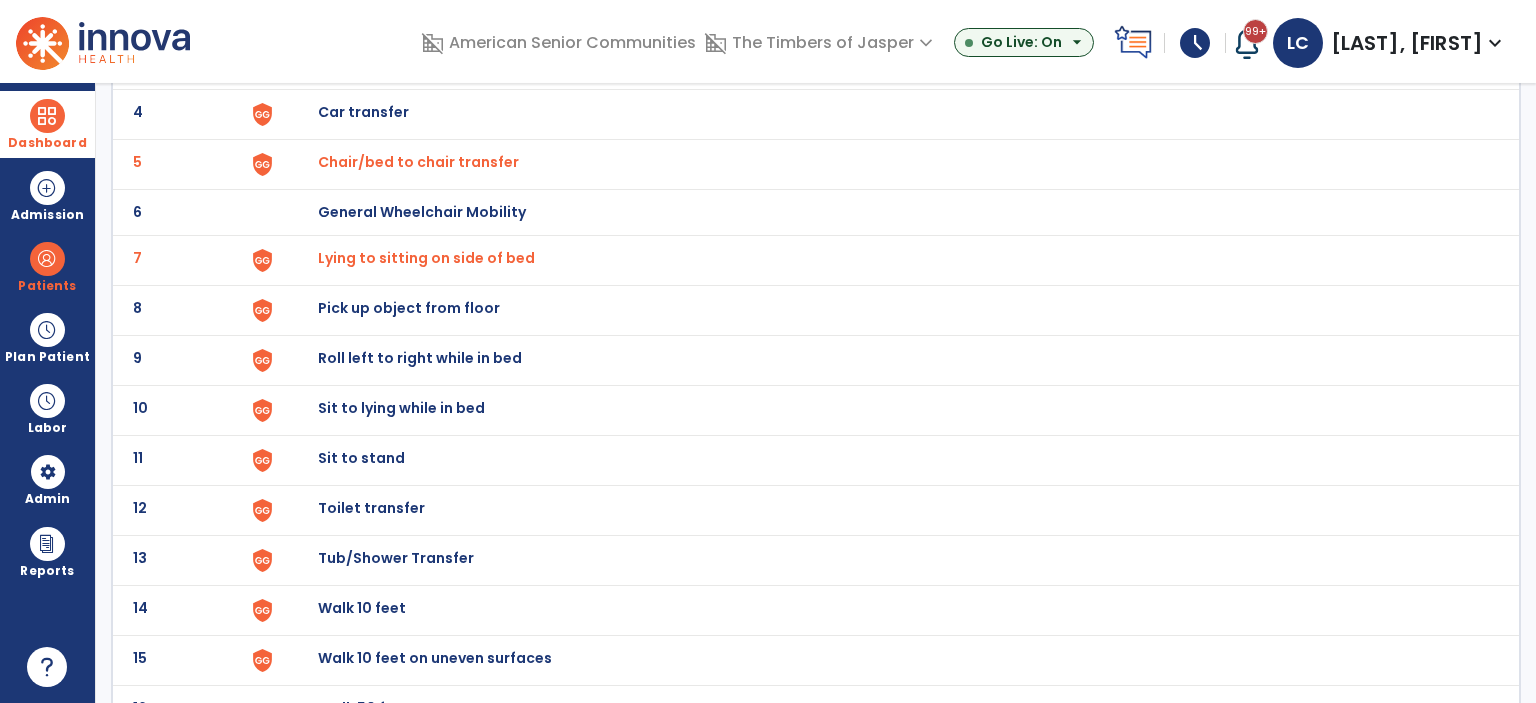 scroll, scrollTop: 0, scrollLeft: 0, axis: both 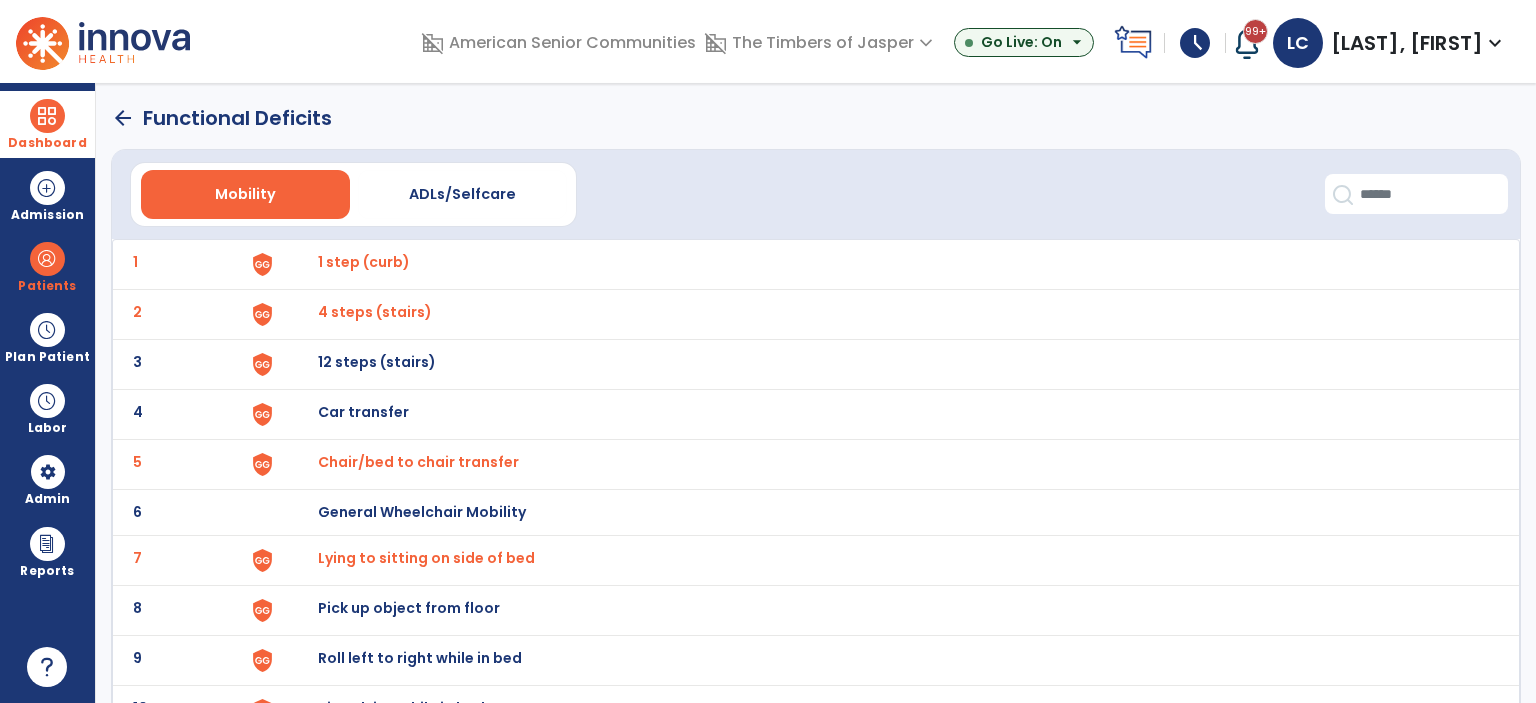 click on "Chair/bed to chair transfer" at bounding box center (364, 262) 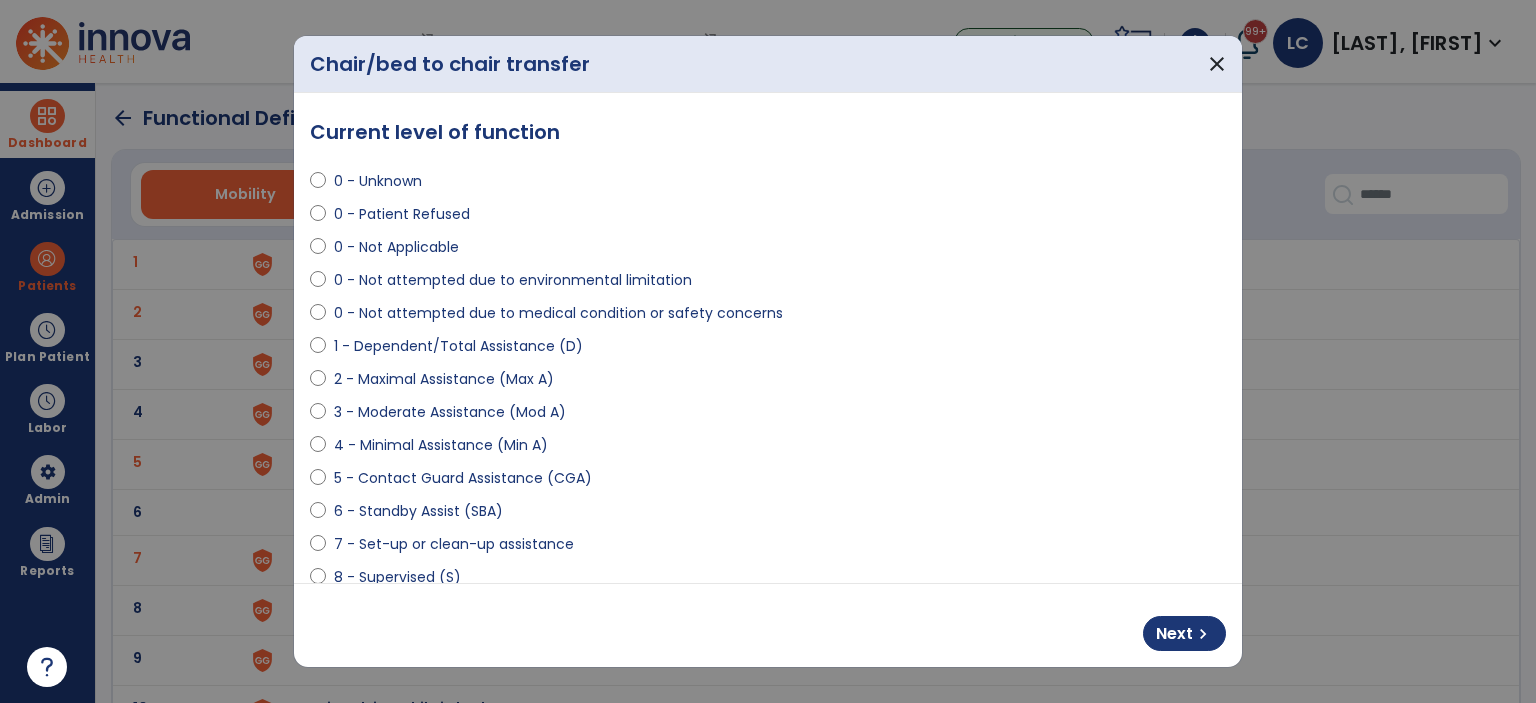 click at bounding box center [318, 449] 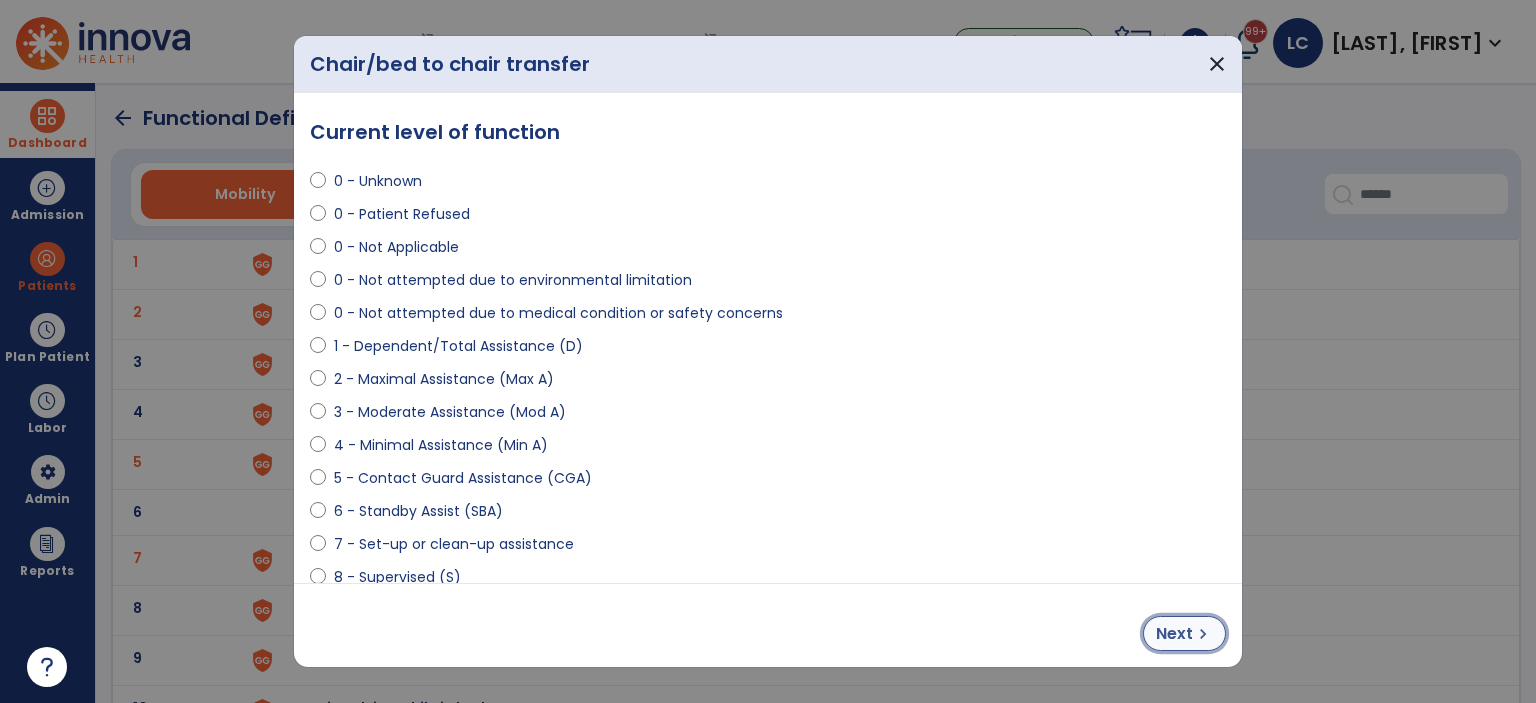 click on "chevron_right" at bounding box center [1203, 634] 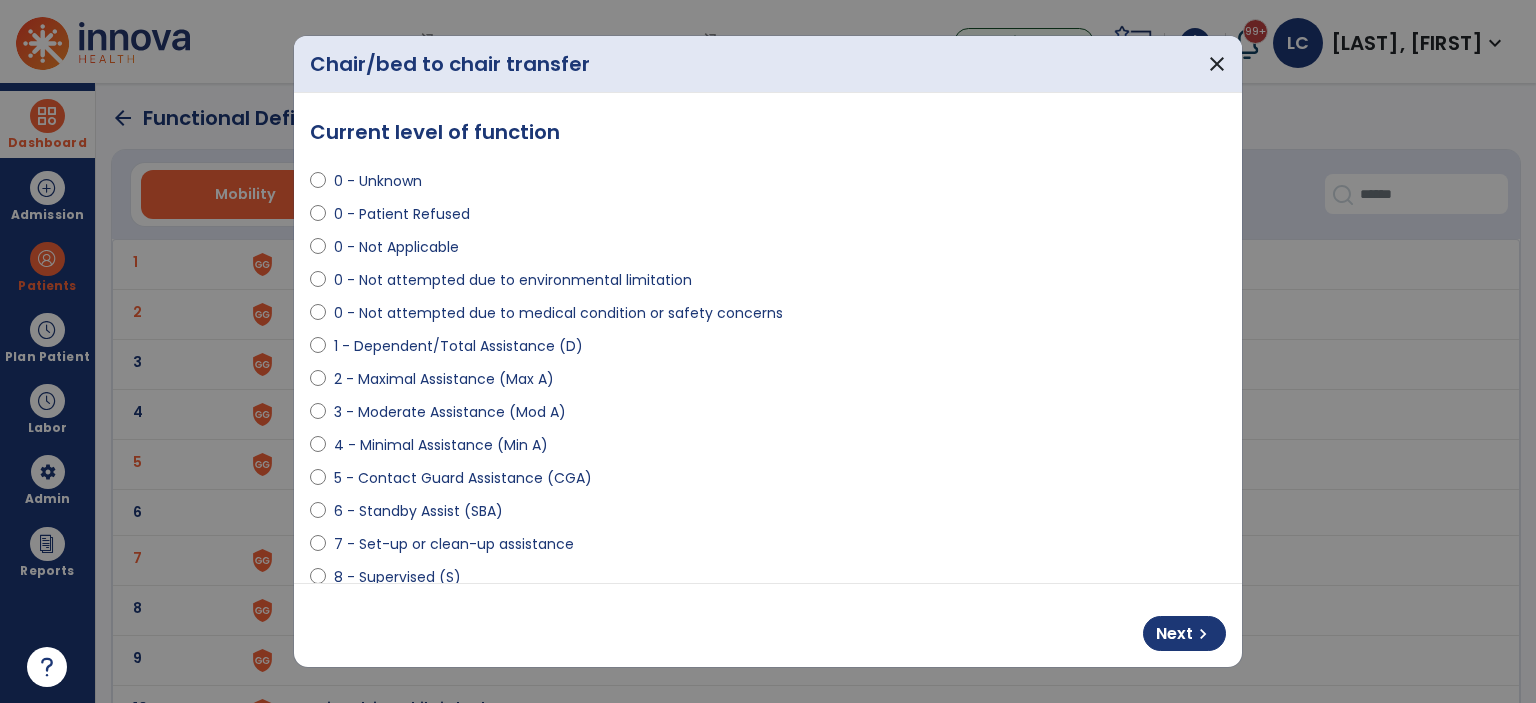 select on "**********" 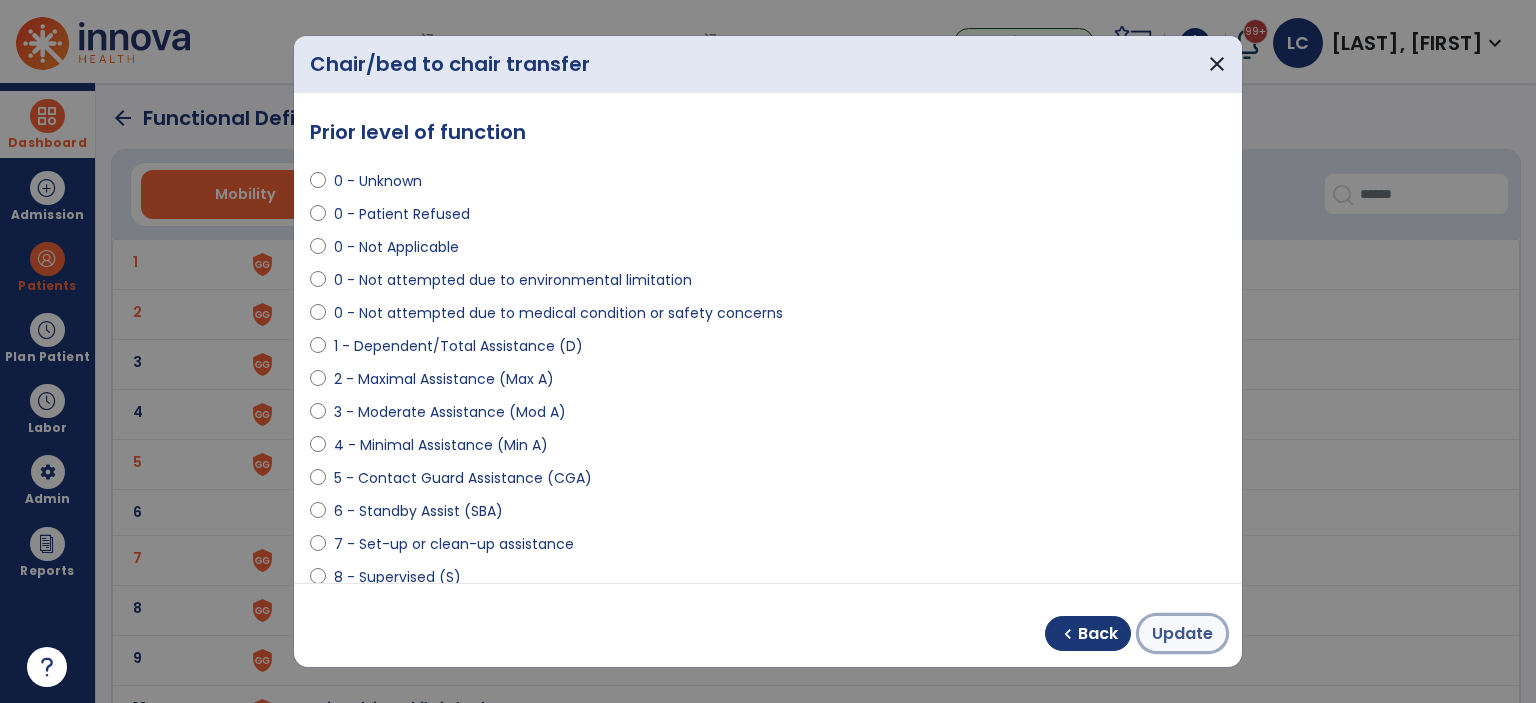 click on "Update" at bounding box center [1182, 633] 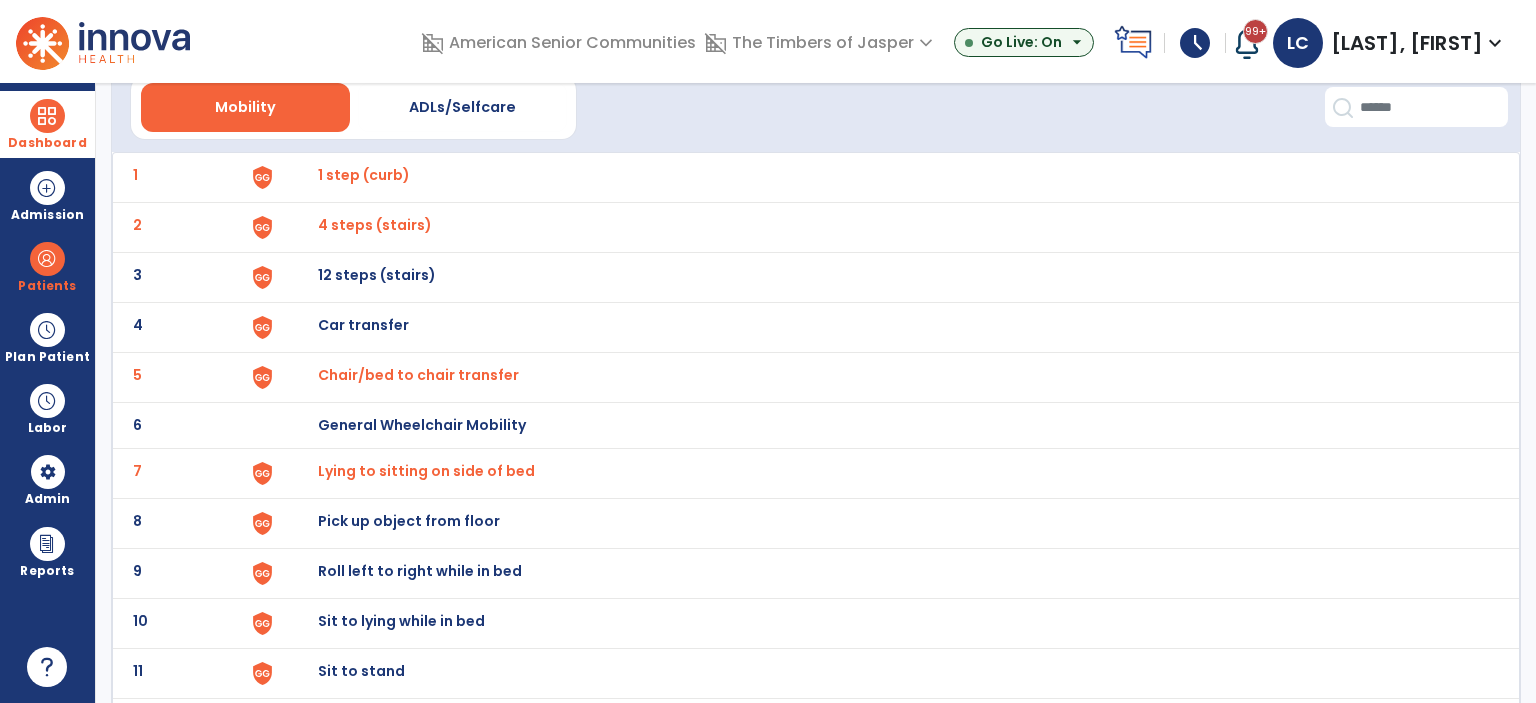 scroll, scrollTop: 200, scrollLeft: 0, axis: vertical 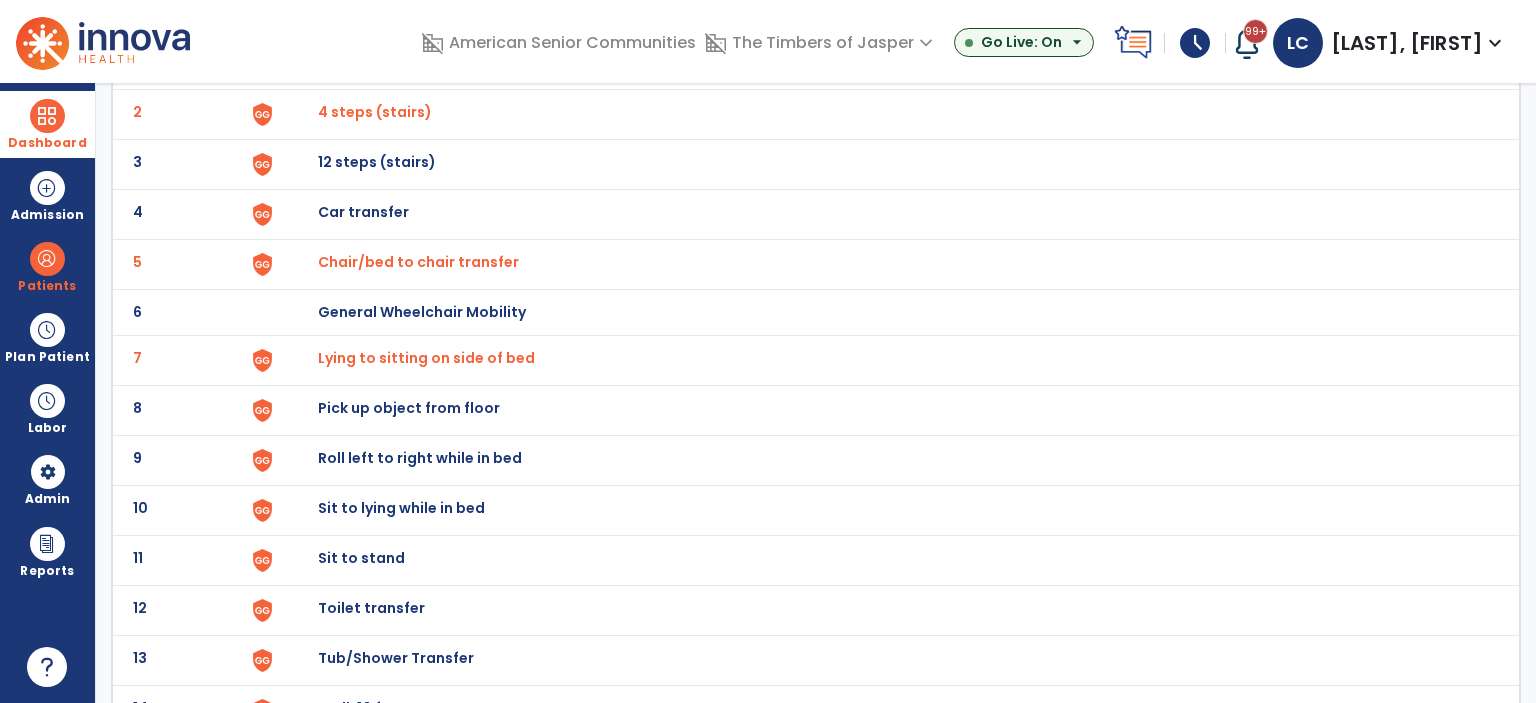 click on "Sit to lying while in bed" at bounding box center (364, 62) 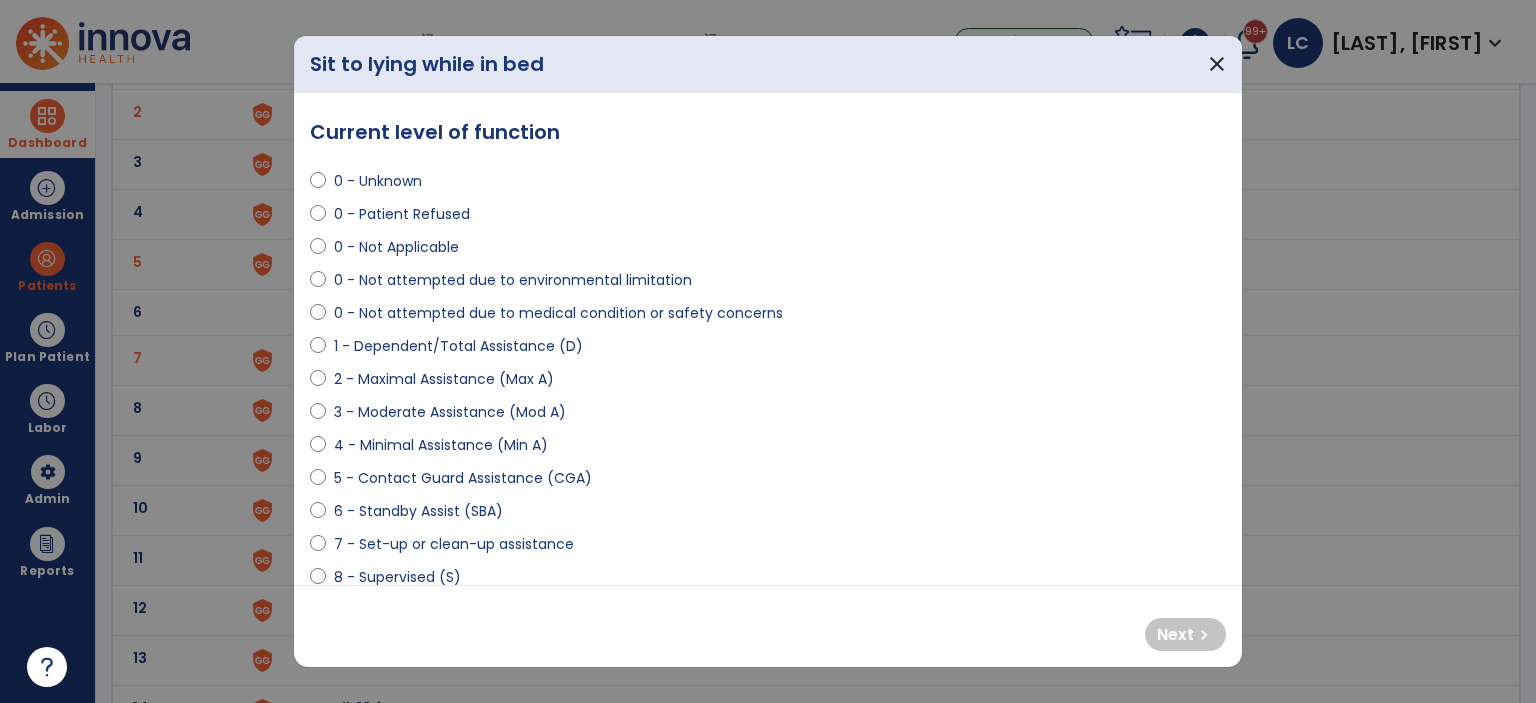 select on "**********" 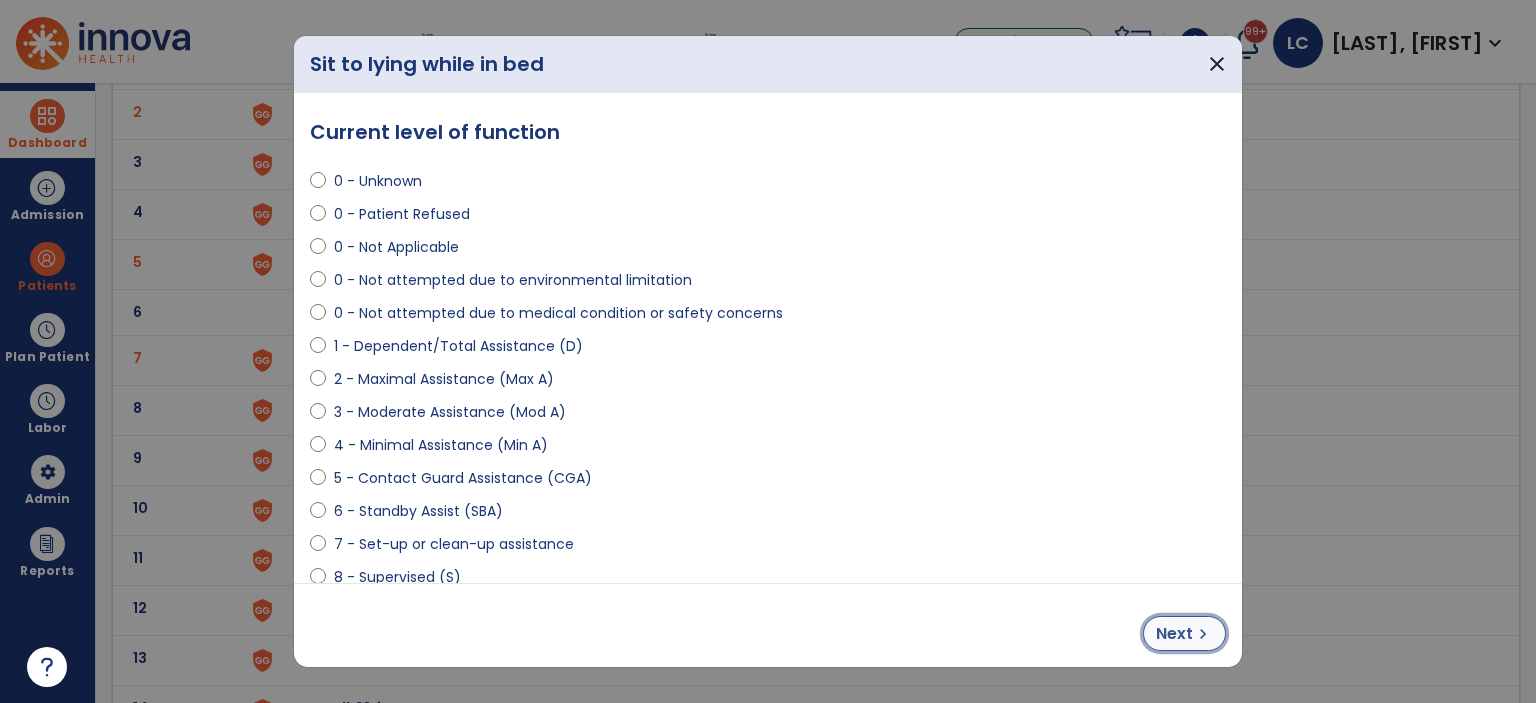 click on "Next" at bounding box center [1174, 634] 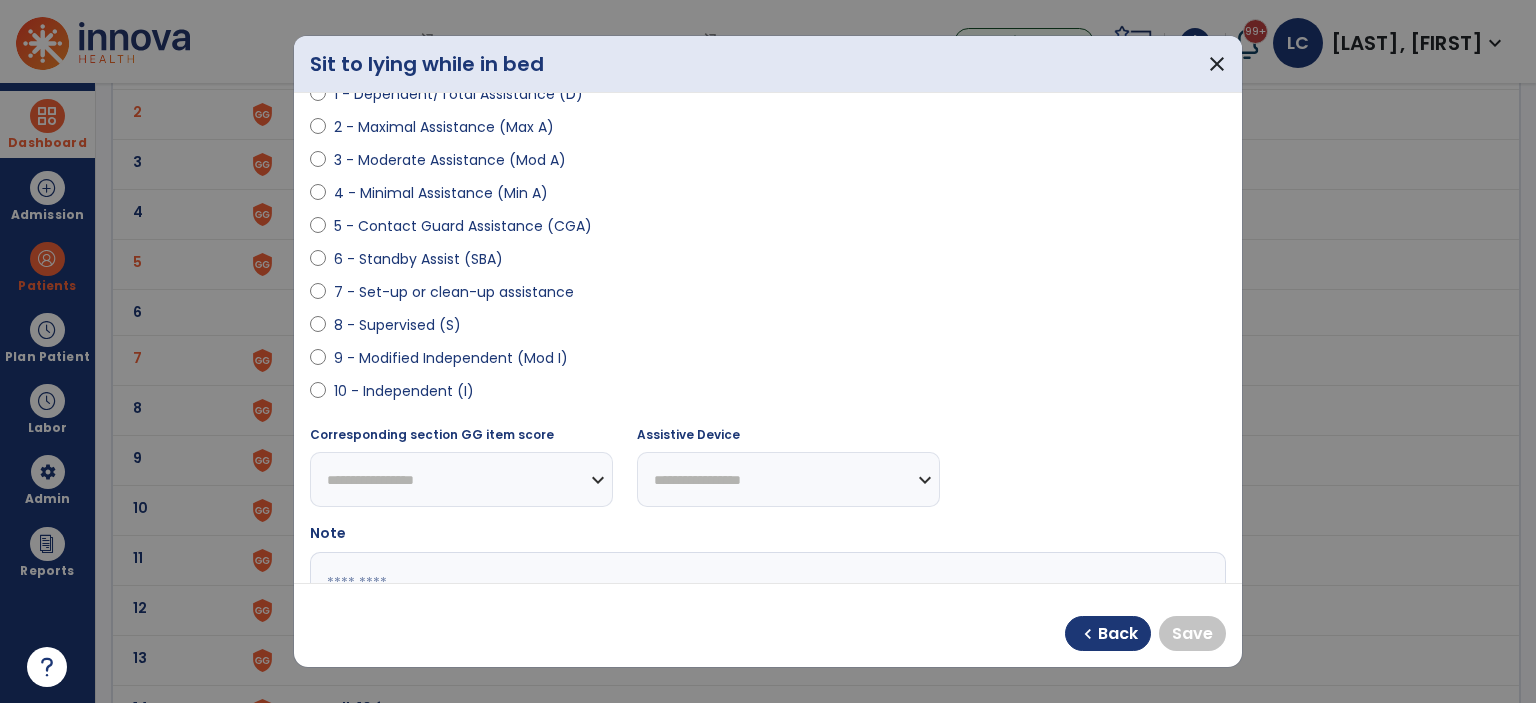 scroll, scrollTop: 400, scrollLeft: 0, axis: vertical 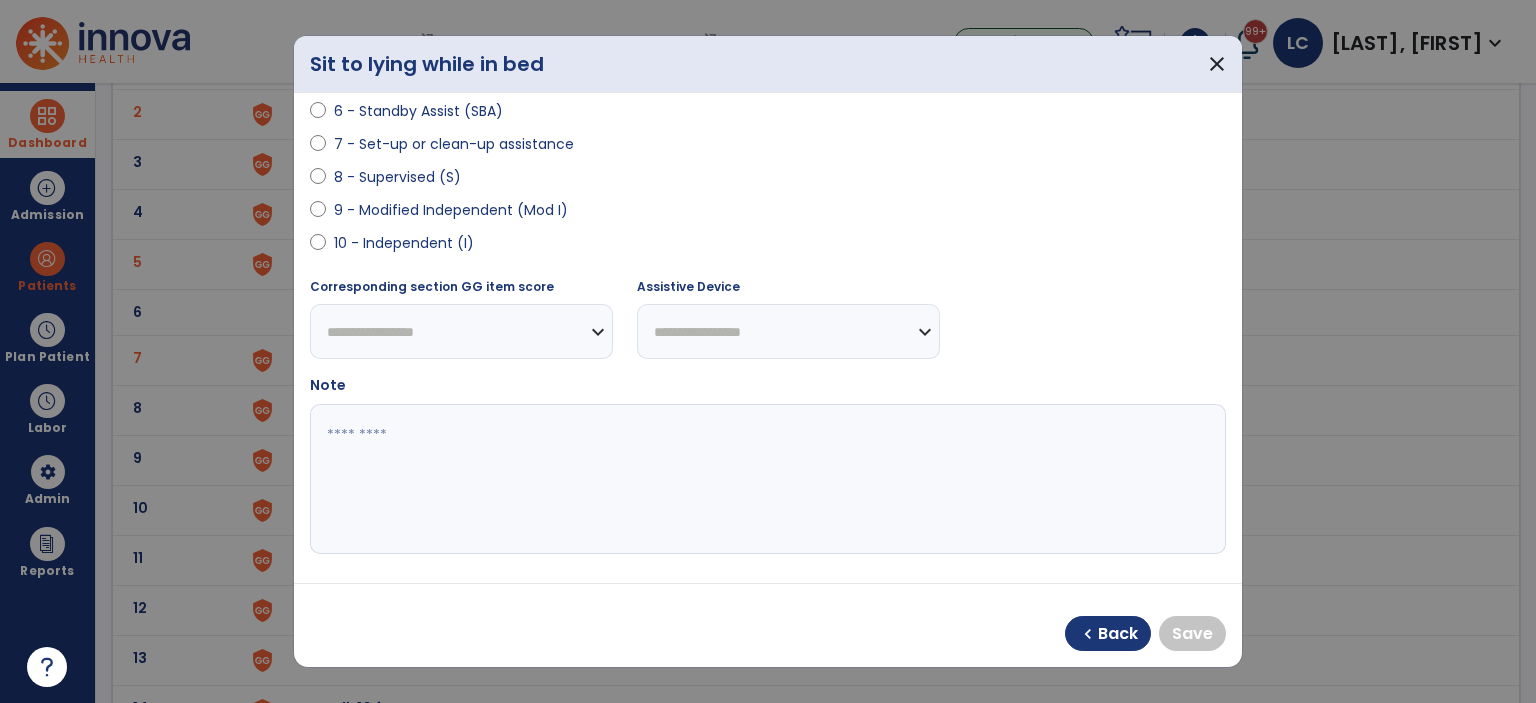 select on "**********" 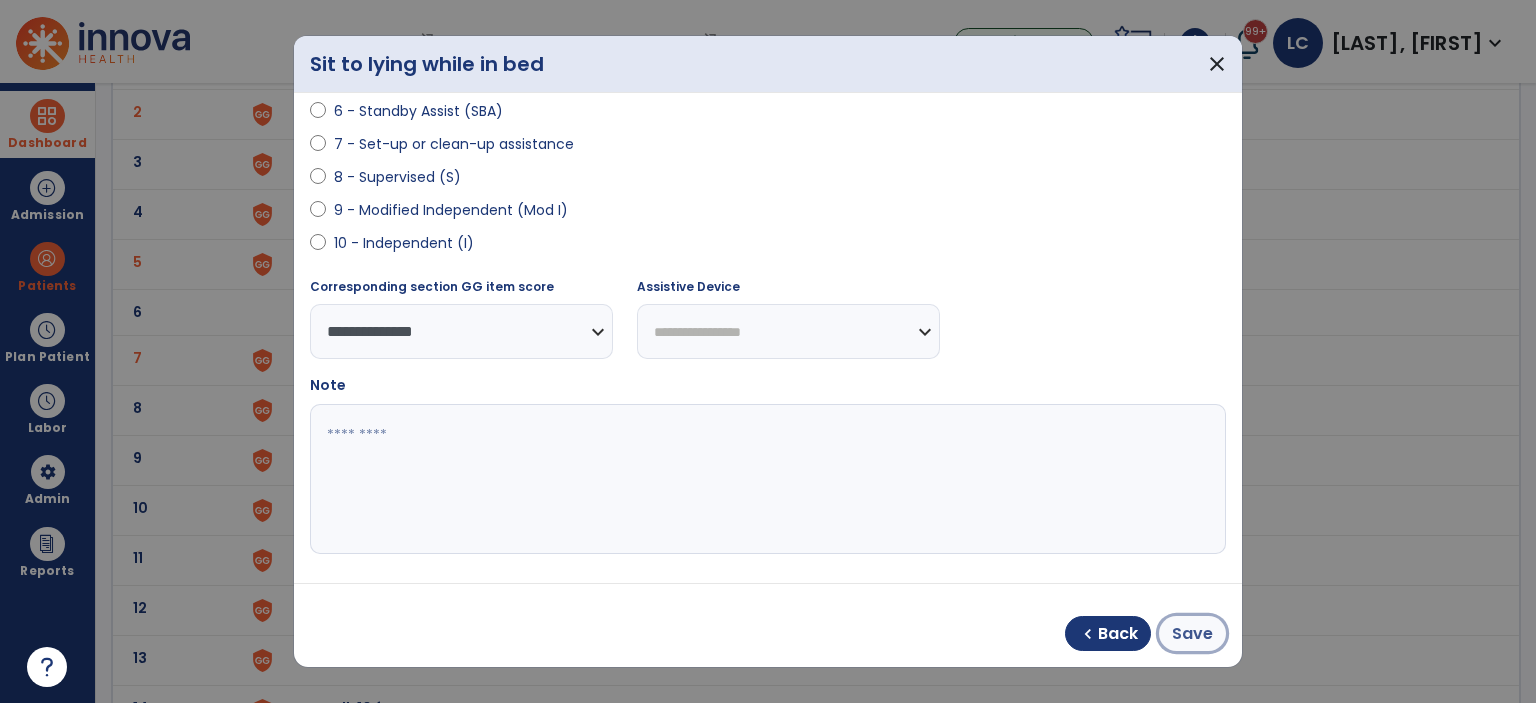 click on "Save" at bounding box center [1192, 634] 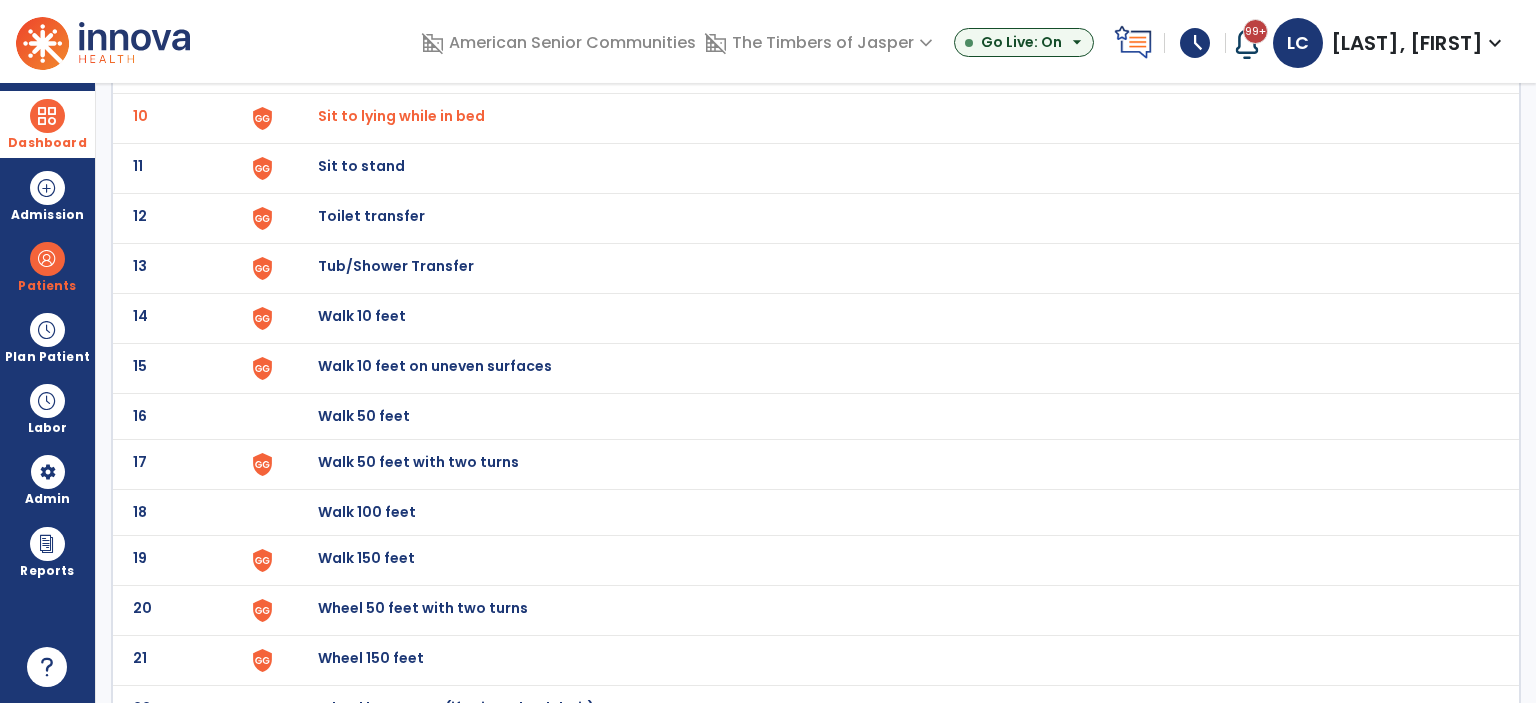 scroll, scrollTop: 600, scrollLeft: 0, axis: vertical 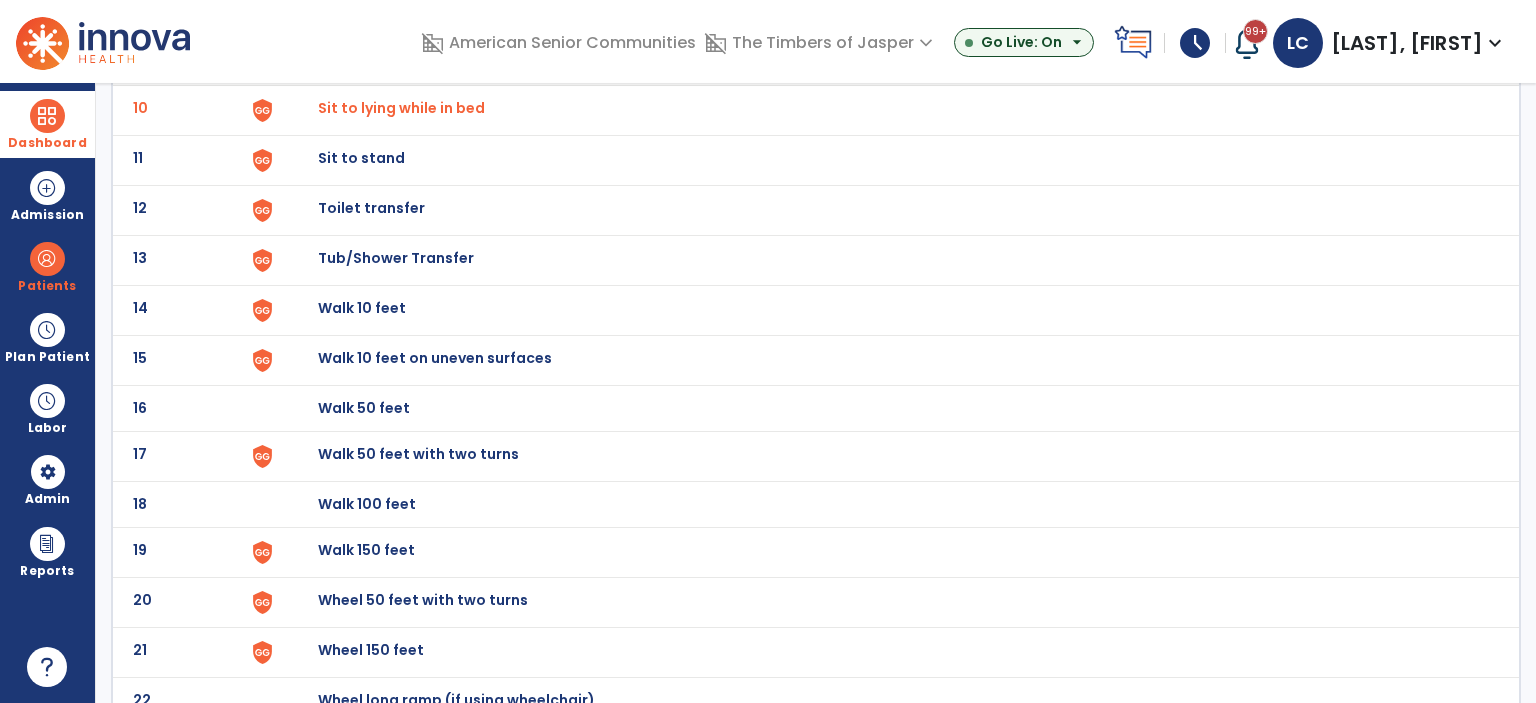 click on "Walk 10 feet" at bounding box center (364, -338) 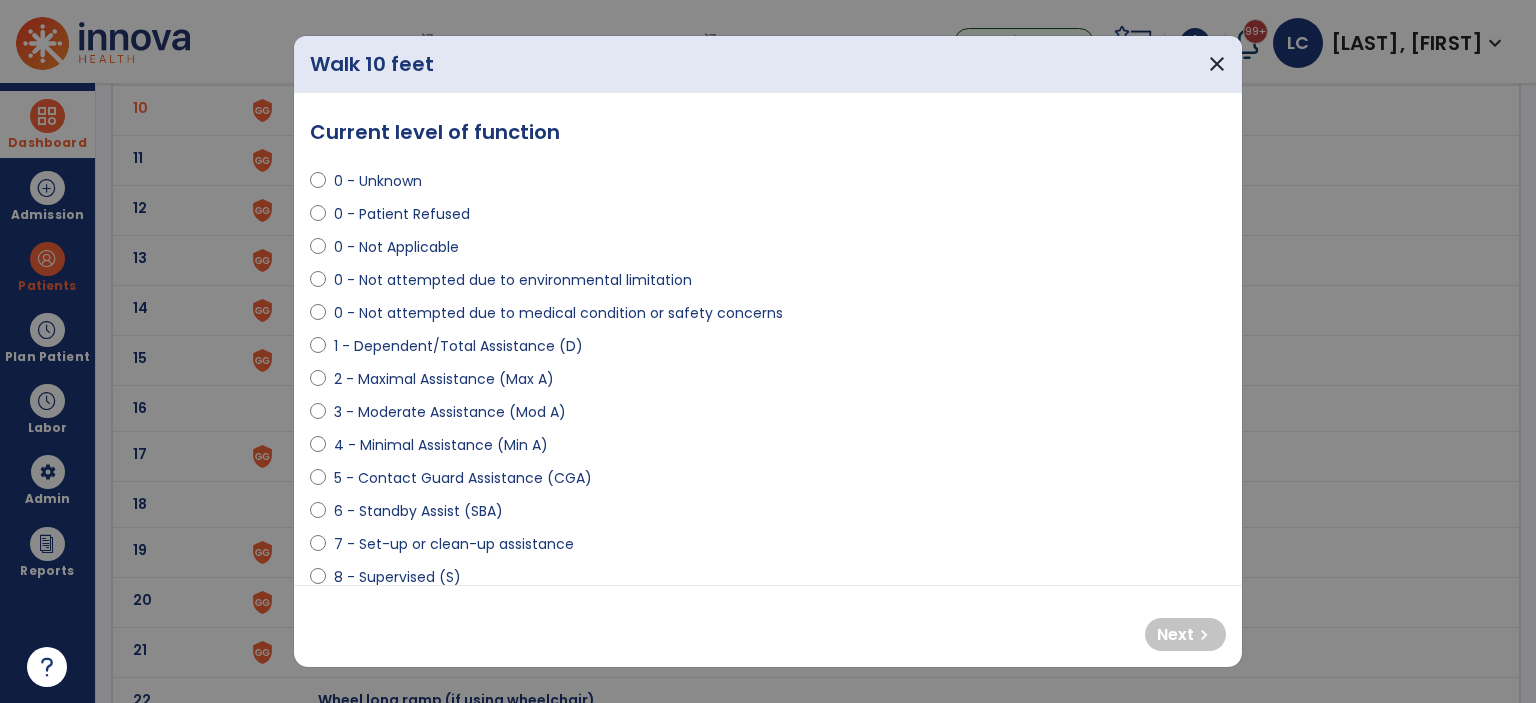 select on "**********" 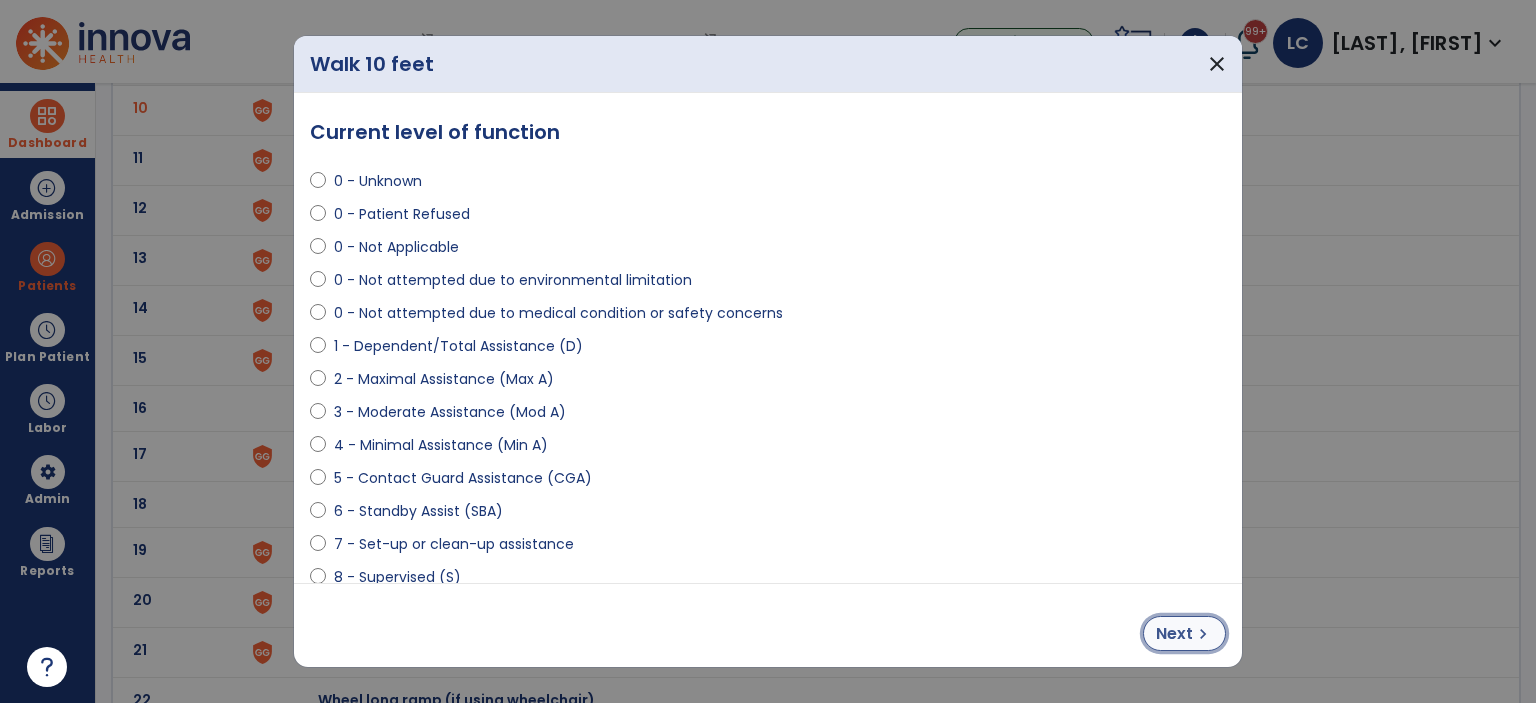 click on "chevron_right" at bounding box center [1203, 634] 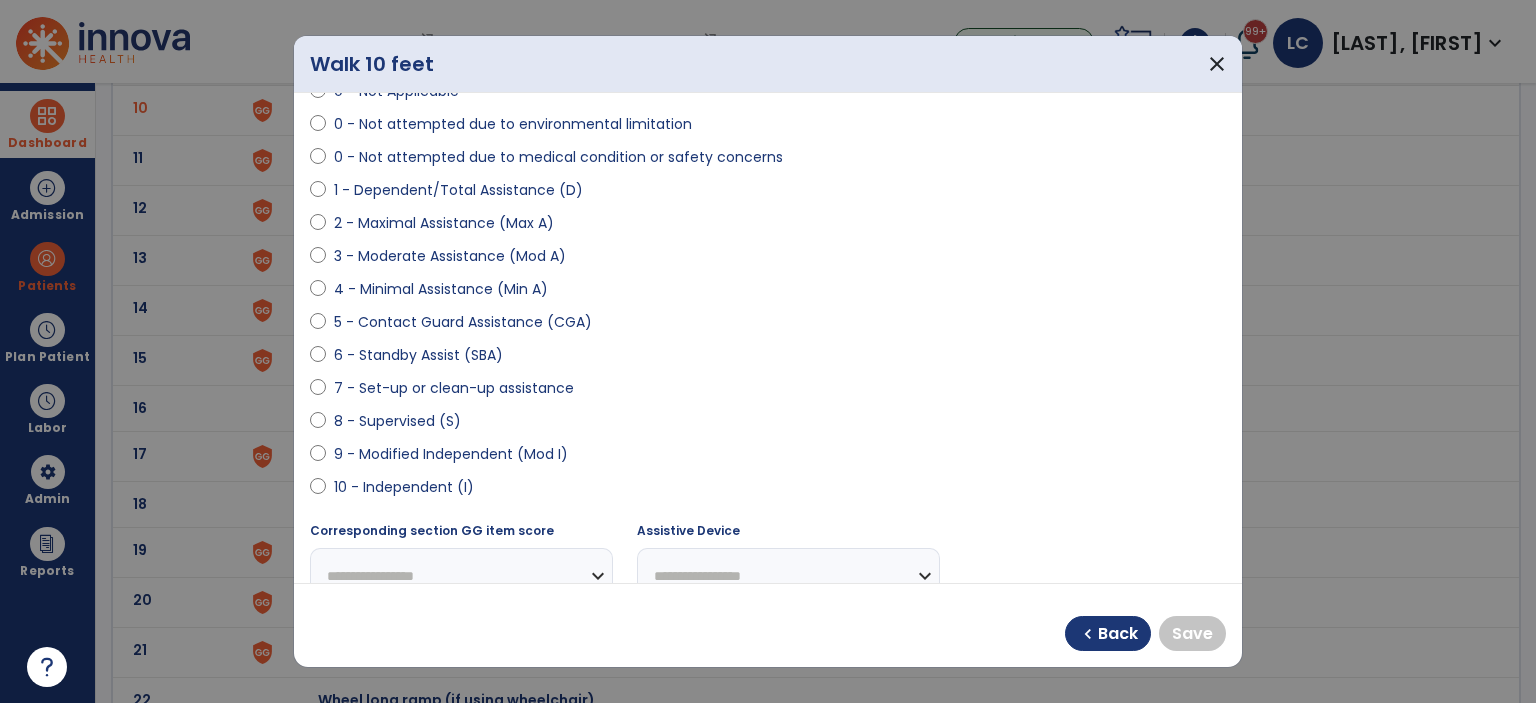 scroll, scrollTop: 401, scrollLeft: 0, axis: vertical 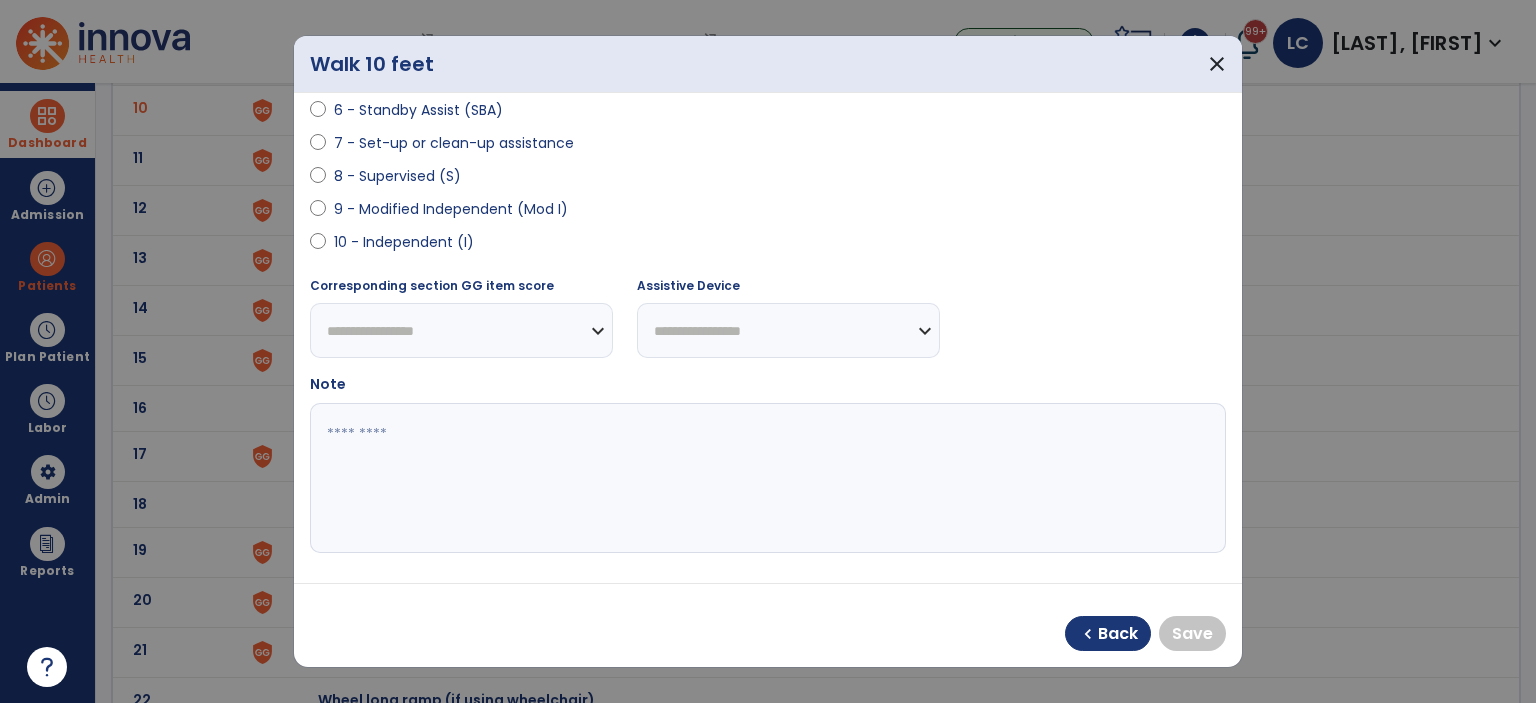 select on "**********" 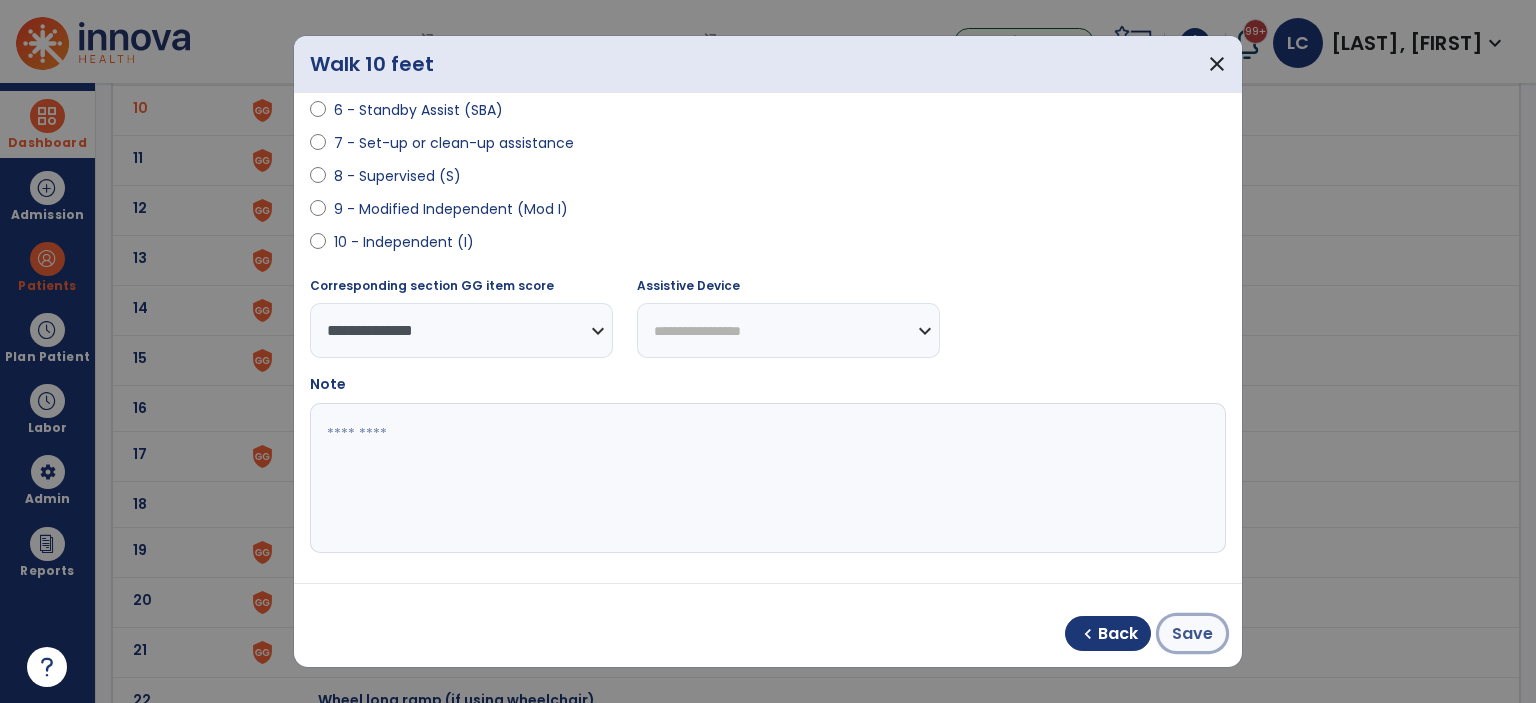 click on "Save" at bounding box center (1192, 634) 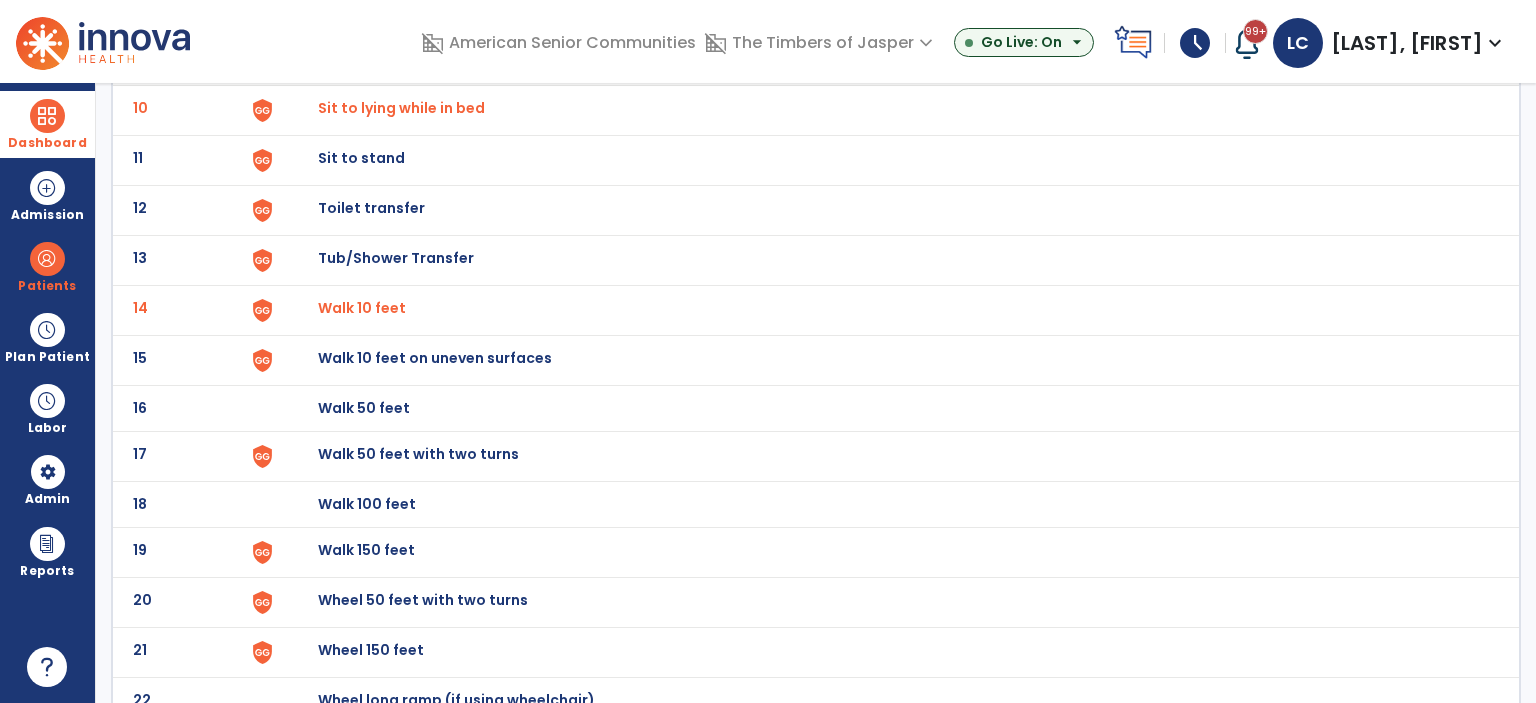 scroll, scrollTop: 662, scrollLeft: 0, axis: vertical 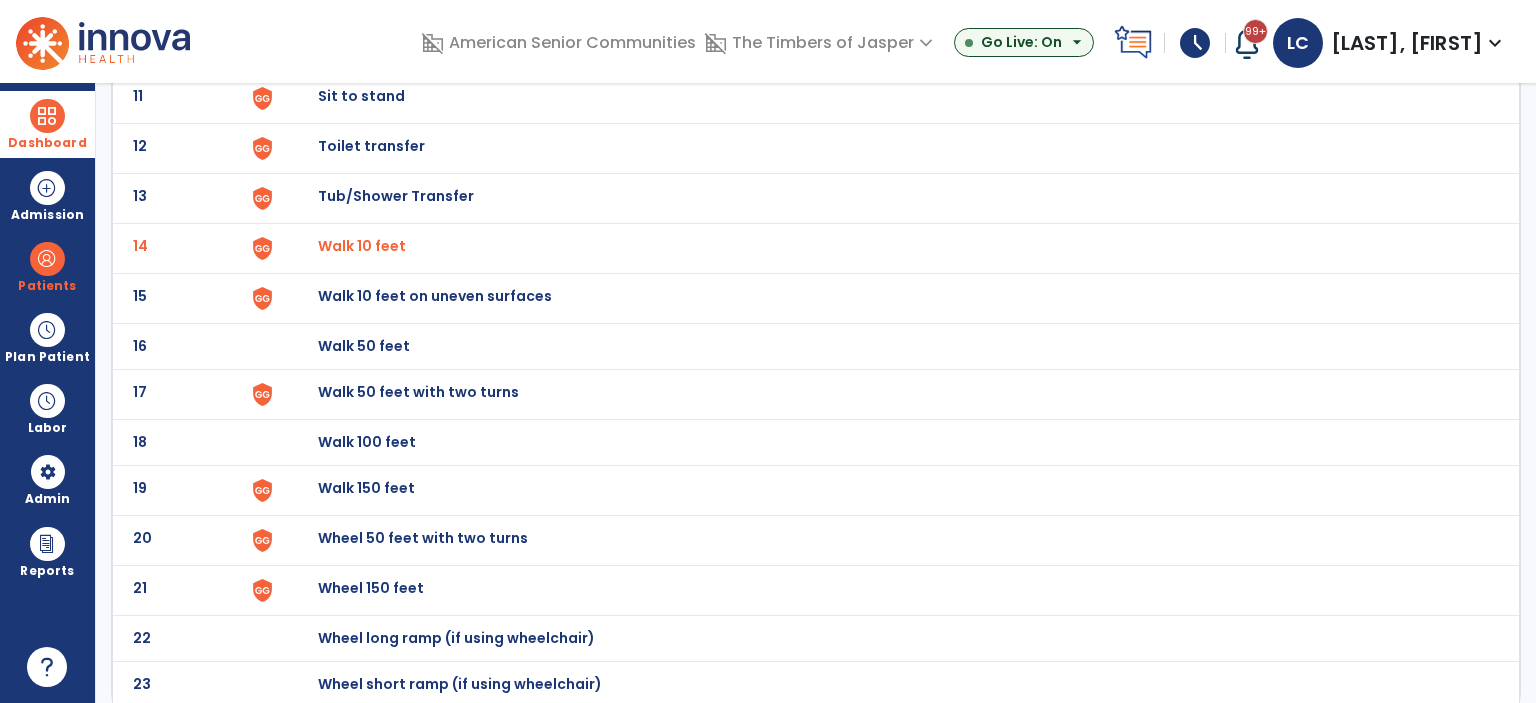 click on "Walk 50 feet with two turns" at bounding box center [364, -400] 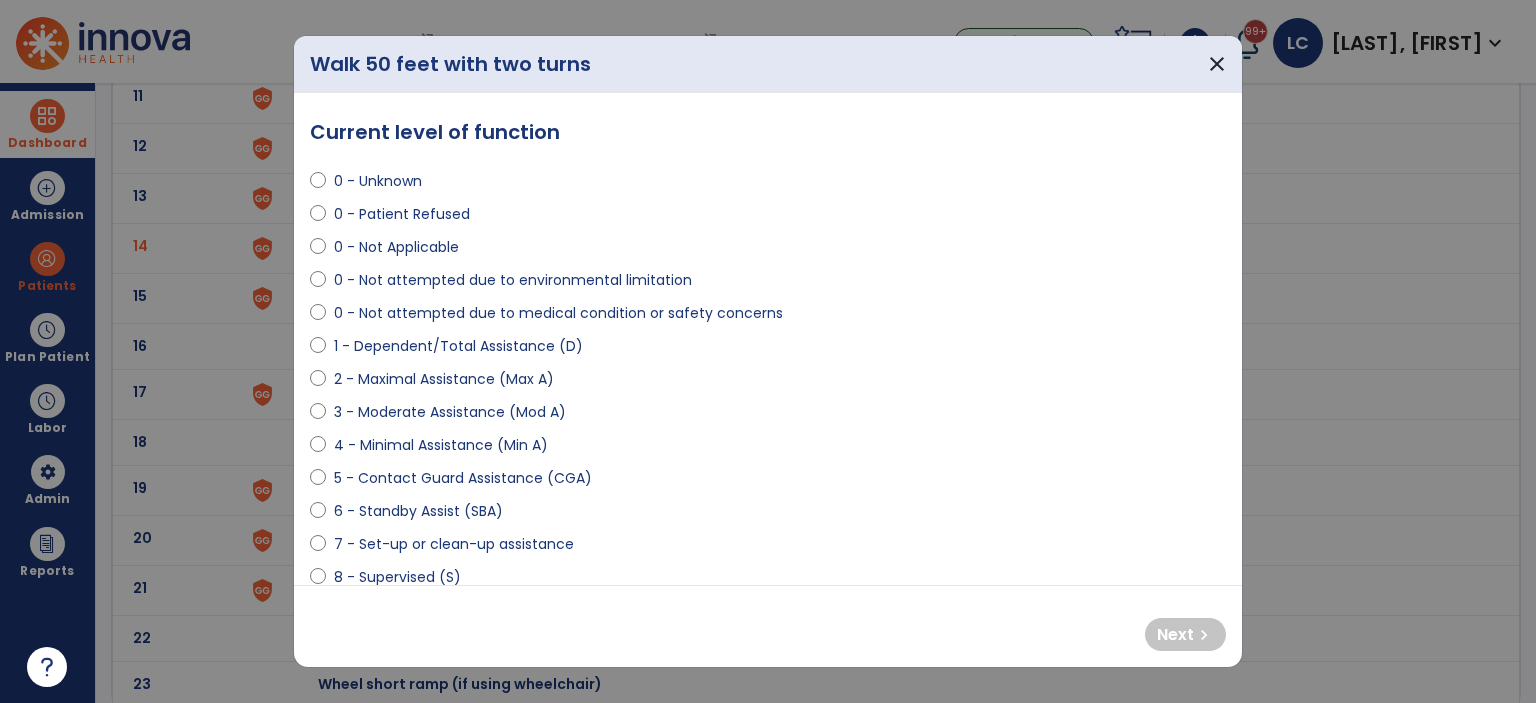 select on "**********" 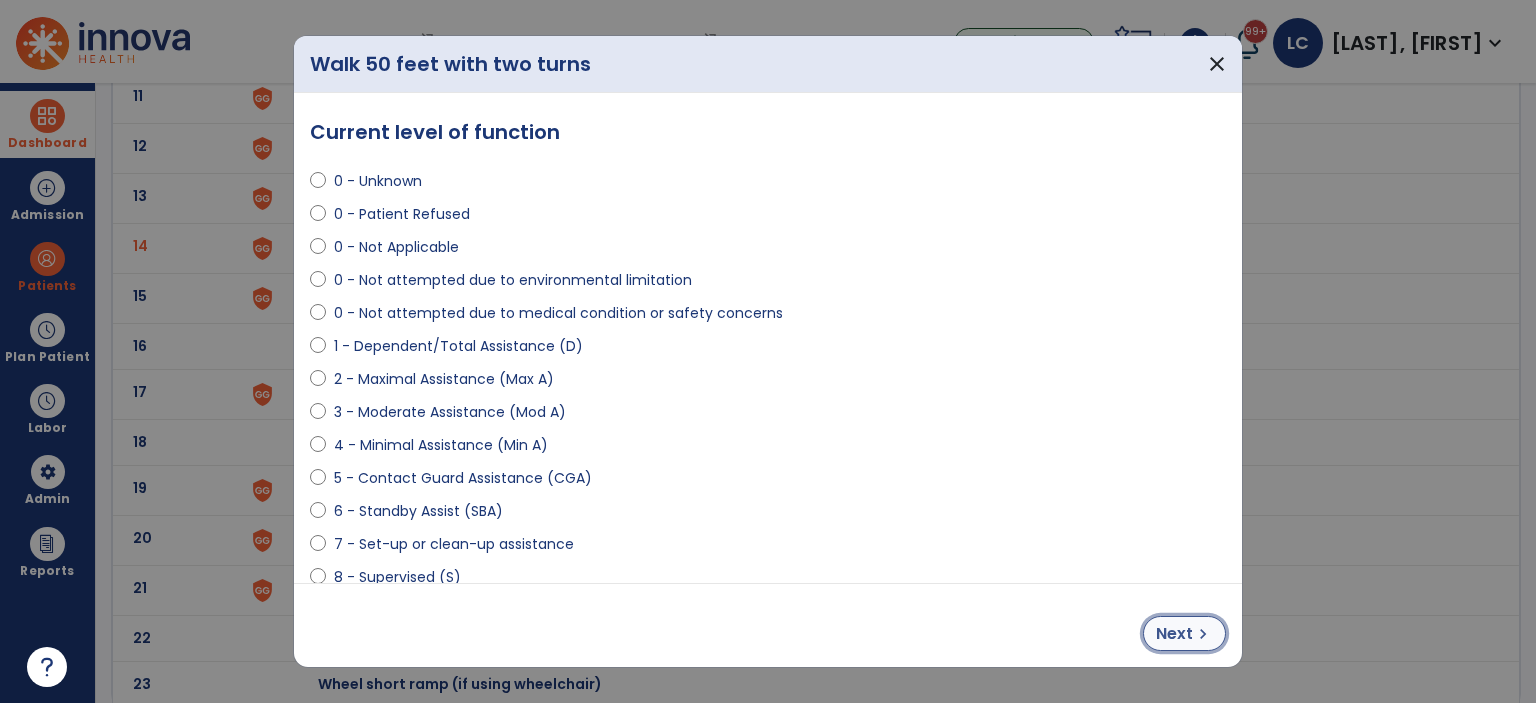 click on "Next  chevron_right" at bounding box center [1184, 633] 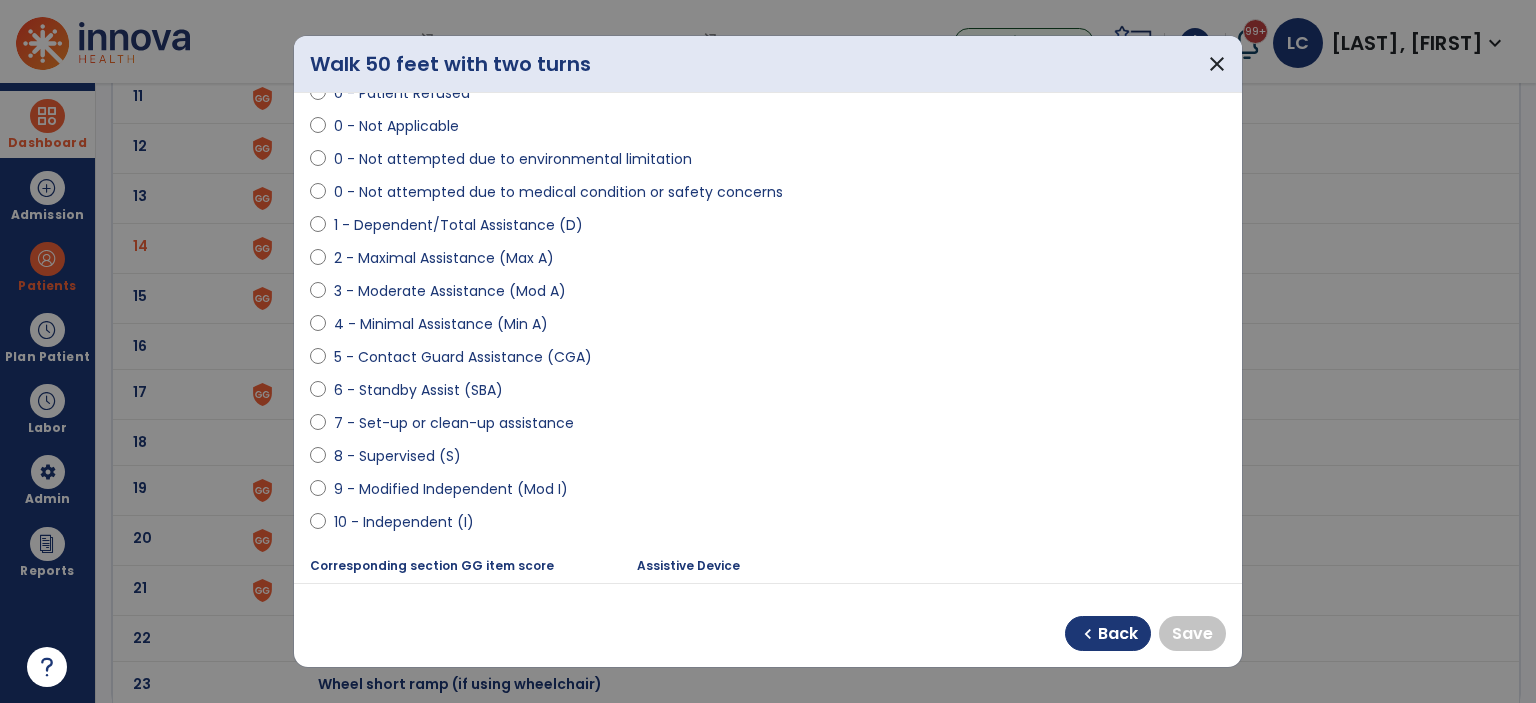 scroll, scrollTop: 200, scrollLeft: 0, axis: vertical 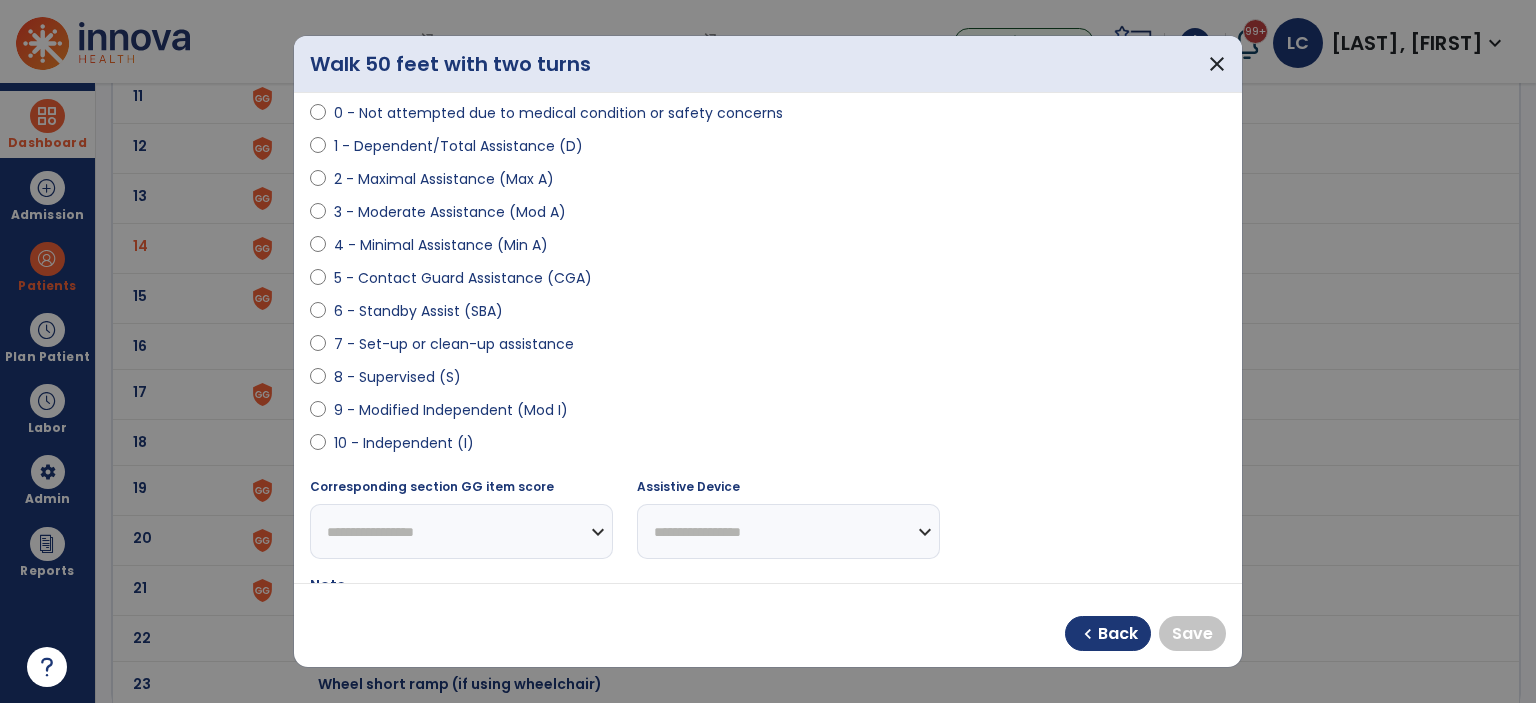 select on "**********" 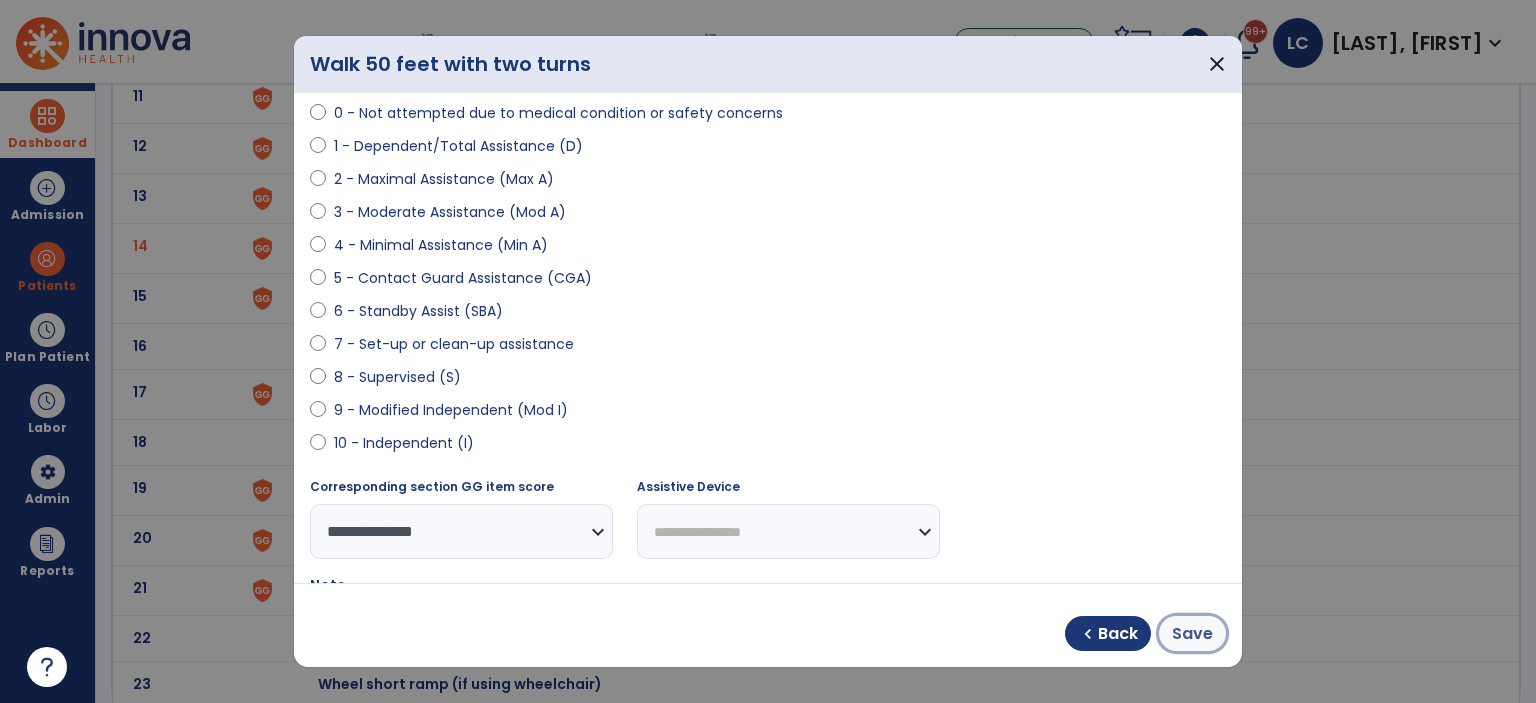 click on "Save" at bounding box center [1192, 633] 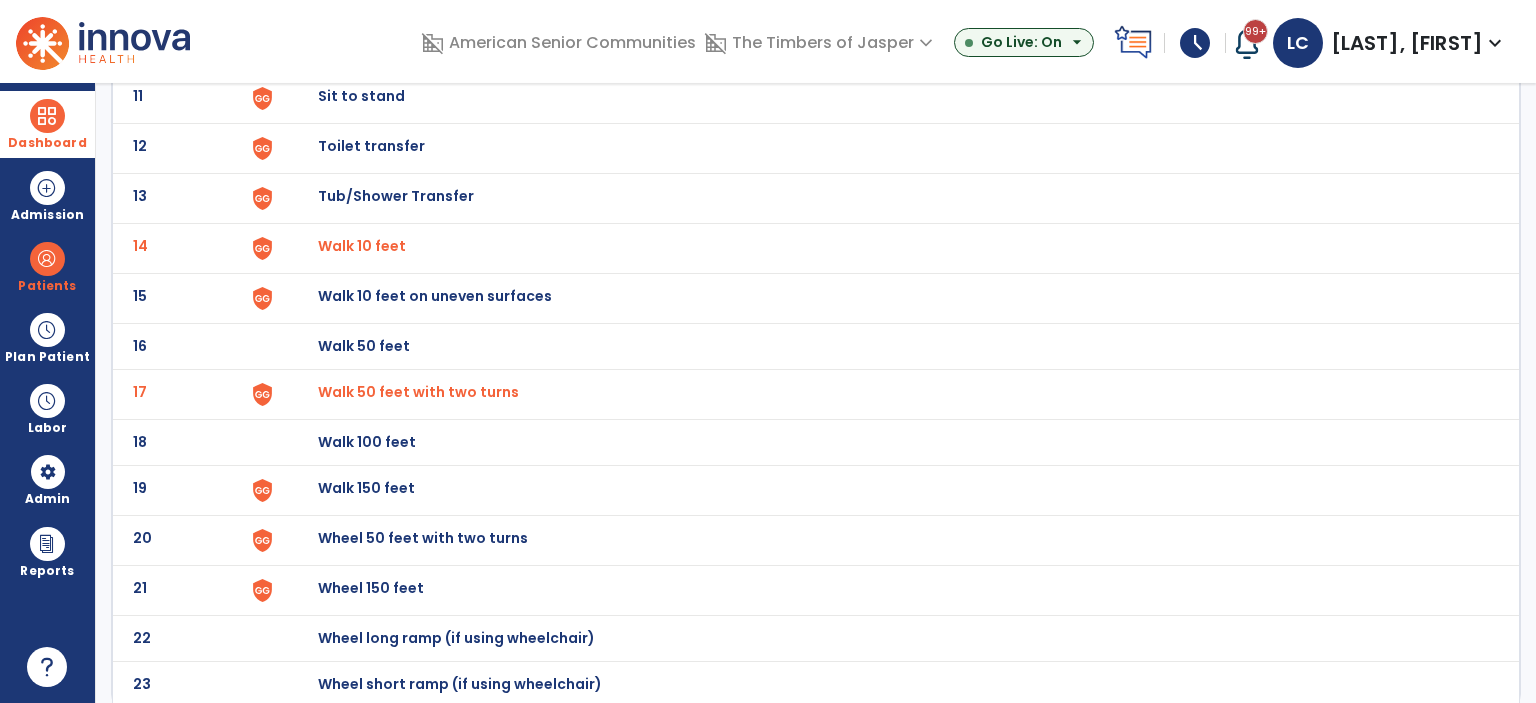 click on "Walk 150 feet" at bounding box center [364, -400] 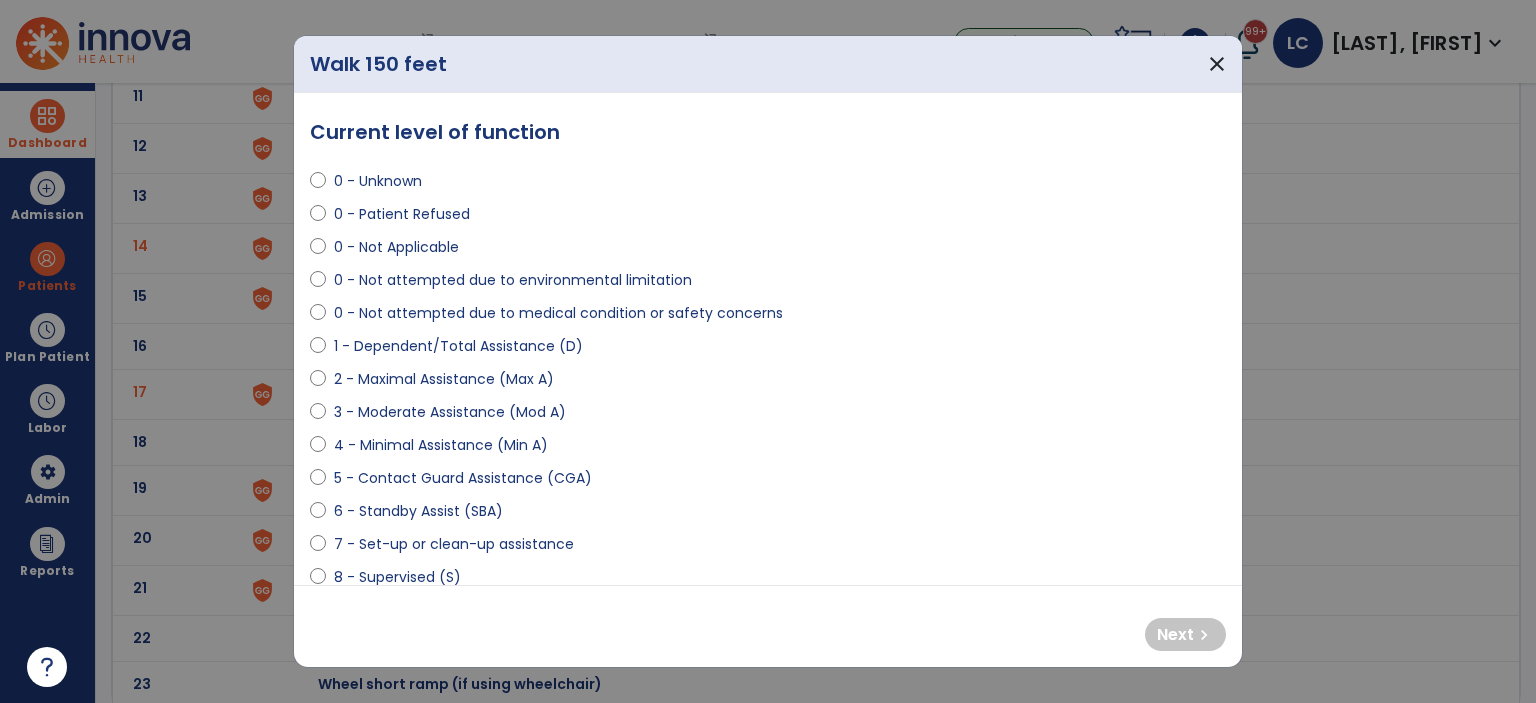 select on "**********" 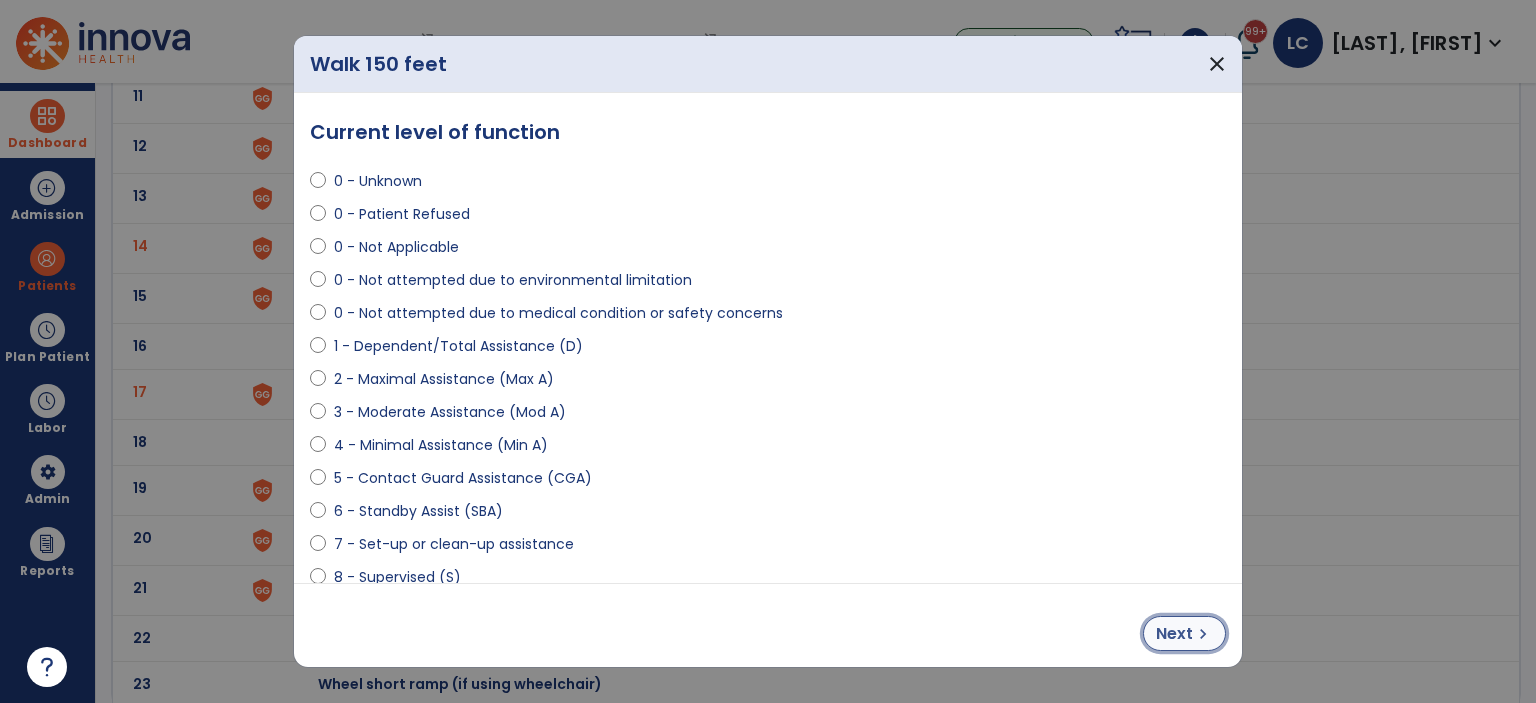 click on "Next" at bounding box center (1174, 634) 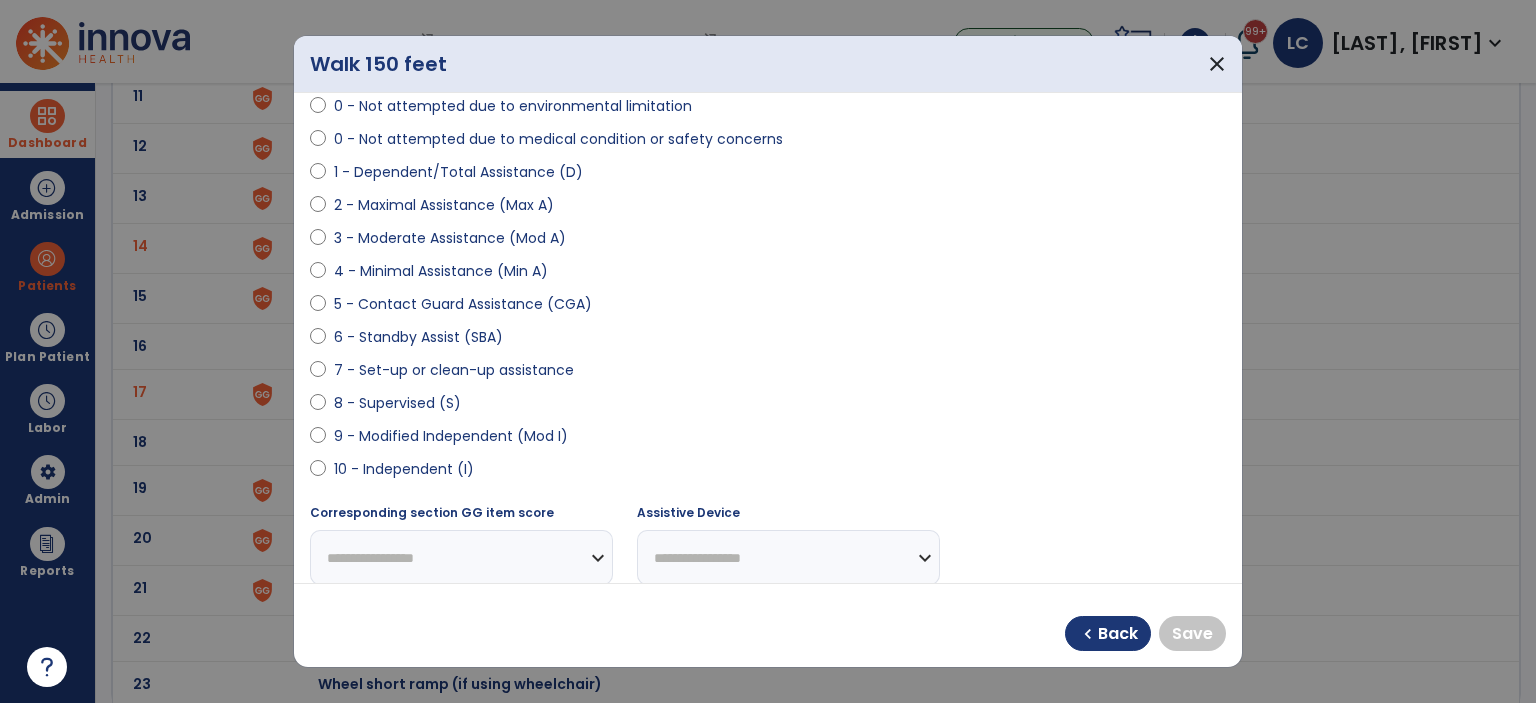 scroll, scrollTop: 400, scrollLeft: 0, axis: vertical 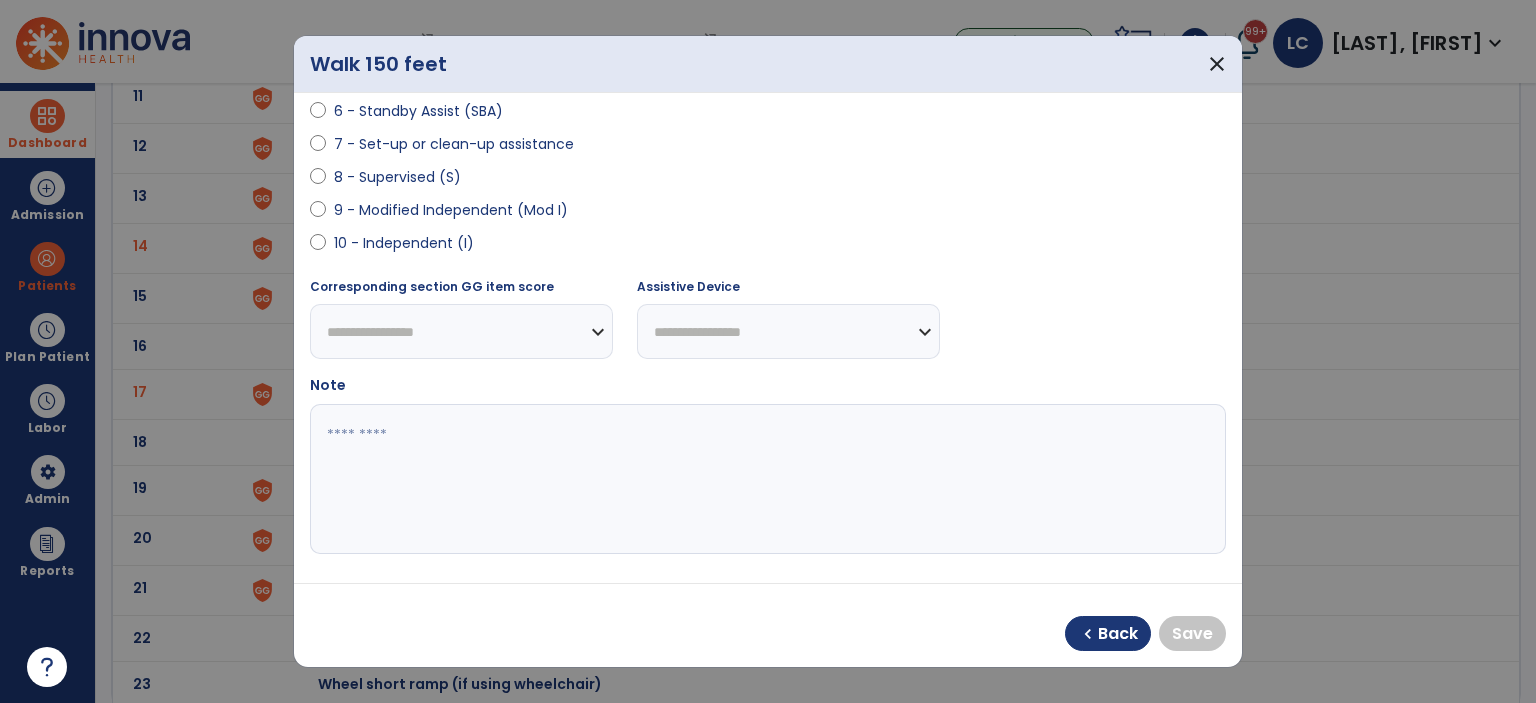 select on "**********" 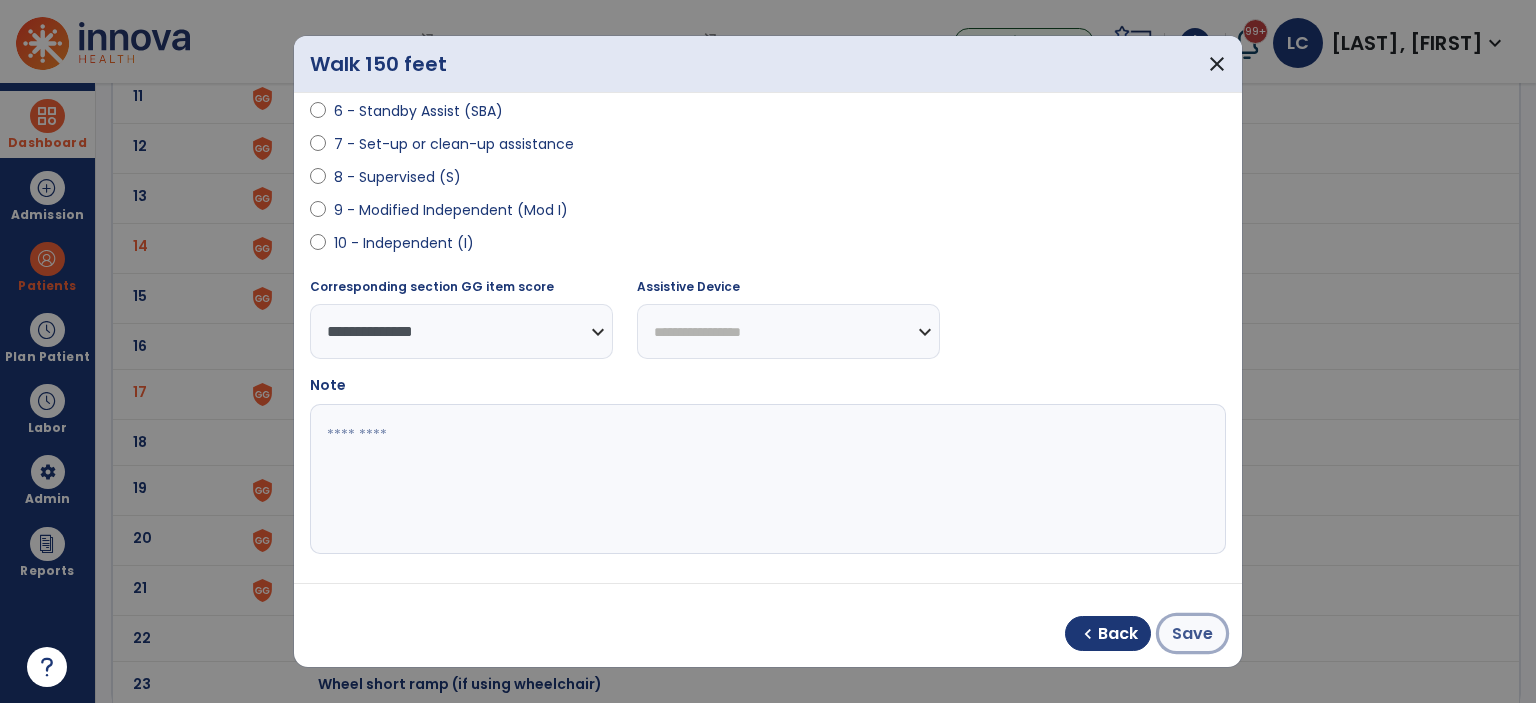 click on "Save" at bounding box center (1192, 633) 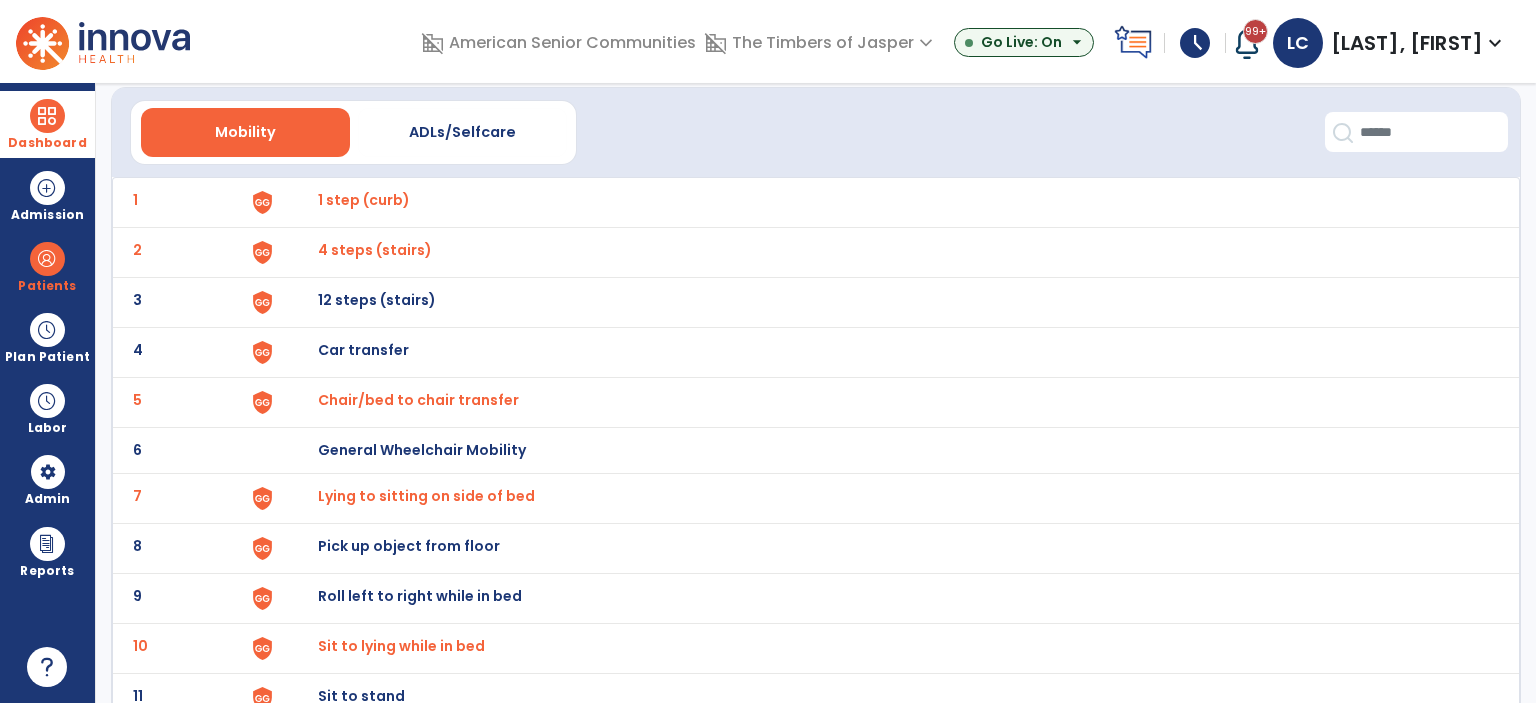 scroll, scrollTop: 0, scrollLeft: 0, axis: both 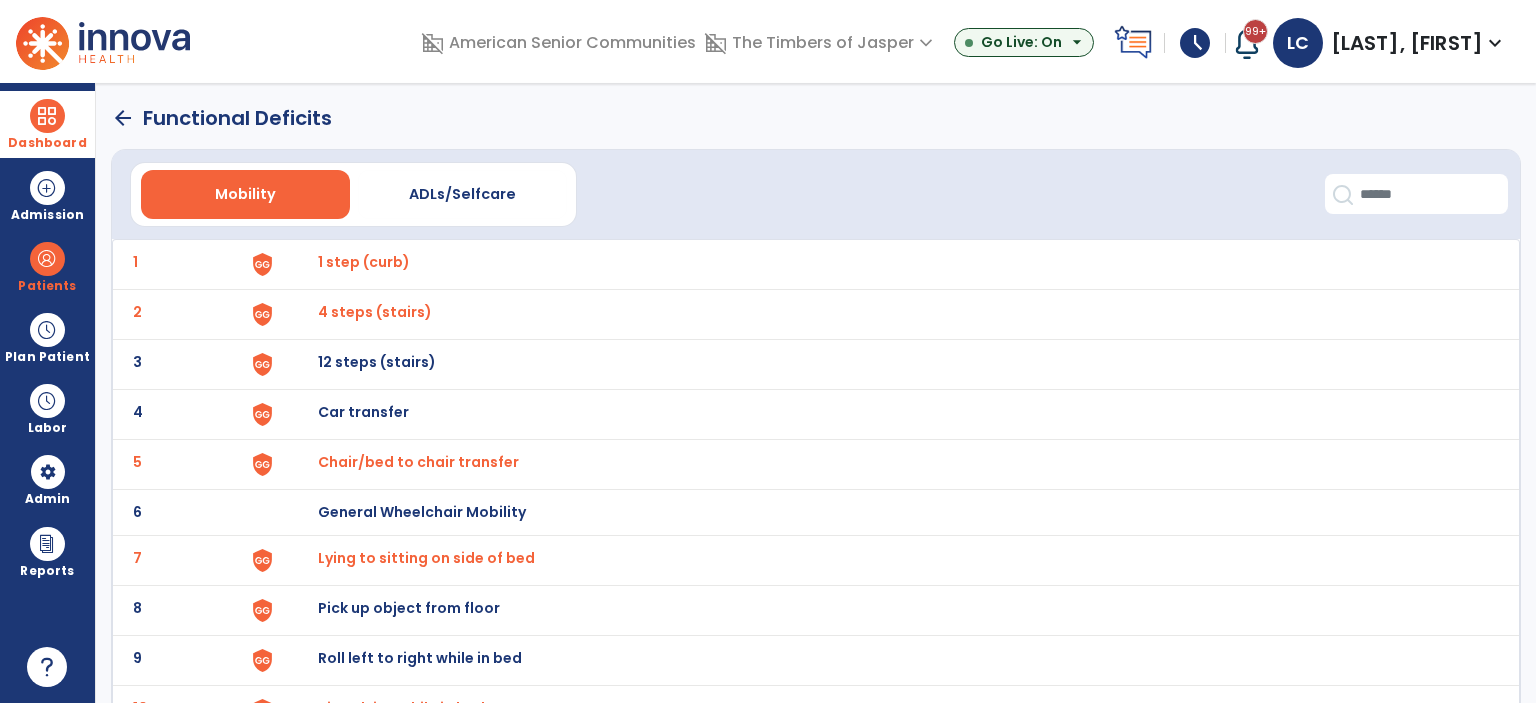 click on "arrow_back" 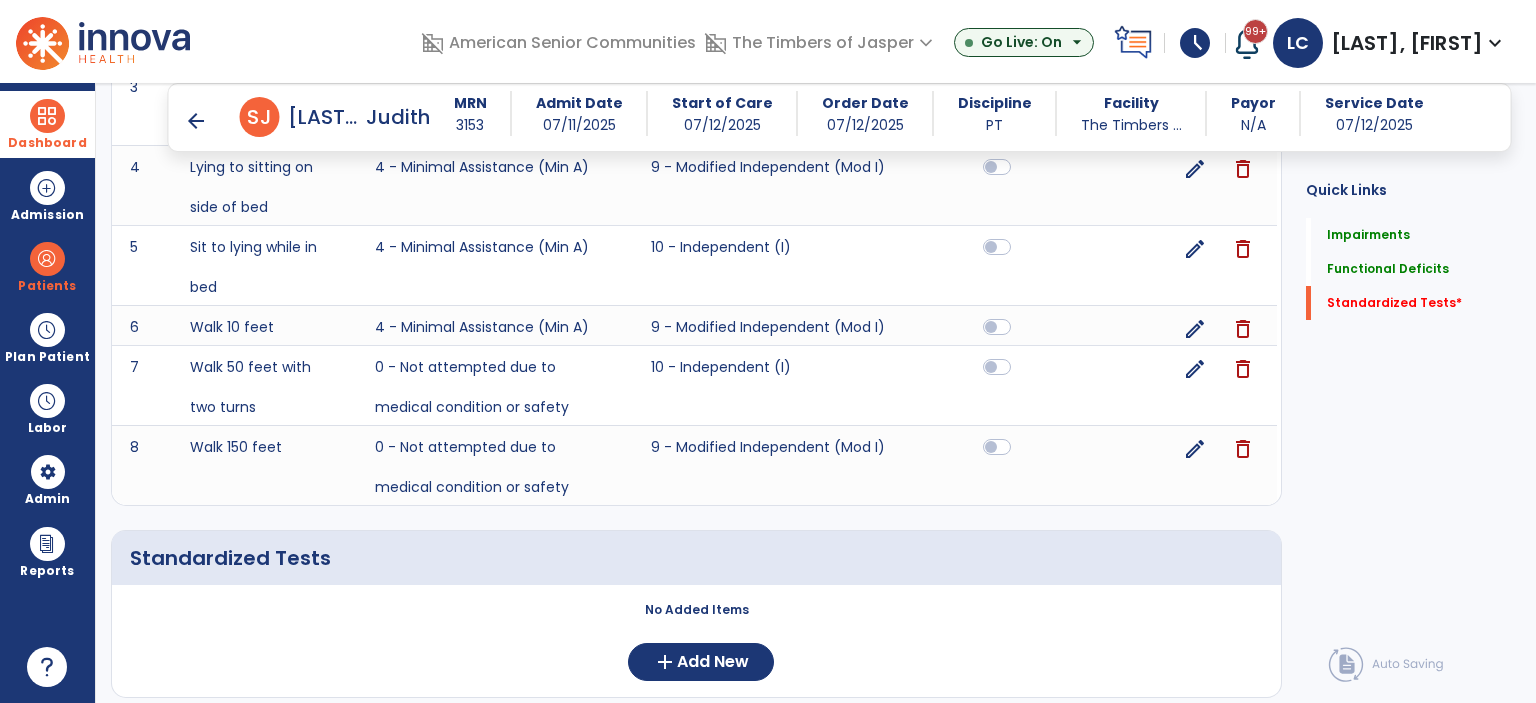 scroll, scrollTop: 1356, scrollLeft: 0, axis: vertical 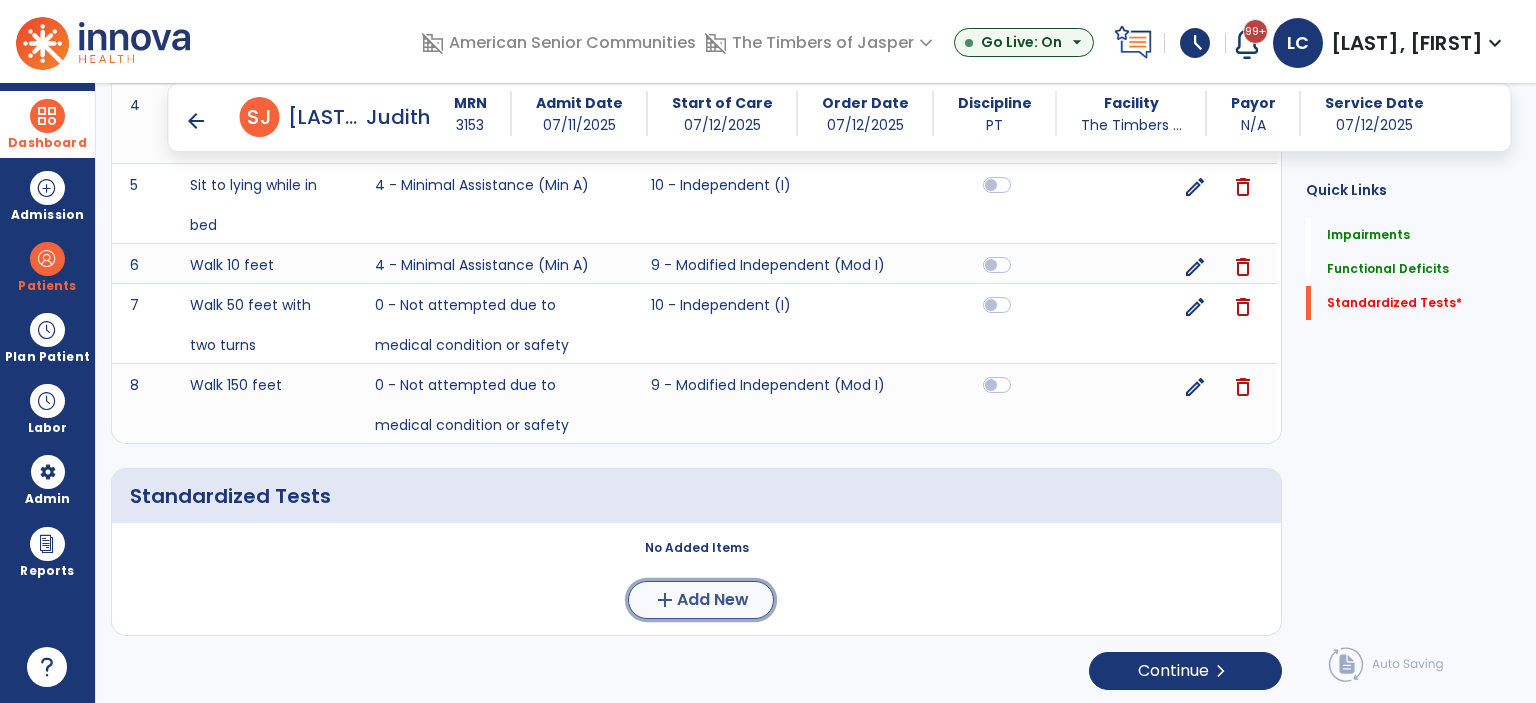 click on "Add New" 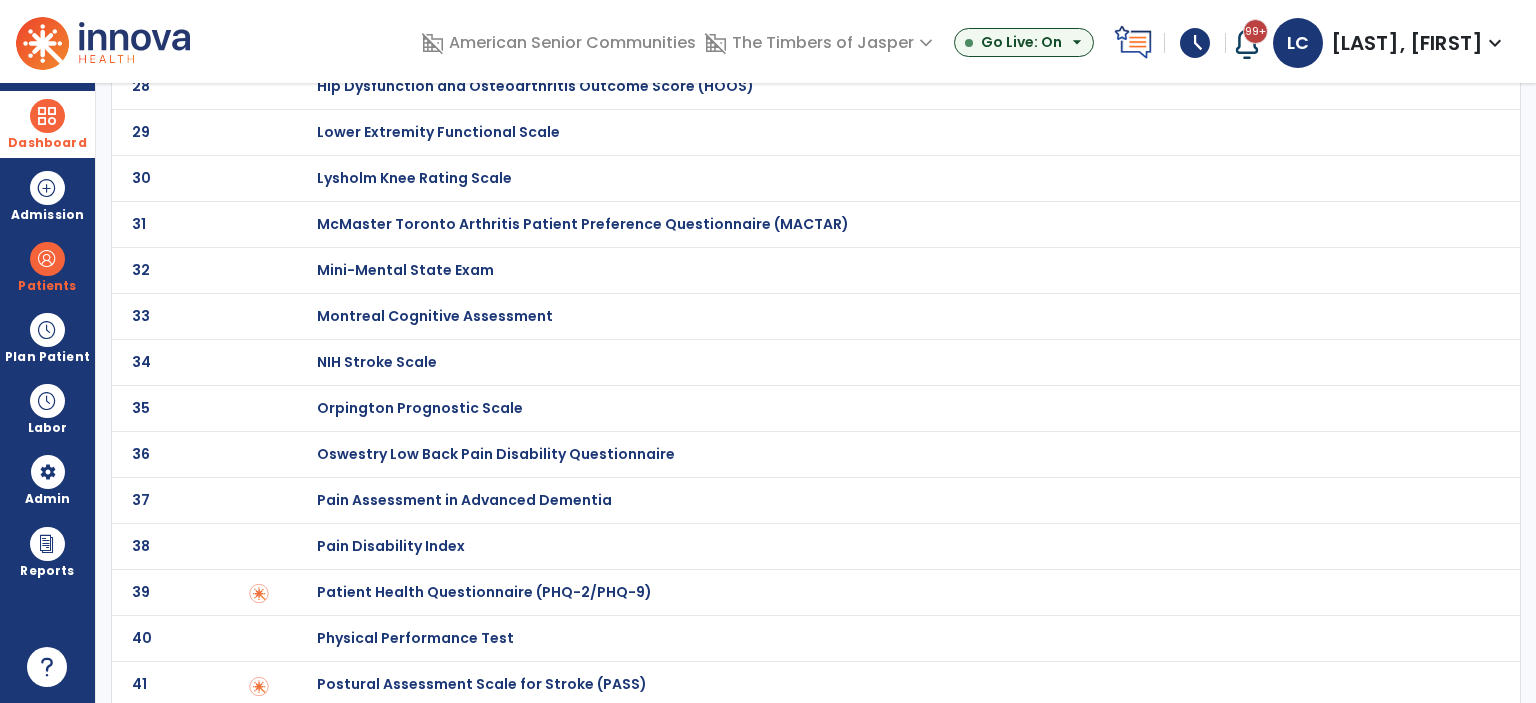 scroll, scrollTop: 0, scrollLeft: 0, axis: both 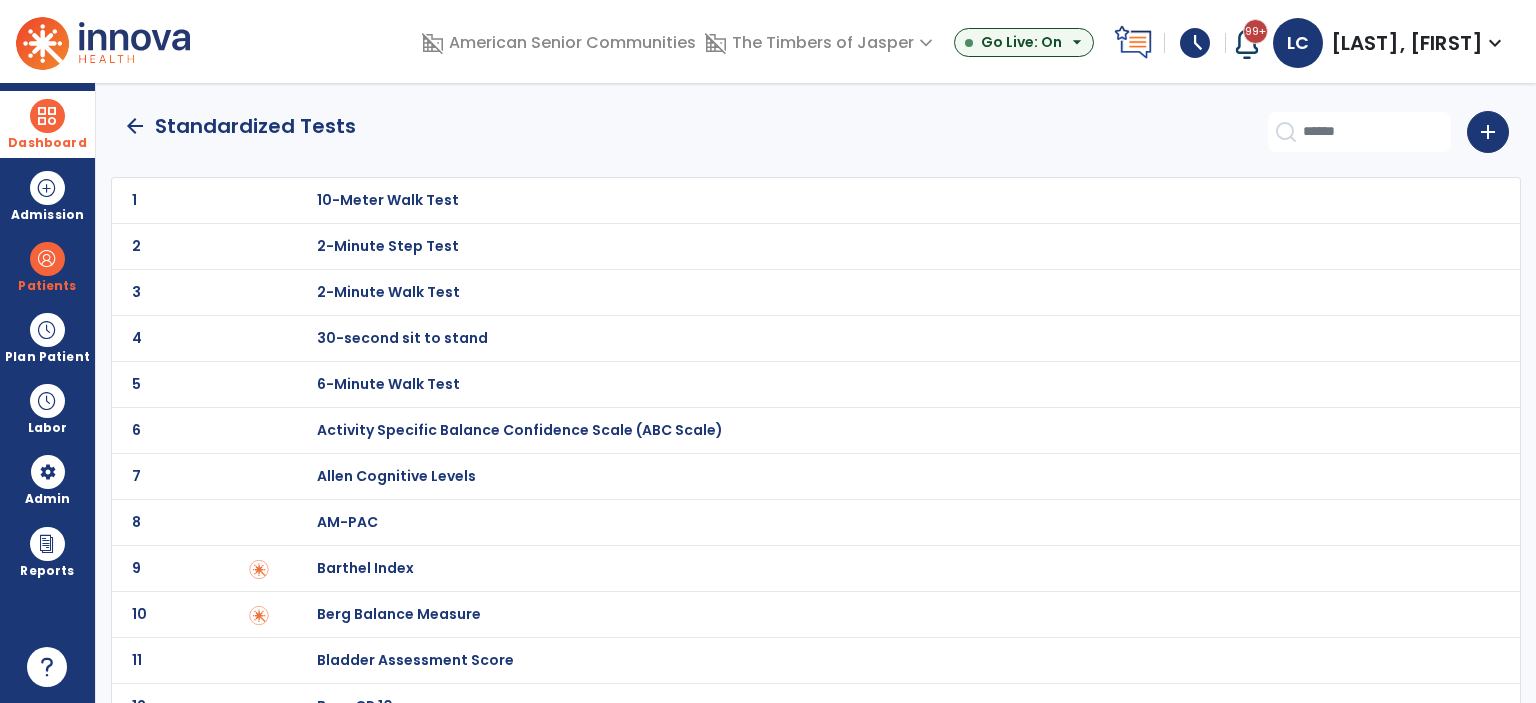 click on "30-second sit to stand" at bounding box center [388, 200] 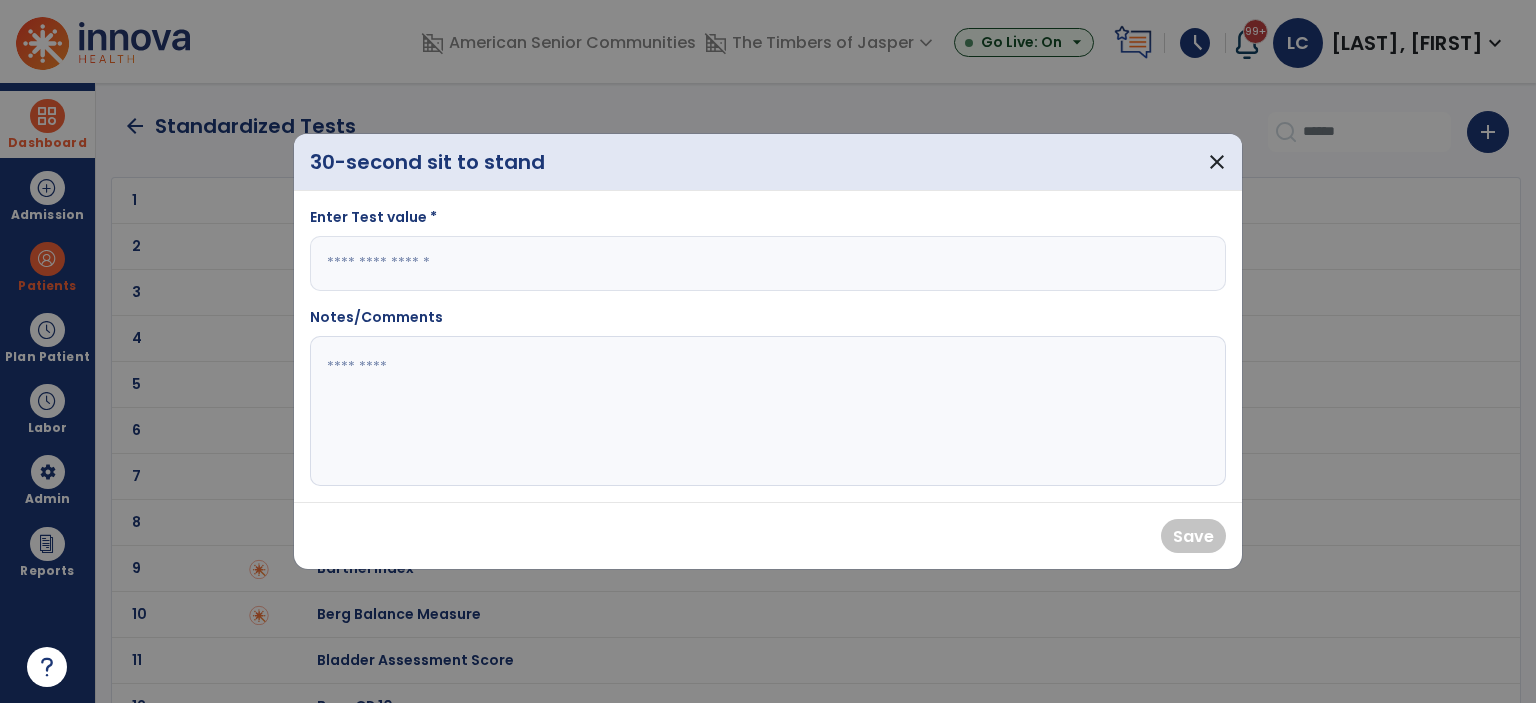click at bounding box center (768, 263) 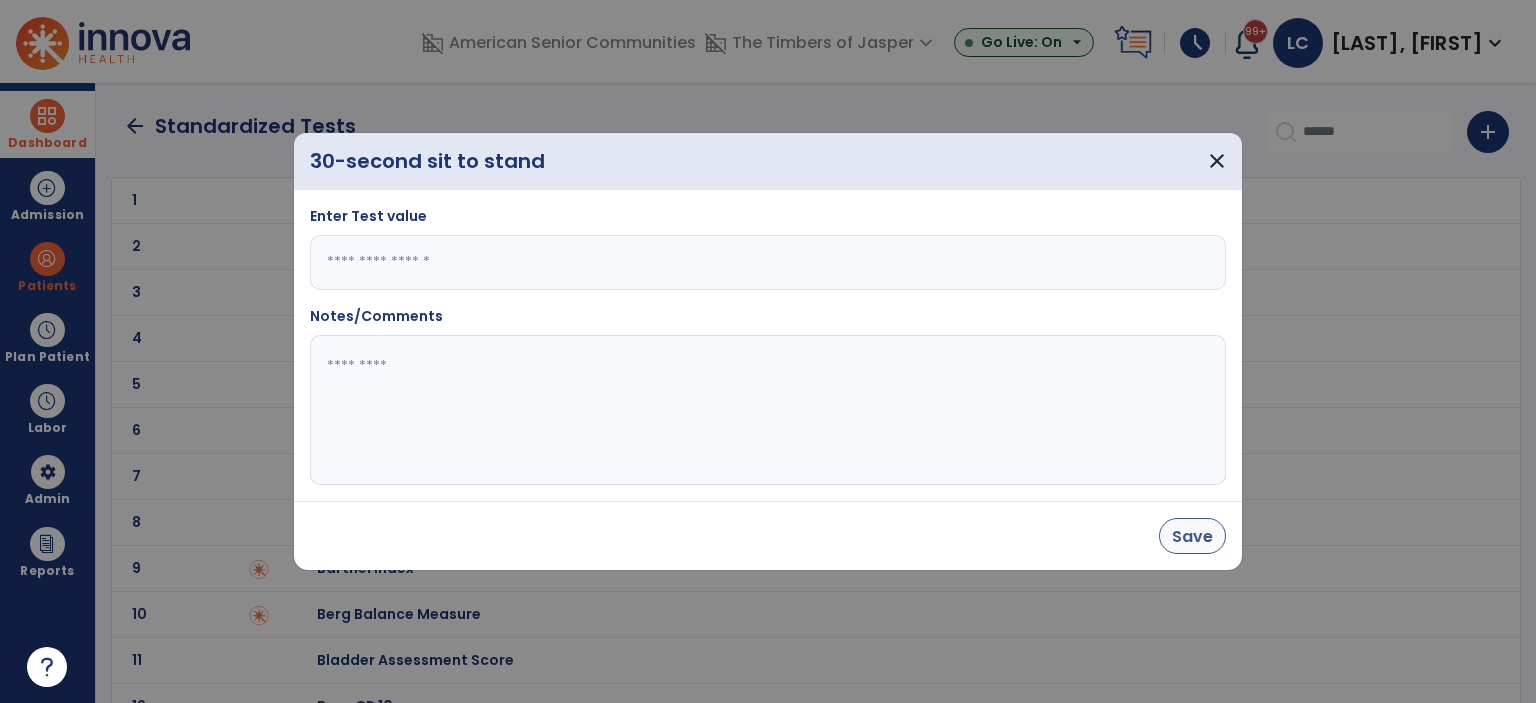 type on "*" 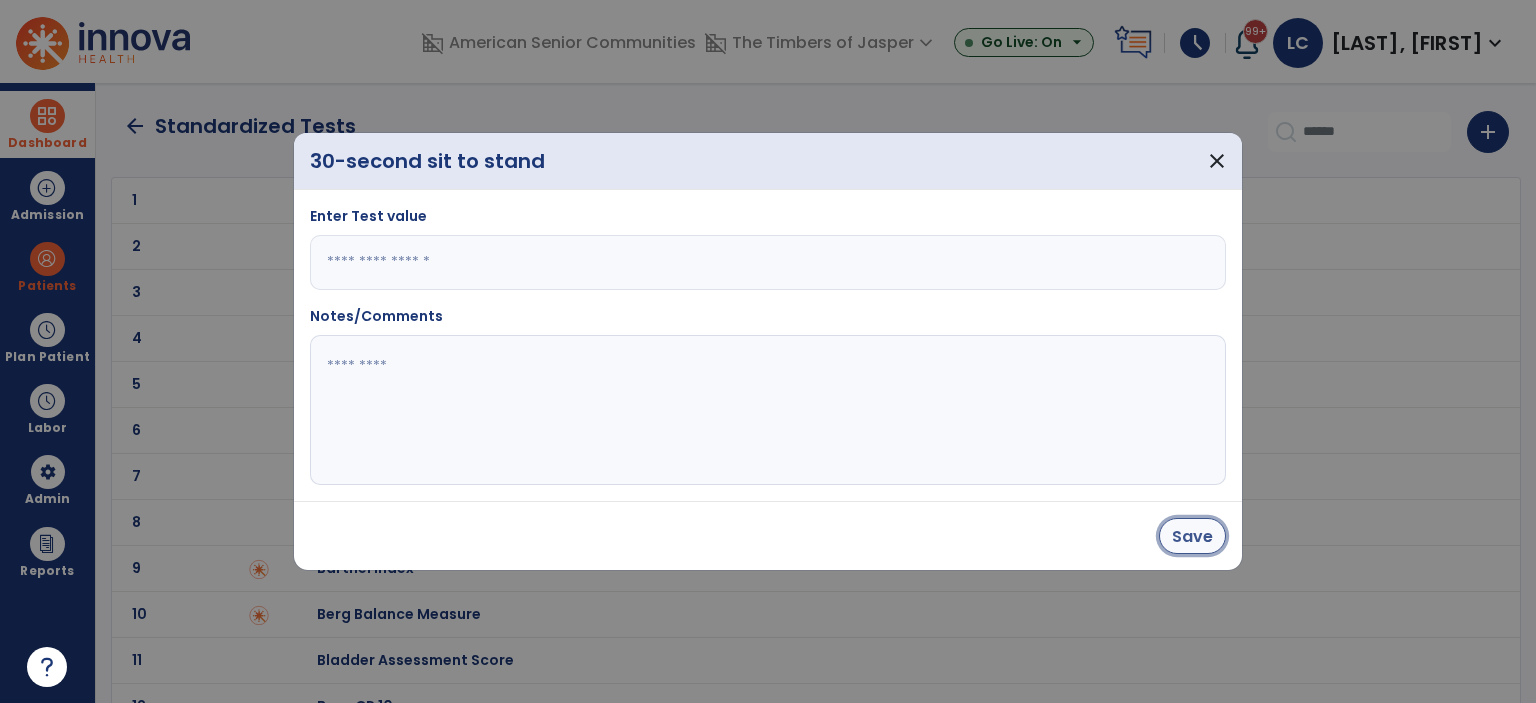 click on "Save" at bounding box center (1192, 536) 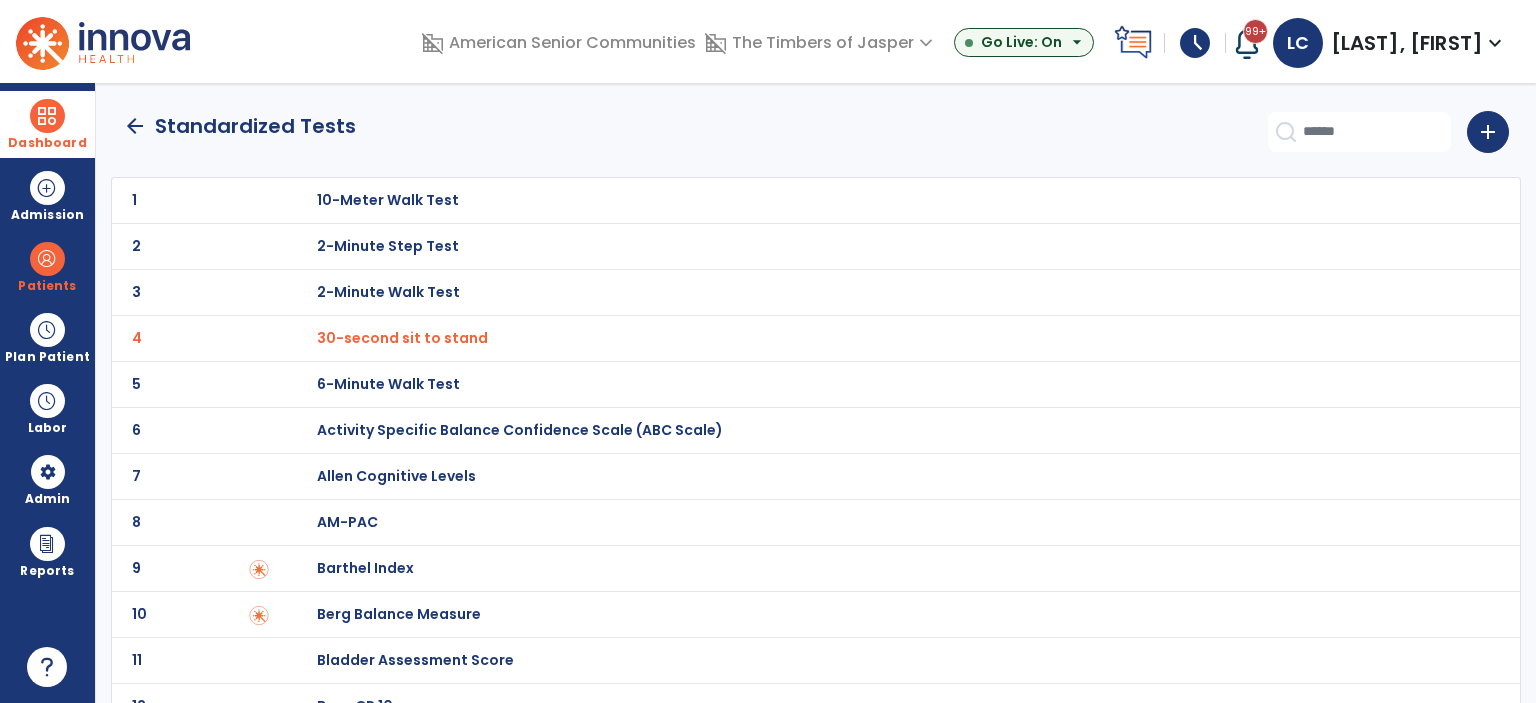 click on "arrow_back" 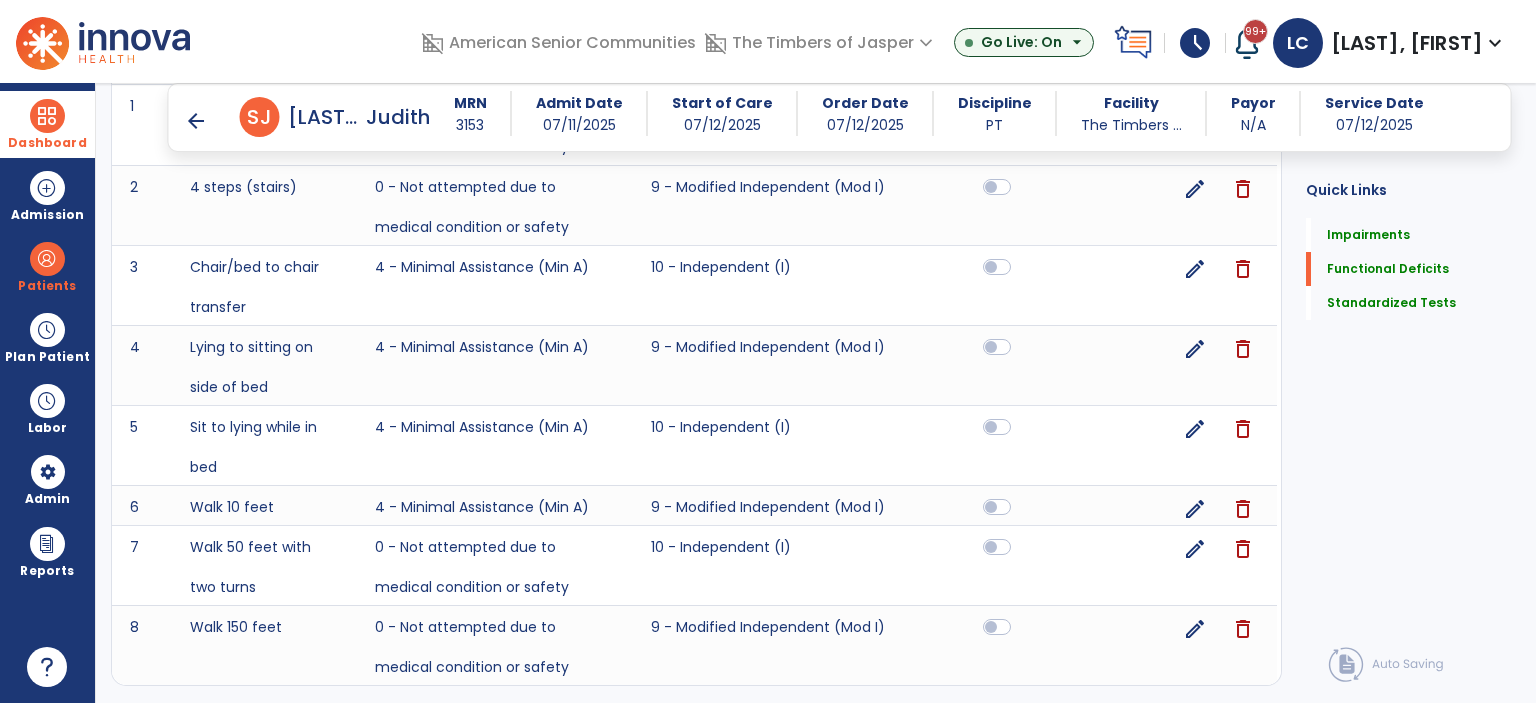scroll, scrollTop: 1455, scrollLeft: 0, axis: vertical 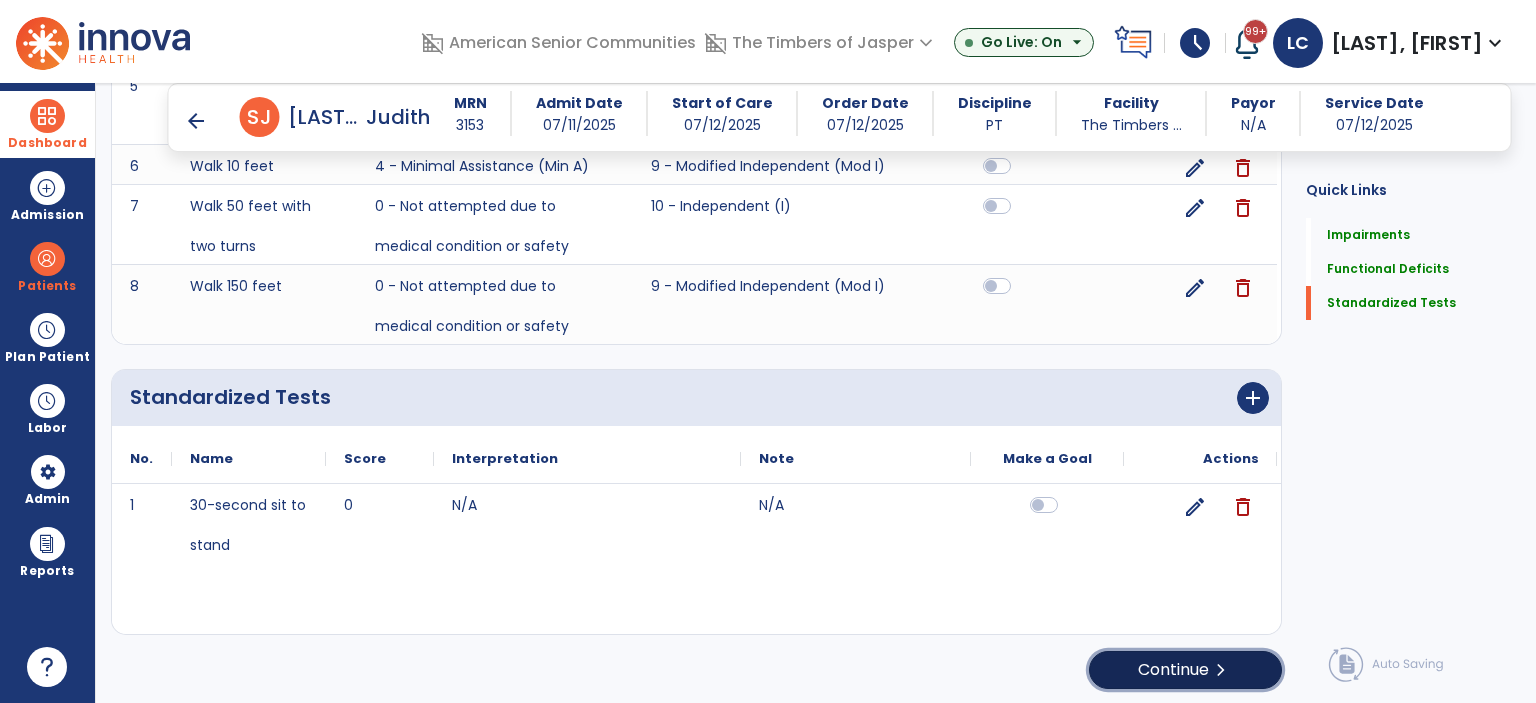 click on "Continue  chevron_right" 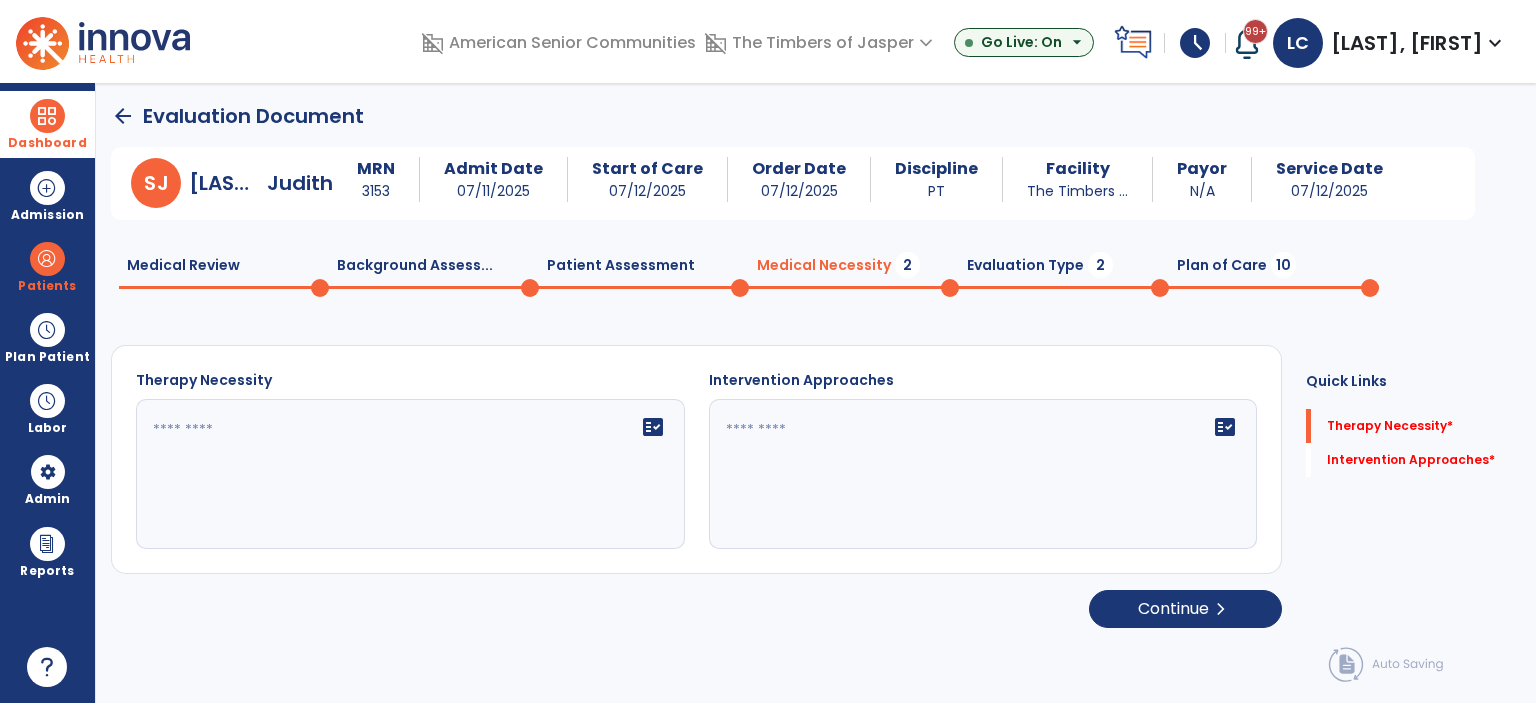 scroll, scrollTop: 0, scrollLeft: 0, axis: both 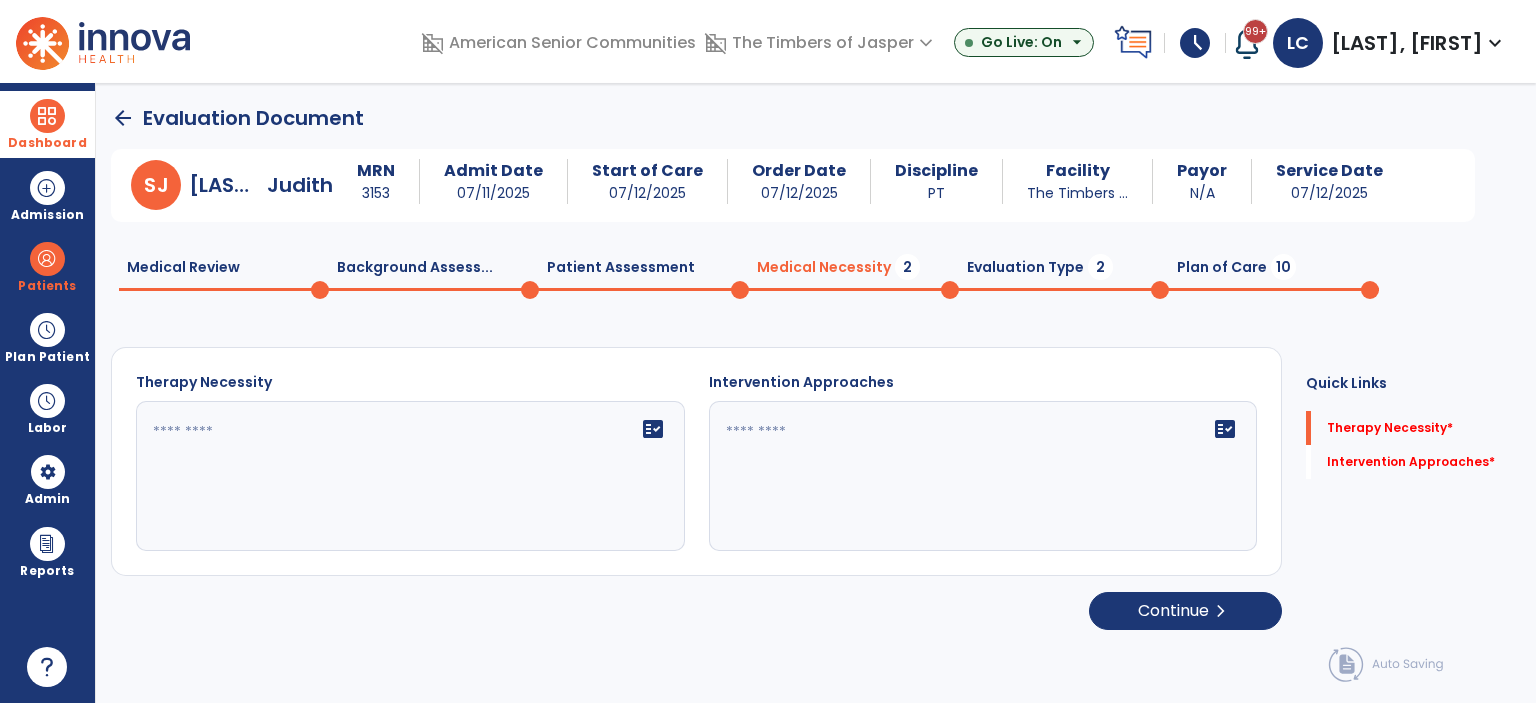 click on "fact_check" 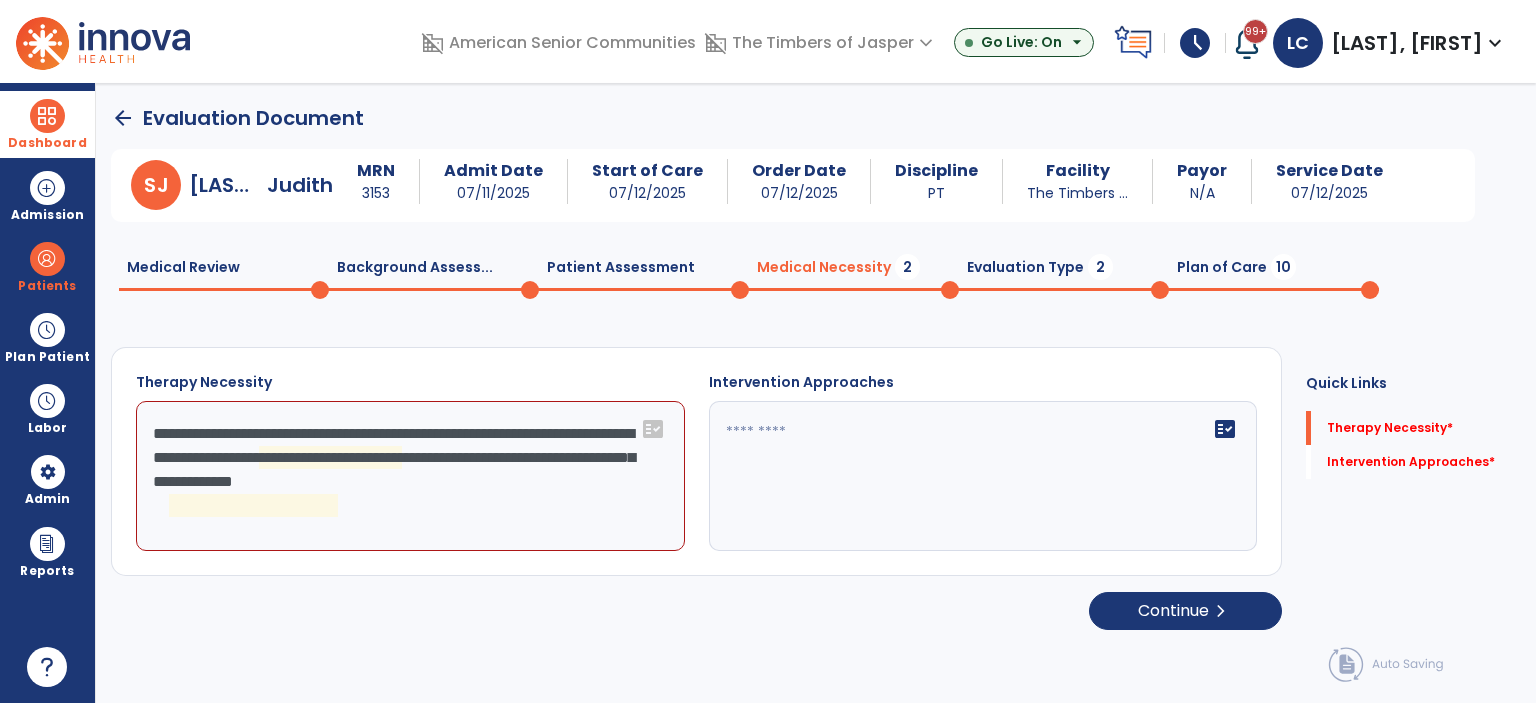 click on "**********" 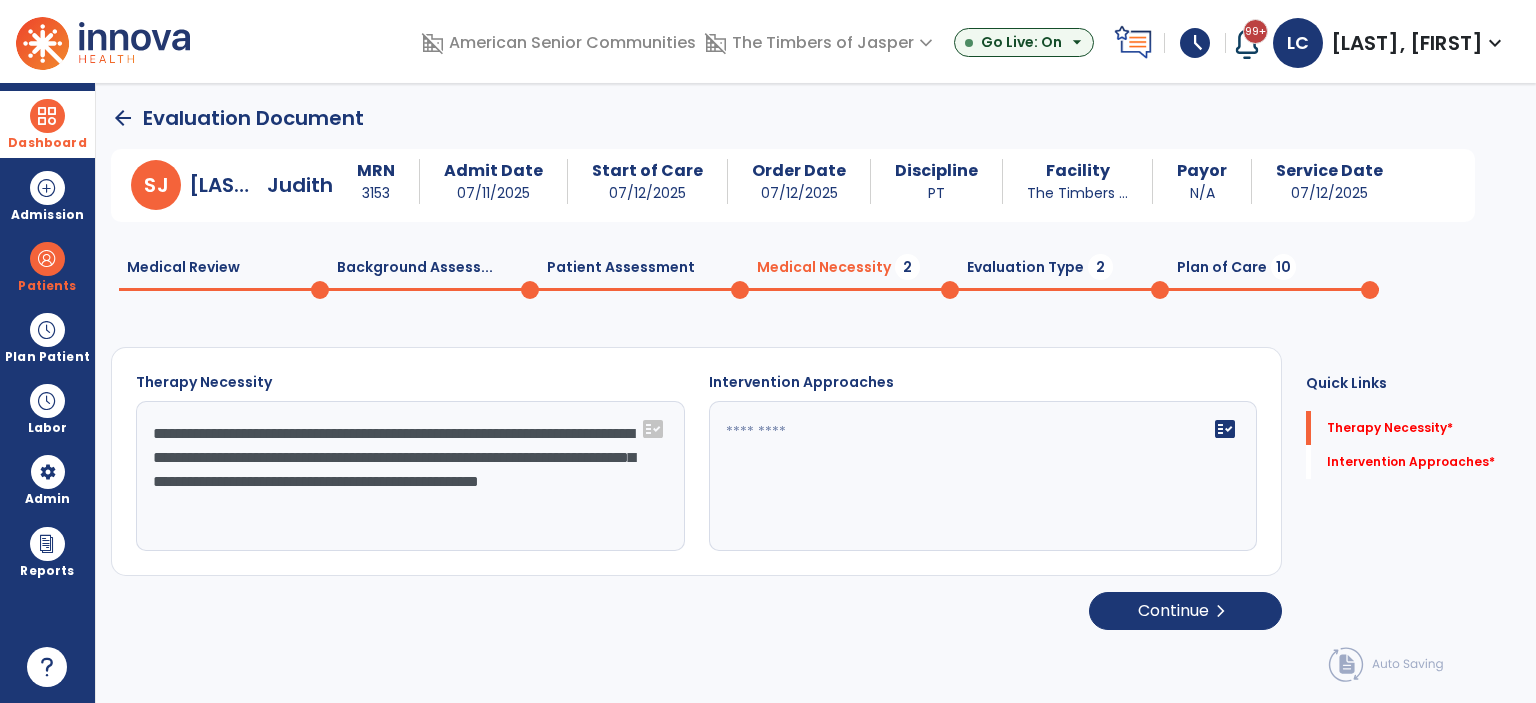 type on "**********" 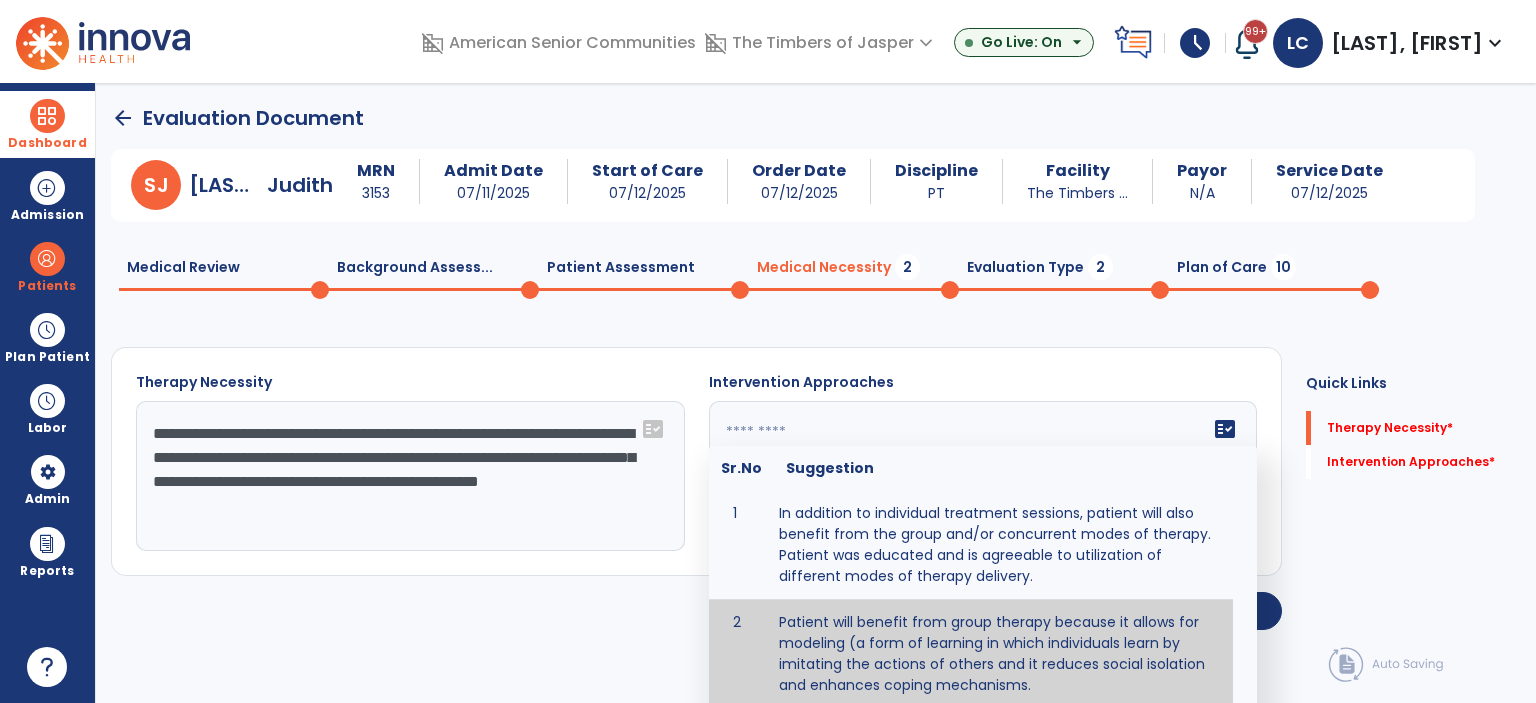 type on "**********" 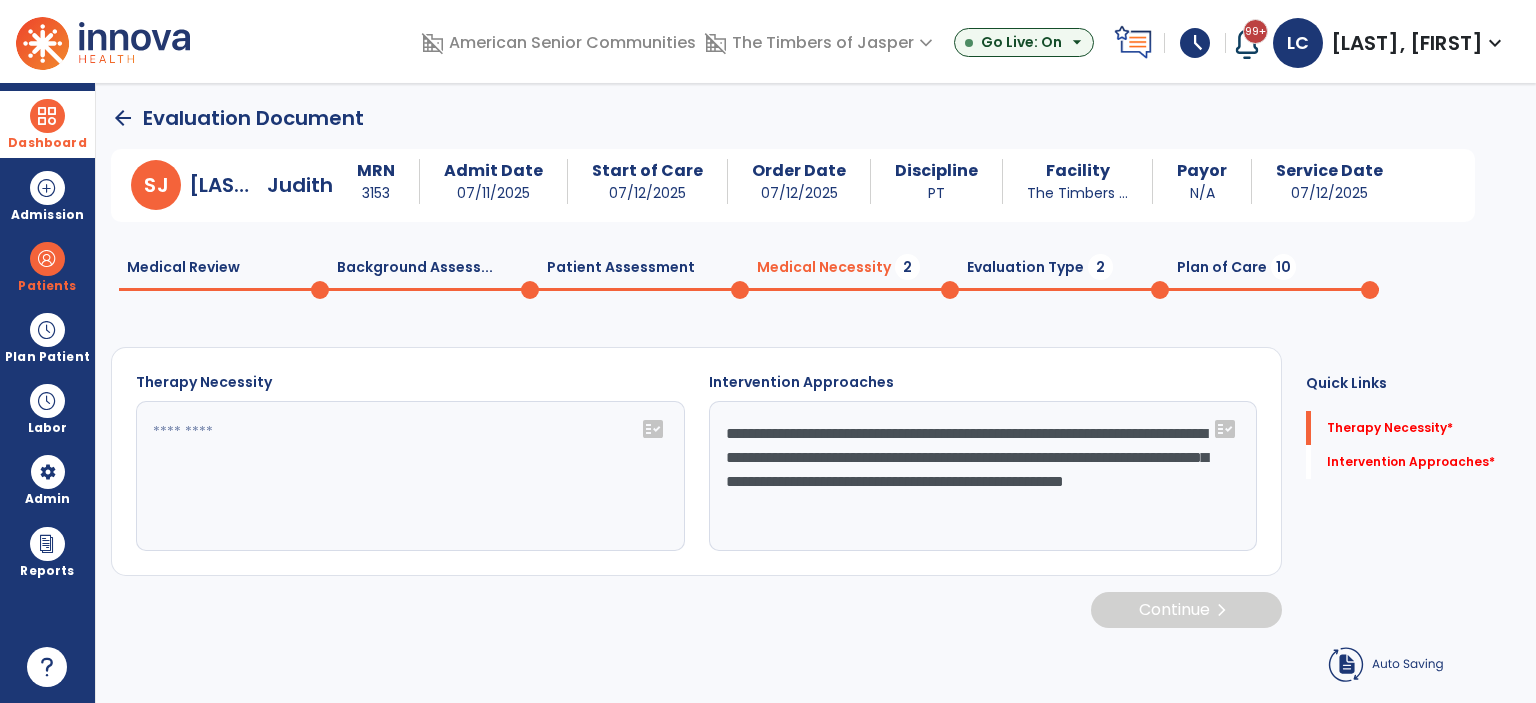type on "**********" 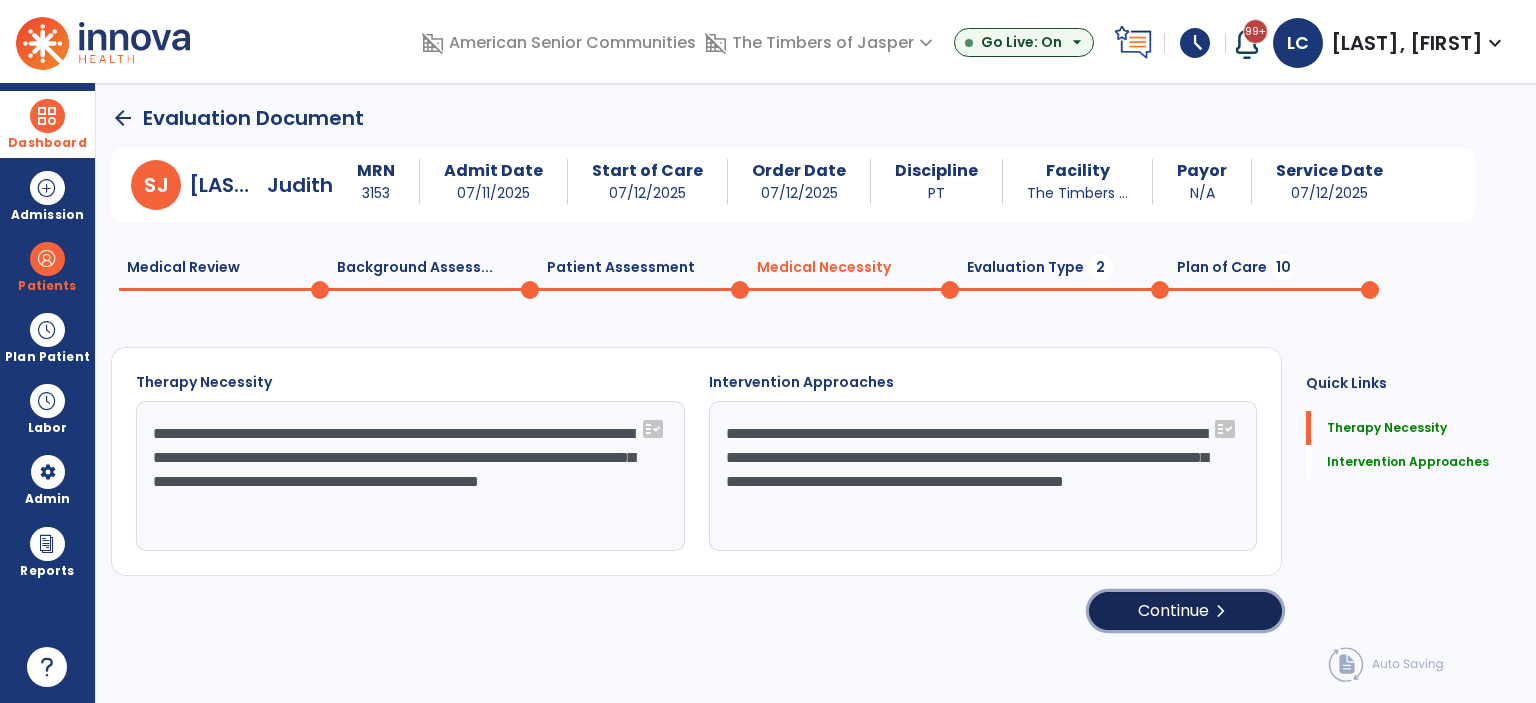 click on "Continue  chevron_right" 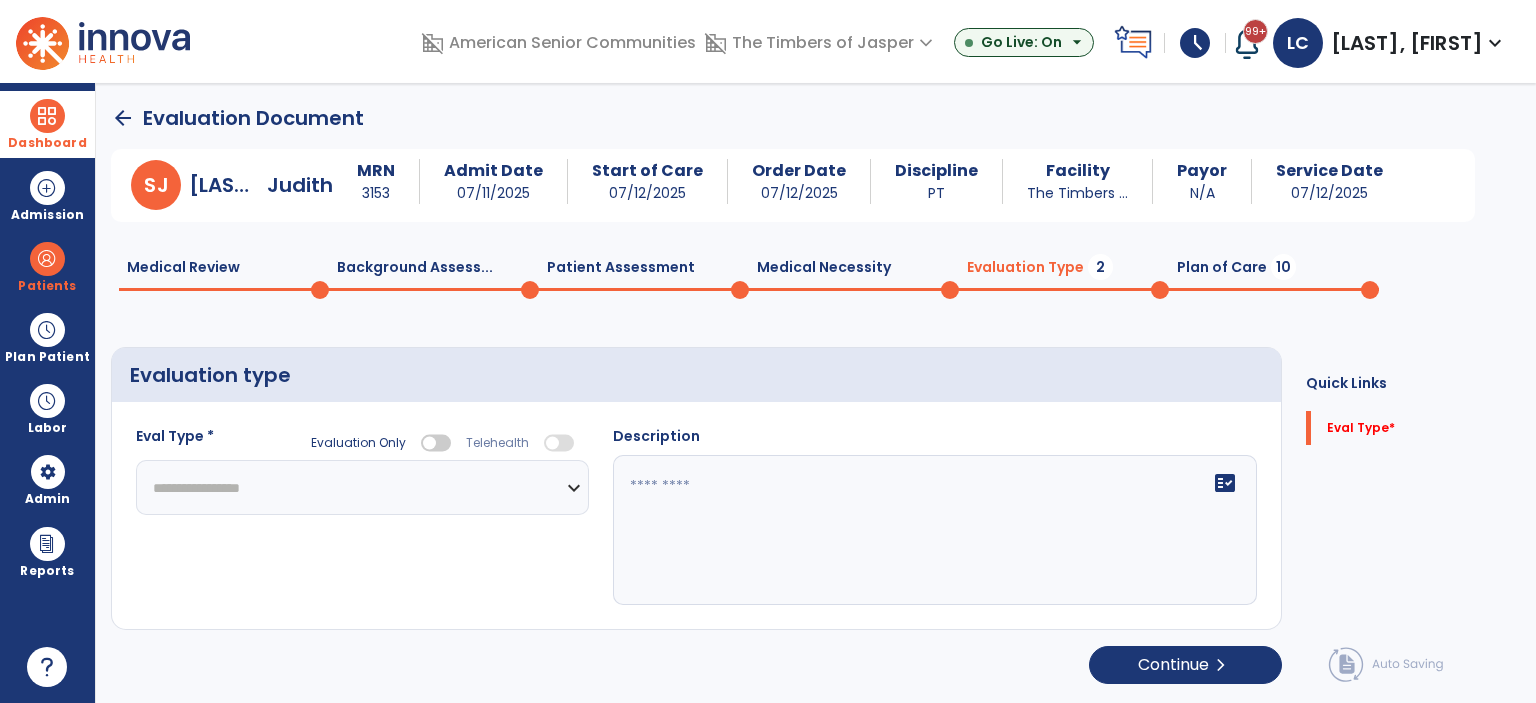 click on "**********" 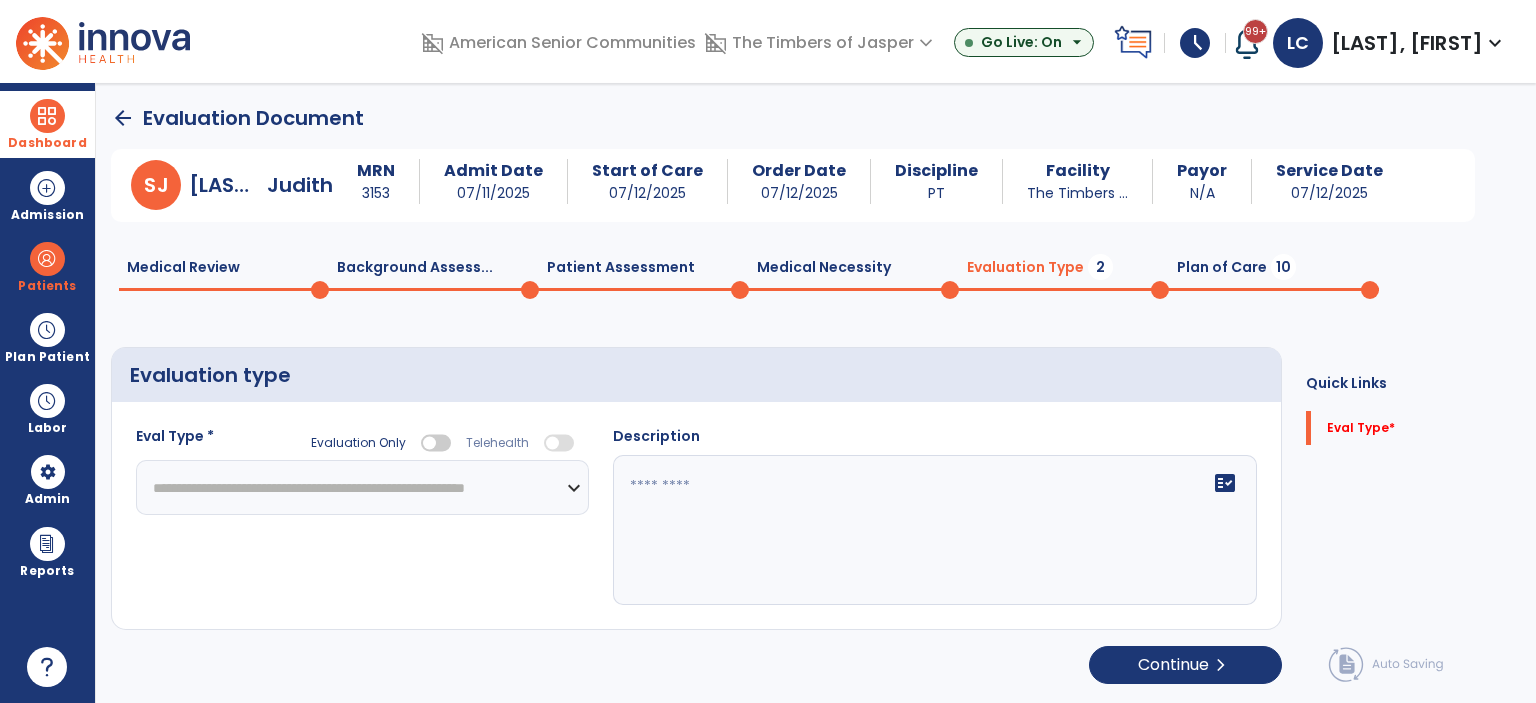 click on "**********" 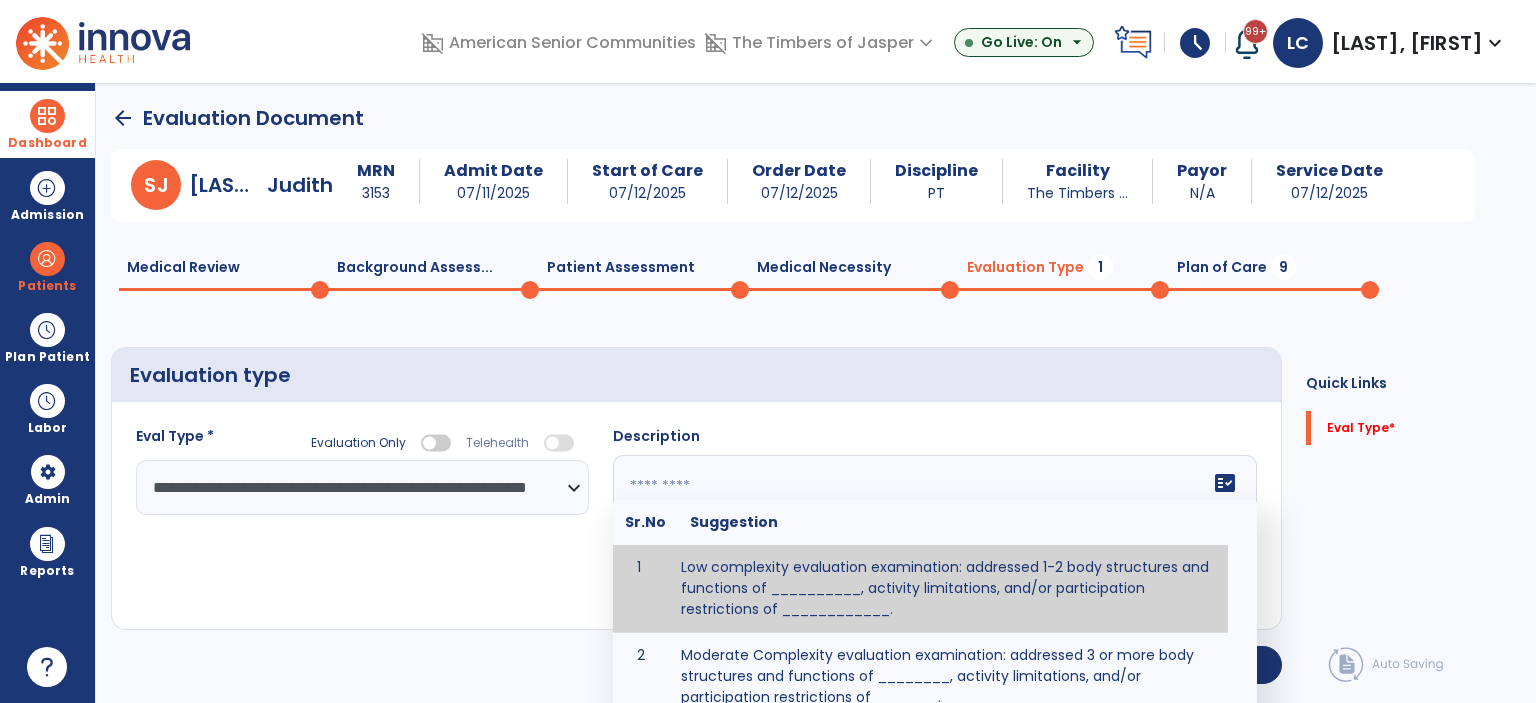 click on "fact_check  Sr.No Suggestion 1 Low complexity evaluation examination: addressed 1-2 body structures and functions of __________, activity limitations, and/or participation restrictions of ____________. 2 Moderate Complexity evaluation examination: addressed 3 or more body structures and functions of ________, activity limitations, and/or participation restrictions of _______. 3 High Complexity evaluation examination: addressed 4 or more body structures and functions of _______, activity limitations, and/or participation restrictions of _________" 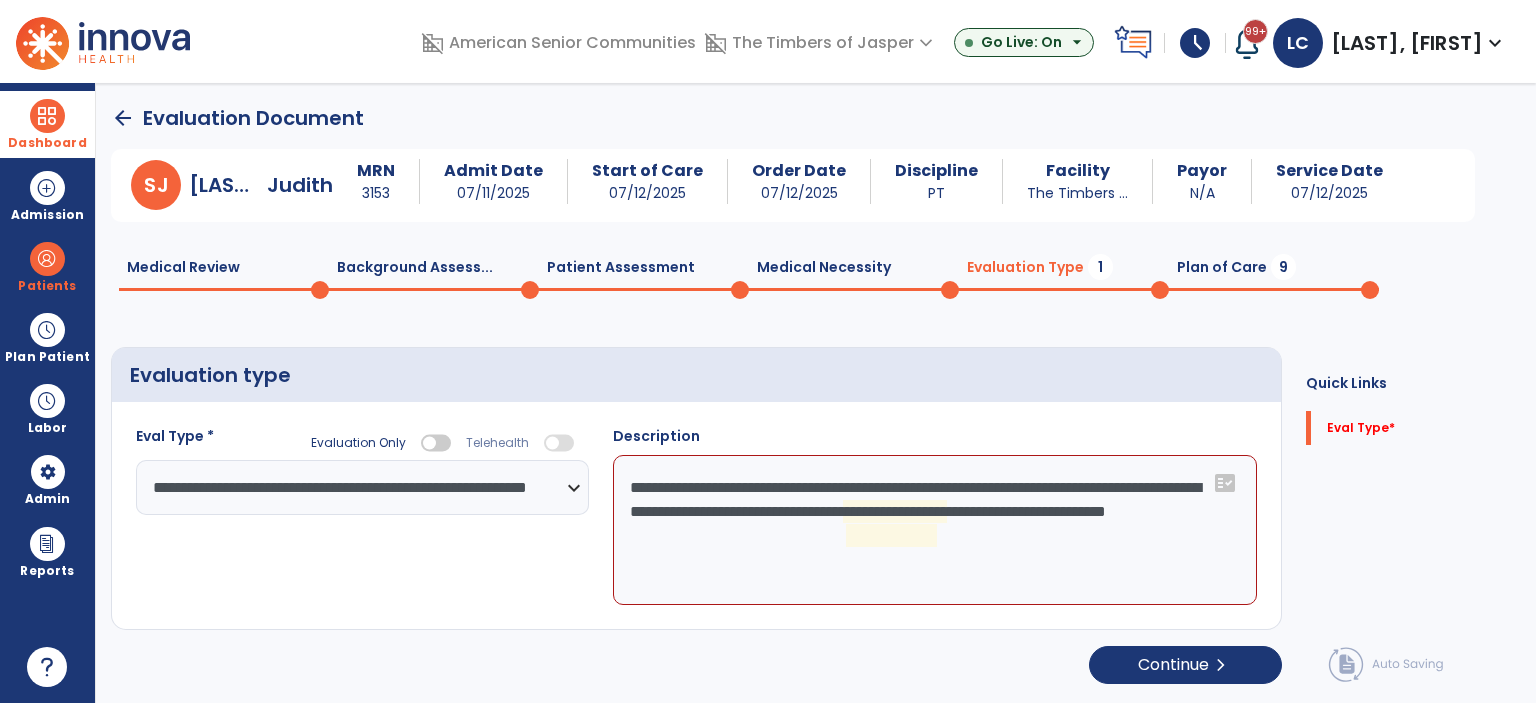 click on "**********" 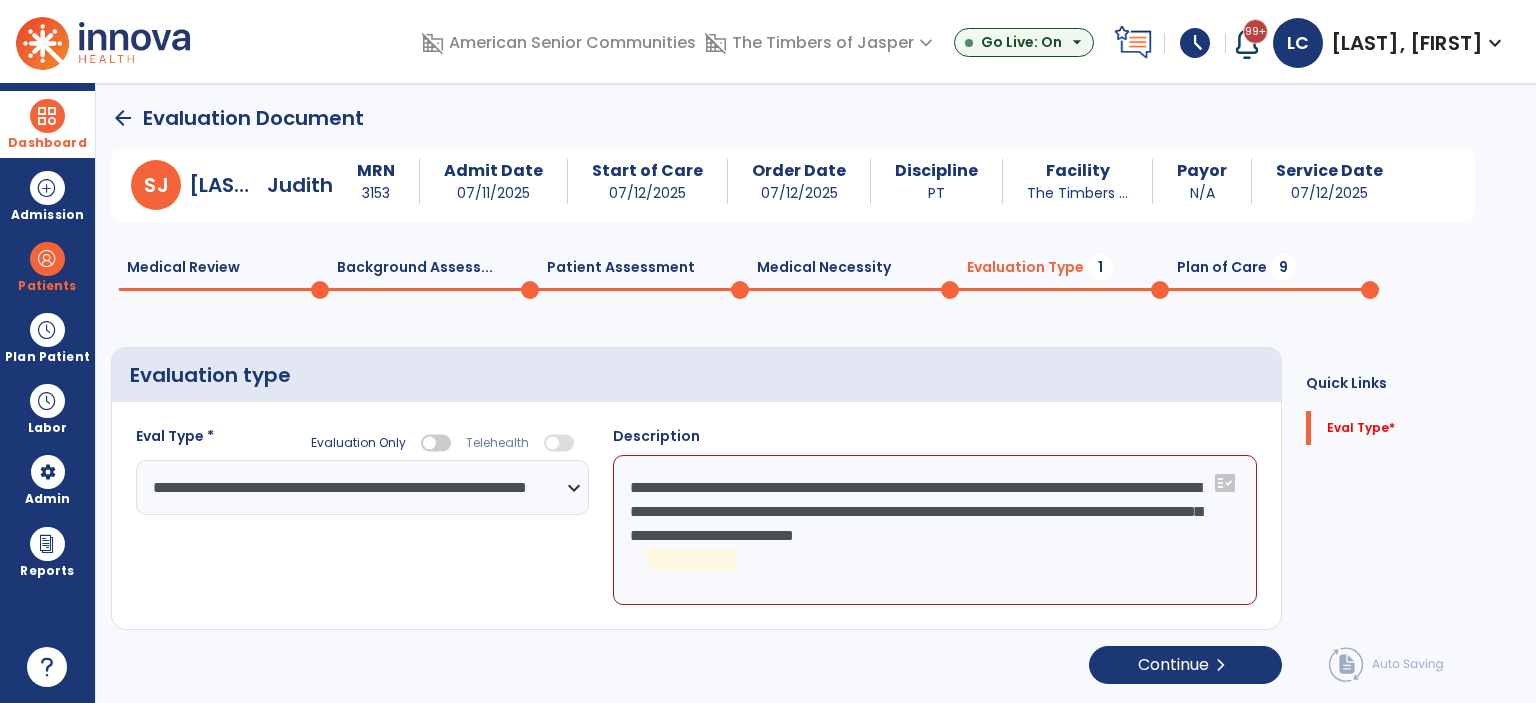 click on "**********" 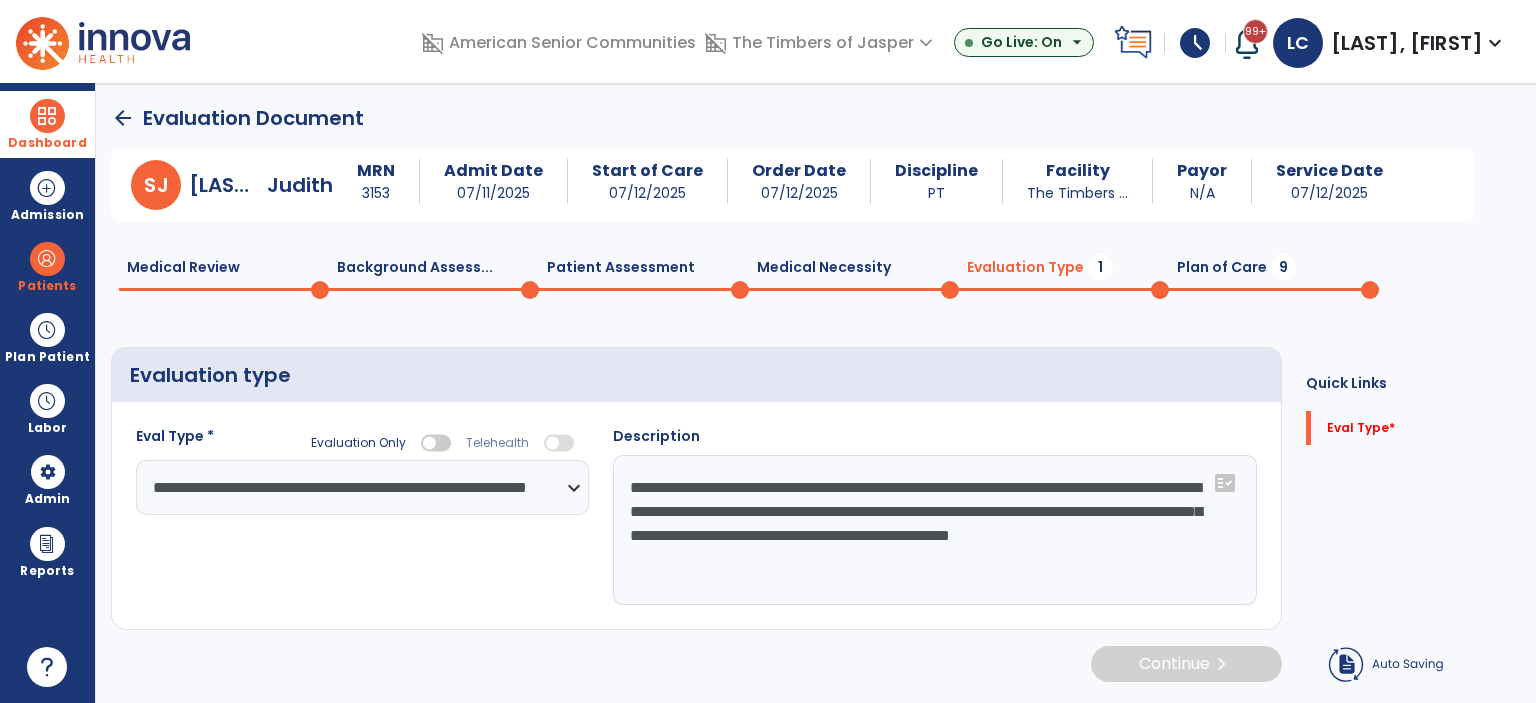 type on "**********" 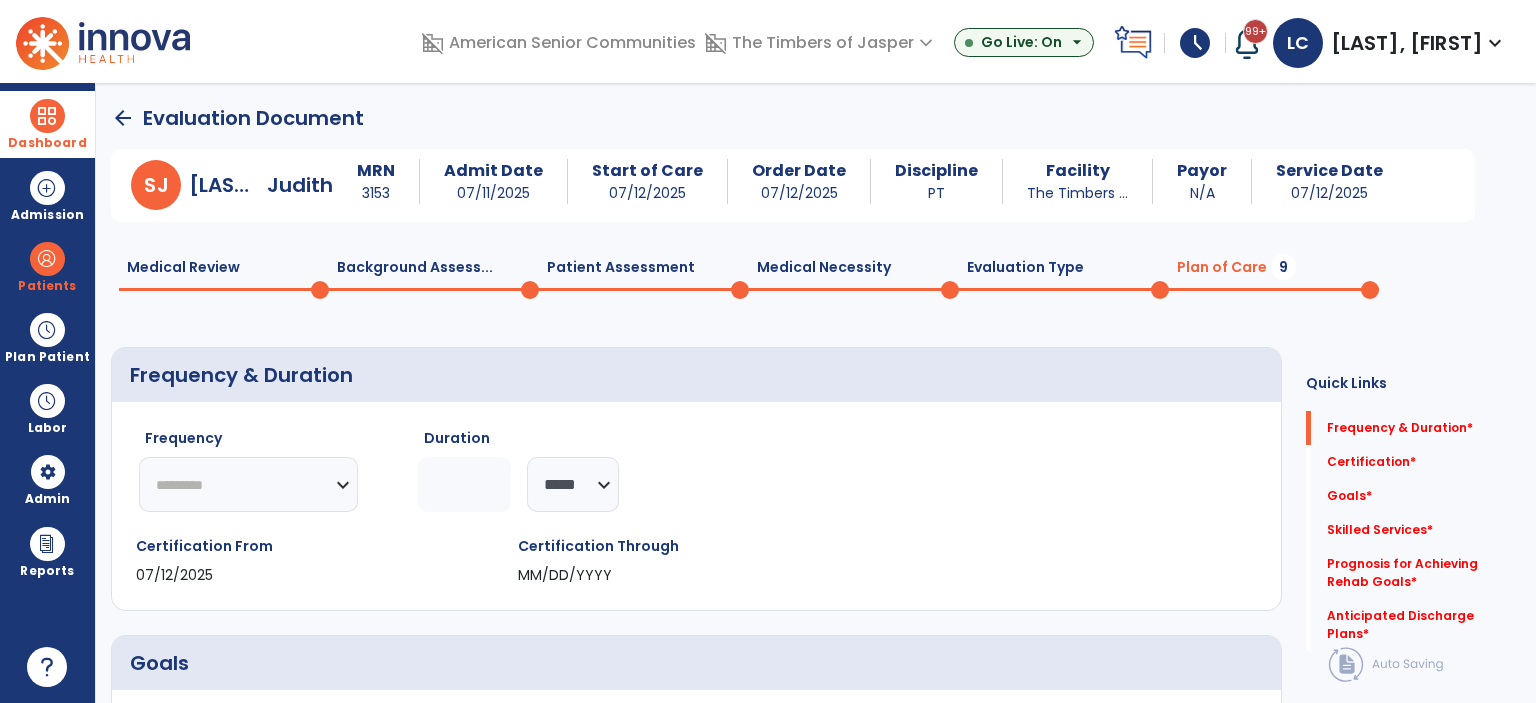 click on "********* ** ** ** ** ** ** **" 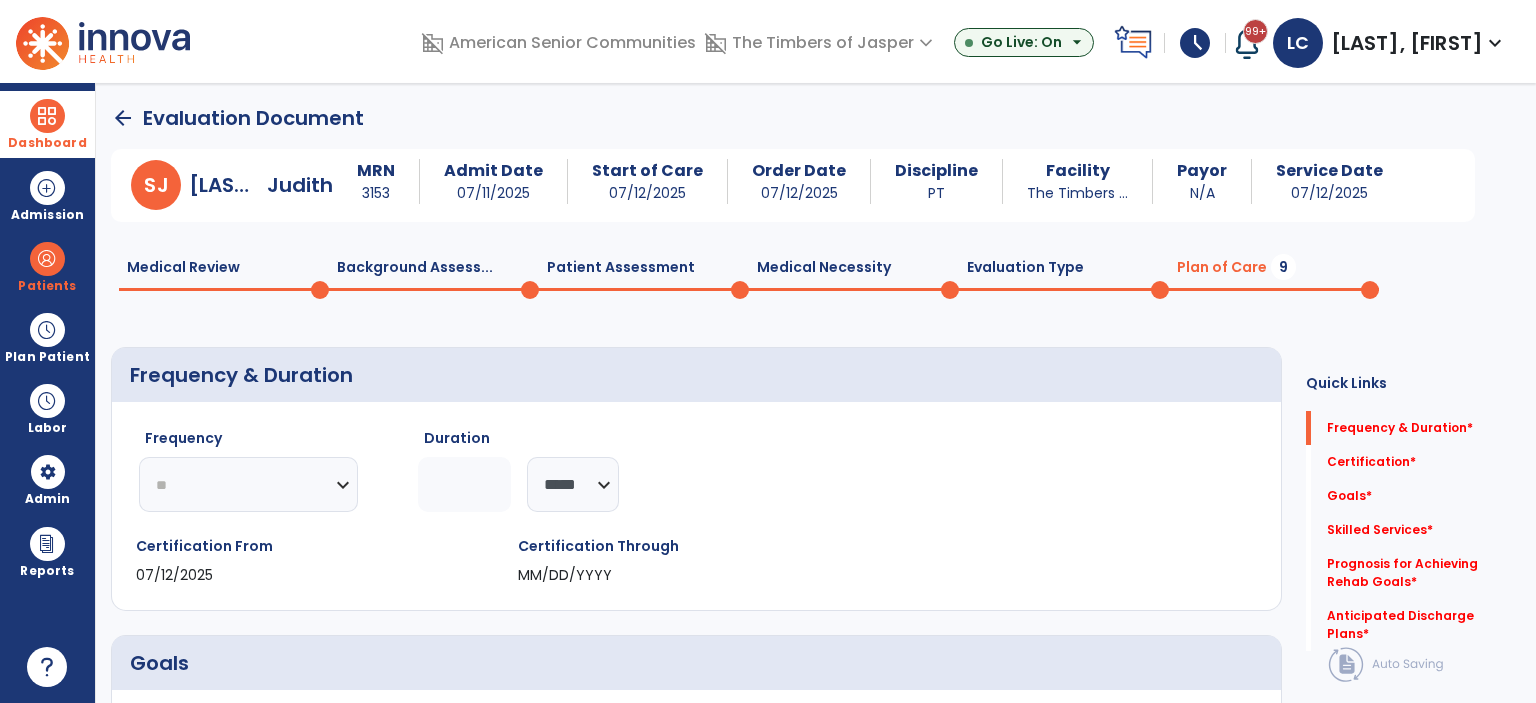 click on "********* ** ** ** ** ** ** **" 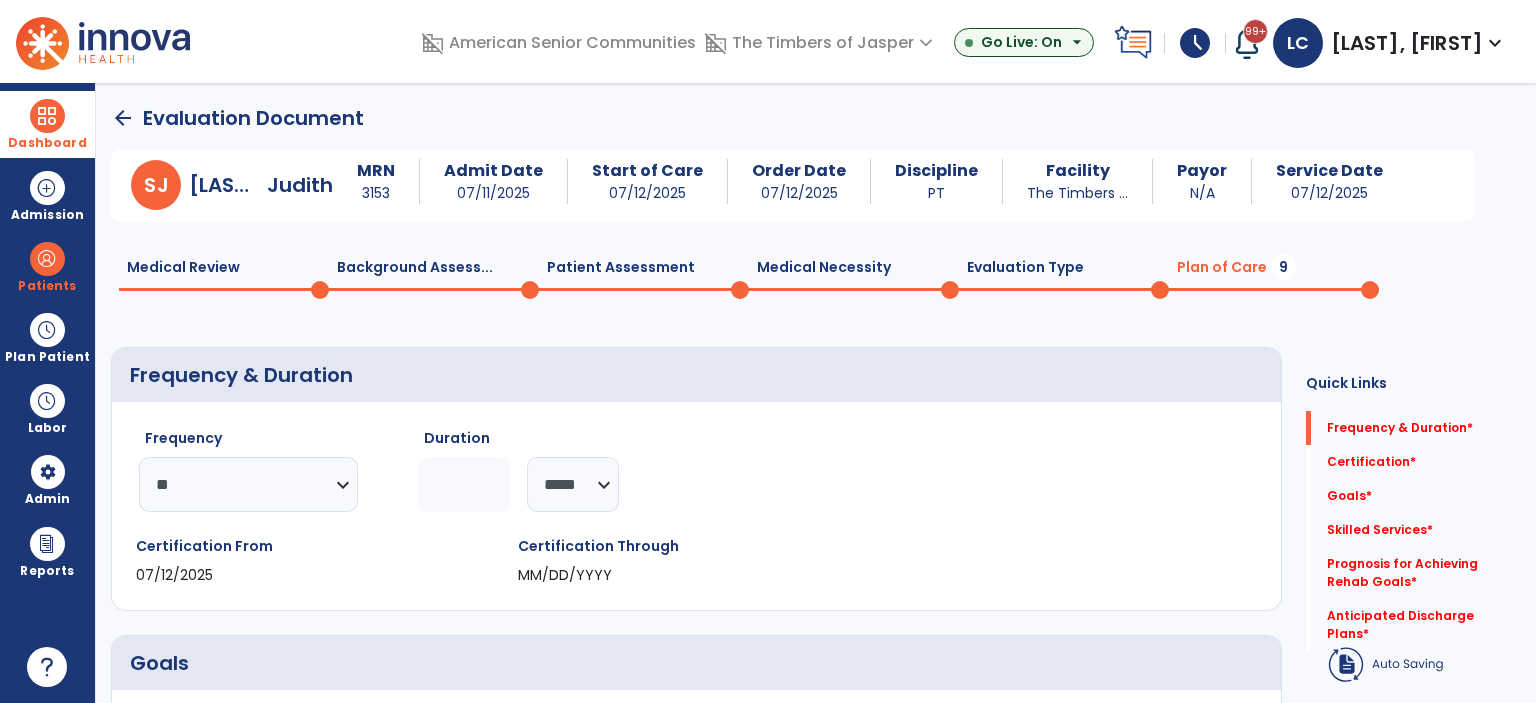 click 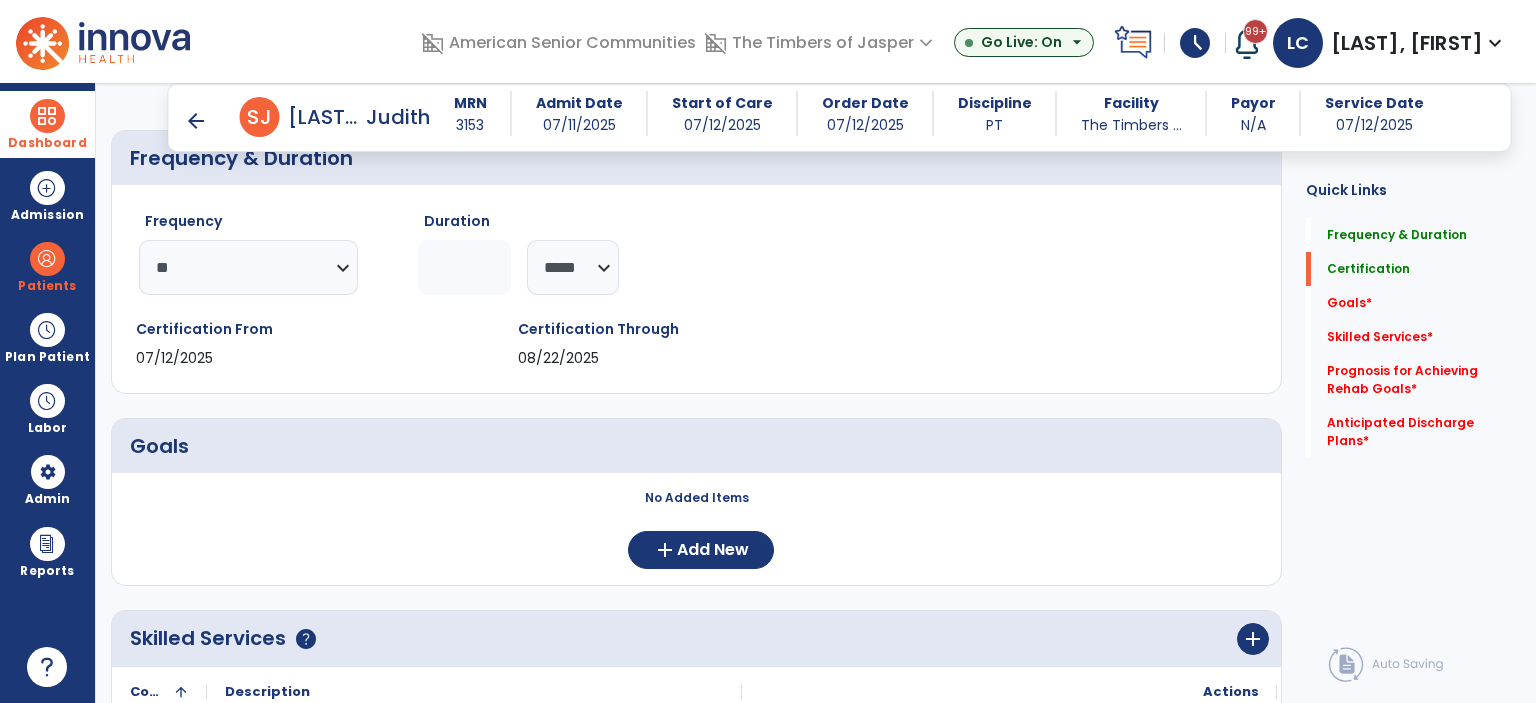 scroll, scrollTop: 300, scrollLeft: 0, axis: vertical 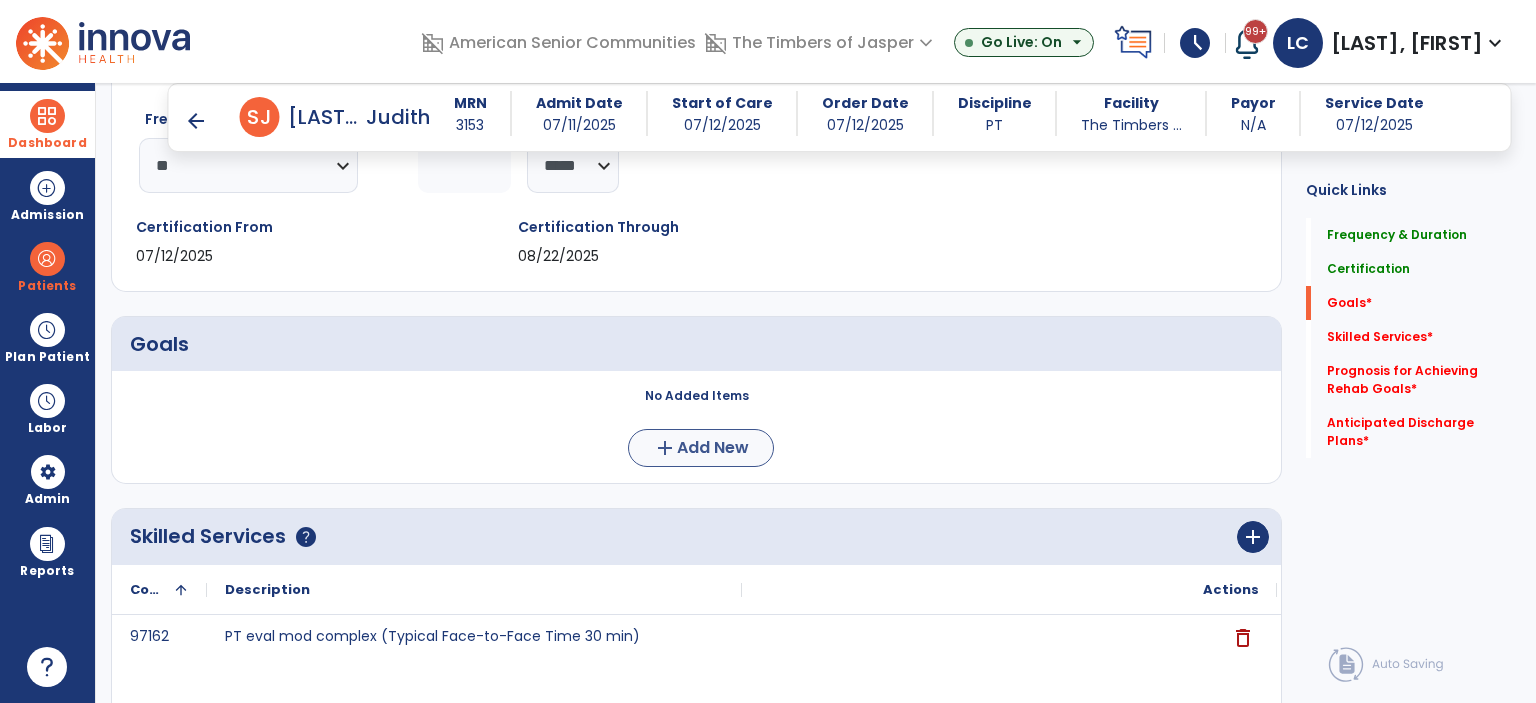 type on "*" 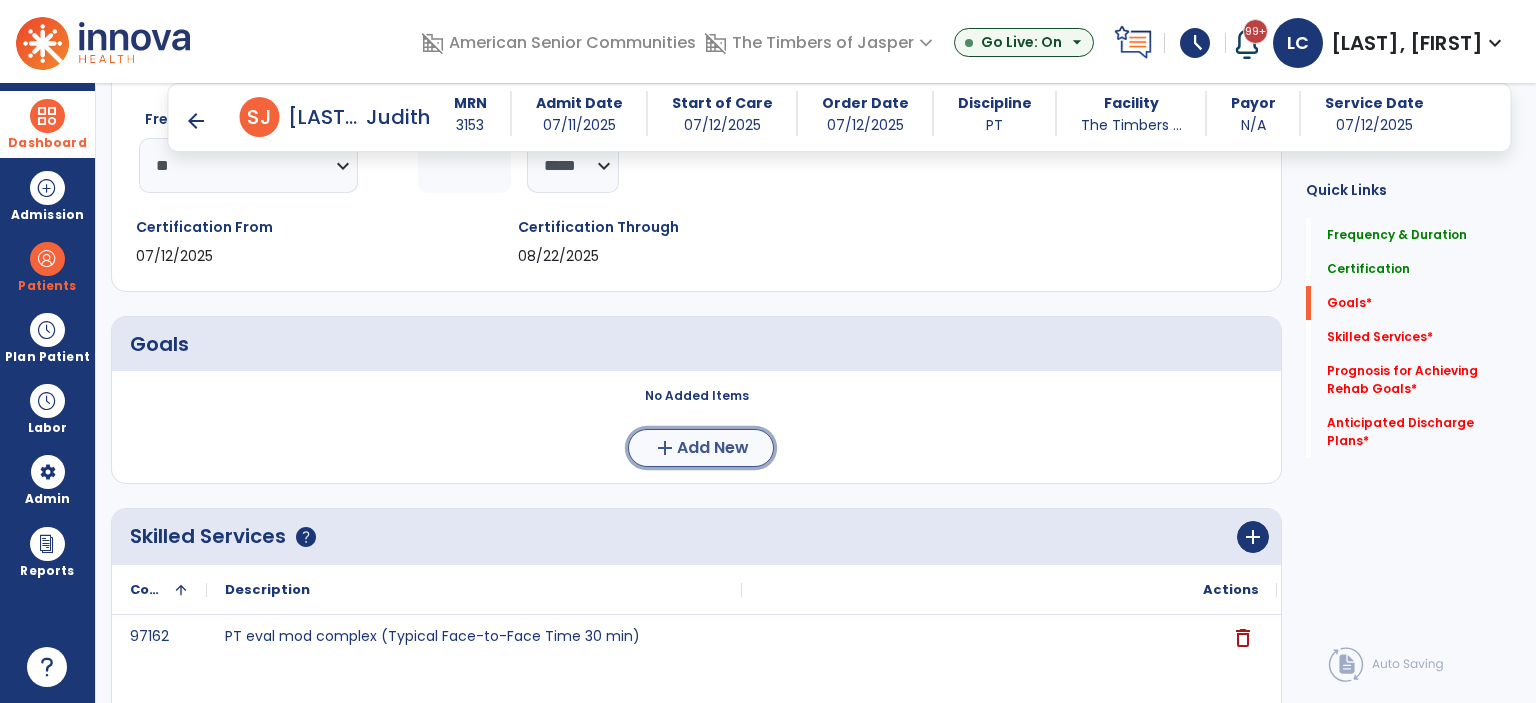 click on "Add New" at bounding box center [713, 448] 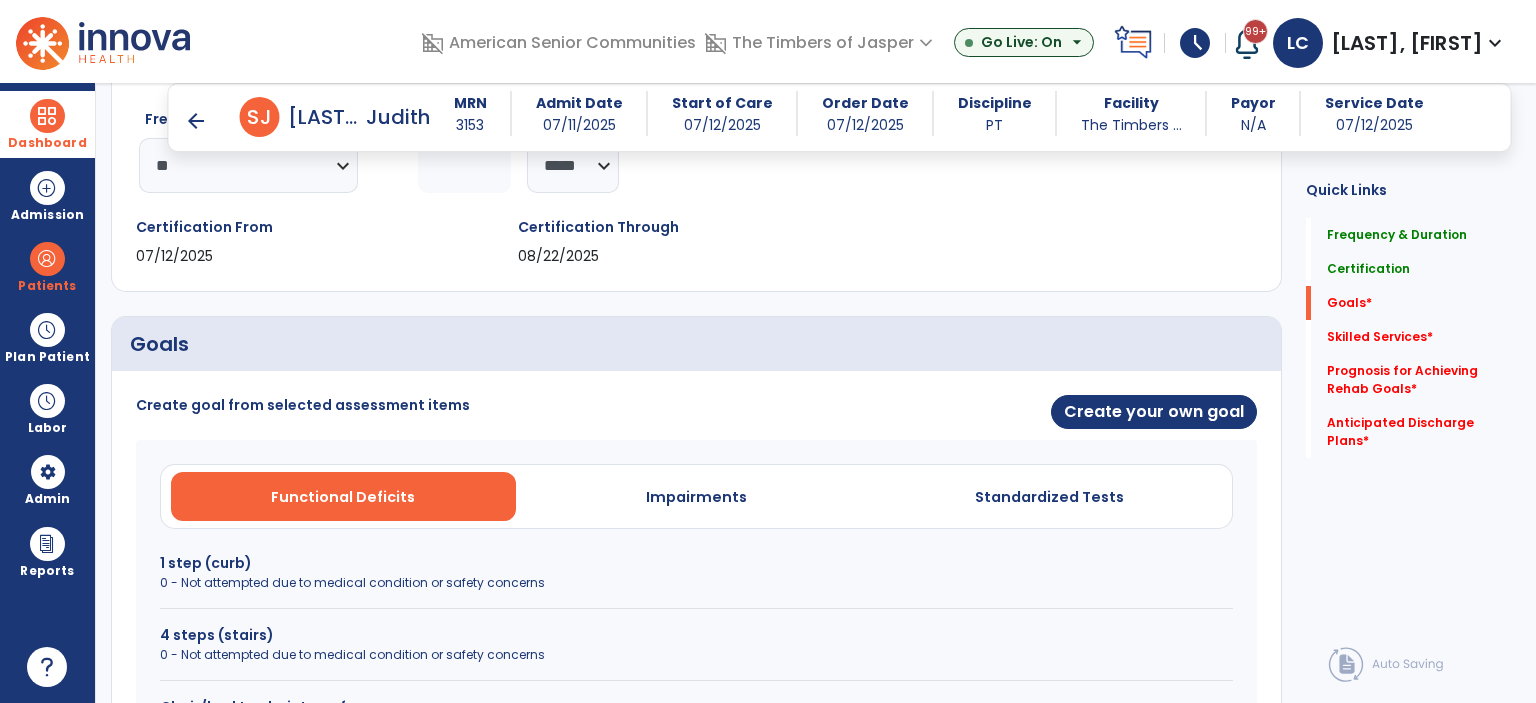 scroll, scrollTop: 400, scrollLeft: 0, axis: vertical 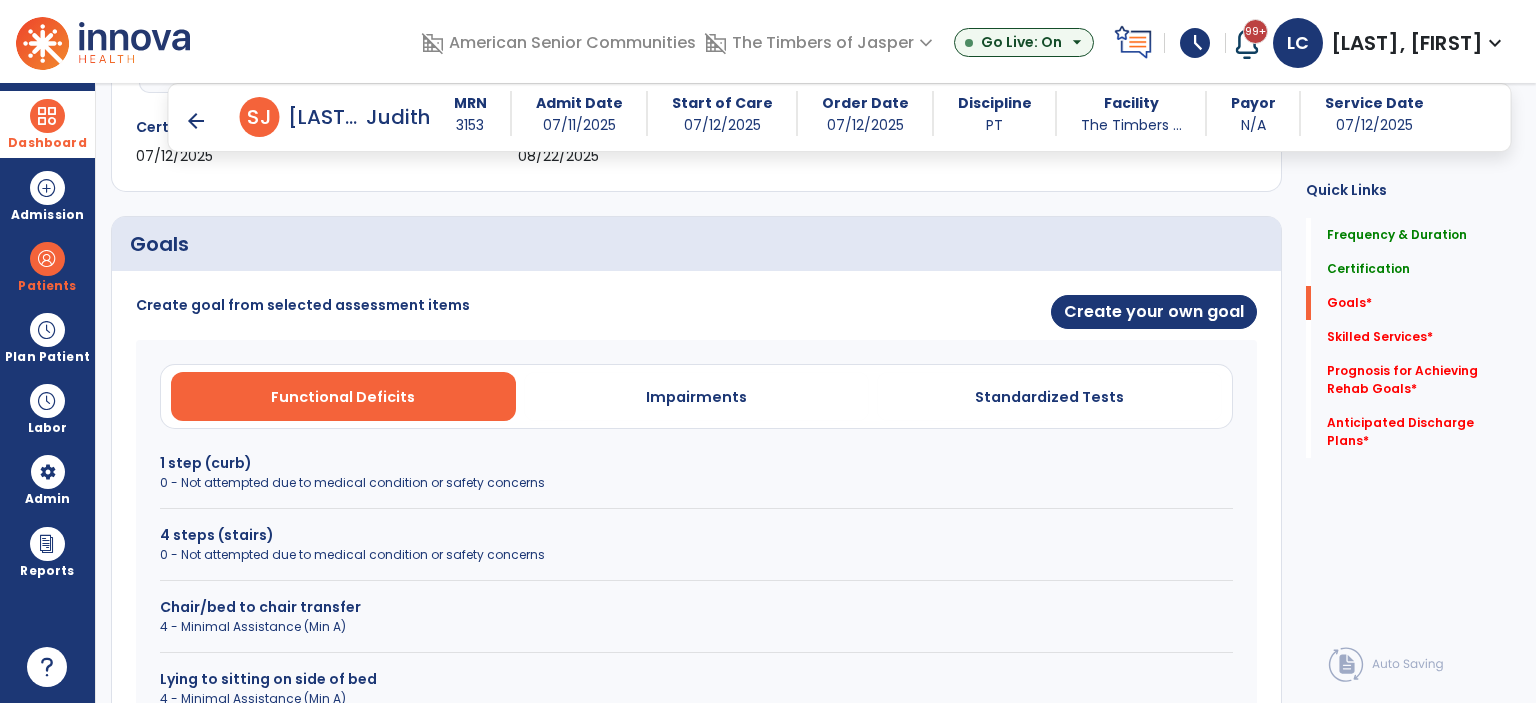 click on "0 - Not attempted due to medical condition or safety concerns" at bounding box center [696, 555] 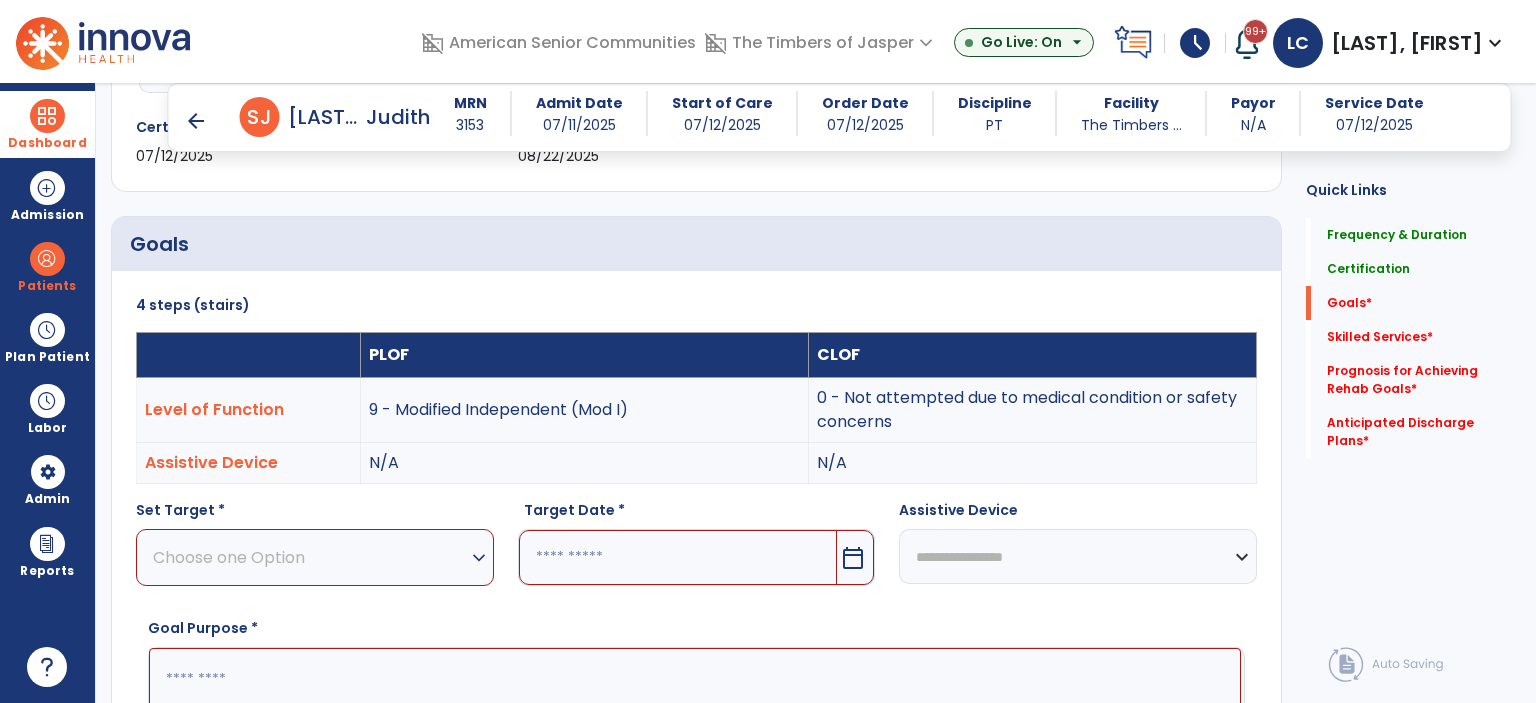 click on "Choose one Option" at bounding box center [310, 557] 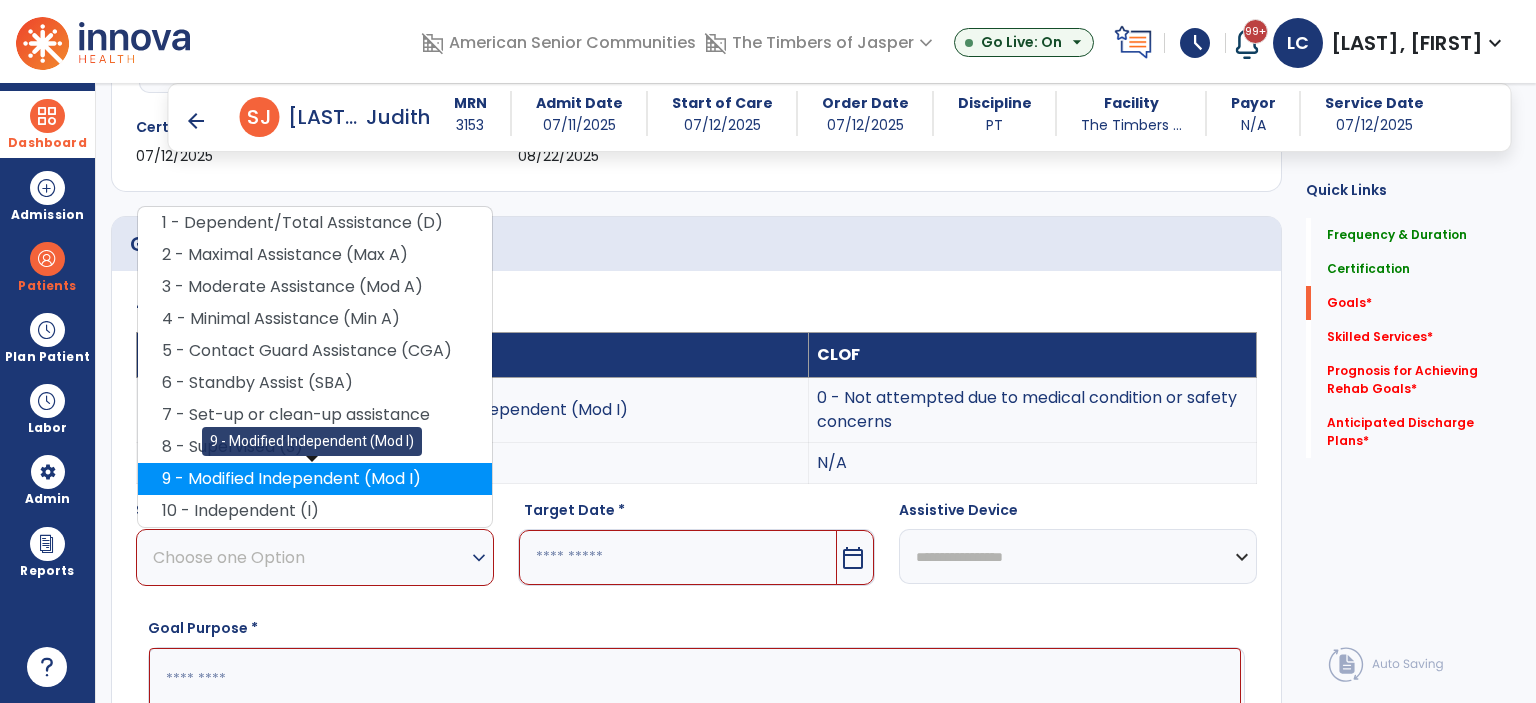 click on "9 - Modified Independent (Mod I)" at bounding box center [315, 479] 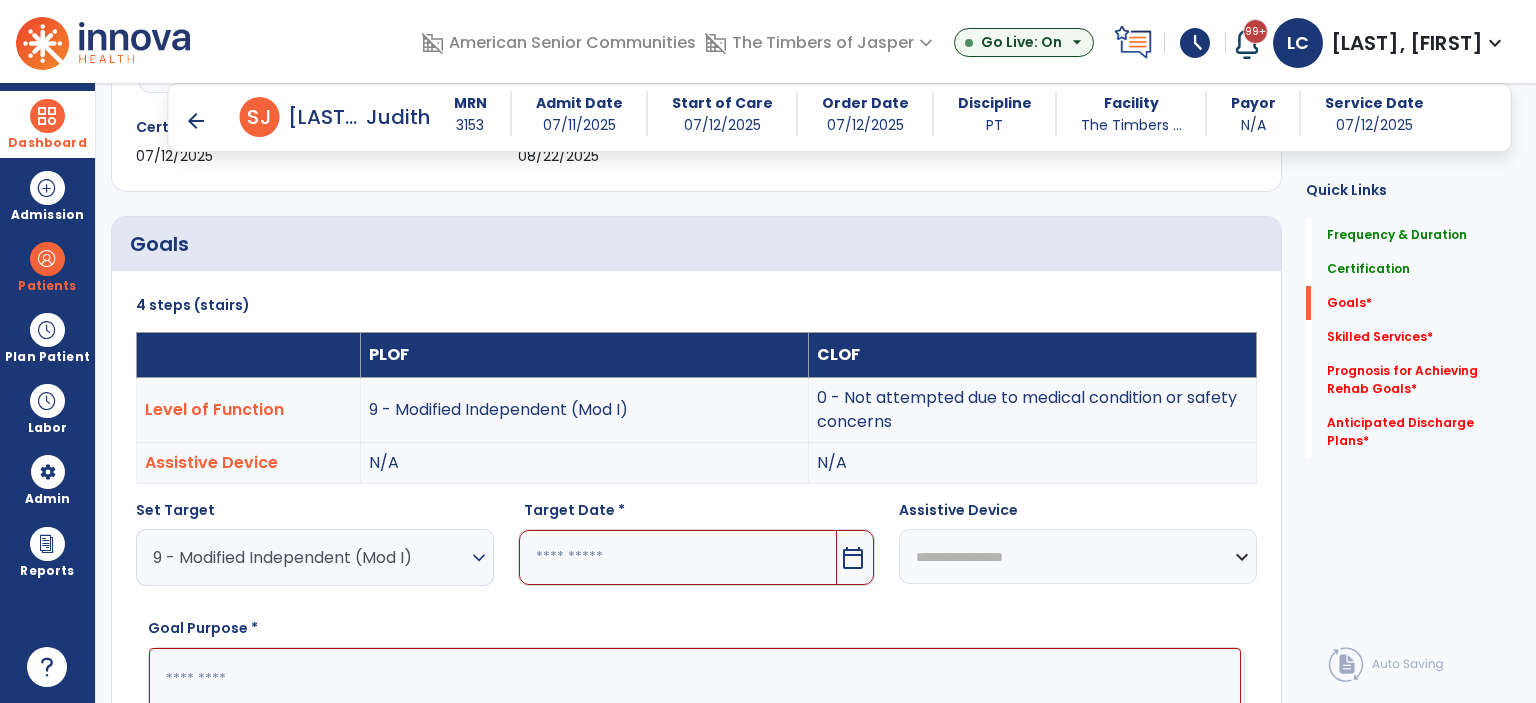 click at bounding box center (678, 557) 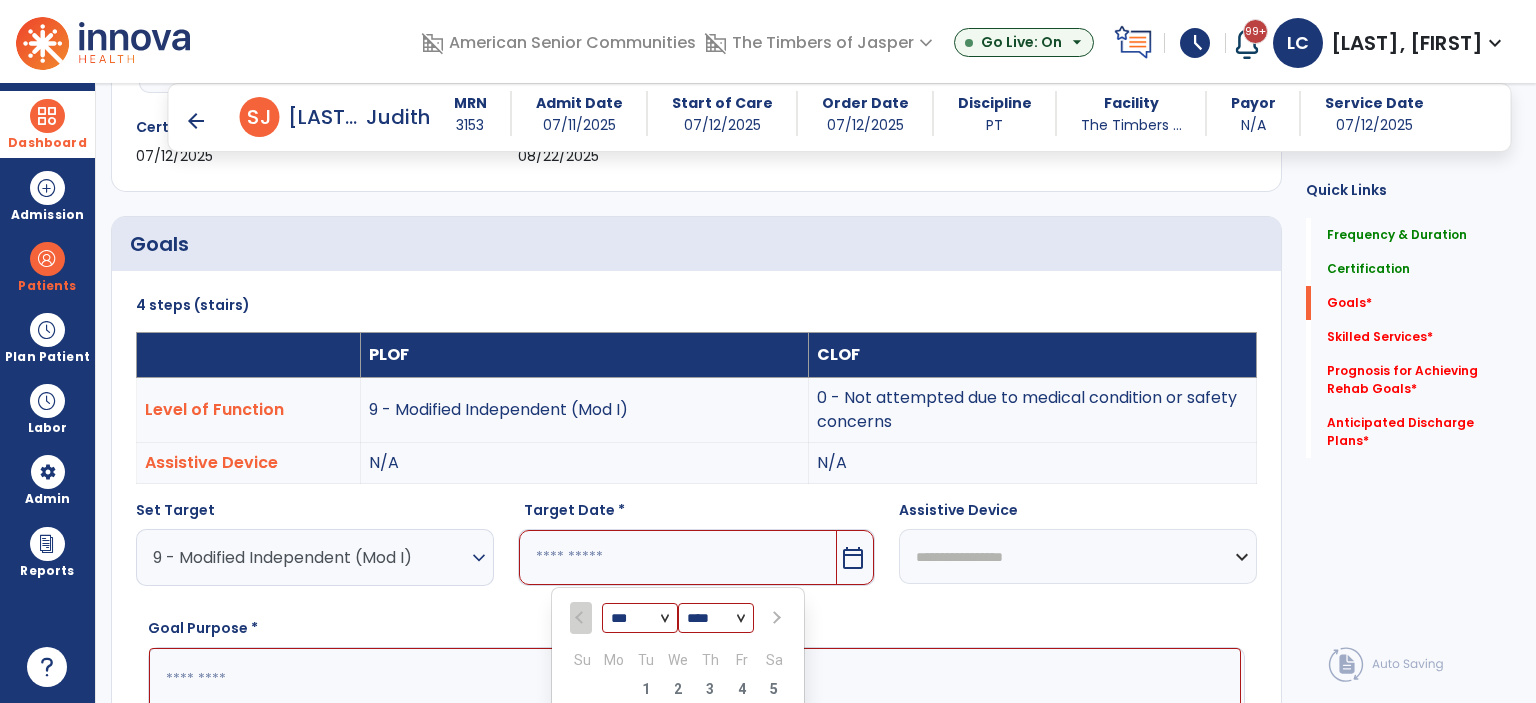 scroll, scrollTop: 763, scrollLeft: 0, axis: vertical 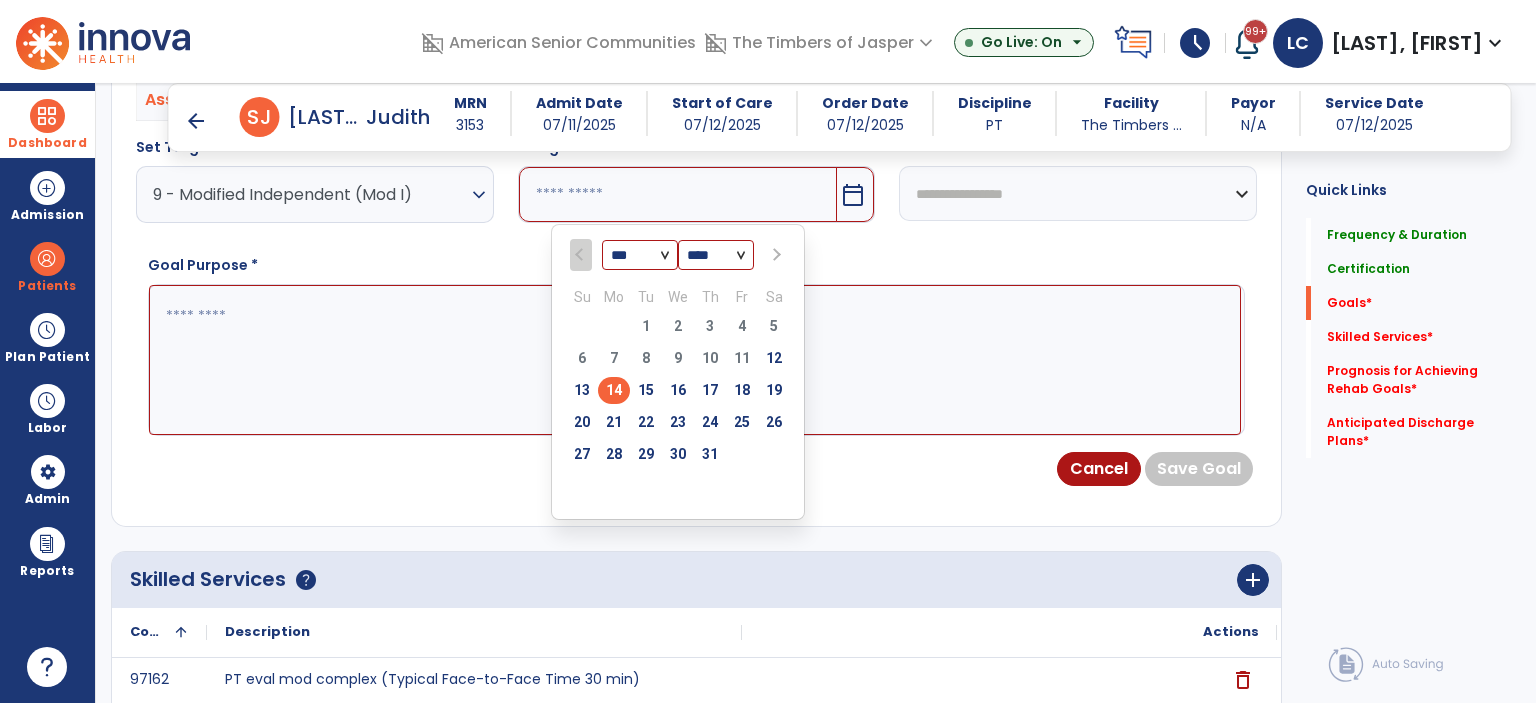 click at bounding box center (775, 255) 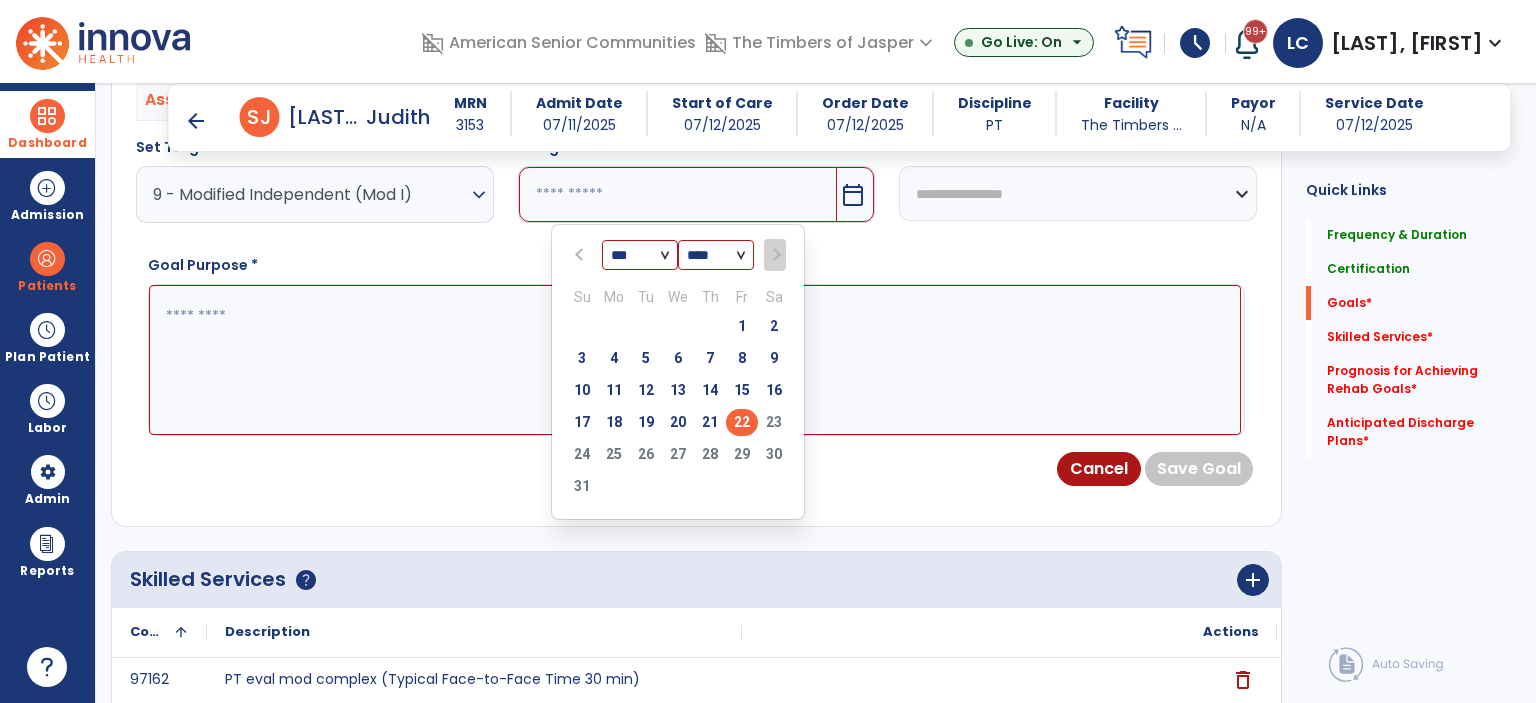 click on "22" at bounding box center [742, 422] 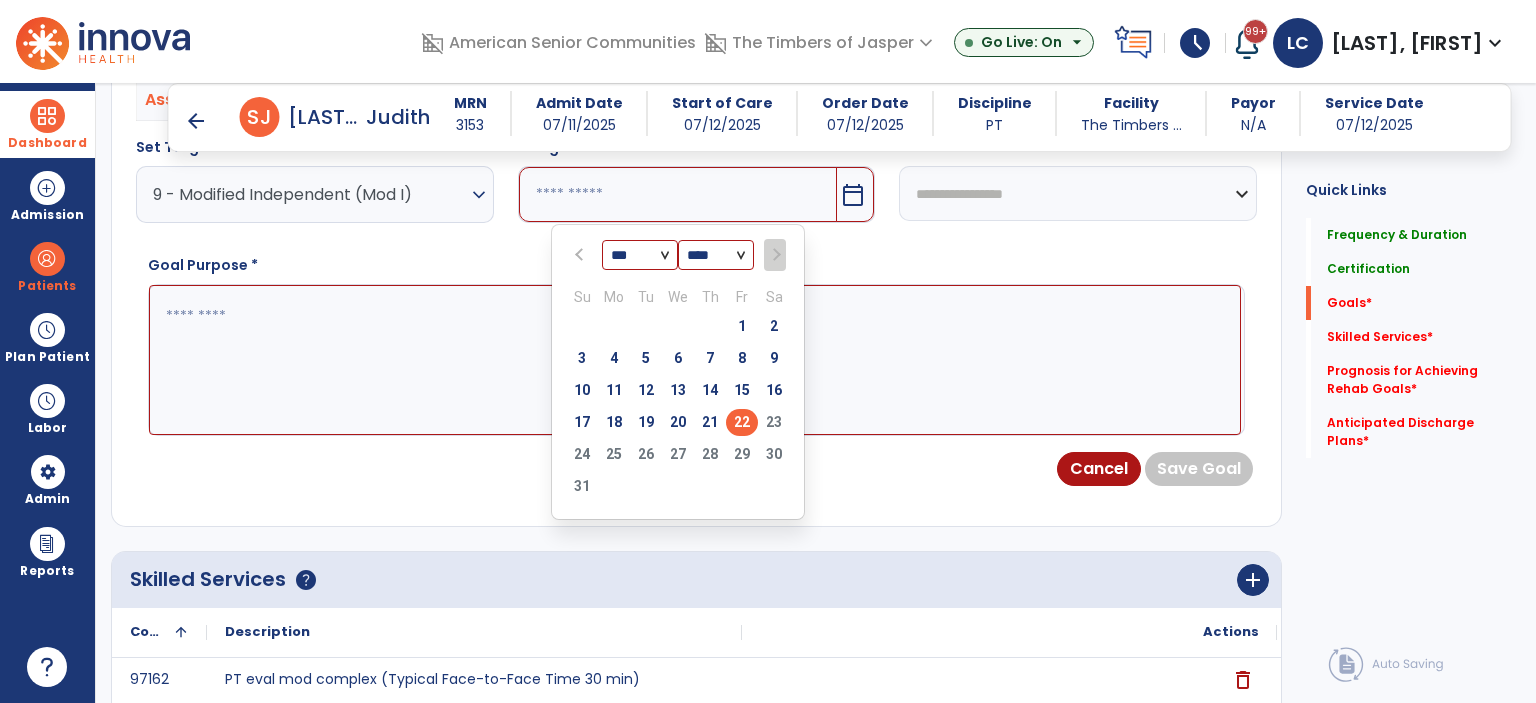 type on "*********" 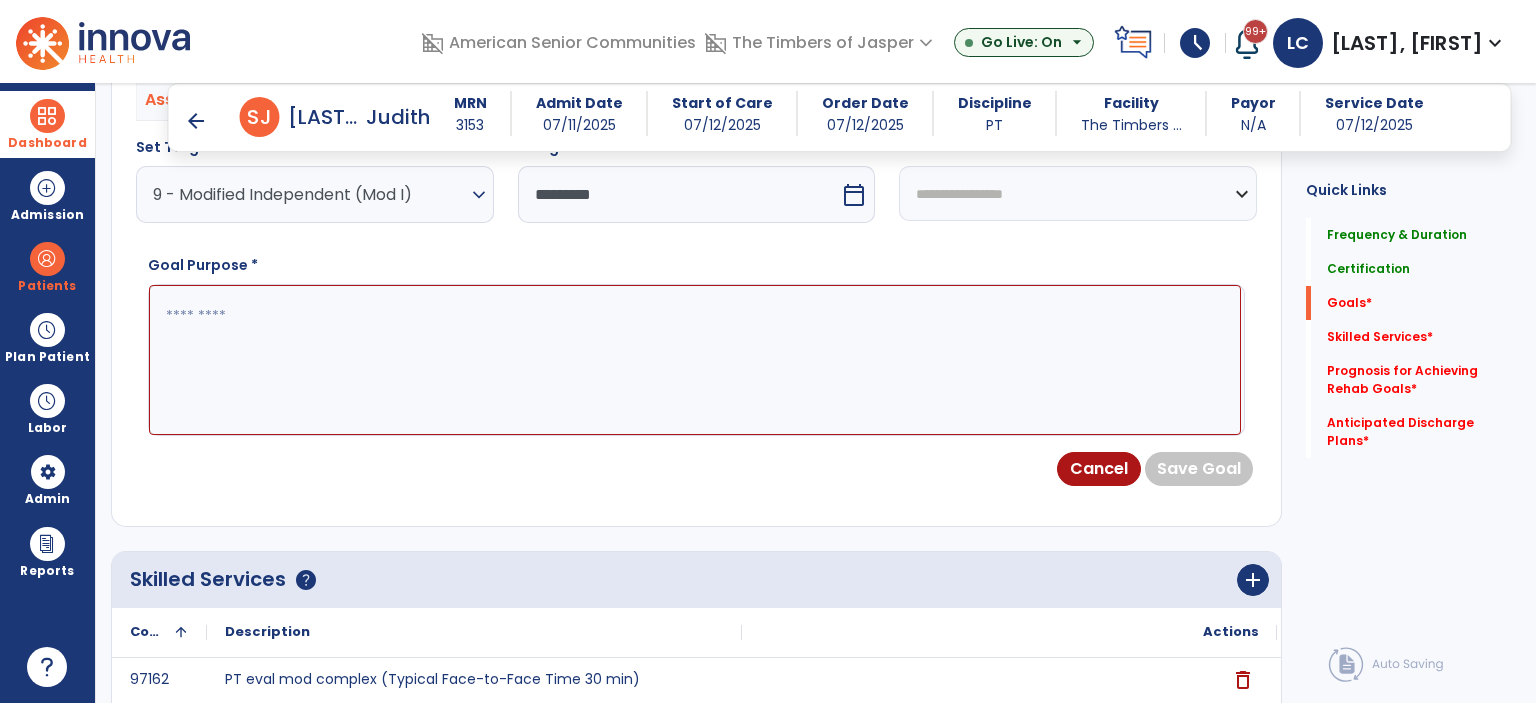 click at bounding box center (695, 360) 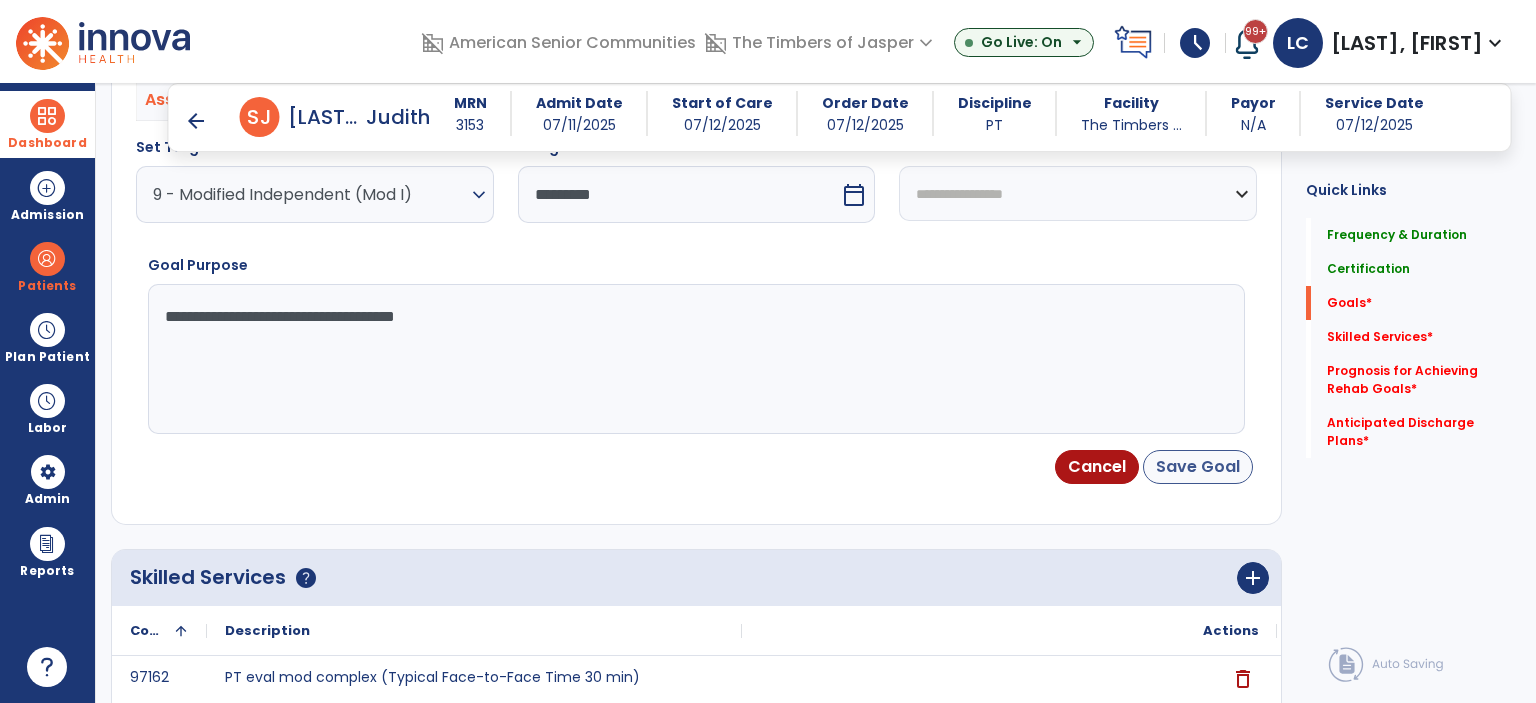 type on "**********" 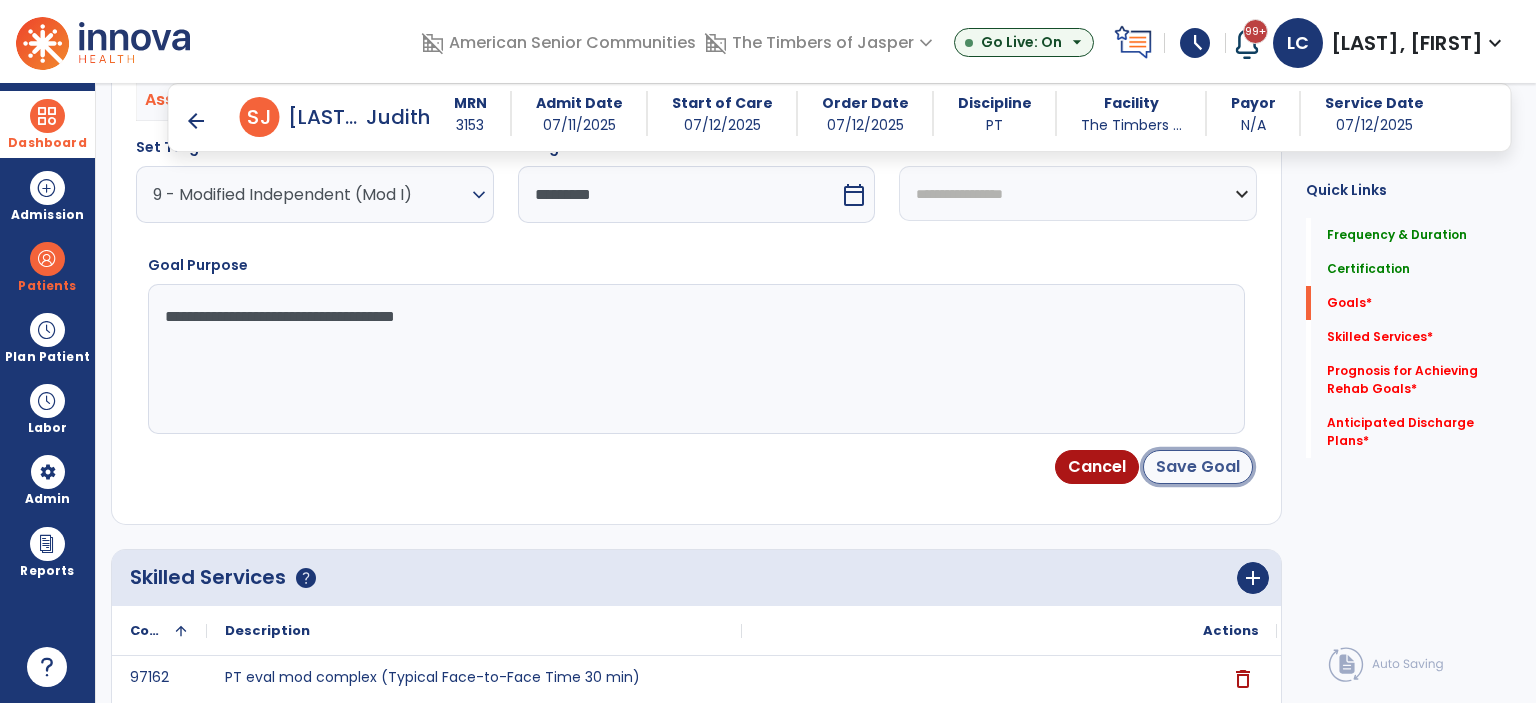click on "Save Goal" at bounding box center [1198, 467] 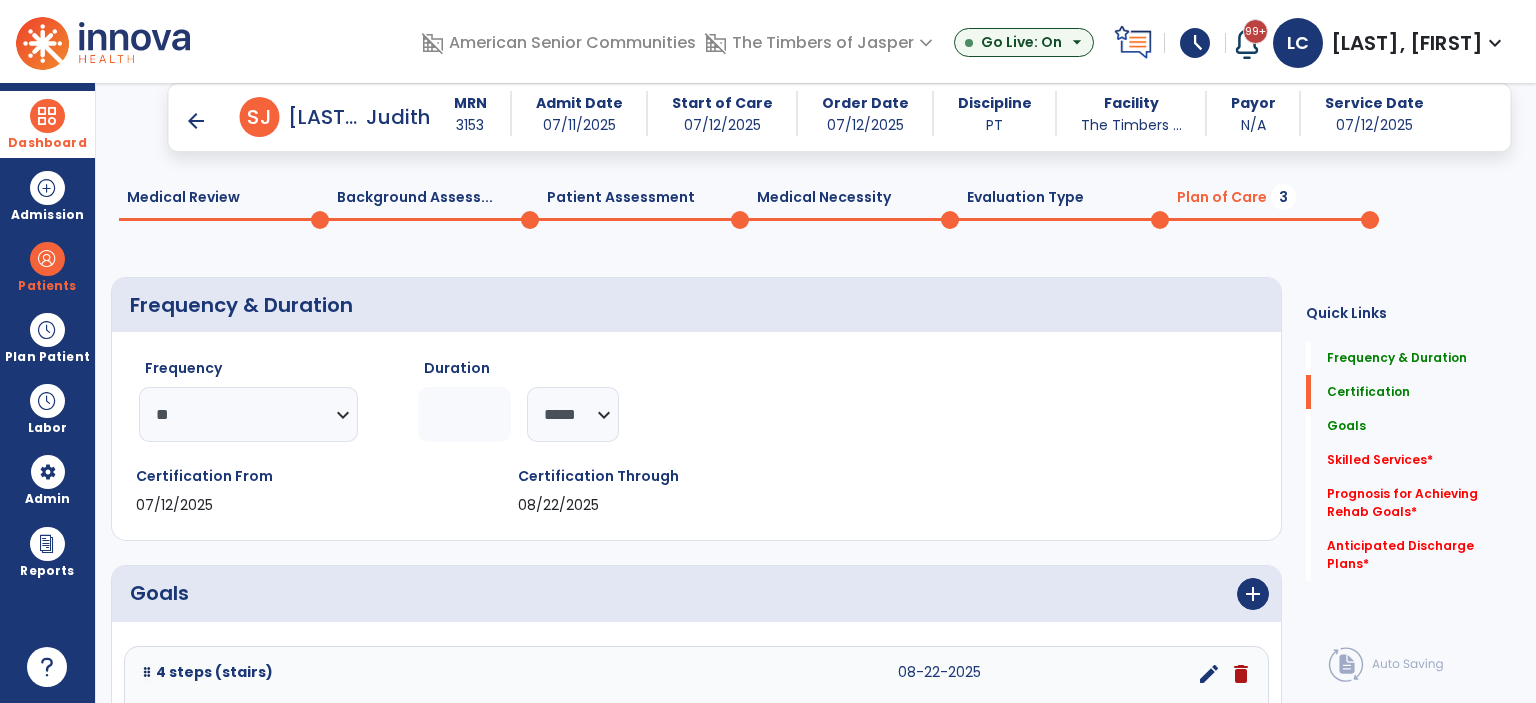 scroll, scrollTop: 351, scrollLeft: 0, axis: vertical 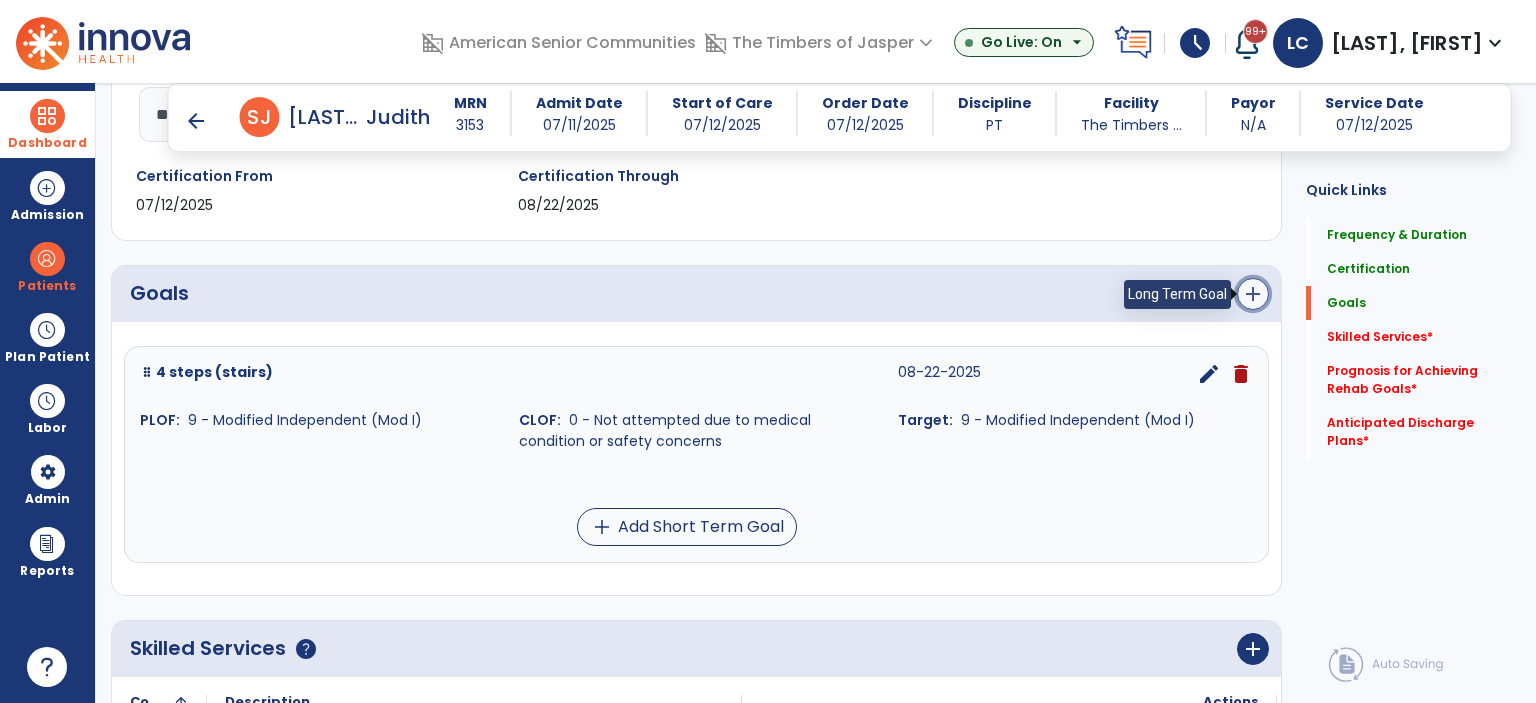 click on "add" at bounding box center (1253, 294) 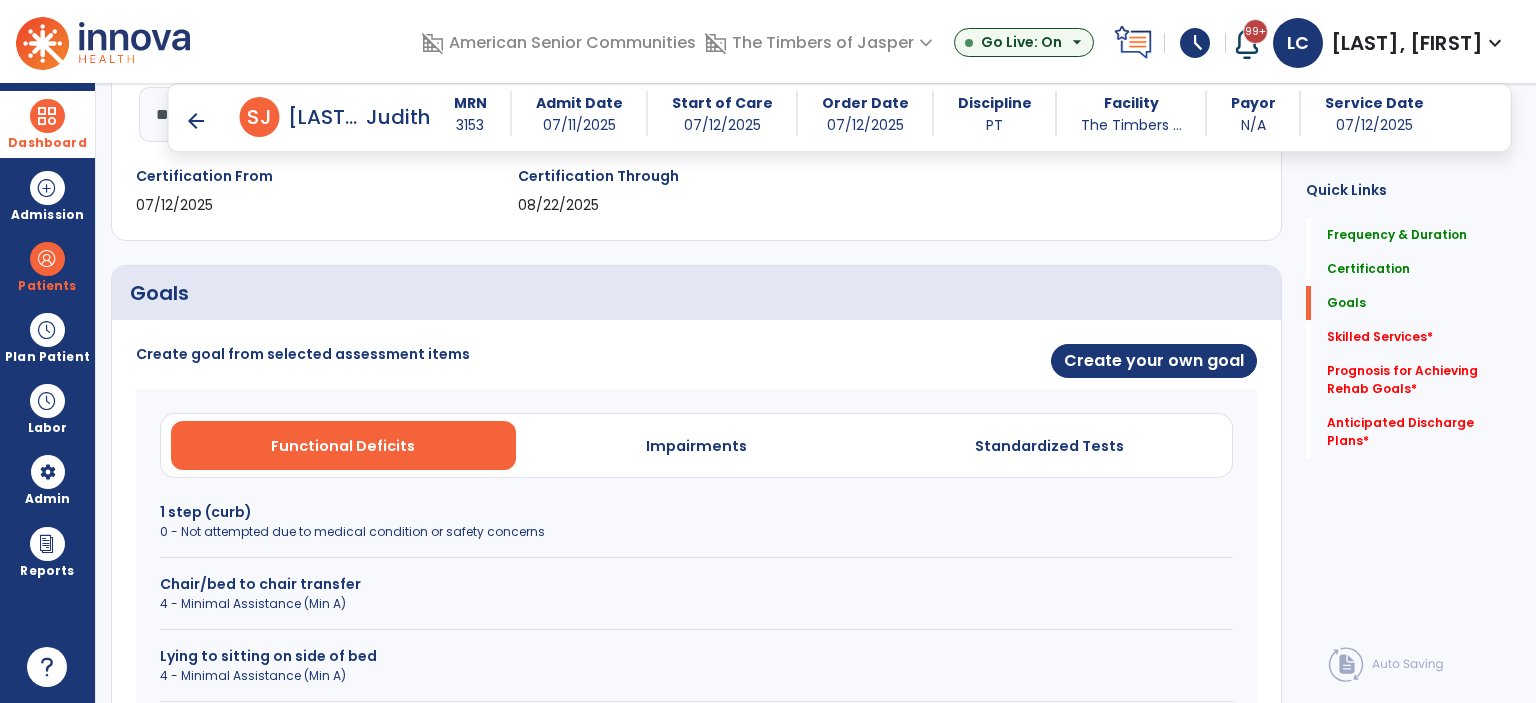 click on "4 - Minimal Assistance (Min A)" at bounding box center [696, 604] 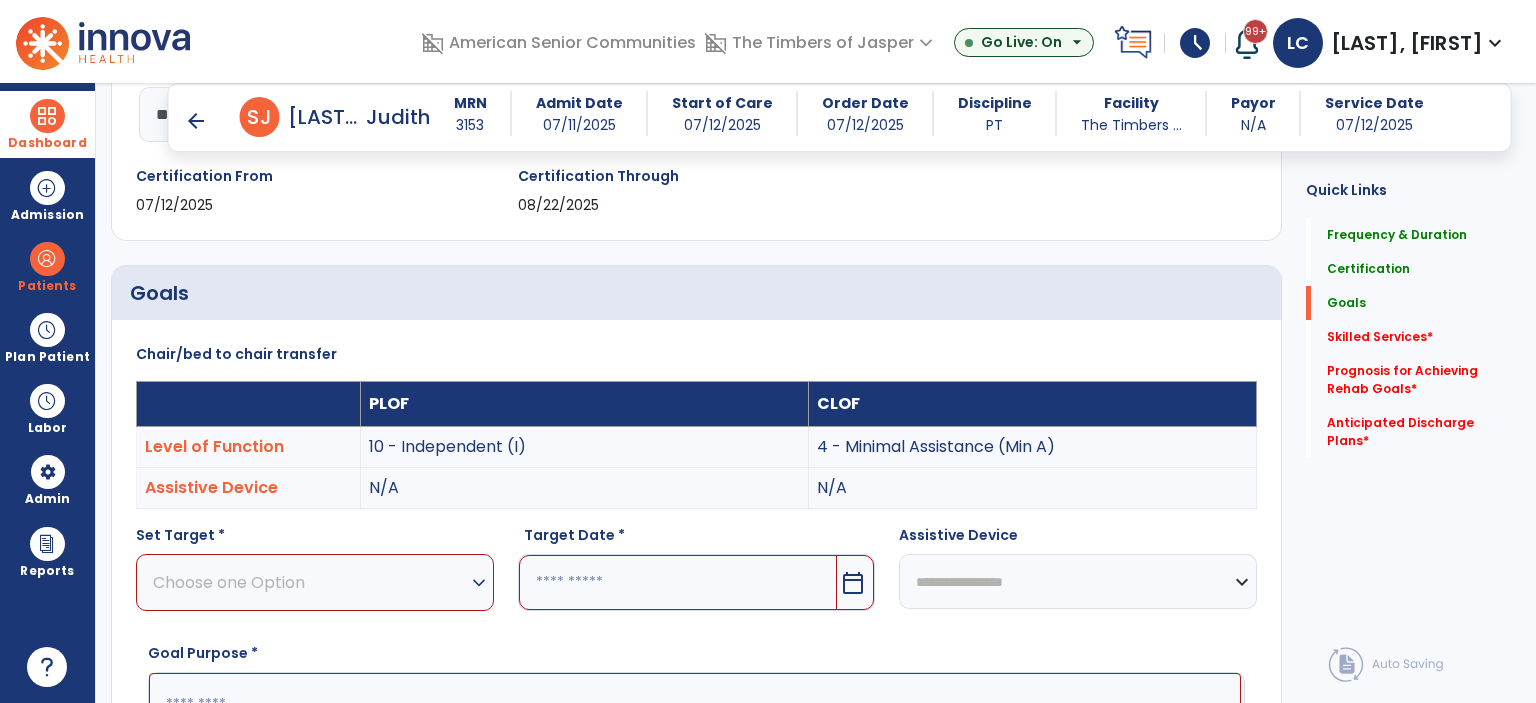 click on "Choose one Option" at bounding box center (310, 582) 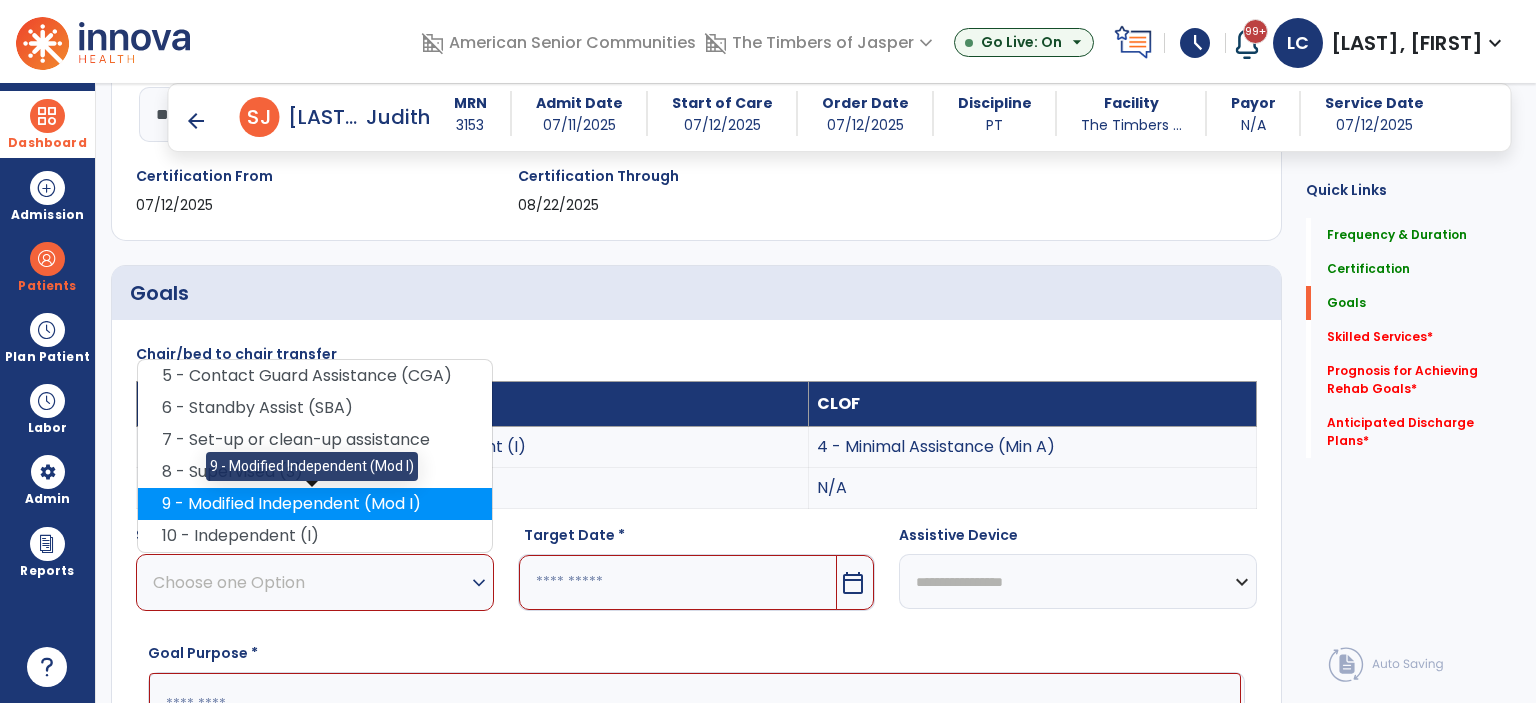 click on "9 - Modified Independent (Mod I)" at bounding box center [315, 504] 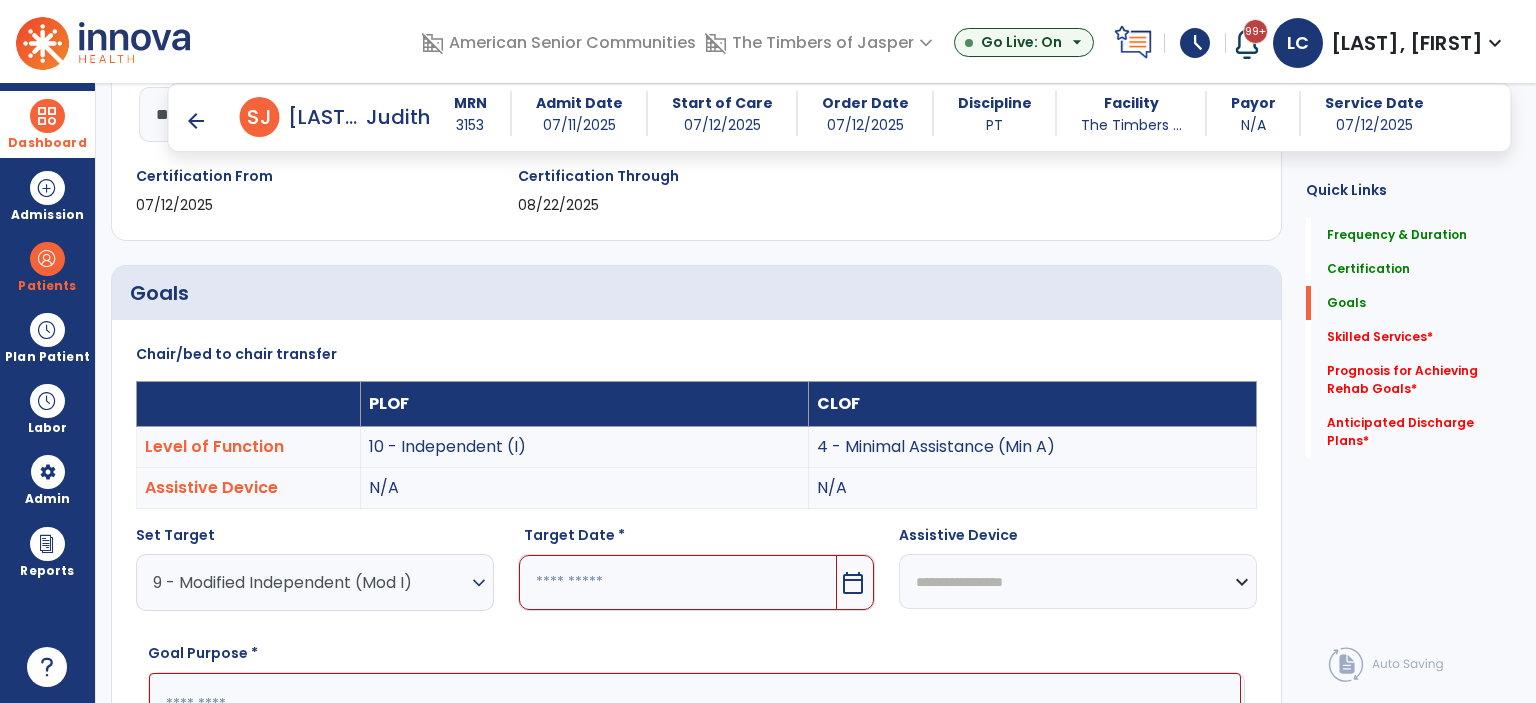 click on "calendar_today" at bounding box center [853, 583] 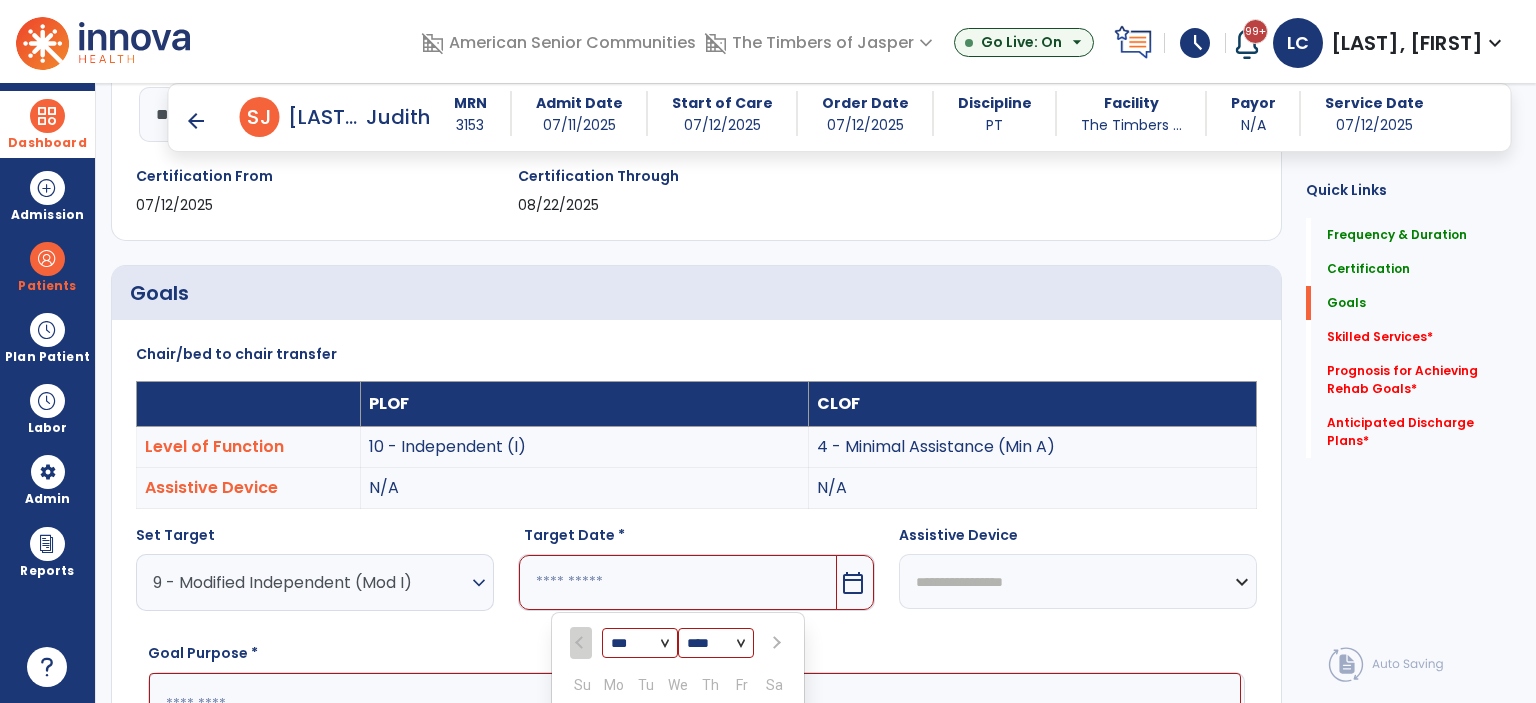 scroll, scrollTop: 739, scrollLeft: 0, axis: vertical 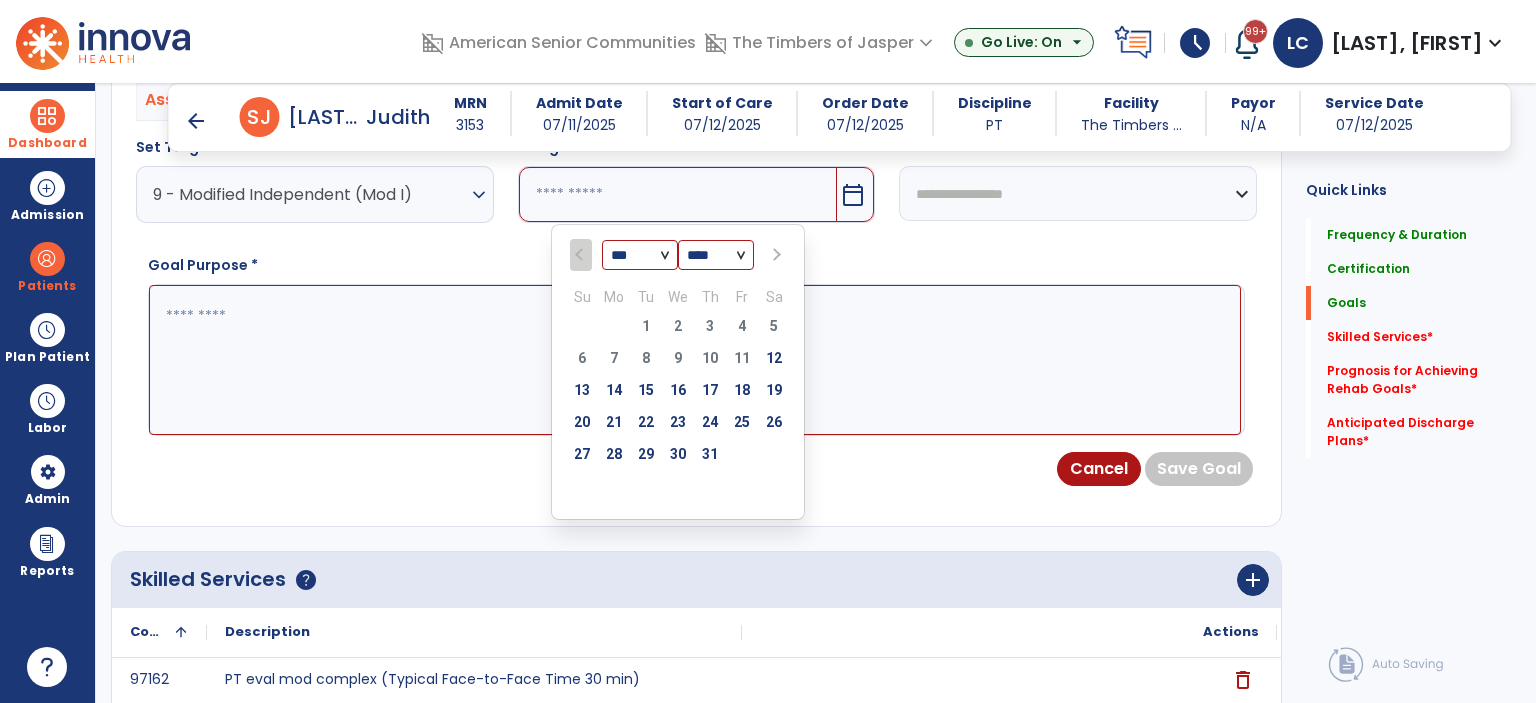 click on "*** *** ****" at bounding box center (678, 253) 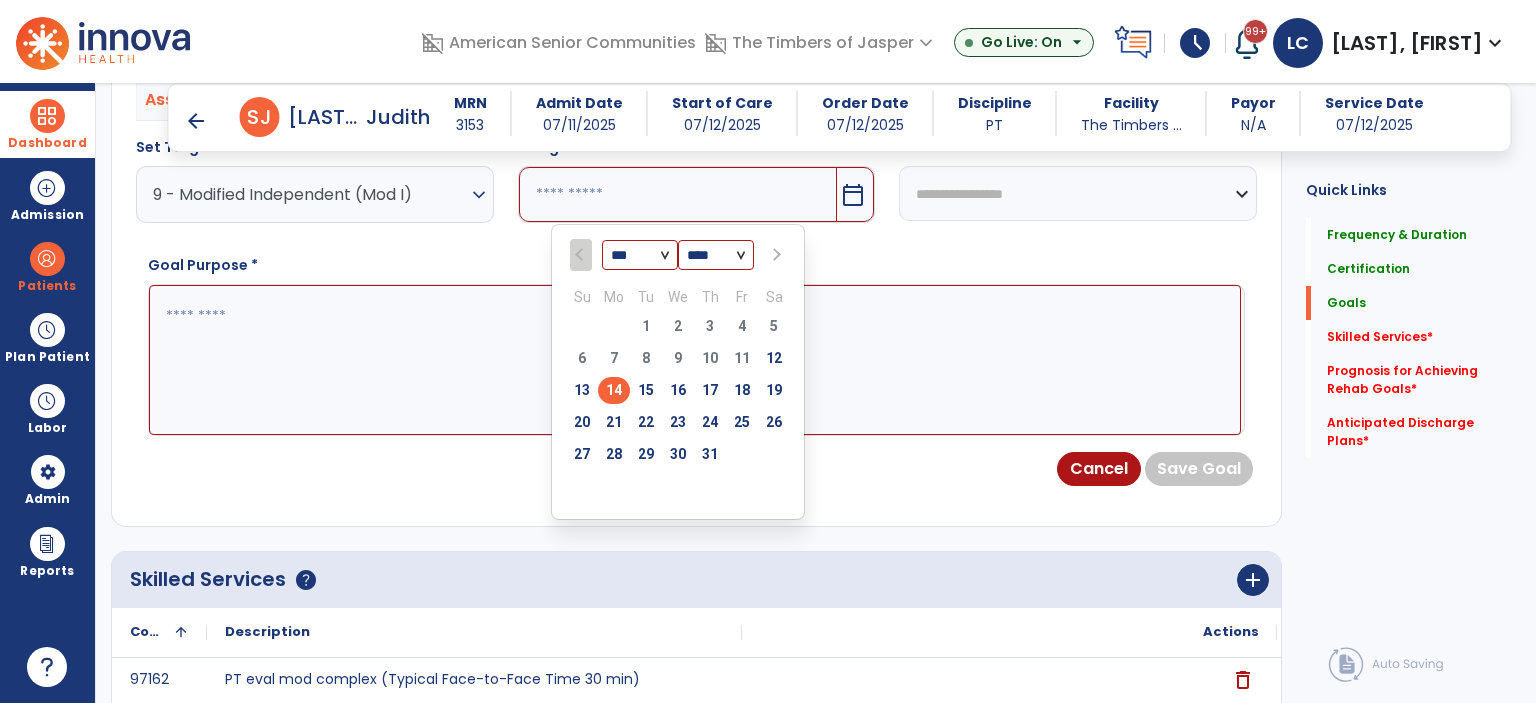 click at bounding box center [774, 255] 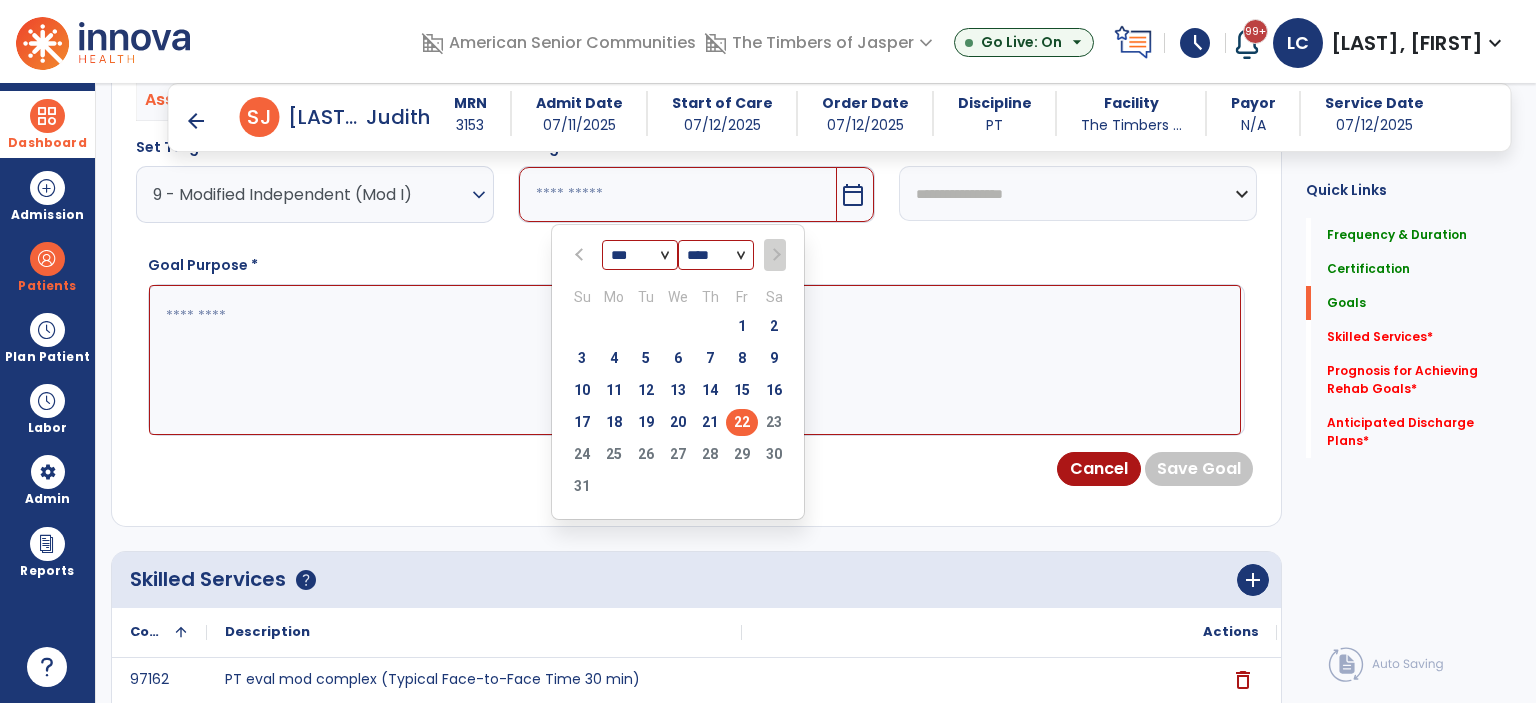 click on "22" at bounding box center [742, 422] 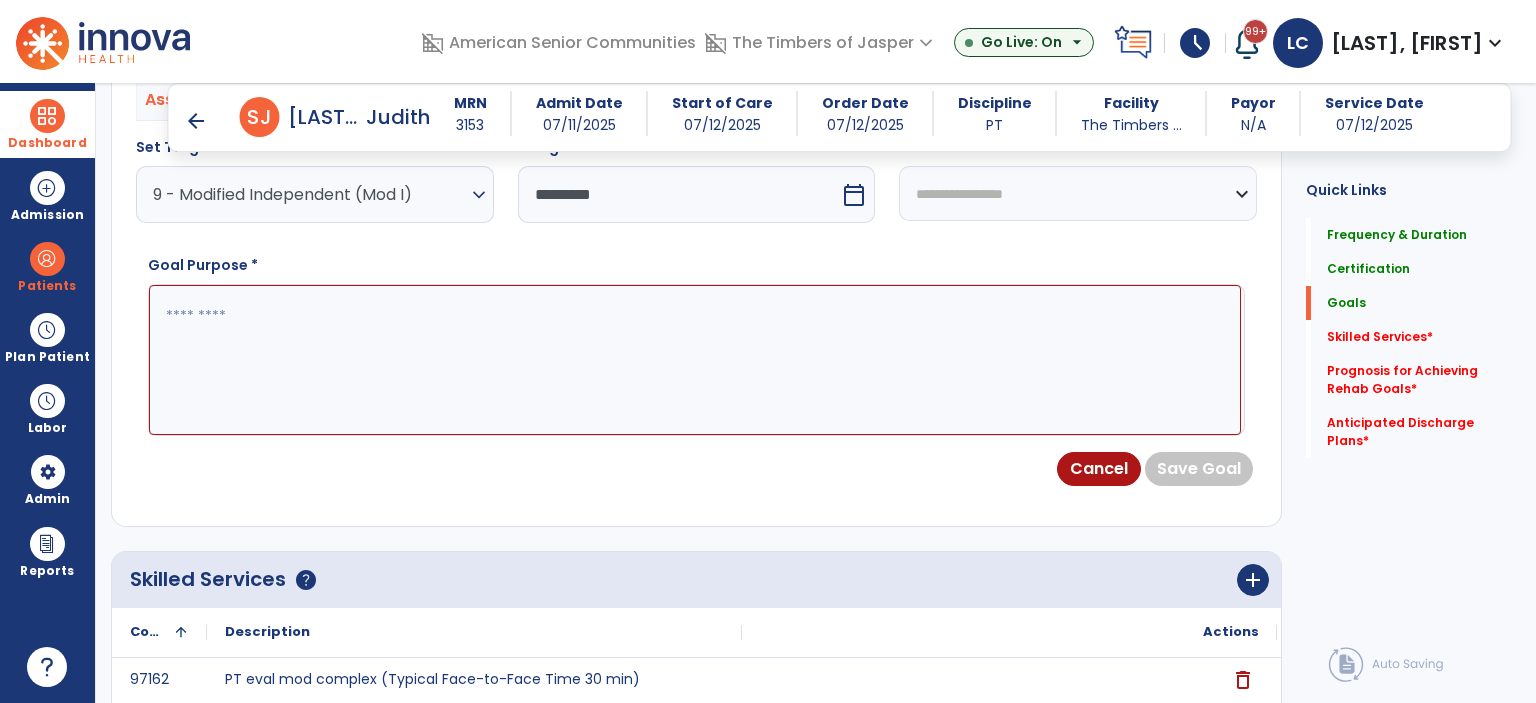 click at bounding box center (695, 360) 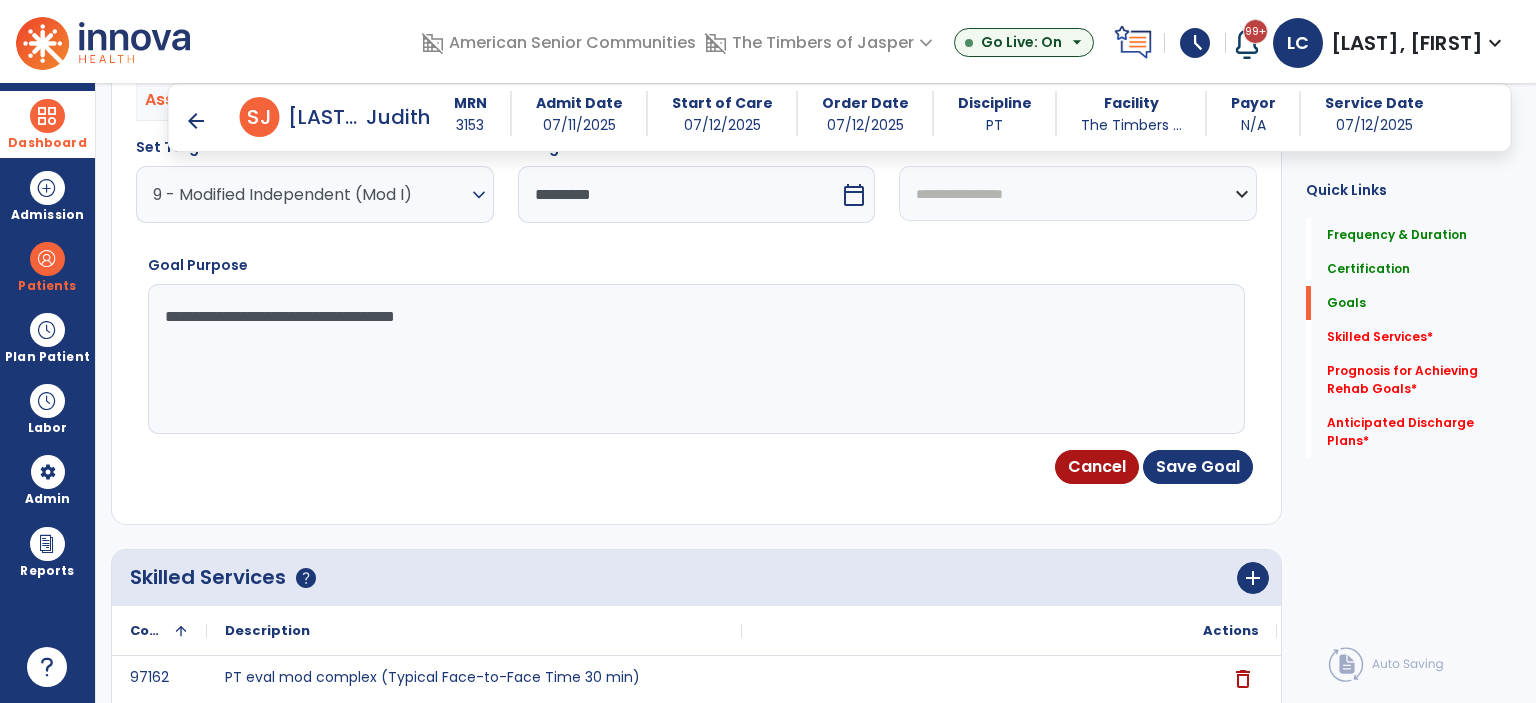 scroll, scrollTop: 539, scrollLeft: 0, axis: vertical 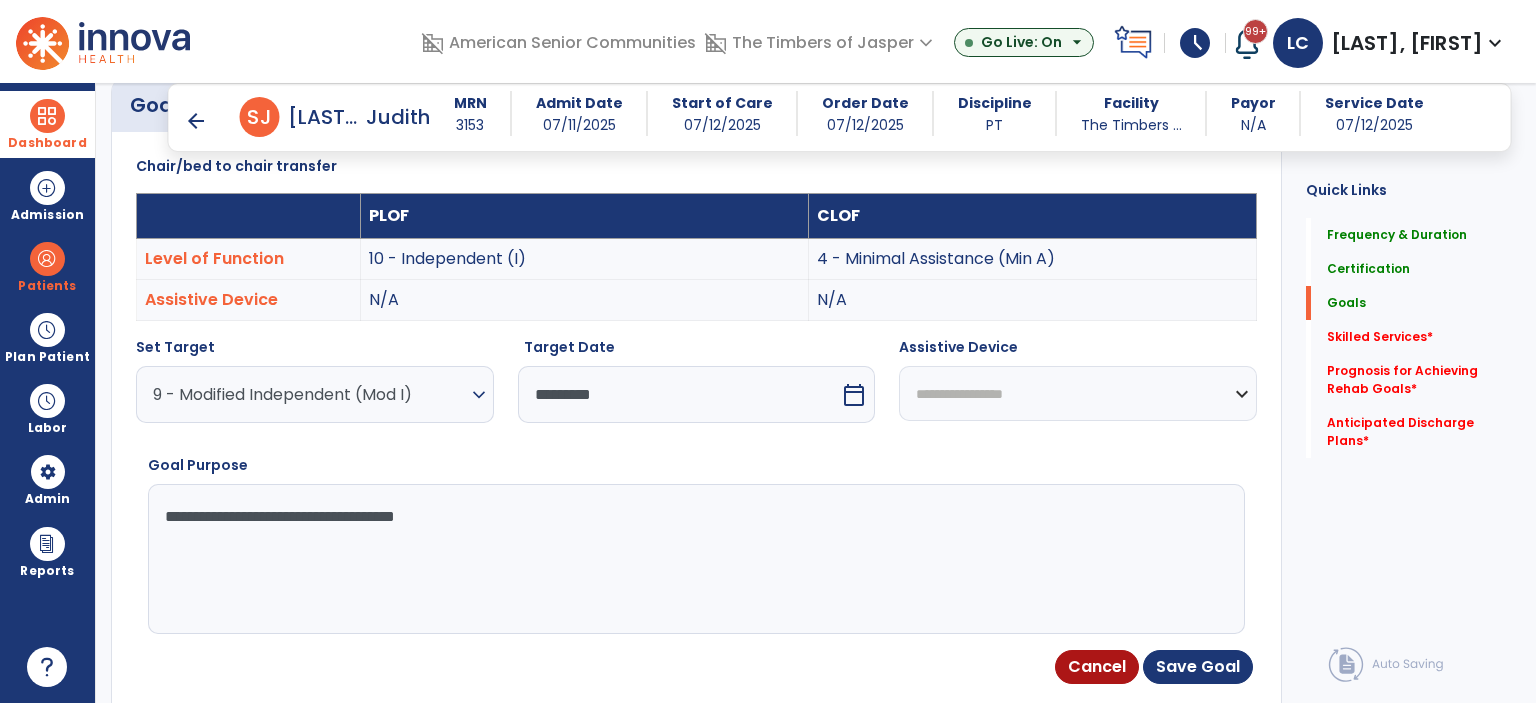 type on "**********" 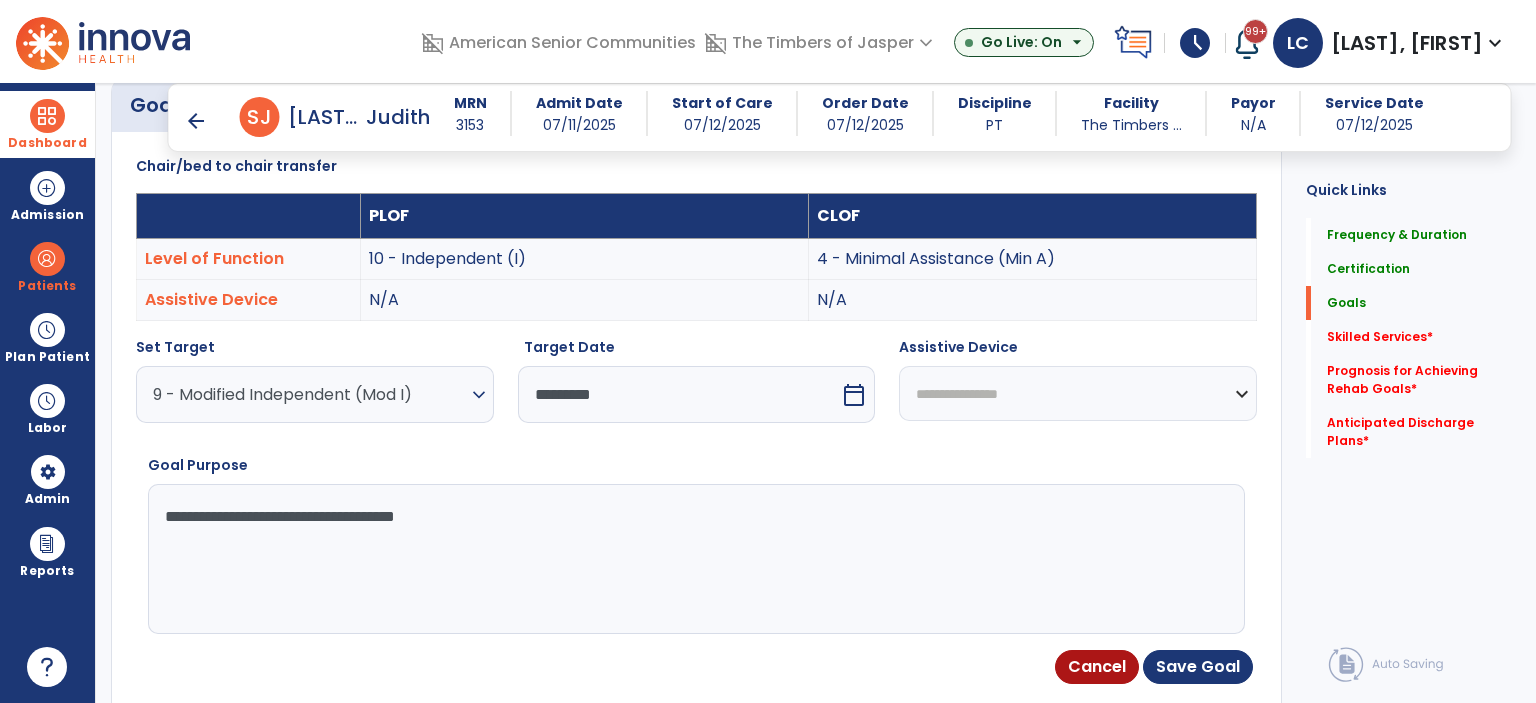 click on "**********" at bounding box center (1078, 393) 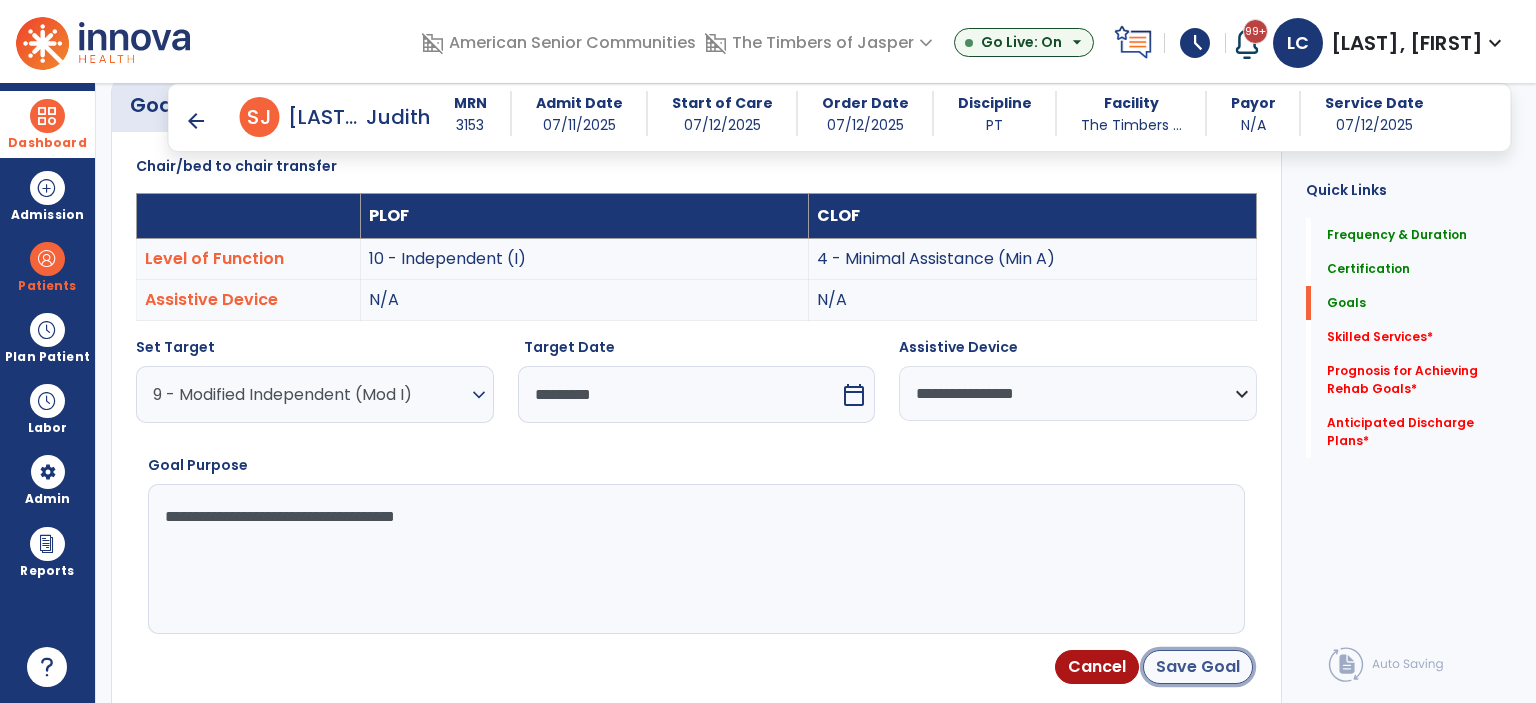click on "Save Goal" at bounding box center [1198, 667] 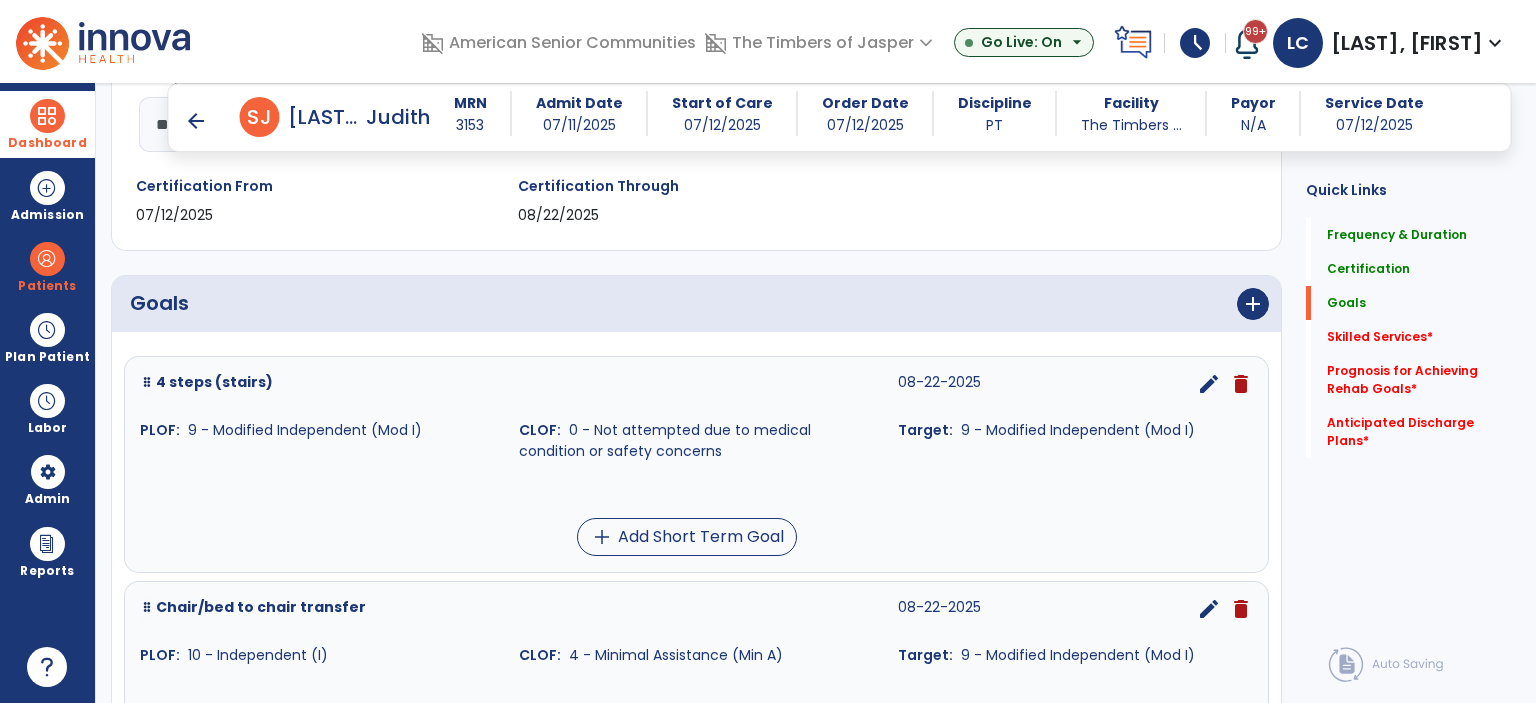 scroll, scrollTop: 339, scrollLeft: 0, axis: vertical 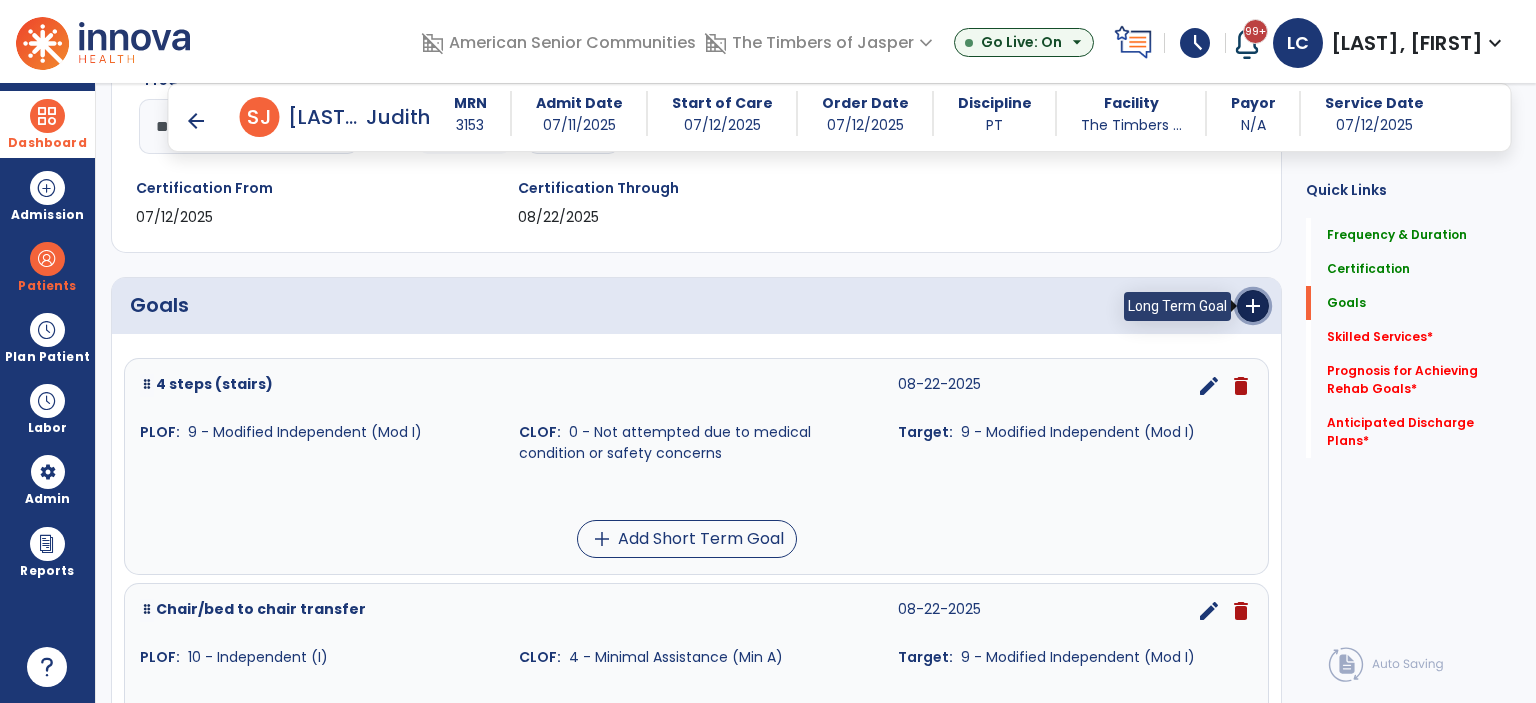 click on "add" at bounding box center (1253, 306) 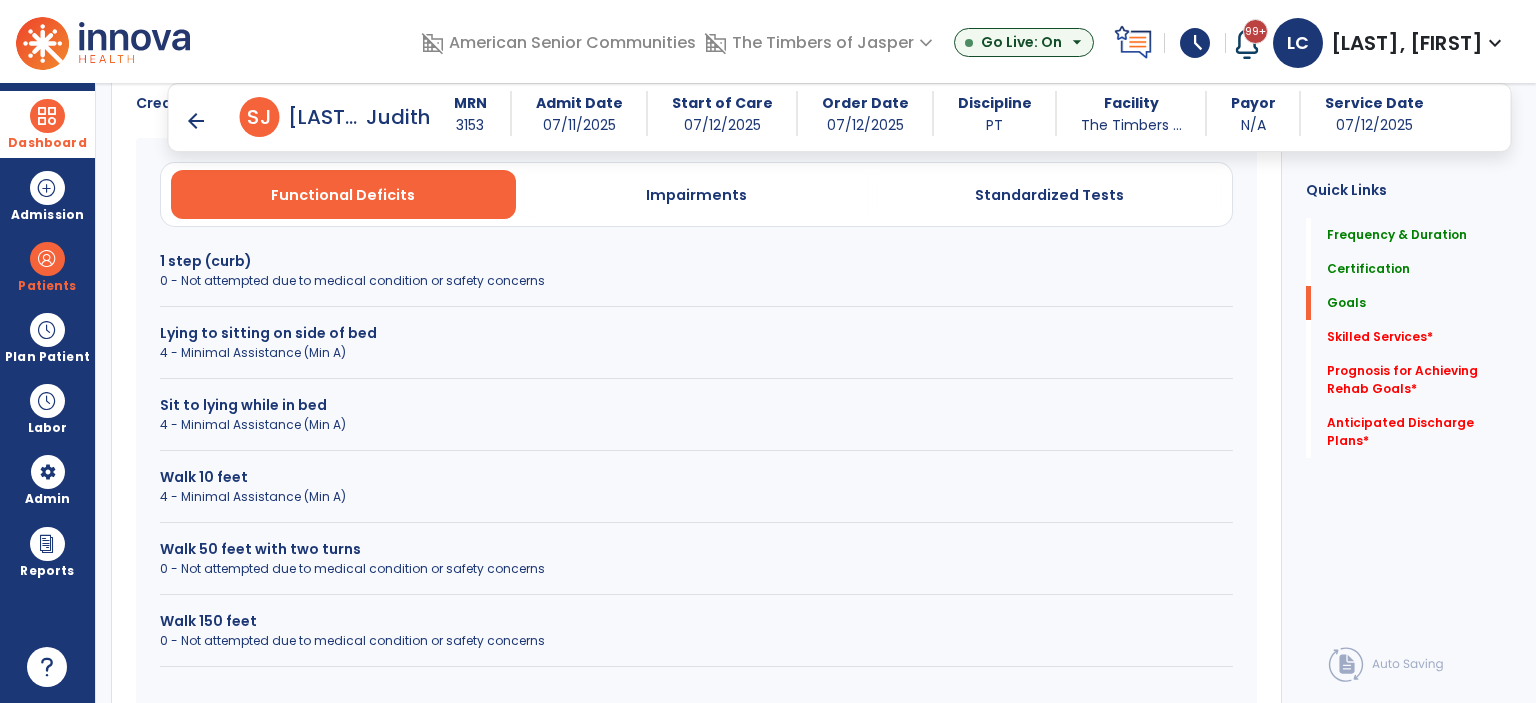 scroll, scrollTop: 839, scrollLeft: 0, axis: vertical 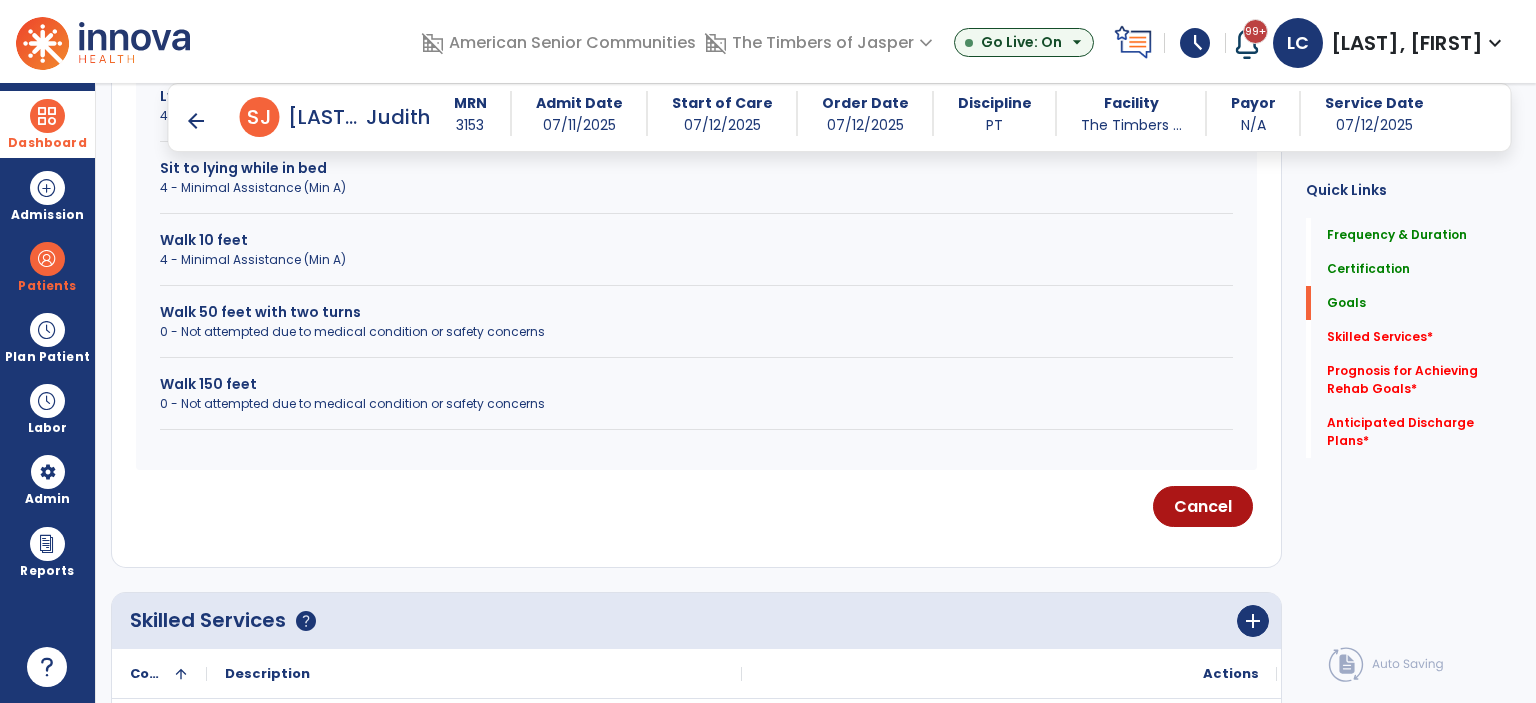 click on "0 - Not attempted due to medical condition or safety concerns" at bounding box center (696, 404) 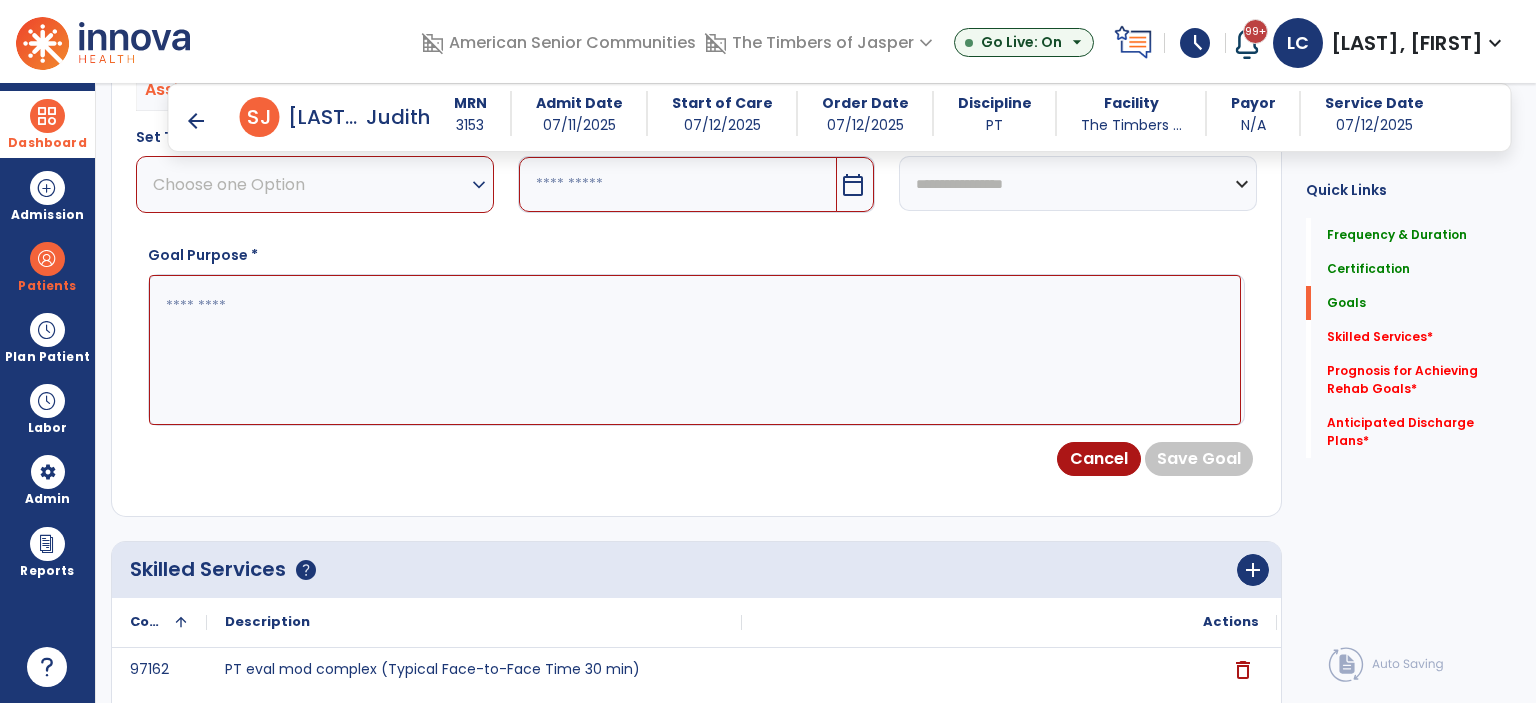 scroll, scrollTop: 739, scrollLeft: 0, axis: vertical 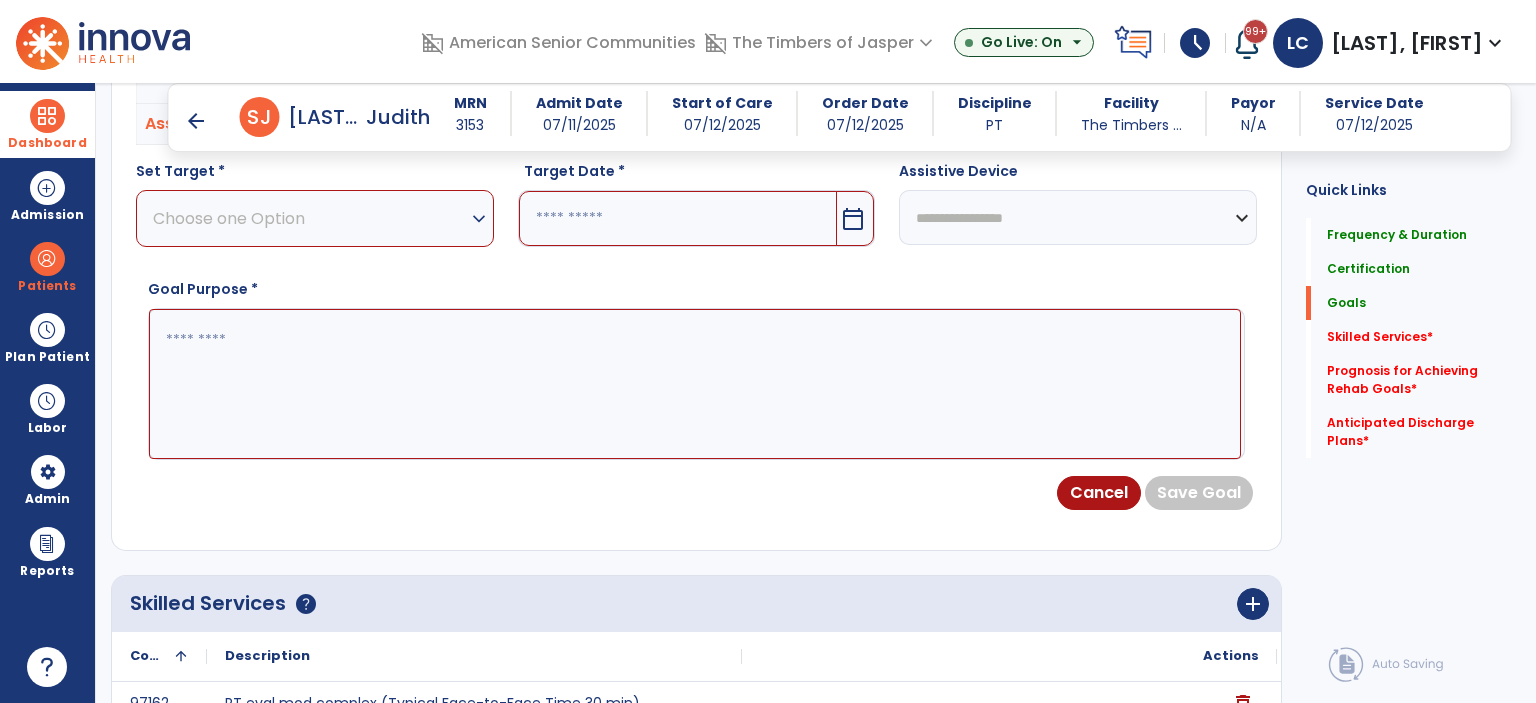 click on "Choose one Option" at bounding box center (310, 218) 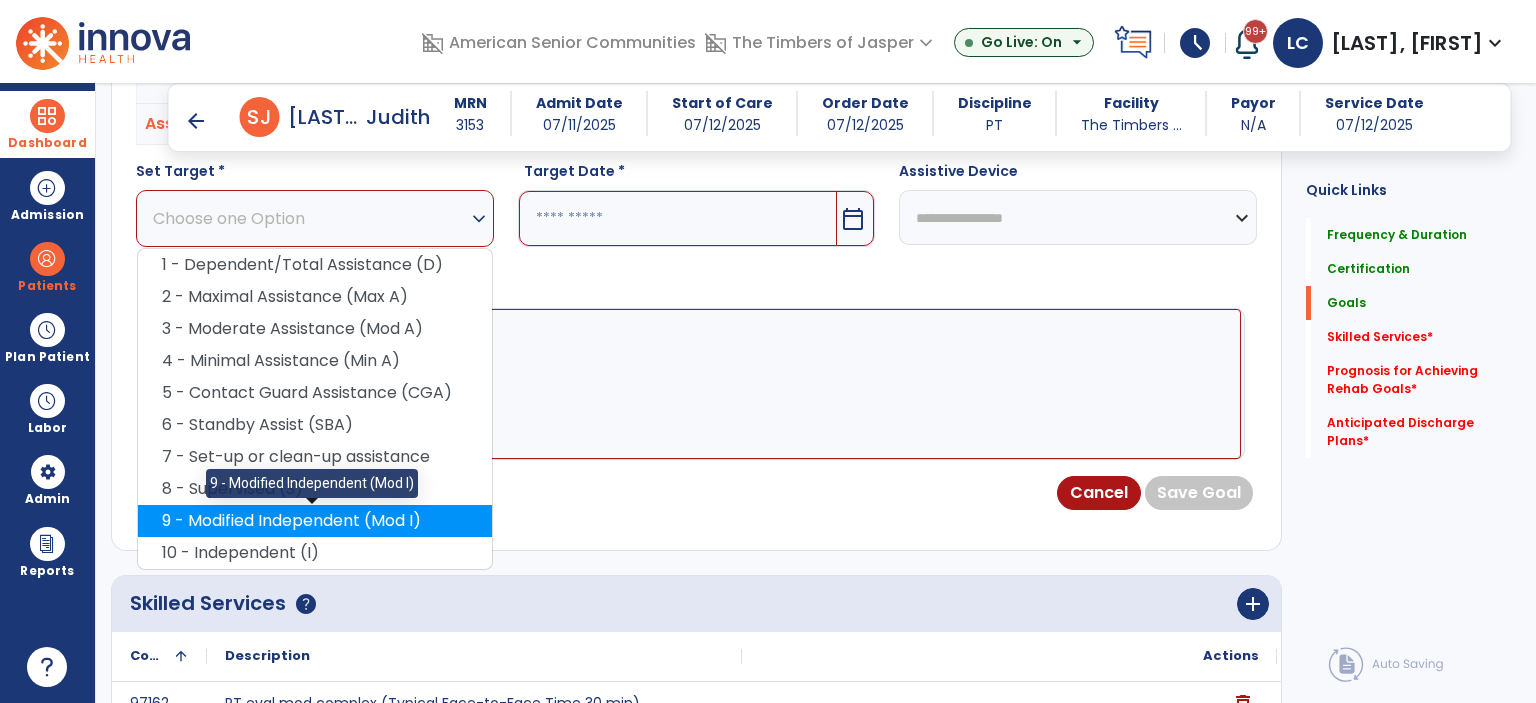 click on "9 - Modified Independent (Mod I)" at bounding box center [315, 521] 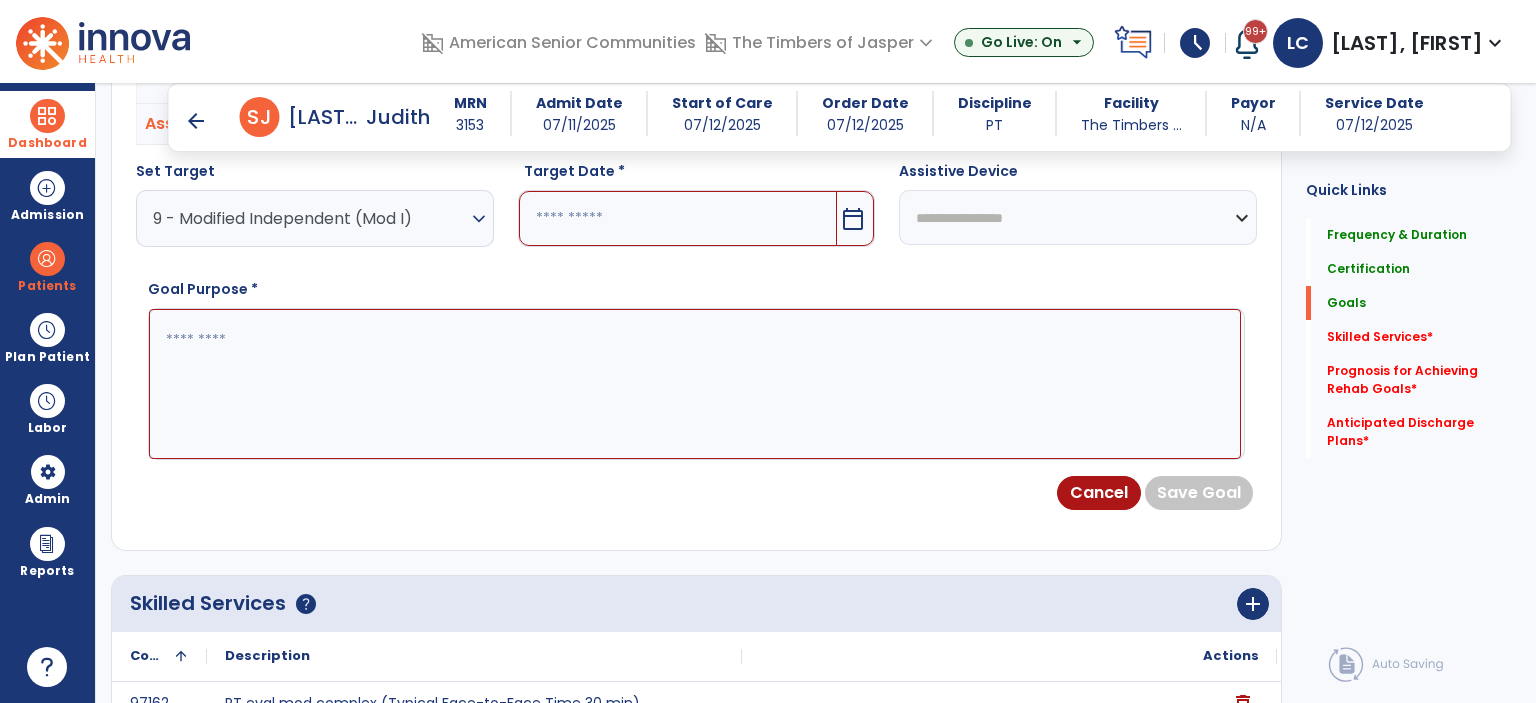 click on "calendar_today" at bounding box center (853, 219) 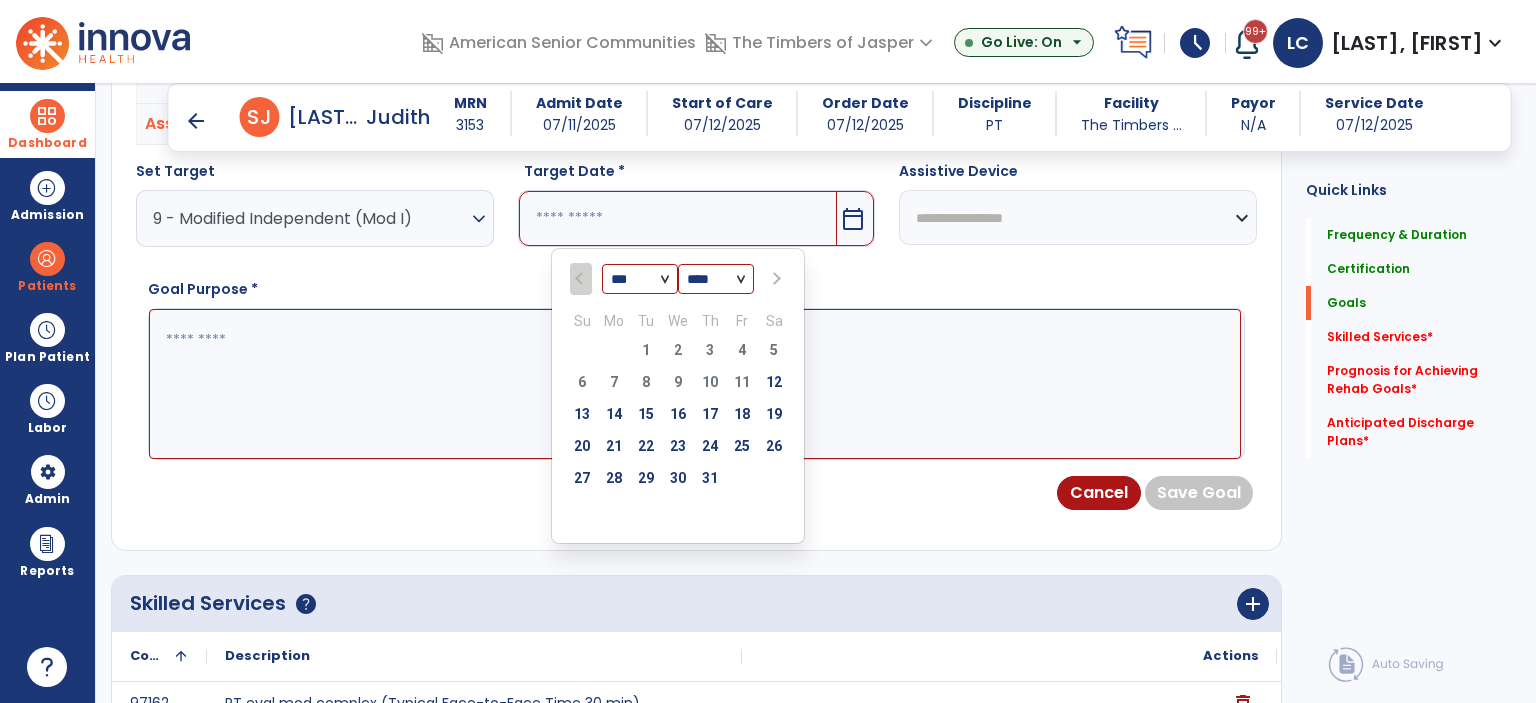 click at bounding box center [775, 279] 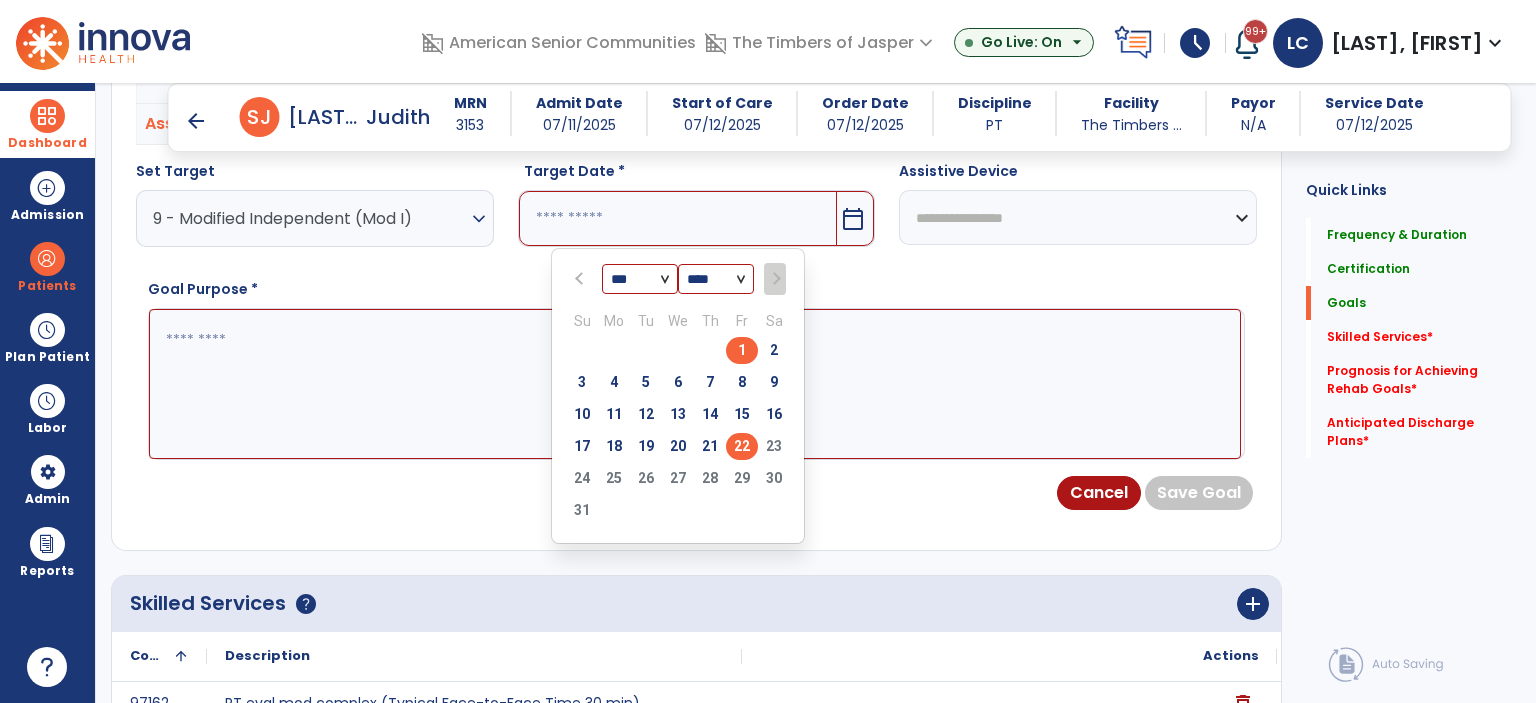 click on "22" at bounding box center (742, 446) 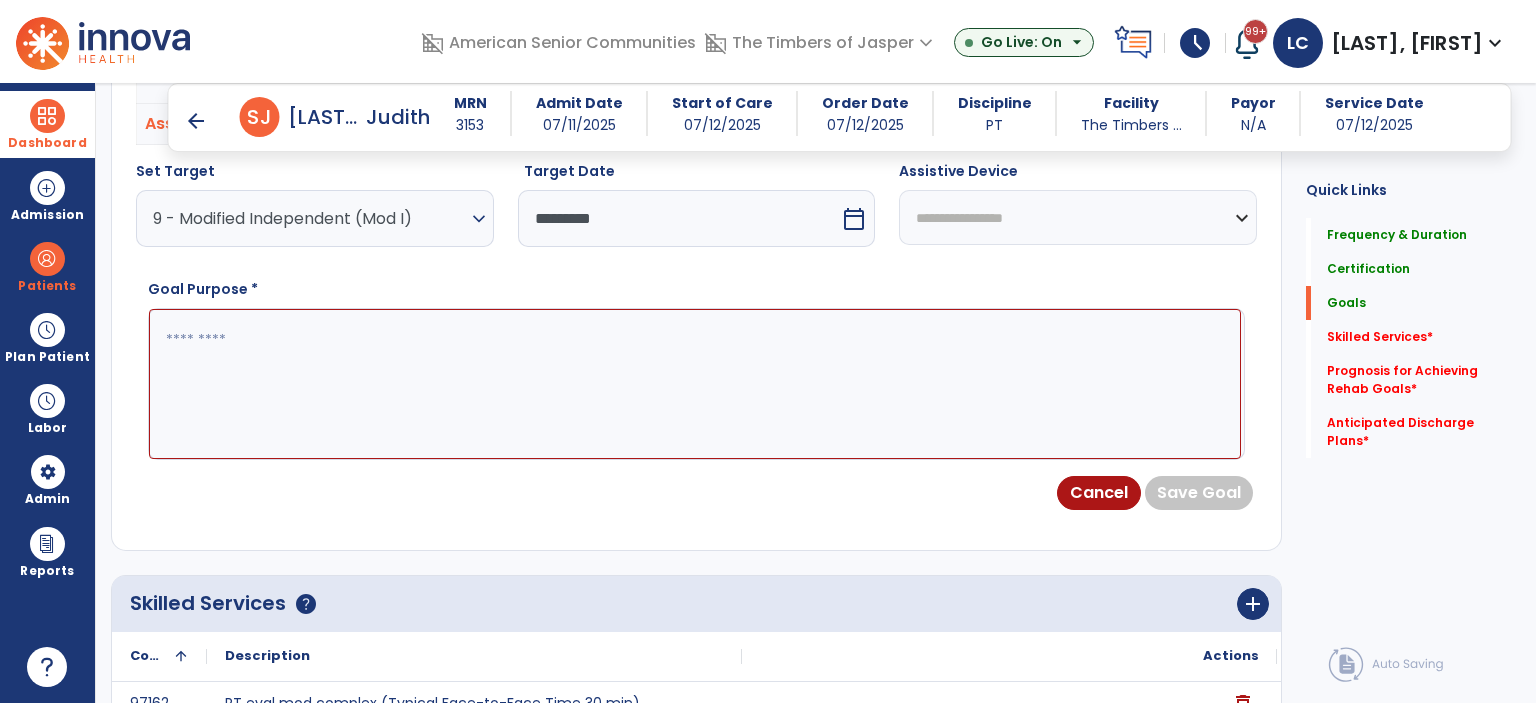 click at bounding box center (695, 384) 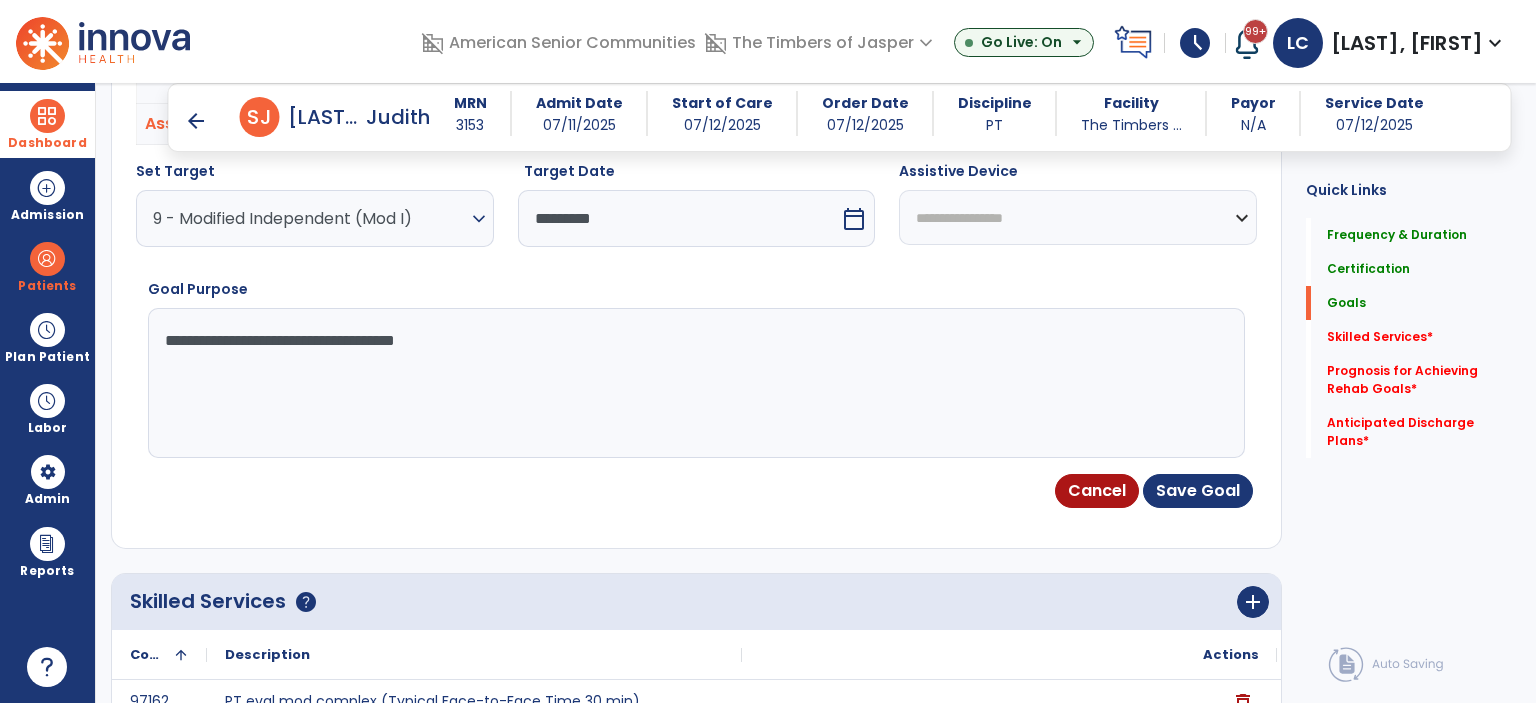 type on "**********" 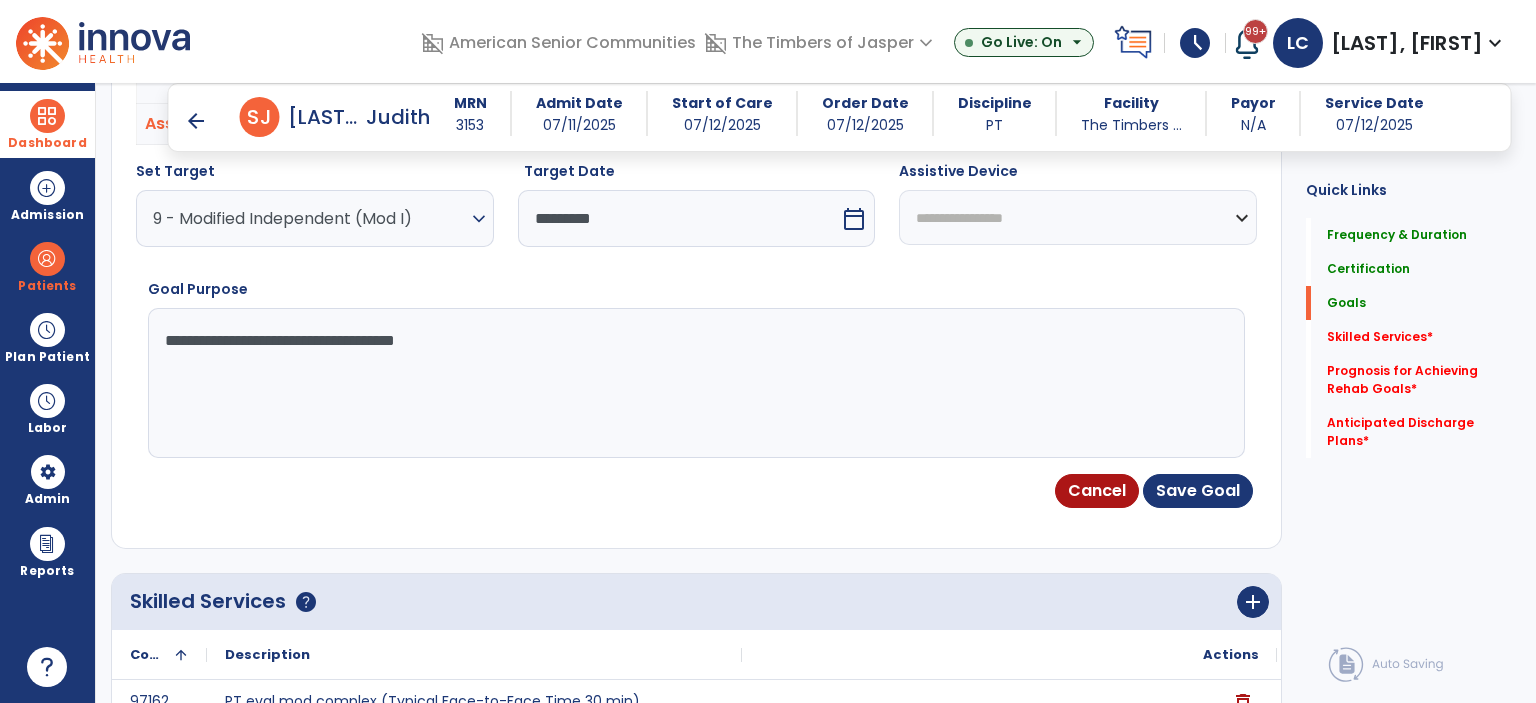 select on "**********" 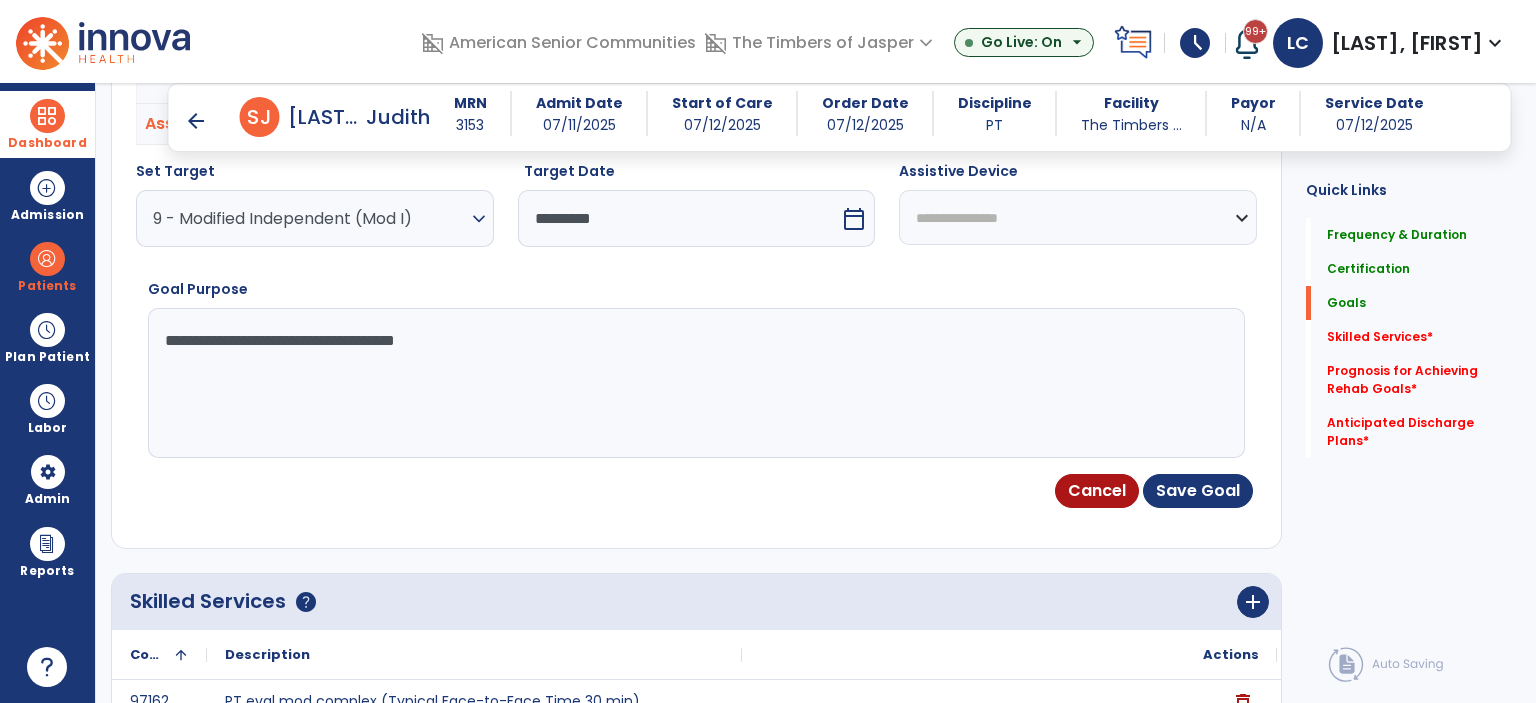 click on "**********" at bounding box center (1078, 217) 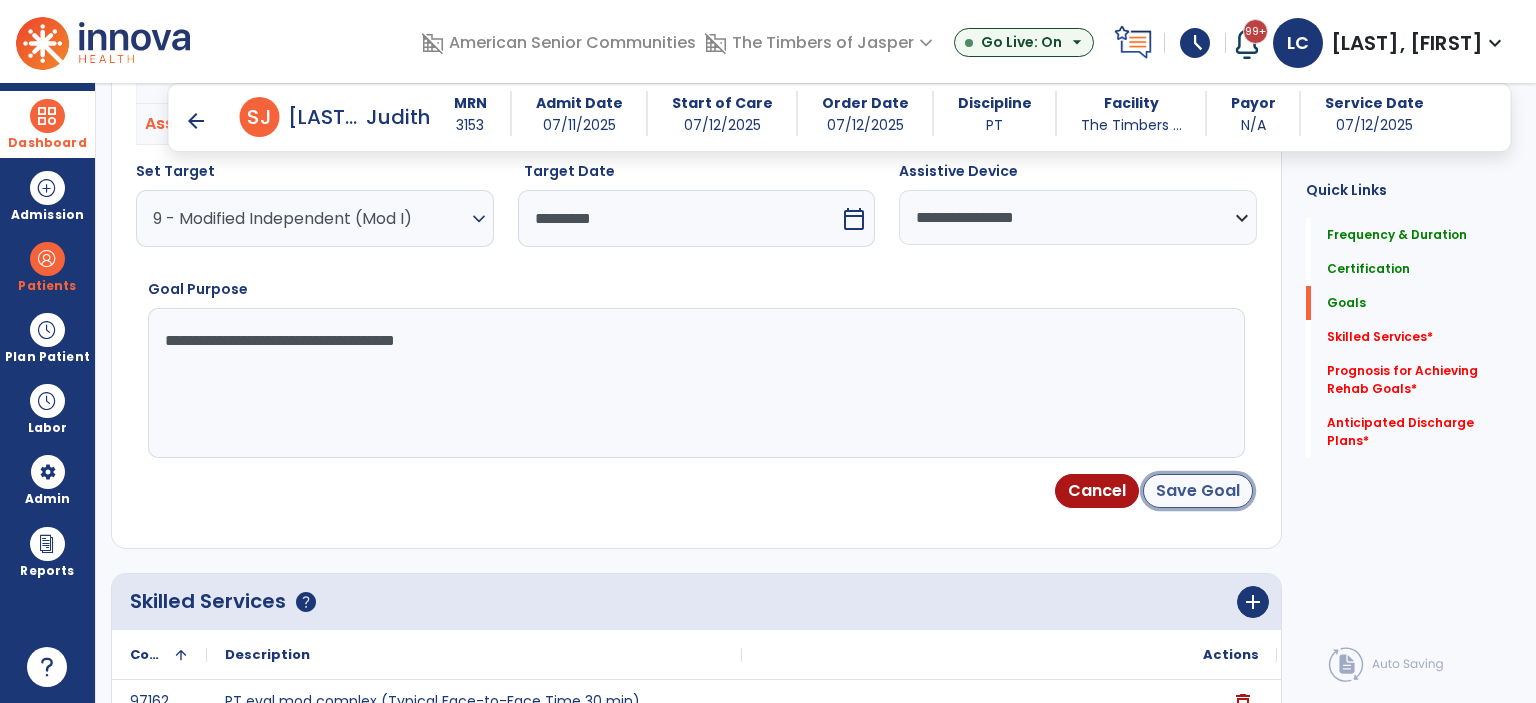 click on "Save Goal" at bounding box center (1198, 491) 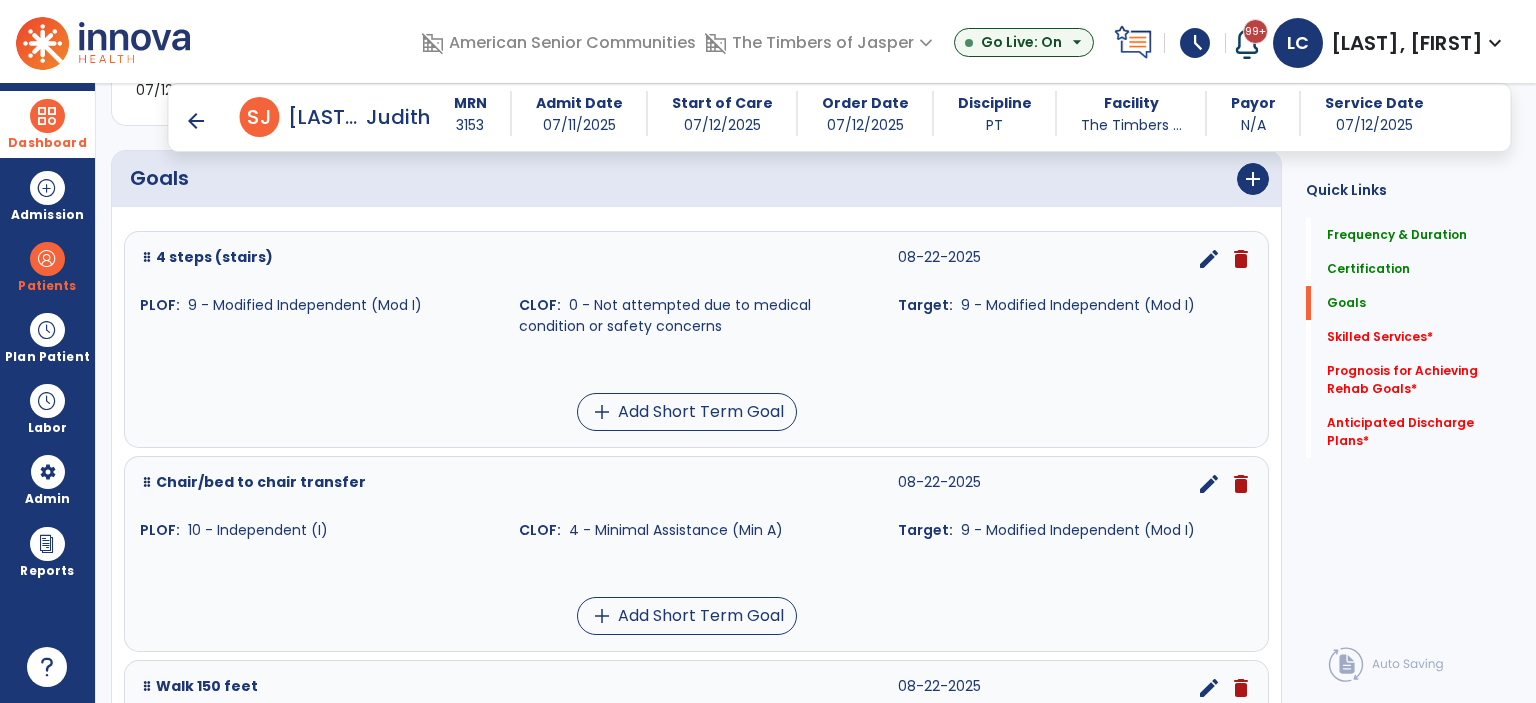 scroll, scrollTop: 528, scrollLeft: 0, axis: vertical 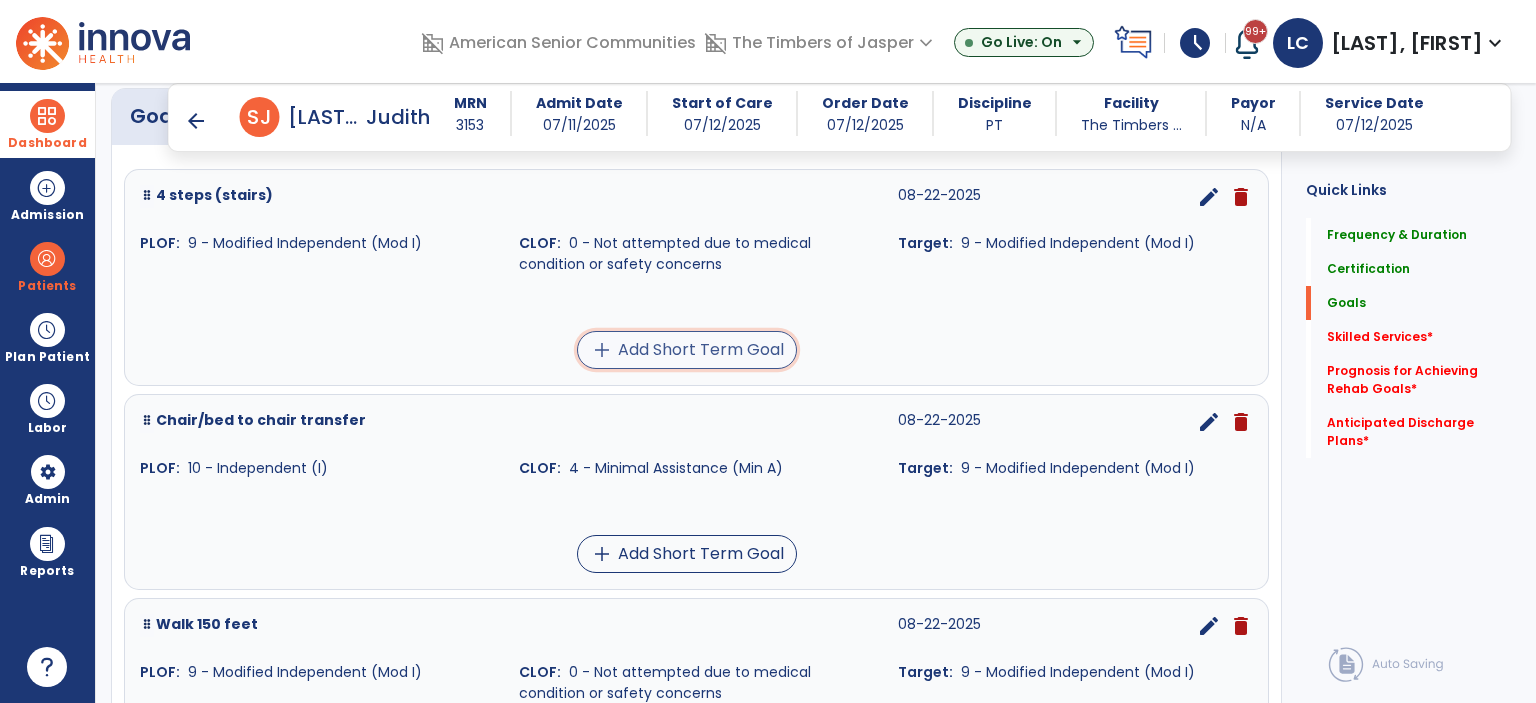 click on "add  Add Short Term Goal" at bounding box center [687, 350] 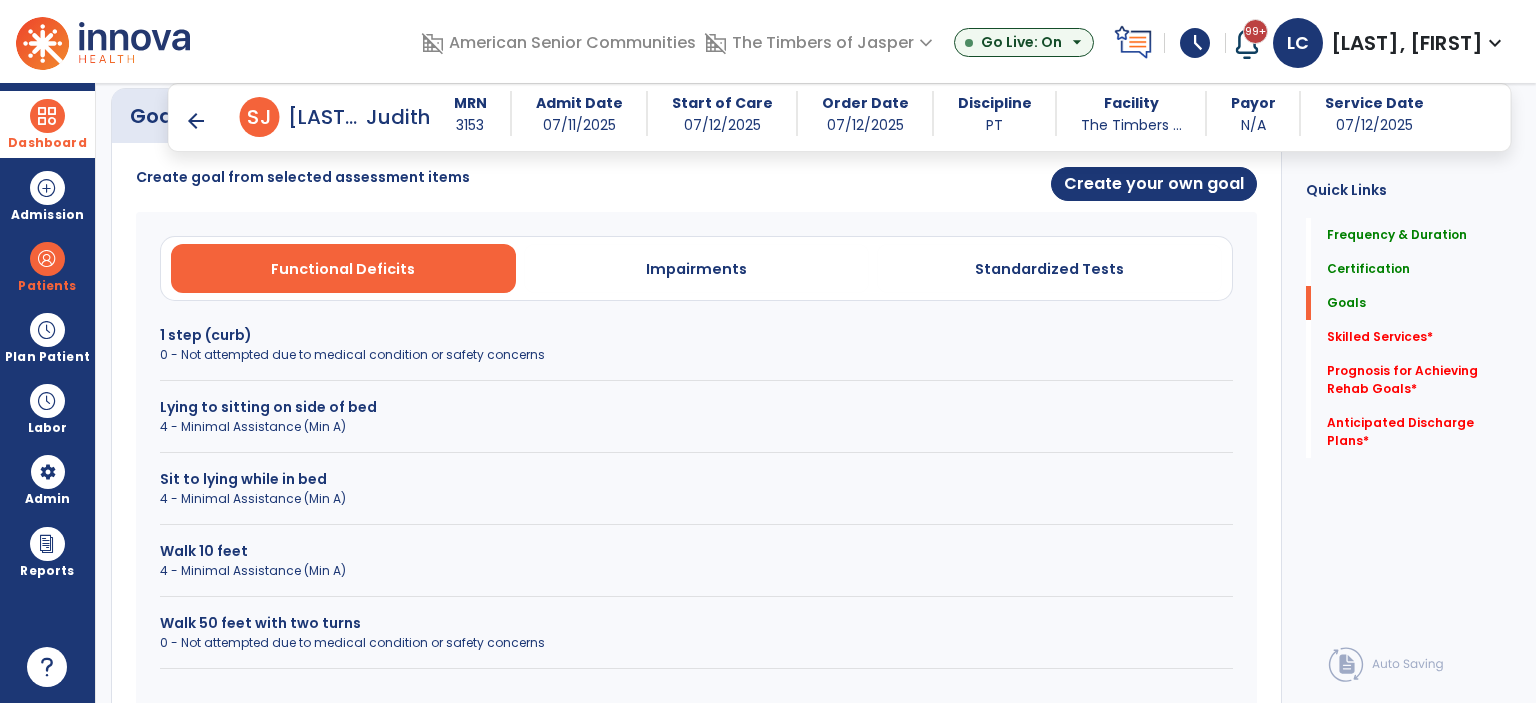 click on "1 step (curb)" at bounding box center [696, 335] 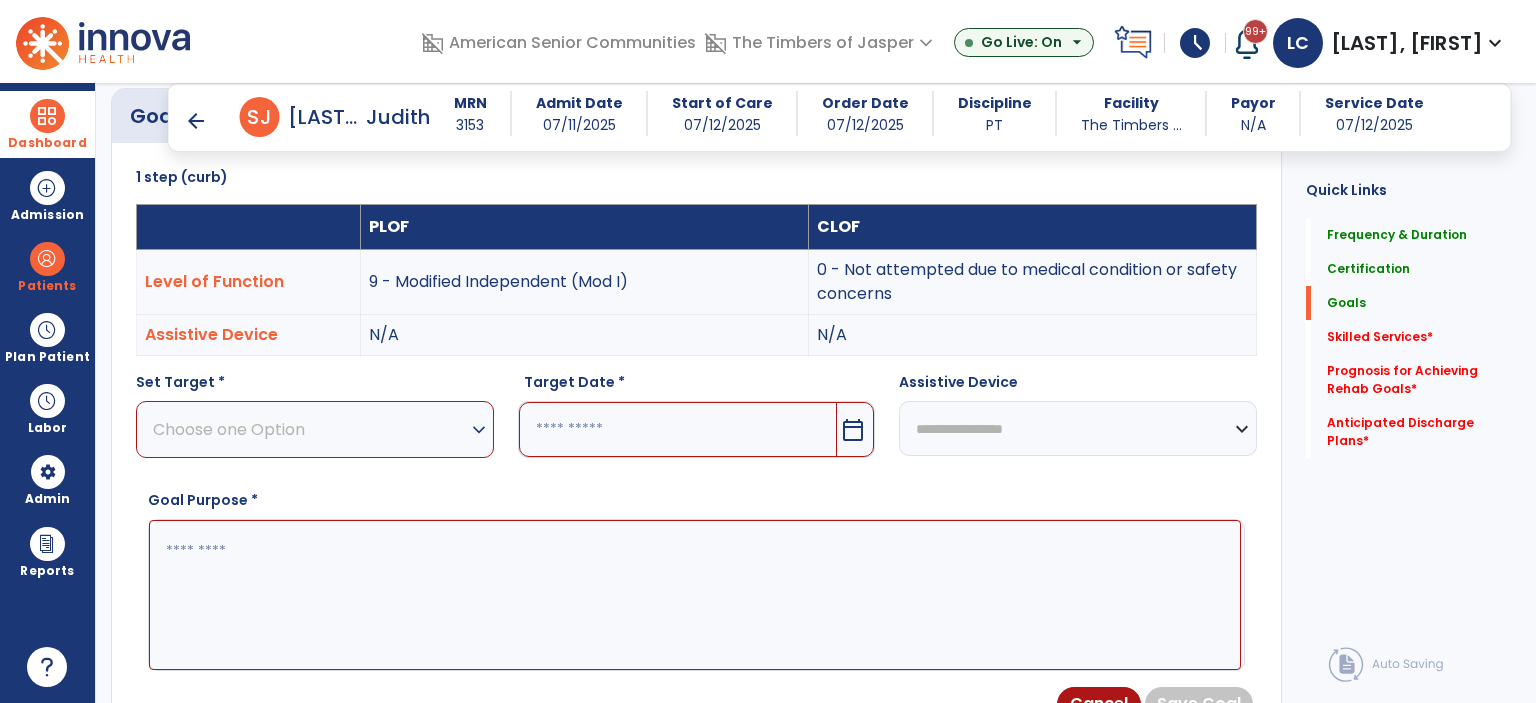 click on "Choose one Option" at bounding box center [310, 429] 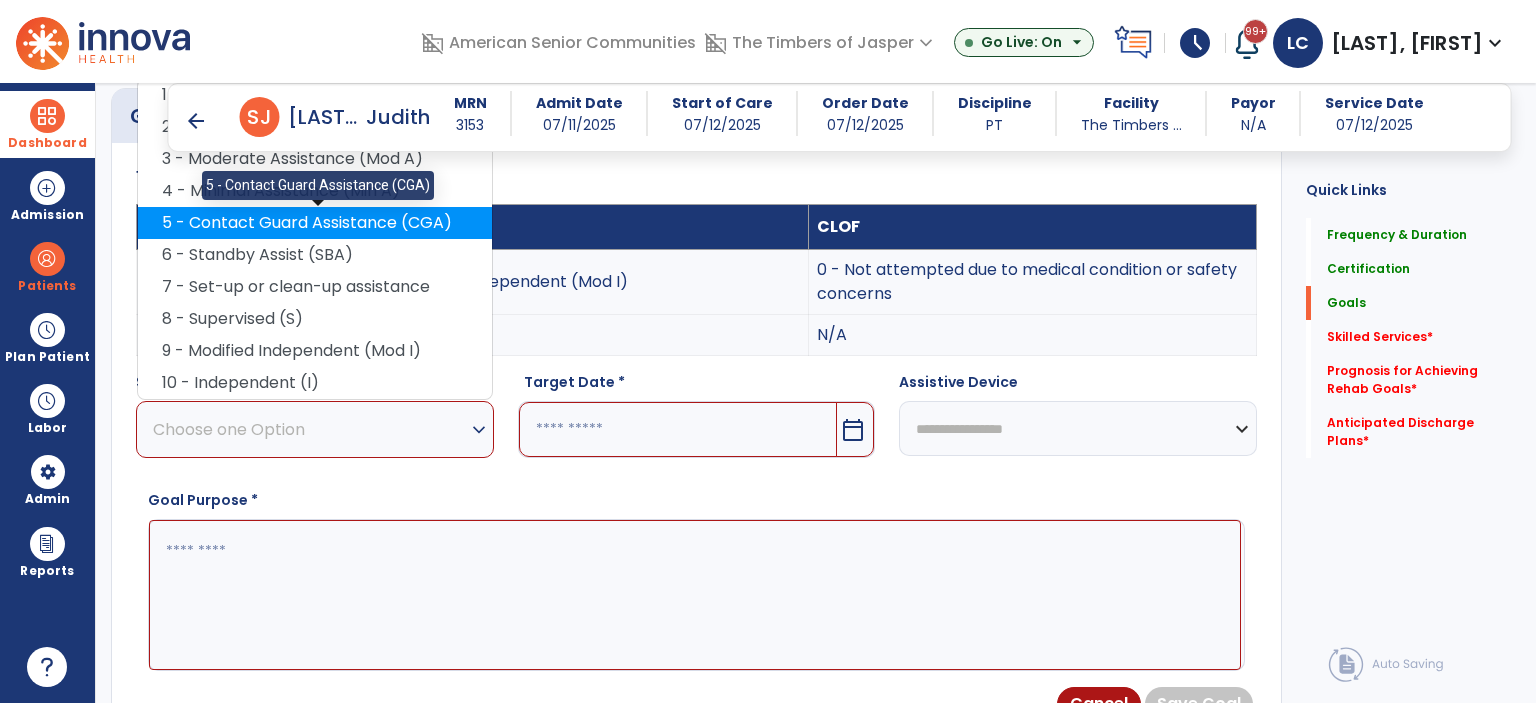 click on "5 - Contact Guard Assistance (CGA)" at bounding box center [315, 223] 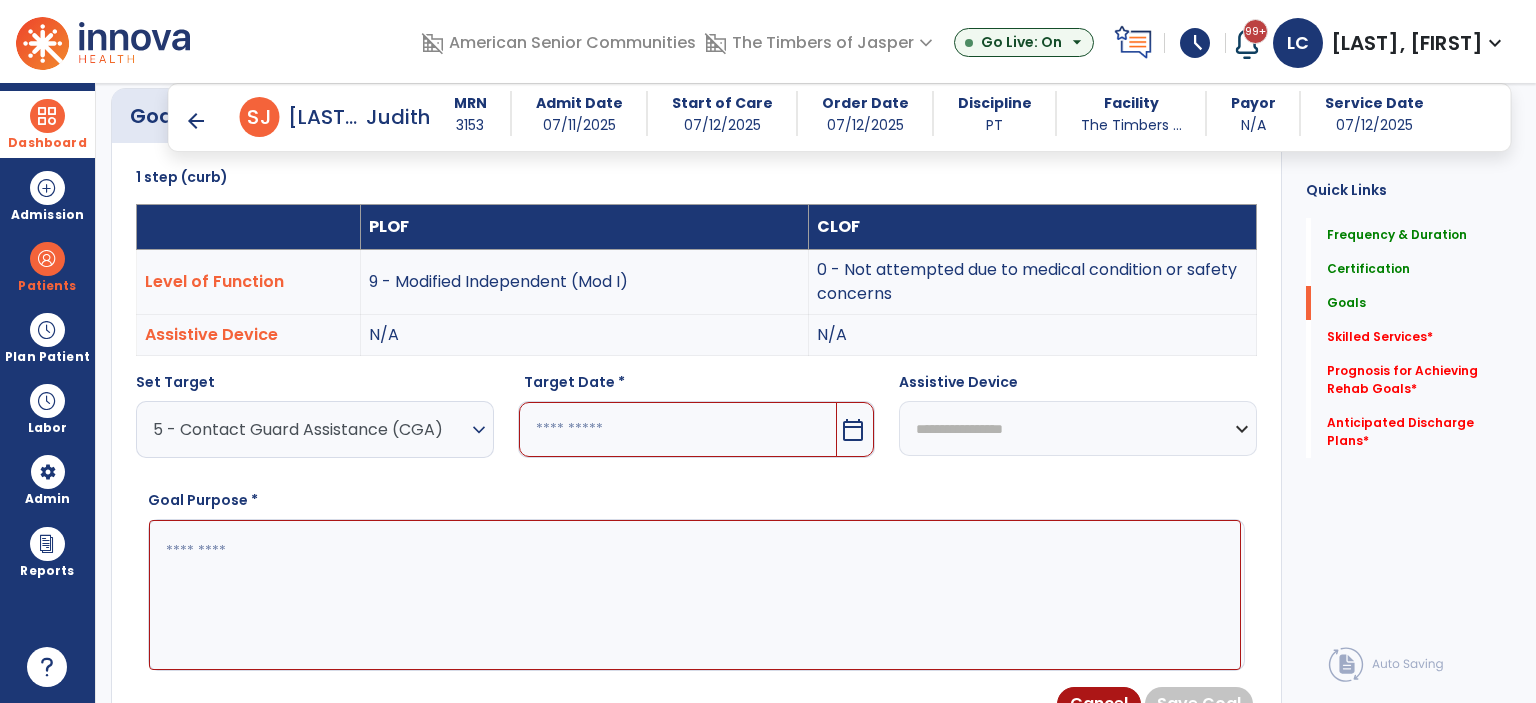 click on "calendar_today" at bounding box center [855, 429] 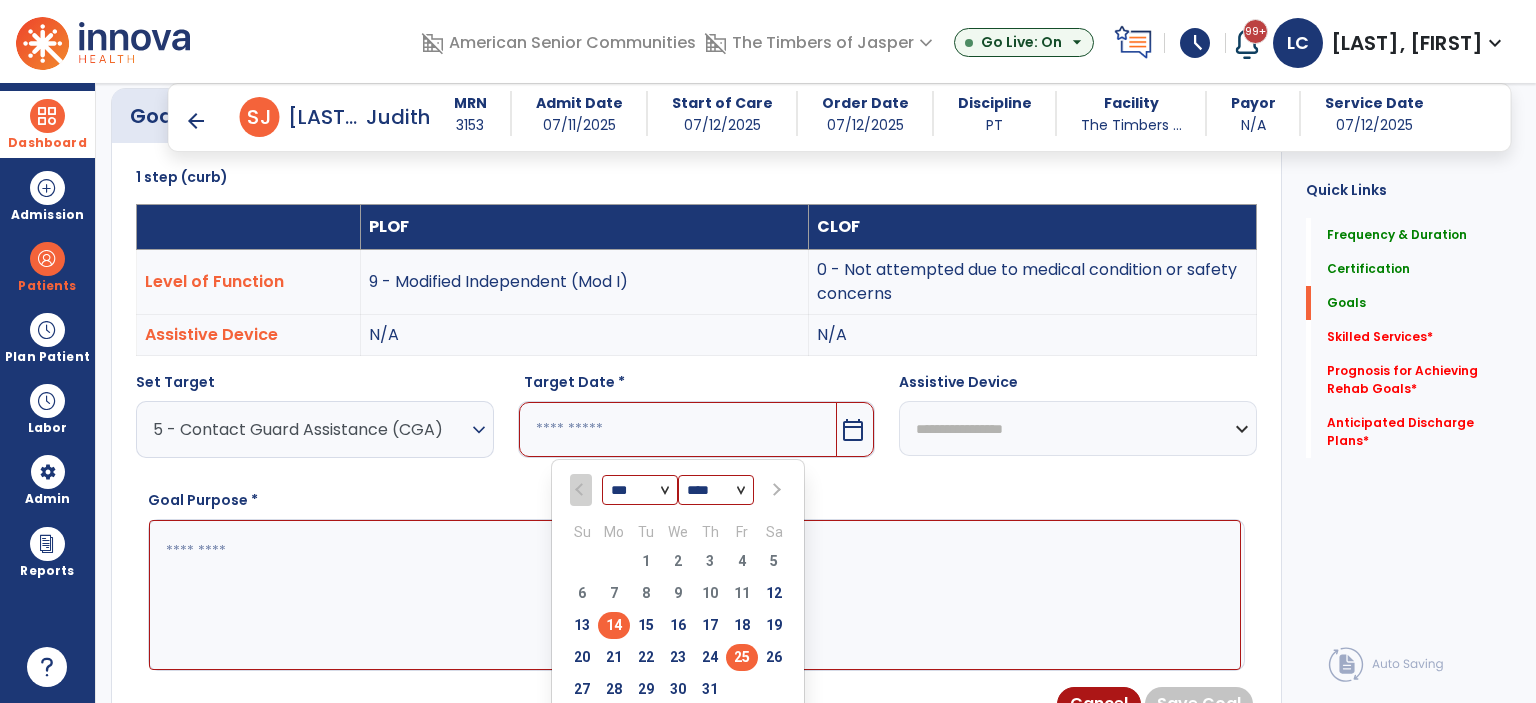click on "25" at bounding box center [742, 657] 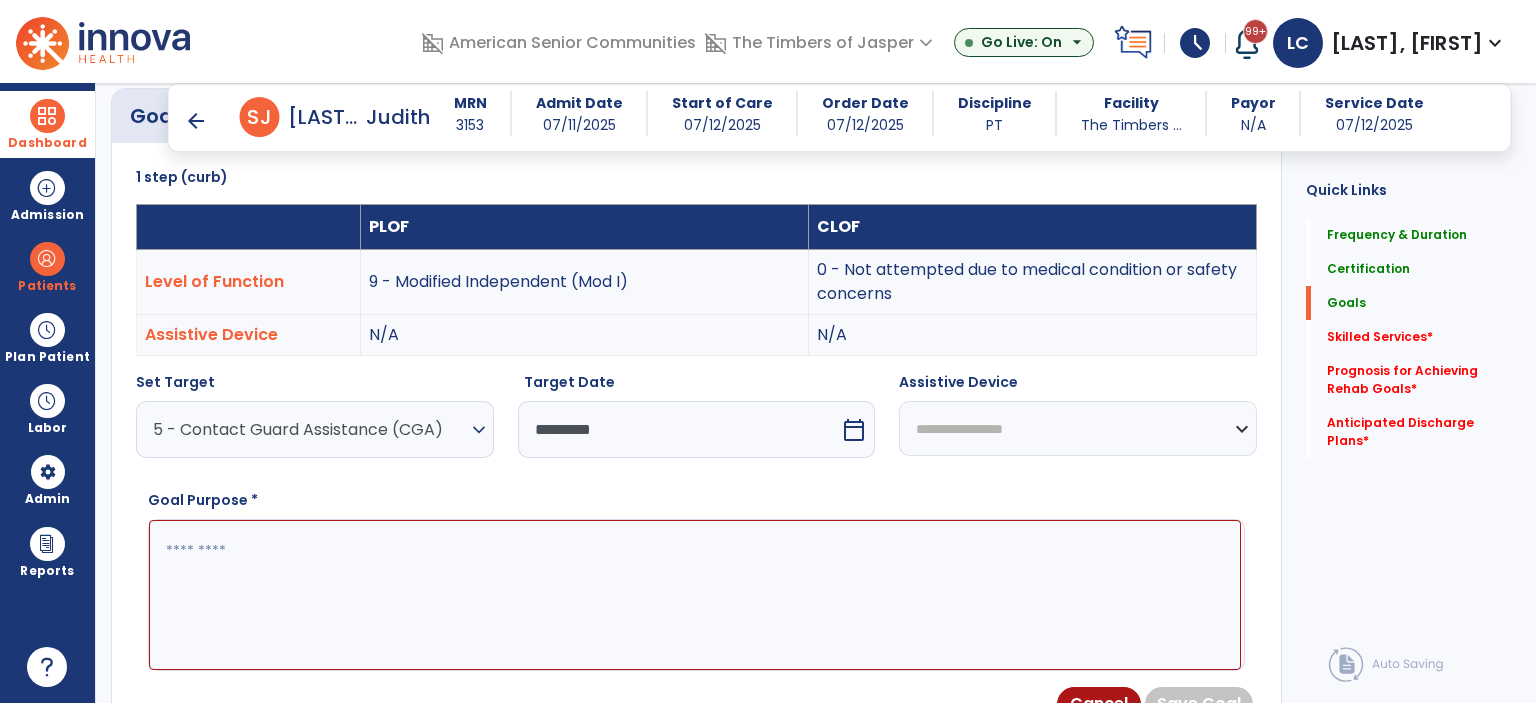 click at bounding box center [695, 595] 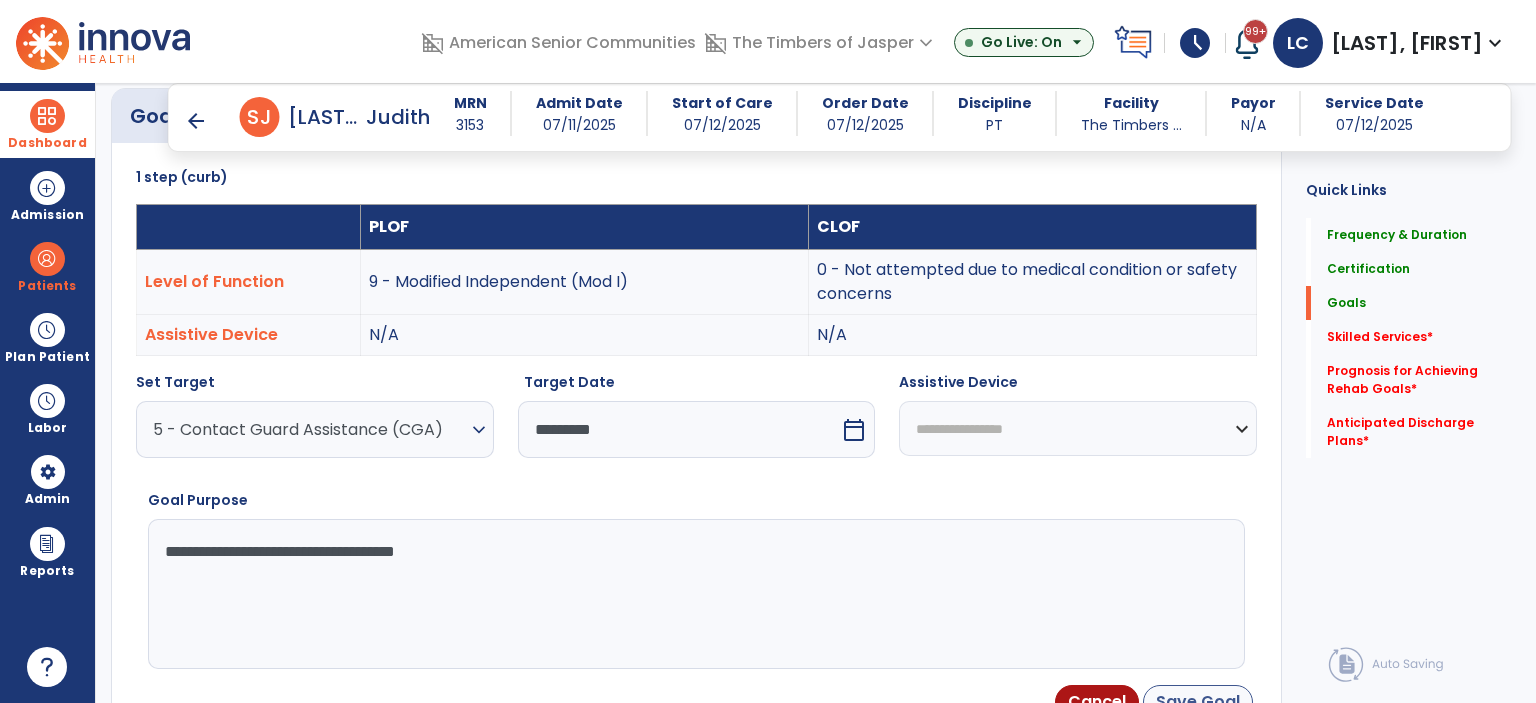 type on "**********" 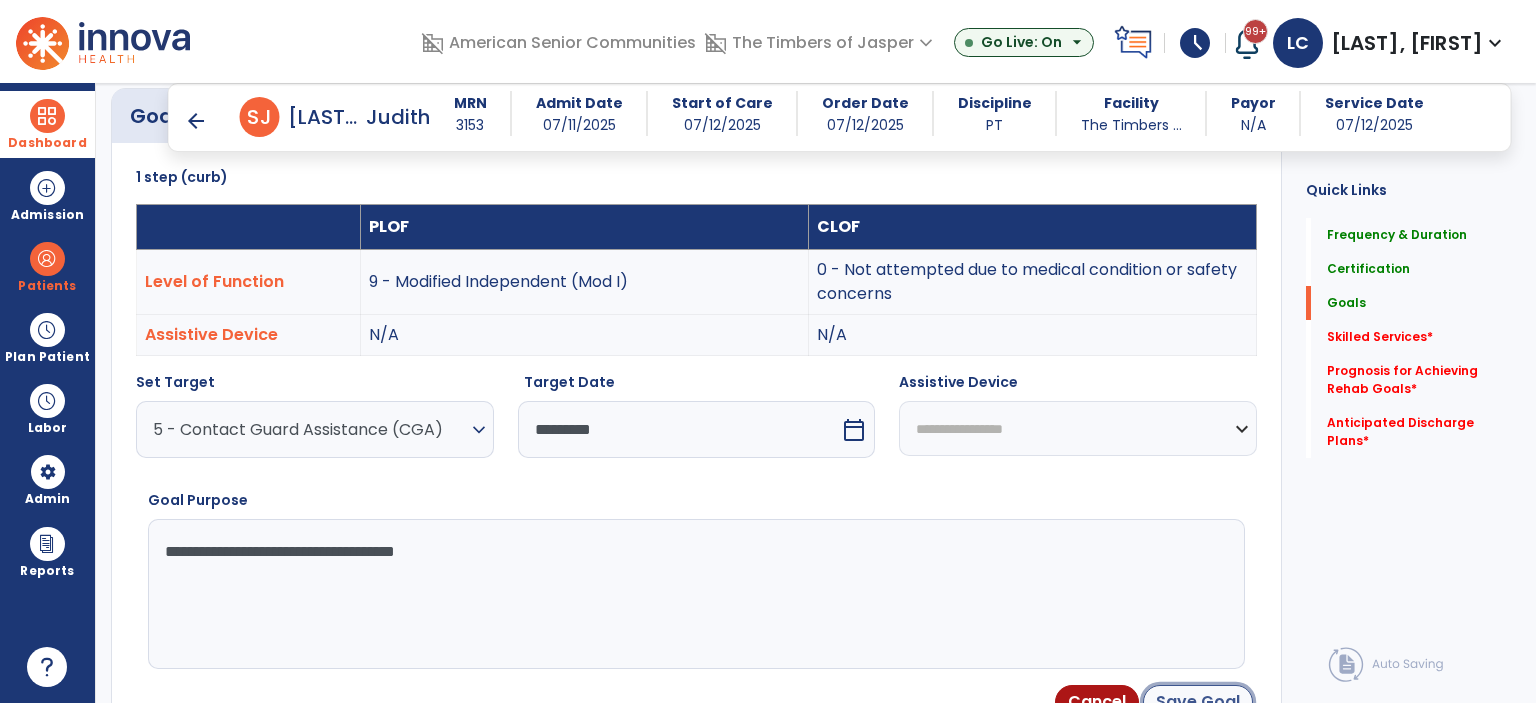 click on "Save Goal" at bounding box center (1198, 702) 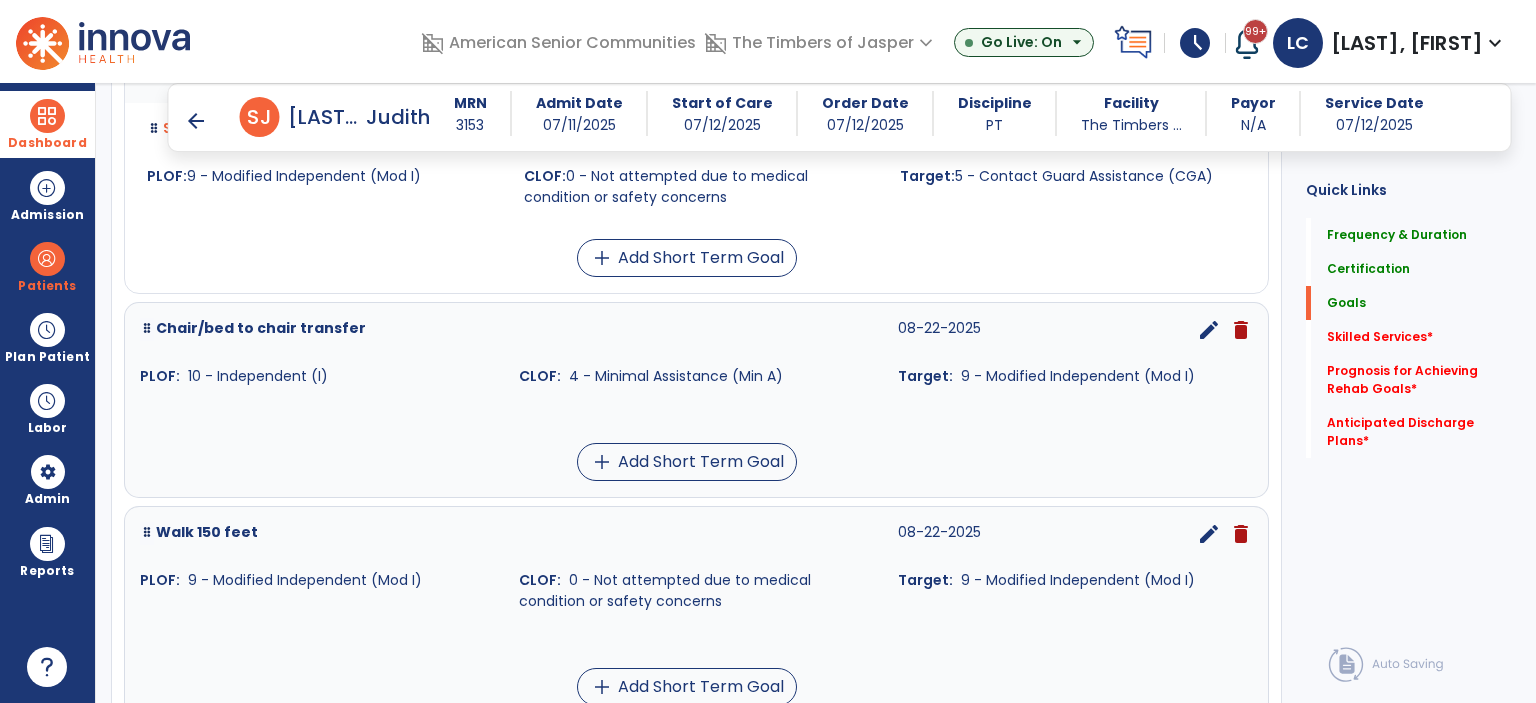 scroll, scrollTop: 828, scrollLeft: 0, axis: vertical 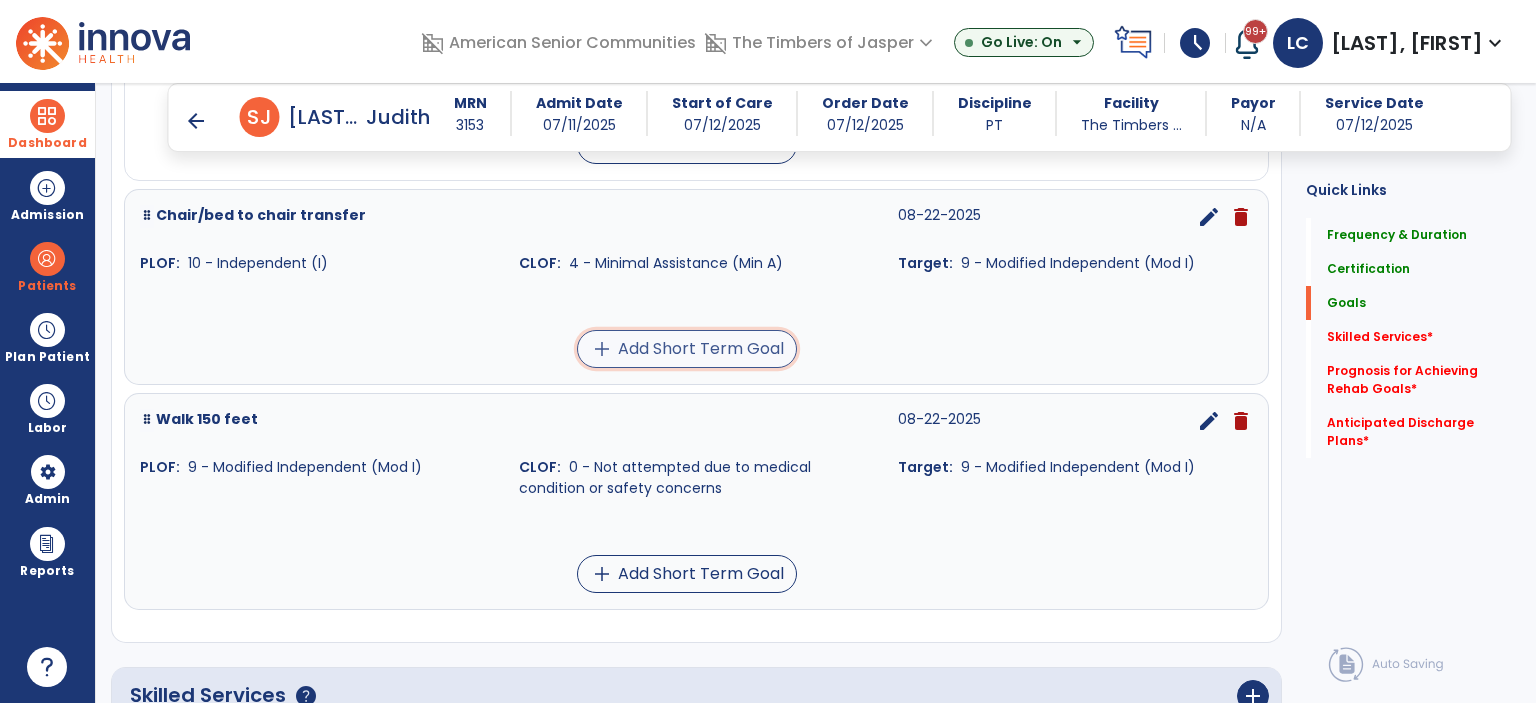 click on "add  Add Short Term Goal" at bounding box center [687, 349] 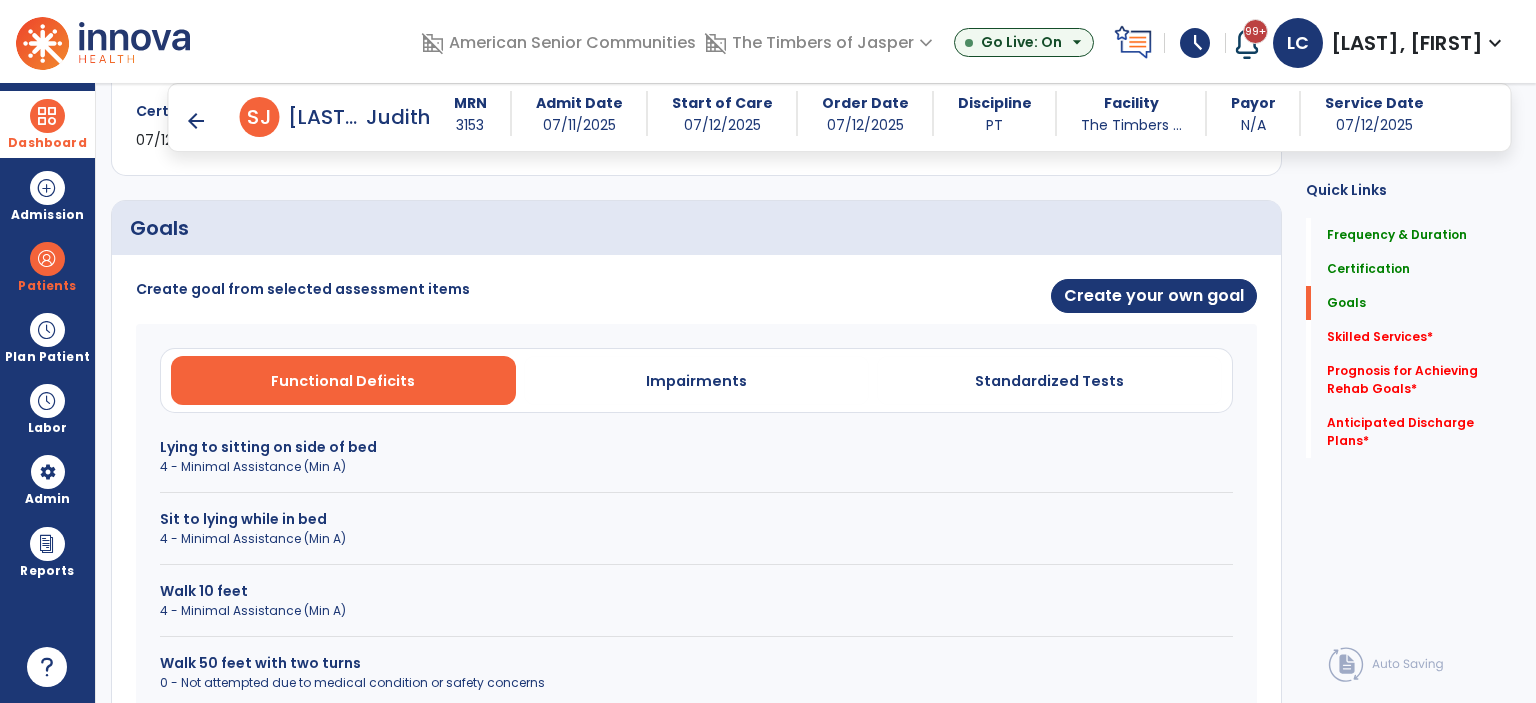 scroll, scrollTop: 516, scrollLeft: 0, axis: vertical 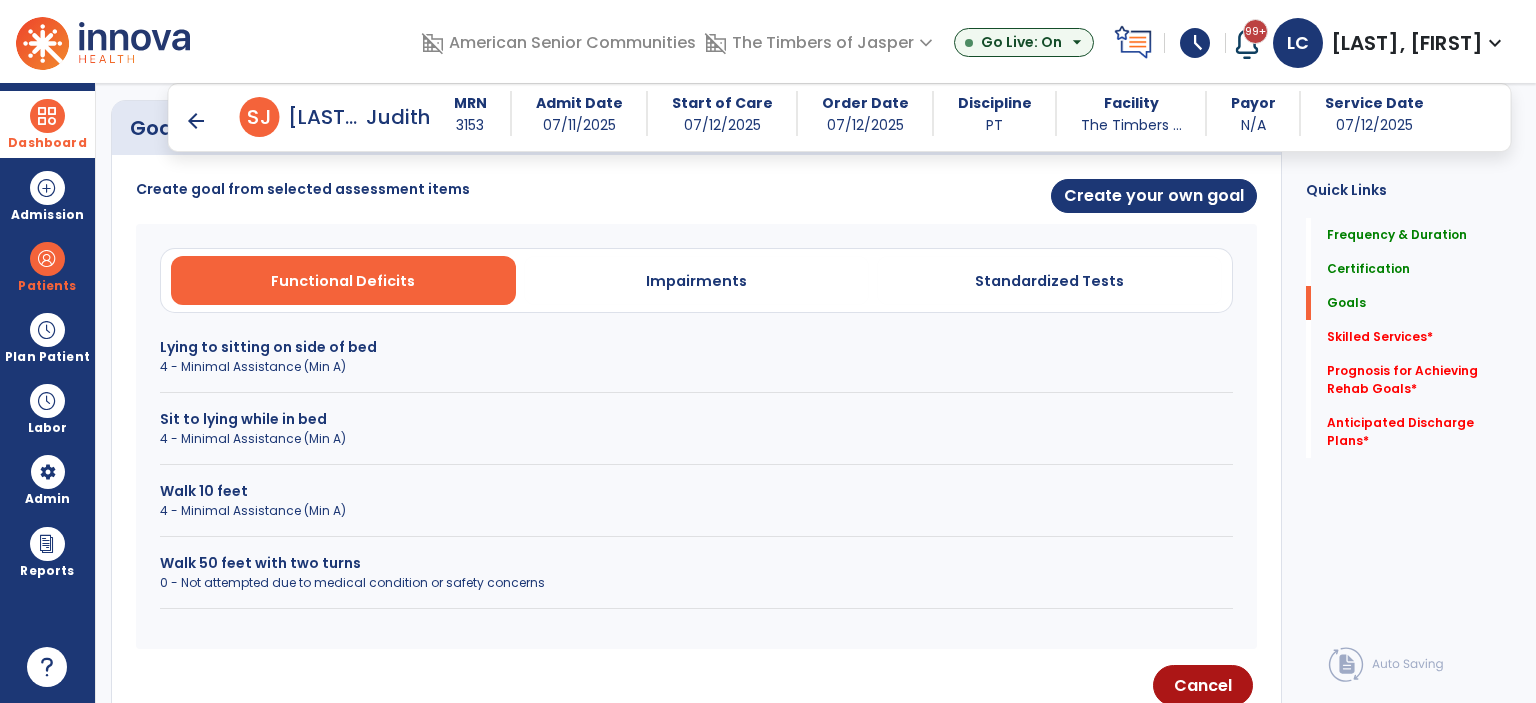 click on "Lying to sitting on side of bed" at bounding box center (696, 347) 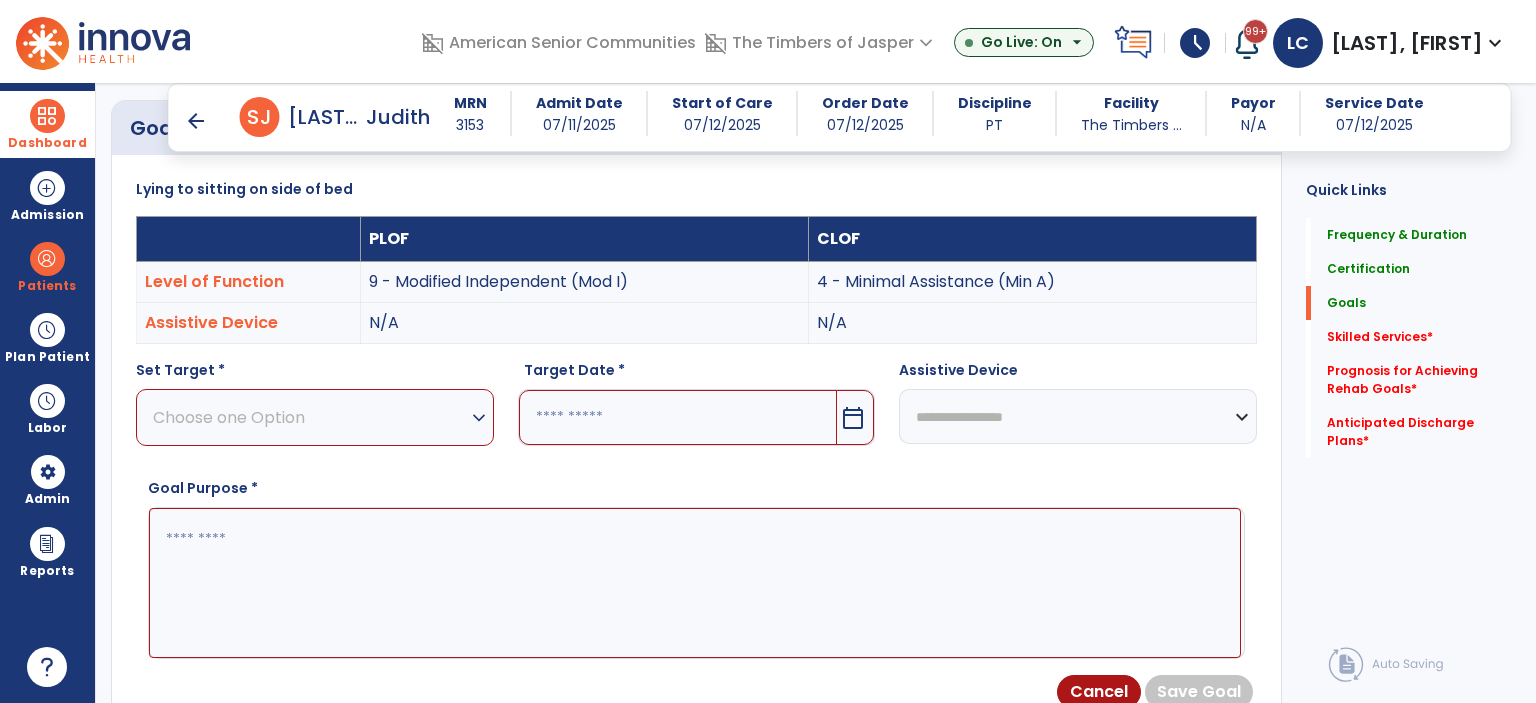 click on "Choose one Option" at bounding box center (310, 417) 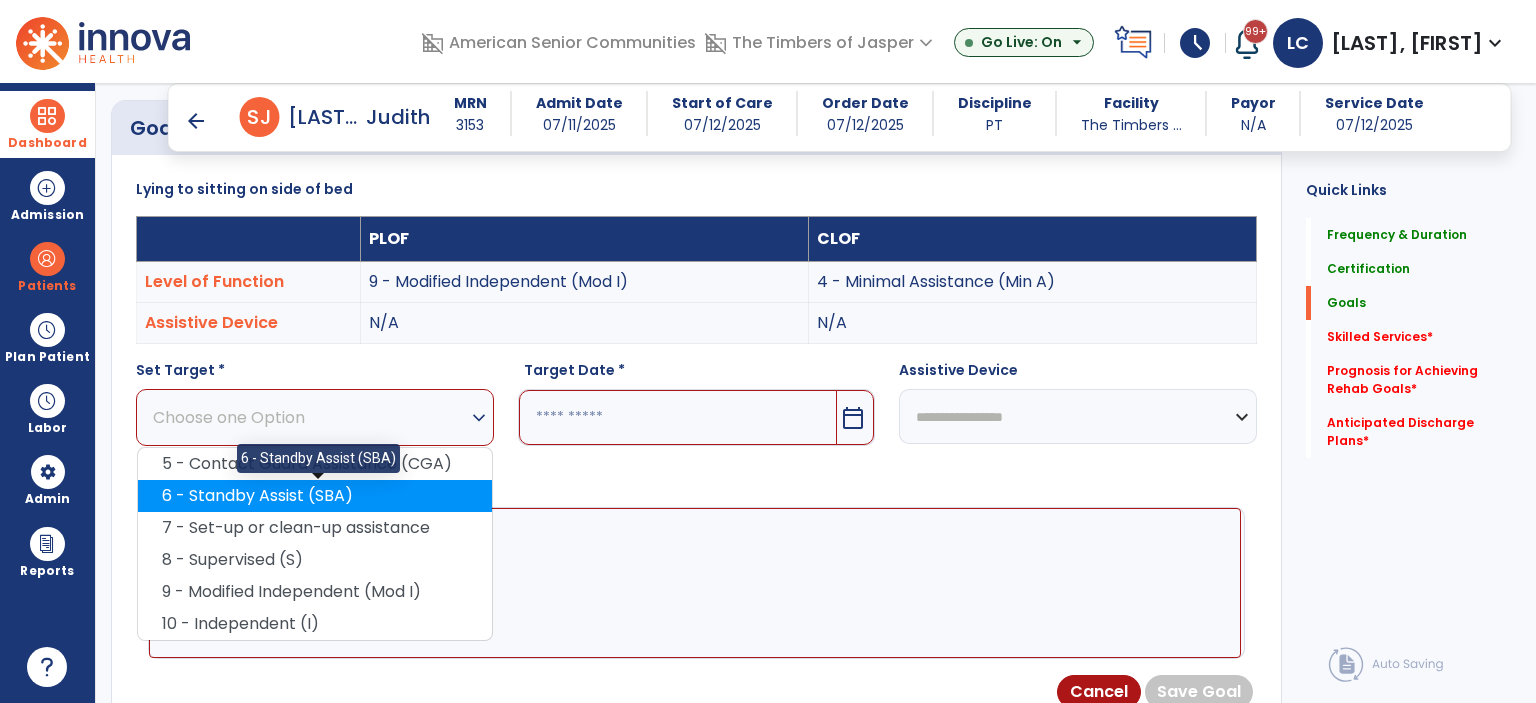 click on "6 - Standby Assist (SBA)" at bounding box center [315, 496] 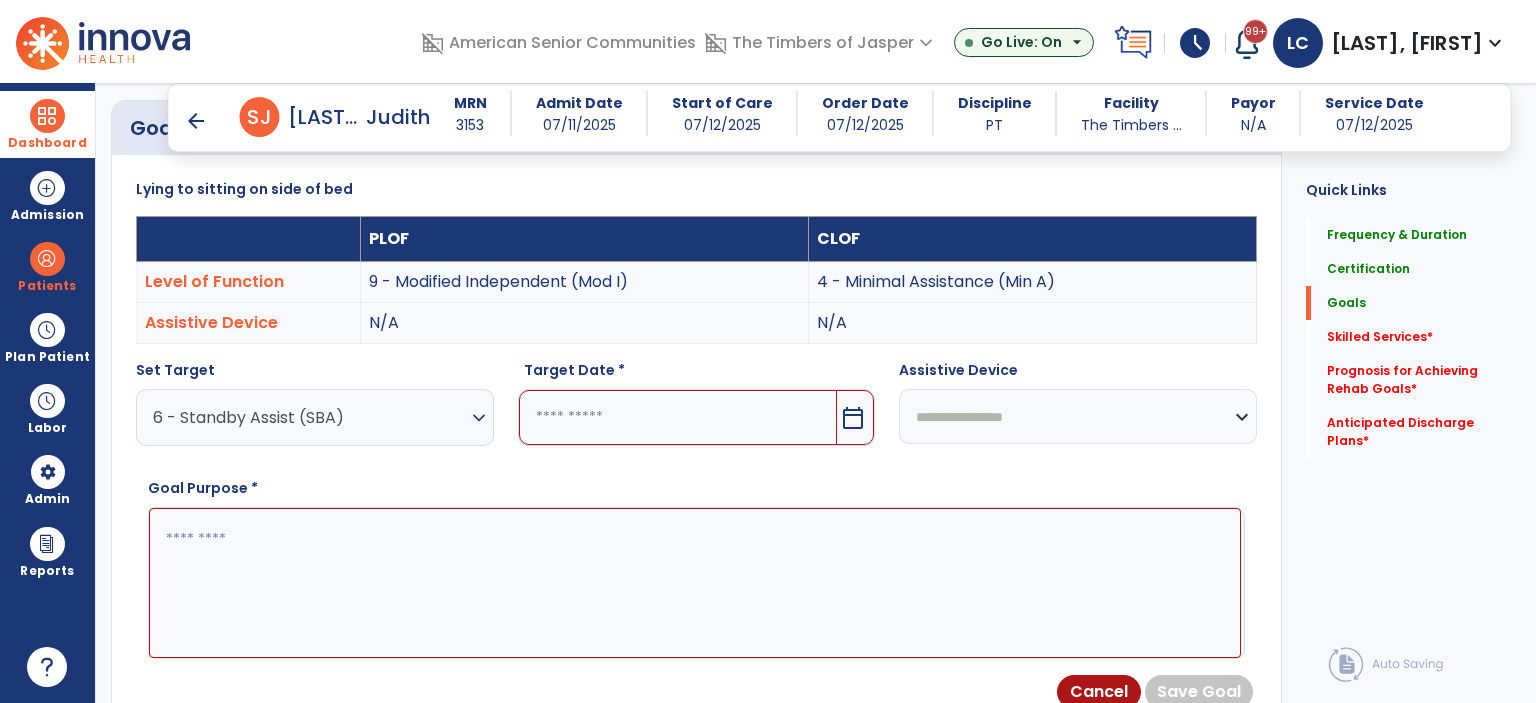 click on "calendar_today" at bounding box center [853, 418] 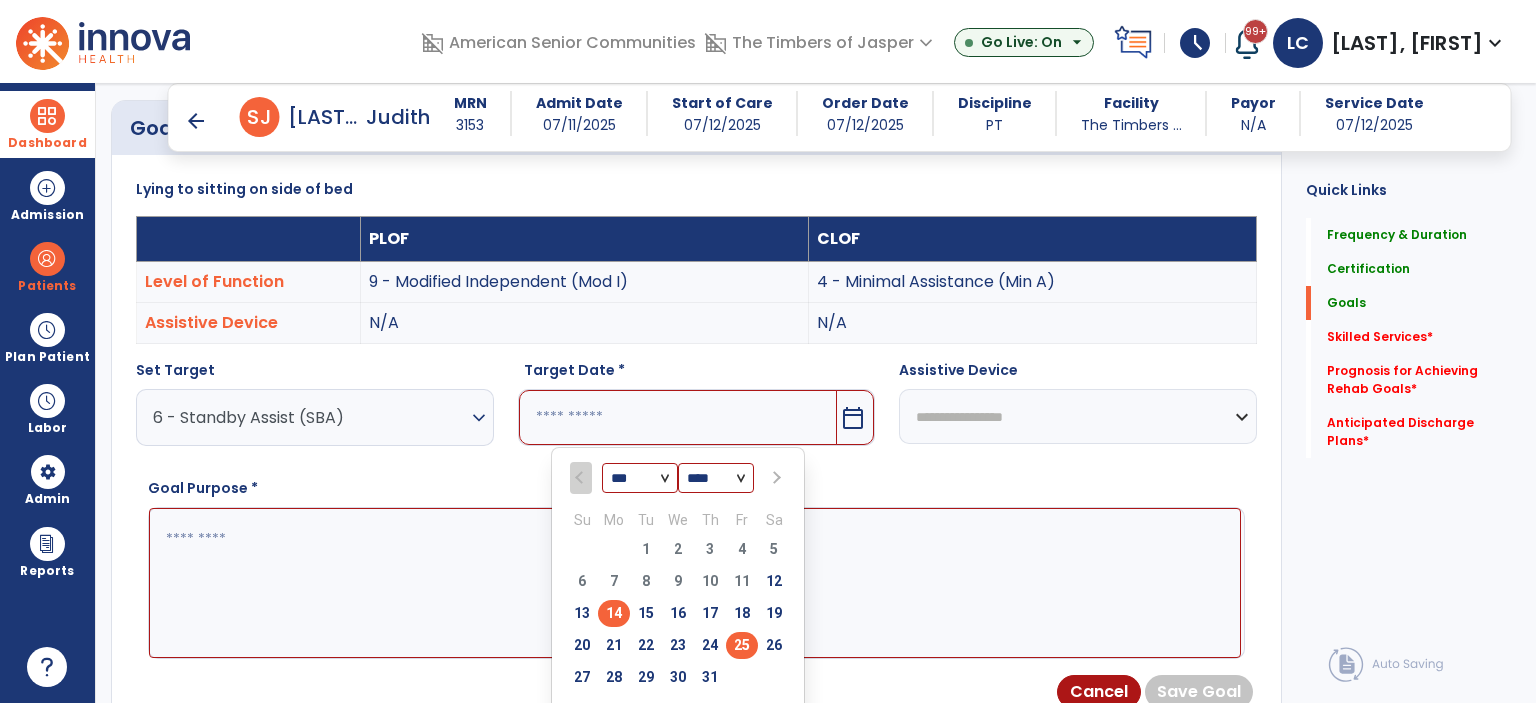 click on "25" at bounding box center (742, 645) 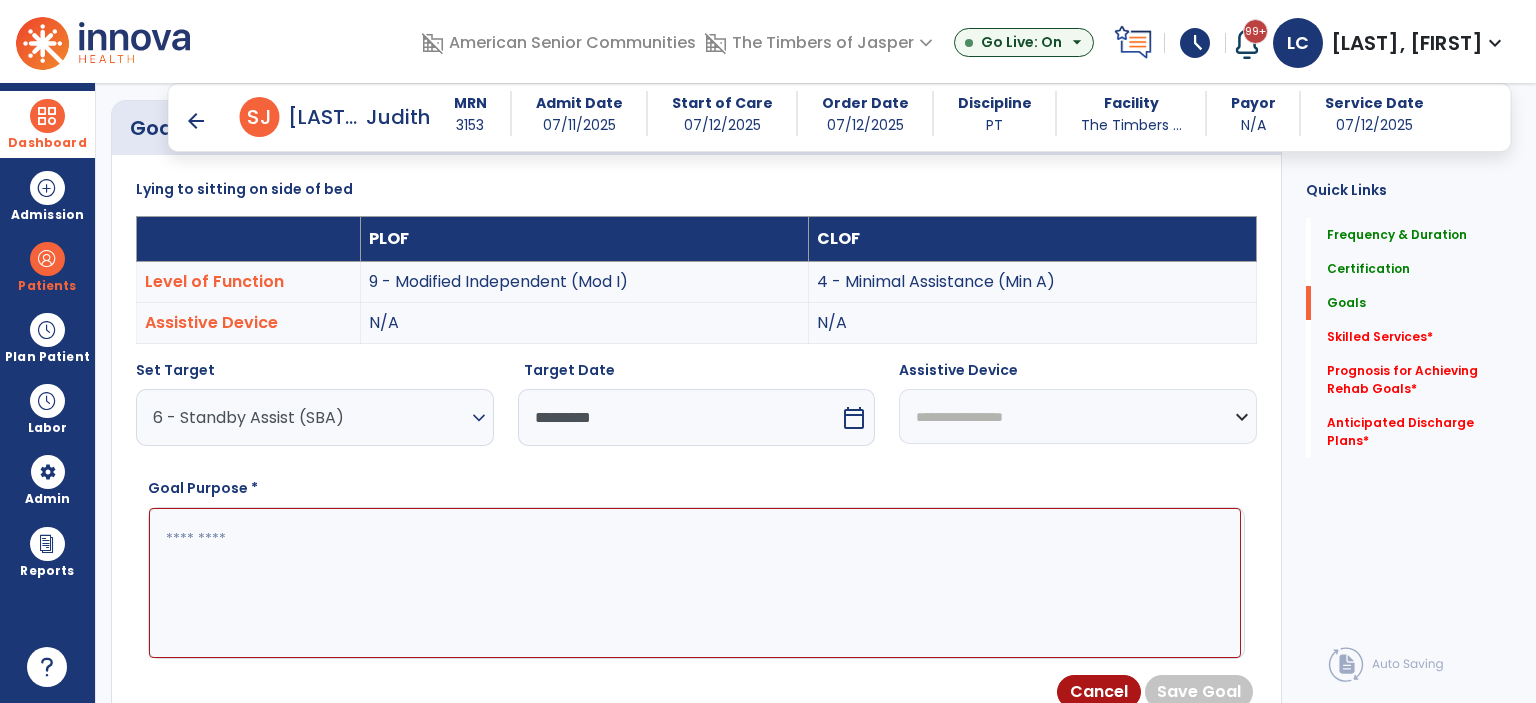 click at bounding box center [695, 583] 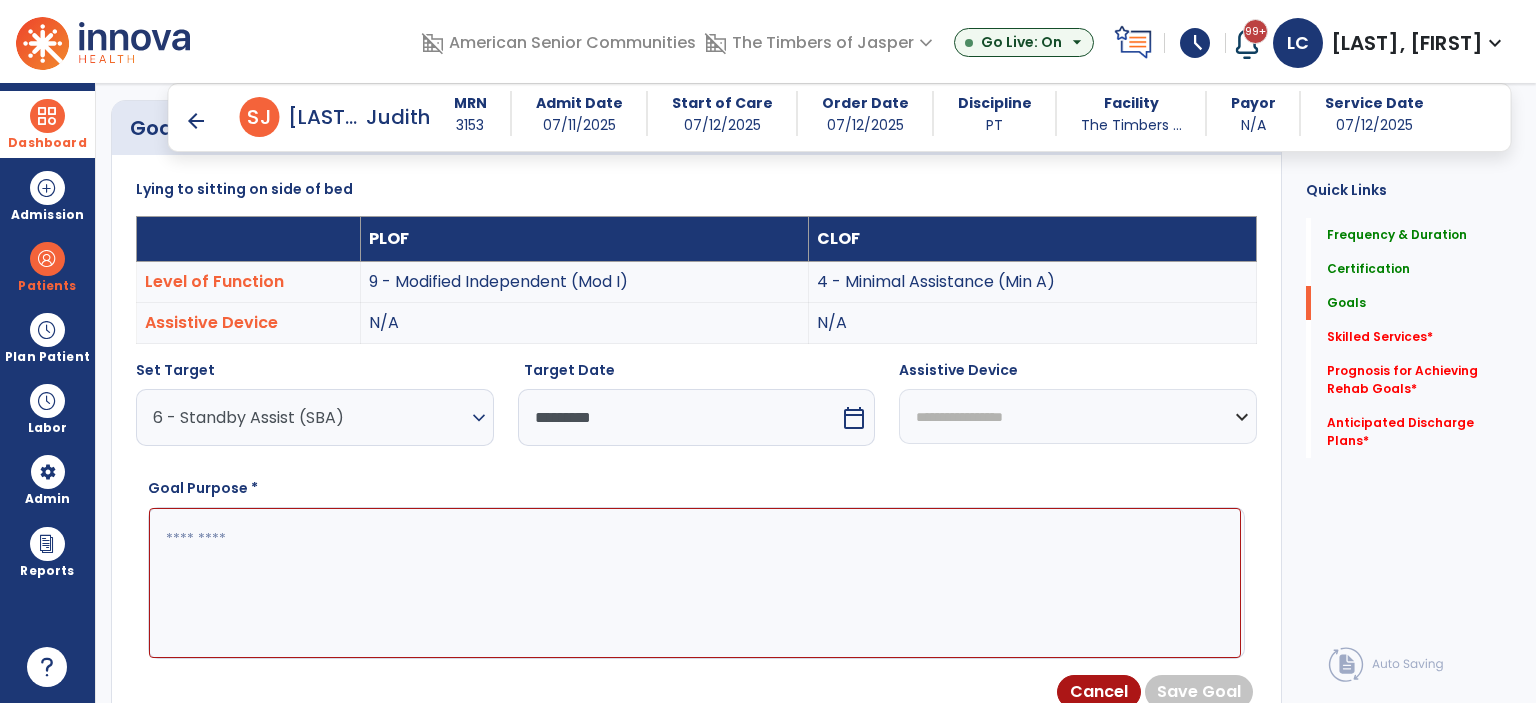 paste on "**********" 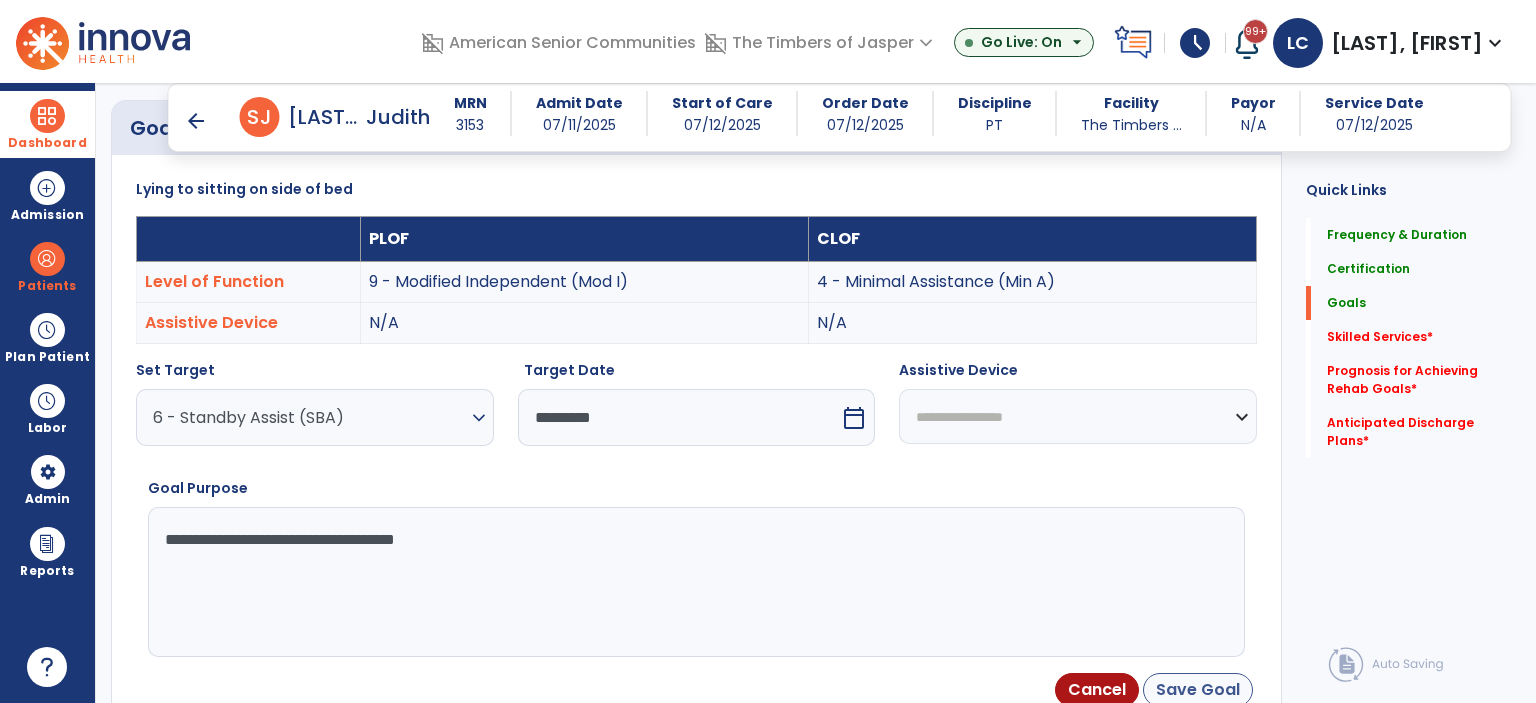 type on "**********" 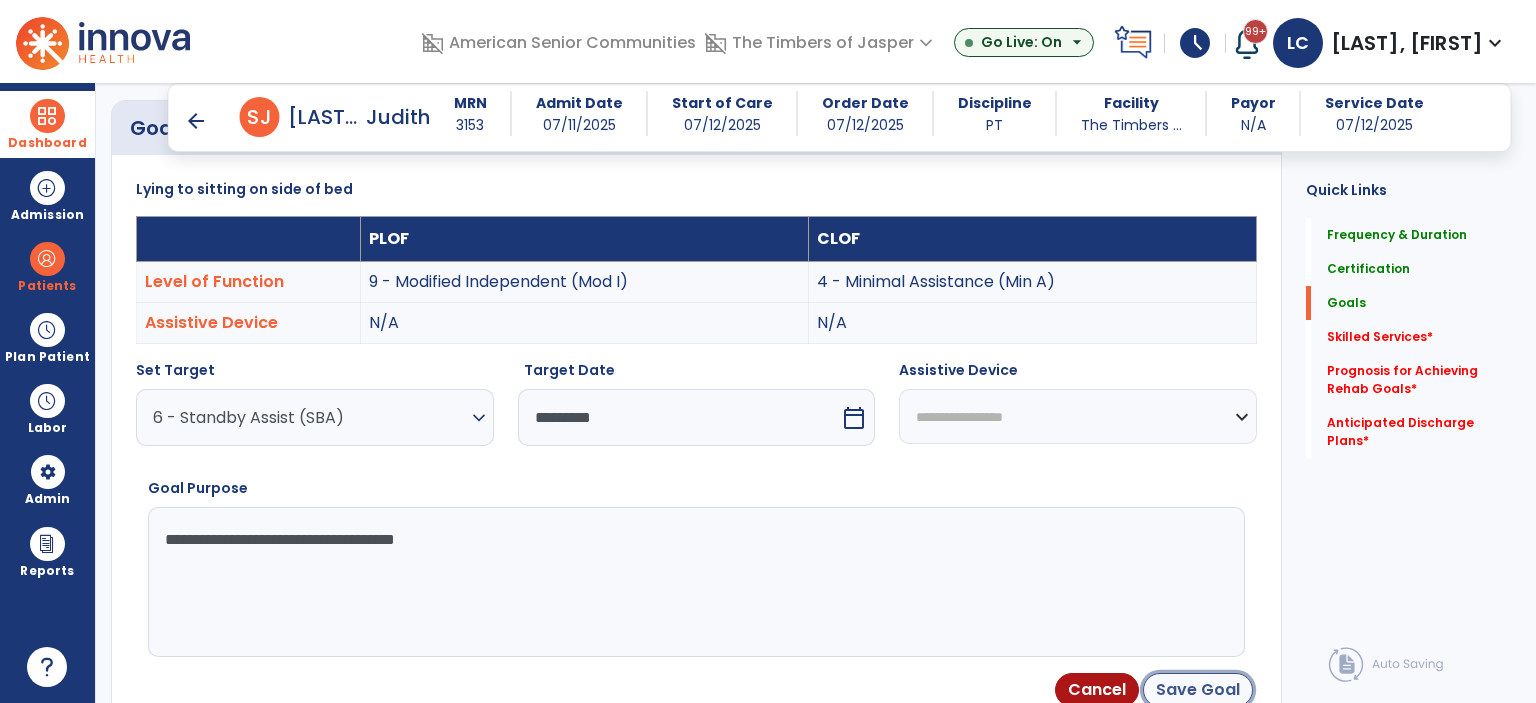click on "Save Goal" at bounding box center (1198, 690) 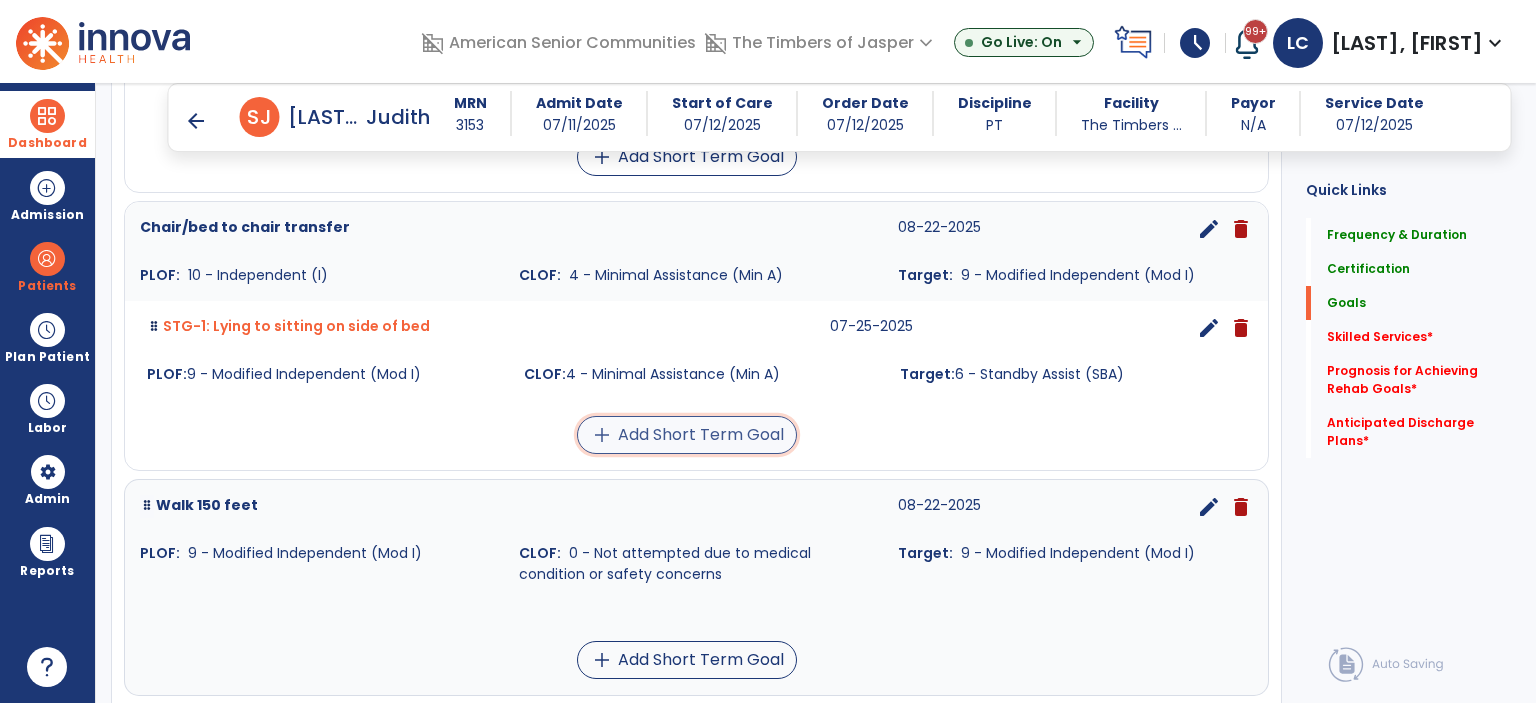 click on "add  Add Short Term Goal" at bounding box center [687, 435] 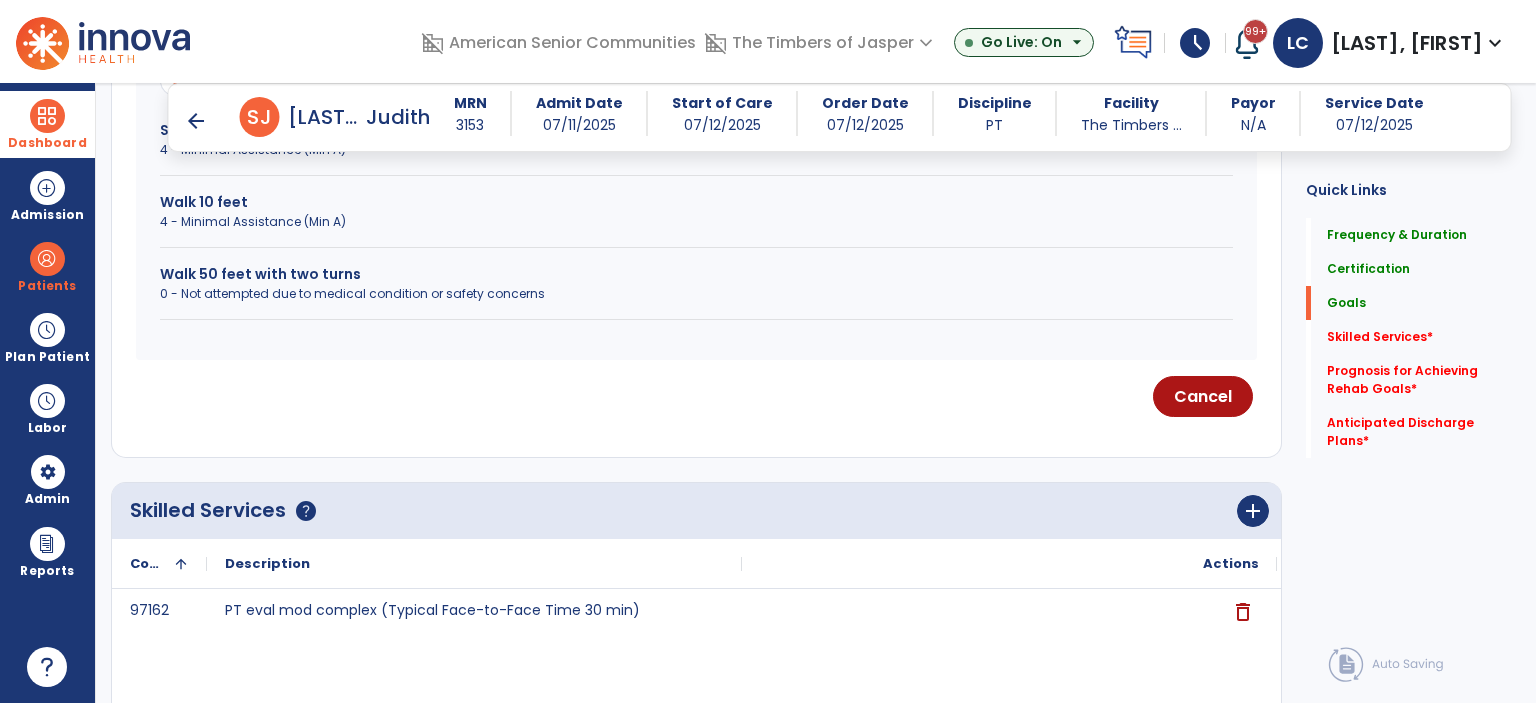 scroll, scrollTop: 333, scrollLeft: 0, axis: vertical 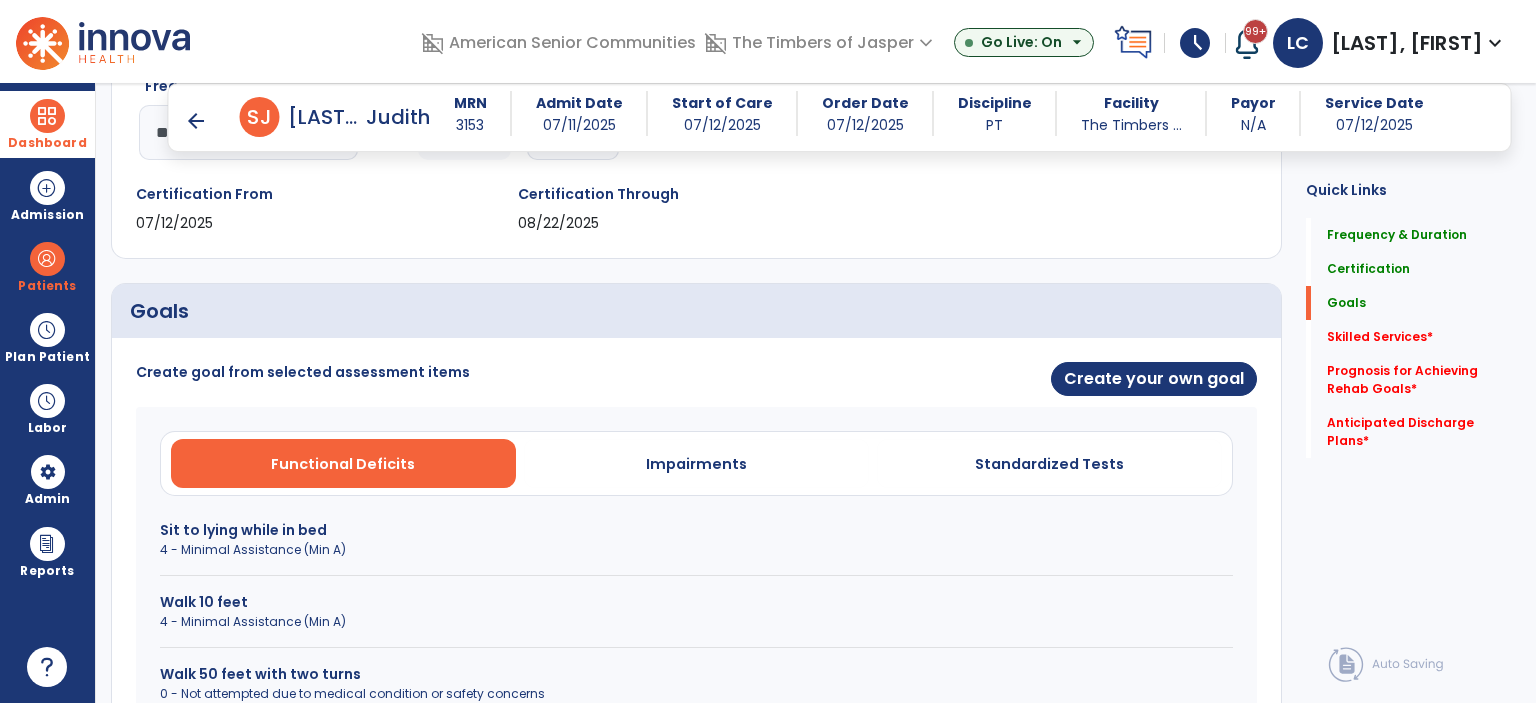 click on "Sit to lying while in bed" at bounding box center (696, 530) 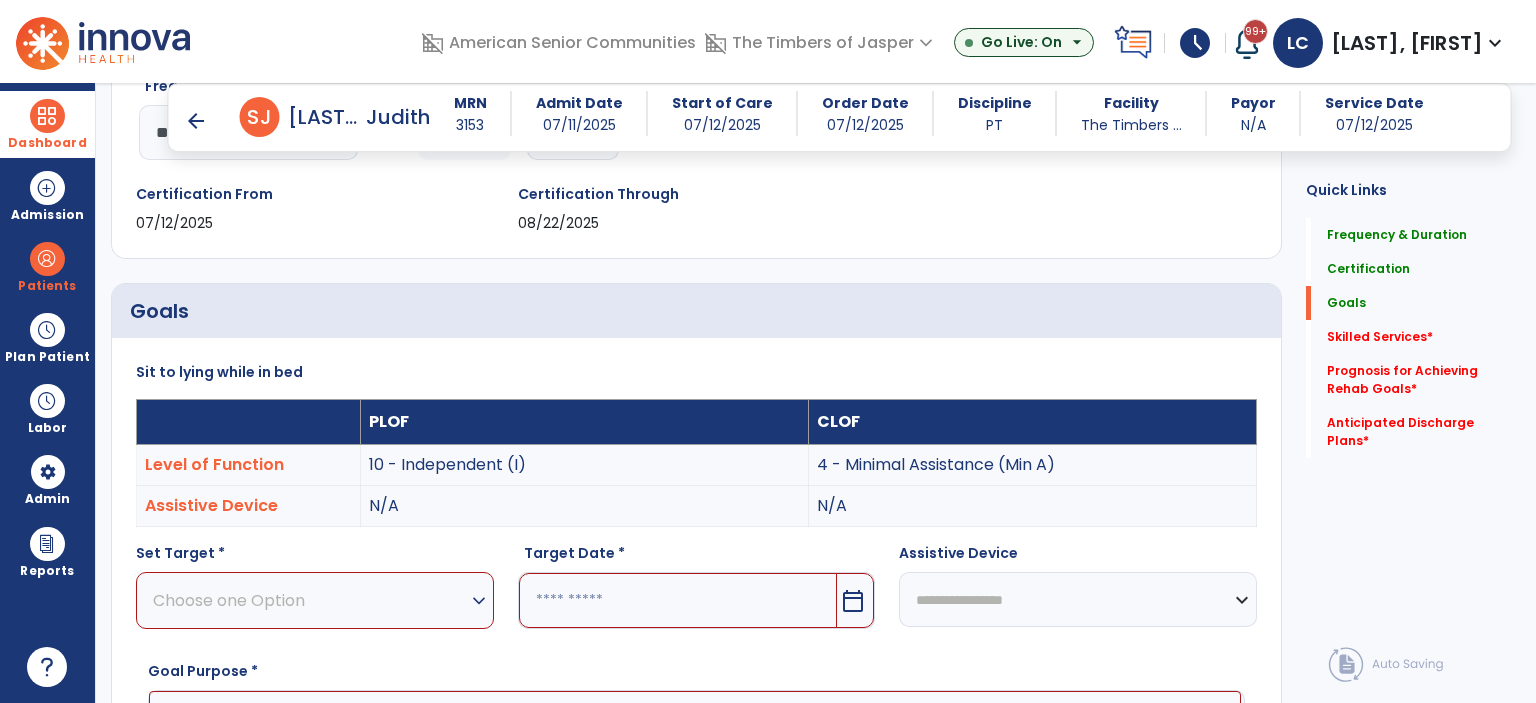 click on "Choose one Option" at bounding box center (310, 600) 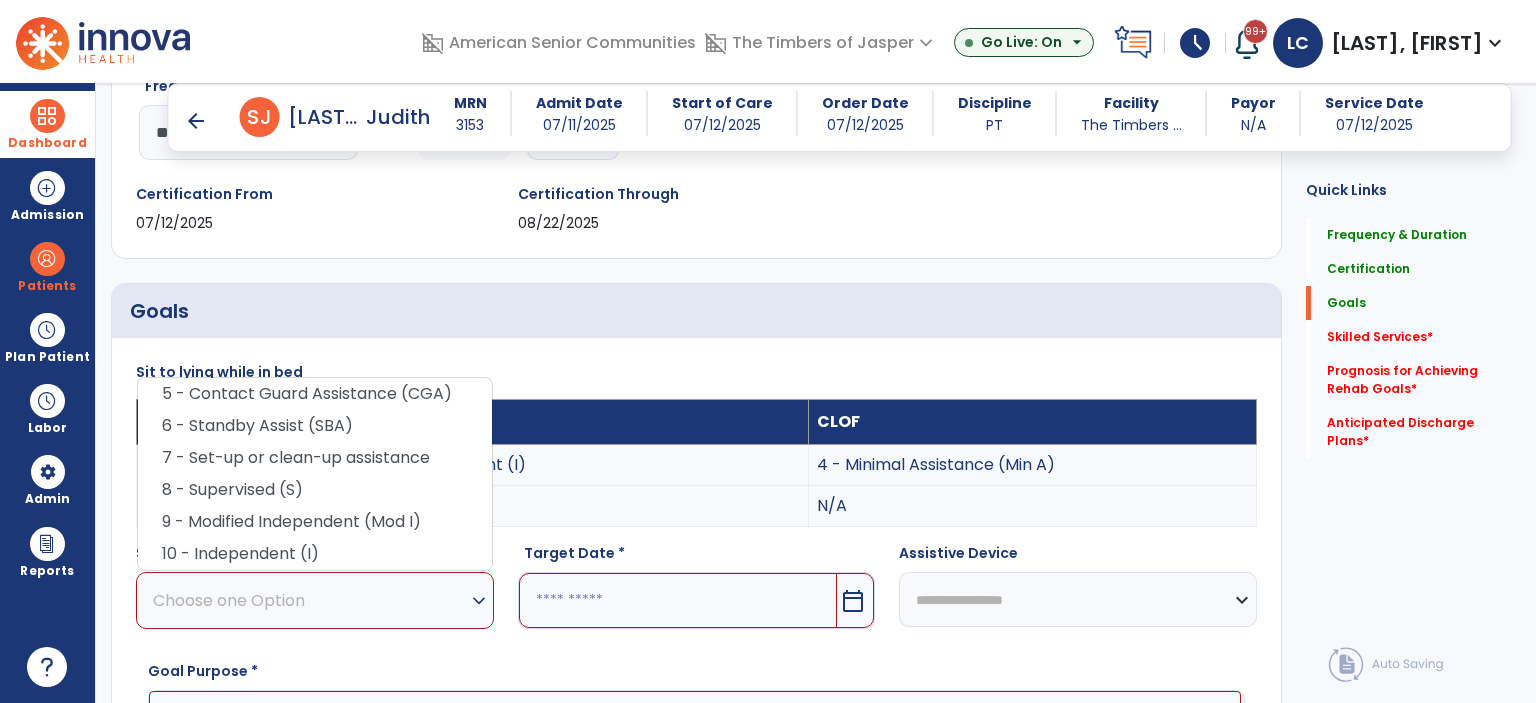 scroll, scrollTop: 533, scrollLeft: 0, axis: vertical 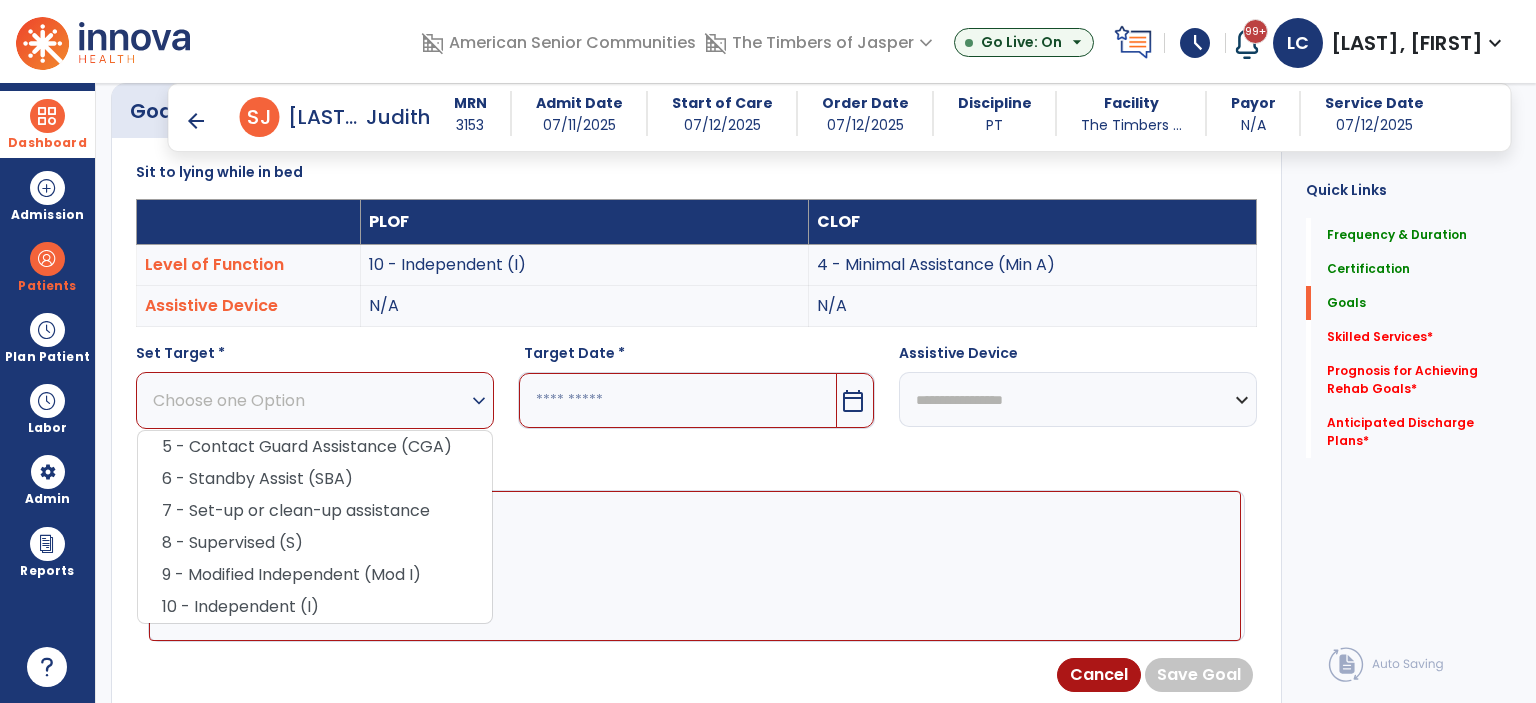 click on "6 - Standby Assist (SBA)" at bounding box center (315, 479) 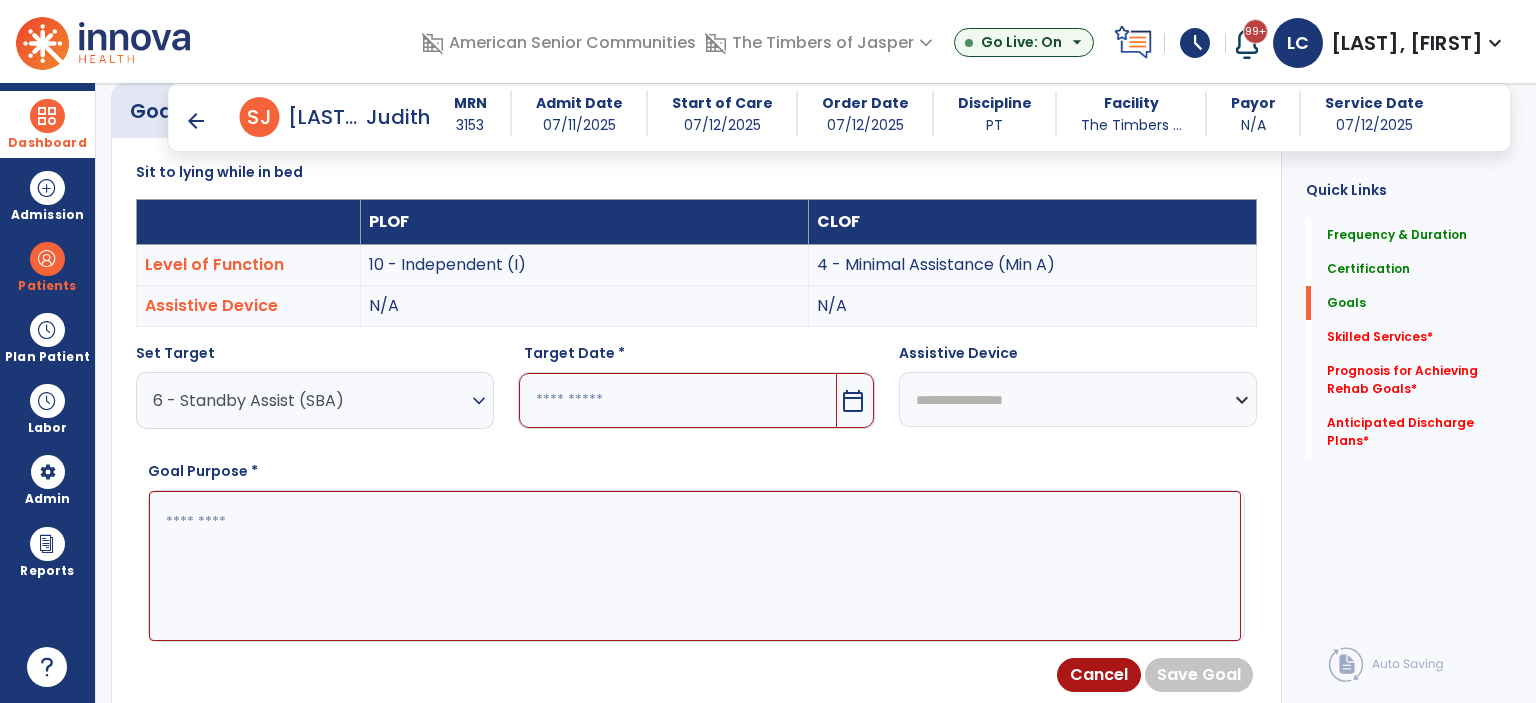 click on "calendar_today" at bounding box center [853, 401] 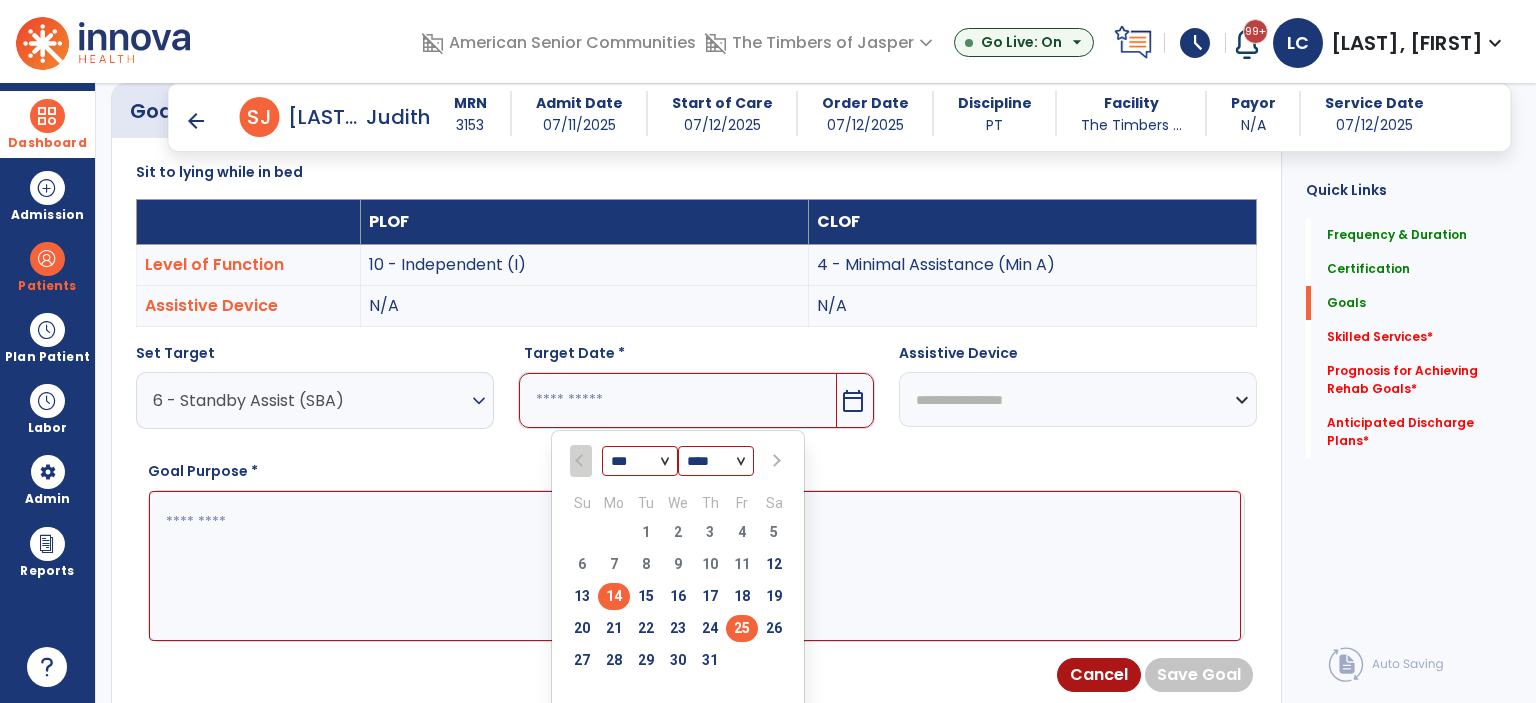 click on "25" at bounding box center [742, 628] 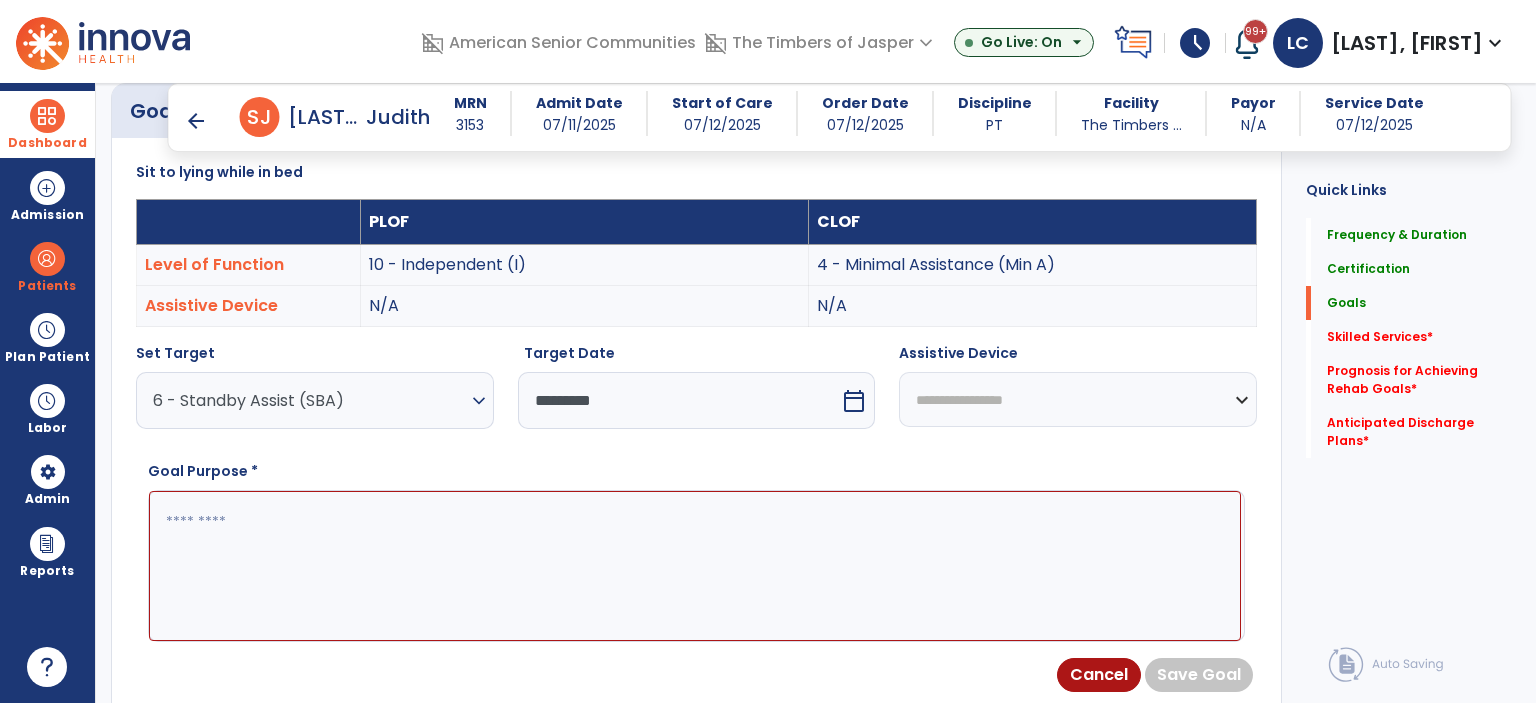 click at bounding box center (695, 566) 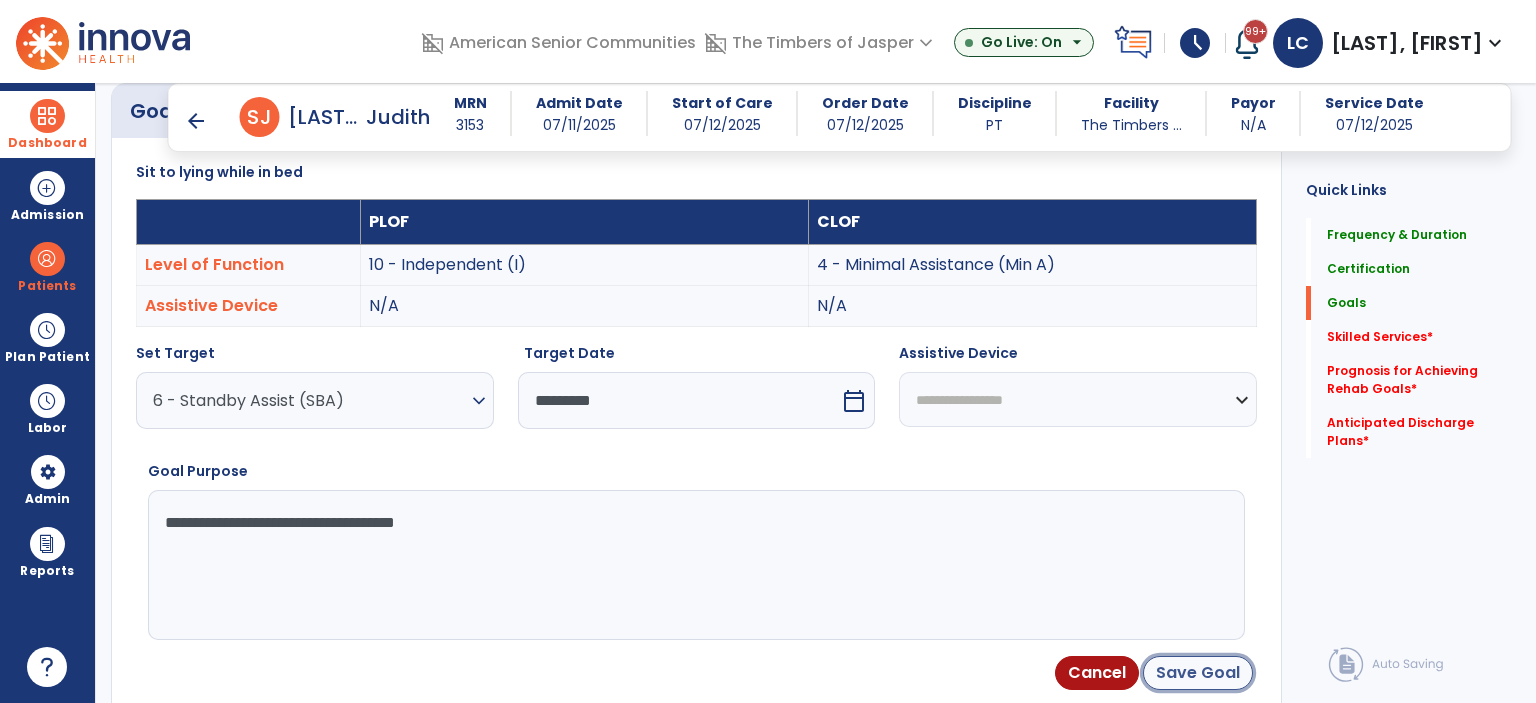 click on "Save Goal" at bounding box center (1198, 673) 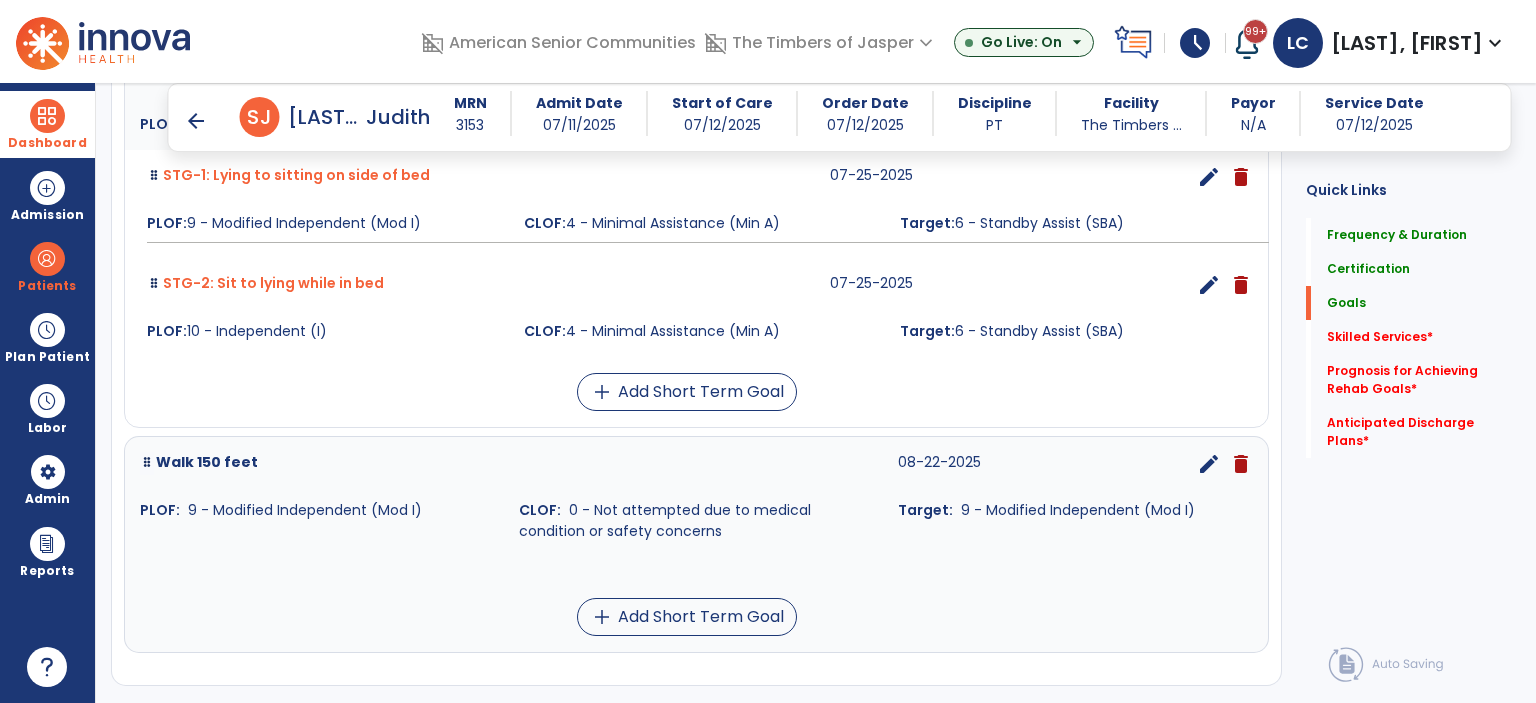scroll, scrollTop: 1033, scrollLeft: 0, axis: vertical 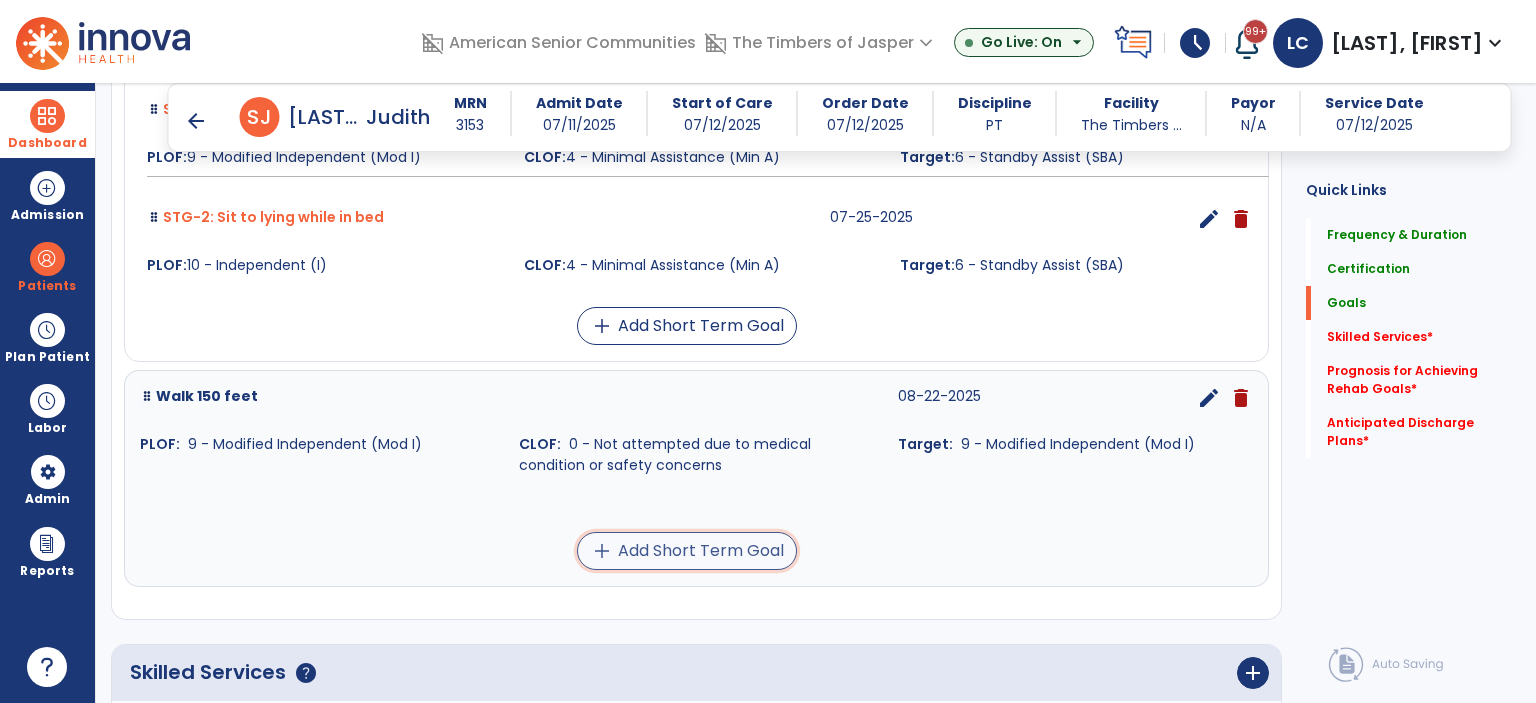 click on "add  Add Short Term Goal" at bounding box center [687, 551] 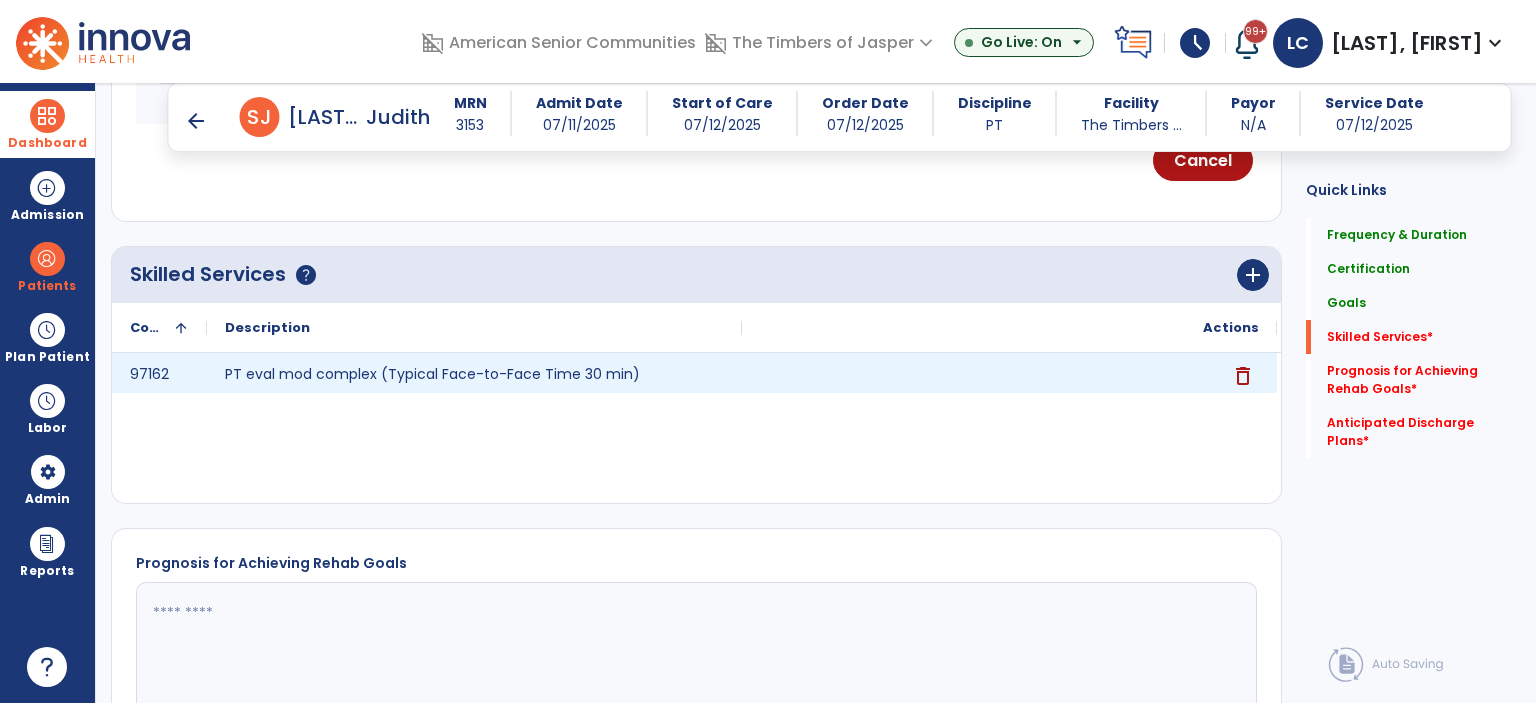scroll, scrollTop: 397, scrollLeft: 0, axis: vertical 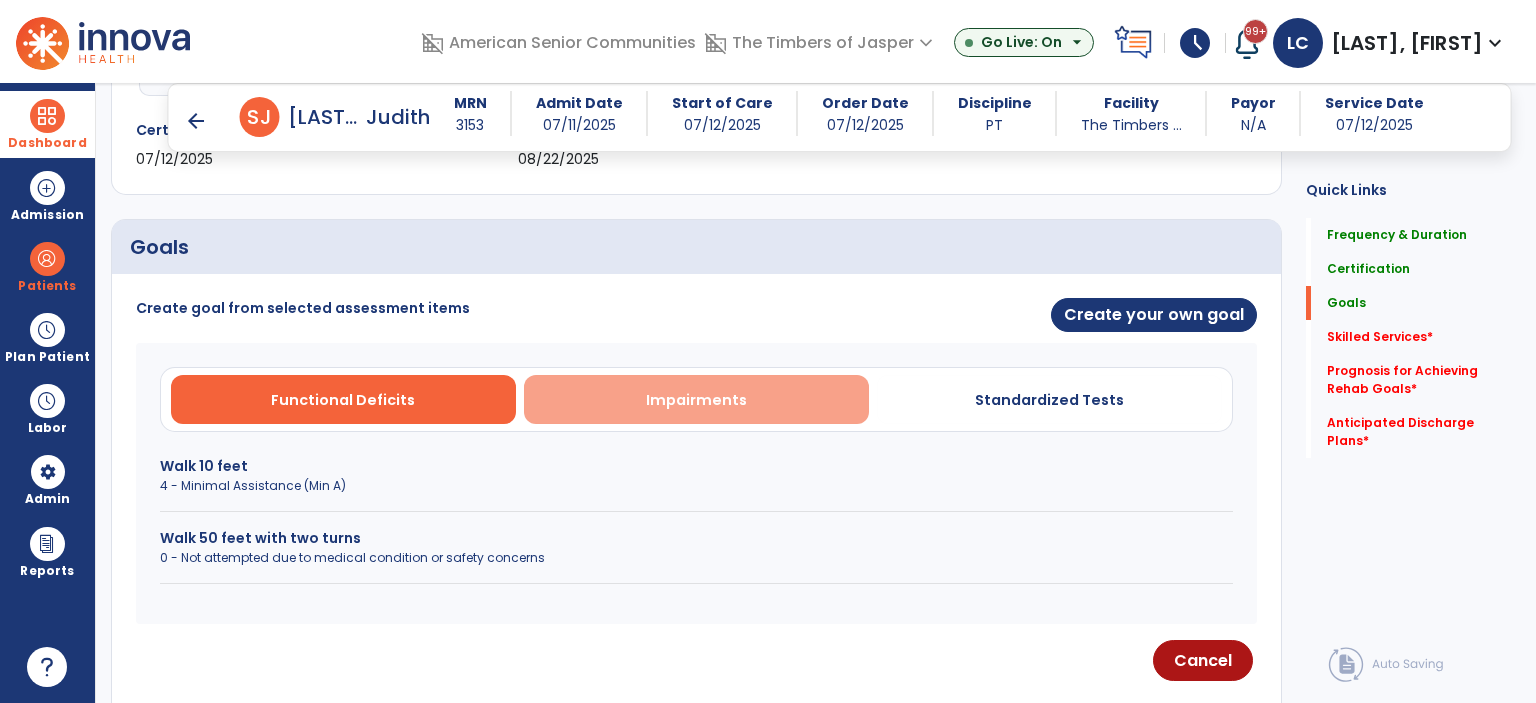 click on "Impairments" at bounding box center [696, 399] 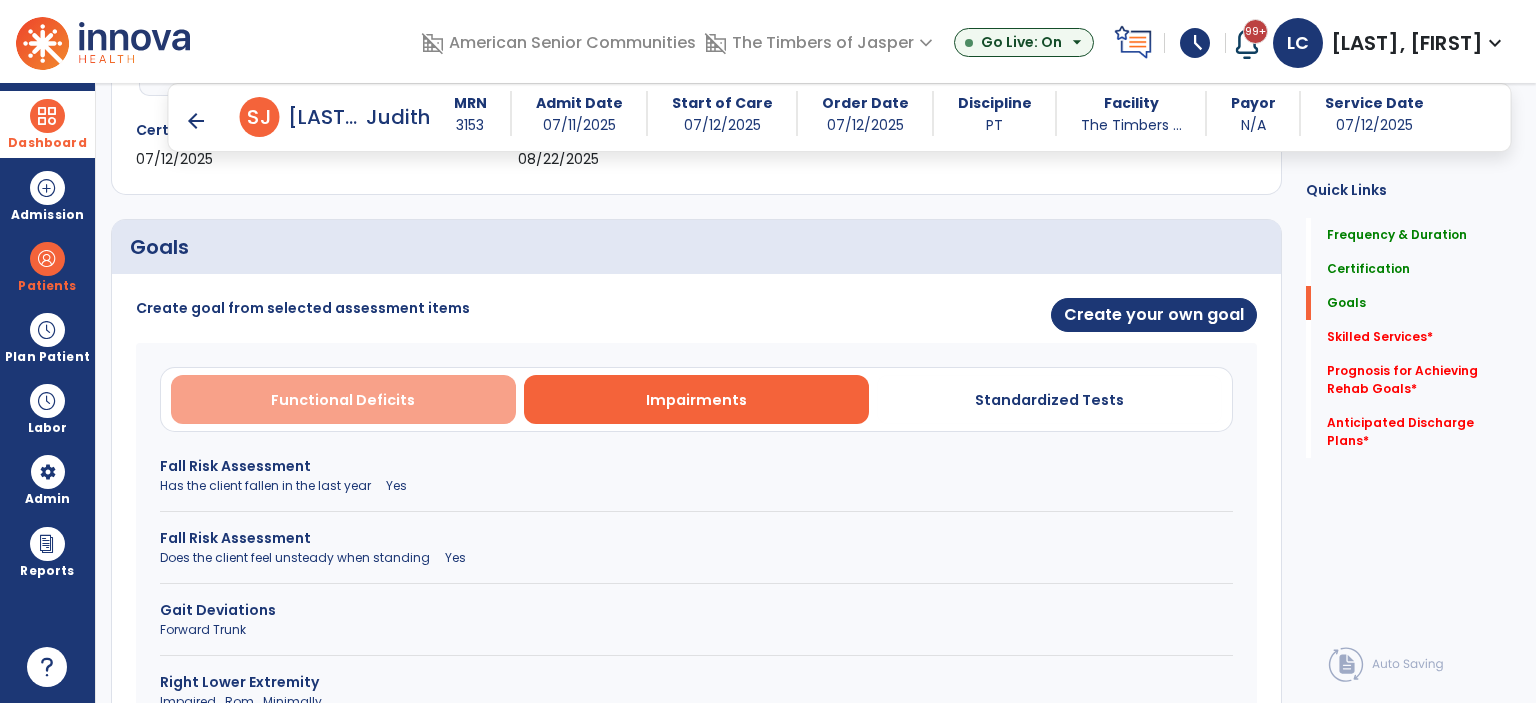 click on "Functional Deficits" at bounding box center (343, 399) 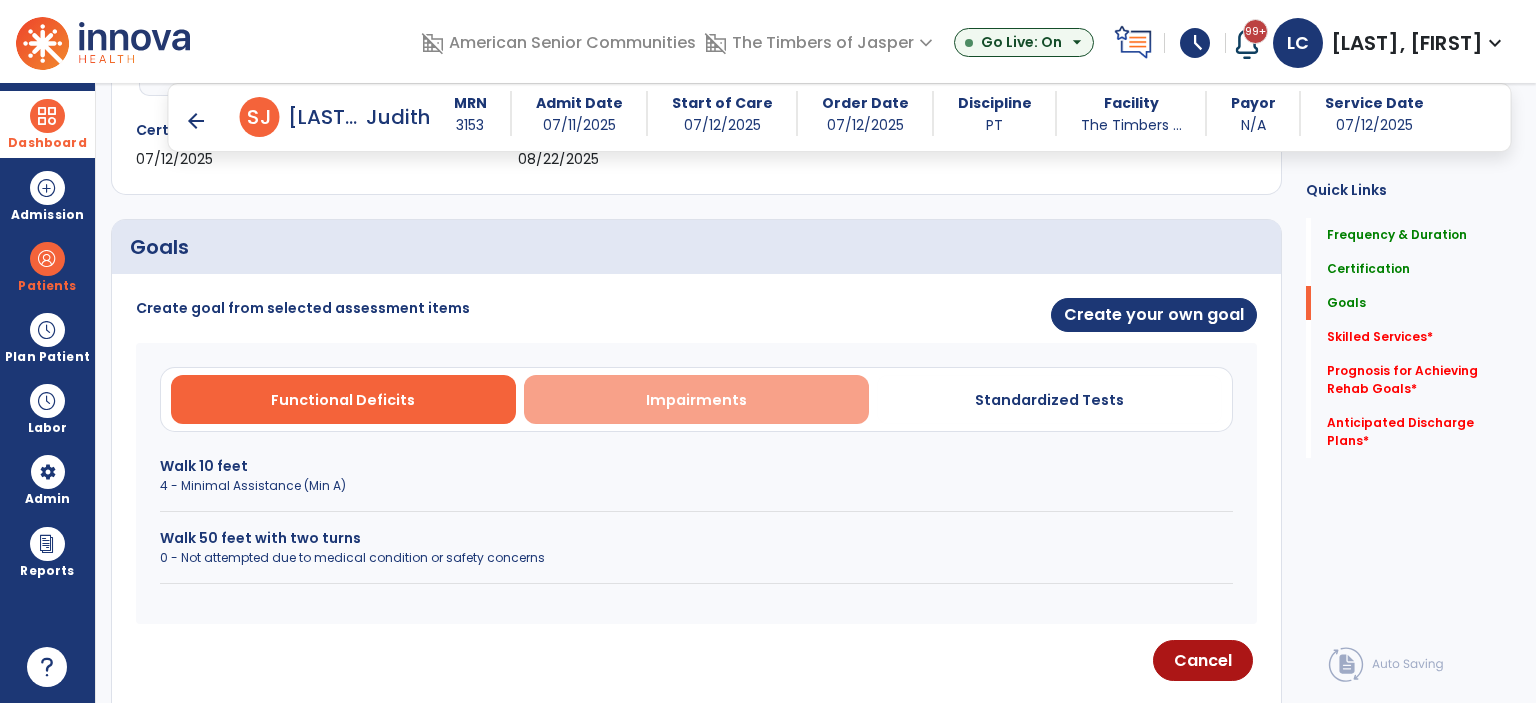 click on "Impairments" at bounding box center (696, 399) 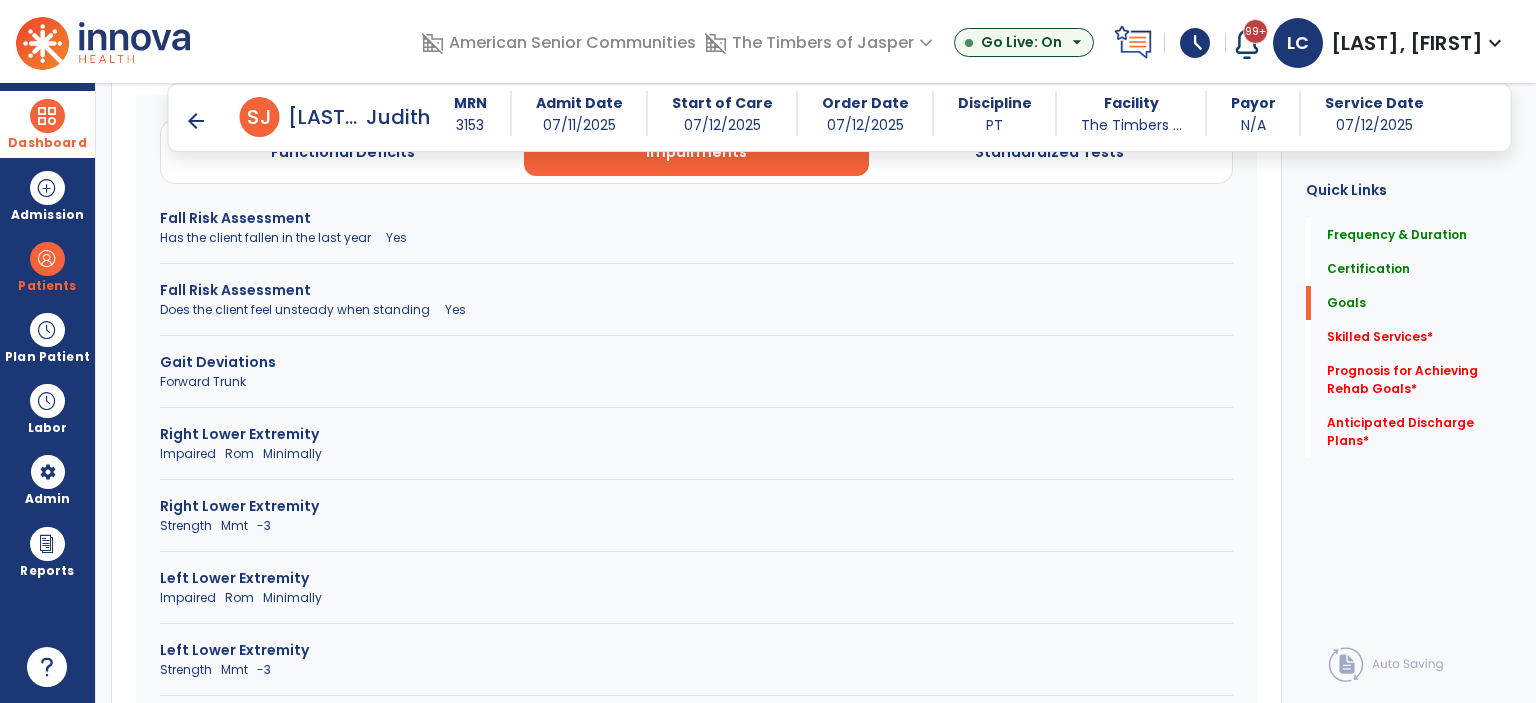 scroll, scrollTop: 897, scrollLeft: 0, axis: vertical 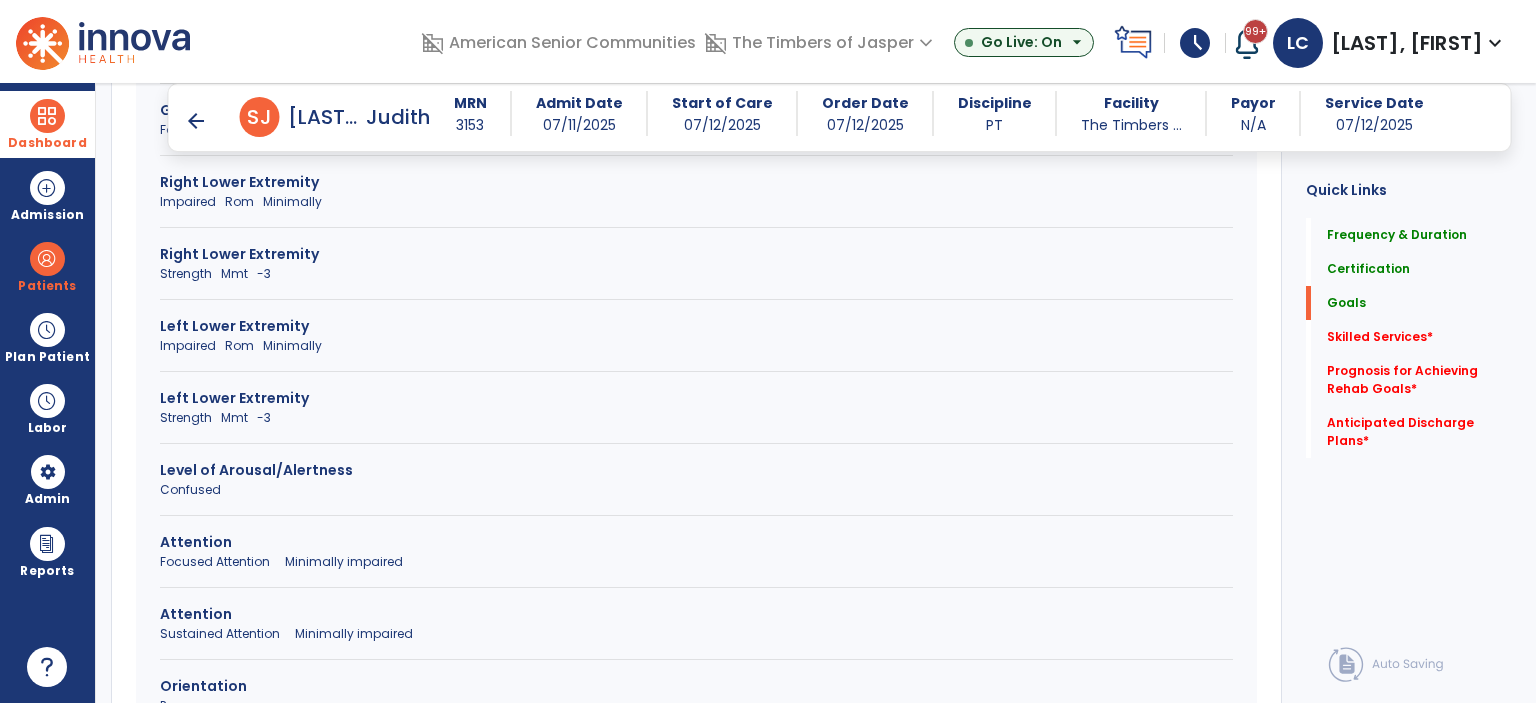 click on "Left Lower Extremity" at bounding box center (696, 398) 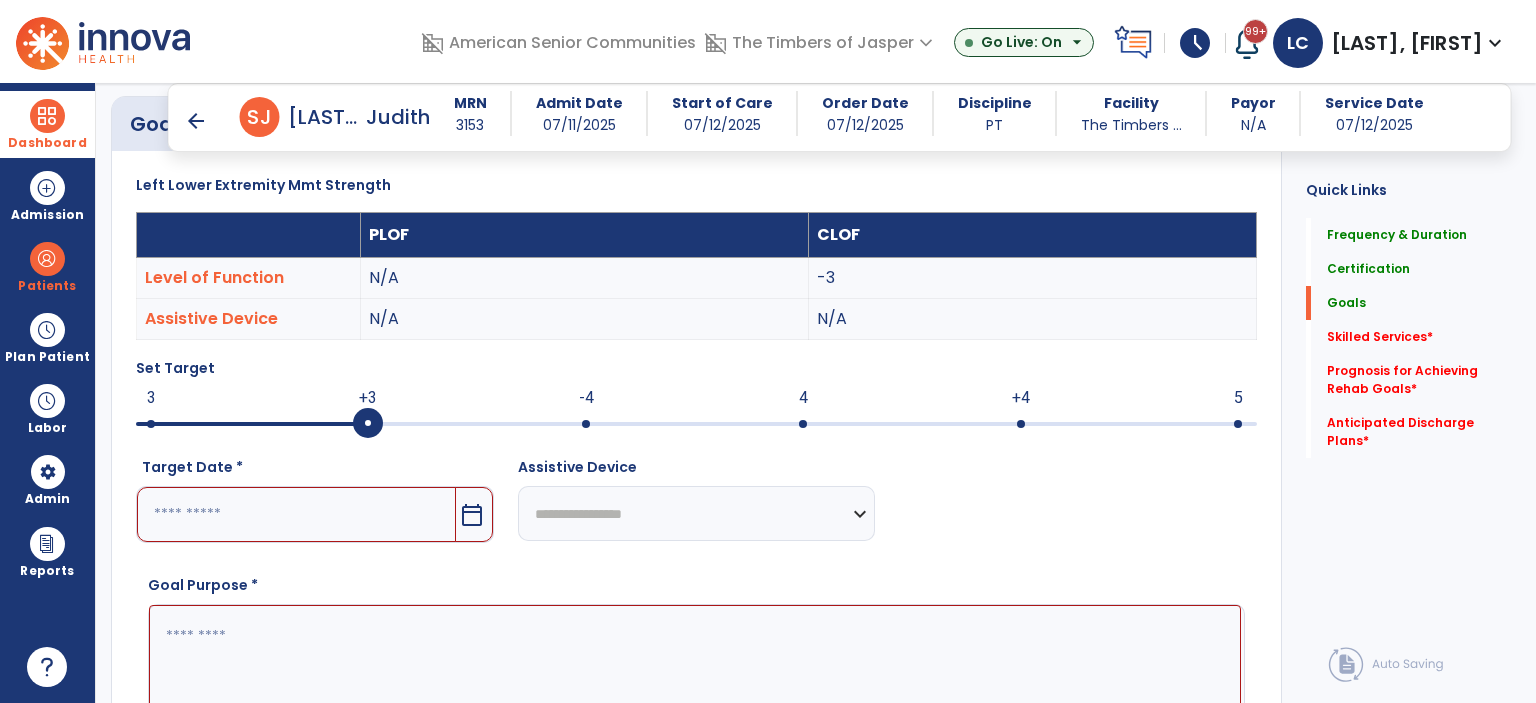 scroll, scrollTop: 497, scrollLeft: 0, axis: vertical 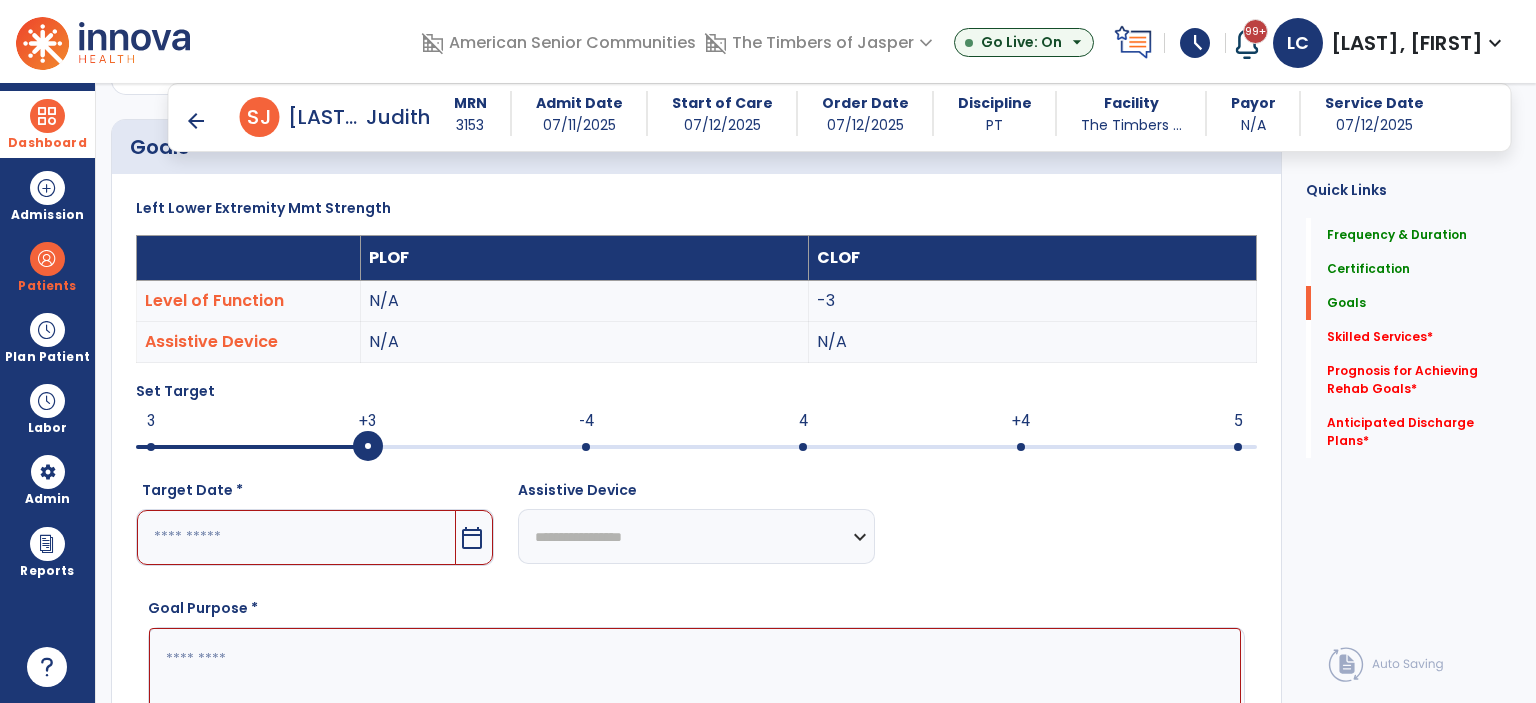 click at bounding box center [696, 445] 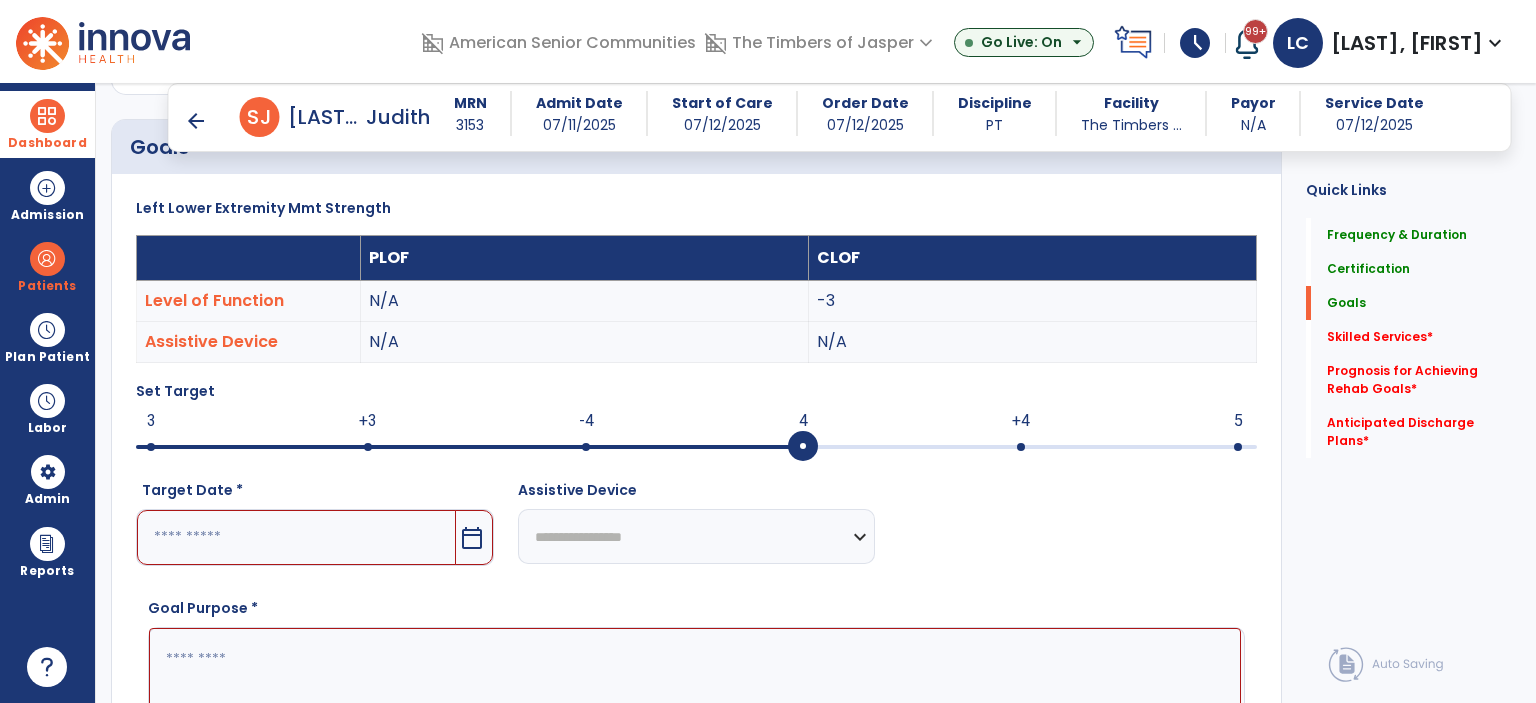 click at bounding box center (296, 537) 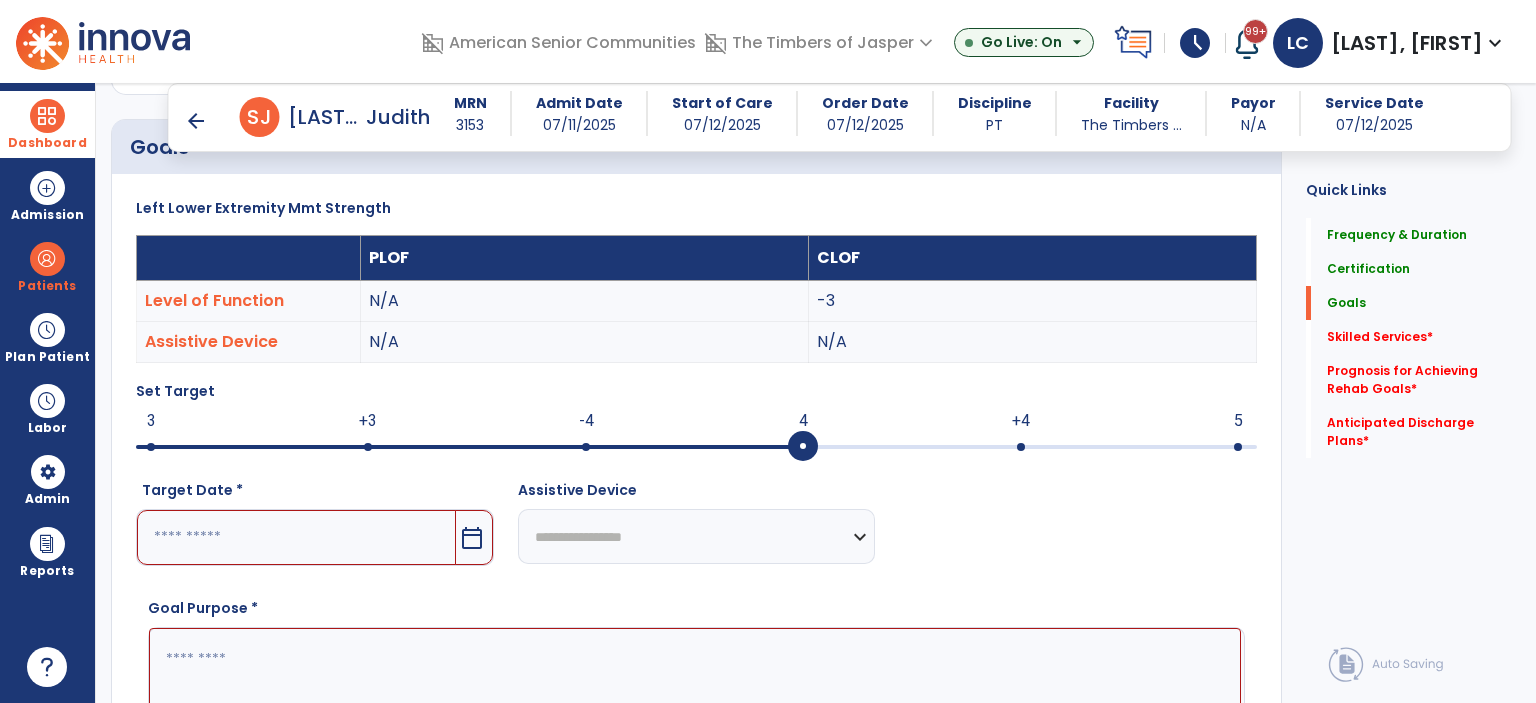 scroll, scrollTop: 840, scrollLeft: 0, axis: vertical 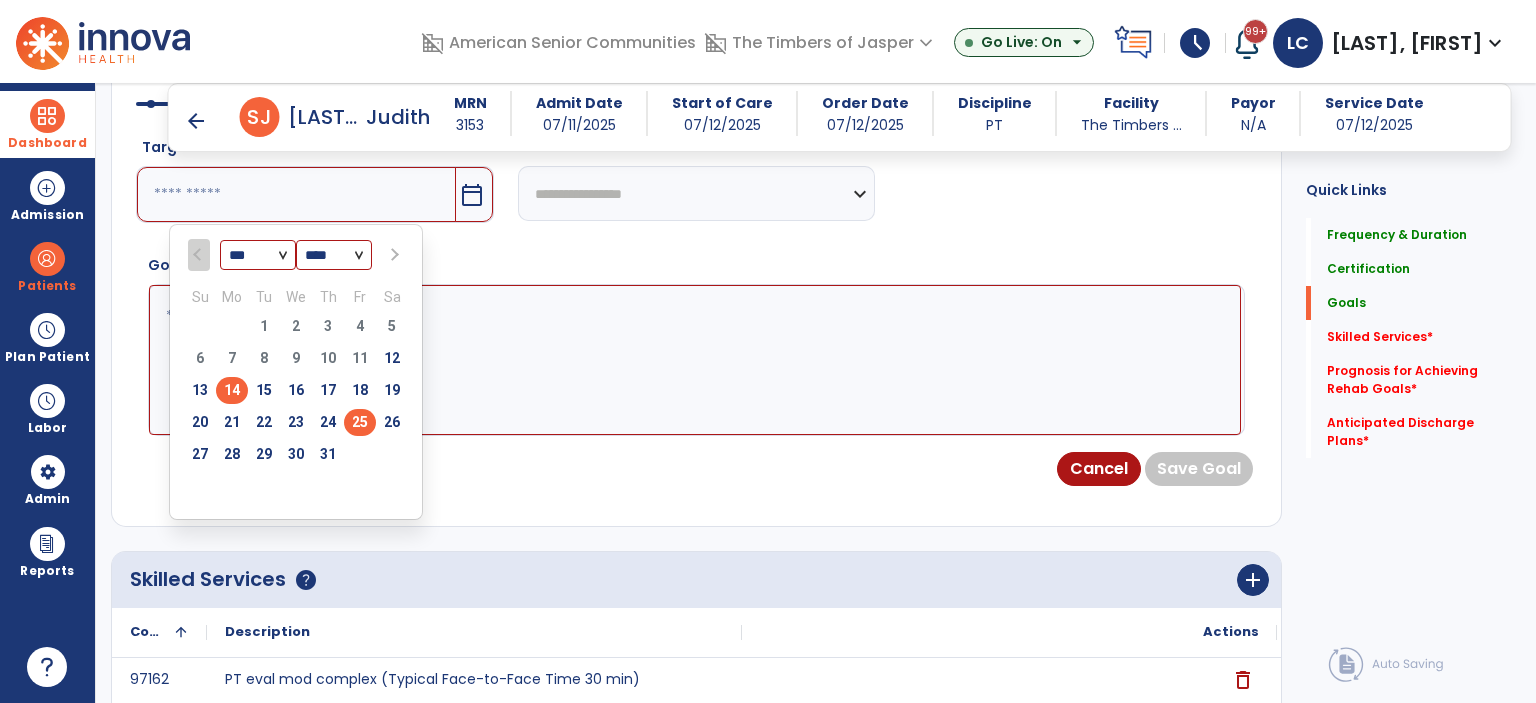 click on "25" at bounding box center [360, 422] 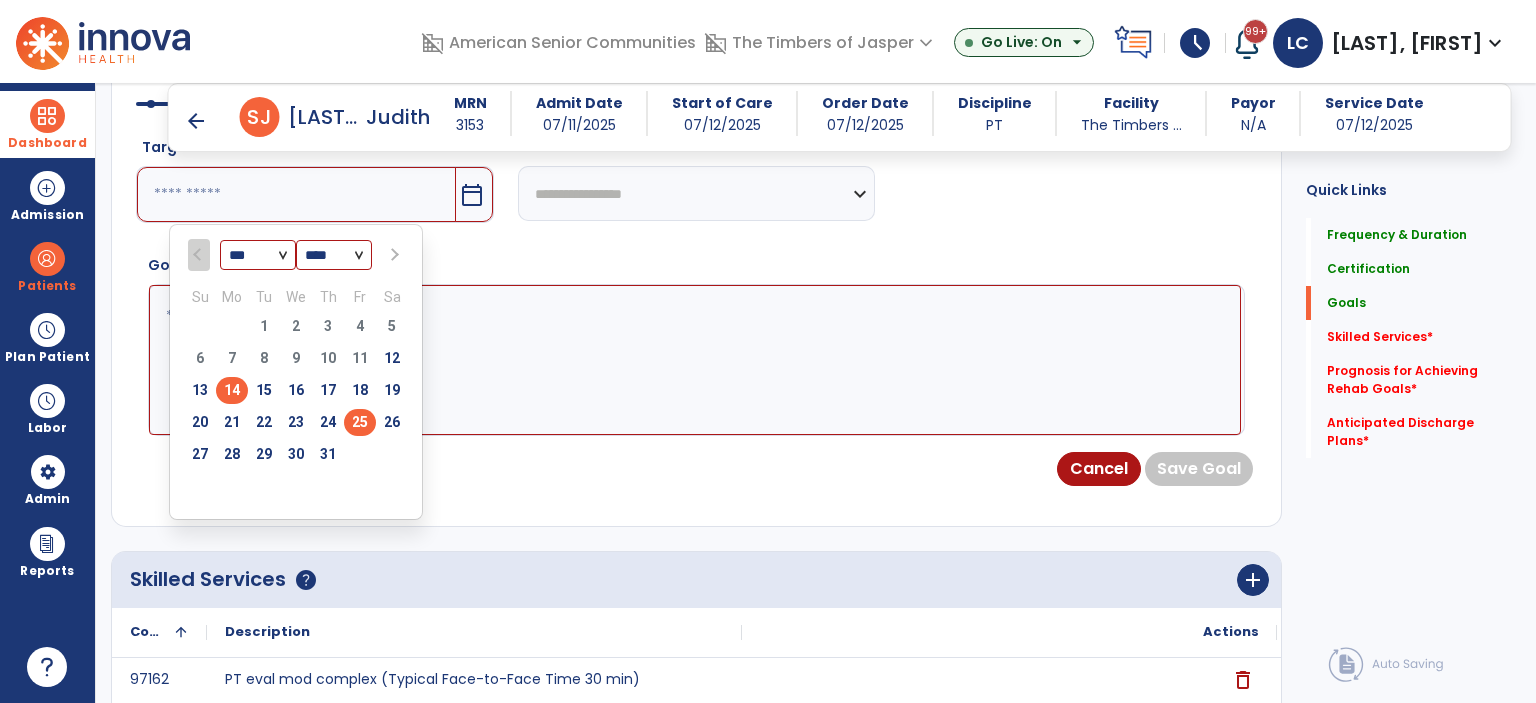 type on "*********" 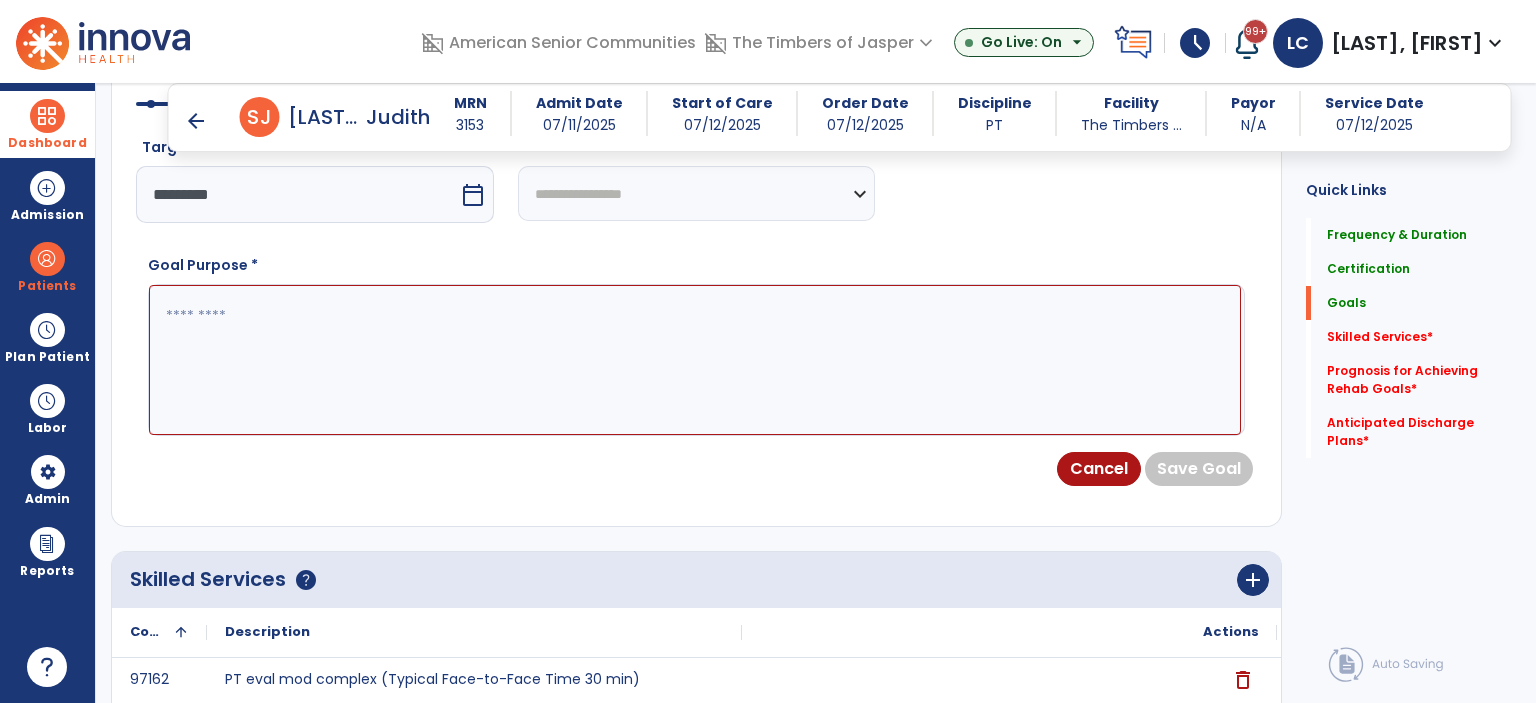 click at bounding box center (695, 360) 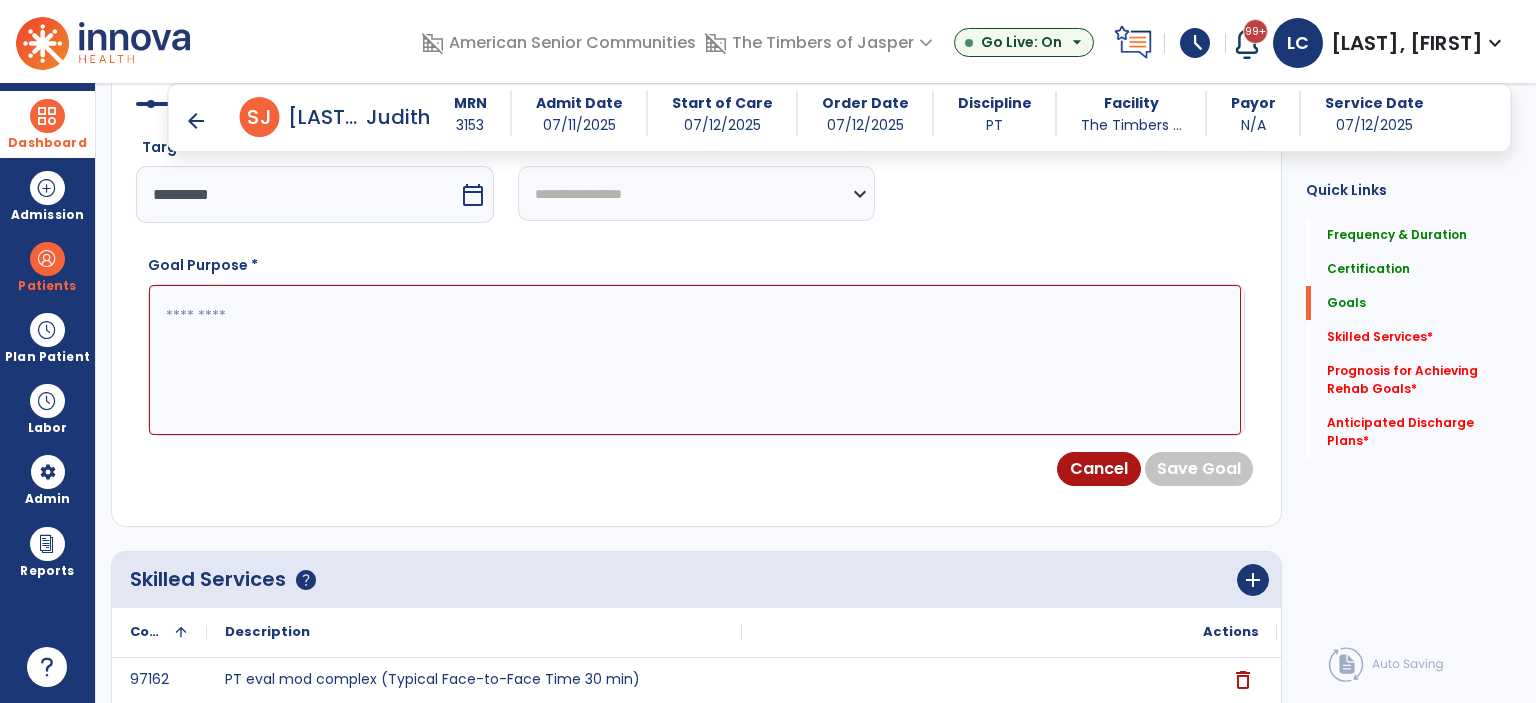 paste on "**********" 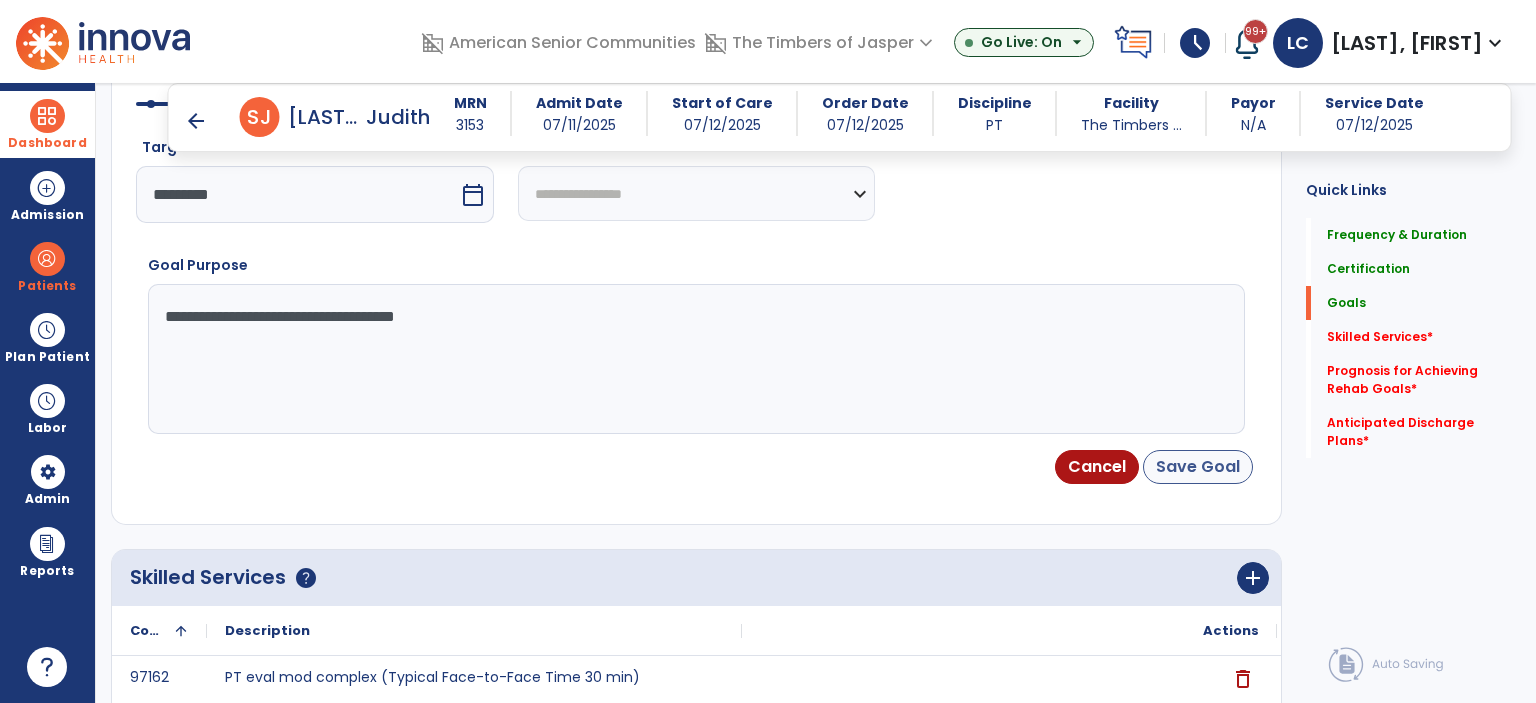 type on "**********" 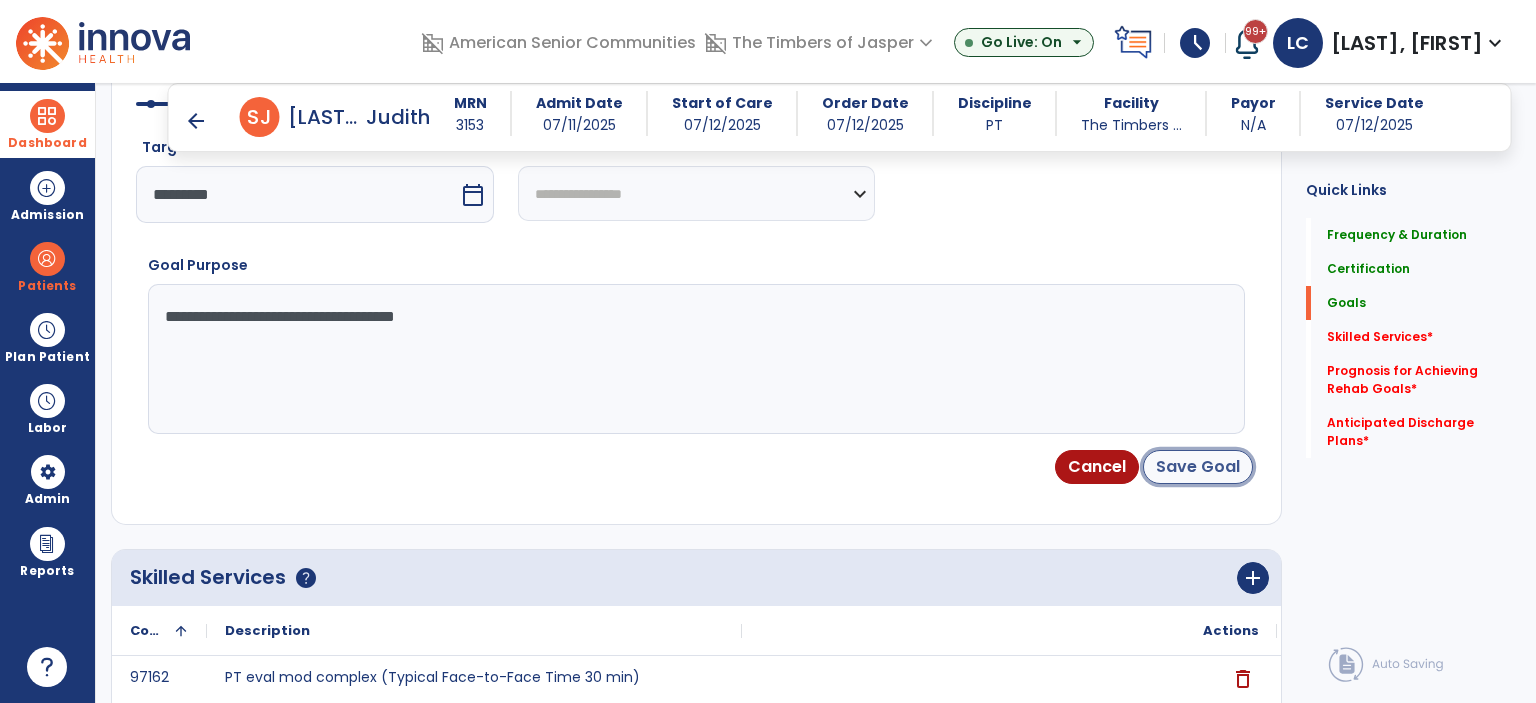 click on "Save Goal" at bounding box center [1198, 467] 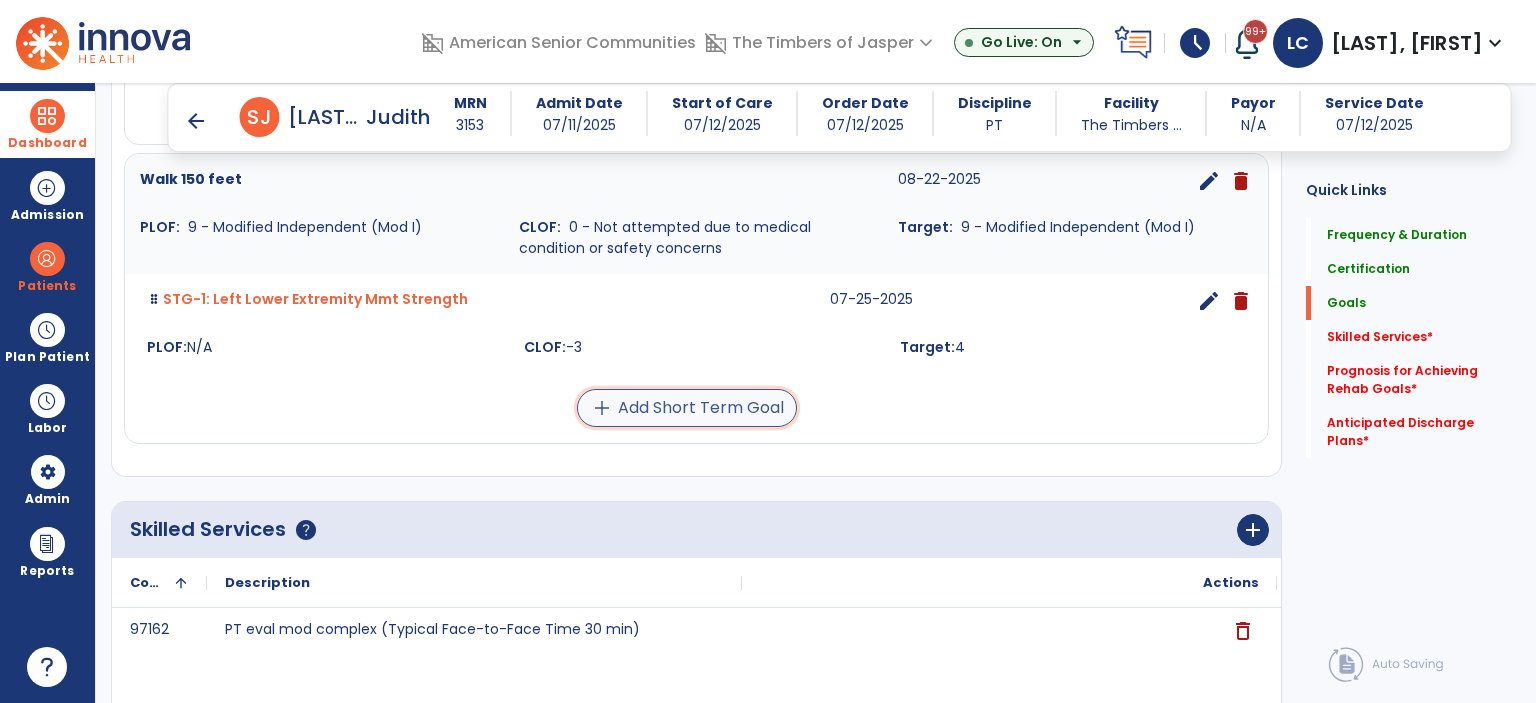click on "add  Add Short Term Goal" at bounding box center (687, 408) 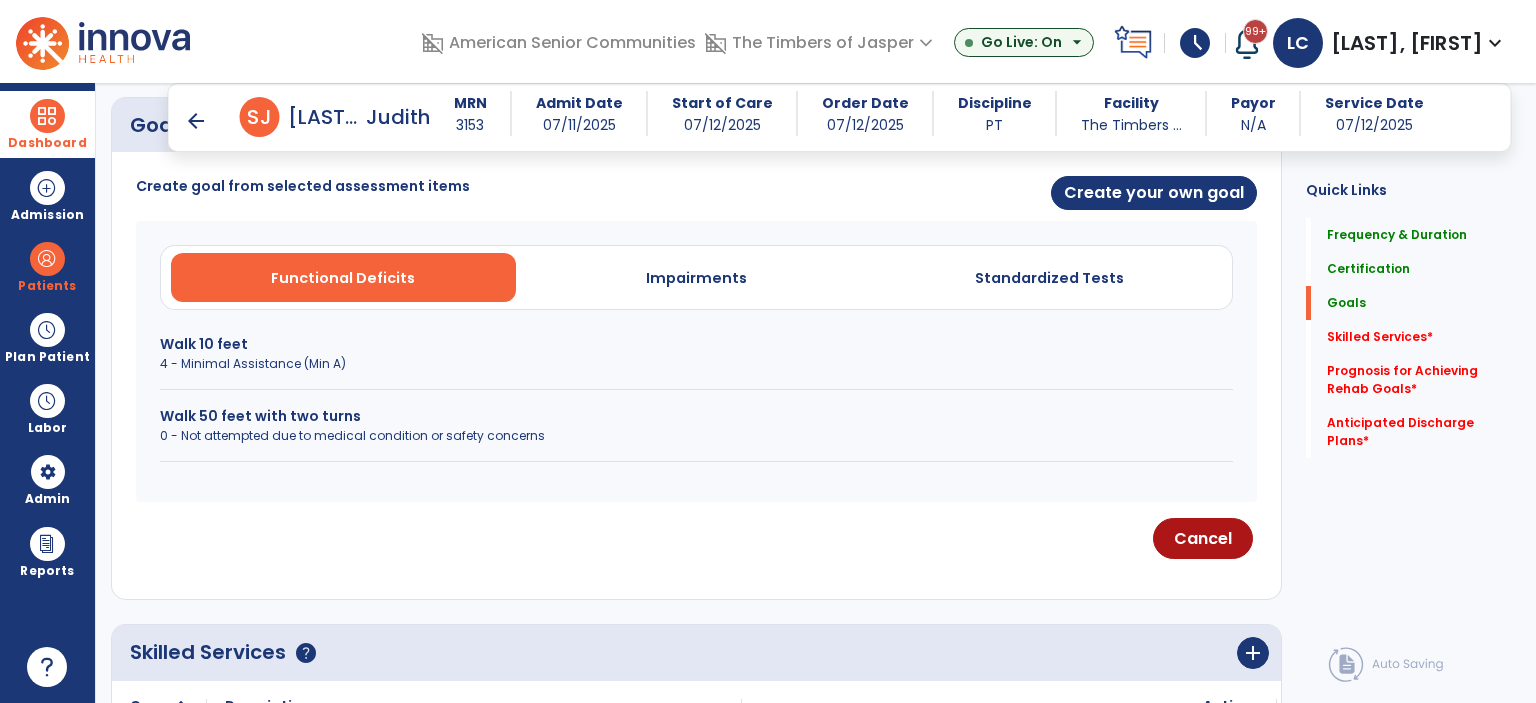 scroll, scrollTop: 497, scrollLeft: 0, axis: vertical 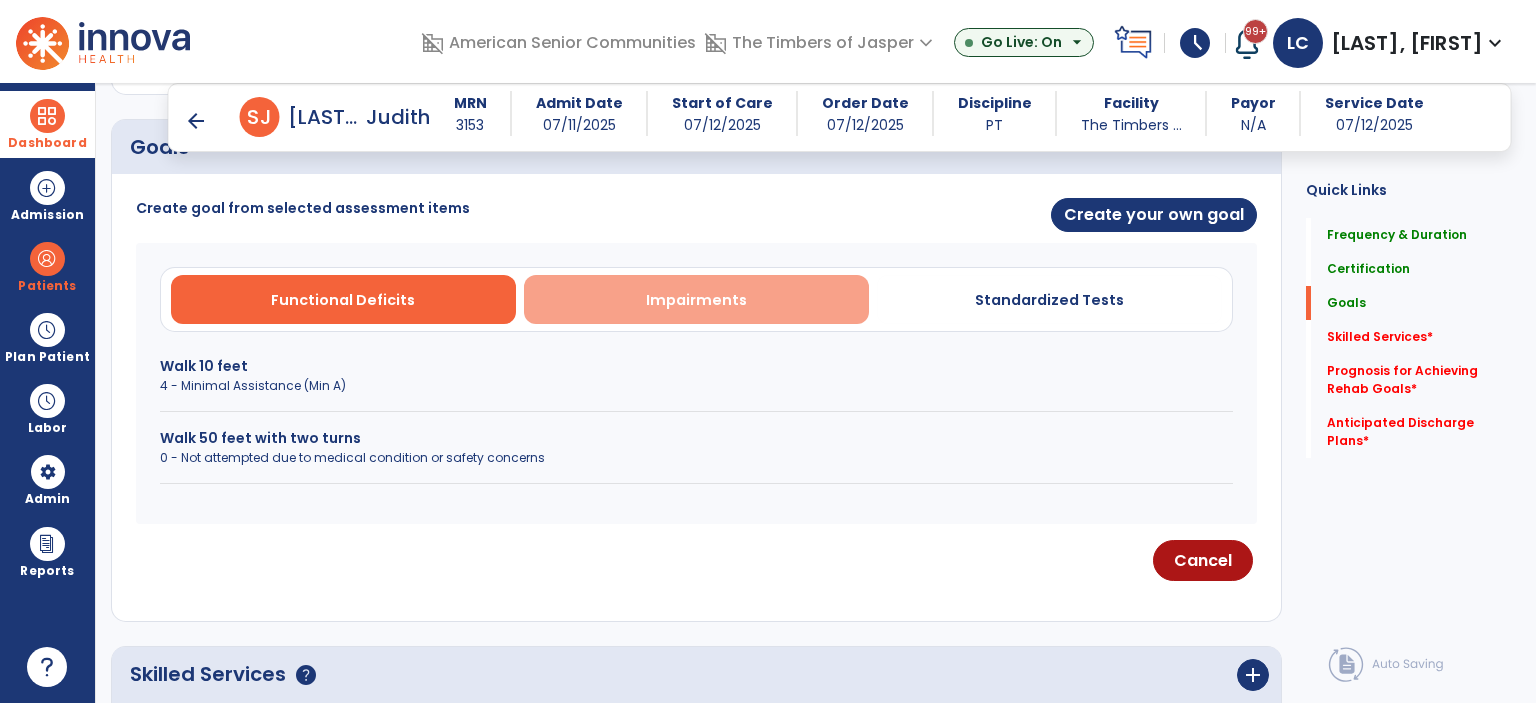 click on "Impairments" at bounding box center (696, 299) 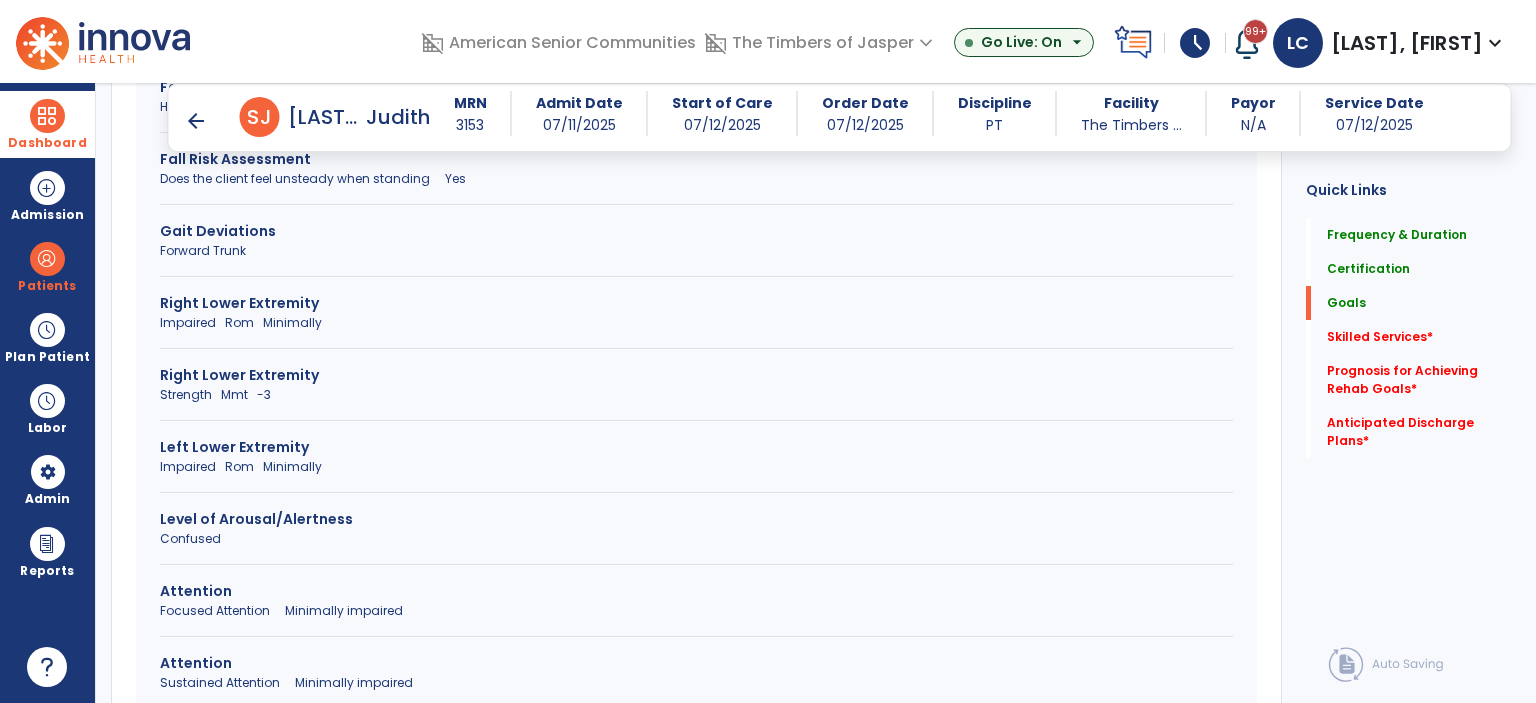 scroll, scrollTop: 797, scrollLeft: 0, axis: vertical 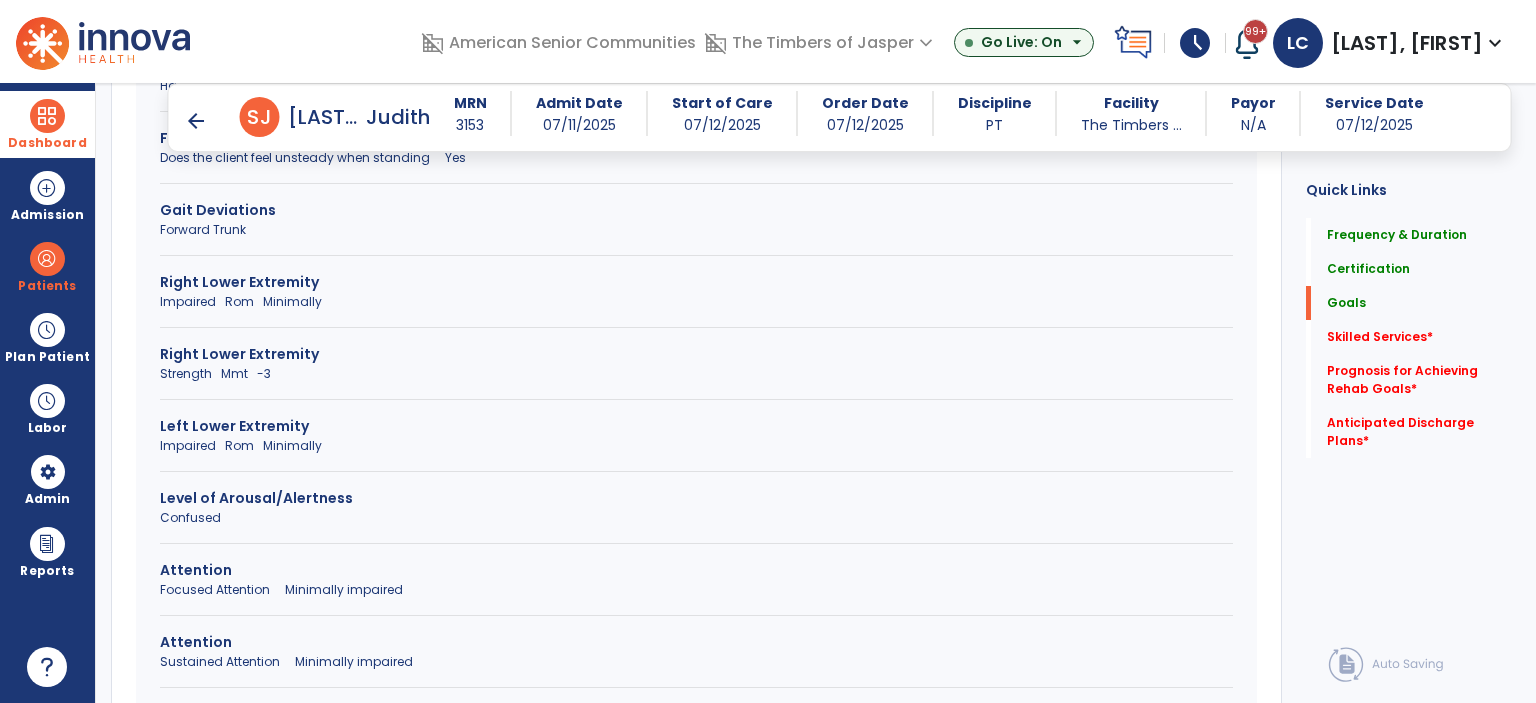 click on "Strength   Mmt   -3" at bounding box center (696, 374) 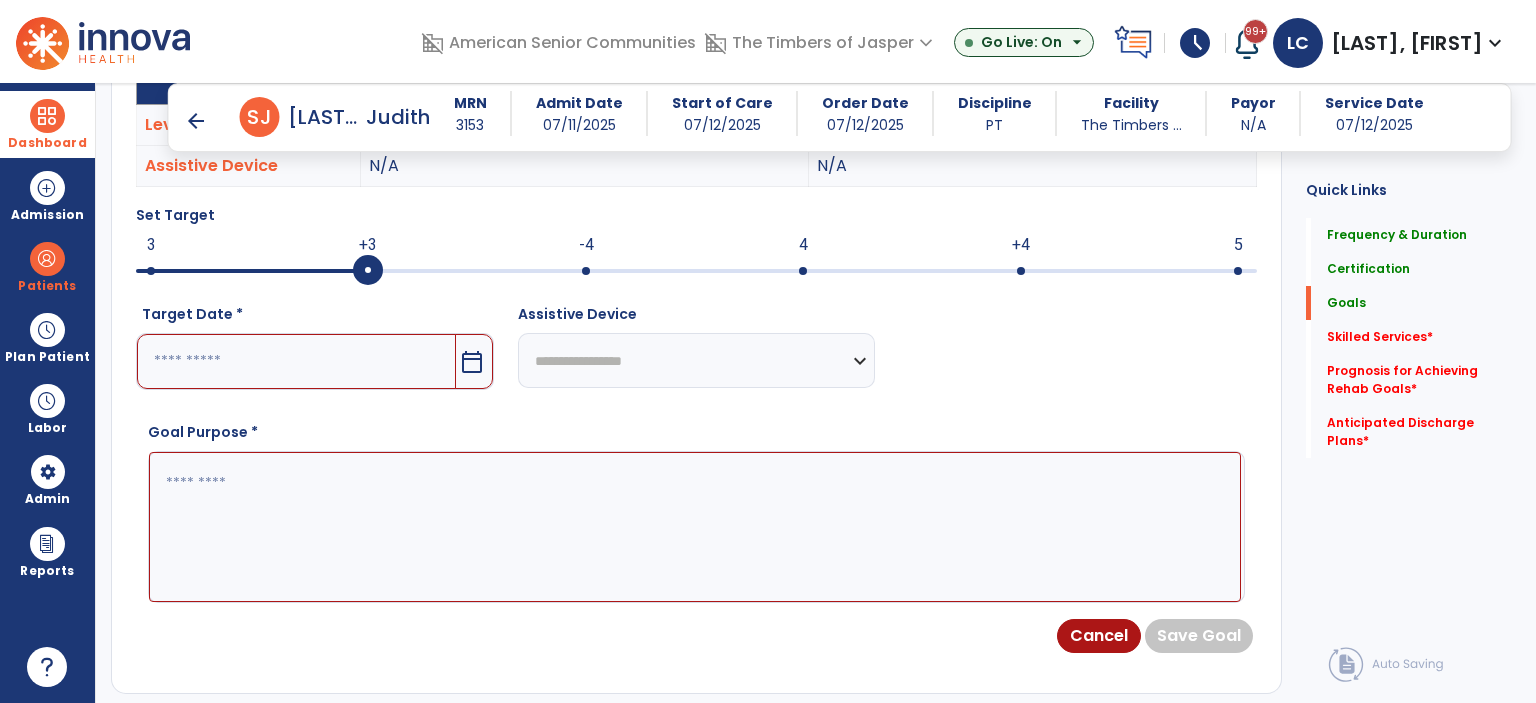 scroll, scrollTop: 597, scrollLeft: 0, axis: vertical 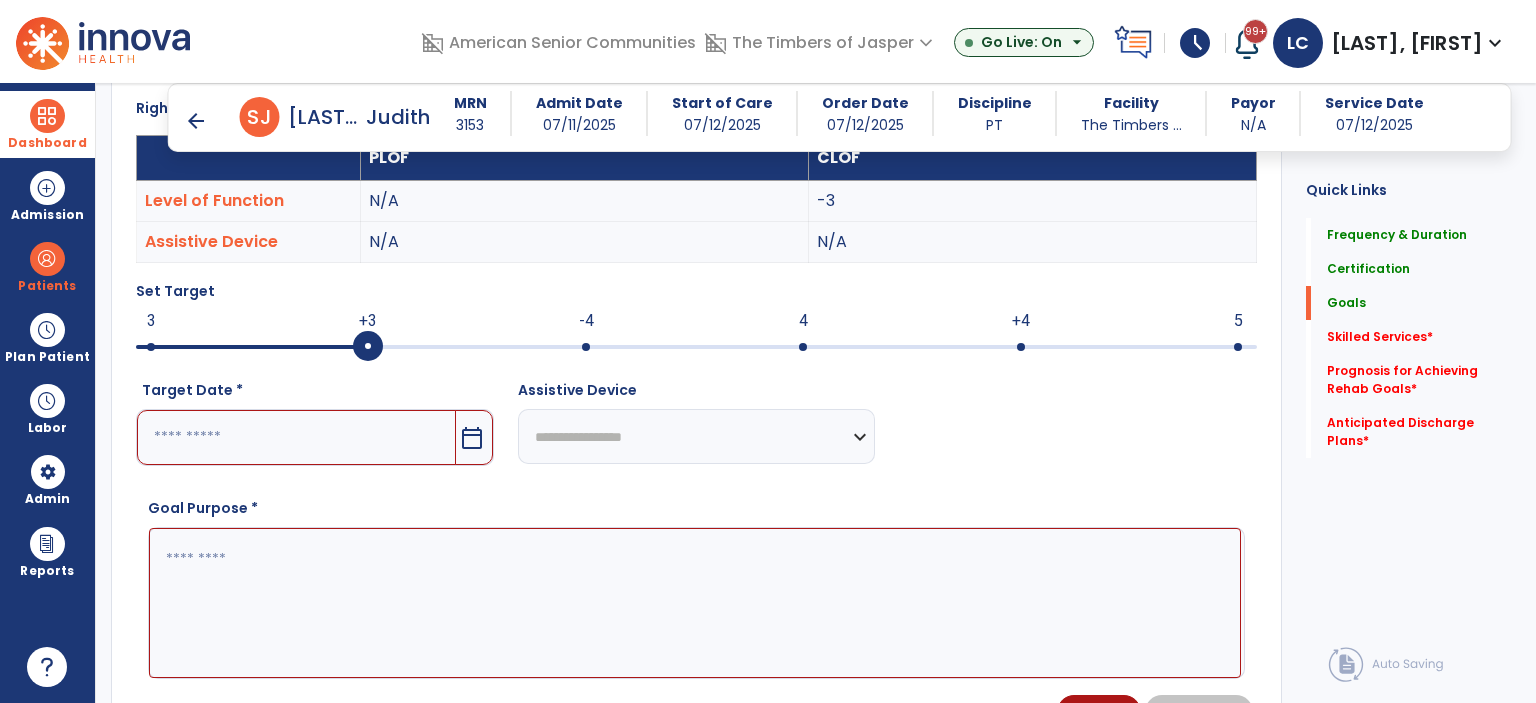 click on "calendar_today" at bounding box center (472, 438) 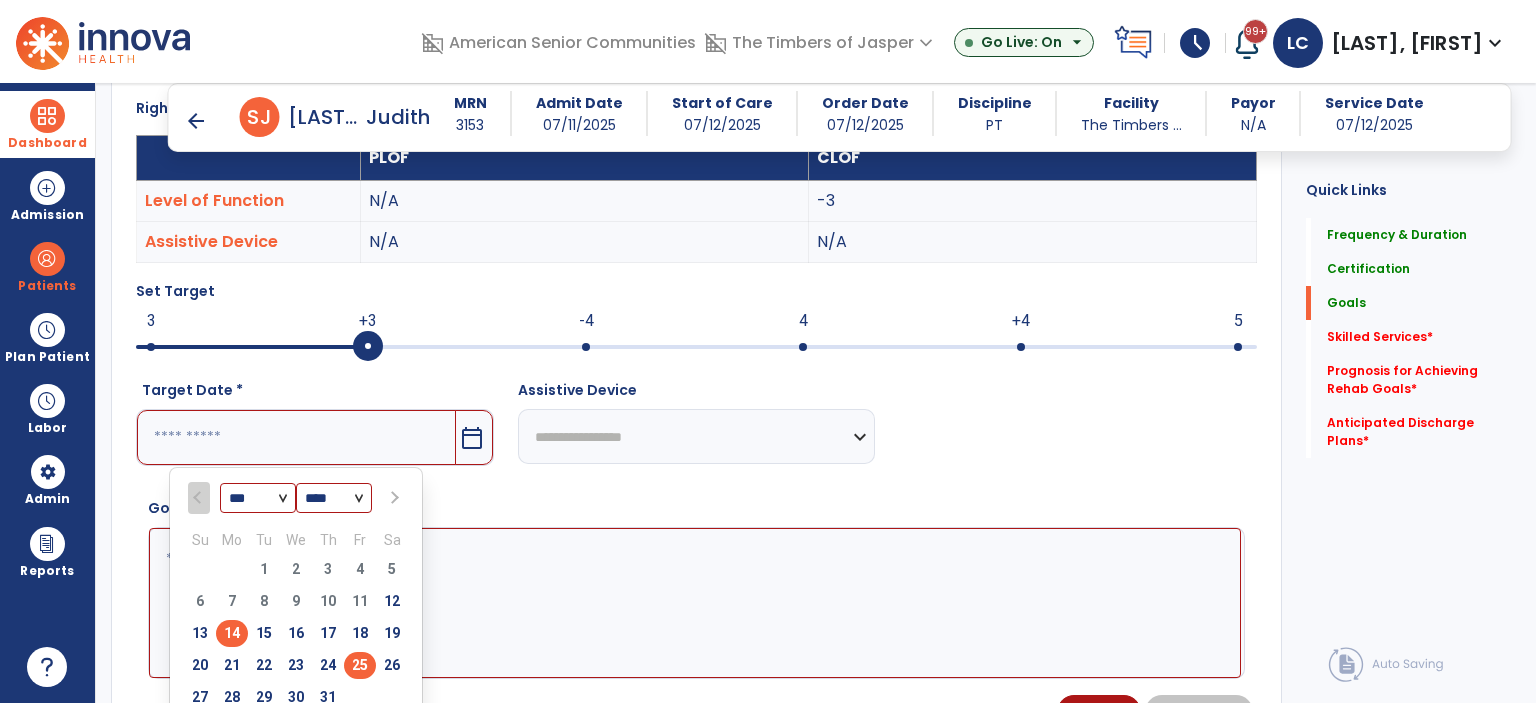 click on "25" at bounding box center (360, 665) 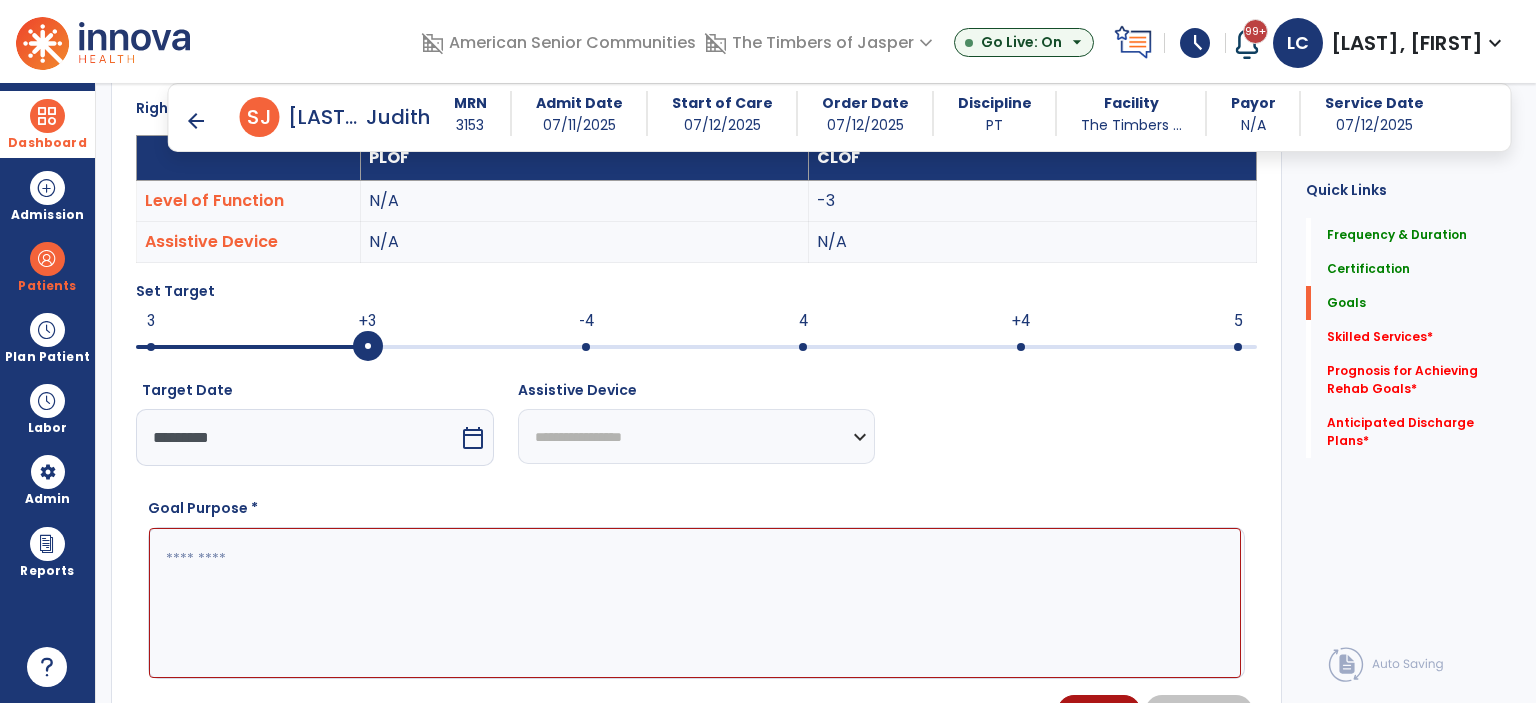 click at bounding box center (695, 603) 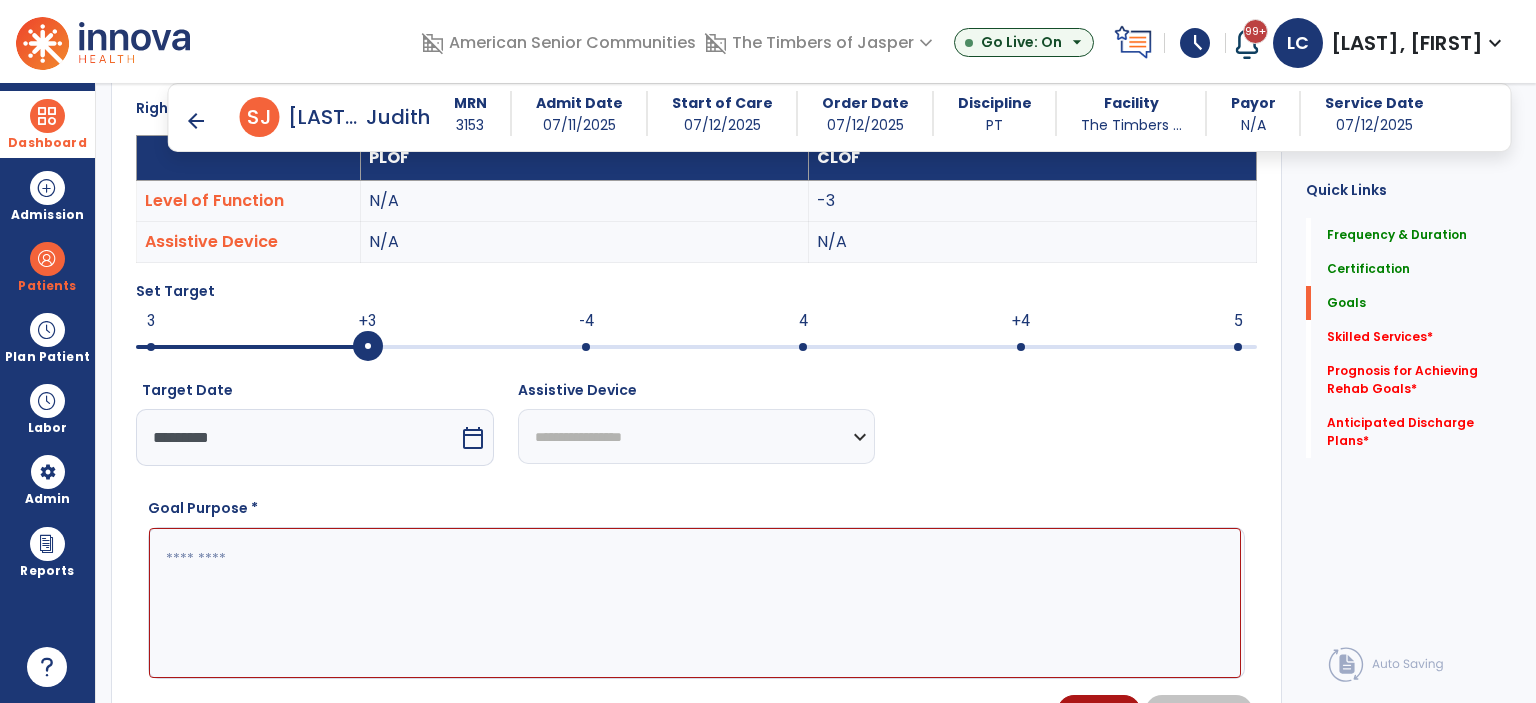 paste on "**********" 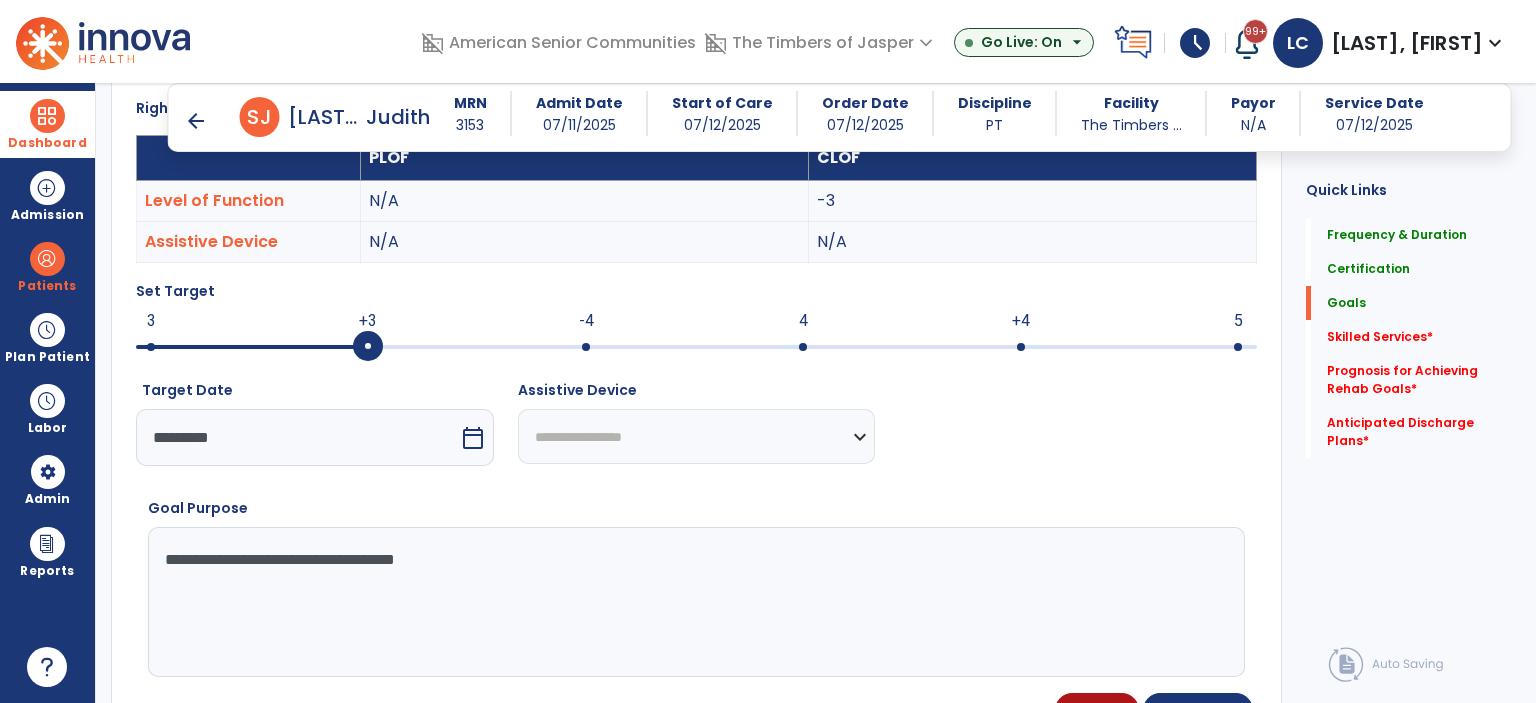 type on "**********" 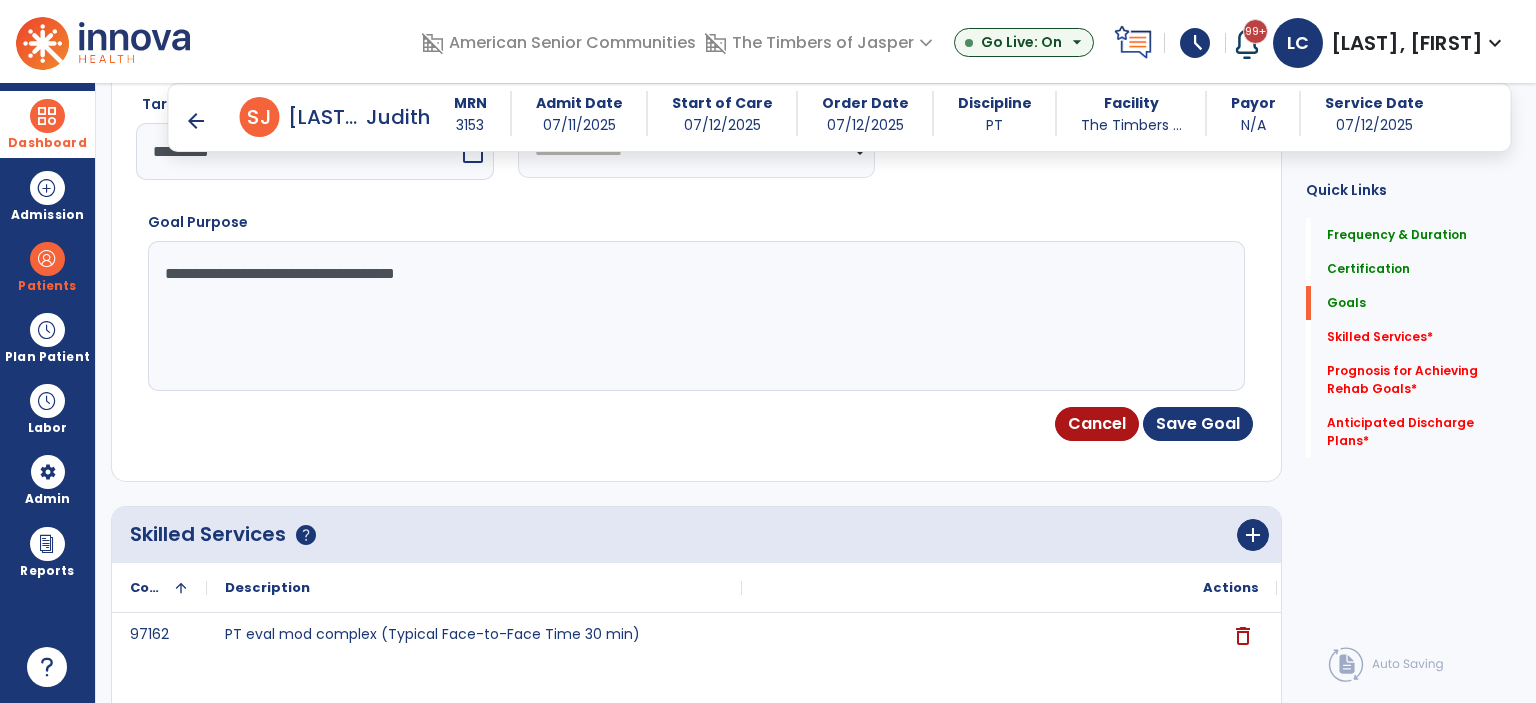 scroll, scrollTop: 897, scrollLeft: 0, axis: vertical 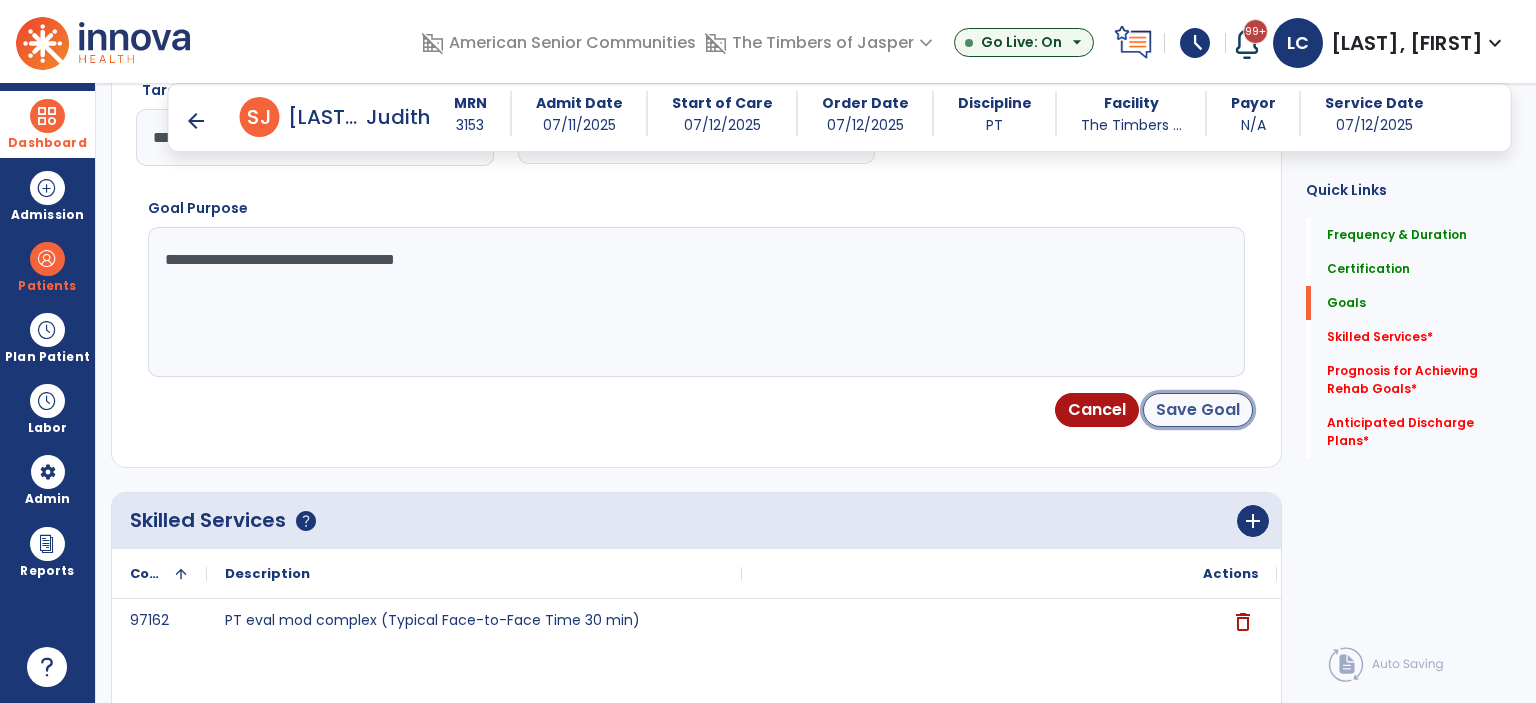 click on "Save Goal" at bounding box center [1198, 410] 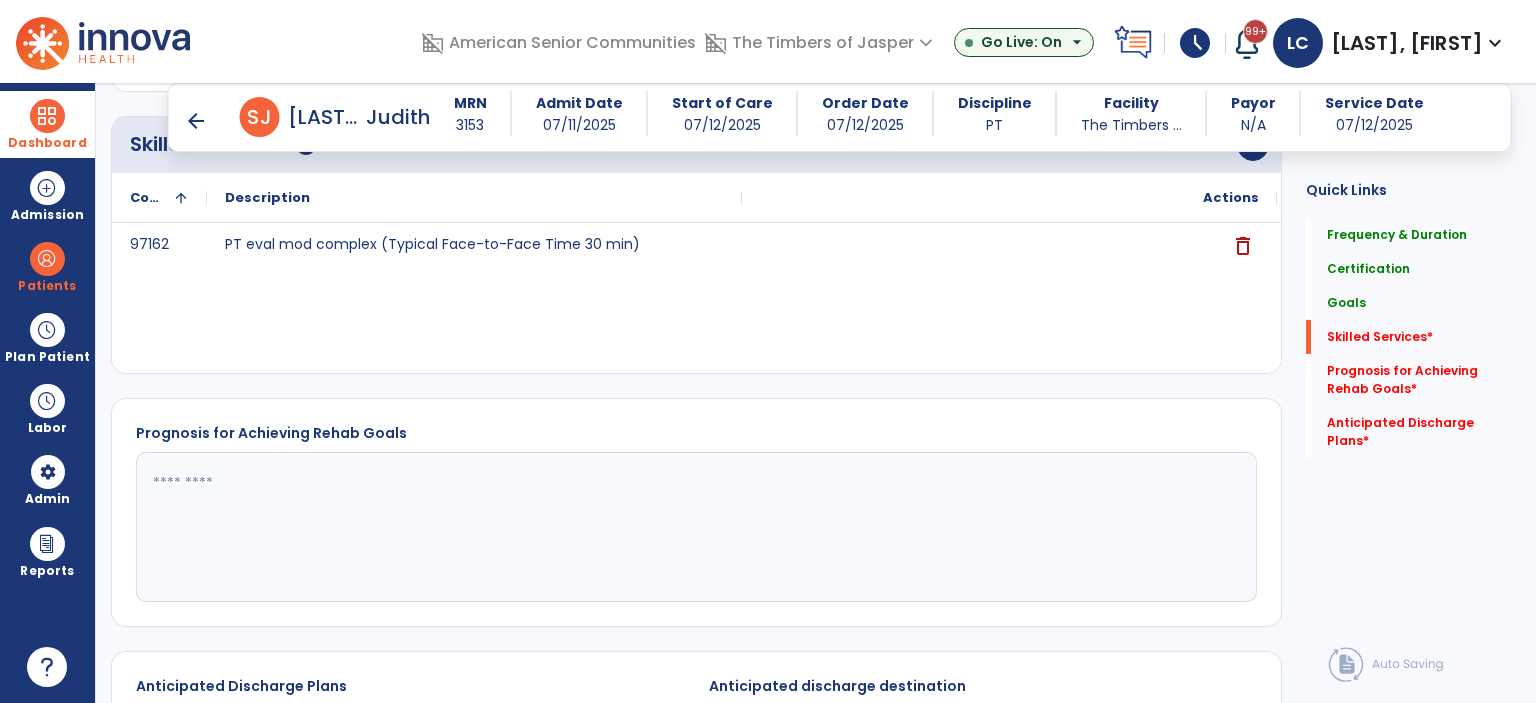 scroll, scrollTop: 1707, scrollLeft: 0, axis: vertical 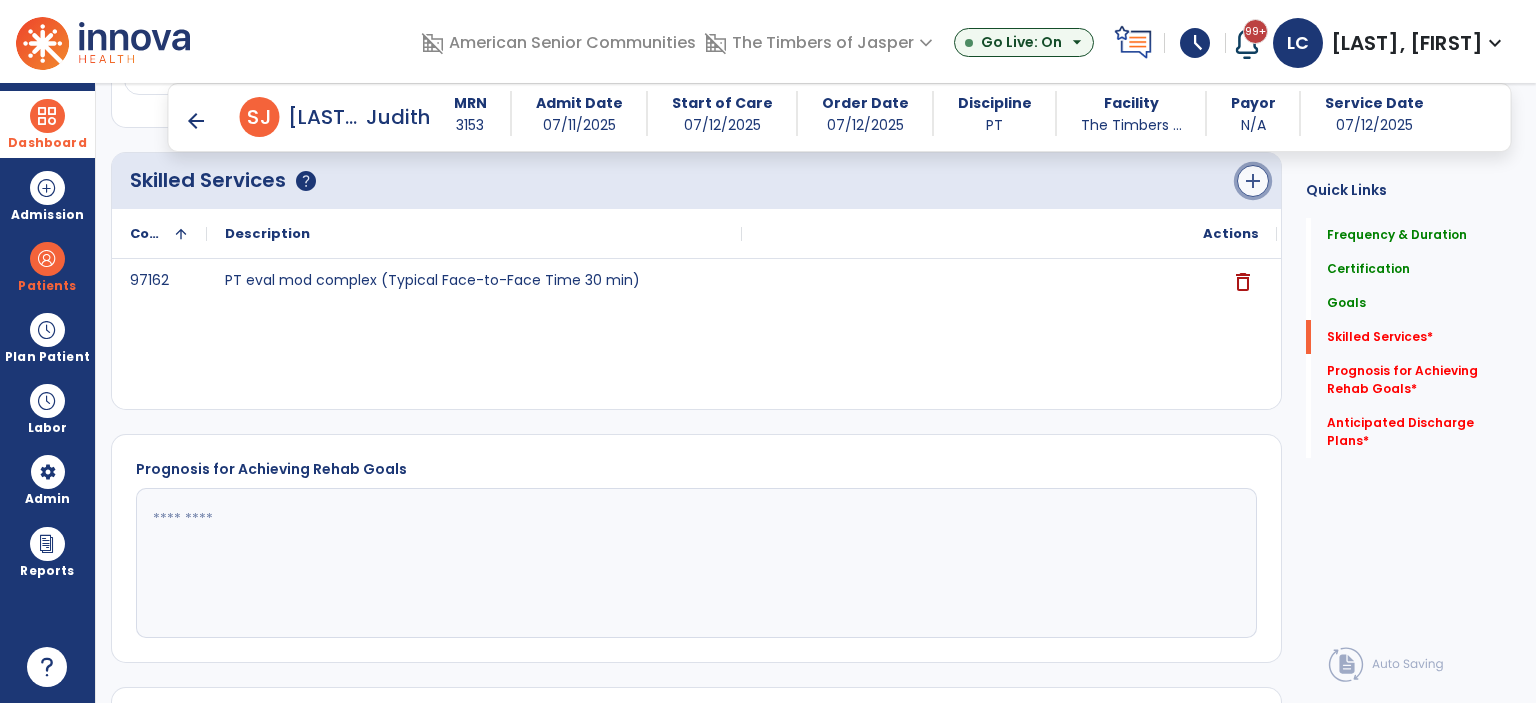 click on "add" 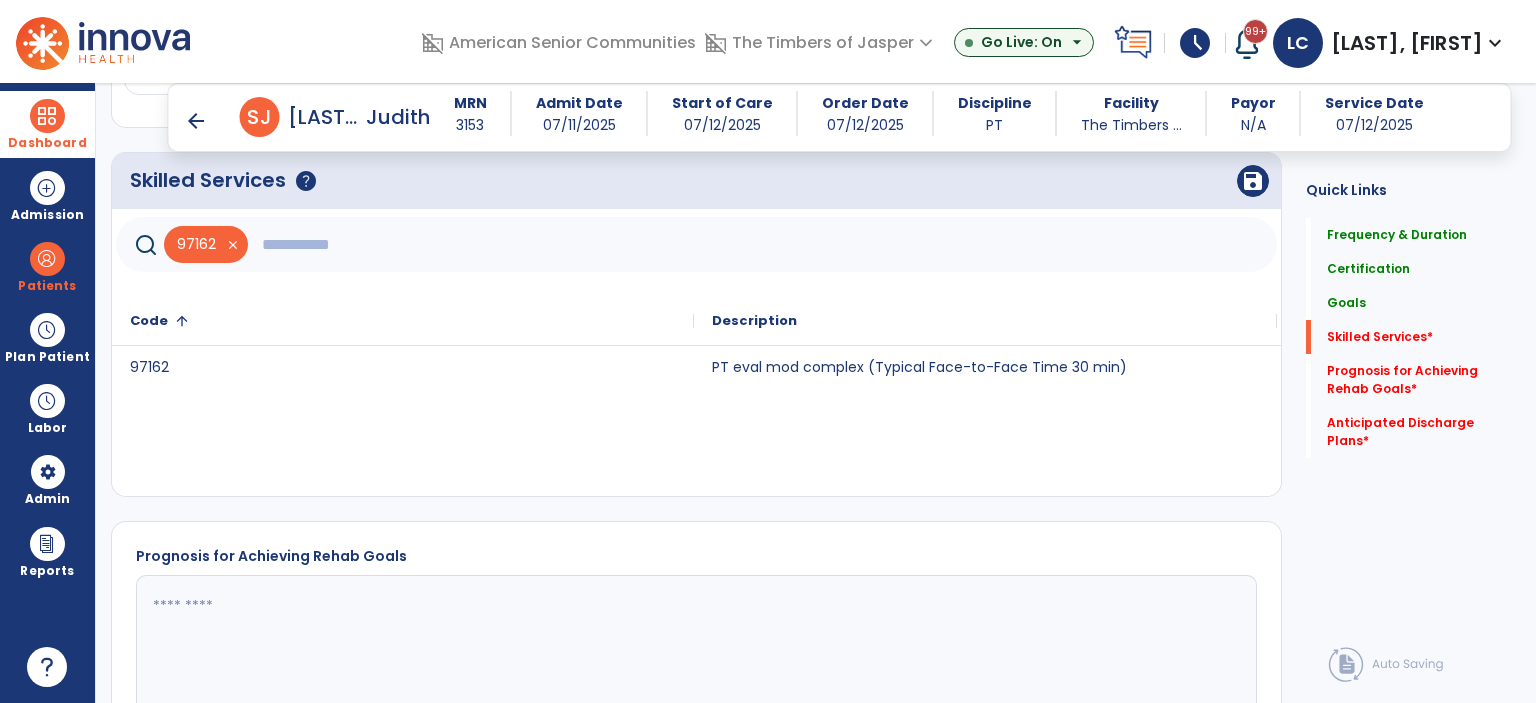 click 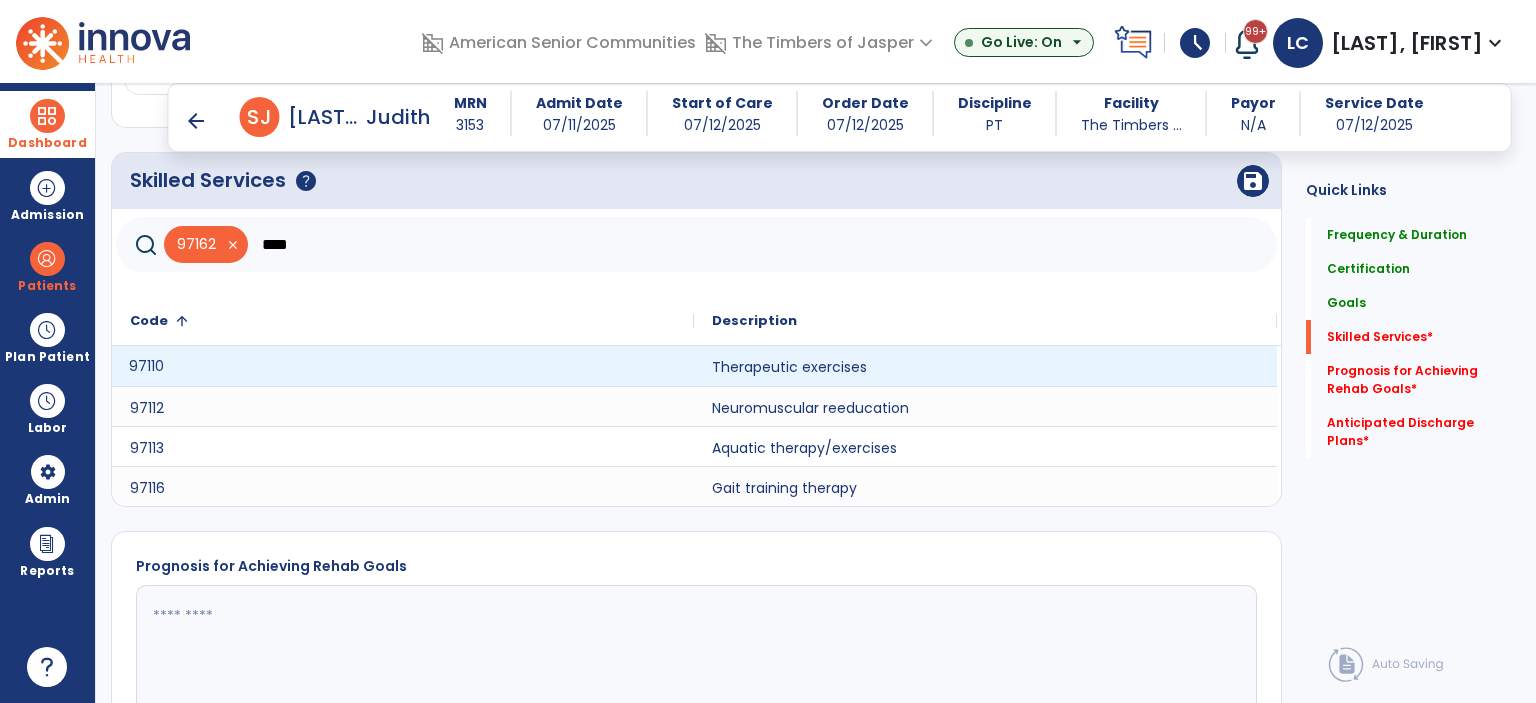 click on "97110" 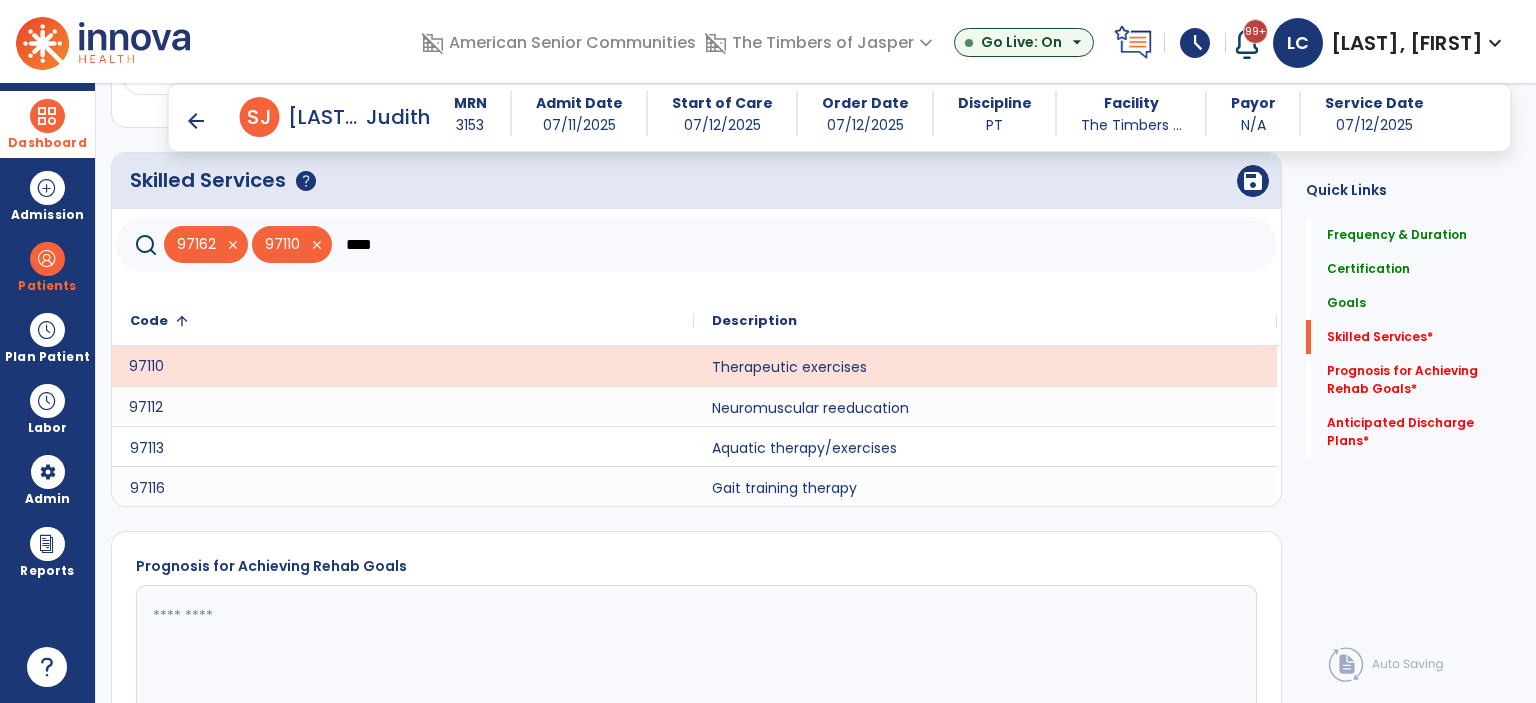 click on "97112" 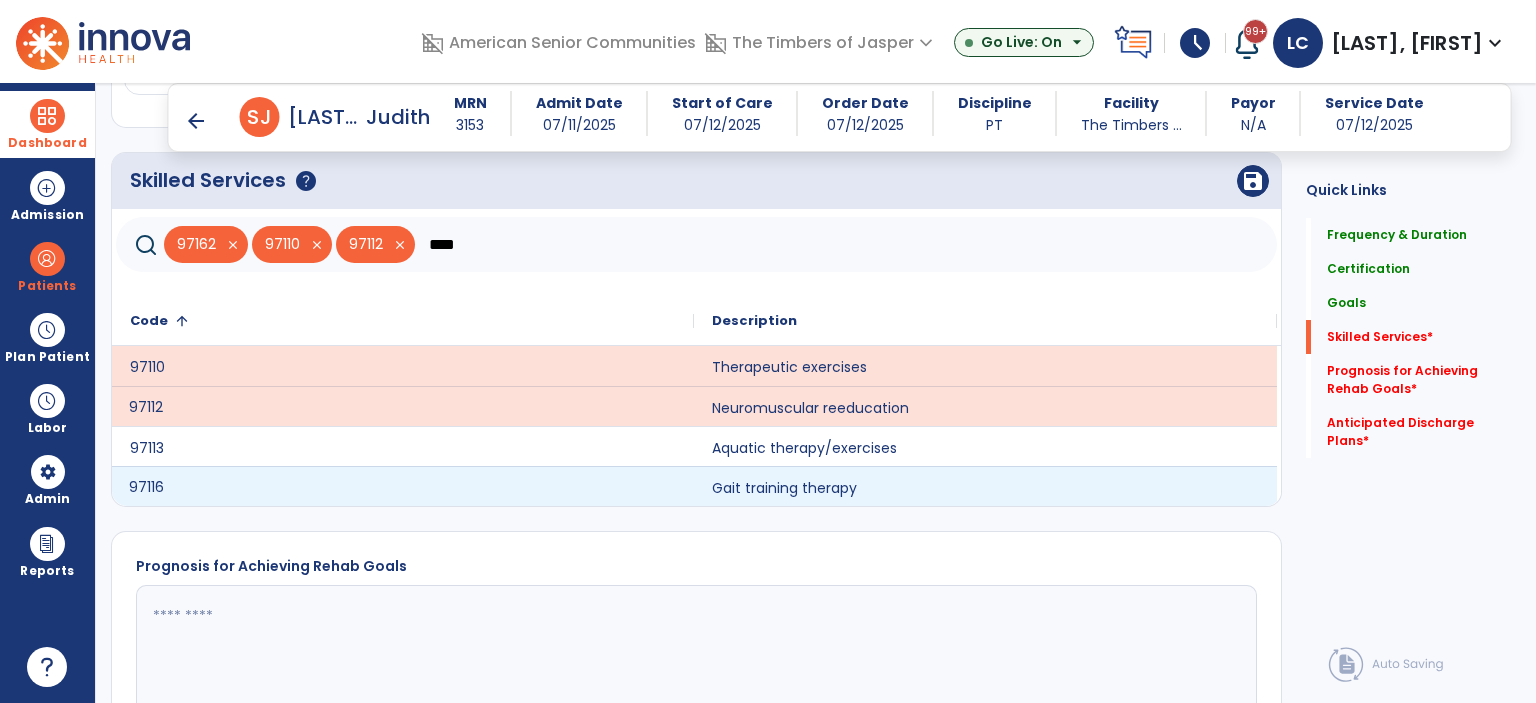 click on "97116" 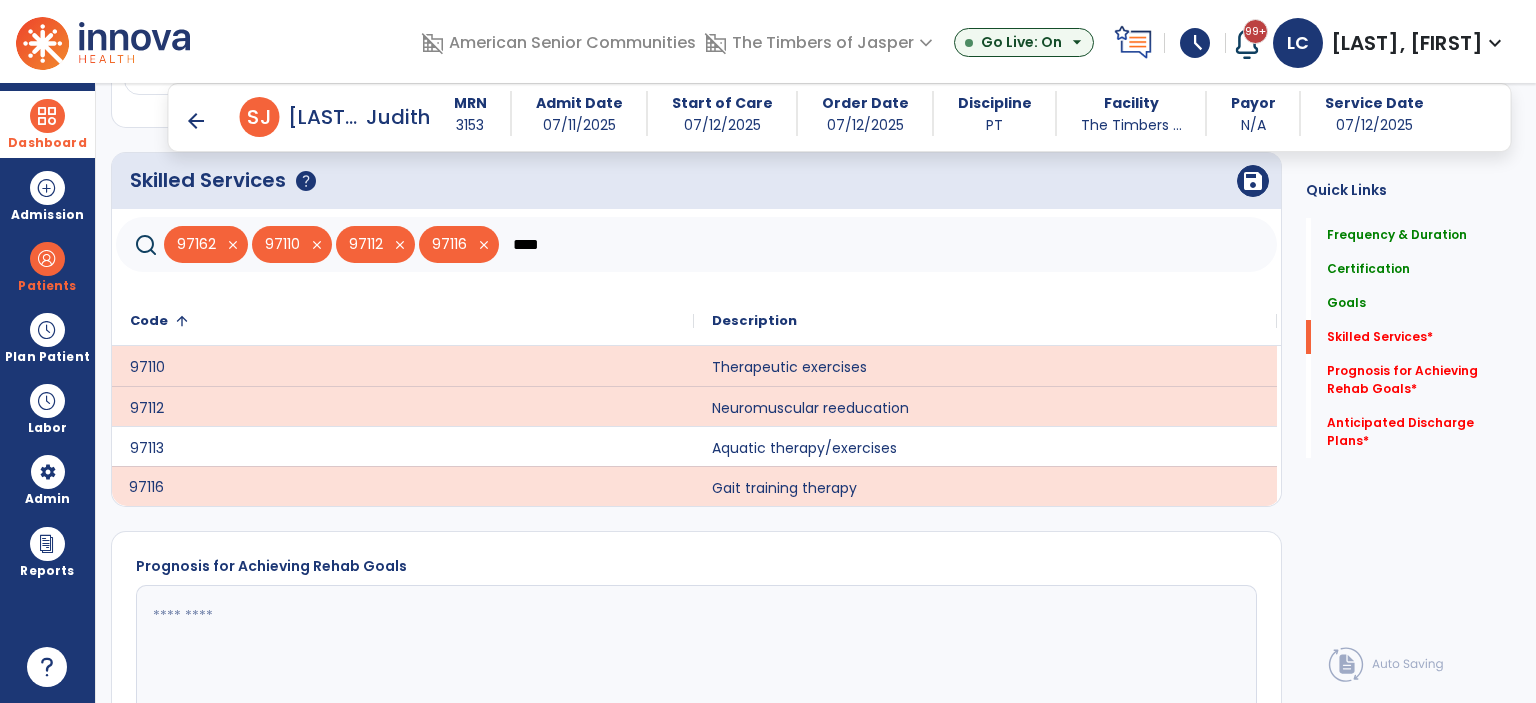 click on "****" 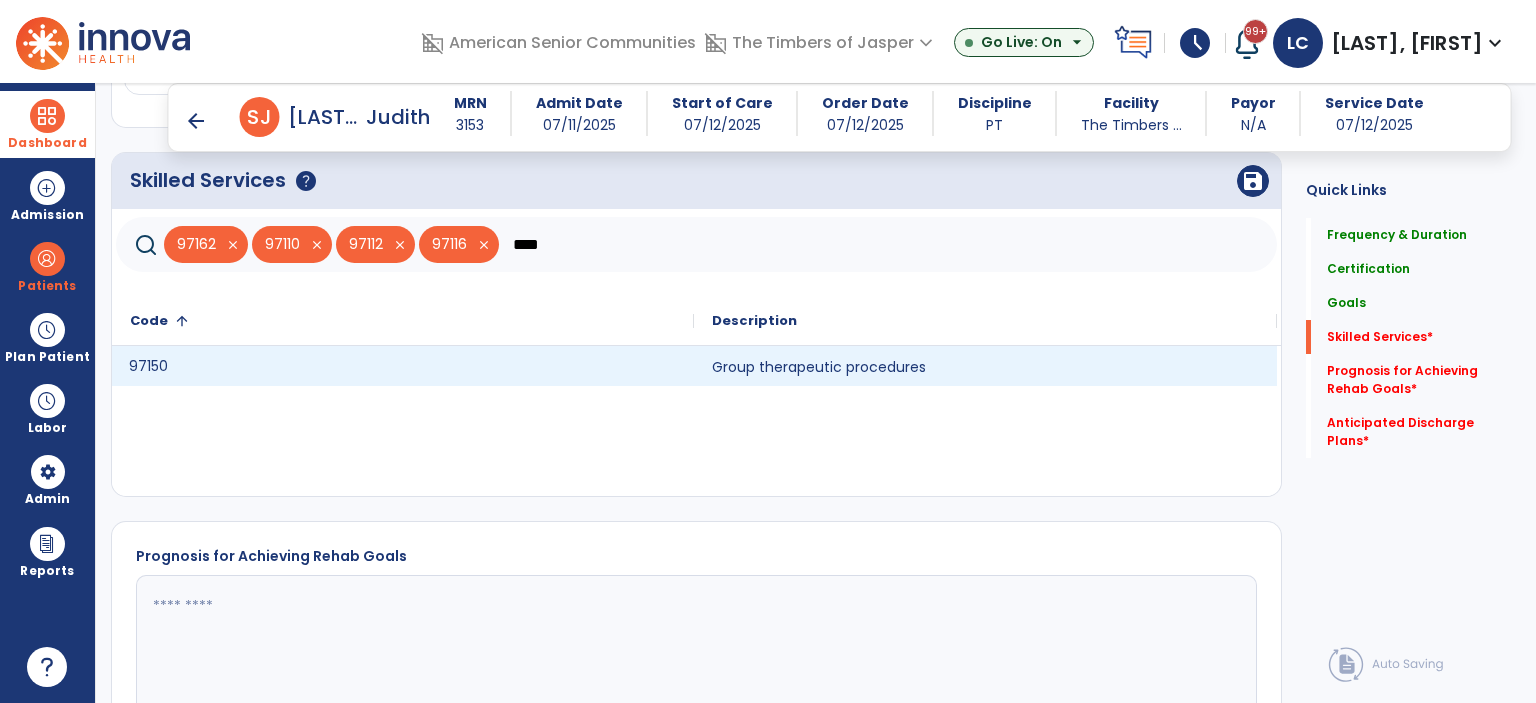 click on "97150" 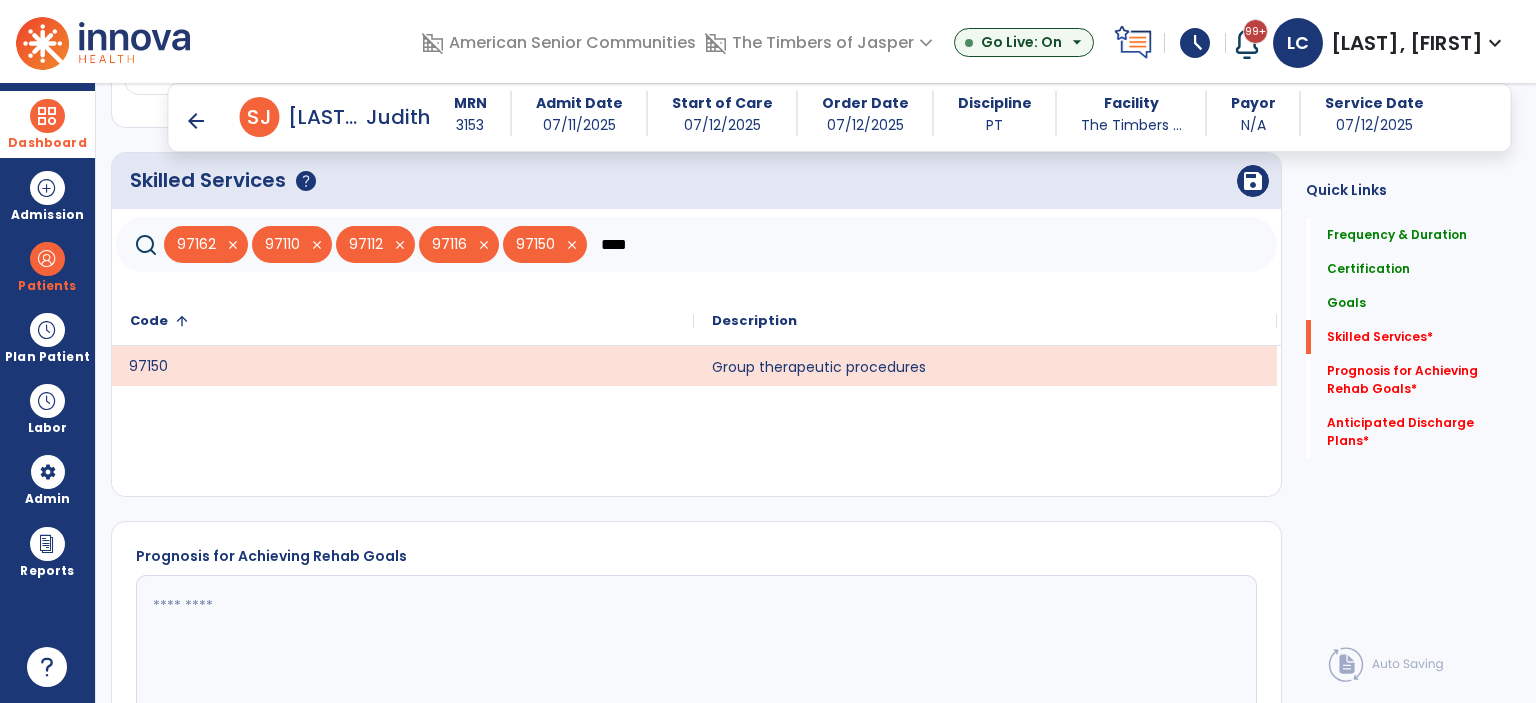 click on "****" 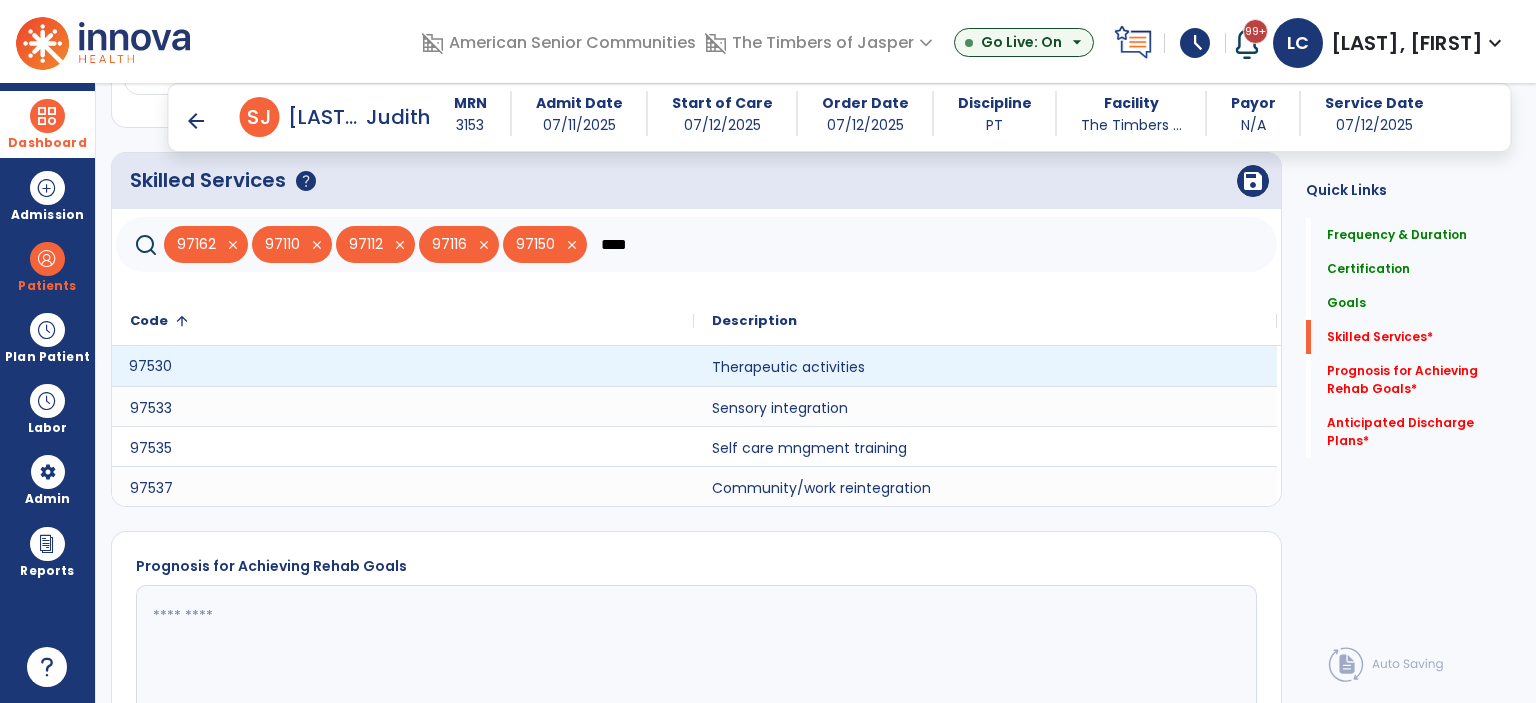 type on "****" 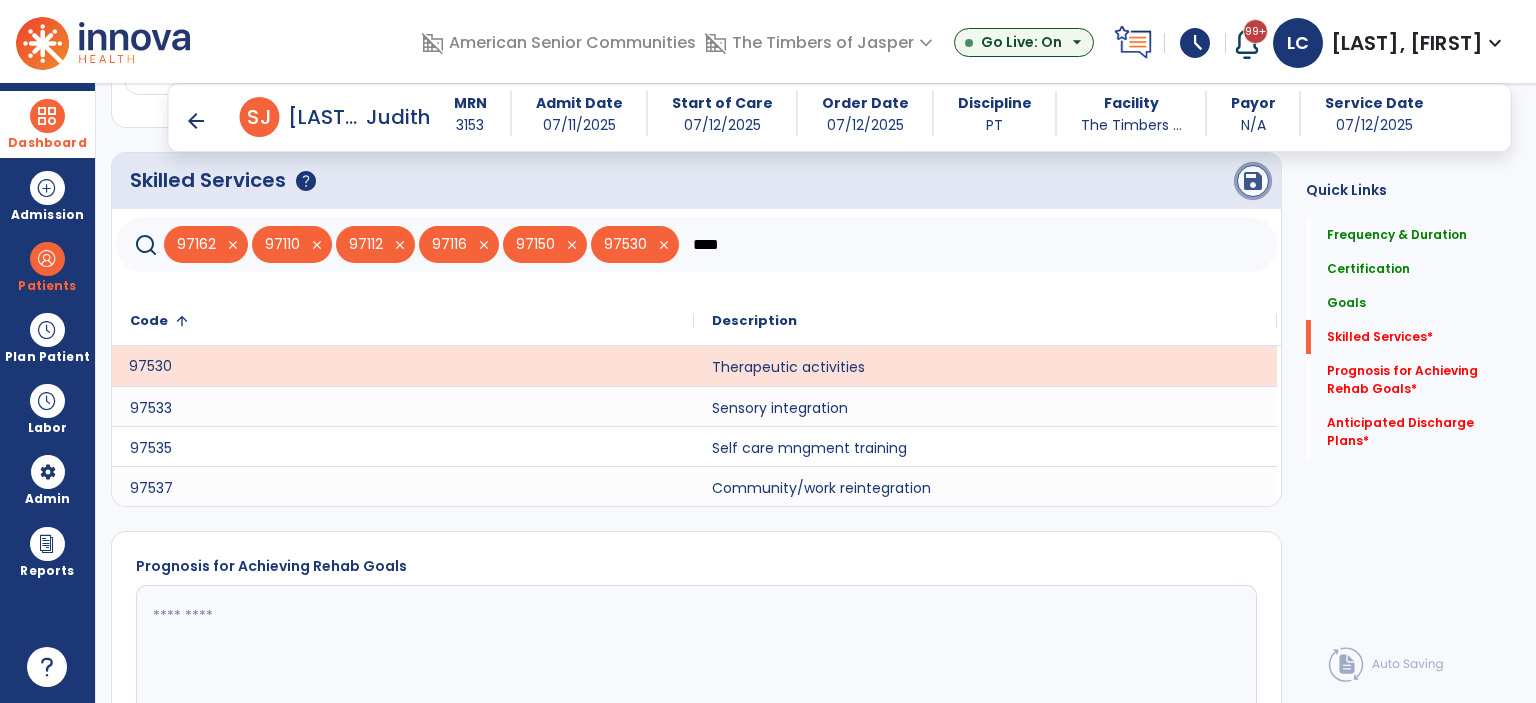 click on "save" 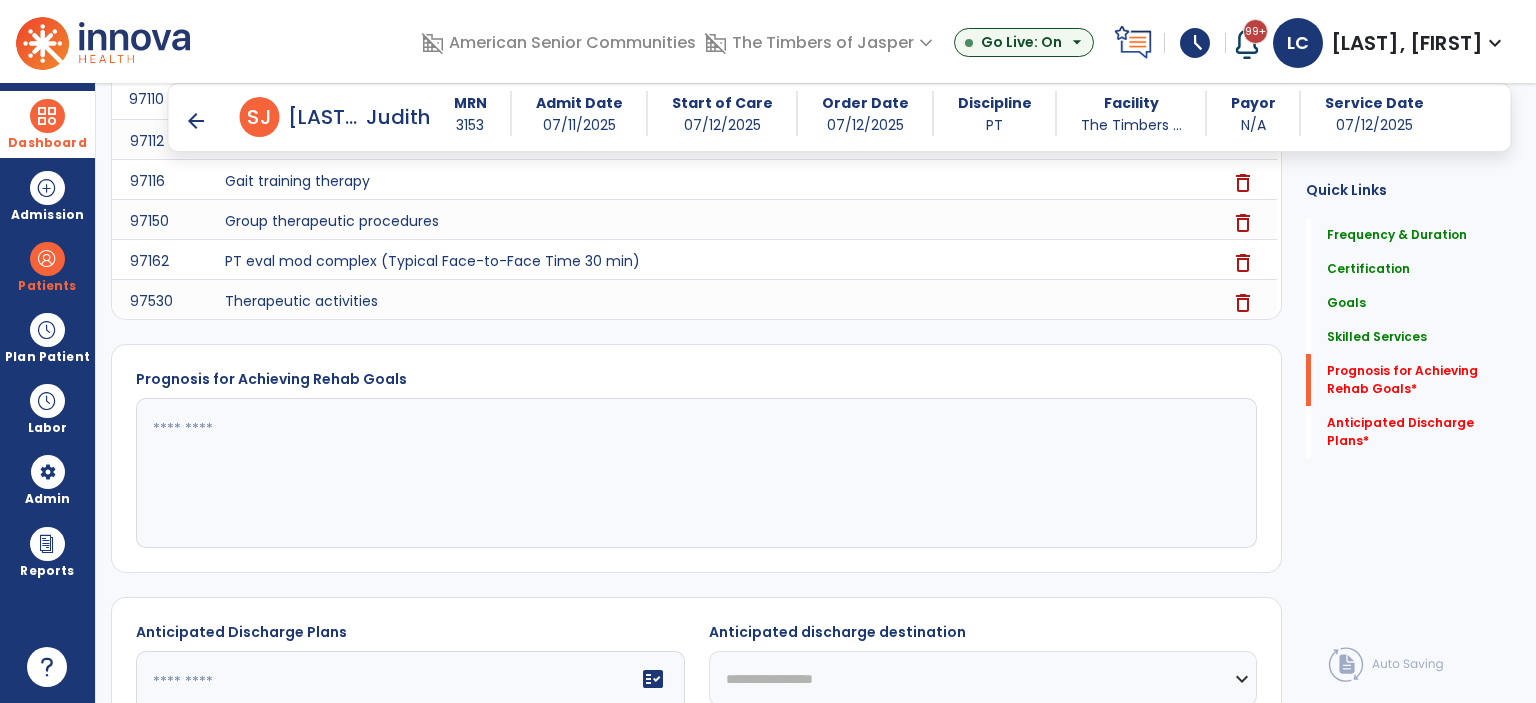 scroll, scrollTop: 1896, scrollLeft: 0, axis: vertical 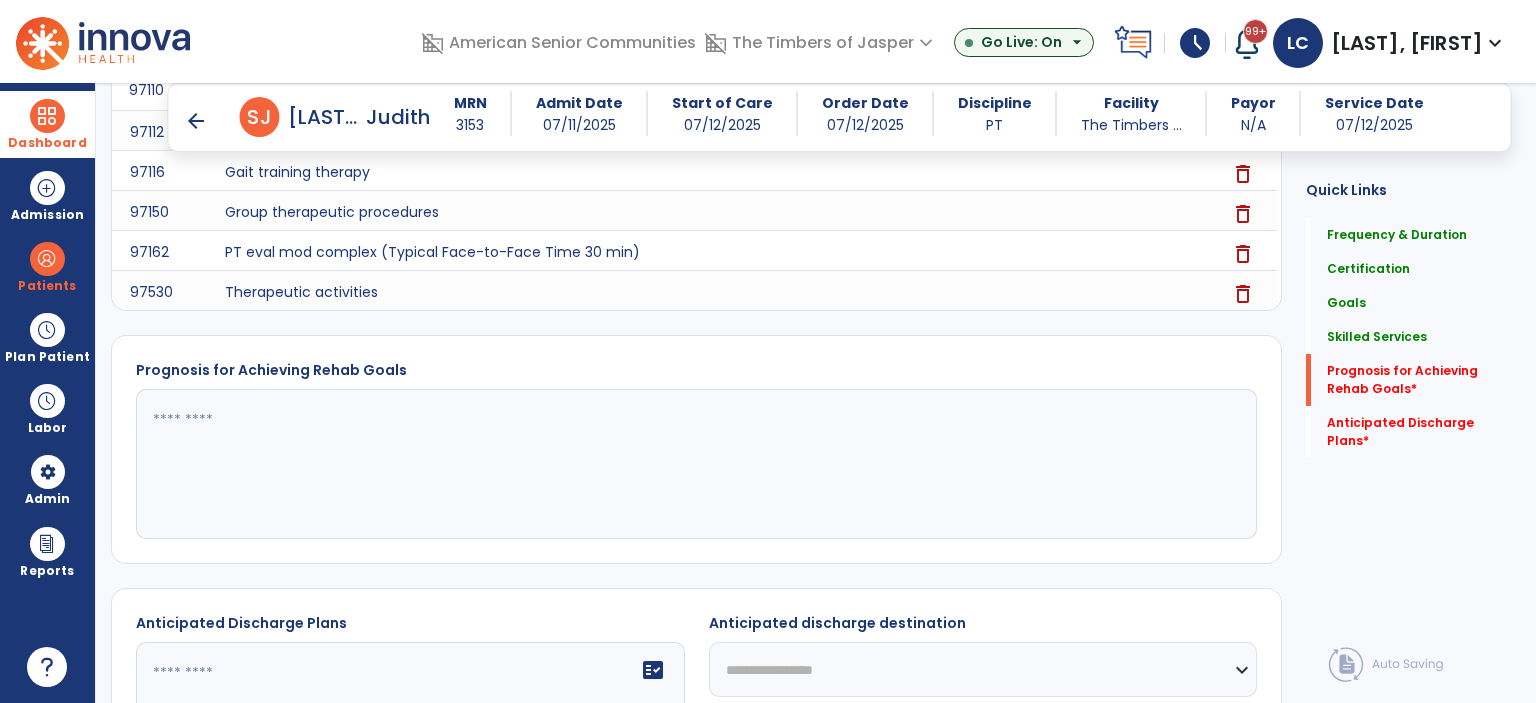 click 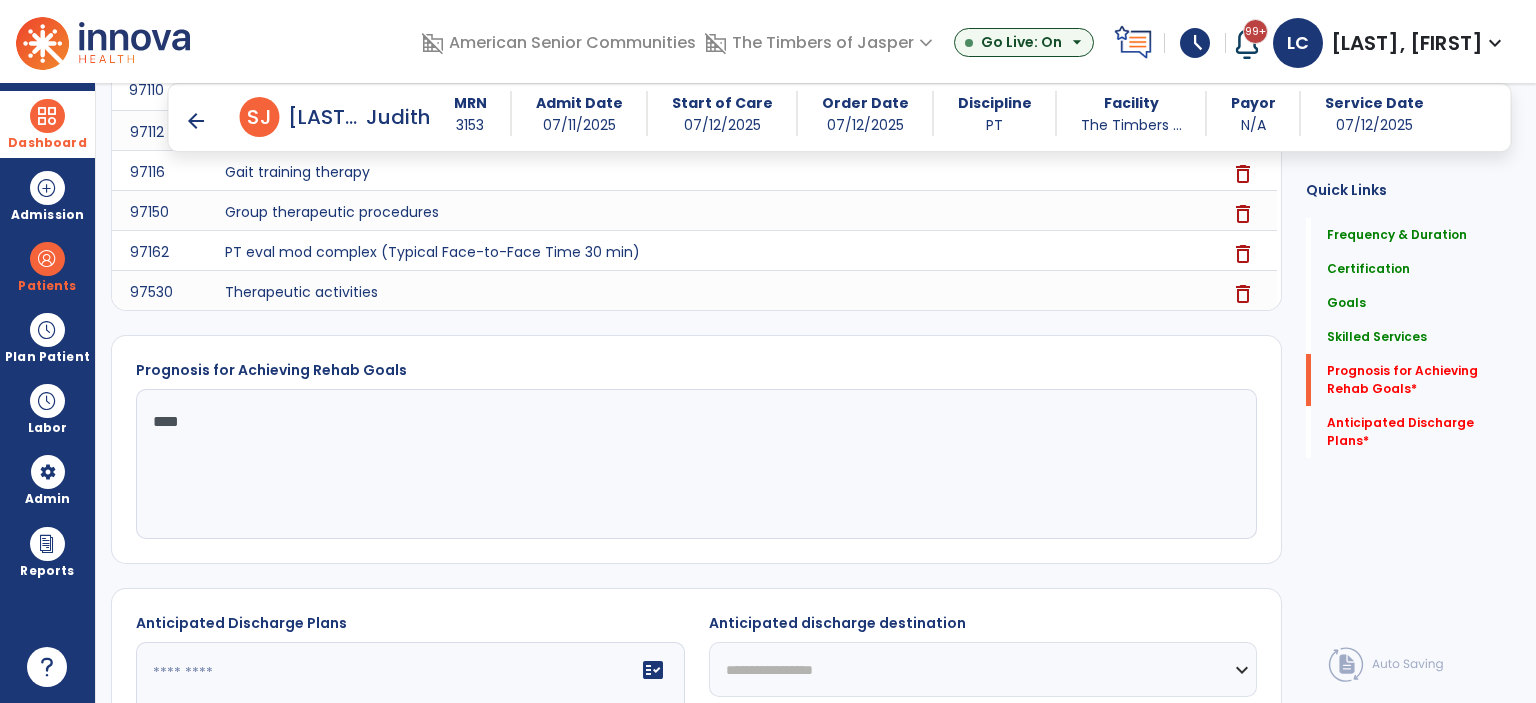 type on "****" 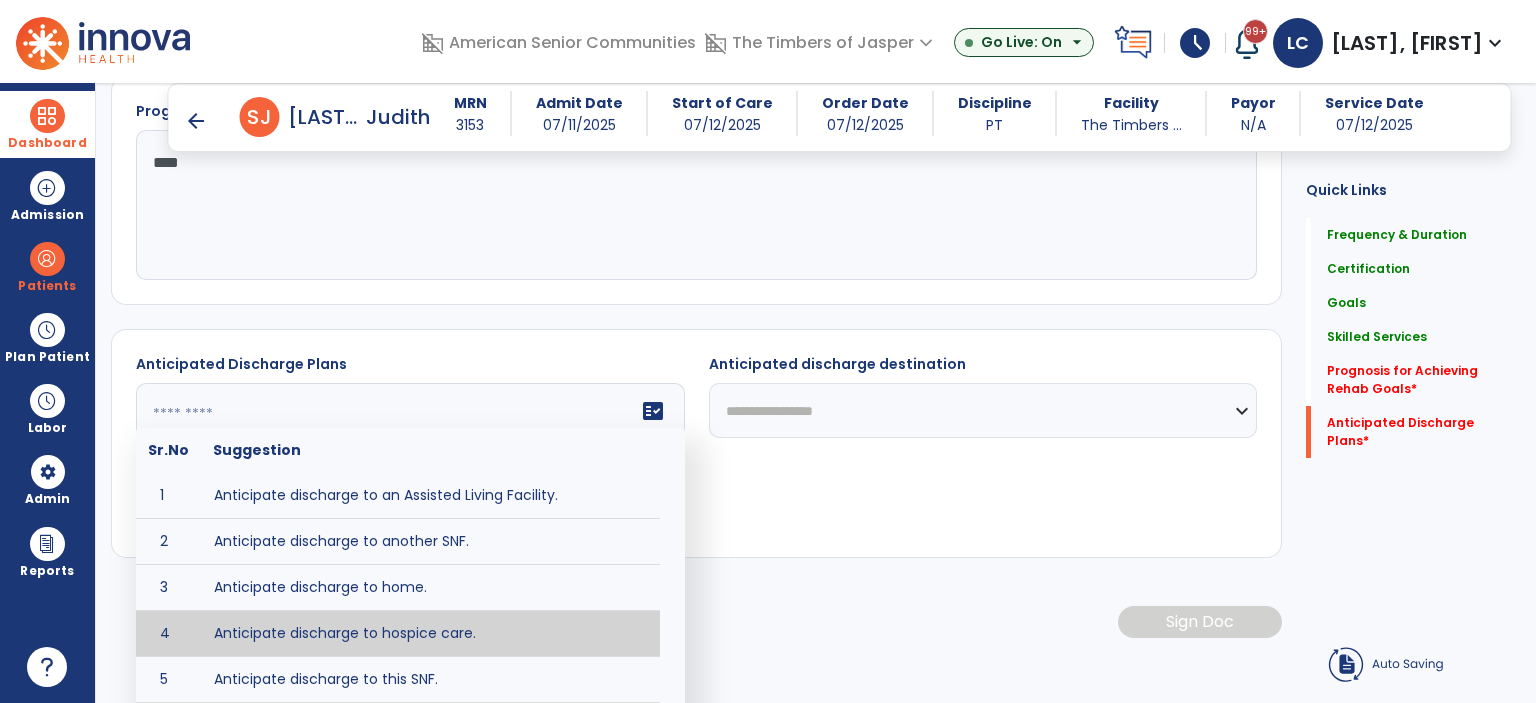 scroll, scrollTop: 2187, scrollLeft: 0, axis: vertical 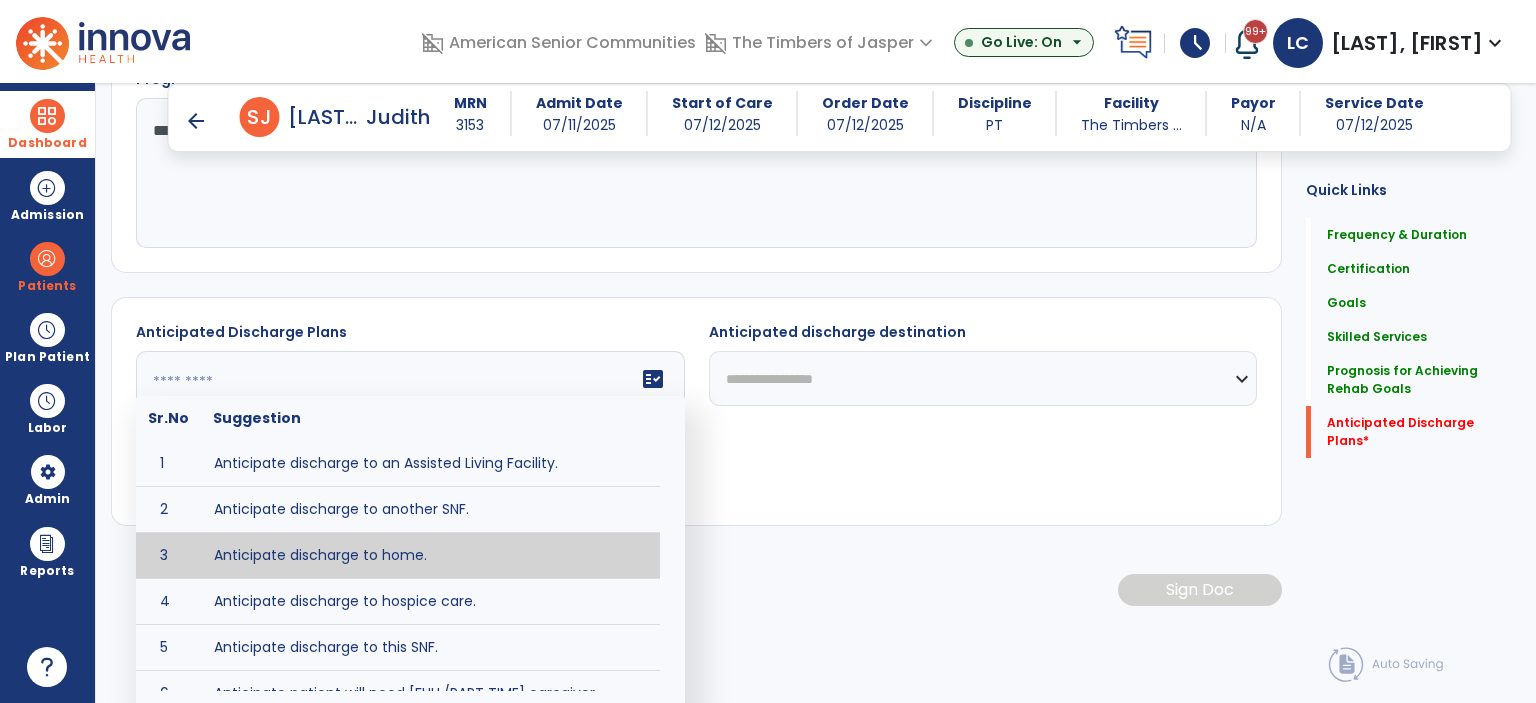 type on "**********" 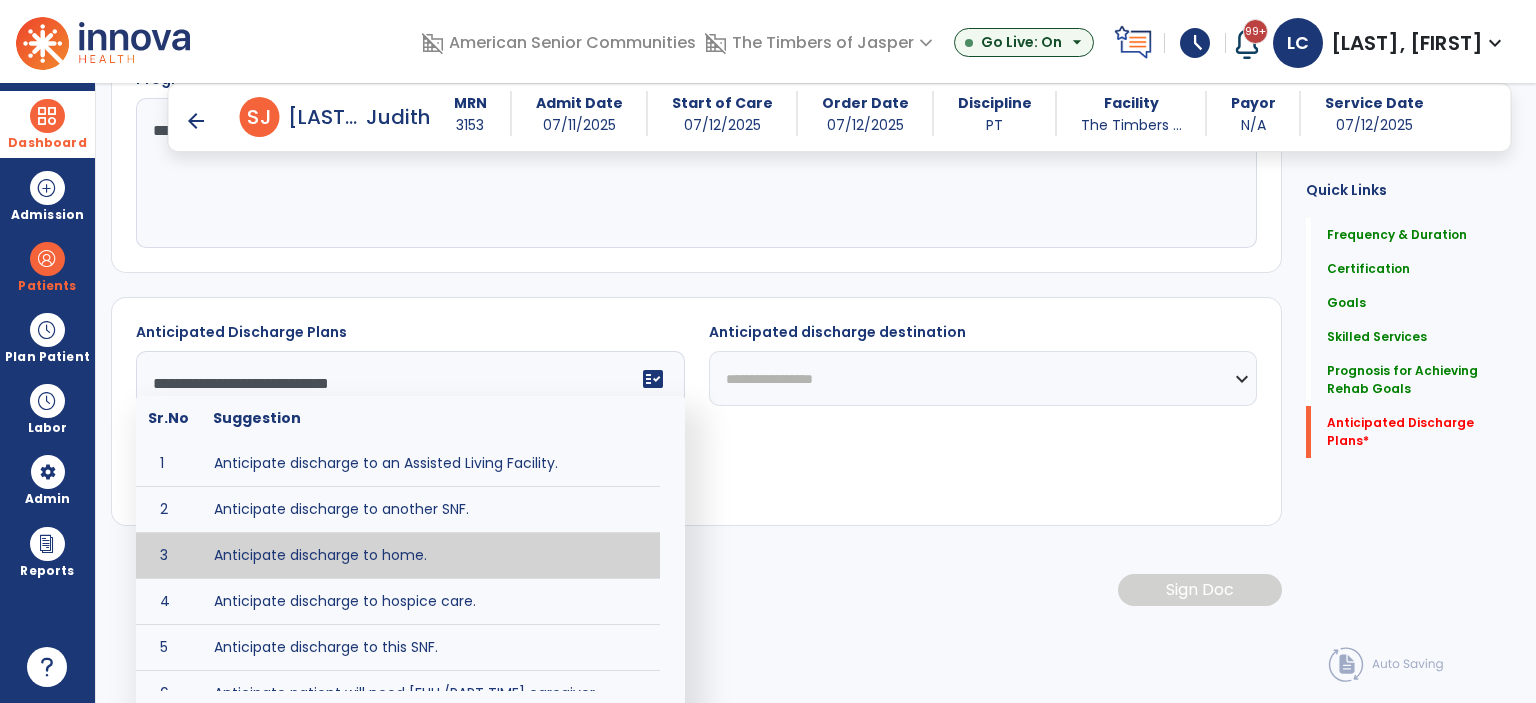 scroll, scrollTop: 2101, scrollLeft: 0, axis: vertical 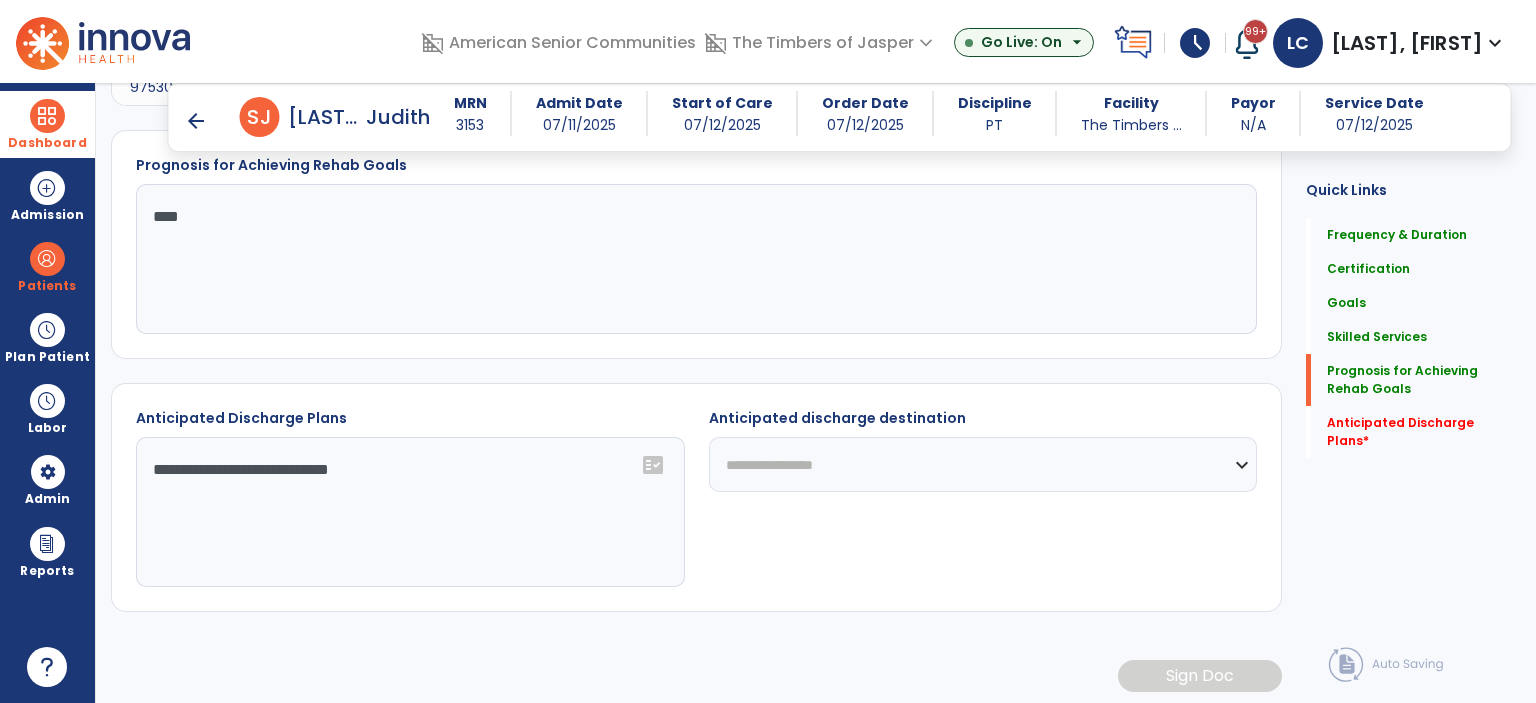 click on "**********" 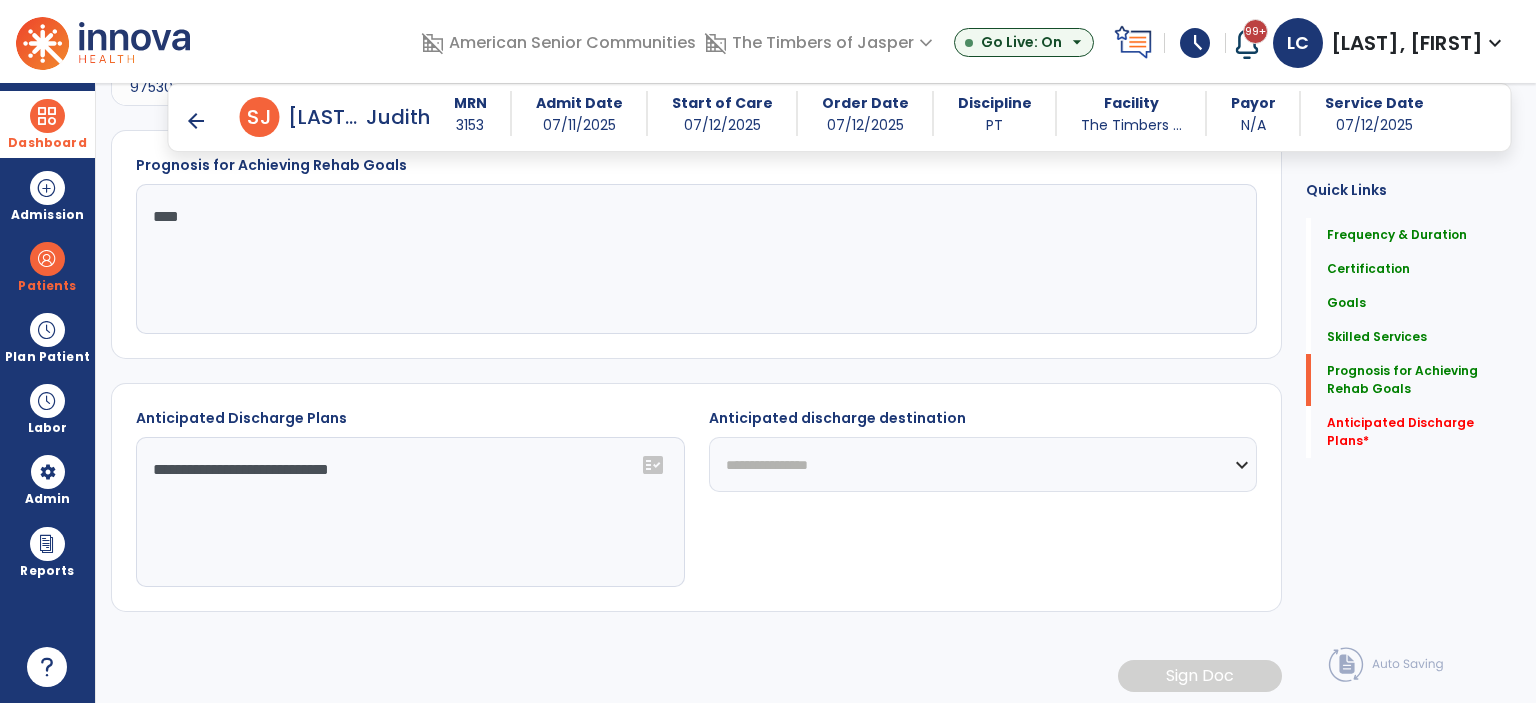 click on "**********" 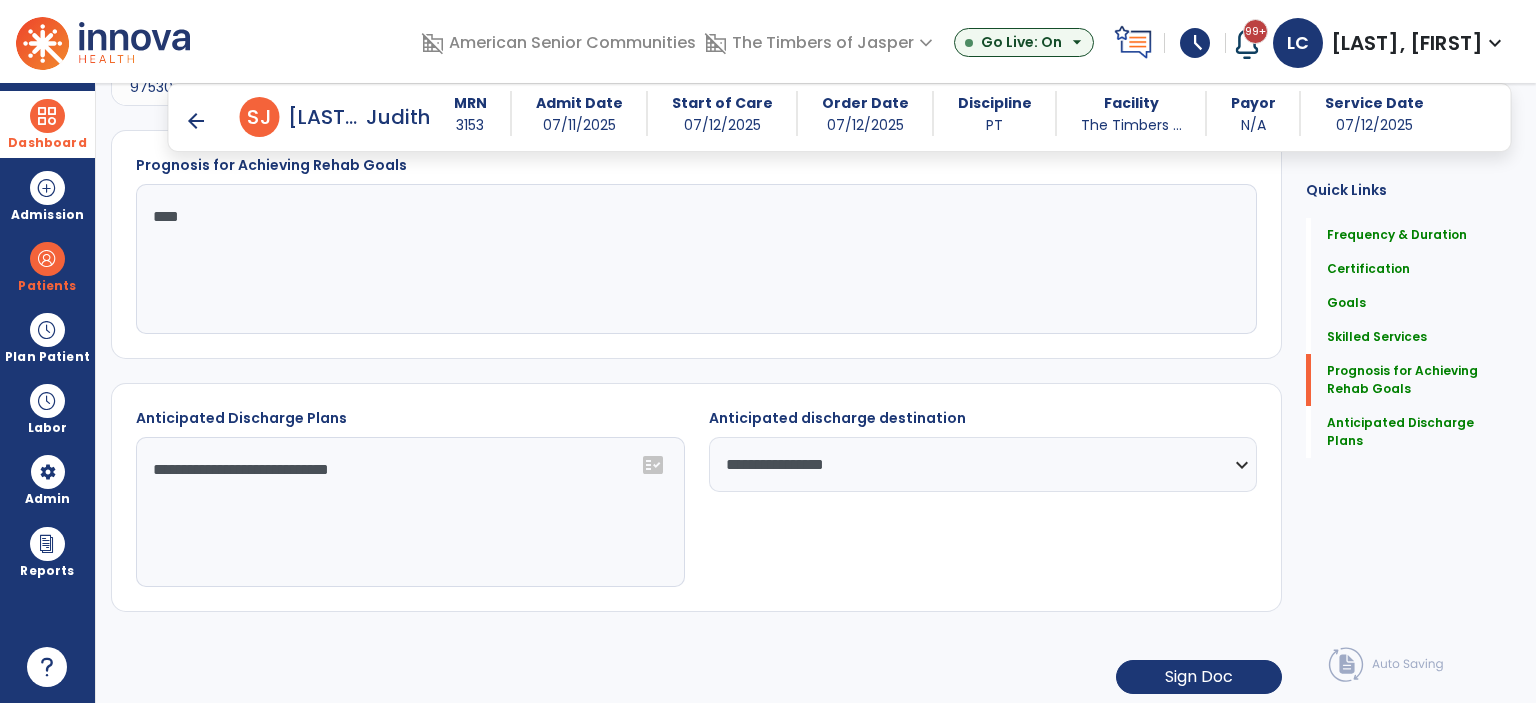 click on "**********" 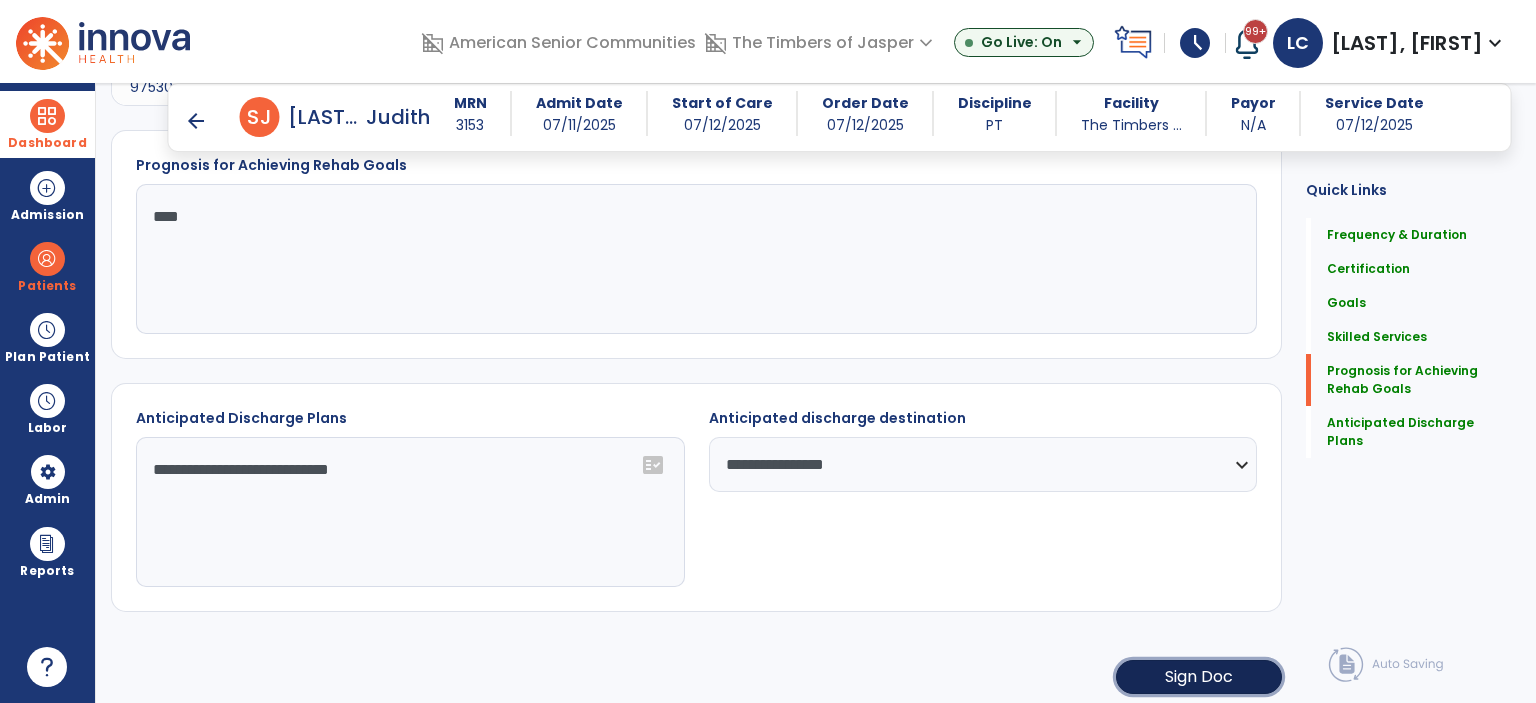 click on "Sign Doc" 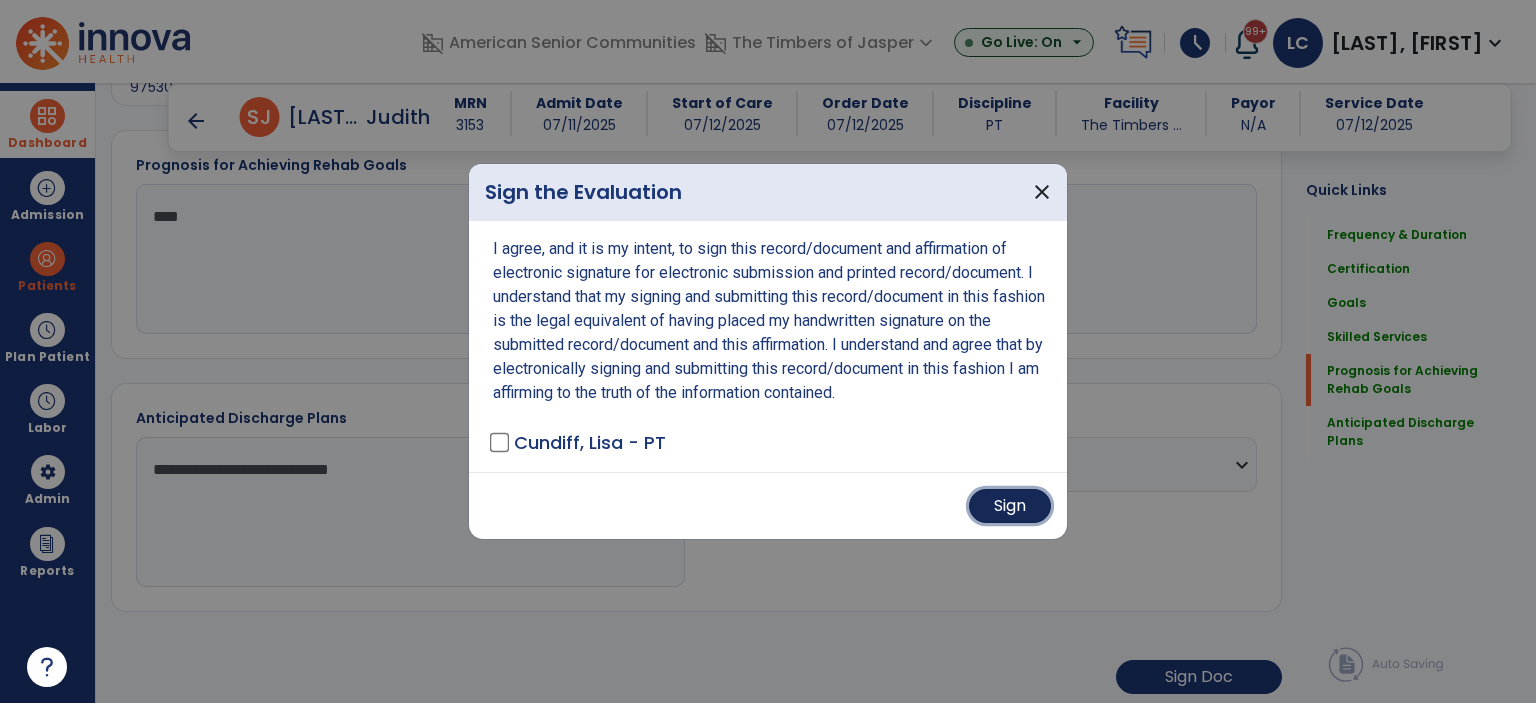 click on "Sign" at bounding box center [1010, 506] 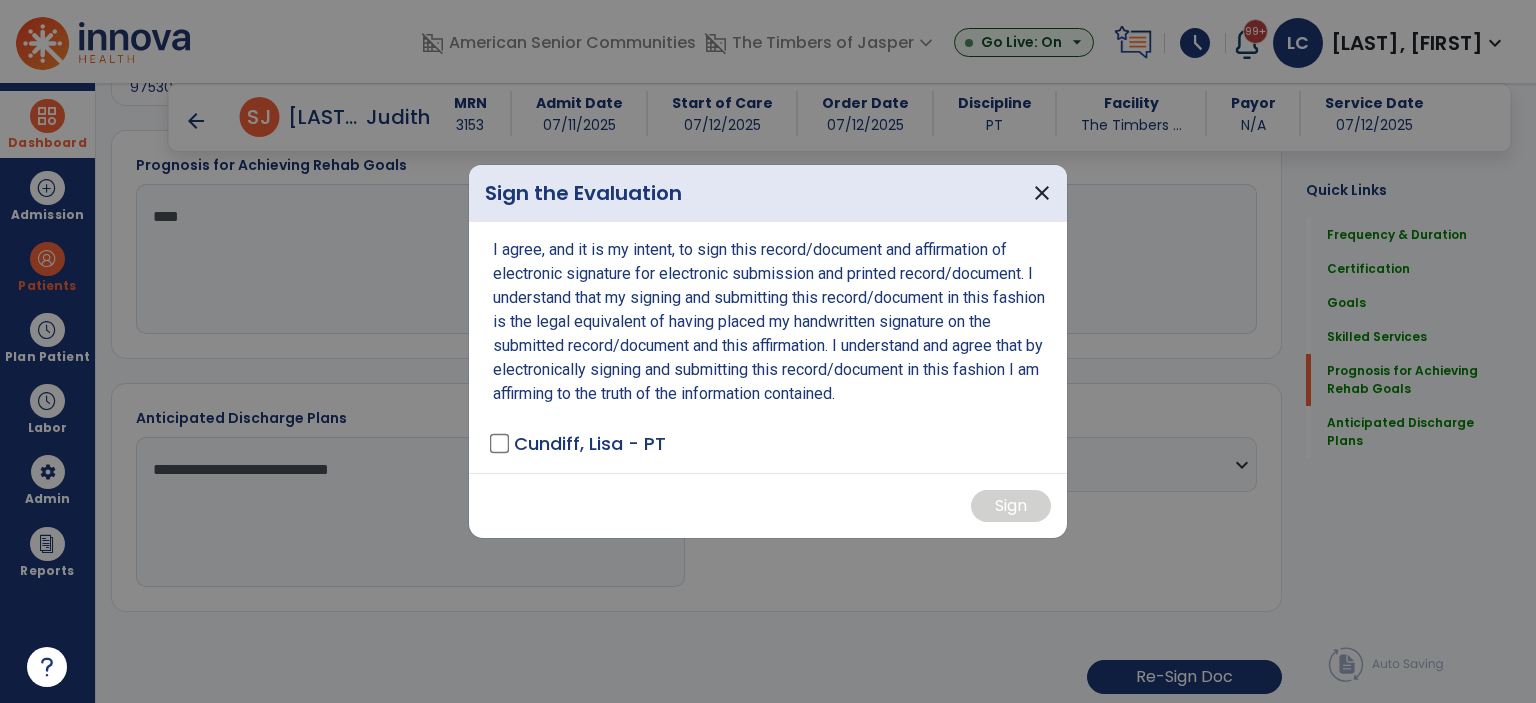scroll, scrollTop: 0, scrollLeft: 0, axis: both 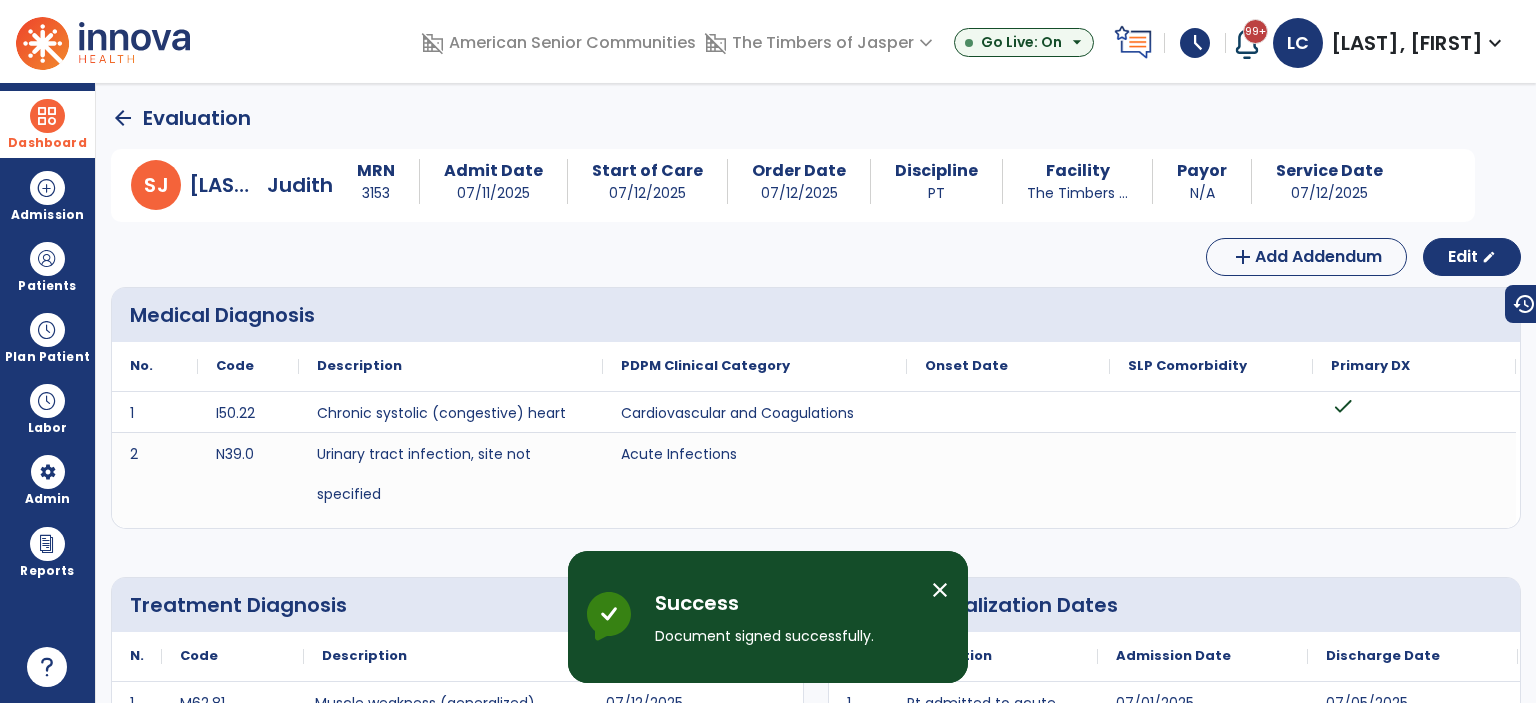 click on "arrow_back" 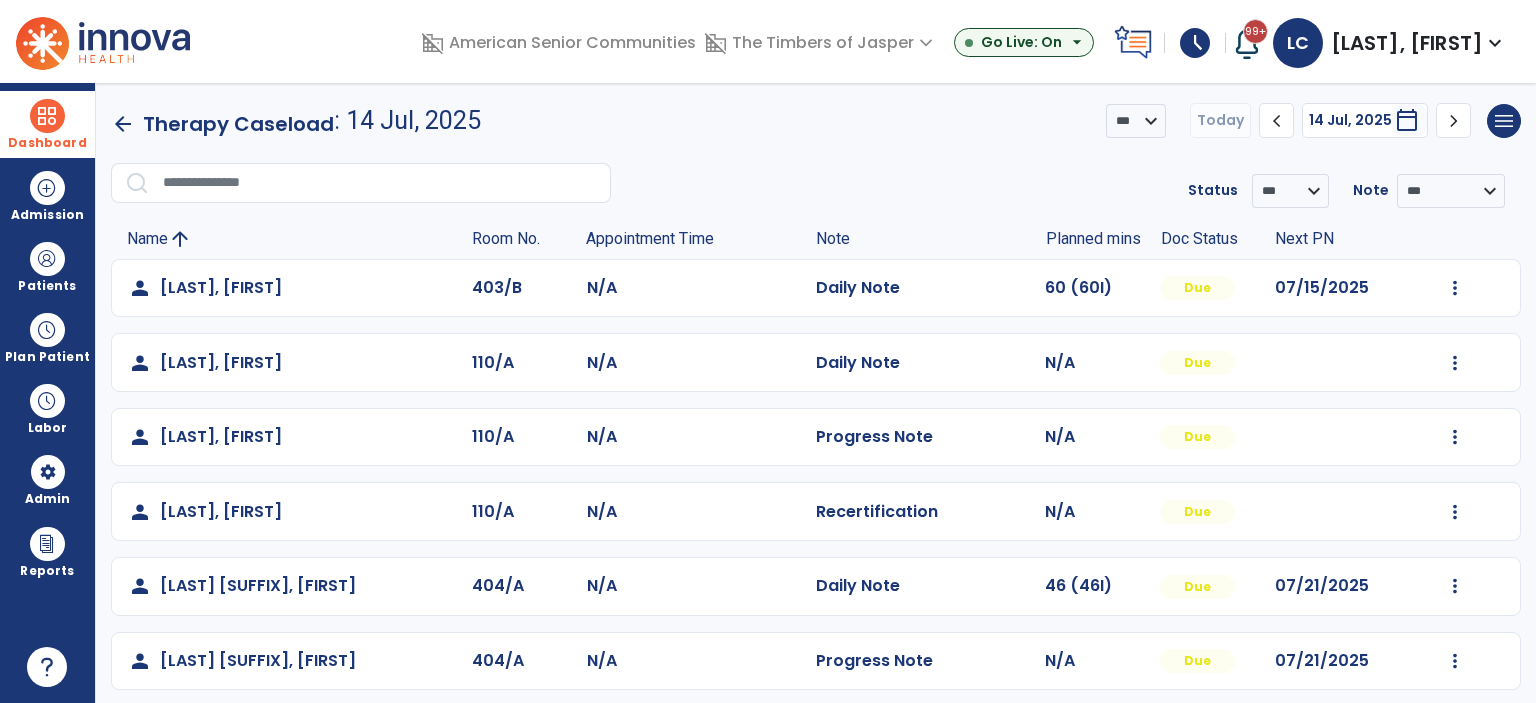 click on "Dashboard" at bounding box center [47, 124] 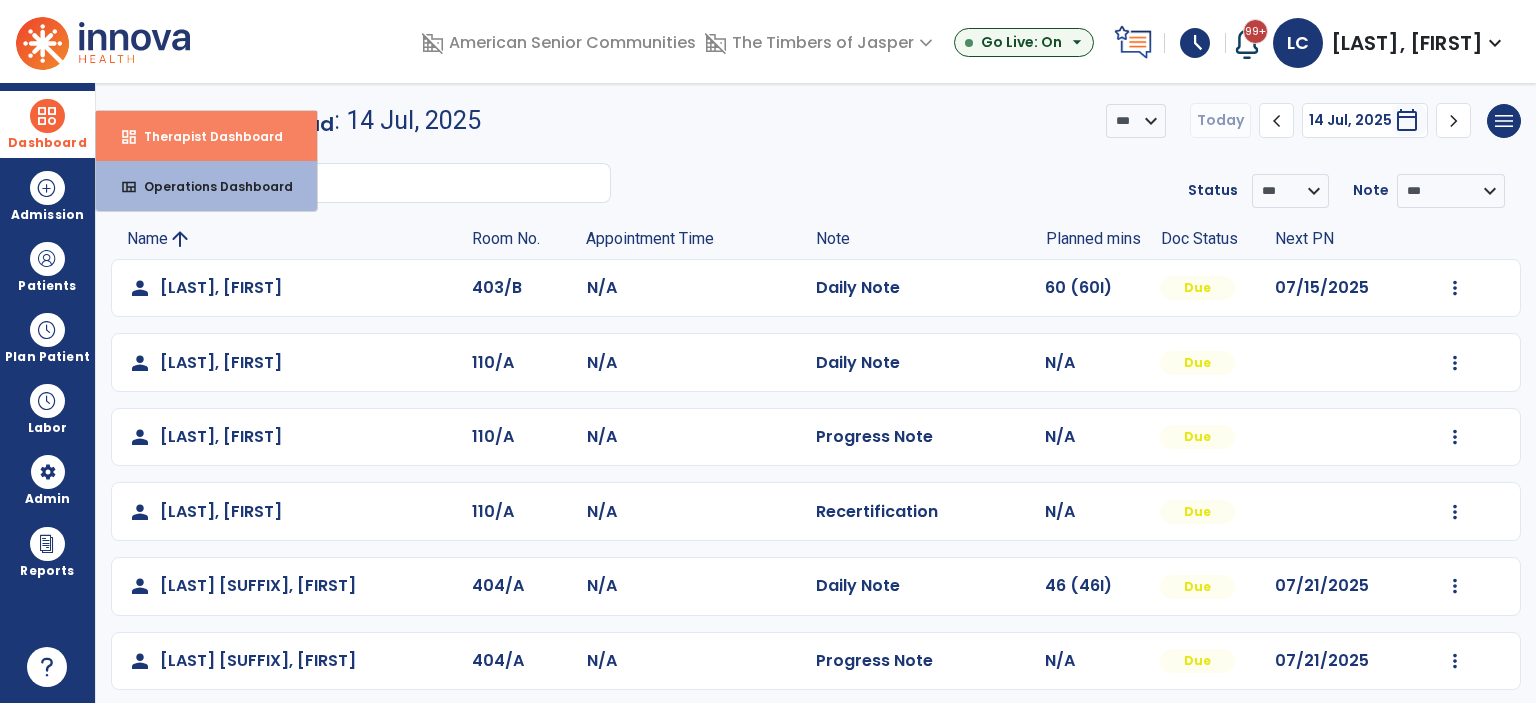 click on "Therapist Dashboard" at bounding box center (205, 136) 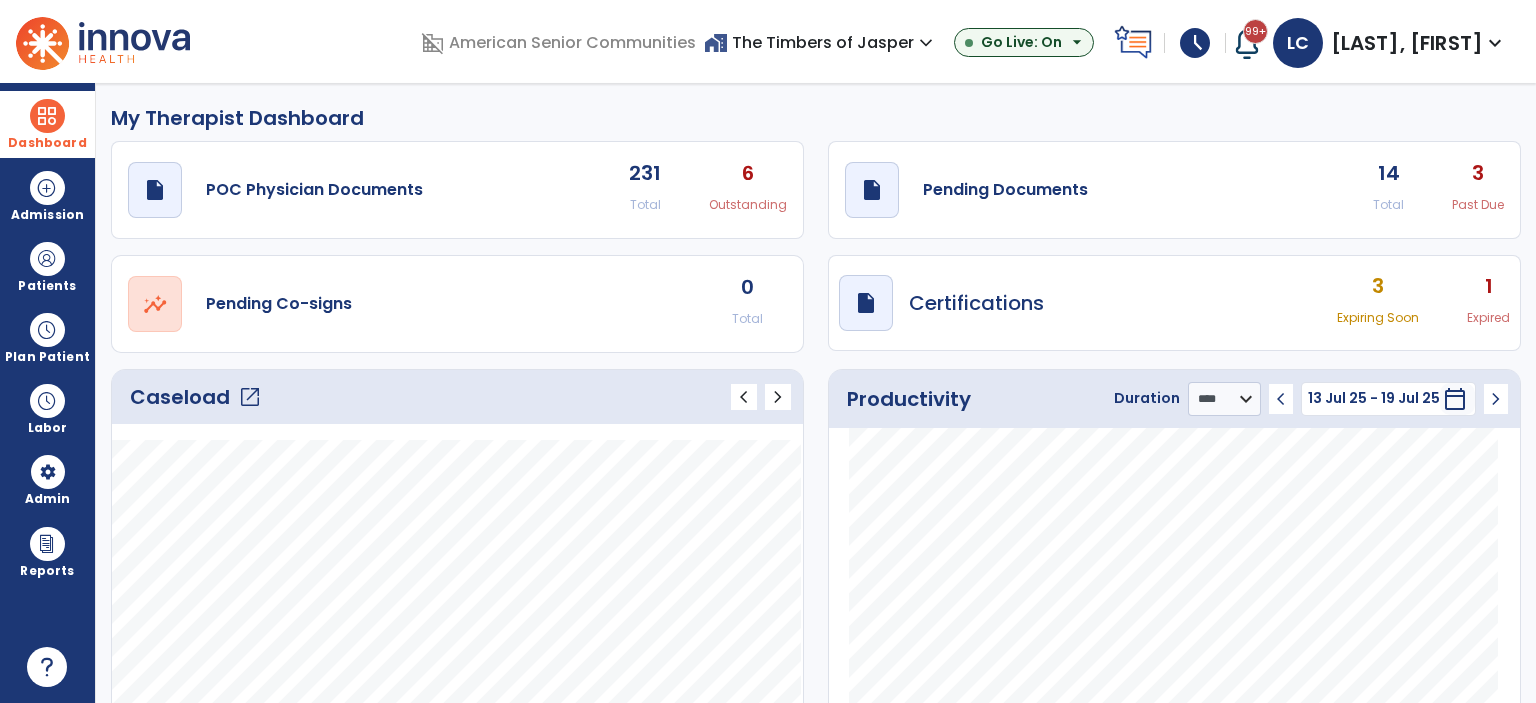 click on "draft   open_in_new  Pending Documents 14 Total 3 Past Due" 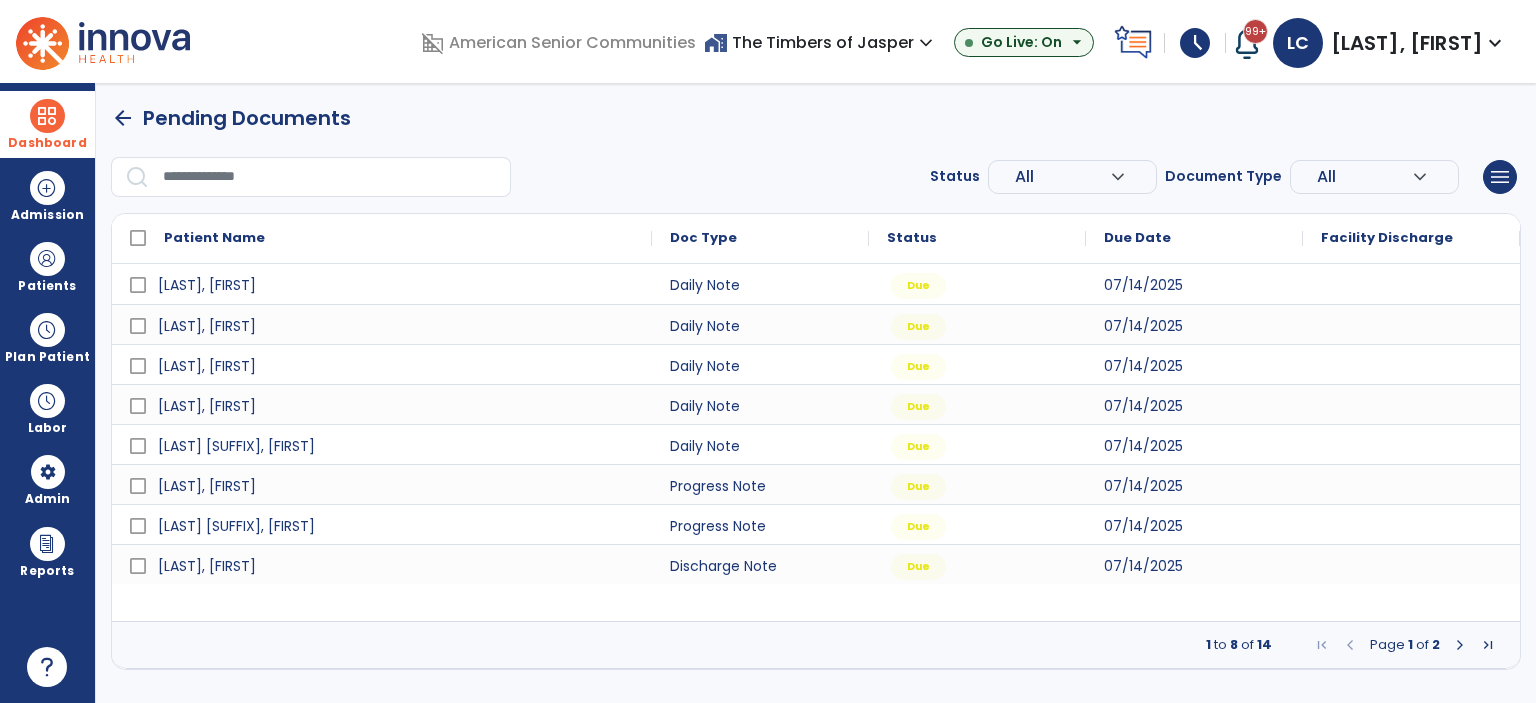 click on "1
to
8
of
14
Page
1
of
2" at bounding box center [816, 645] 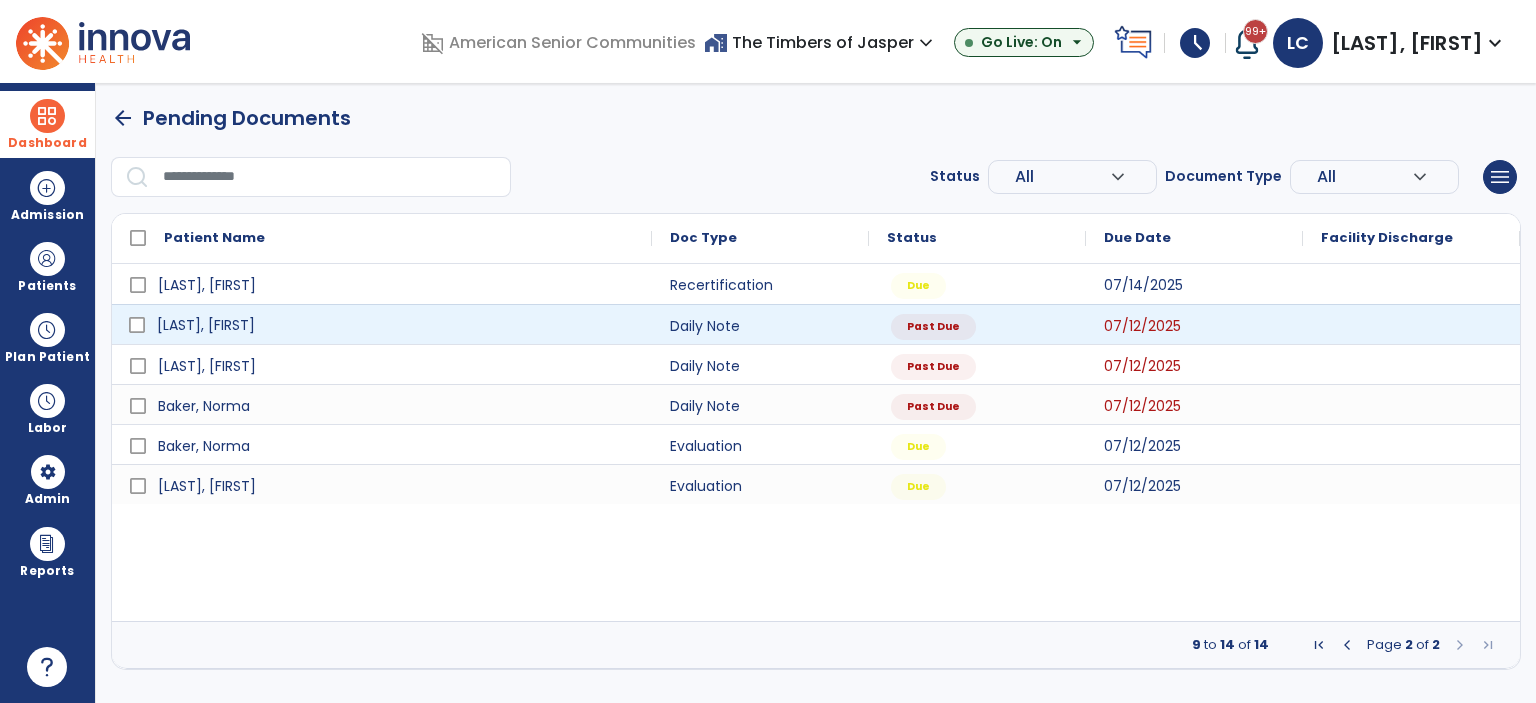 click on "[LAST], [FIRST]" at bounding box center (396, 325) 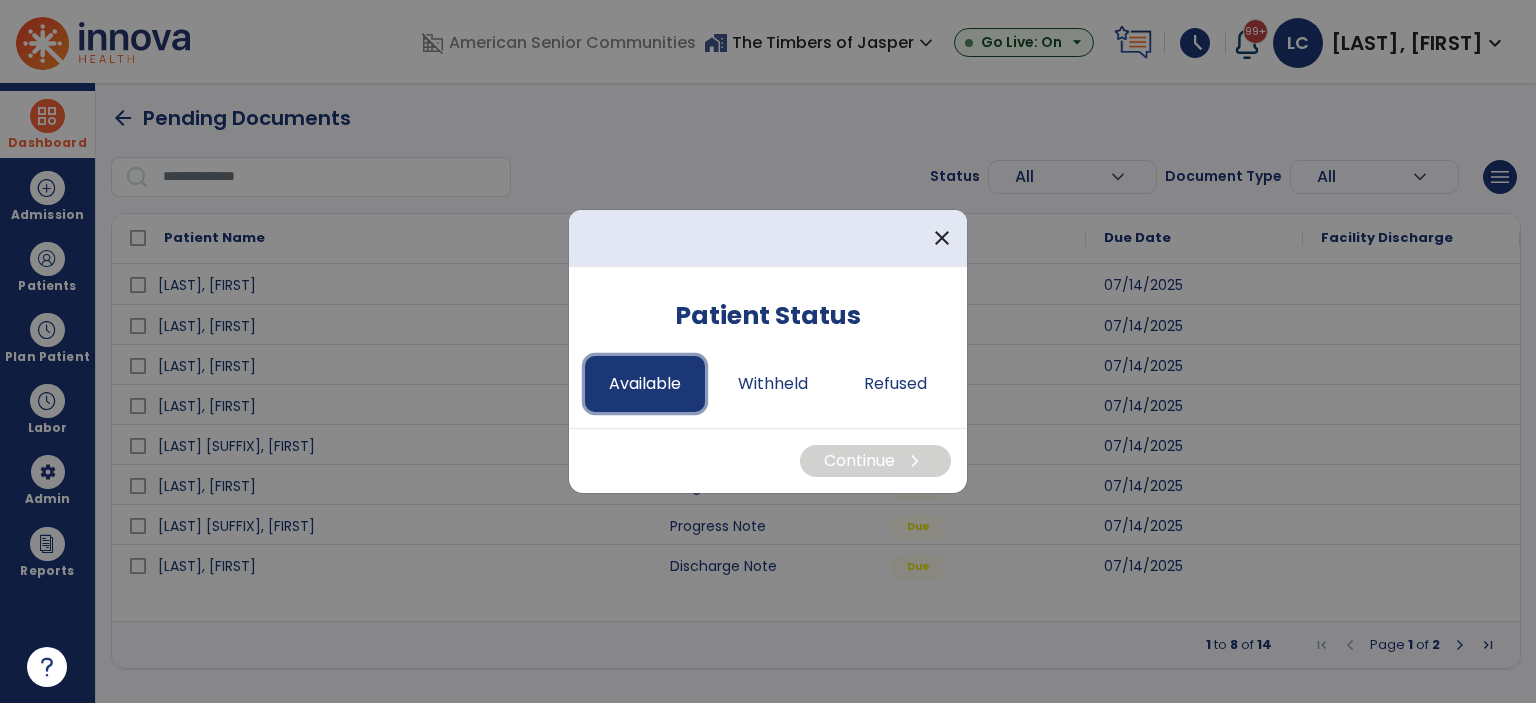 click on "Available" at bounding box center [645, 384] 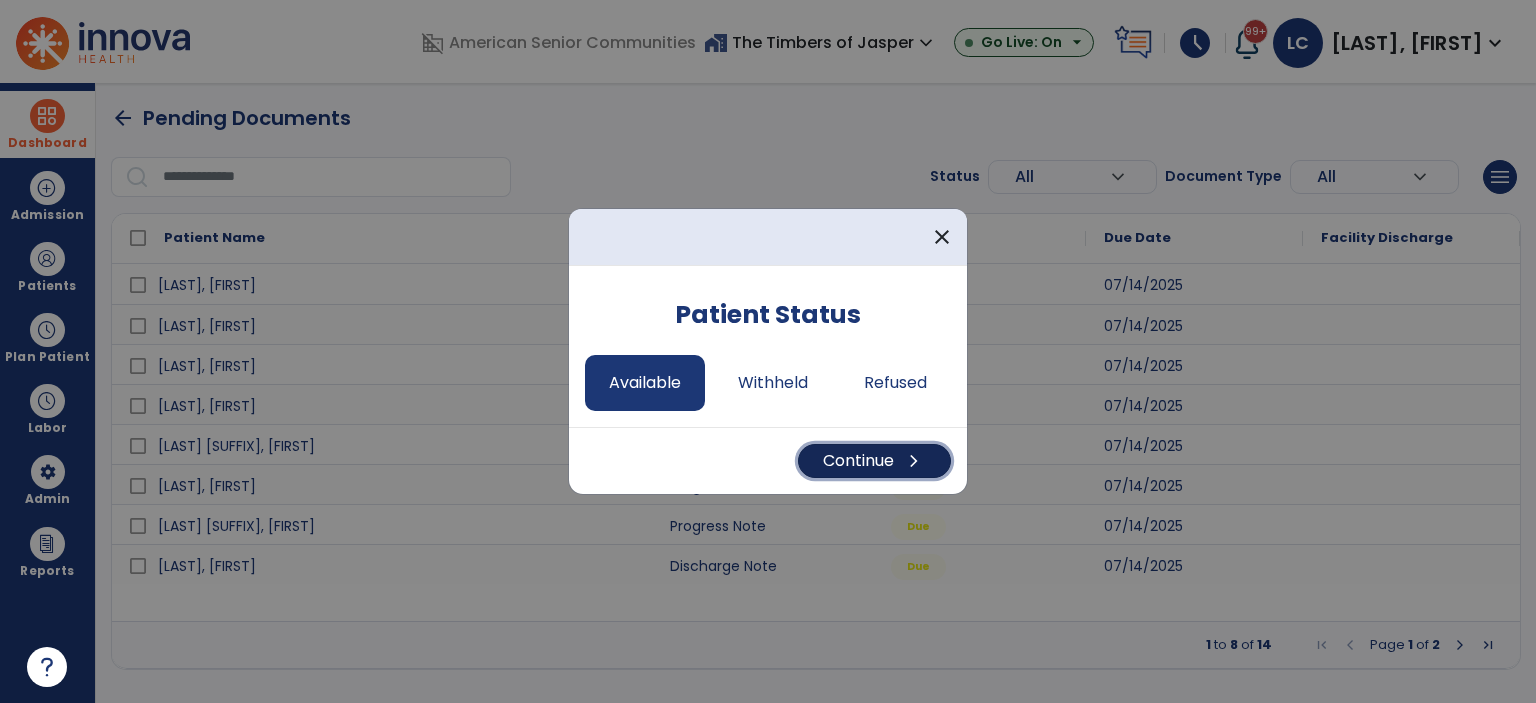 click on "Continue   chevron_right" at bounding box center [874, 461] 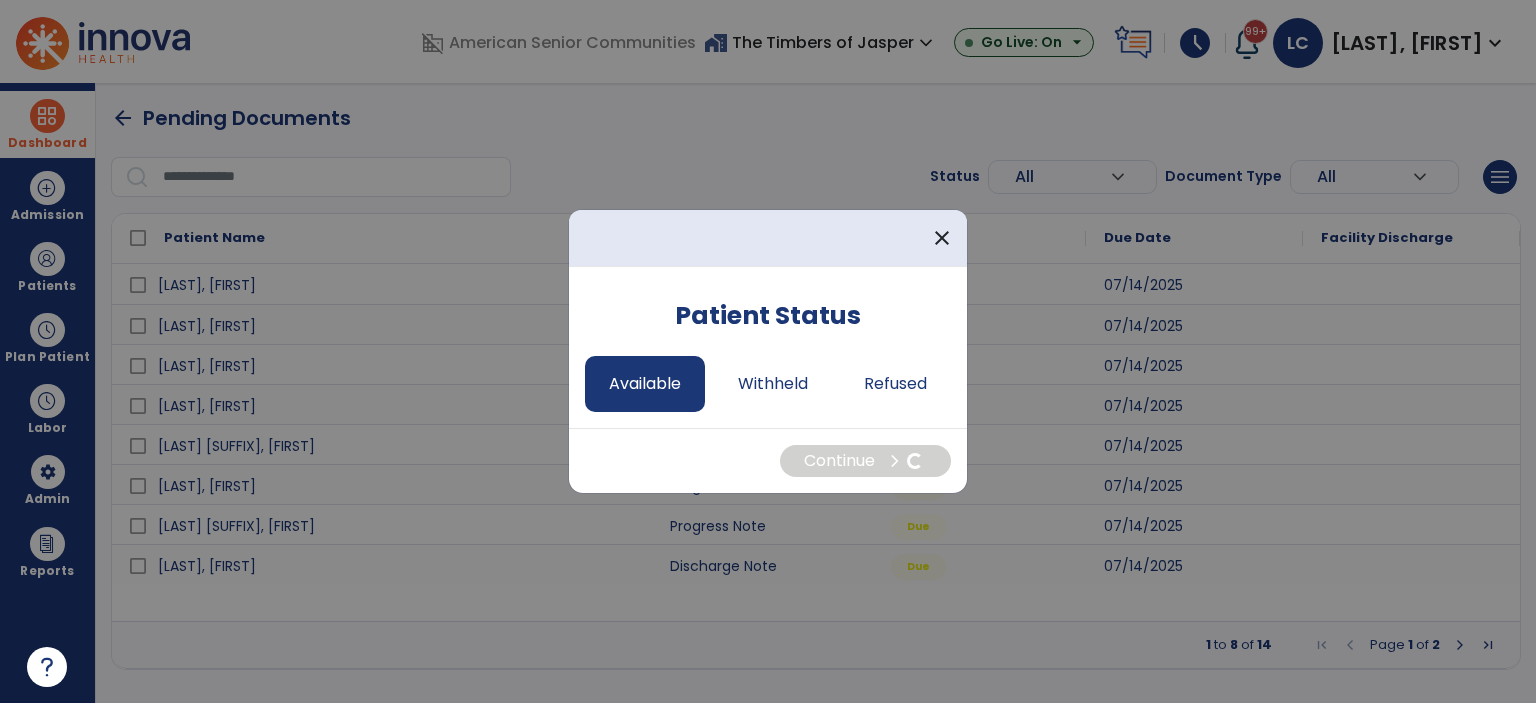 select on "*" 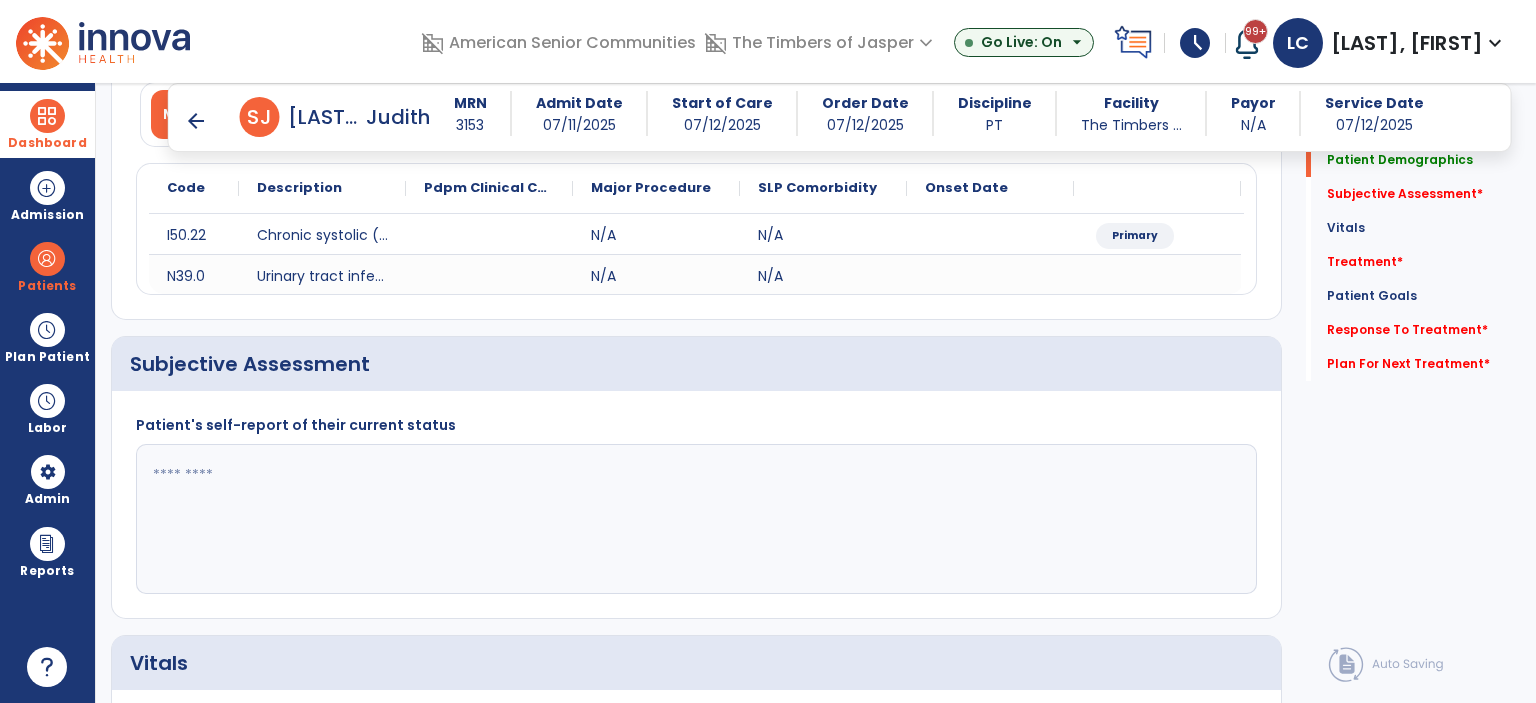 scroll, scrollTop: 300, scrollLeft: 0, axis: vertical 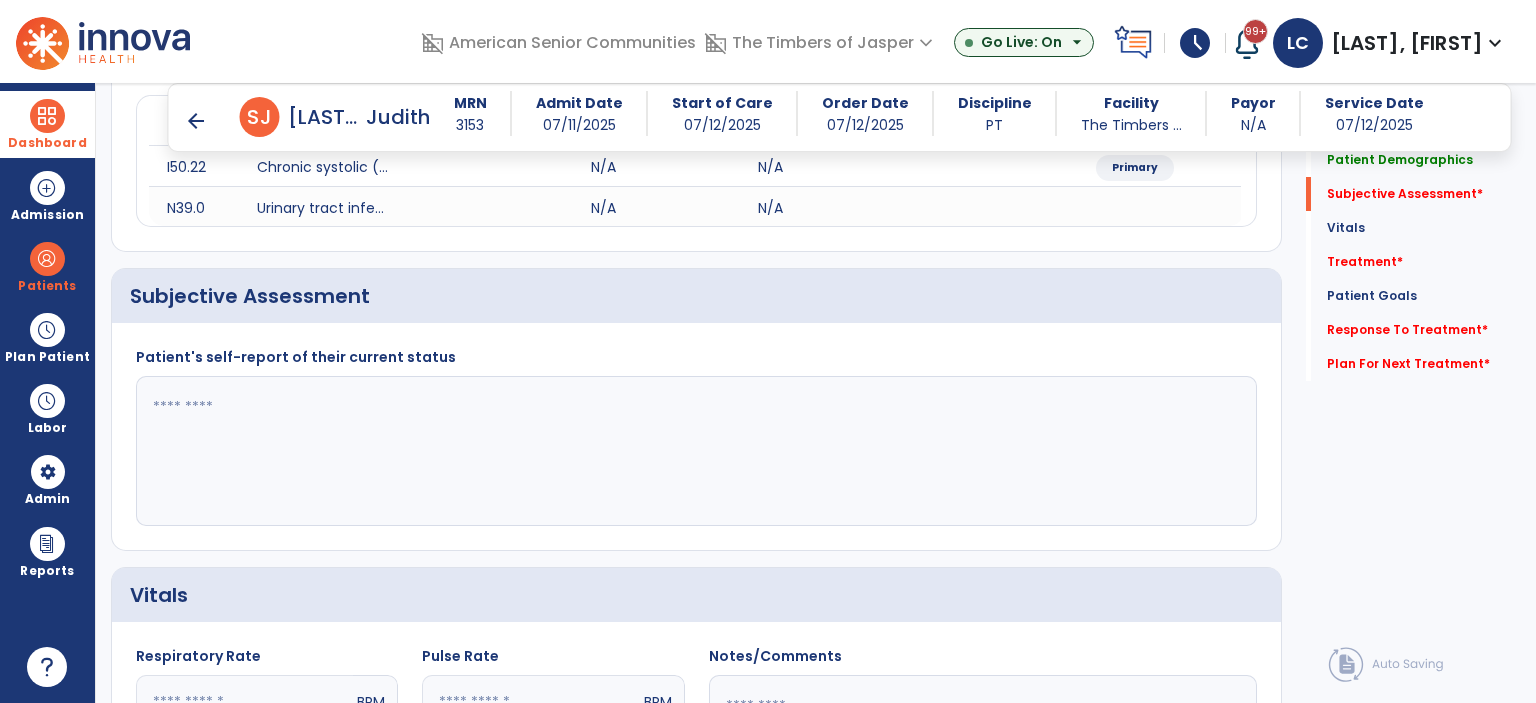 click 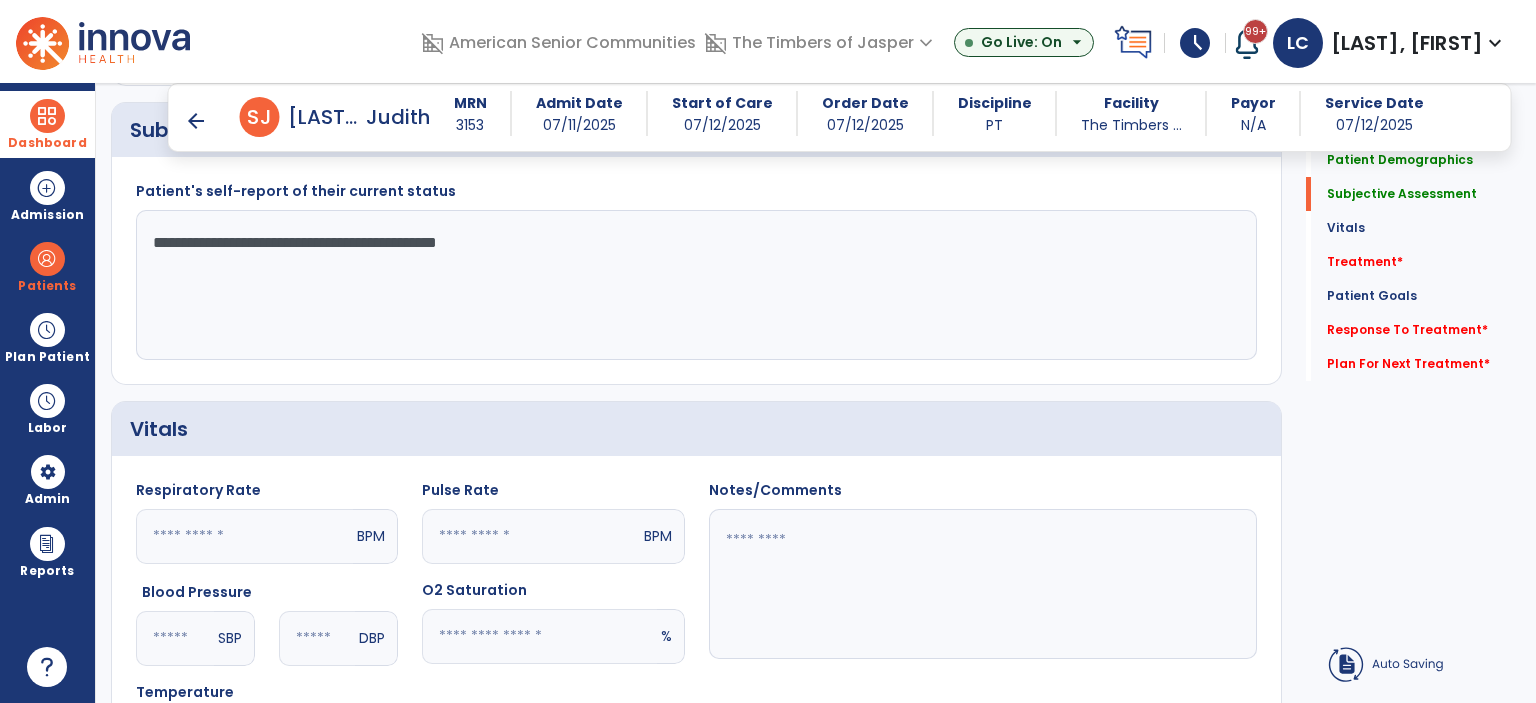 scroll, scrollTop: 400, scrollLeft: 0, axis: vertical 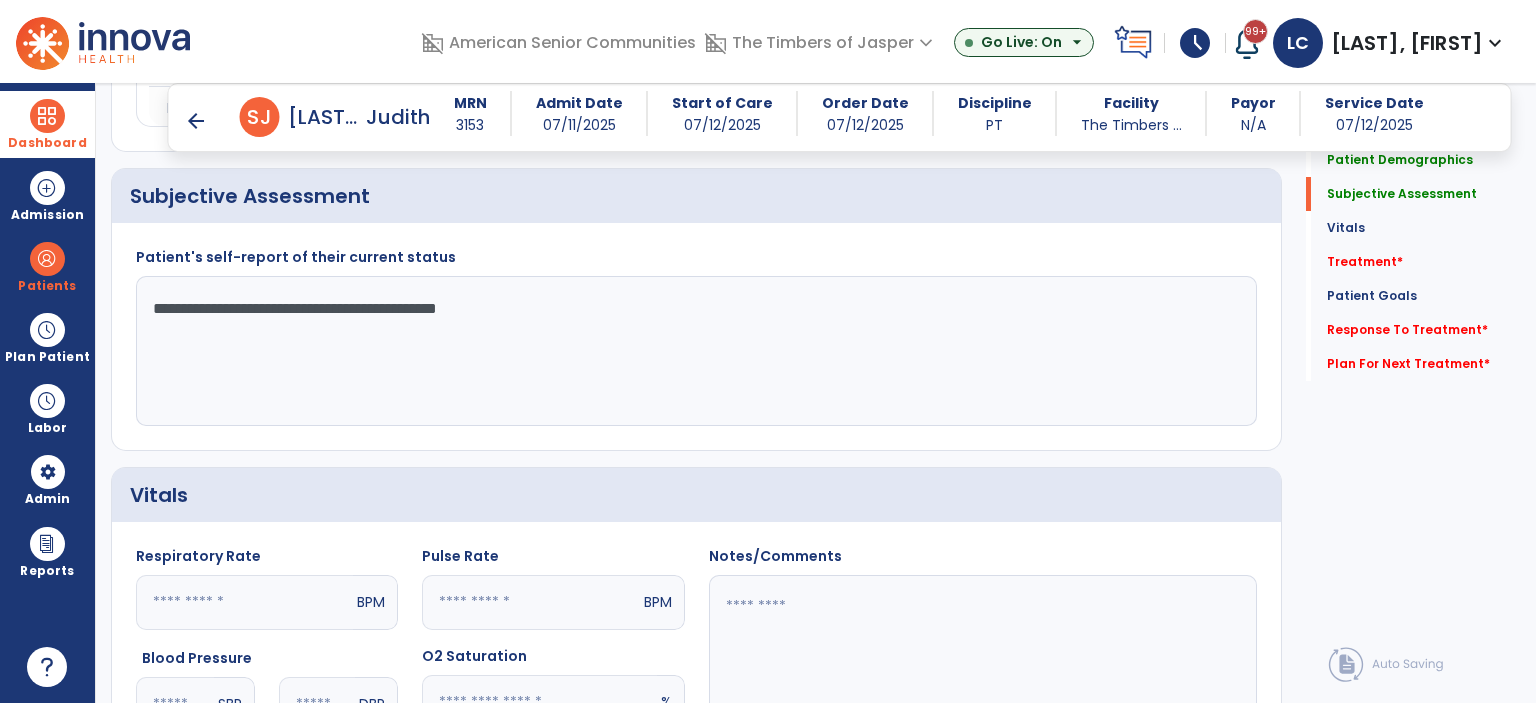 click on "**********" 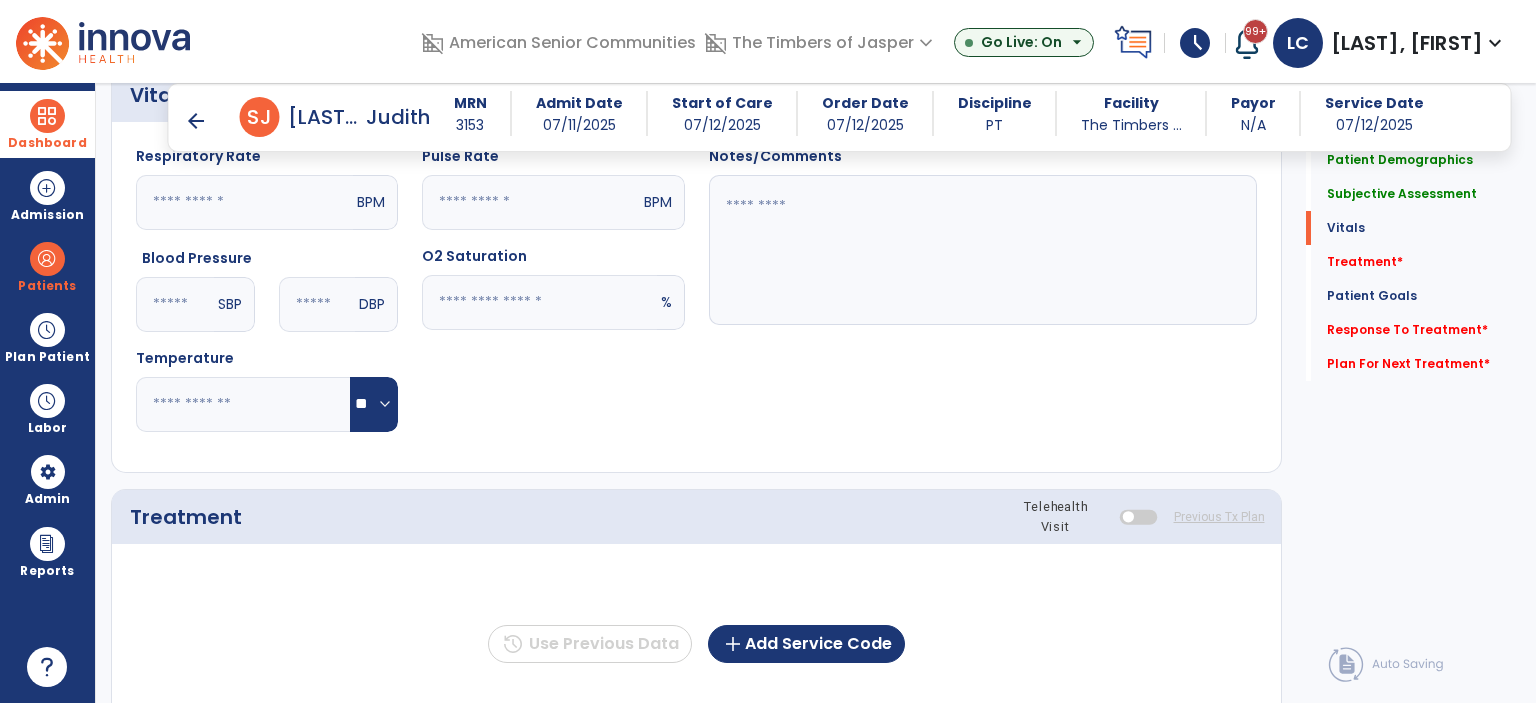 scroll, scrollTop: 900, scrollLeft: 0, axis: vertical 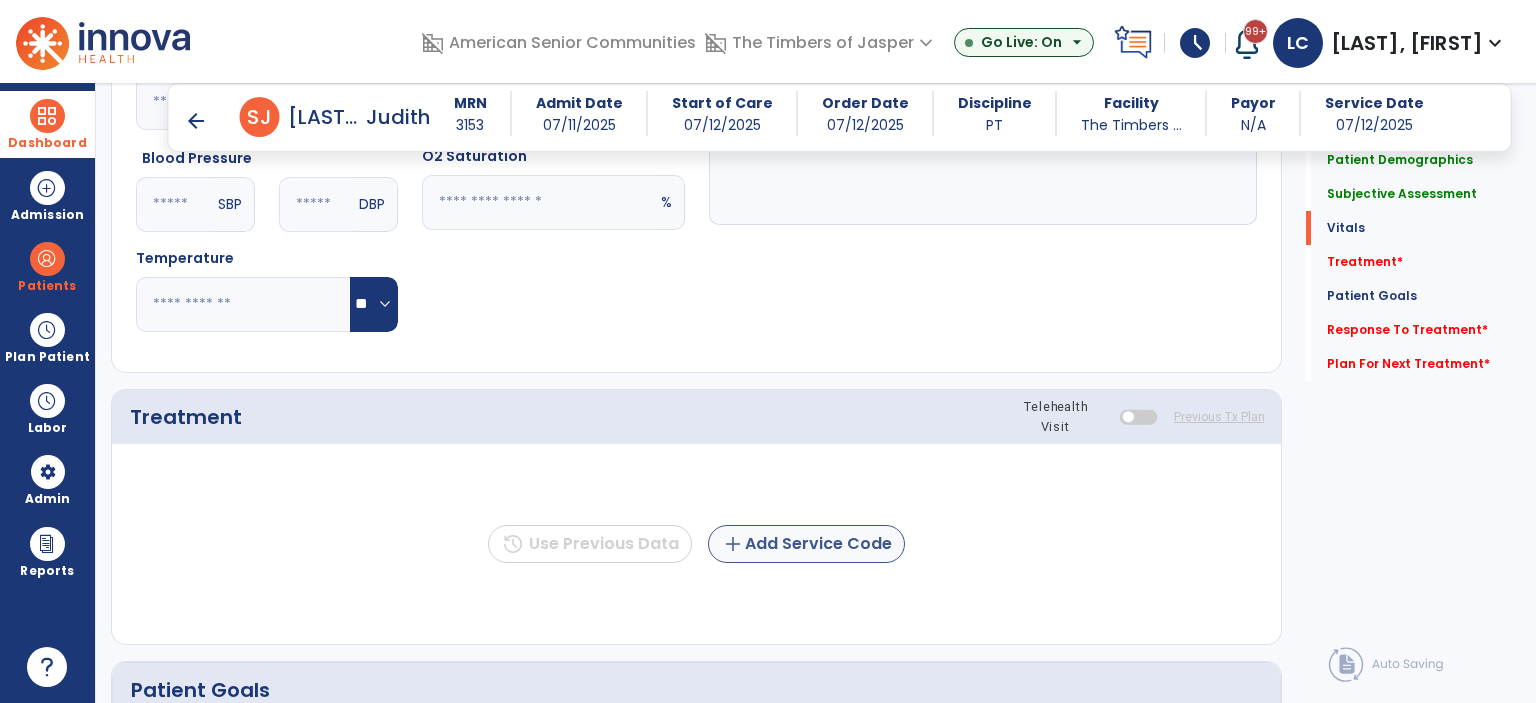 type on "**********" 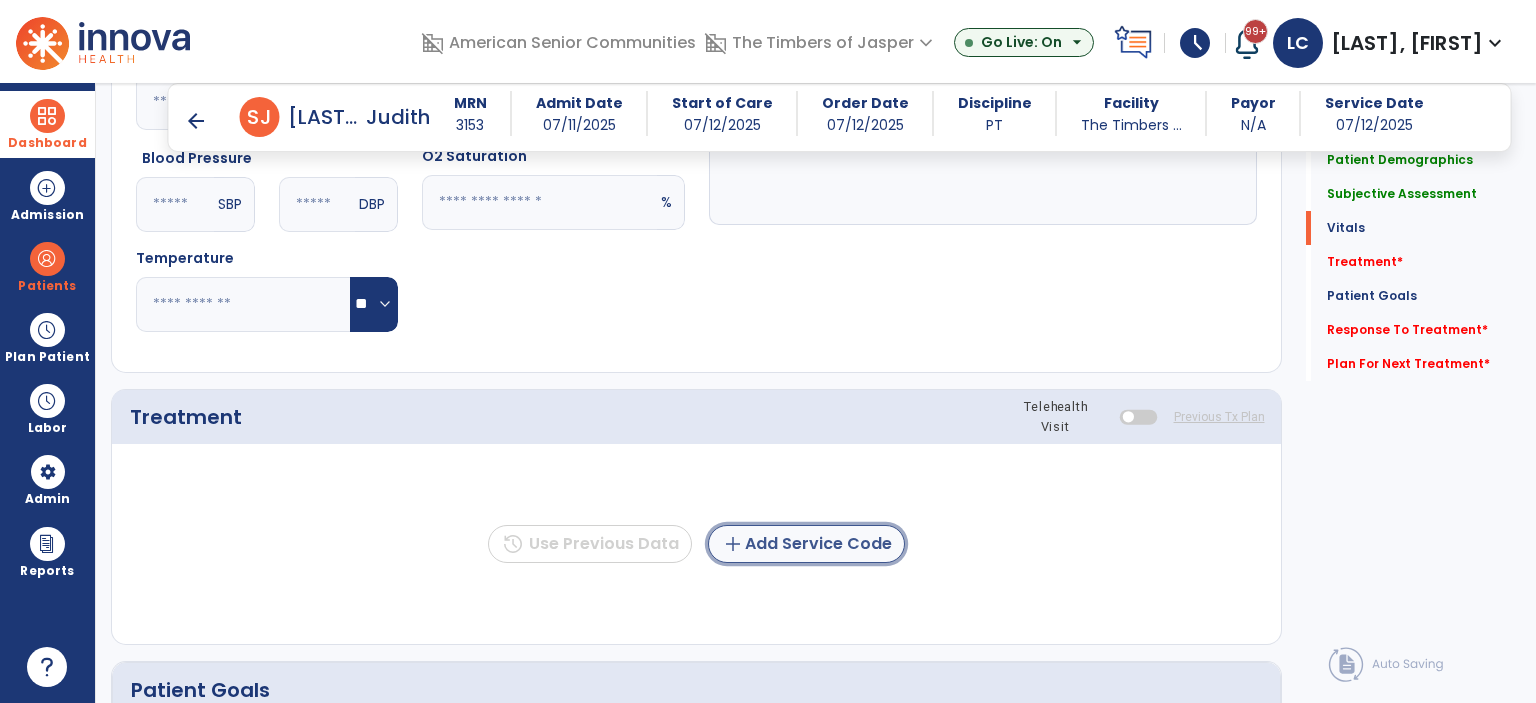 click on "add  Add Service Code" 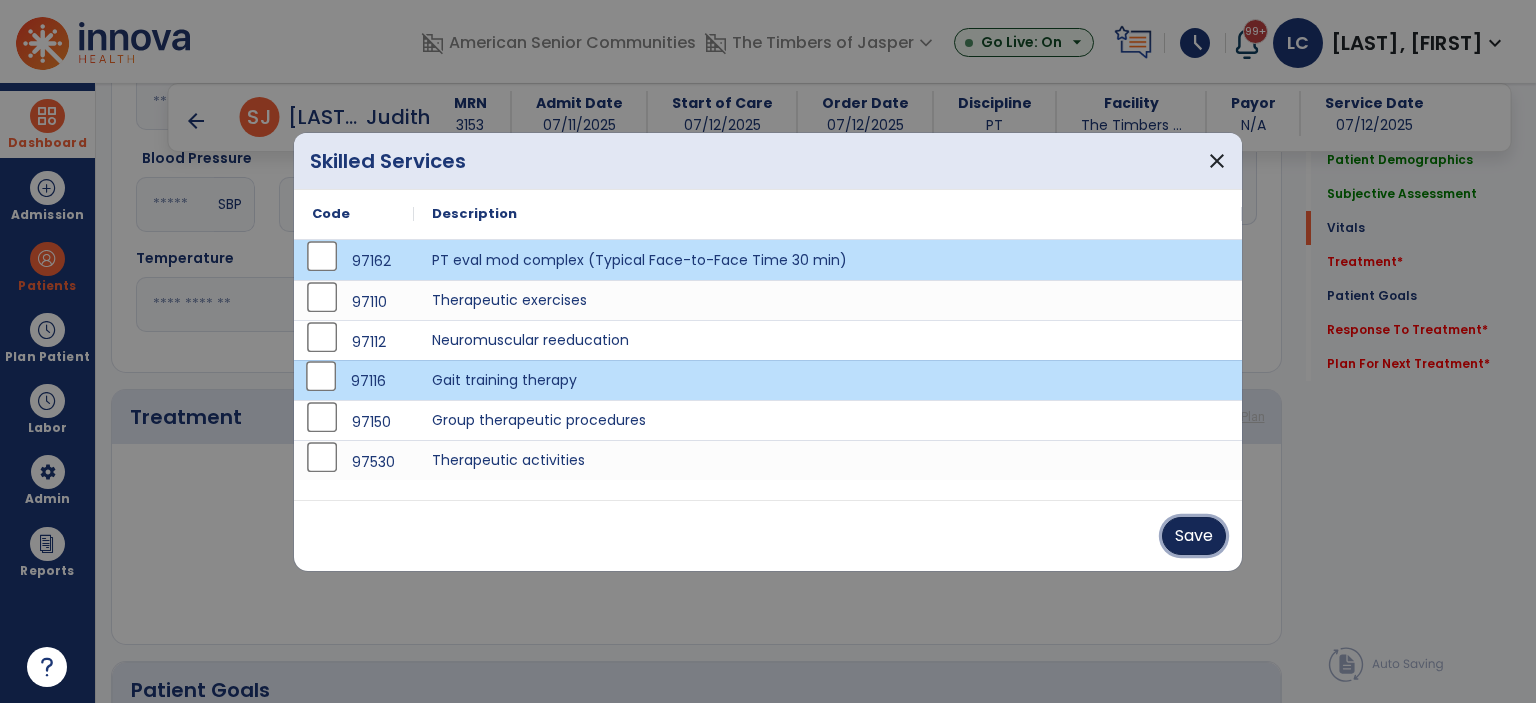 click on "Save" at bounding box center (1194, 536) 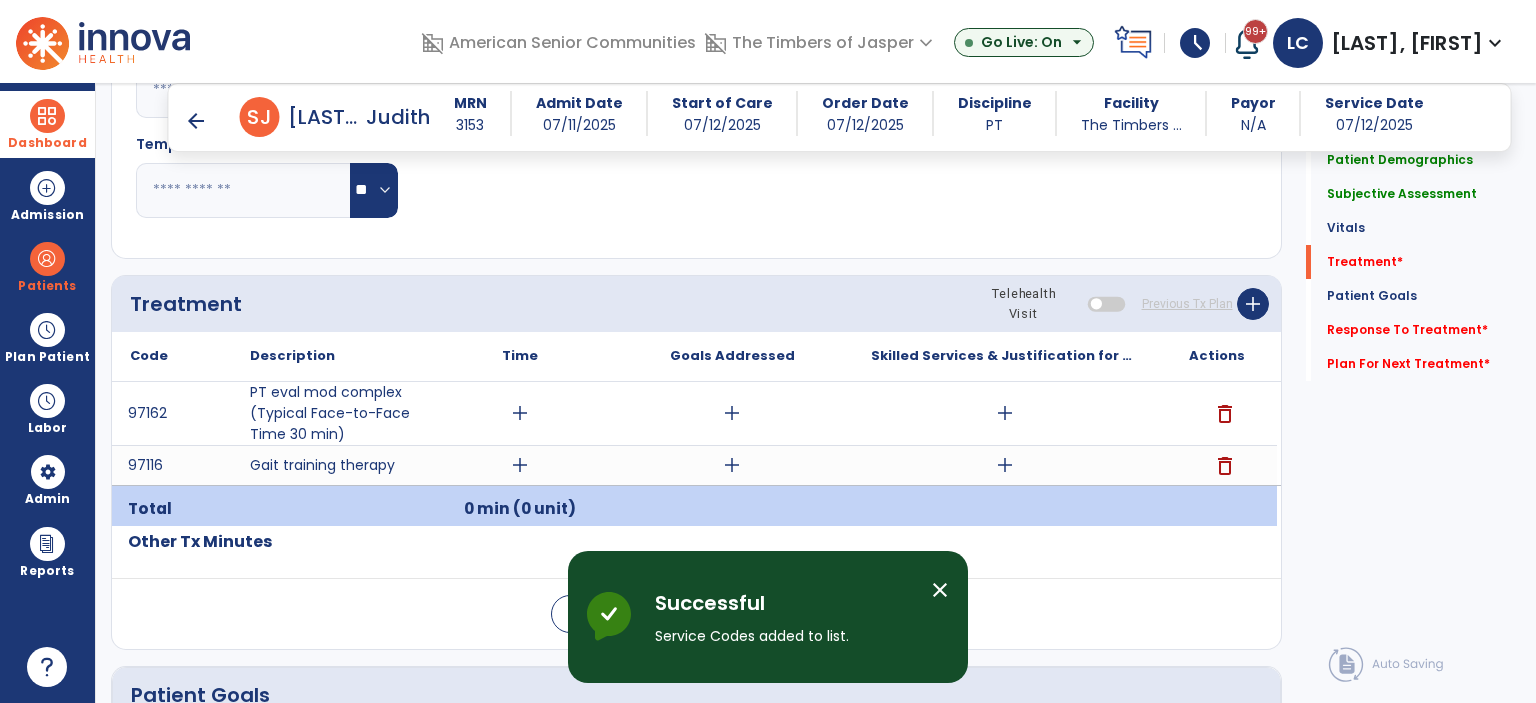 scroll, scrollTop: 1100, scrollLeft: 0, axis: vertical 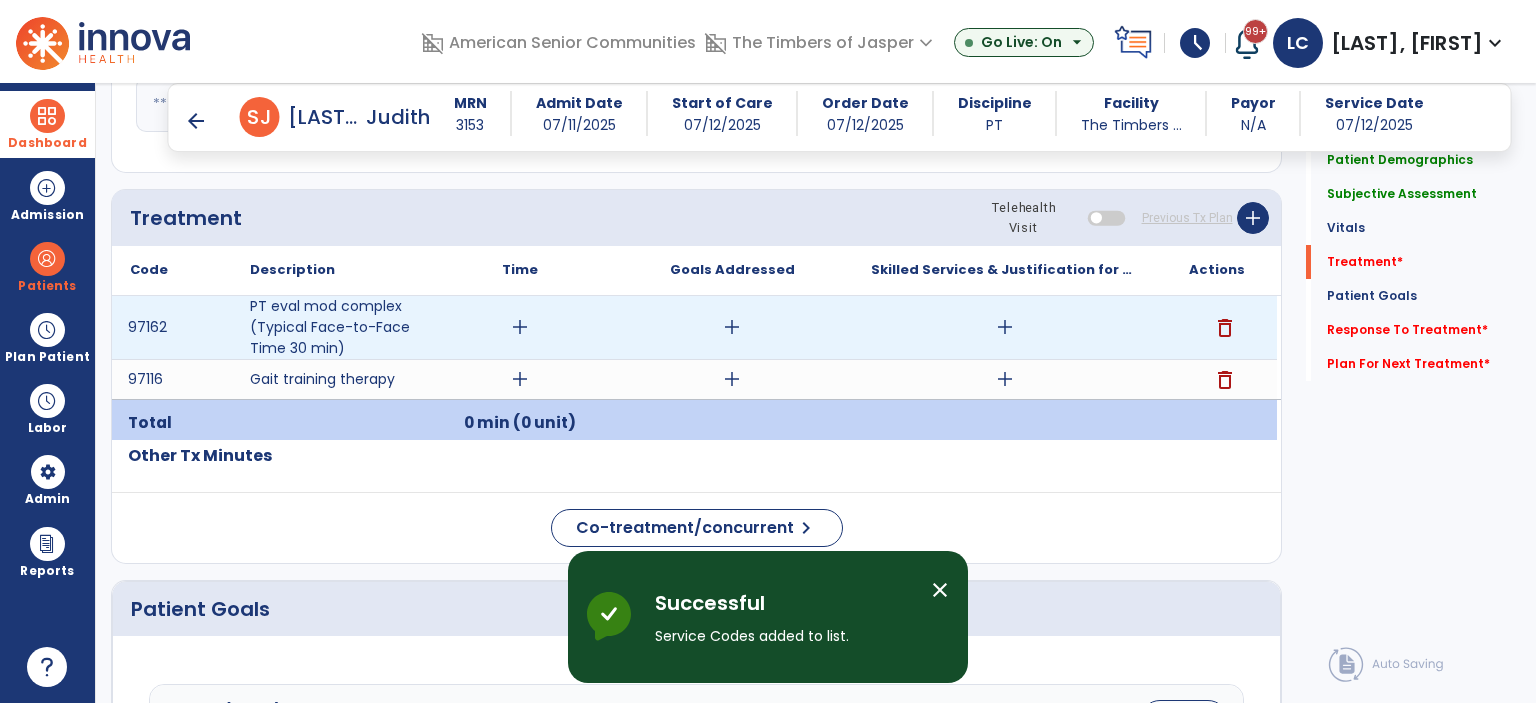 click on "add" at bounding box center [520, 327] 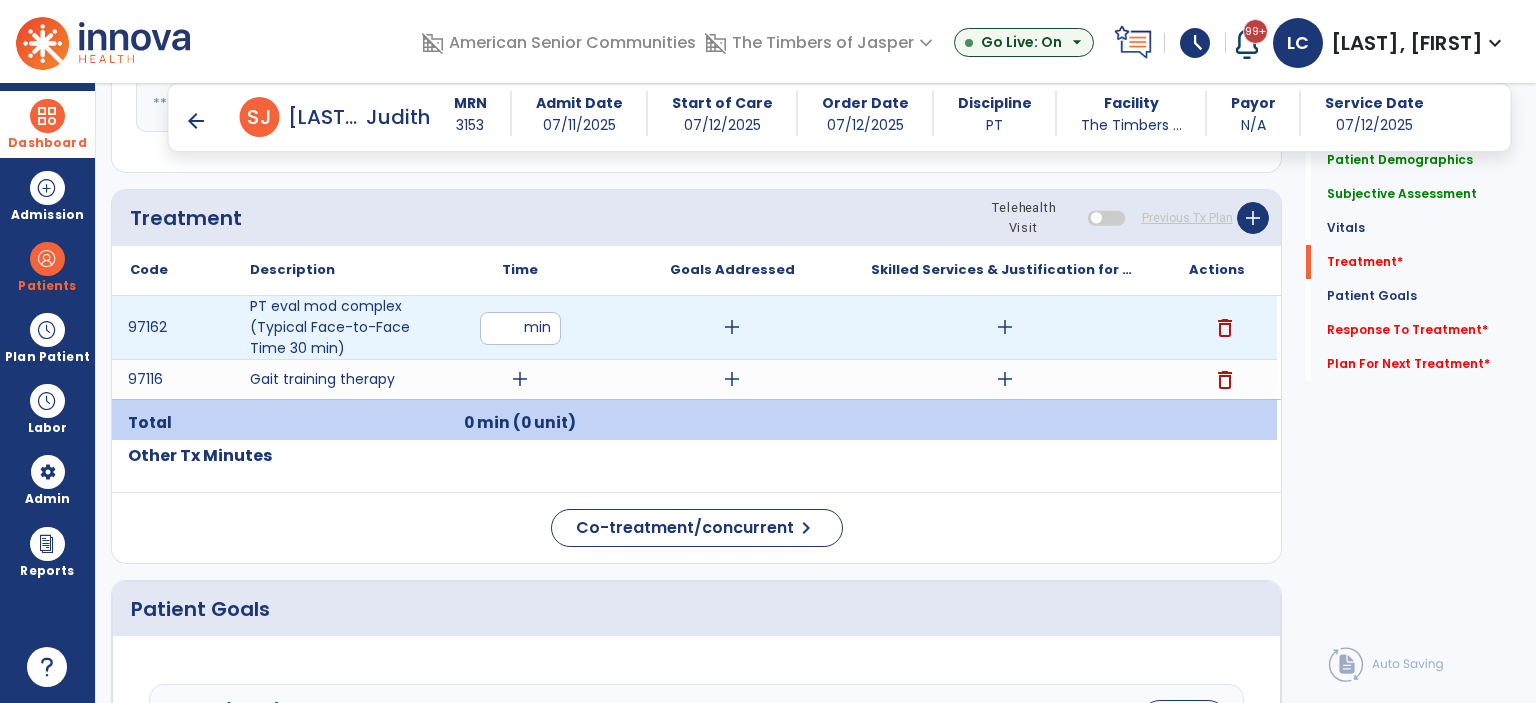 type on "**" 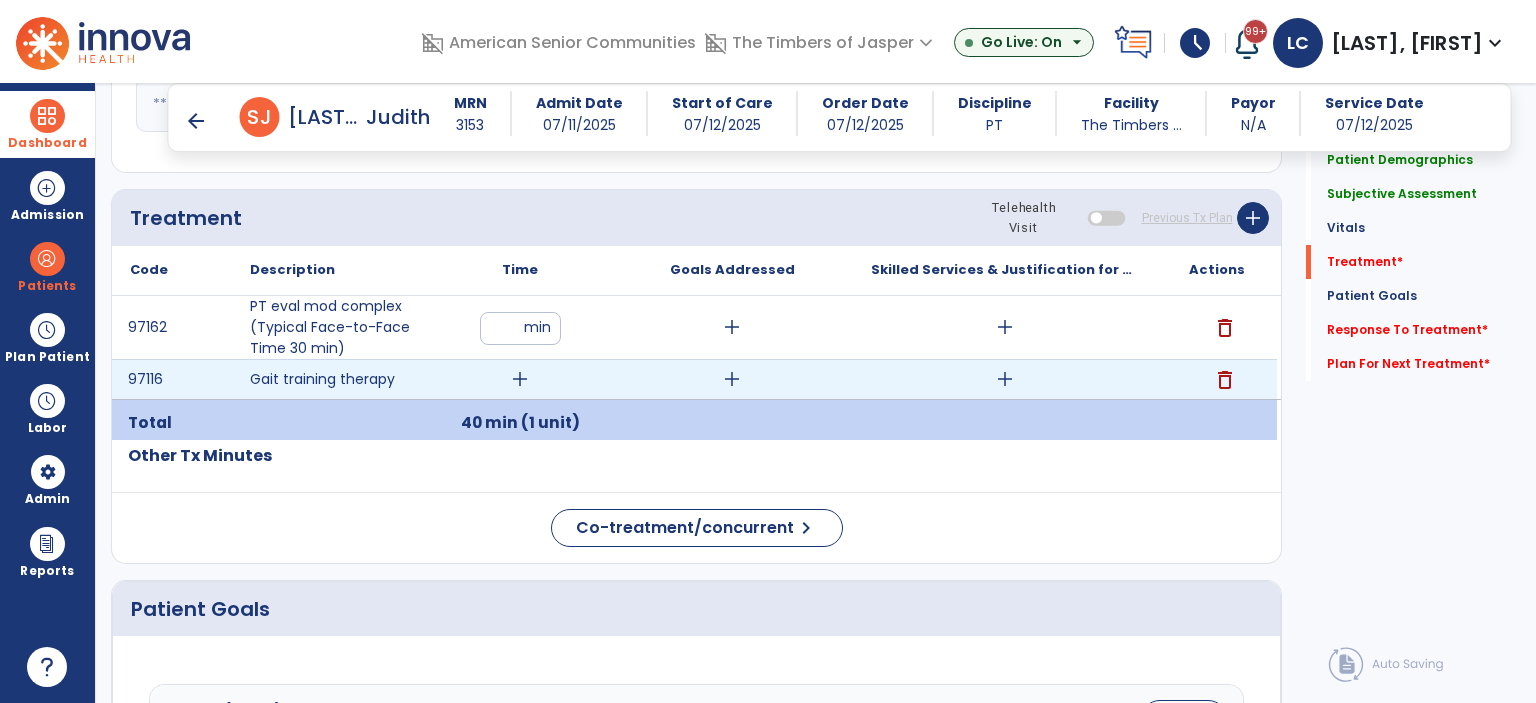 click on "add" at bounding box center [520, 379] 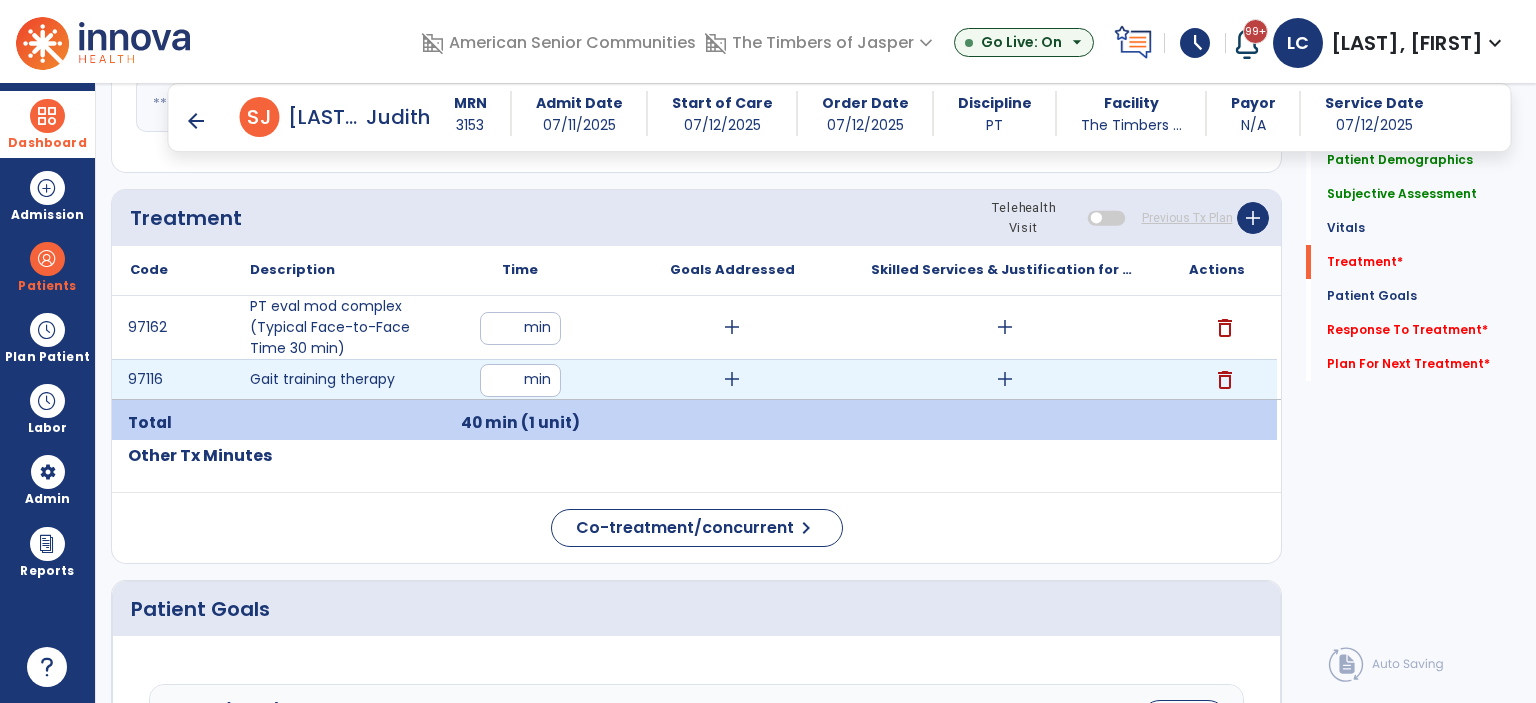 type on "**" 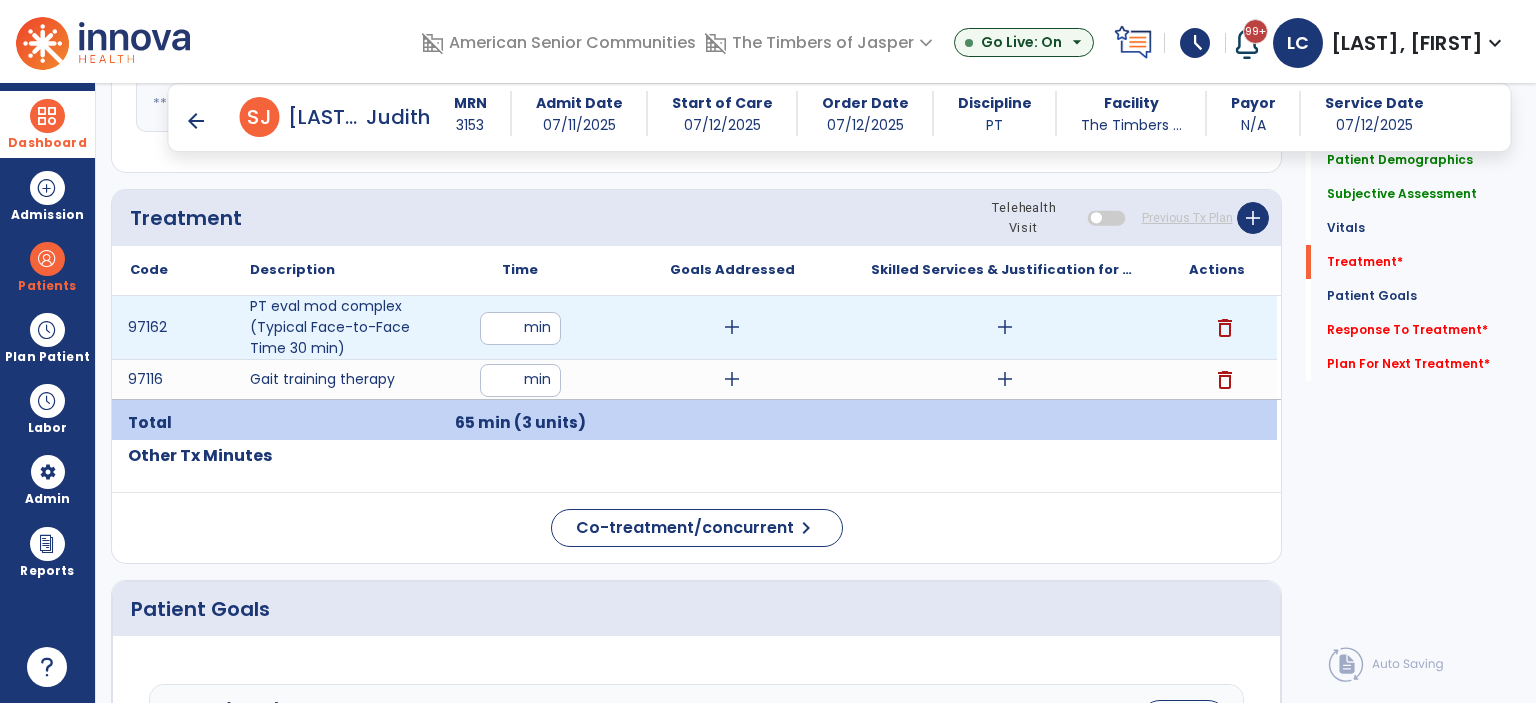click on "add" at bounding box center [1005, 327] 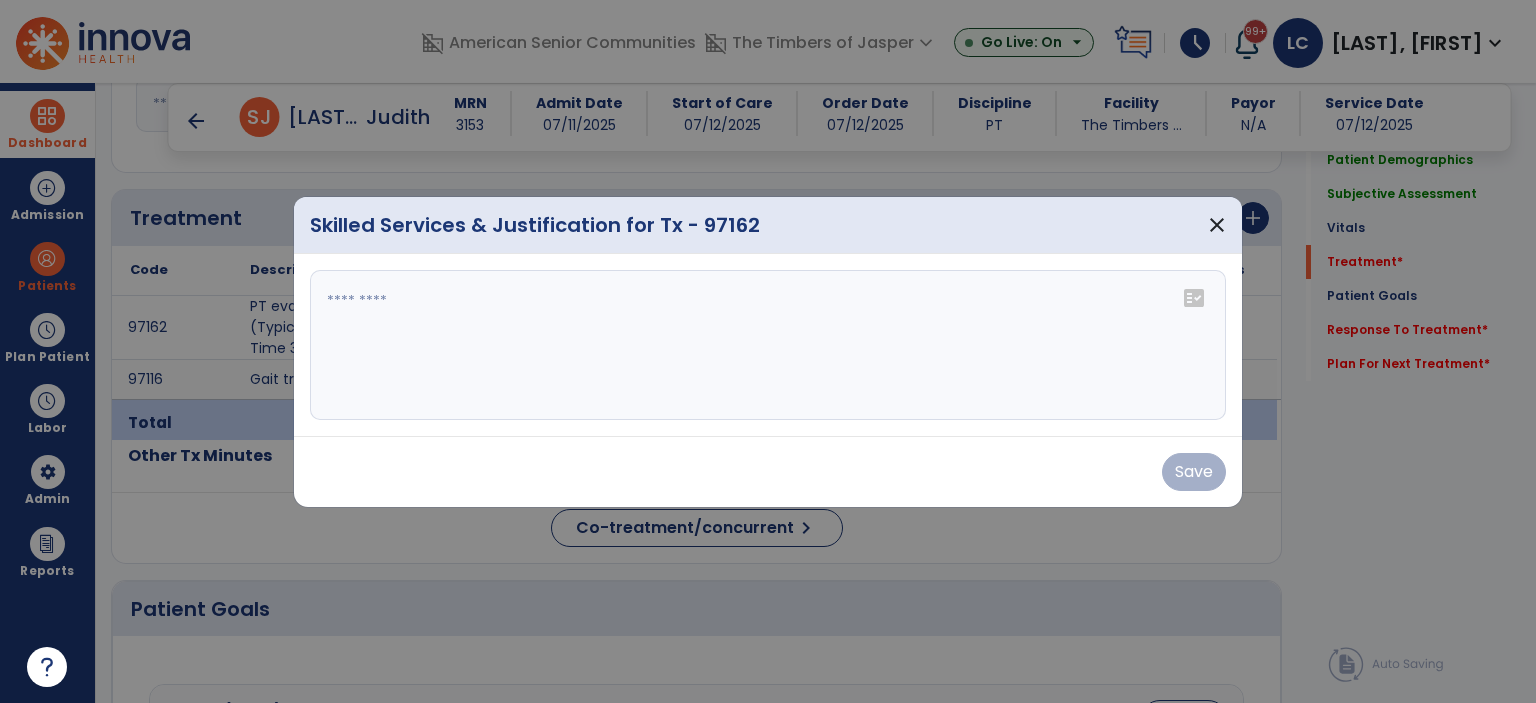 click at bounding box center (768, 345) 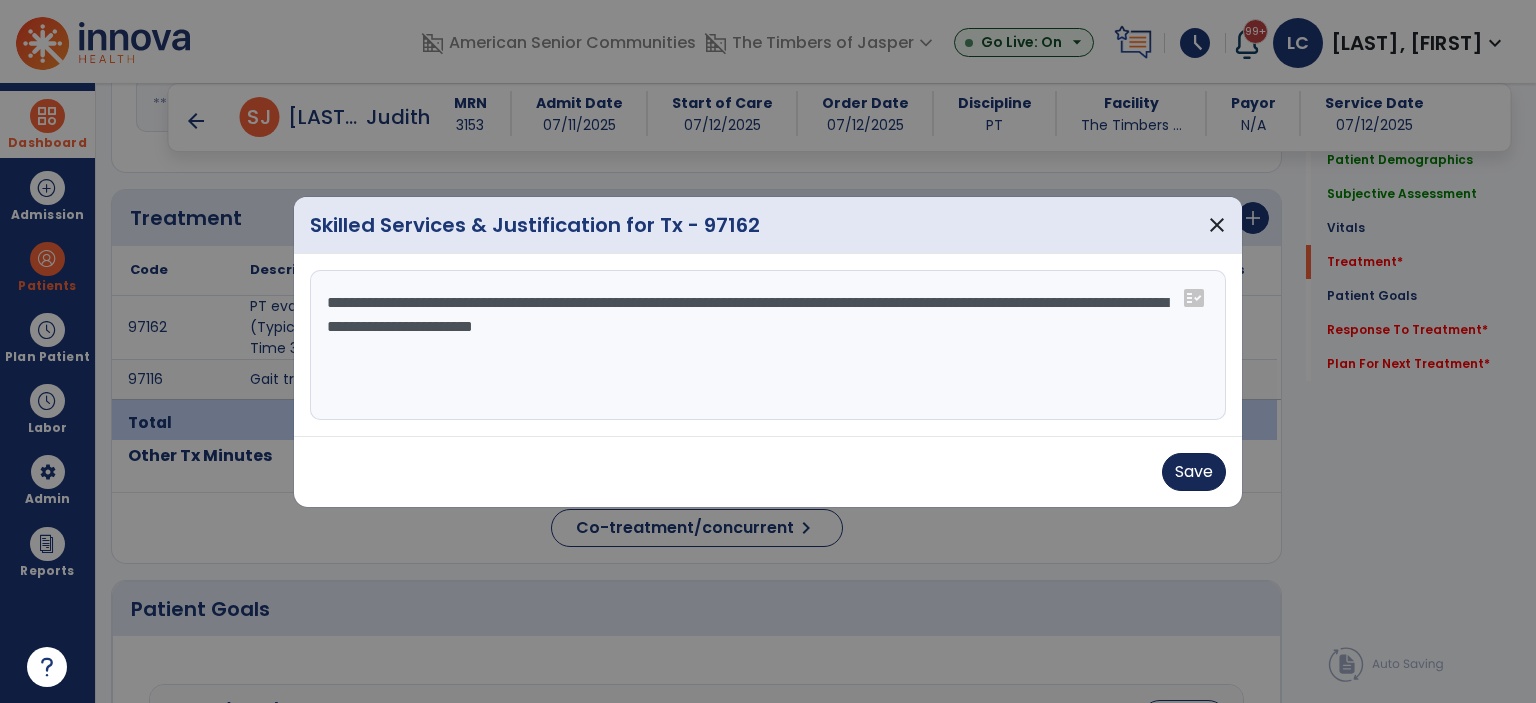 type on "**********" 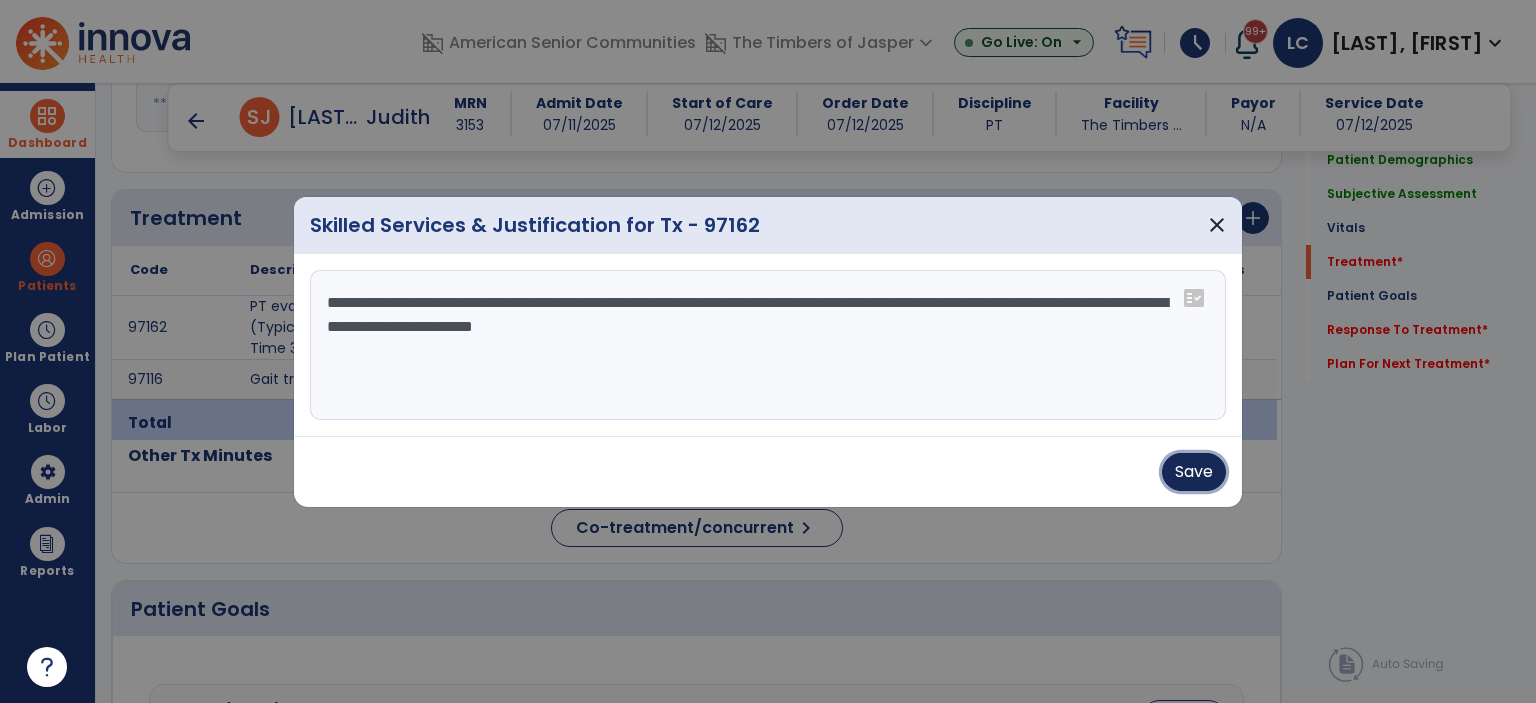 click on "Save" at bounding box center (1194, 472) 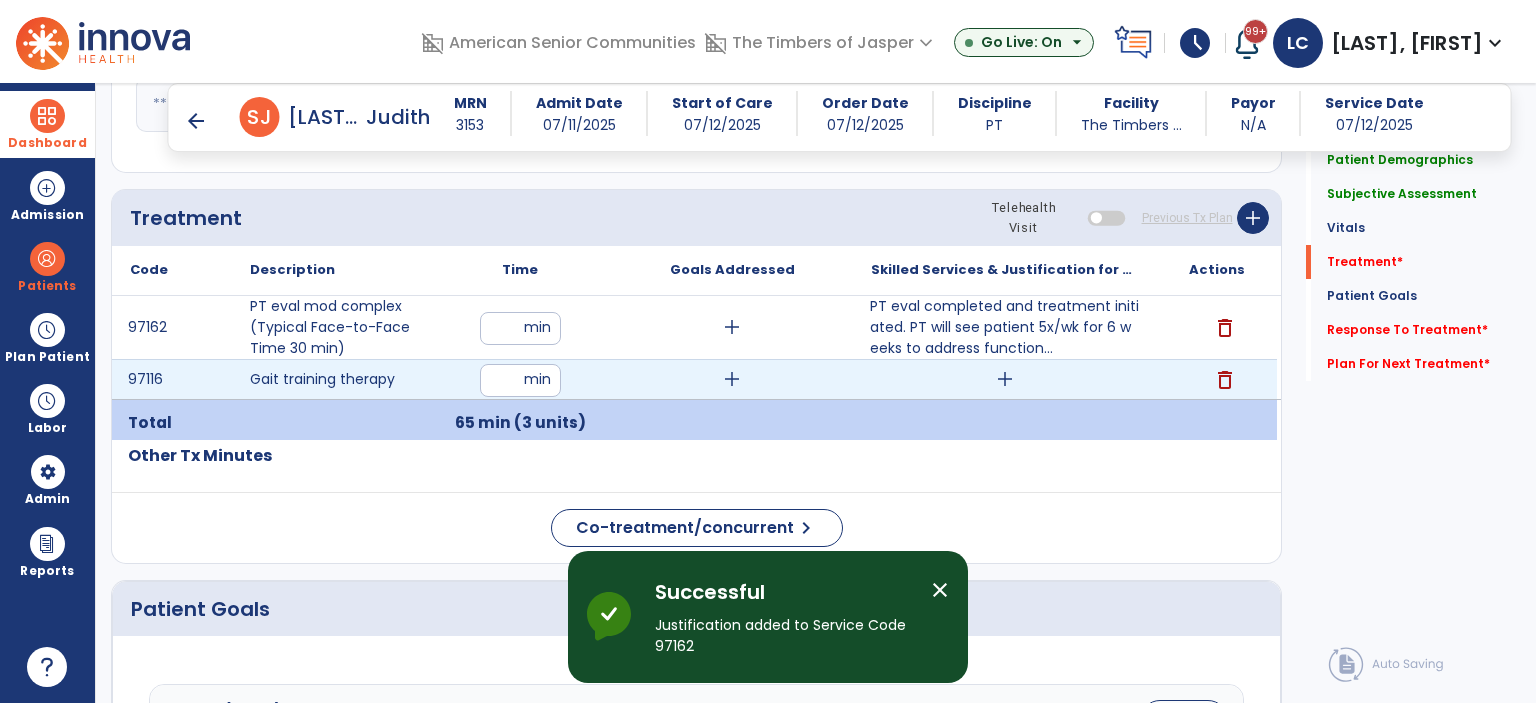 click on "add" at bounding box center [1005, 379] 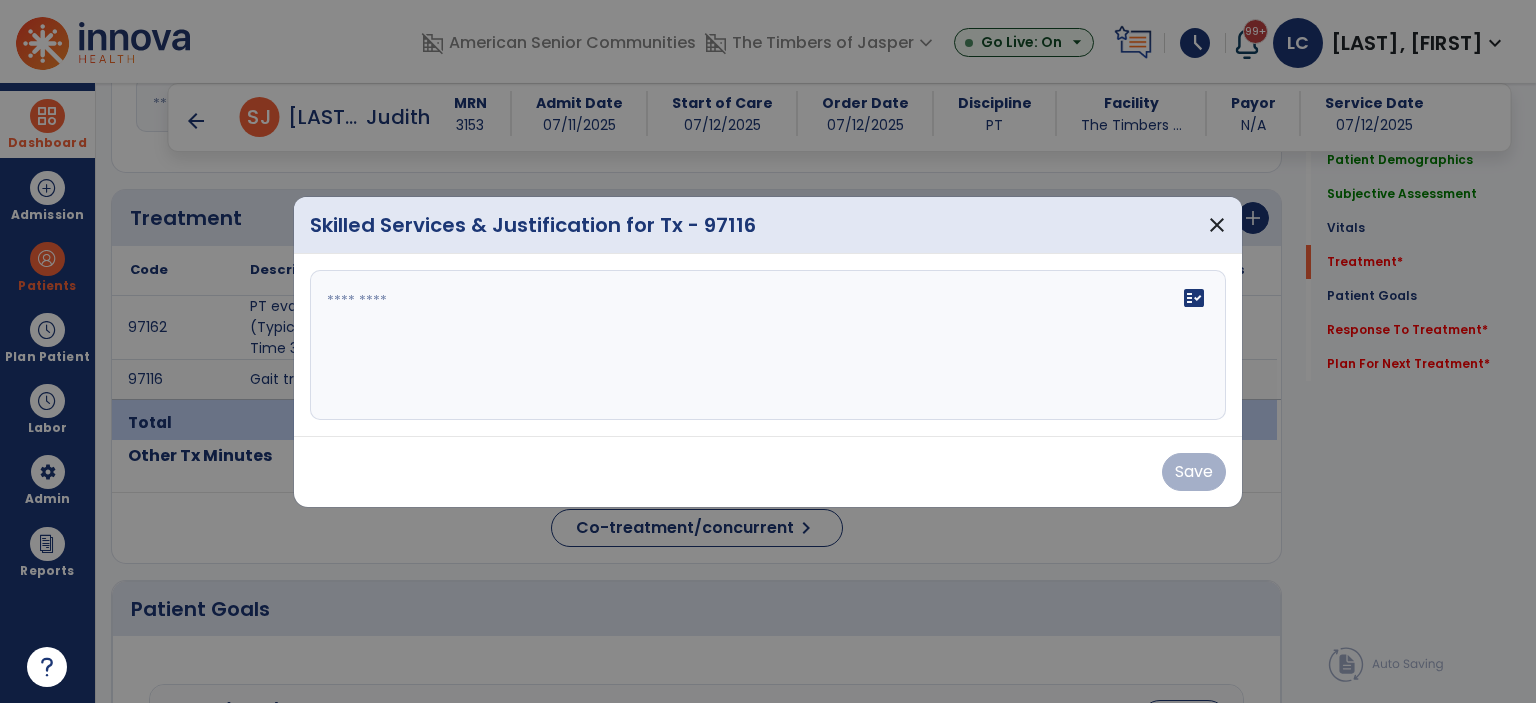 click on "fact_check" at bounding box center (768, 345) 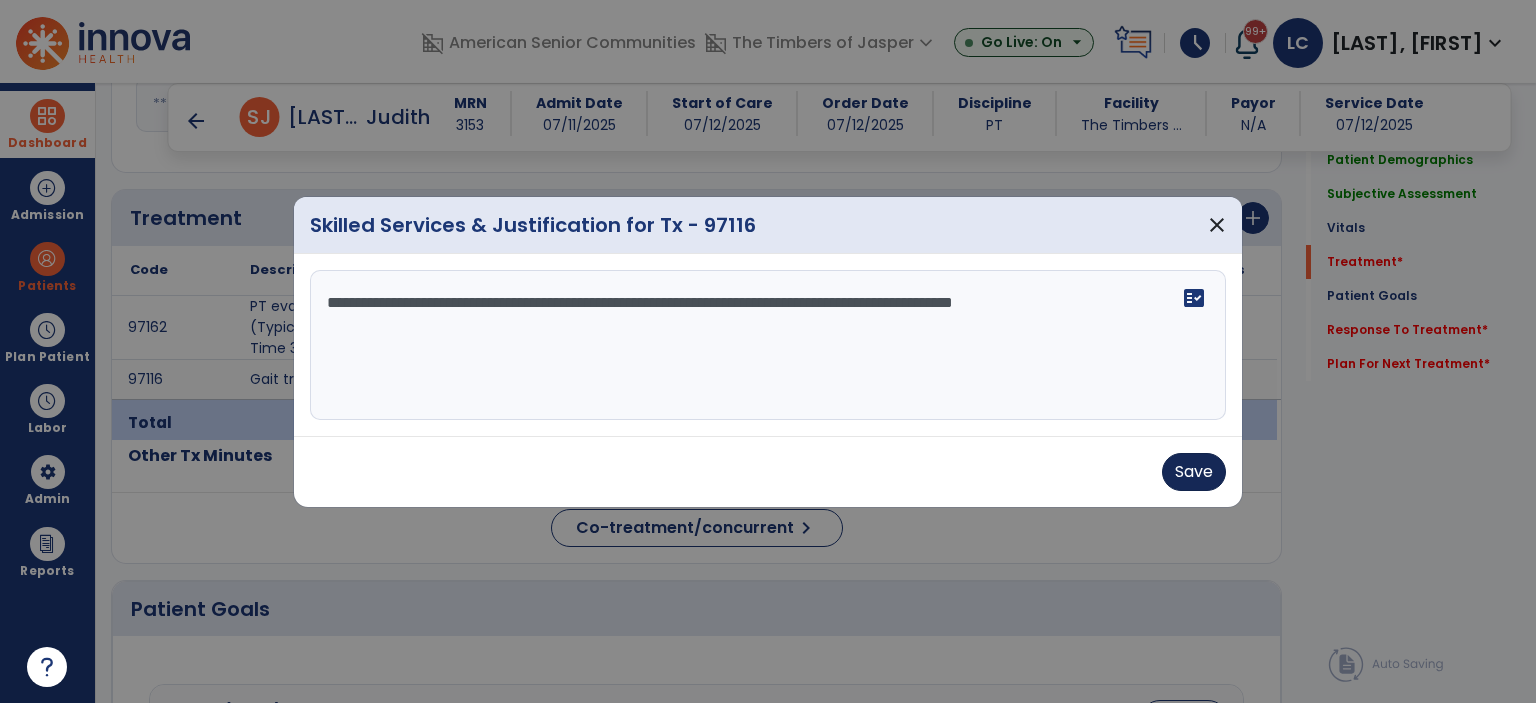 type on "**********" 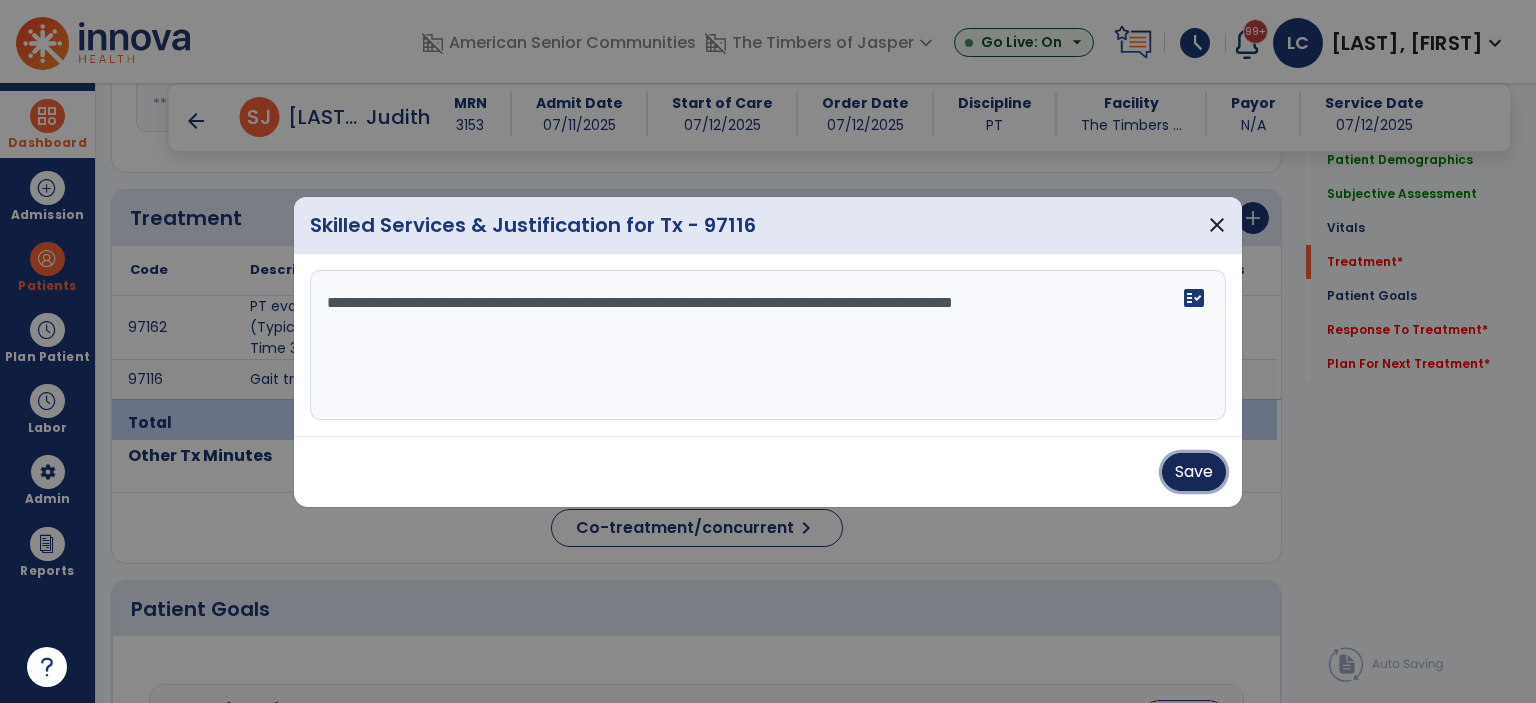 click on "Save" at bounding box center [1194, 472] 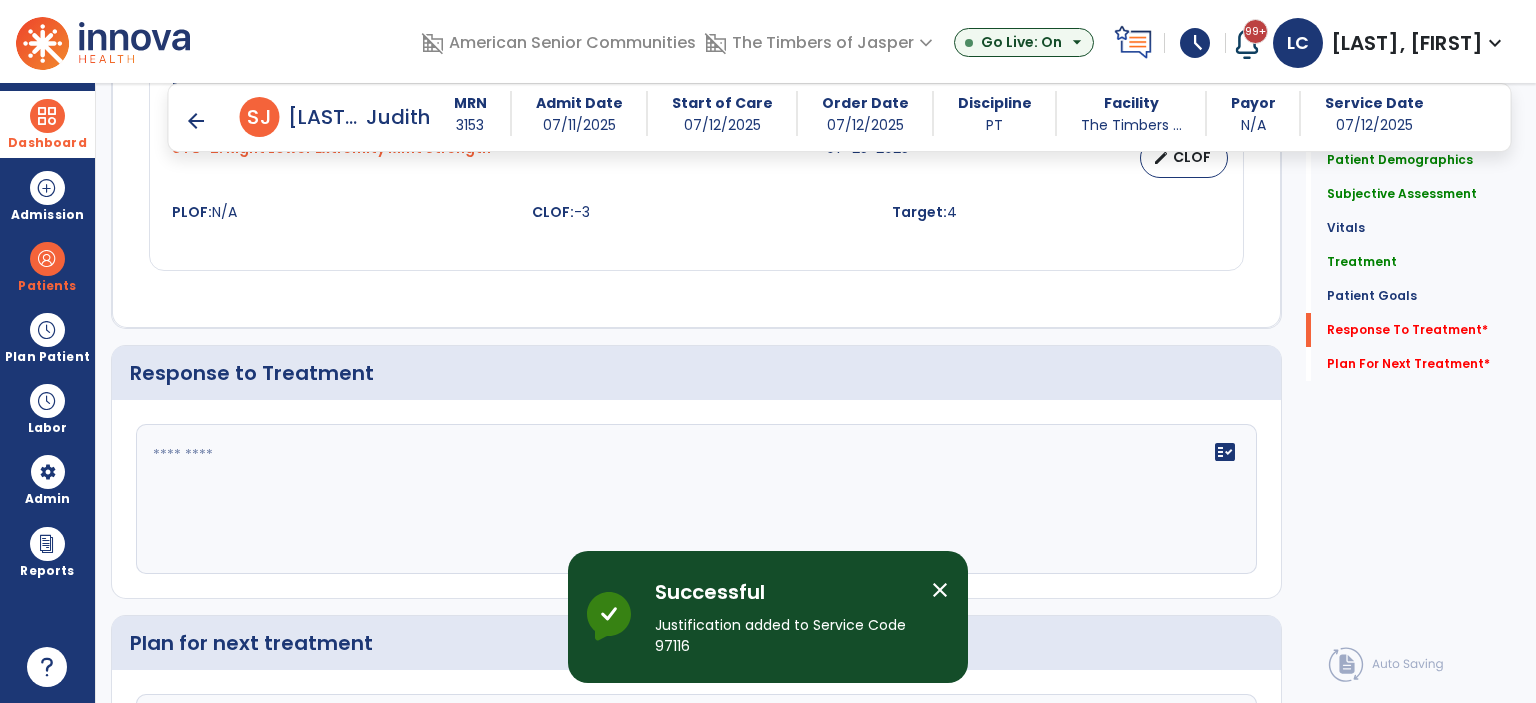 scroll, scrollTop: 2800, scrollLeft: 0, axis: vertical 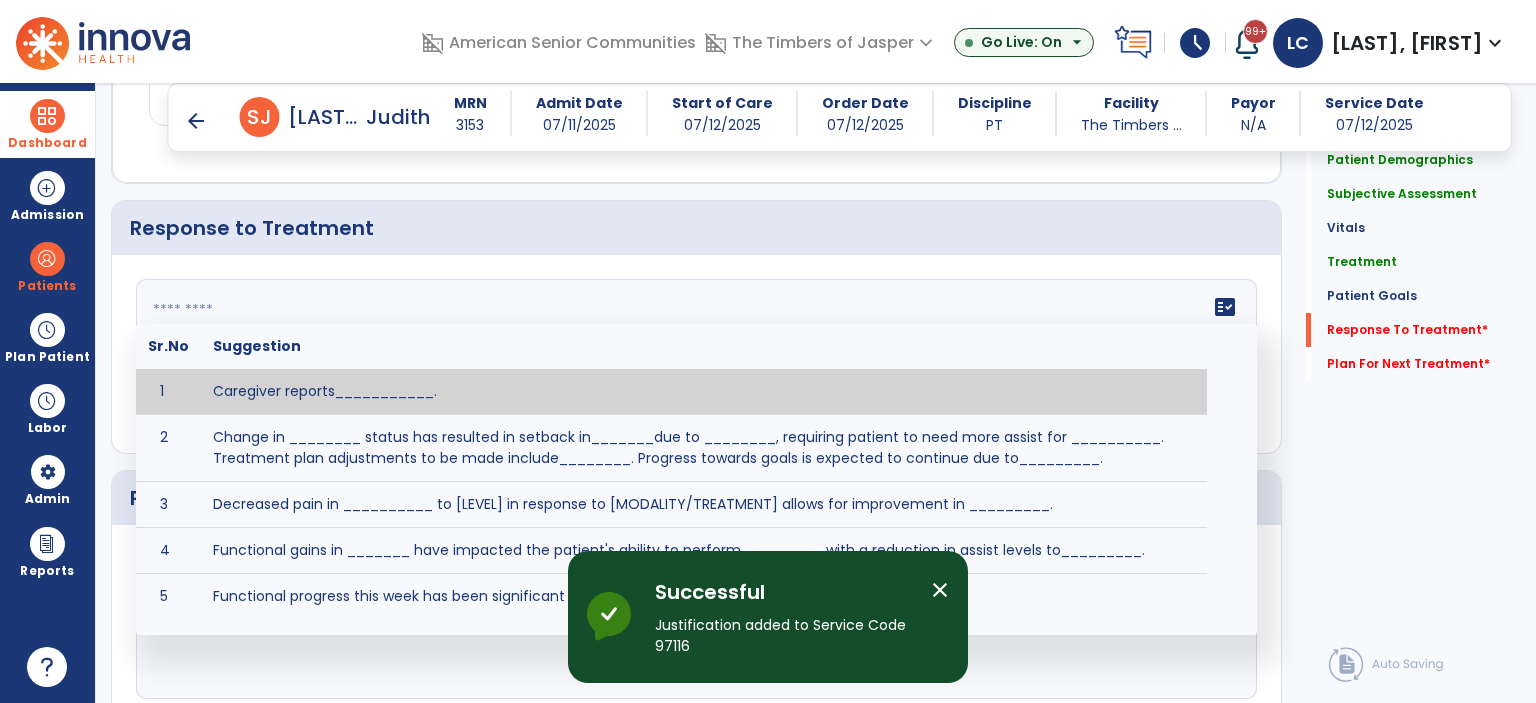 click on "fact_check  Sr.No Suggestion 1 Caregiver reports___________. 2 Change in ________ status has resulted in setback in_______due to ________, requiring patient to need more assist for __________.   Treatment plan adjustments to be made include________.  Progress towards goals is expected to continue due to_________. 3 Decreased pain in __________ to [LEVEL] in response to [MODALITY/TREATMENT] allows for improvement in _________. 4 Functional gains in _______ have impacted the patient's ability to perform_________ with a reduction in assist levels to_________. 5 Functional progress this week has been significant due to__________. 6 Gains in ________ have improved the patient's ability to perform ______with decreased levels of assist to___________. 7 Improvement in ________allows patient to tolerate higher levels of challenges in_________. 8 Pain in [AREA] has decreased to [LEVEL] in response to [TREATMENT/MODALITY], allowing fore ease in completing__________. 9 10 11 12 13 14 15 16 17 18 19 20 21" 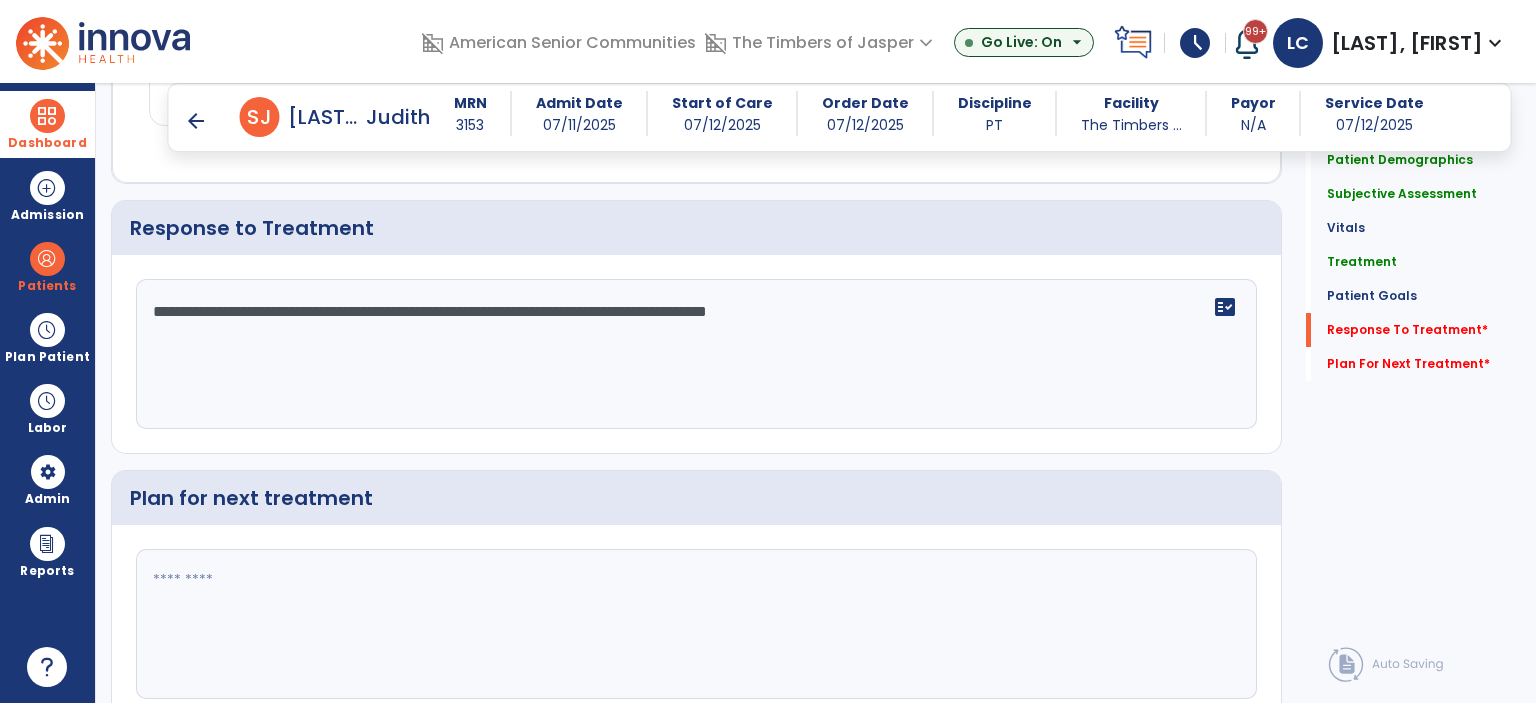 type on "**********" 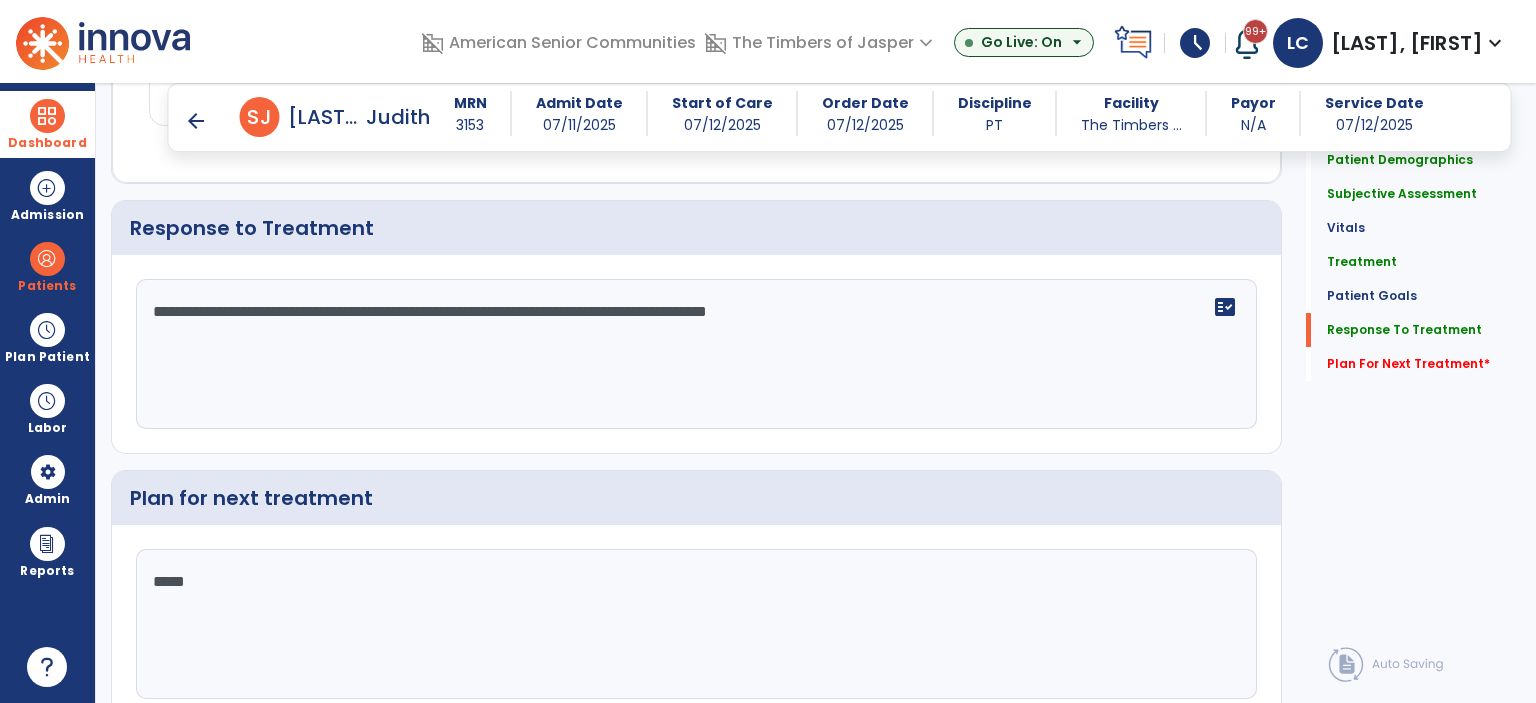 scroll, scrollTop: 2800, scrollLeft: 0, axis: vertical 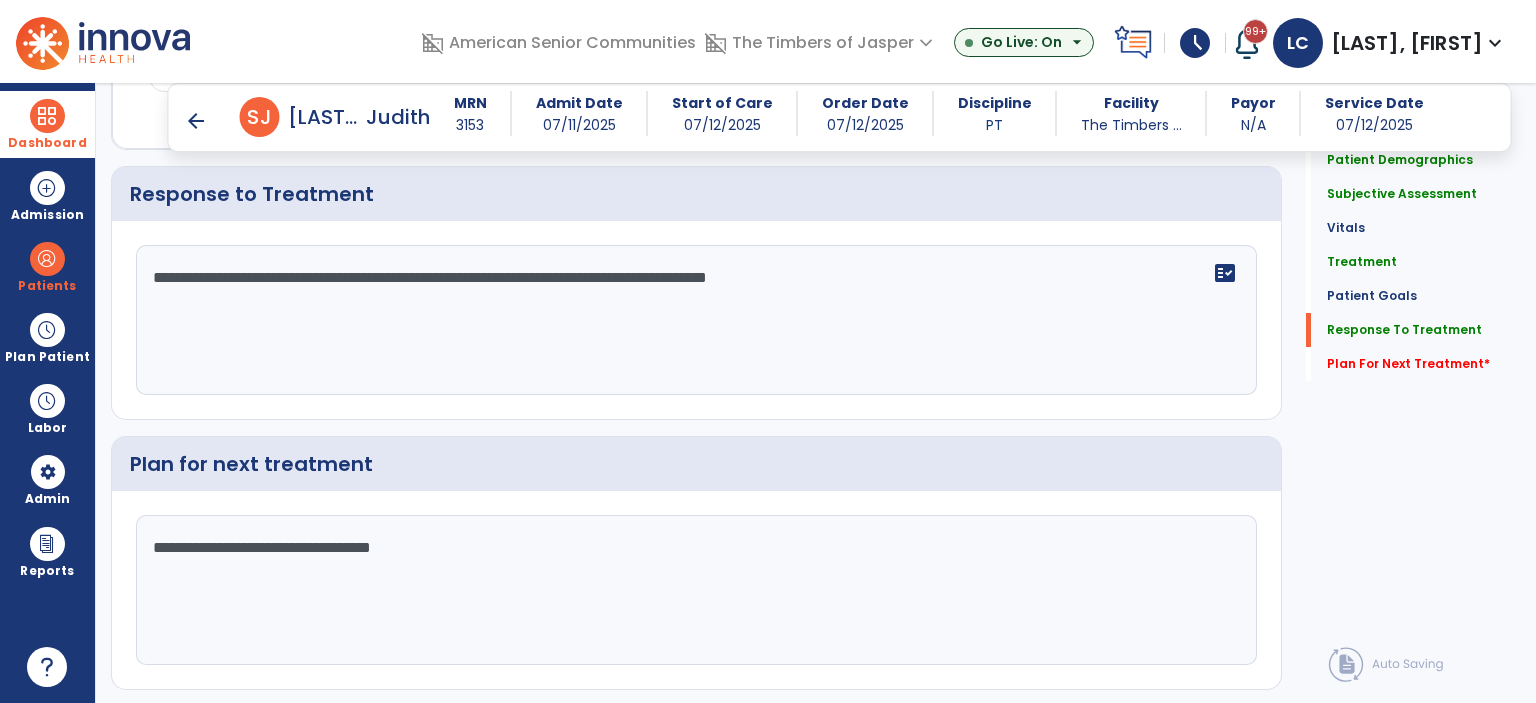click on "**********" 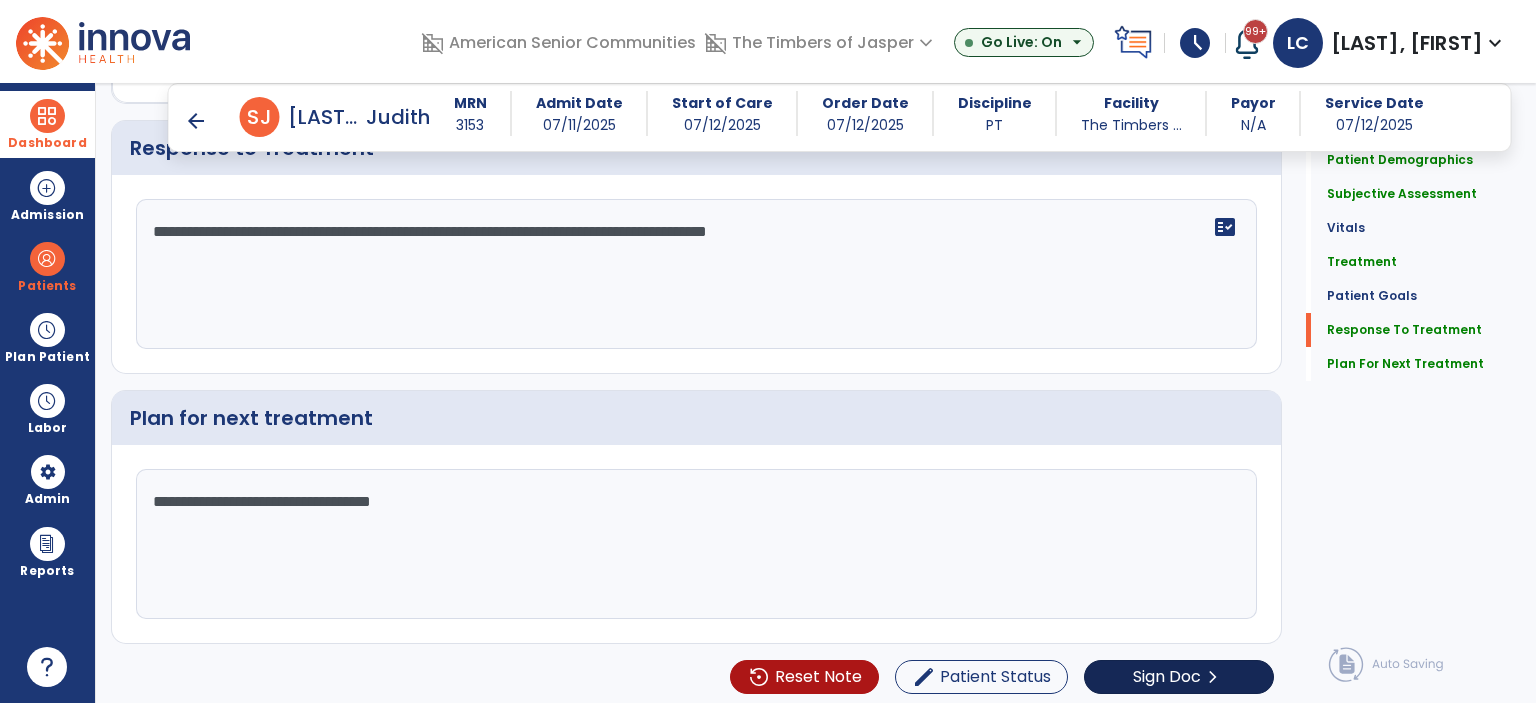 scroll, scrollTop: 2880, scrollLeft: 0, axis: vertical 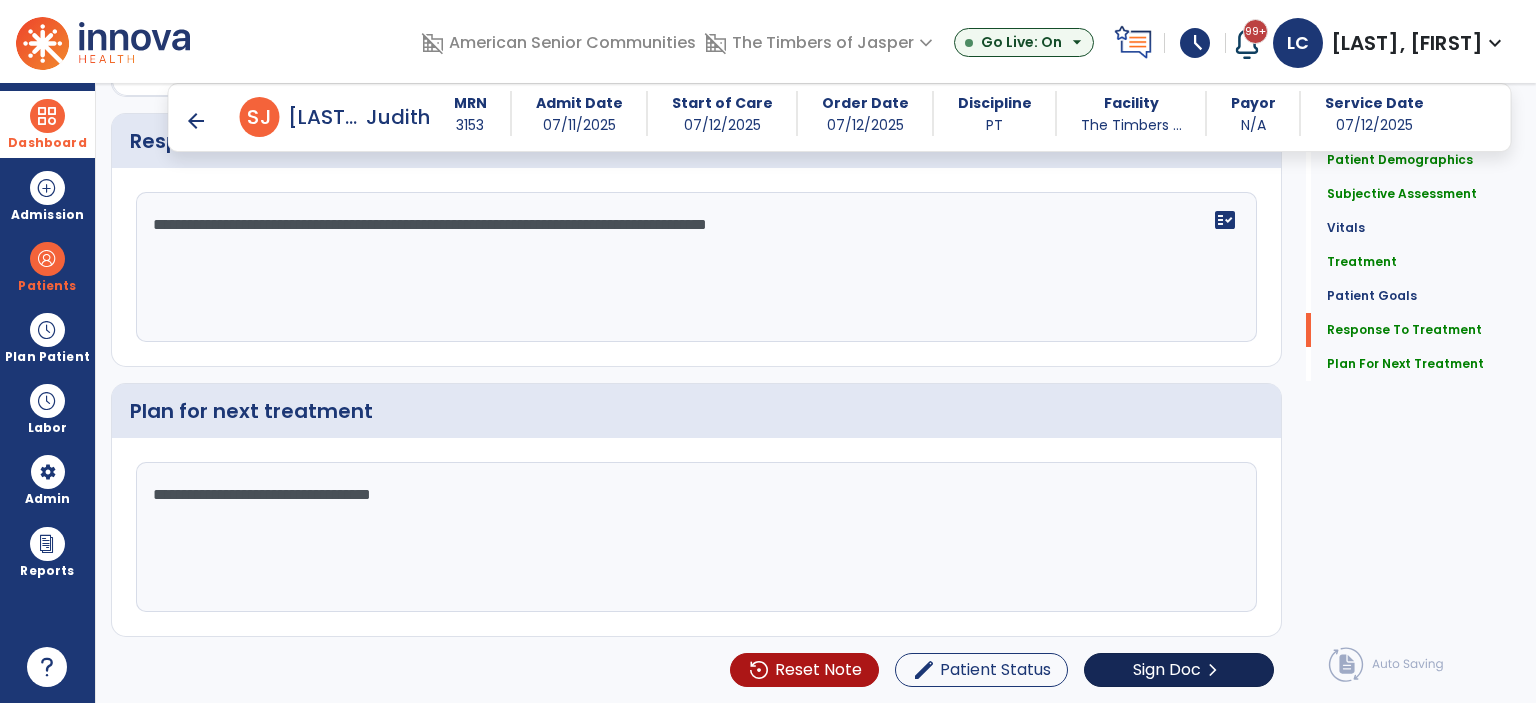 type on "**********" 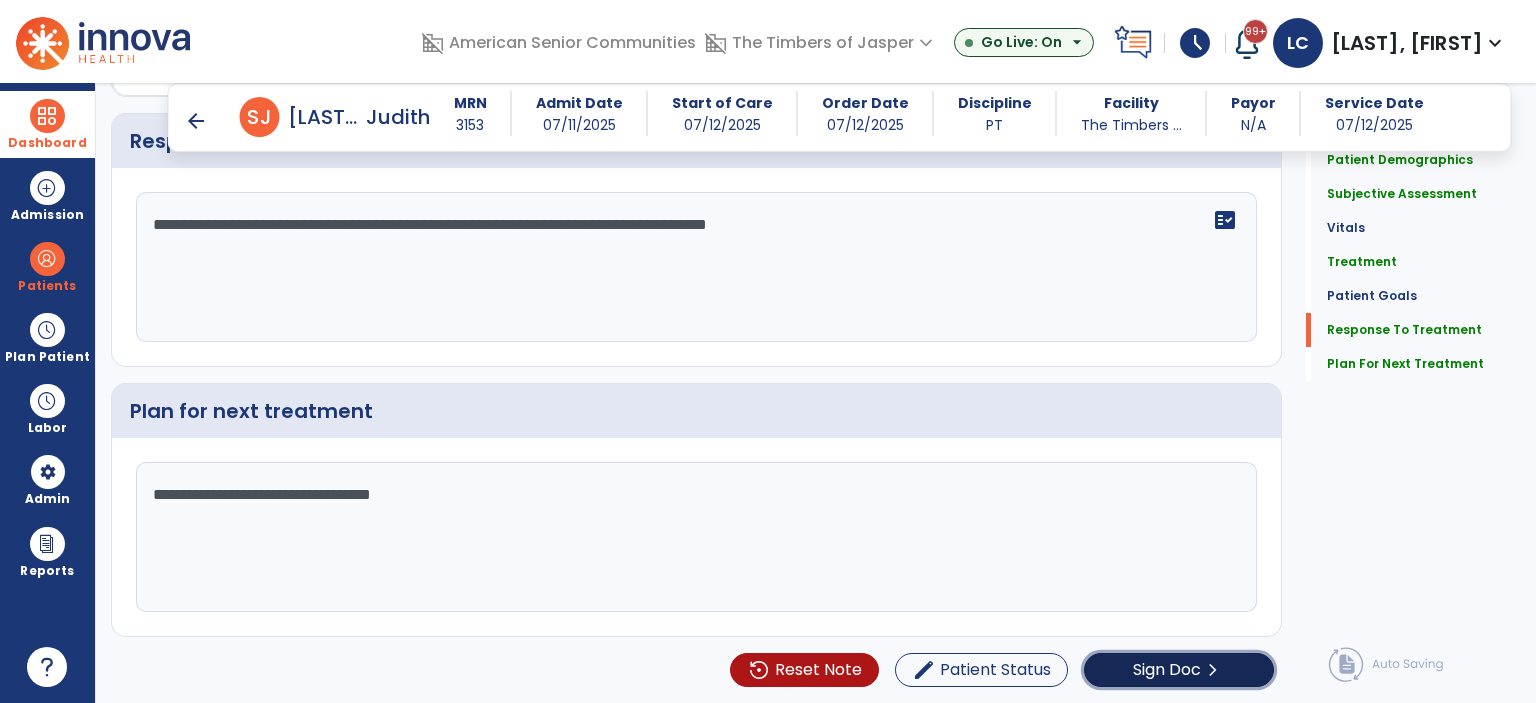 click on "chevron_right" 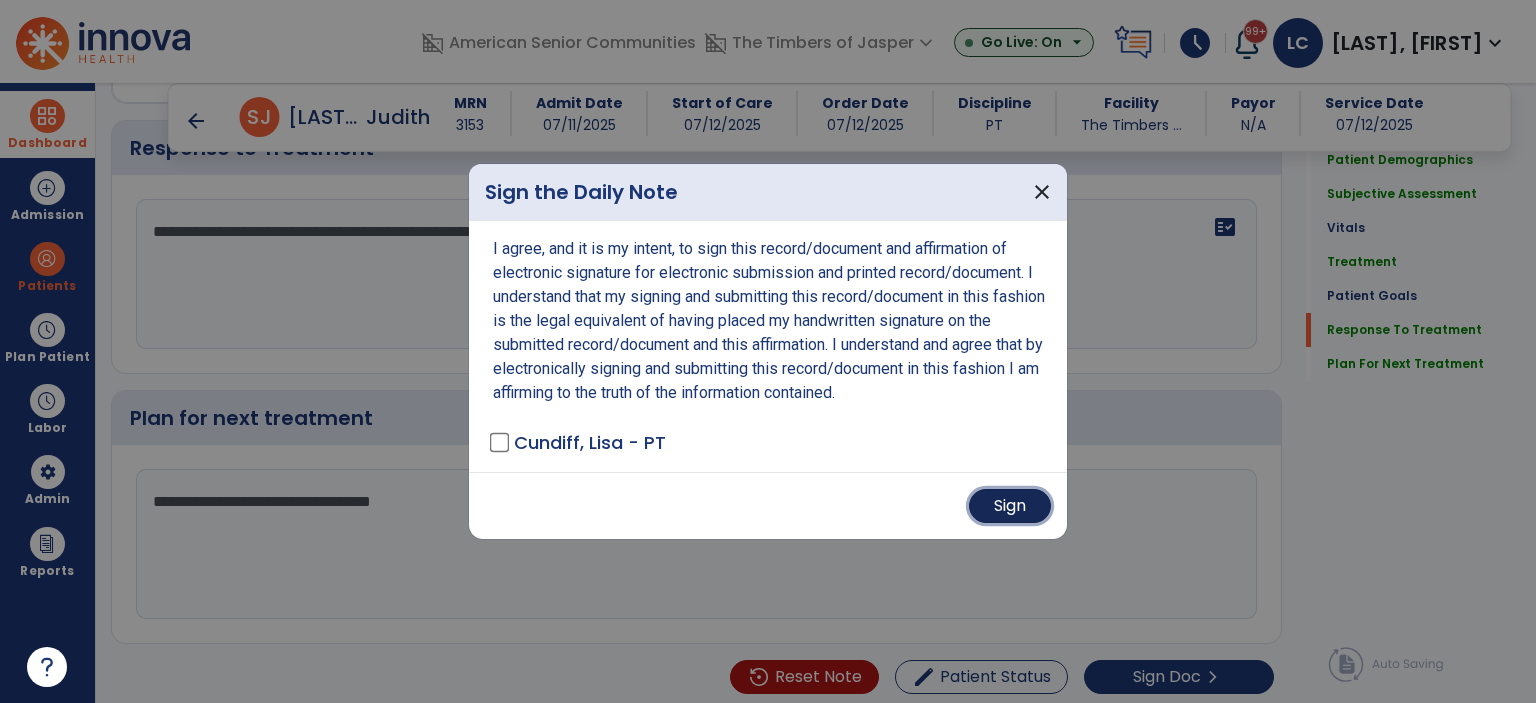 click on "Sign" at bounding box center (1010, 506) 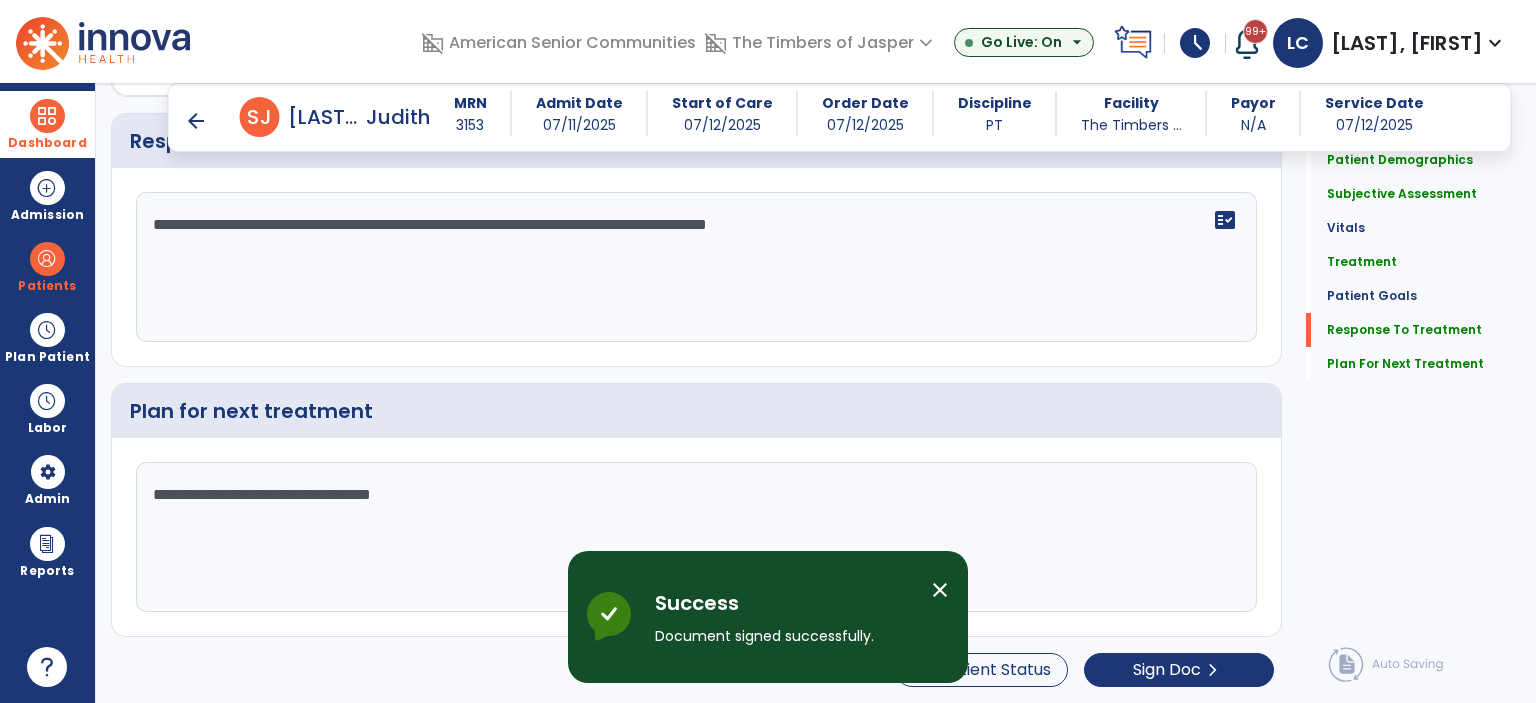 scroll, scrollTop: 0, scrollLeft: 0, axis: both 